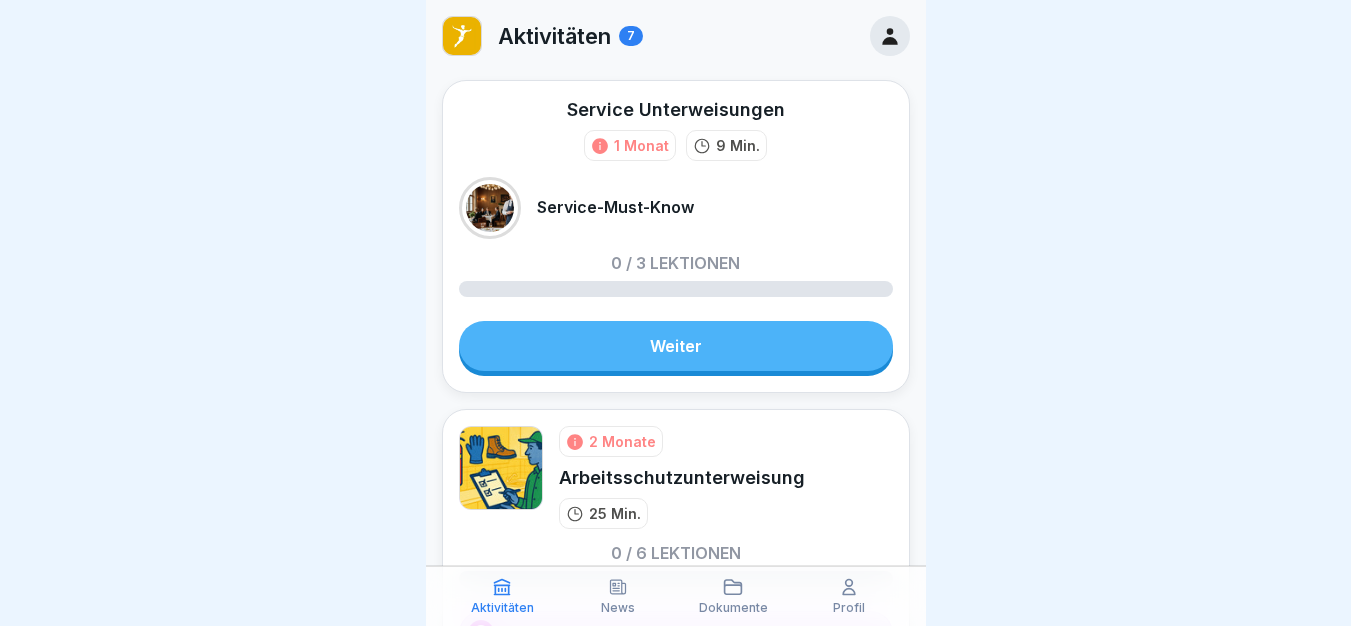 scroll, scrollTop: 15, scrollLeft: 0, axis: vertical 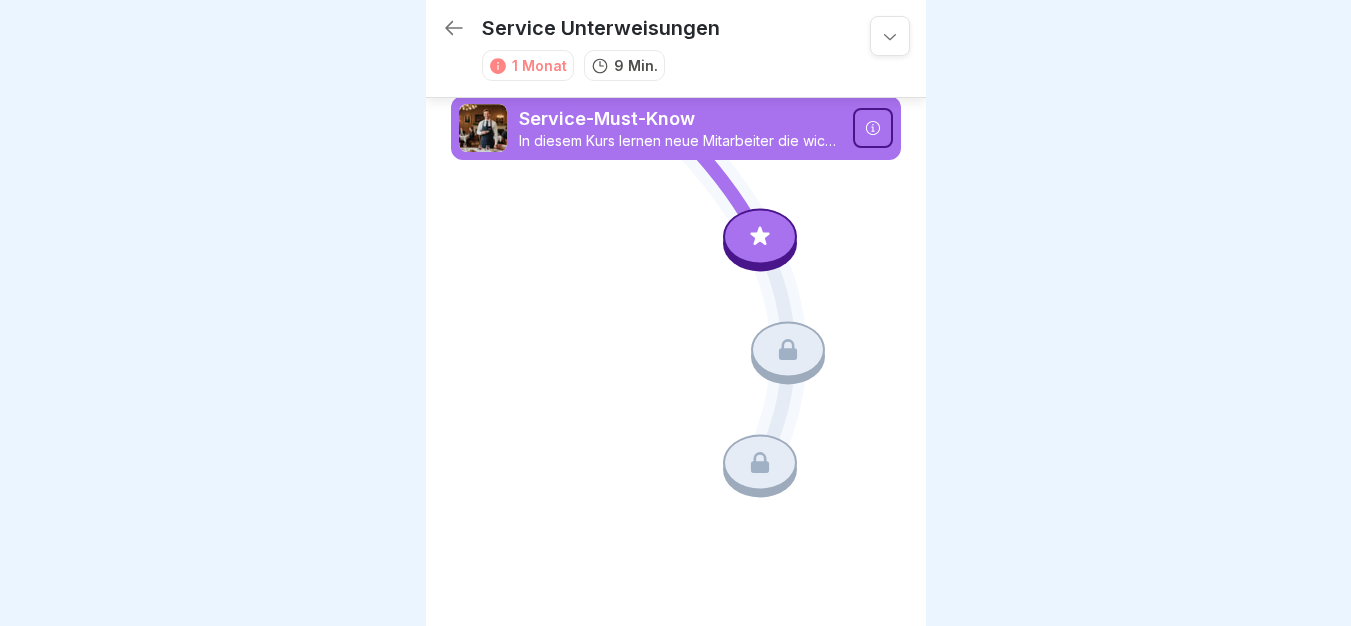 click at bounding box center [760, 237] 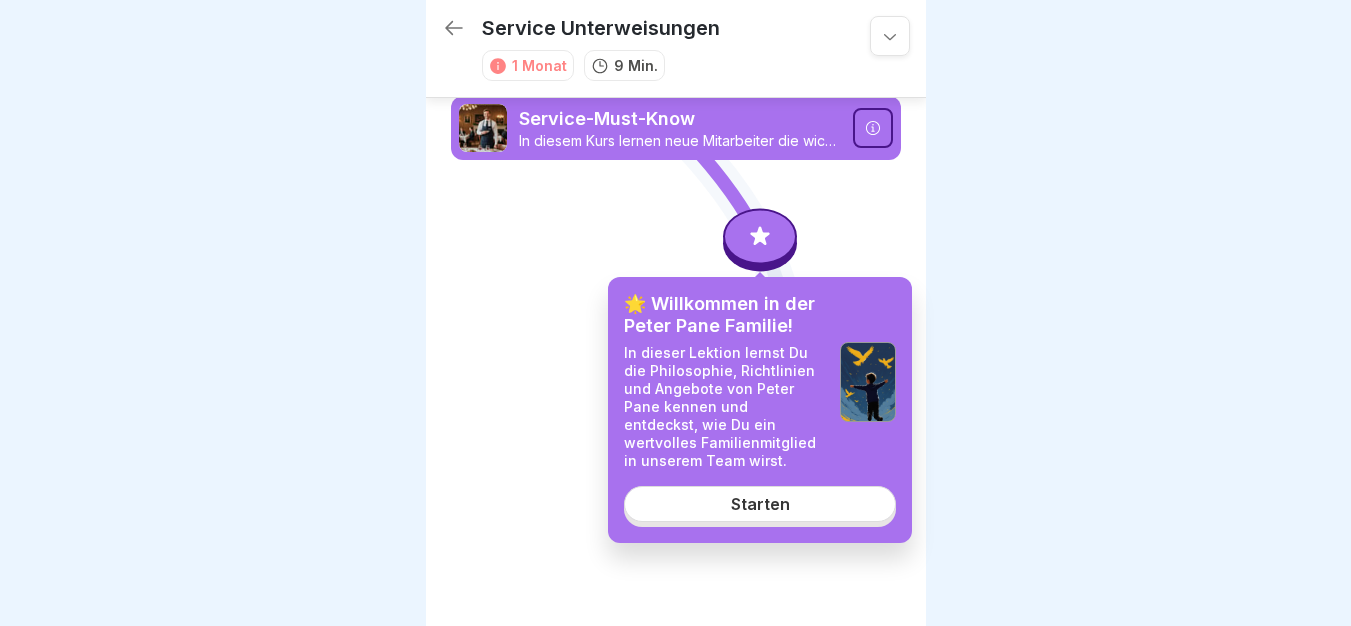 click on "Starten" at bounding box center [760, 504] 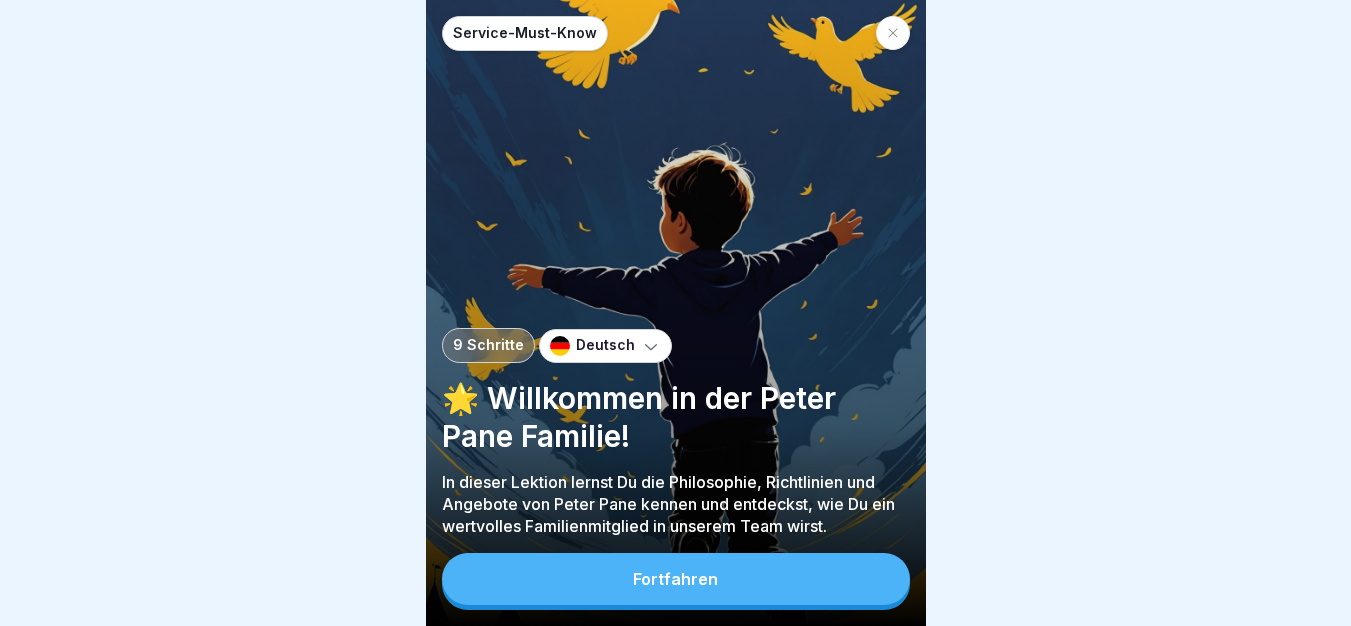 click on "Fortfahren" at bounding box center (676, 579) 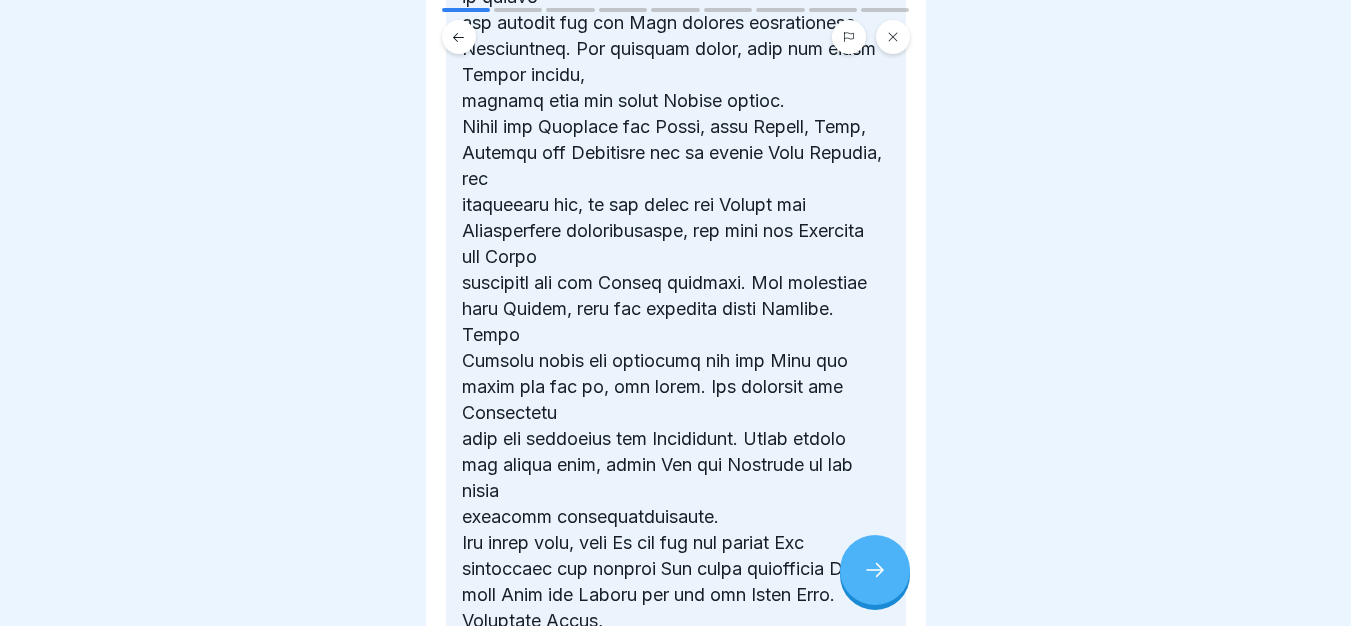 scroll, scrollTop: 2048, scrollLeft: 0, axis: vertical 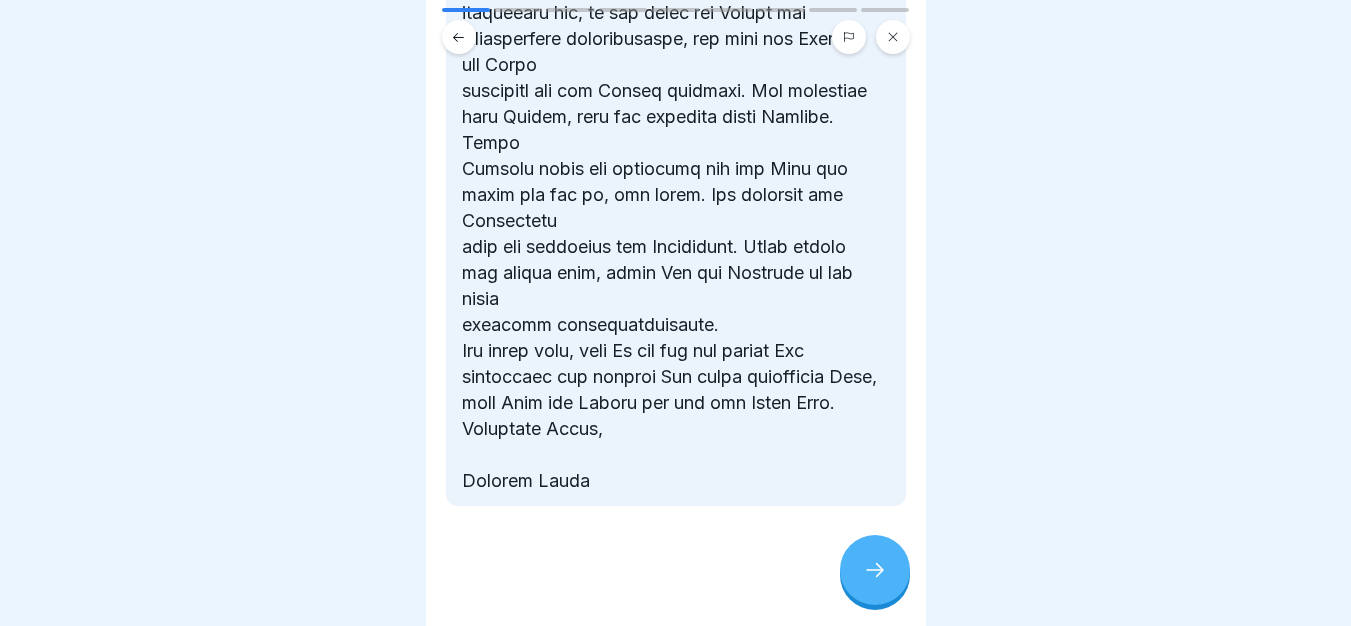 click at bounding box center (875, 570) 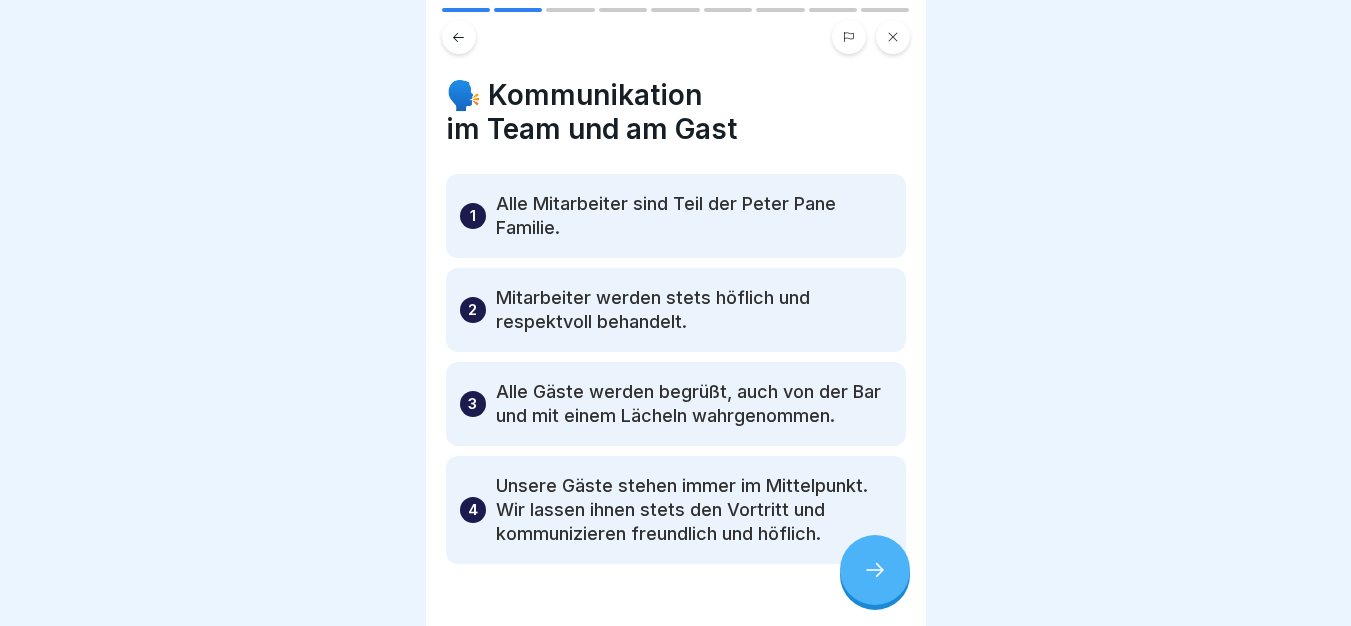 click at bounding box center (875, 570) 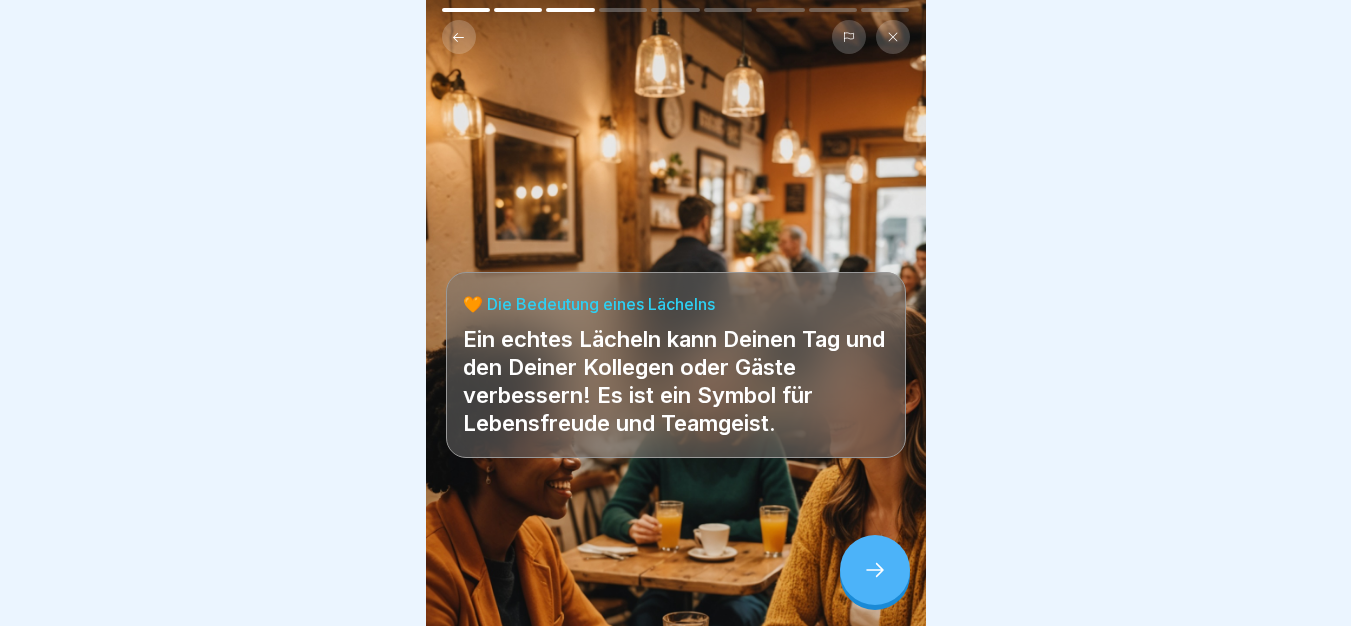click at bounding box center [875, 570] 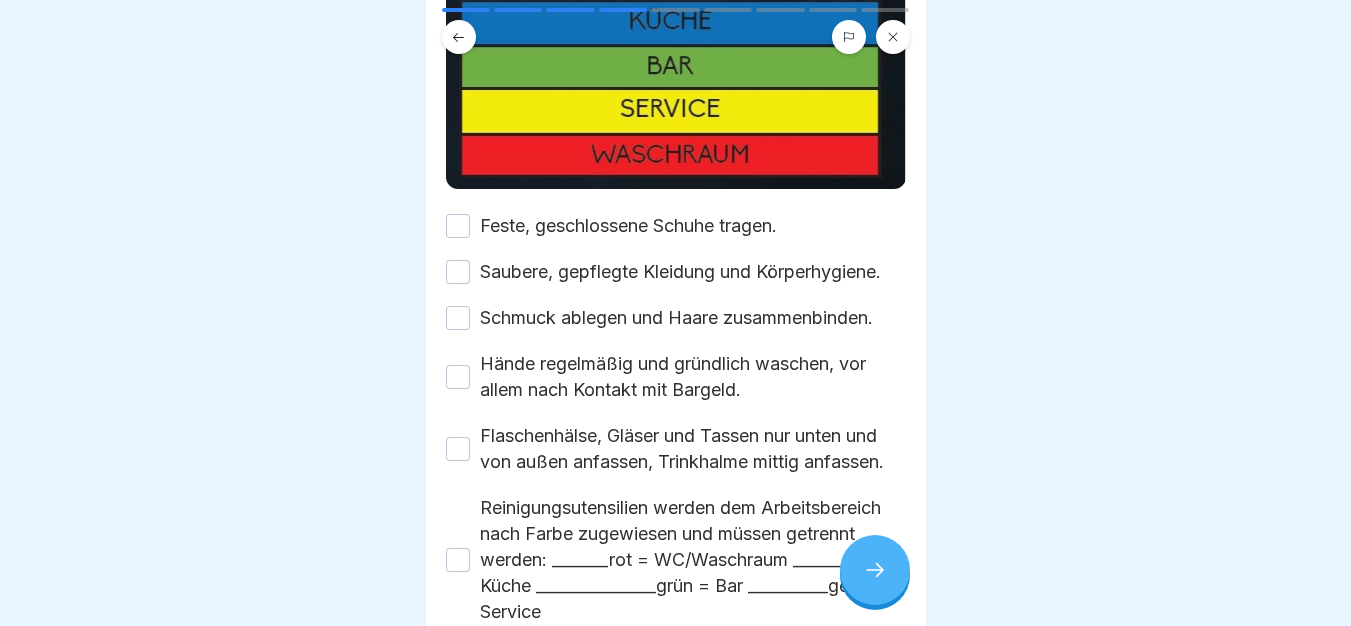scroll, scrollTop: 448, scrollLeft: 0, axis: vertical 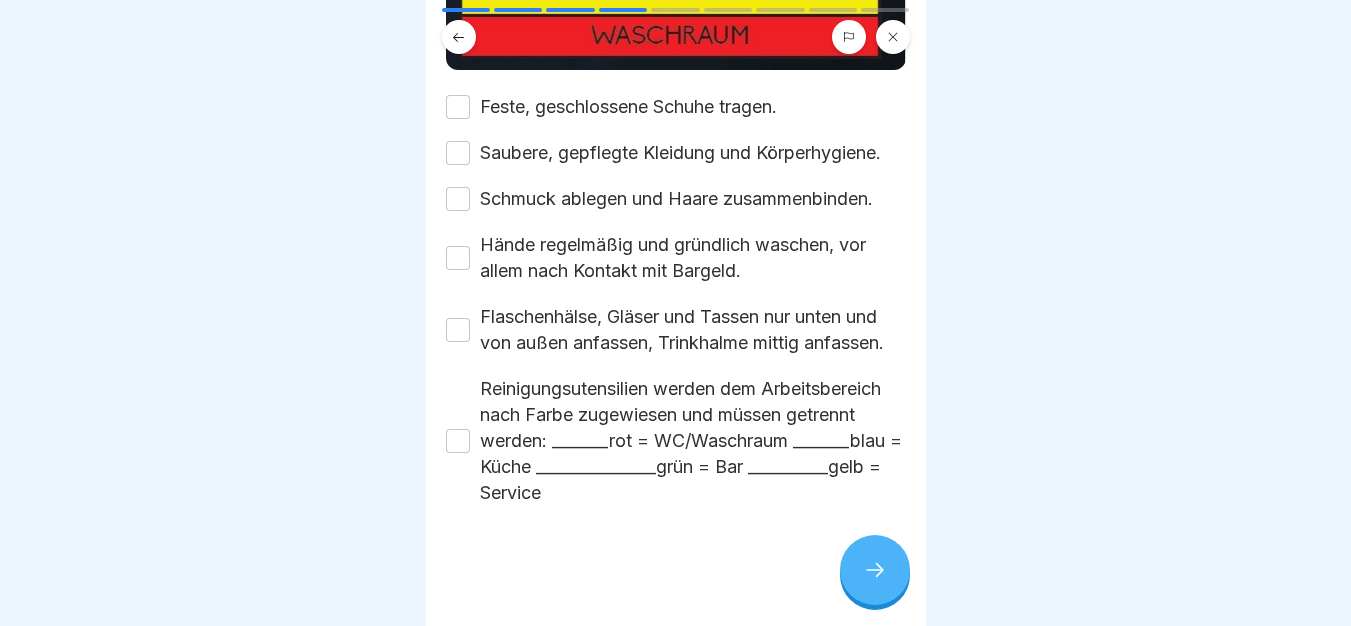 click at bounding box center [676, 37] 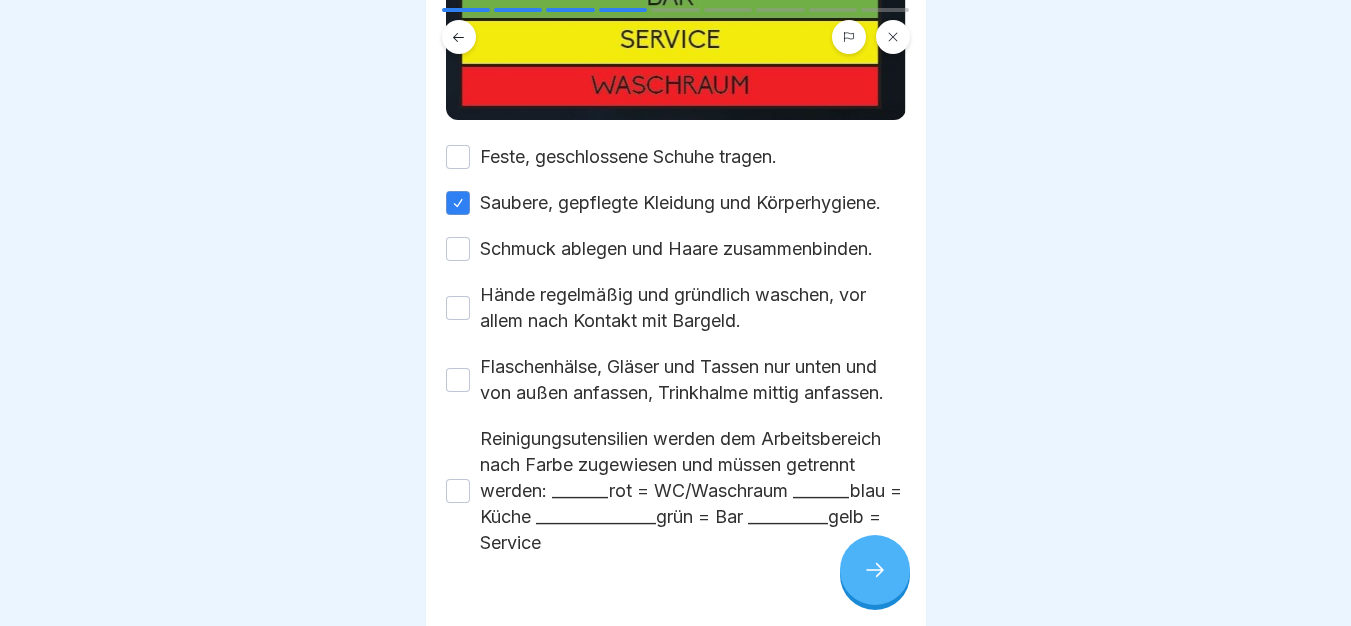 scroll, scrollTop: 322, scrollLeft: 0, axis: vertical 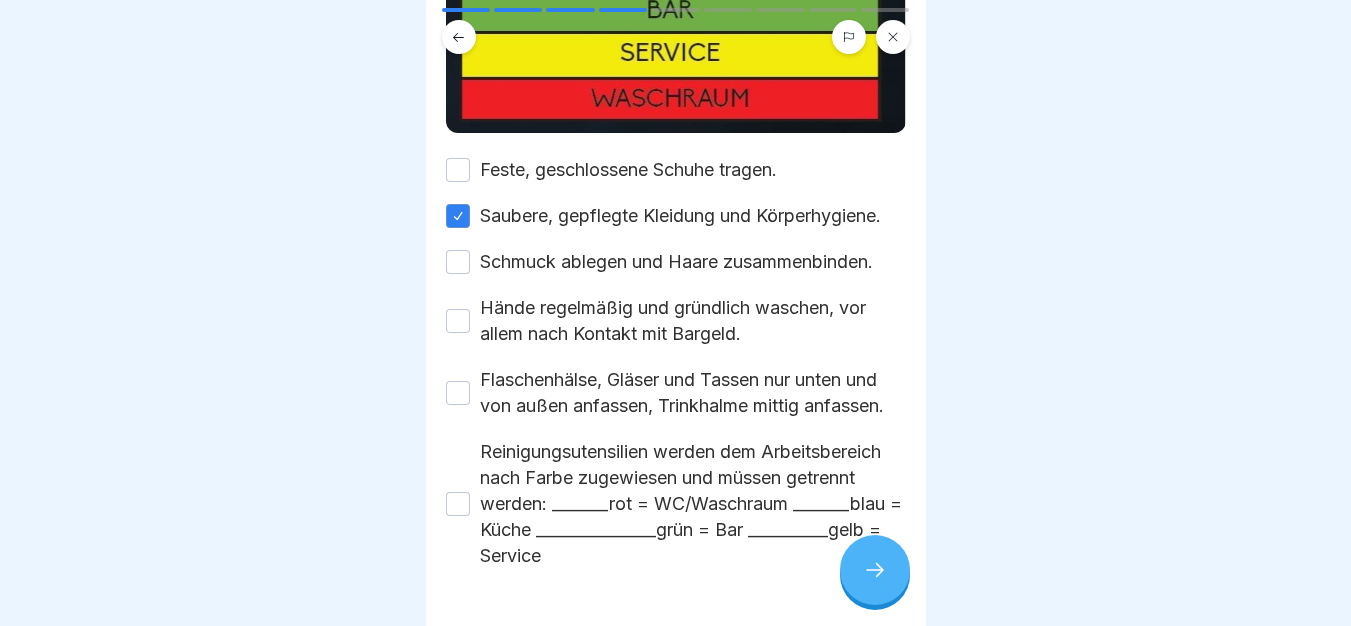 click on "Feste, geschlossene Schuhe tragen." at bounding box center [628, 170] 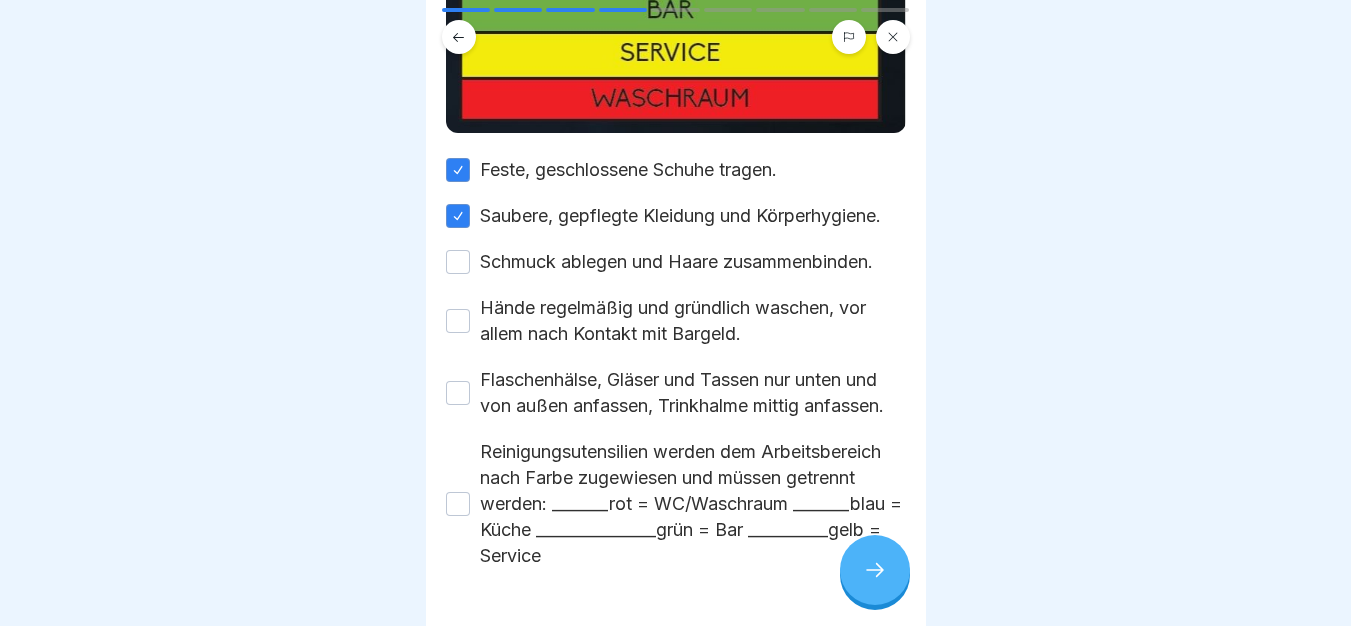 click on "Schmuck ablegen und Haare zusammenbinden." at bounding box center (676, 262) 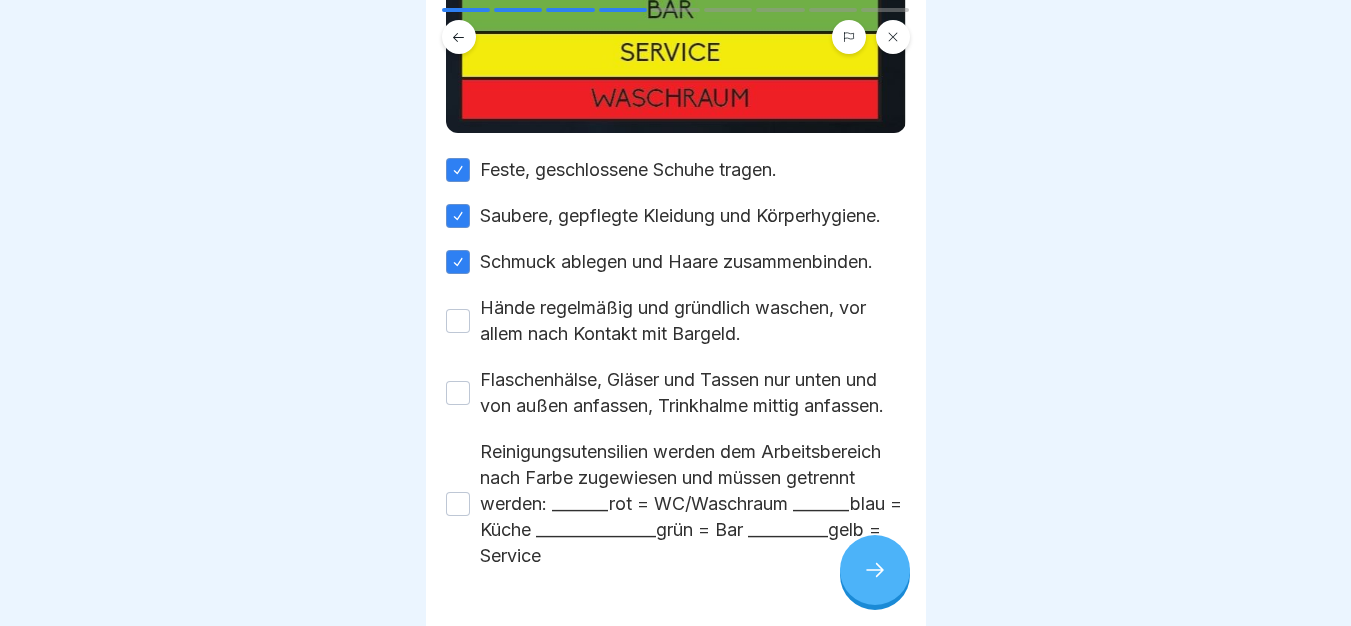 click on "Hände regelmäßig und gründlich waschen, vor allem nach Kontakt mit Bargeld." at bounding box center [693, 321] 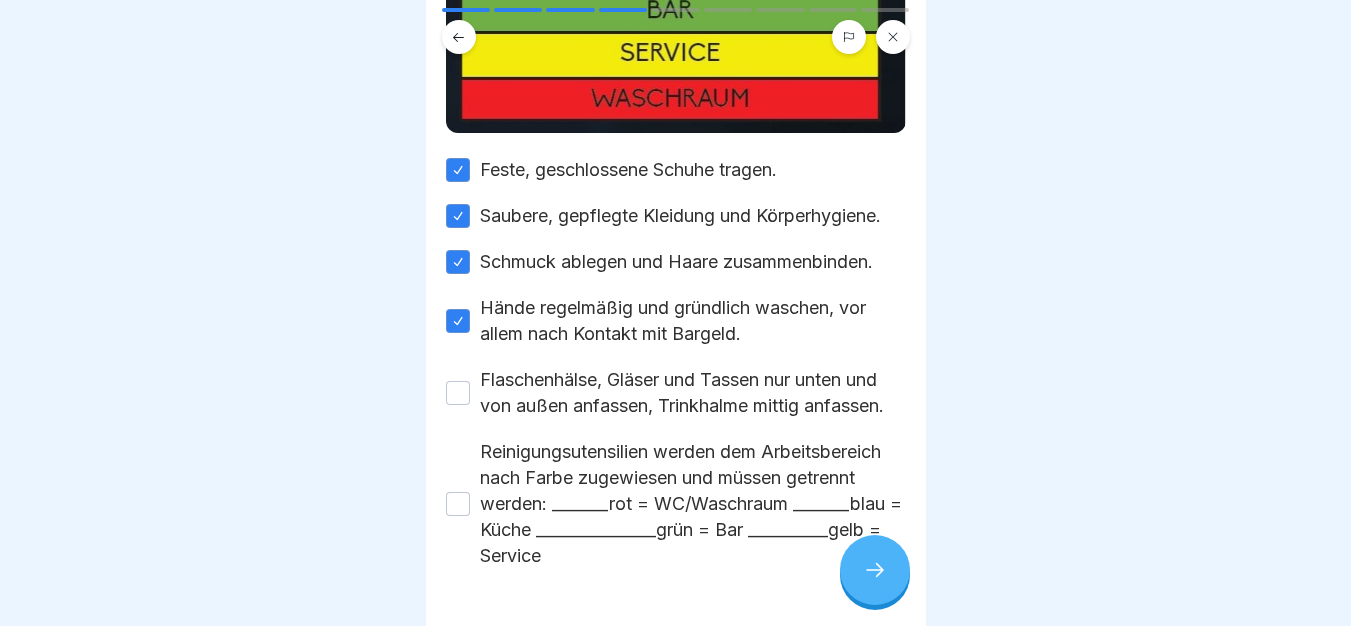 click on "Flaschenhälse, Gläser und Tassen nur unten und von außen anfassen, Trinkhalme mittig anfassen." at bounding box center (693, 393) 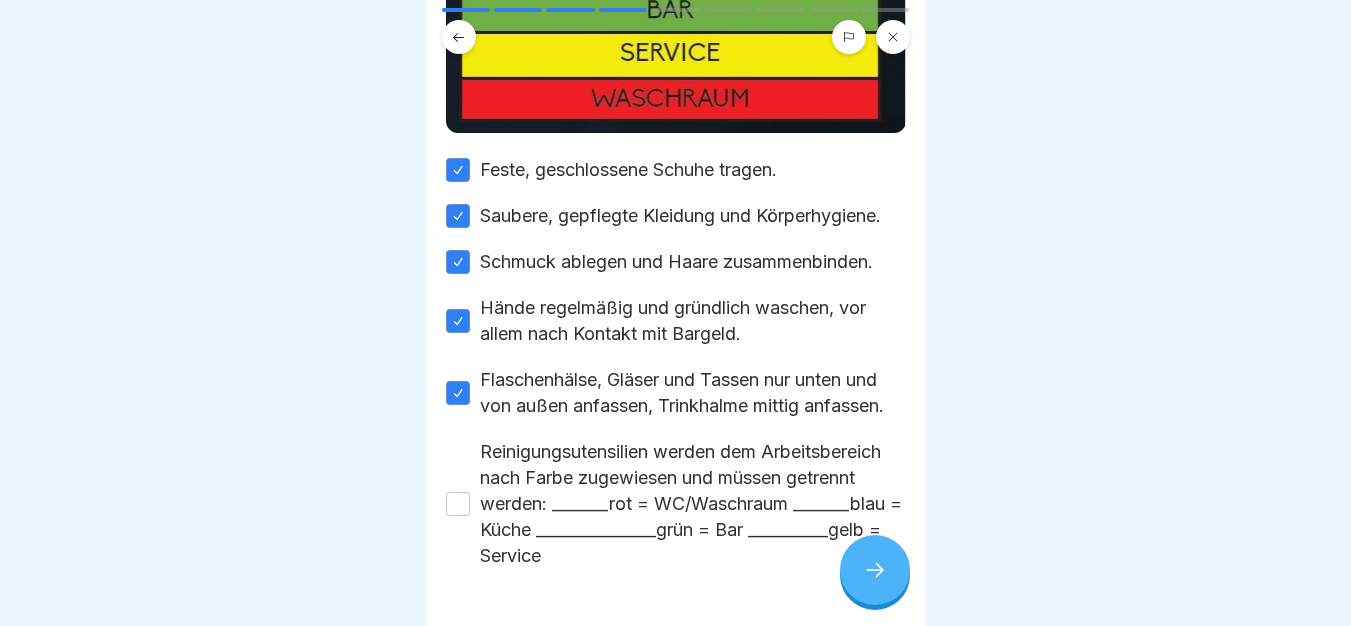 click on "Reinigungsutensilien werden dem Arbeitsbereich nach Farbe zugewiesen und müssen getrennt werden: _______rot = WC/Waschraum _______blau = Küche _______________grün = Bar __________gelb = Service" at bounding box center [693, 504] 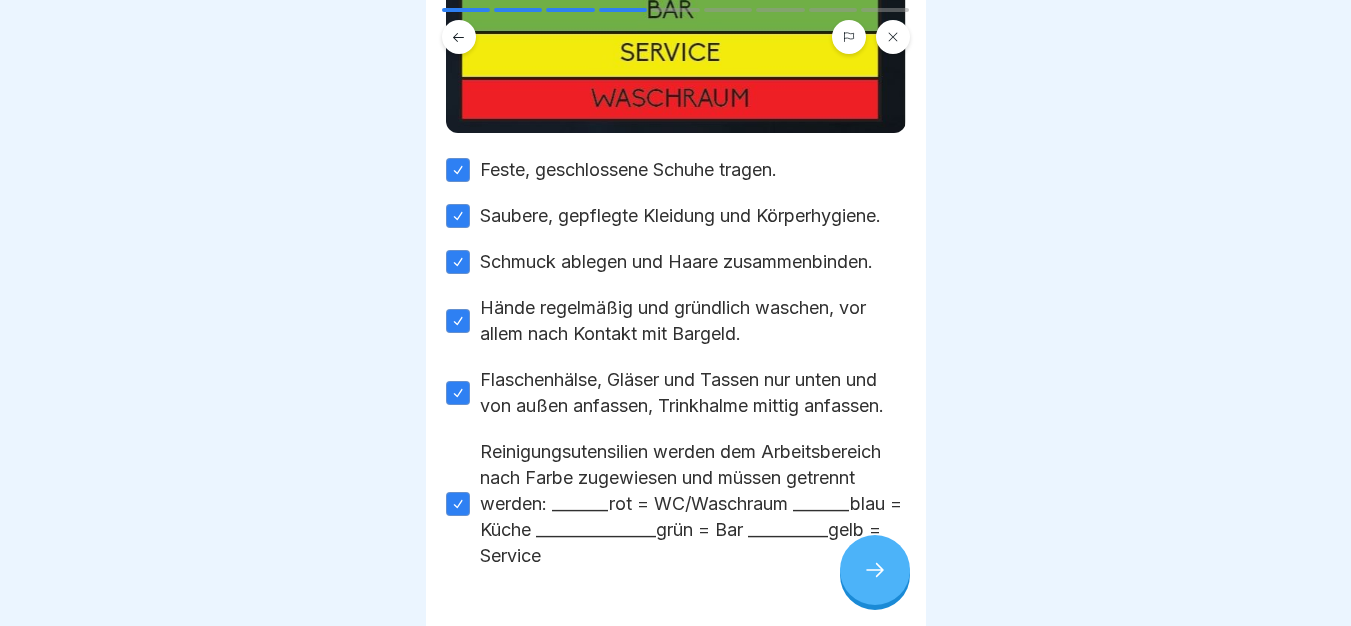 scroll, scrollTop: 455, scrollLeft: 0, axis: vertical 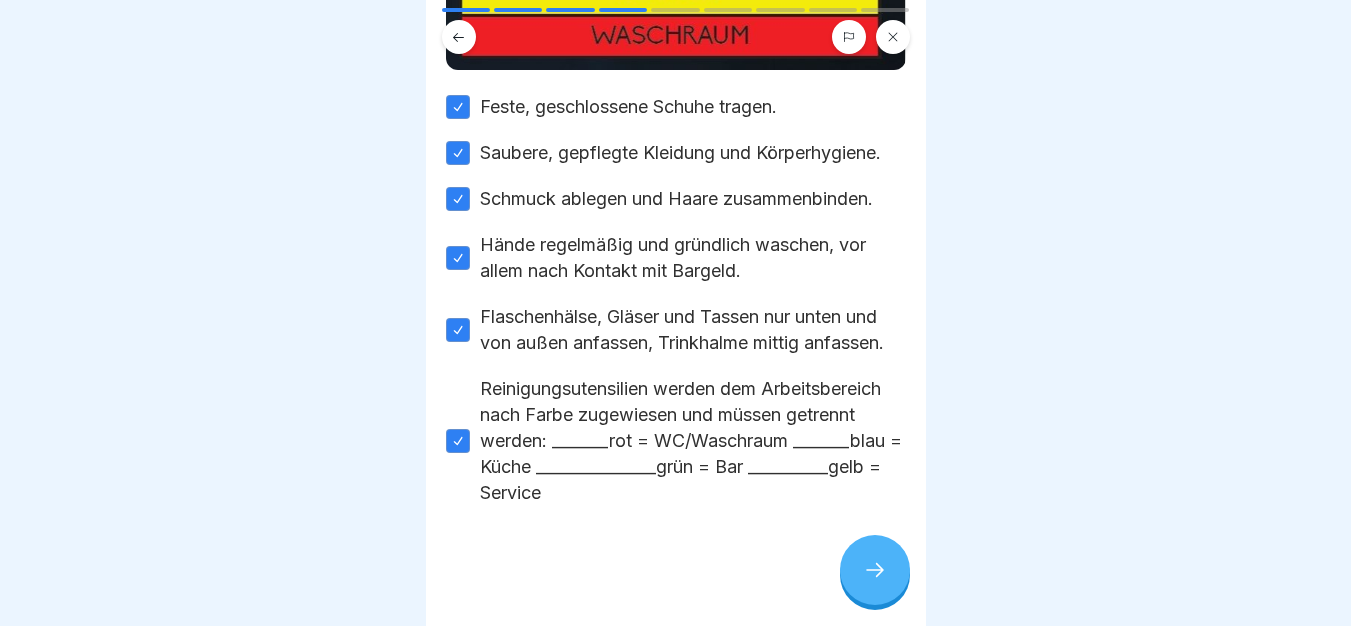 click at bounding box center (875, 570) 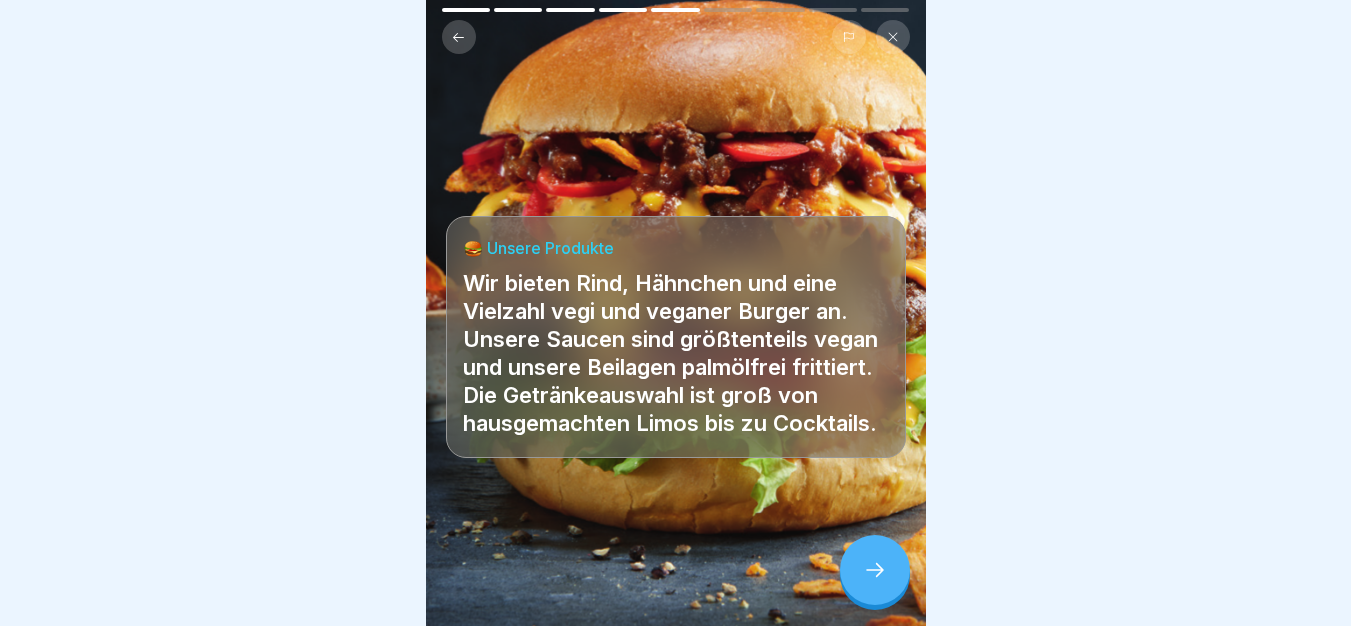 click at bounding box center (875, 570) 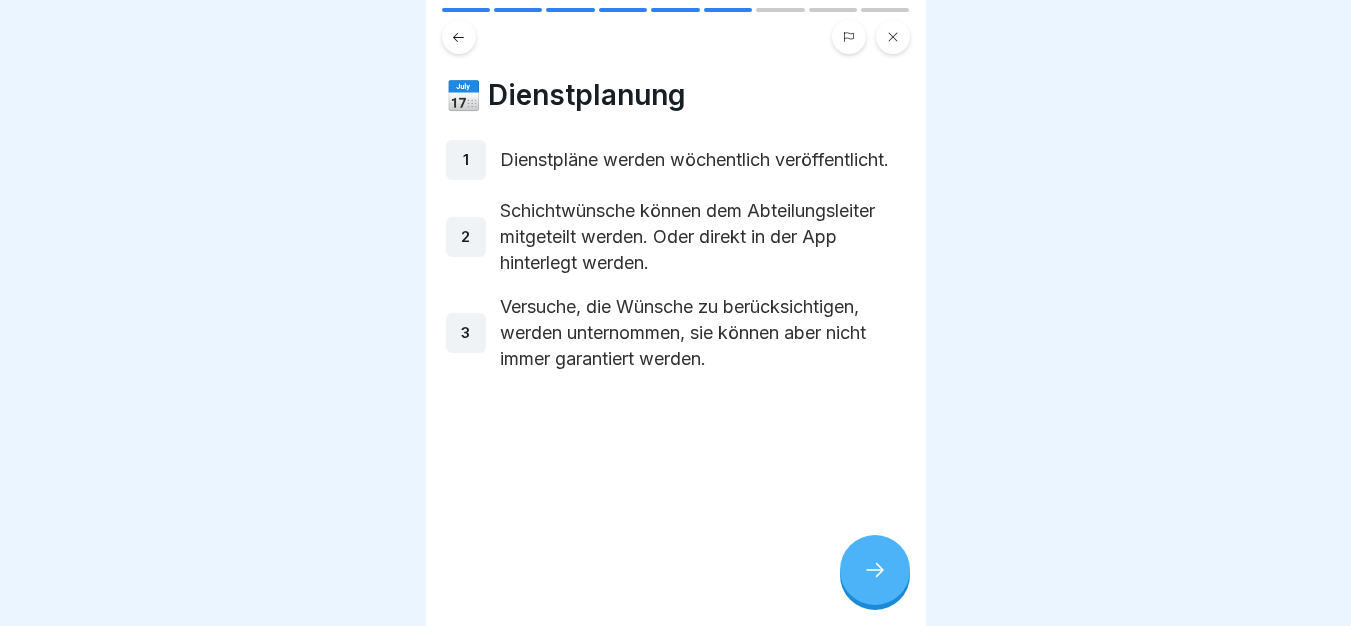 scroll, scrollTop: 15, scrollLeft: 0, axis: vertical 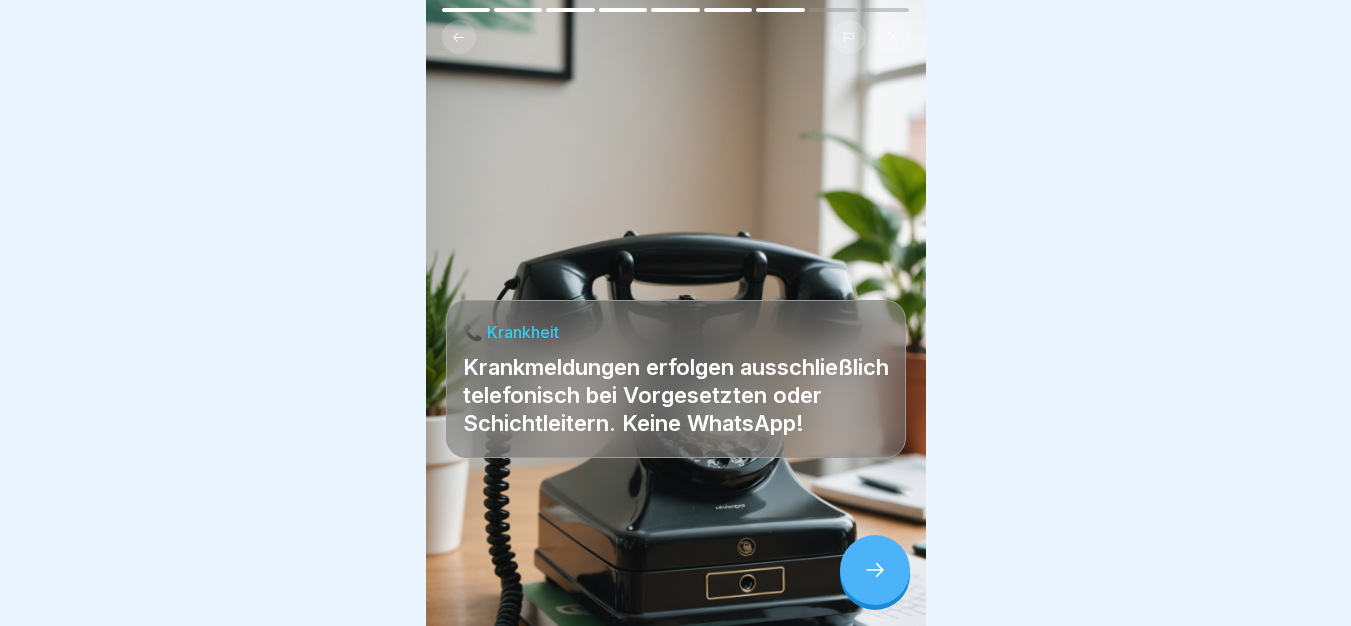 click 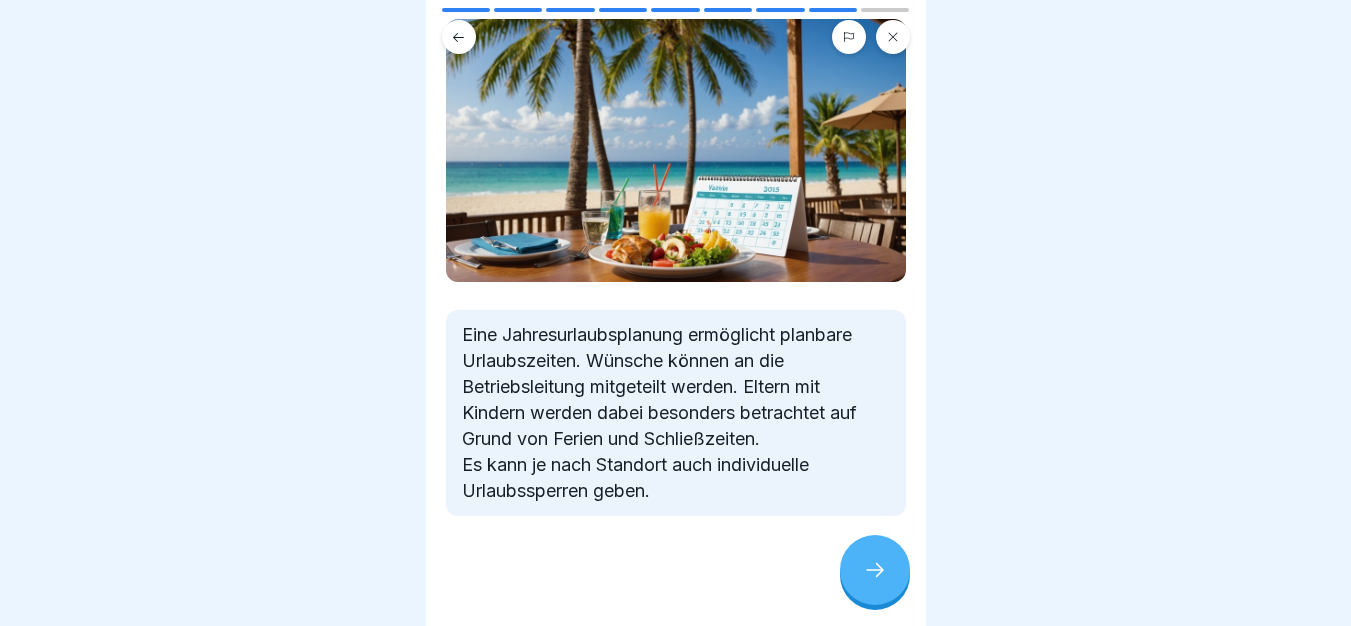 scroll, scrollTop: 122, scrollLeft: 0, axis: vertical 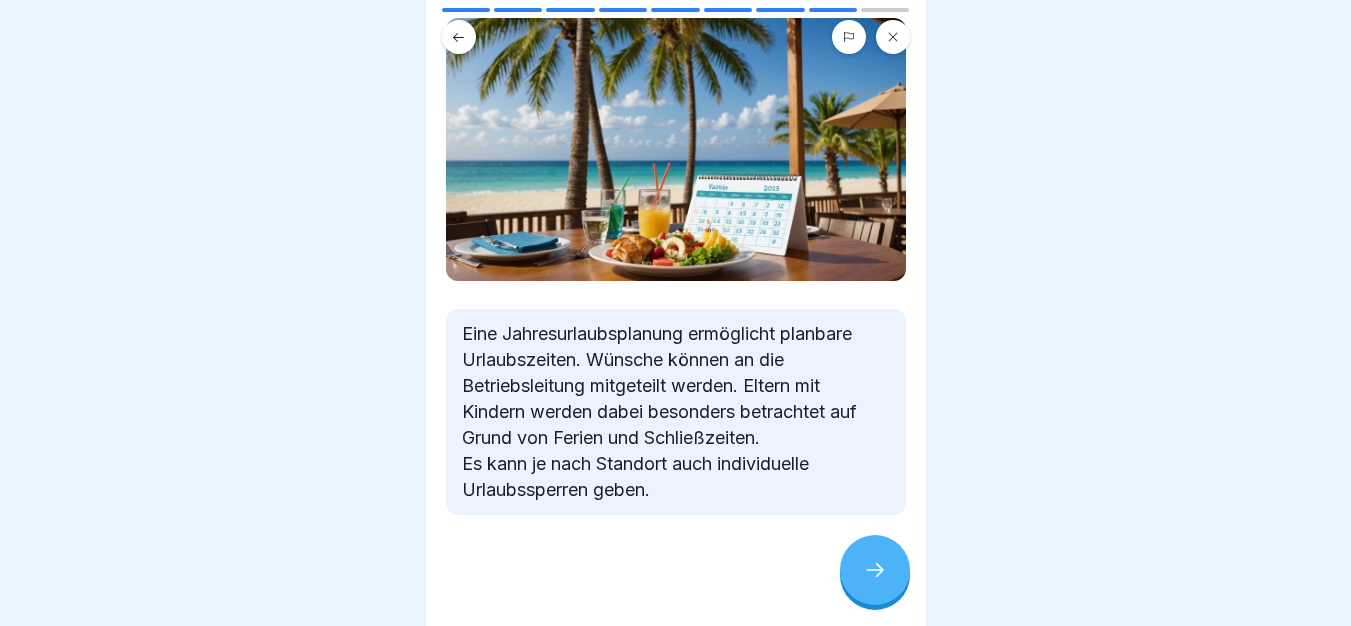 click at bounding box center [875, 570] 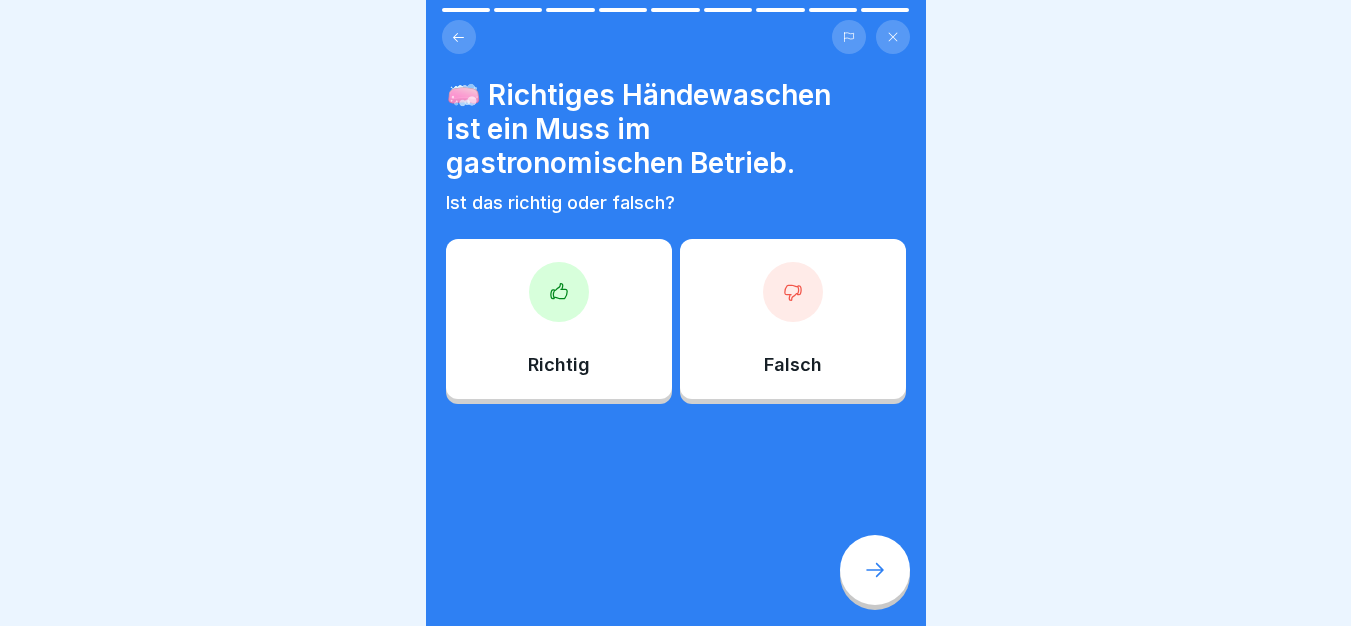 click on "Richtig" at bounding box center (559, 319) 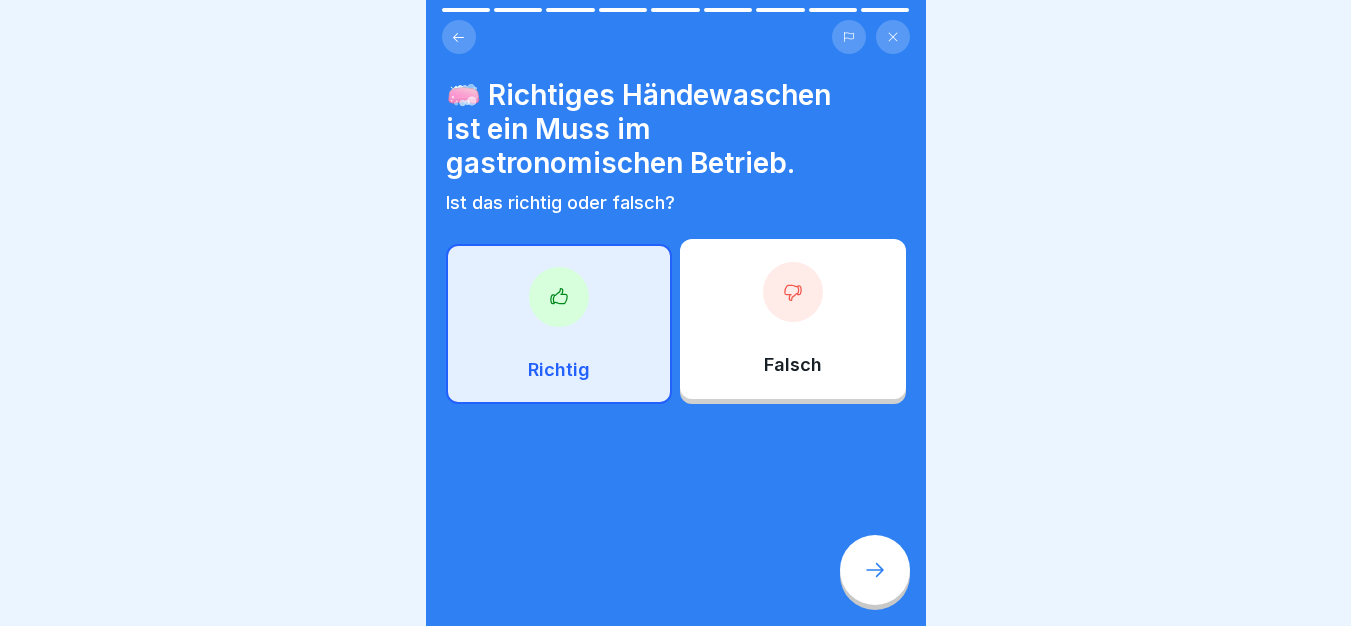 click 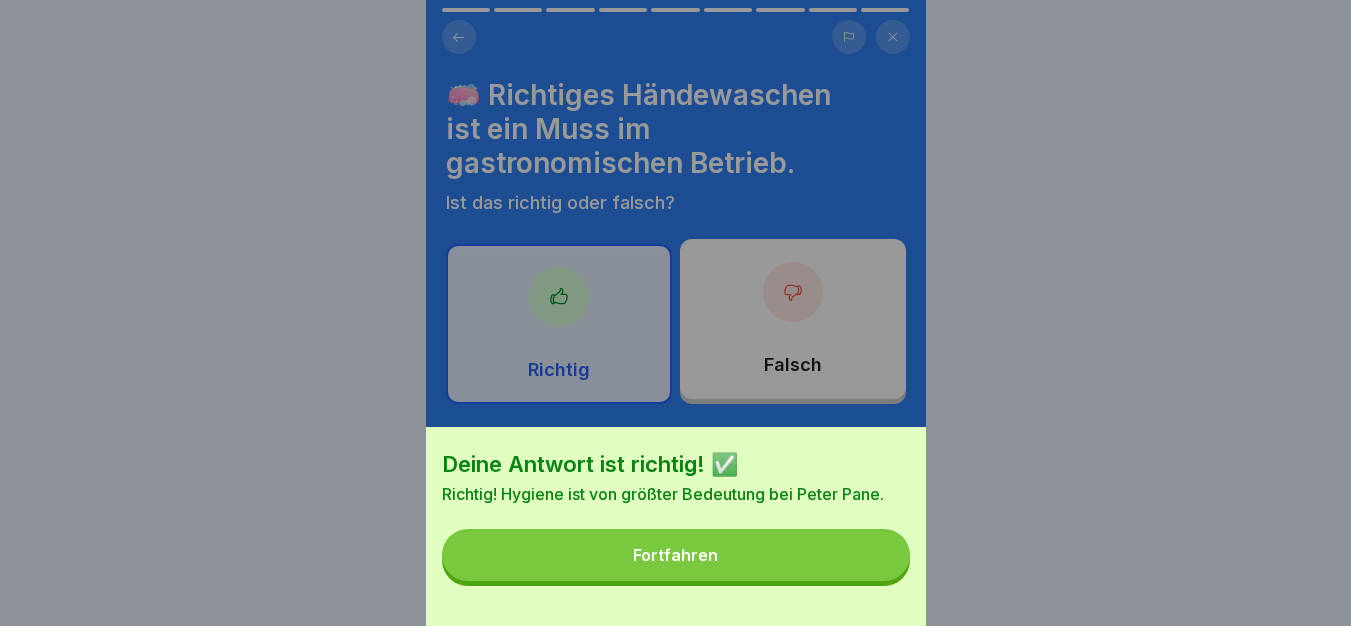 click on "Fortfahren" at bounding box center [676, 555] 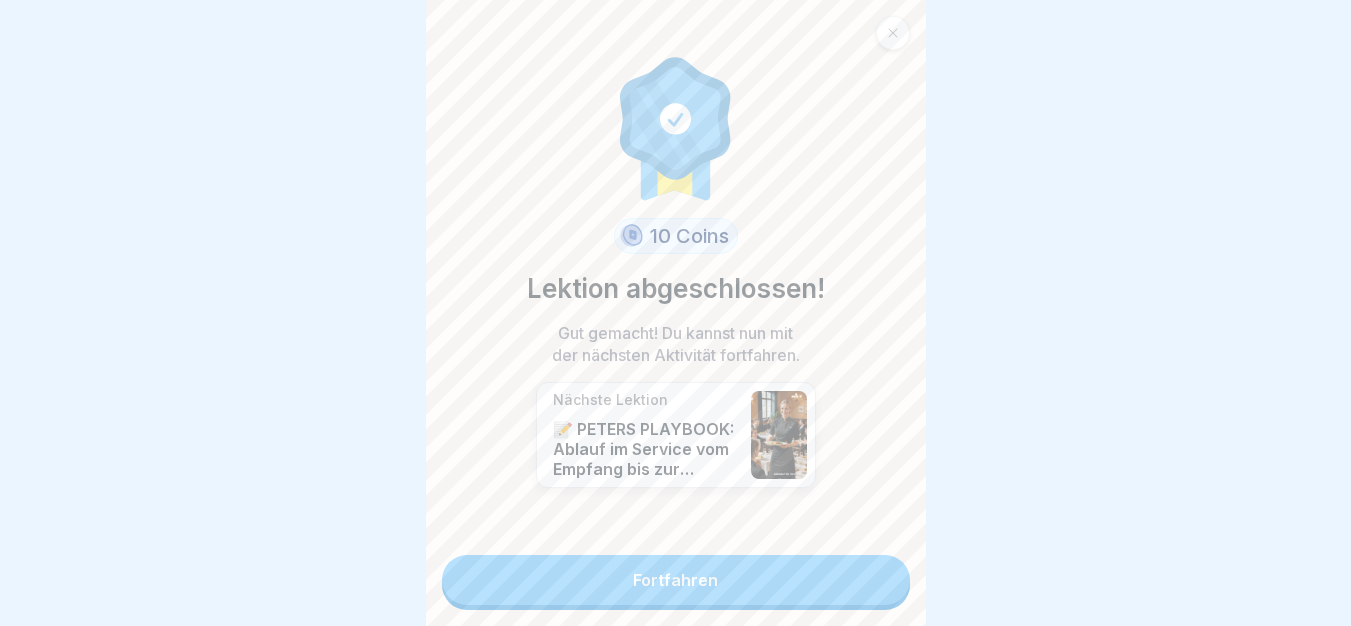 click on "Fortfahren" at bounding box center [676, 580] 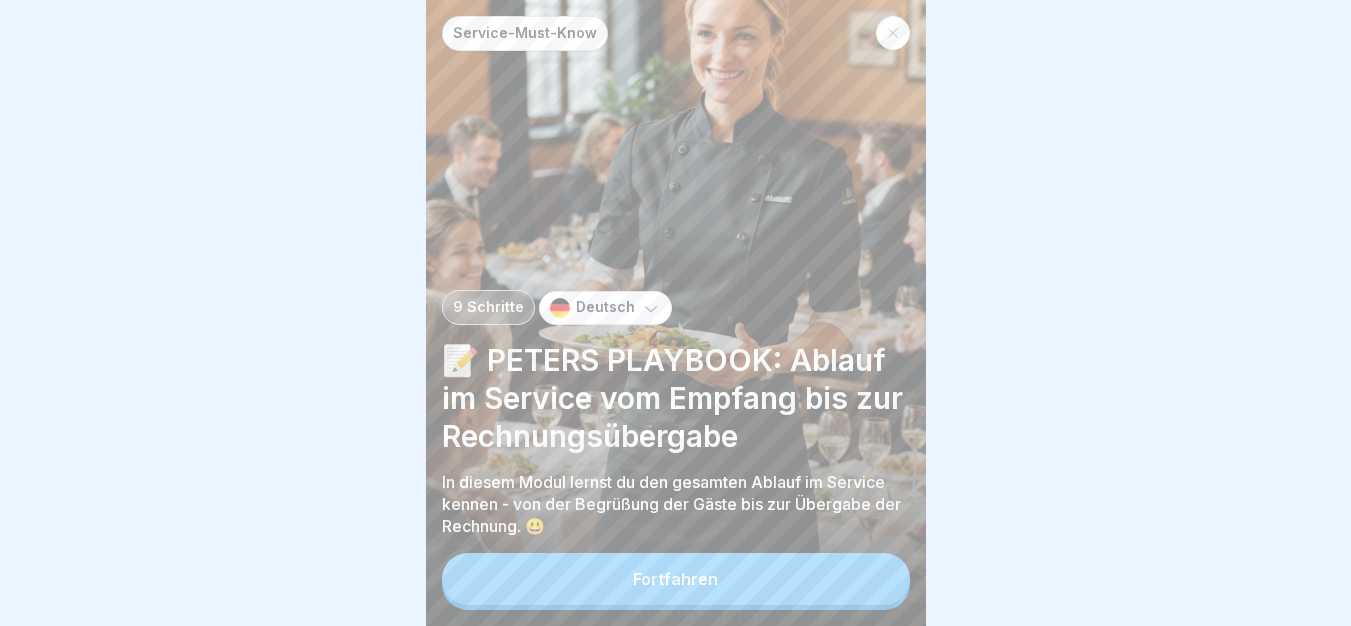 click on "Fortfahren" at bounding box center (676, 579) 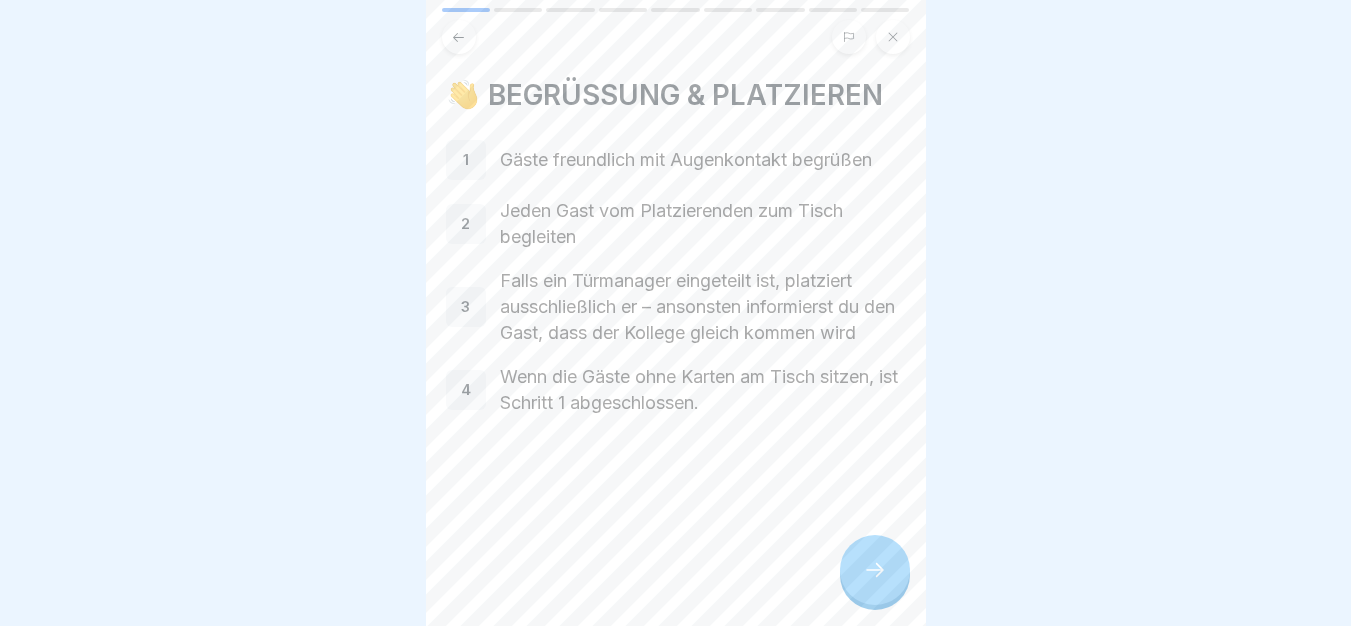 click 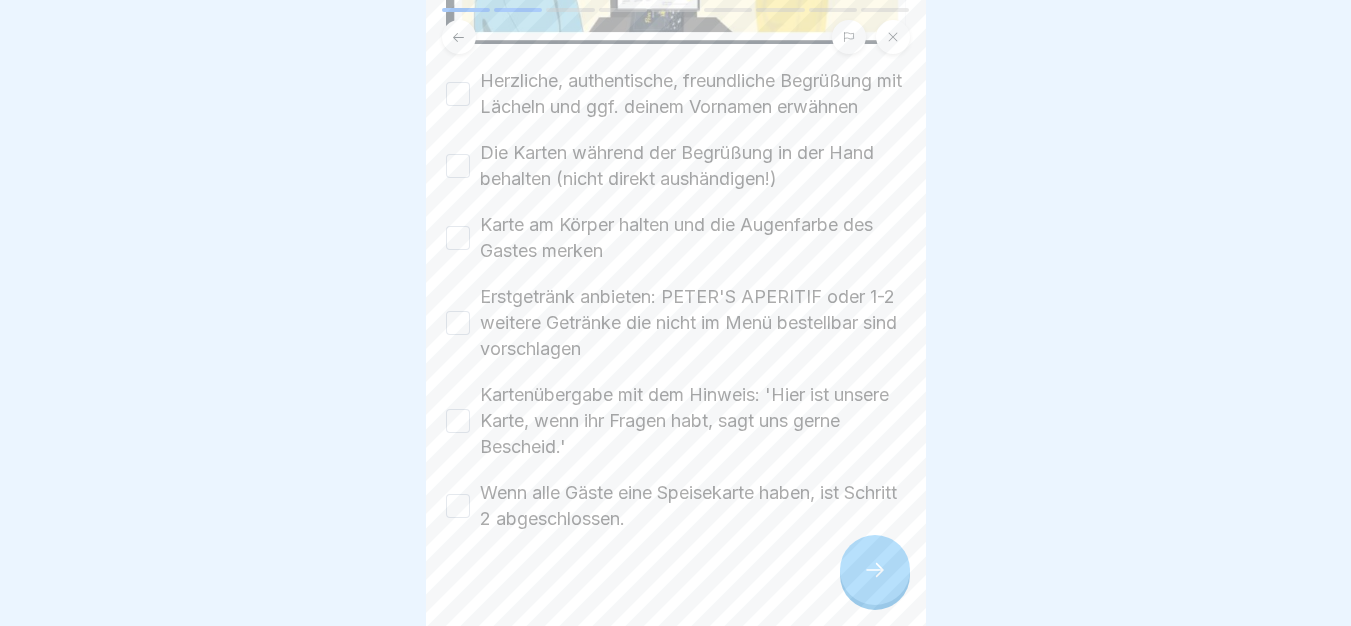 scroll, scrollTop: 480, scrollLeft: 0, axis: vertical 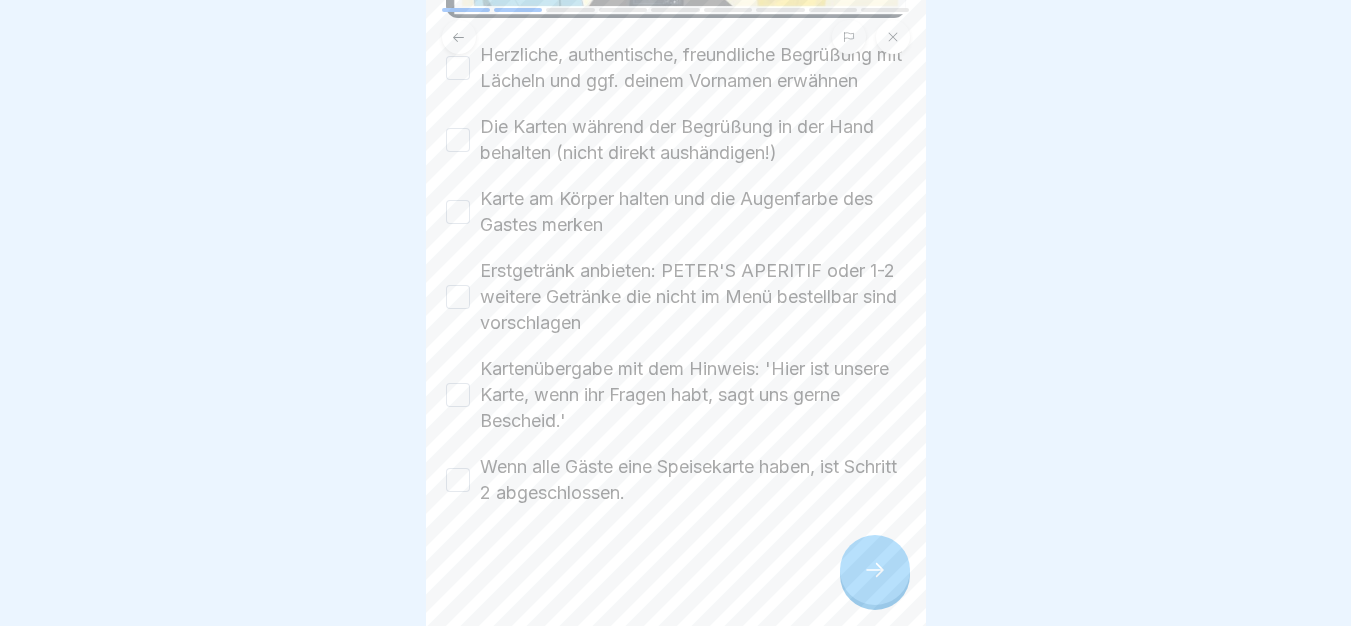 click on "Herzliche, authentische, freundliche Begrüßung mit Lächeln und ggf. deinem Vornamen erwähnen" at bounding box center (693, 68) 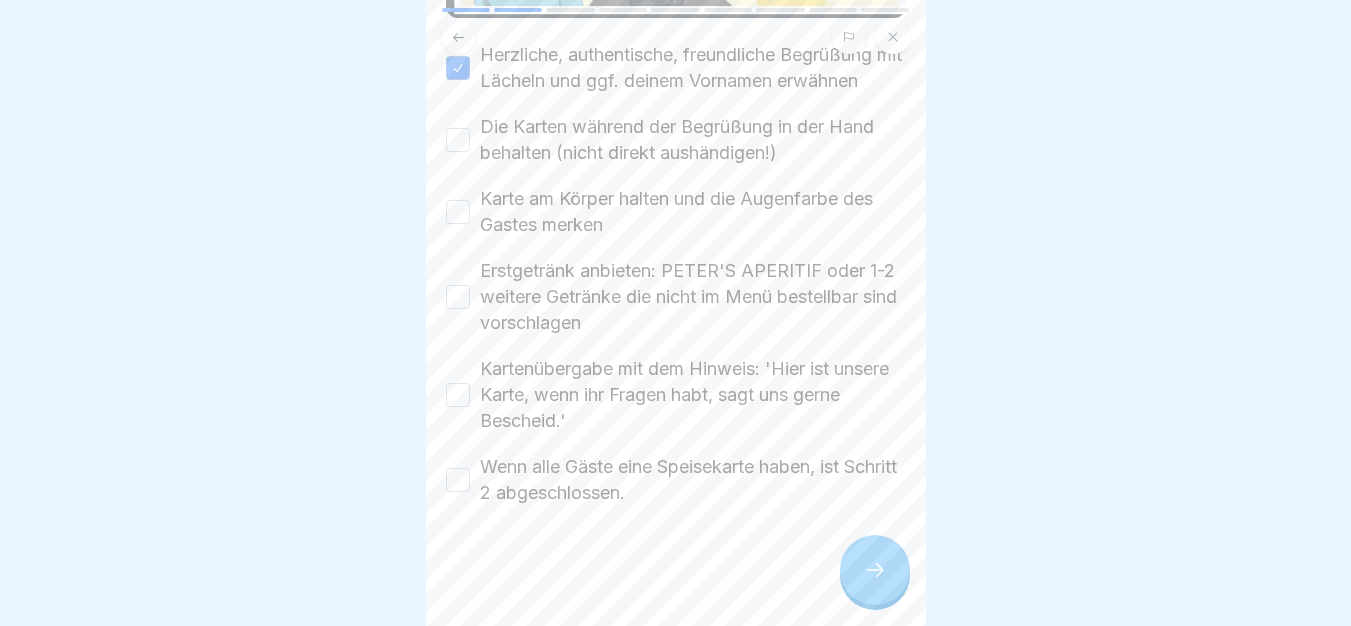 click on "Die Karten während der Begrüßung in der Hand behalten (nicht direkt aushändigen!)" at bounding box center (693, 140) 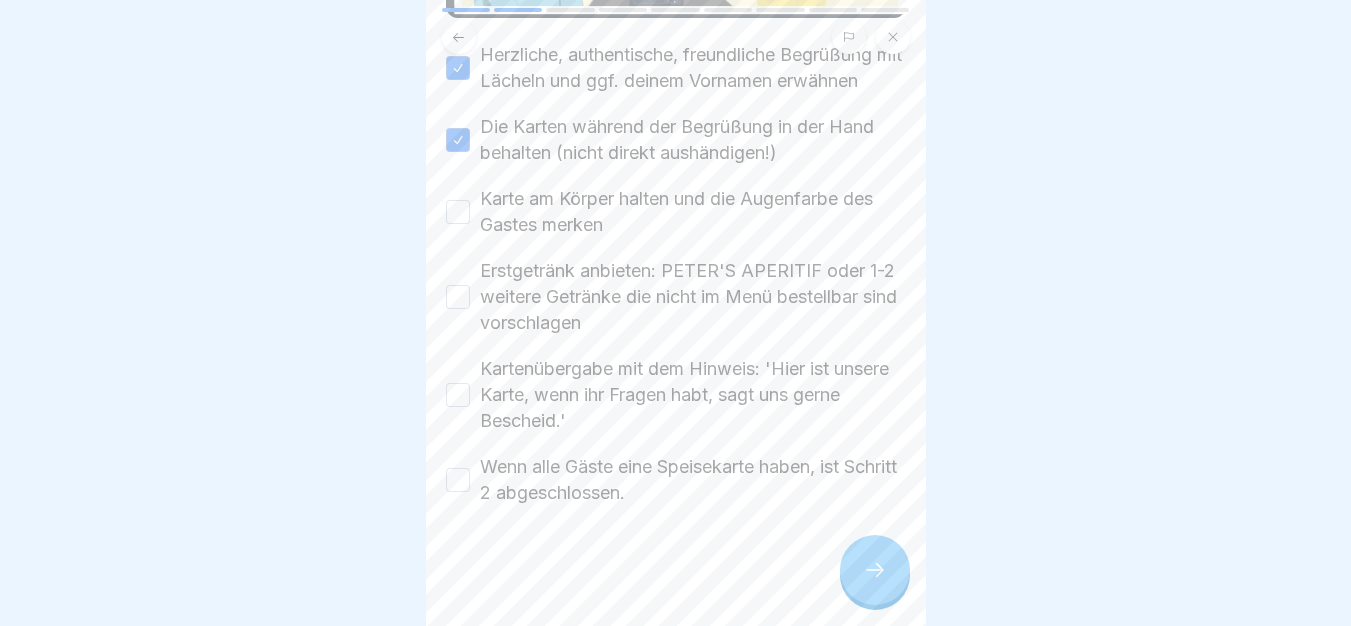 click on "Karte am Körper halten und die Augenfarbe des Gastes merken" at bounding box center (693, 212) 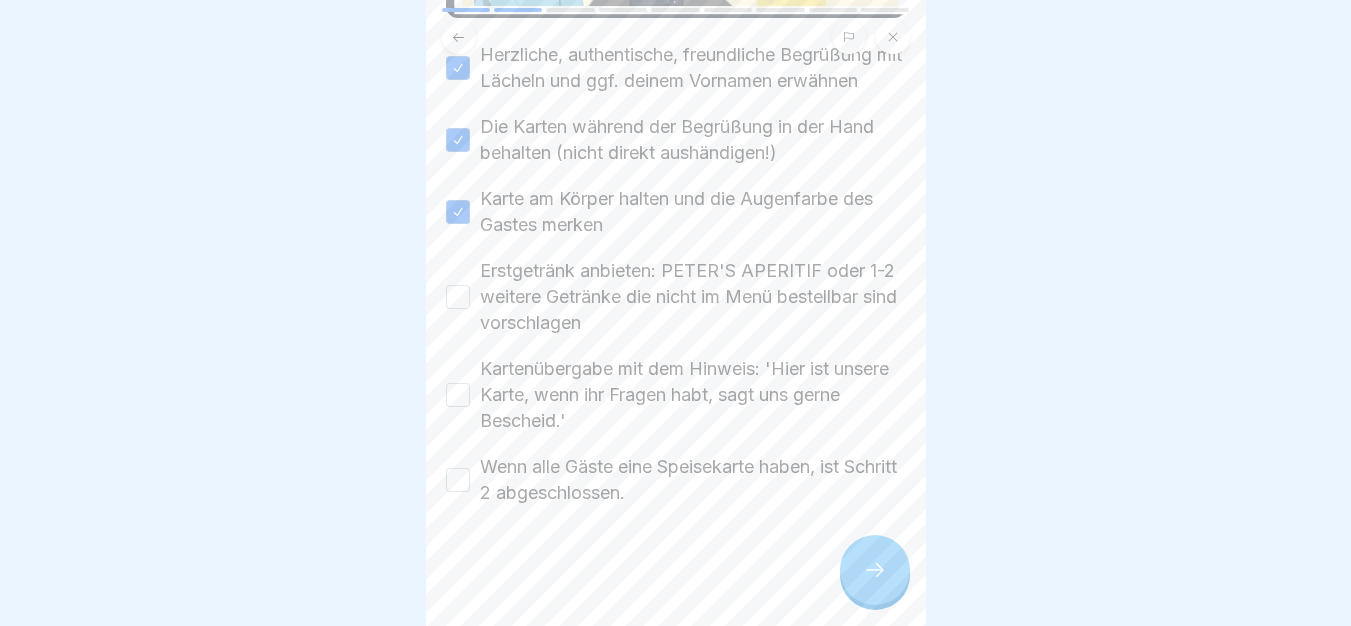 click on "Erstgetränk anbieten: PETER'S APERITIF oder 1-2 weitere Getränke die nicht im Menü bestellbar sind vorschlagen" at bounding box center (693, 297) 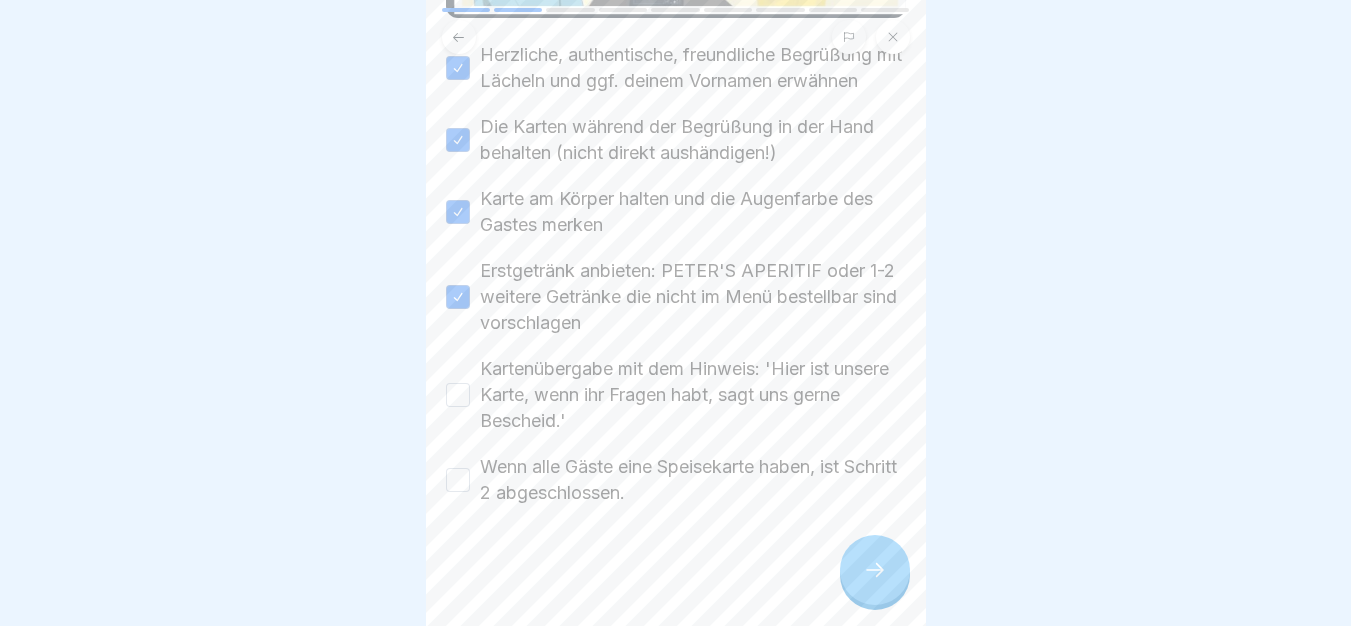 click on "Kartenübergabe mit dem Hinweis: 'Hier ist unsere Karte, wenn ihr Fragen habt, sagt uns gerne Bescheid.'" at bounding box center (693, 395) 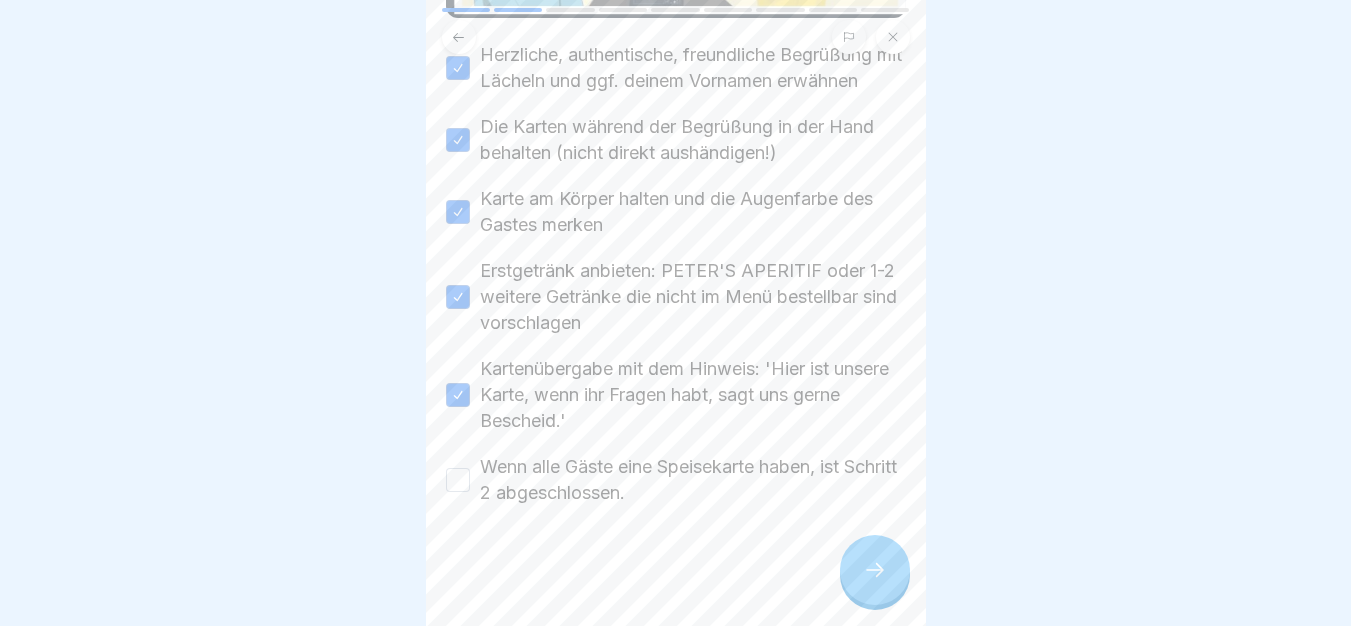 click on "Wenn alle Gäste eine Speisekarte haben, ist Schritt 2 abgeschlossen." at bounding box center (693, 480) 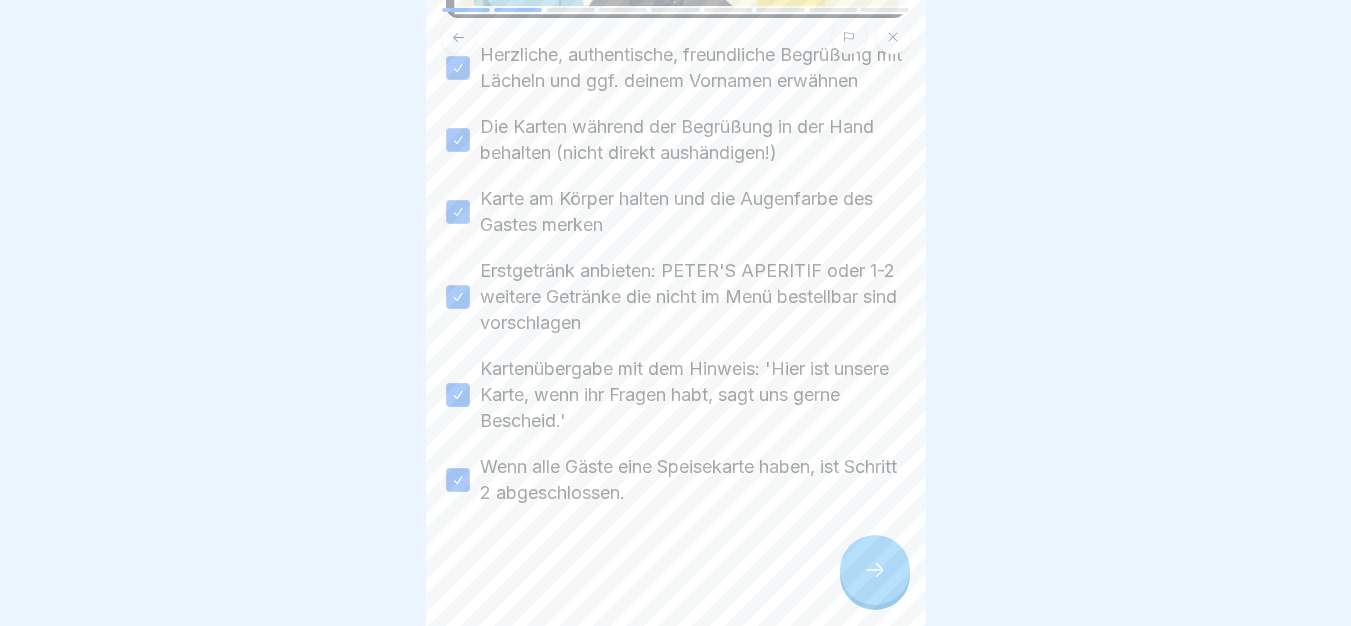 click at bounding box center (875, 570) 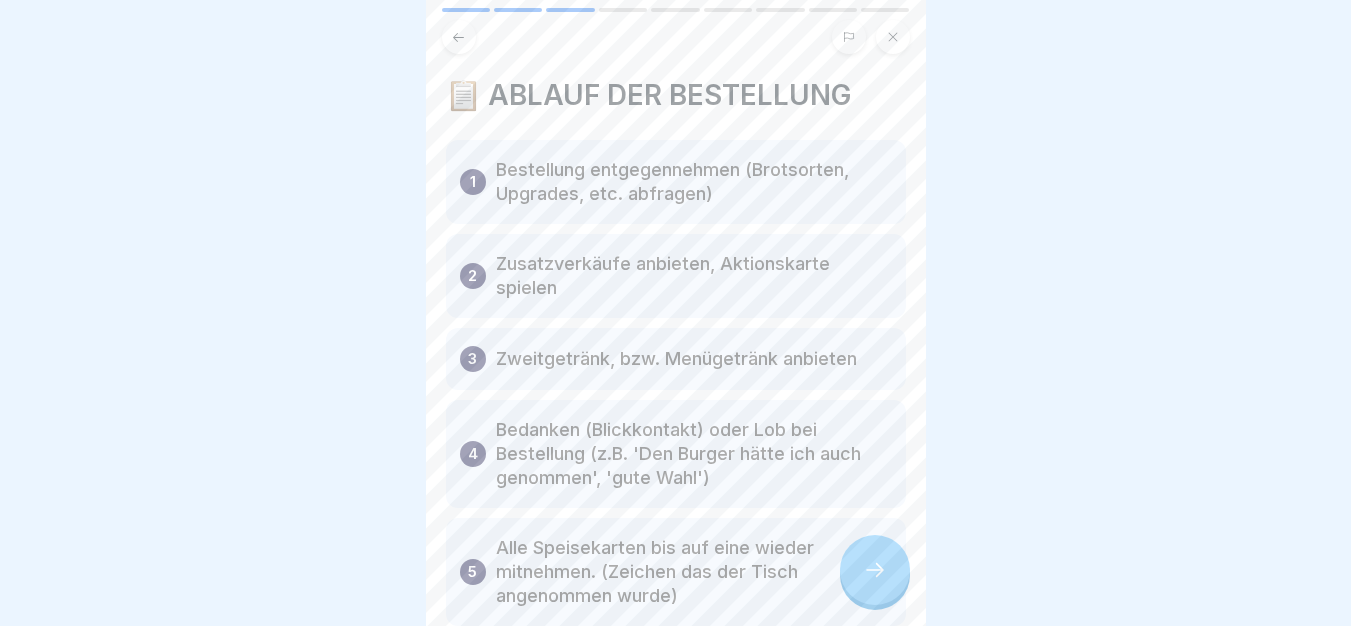 click at bounding box center (875, 570) 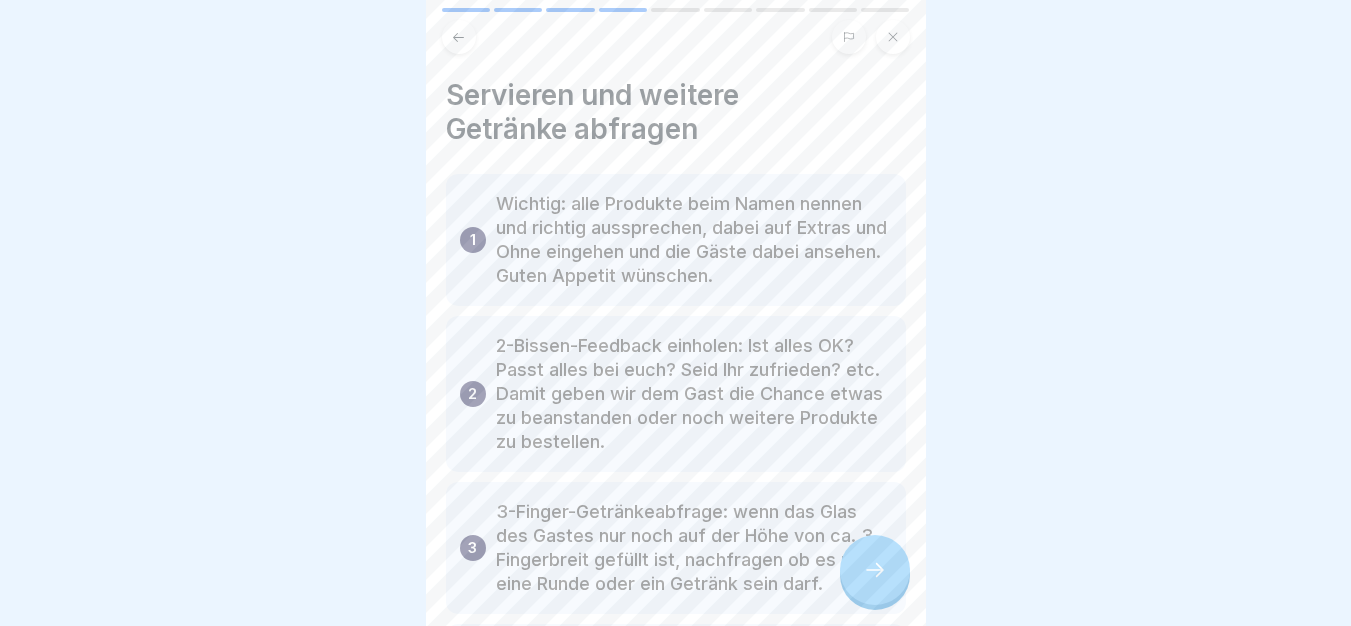 click at bounding box center [875, 570] 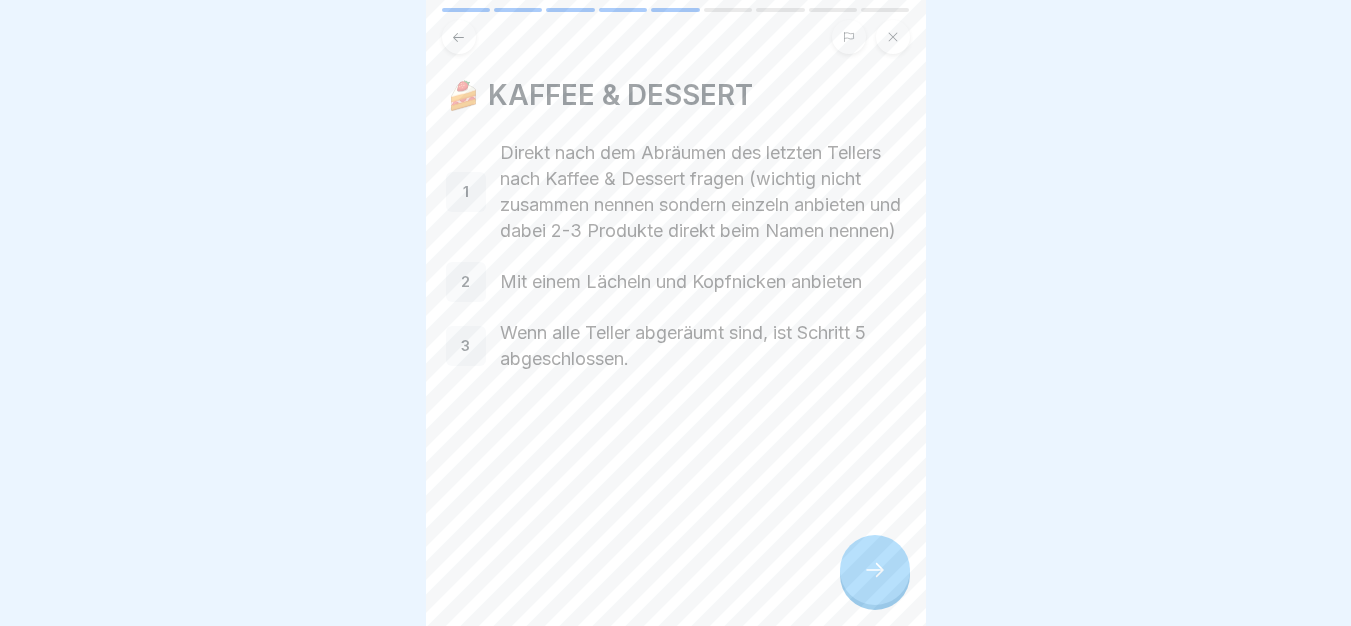 click at bounding box center (875, 570) 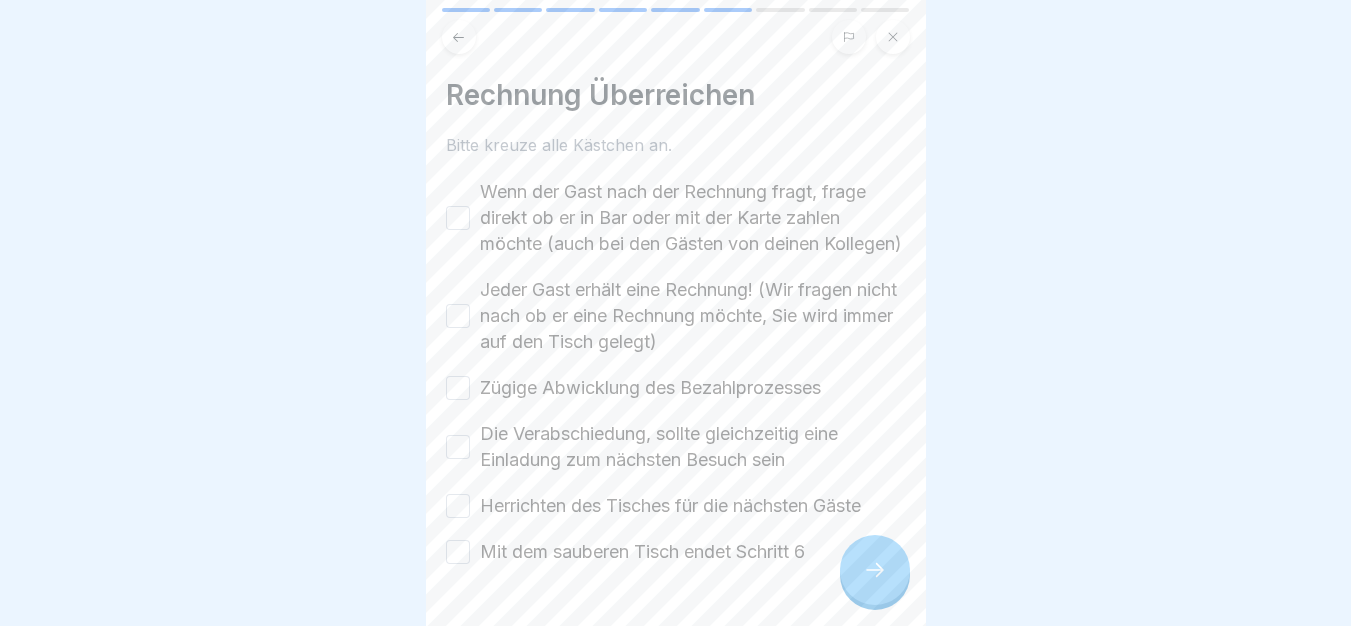 click at bounding box center (875, 570) 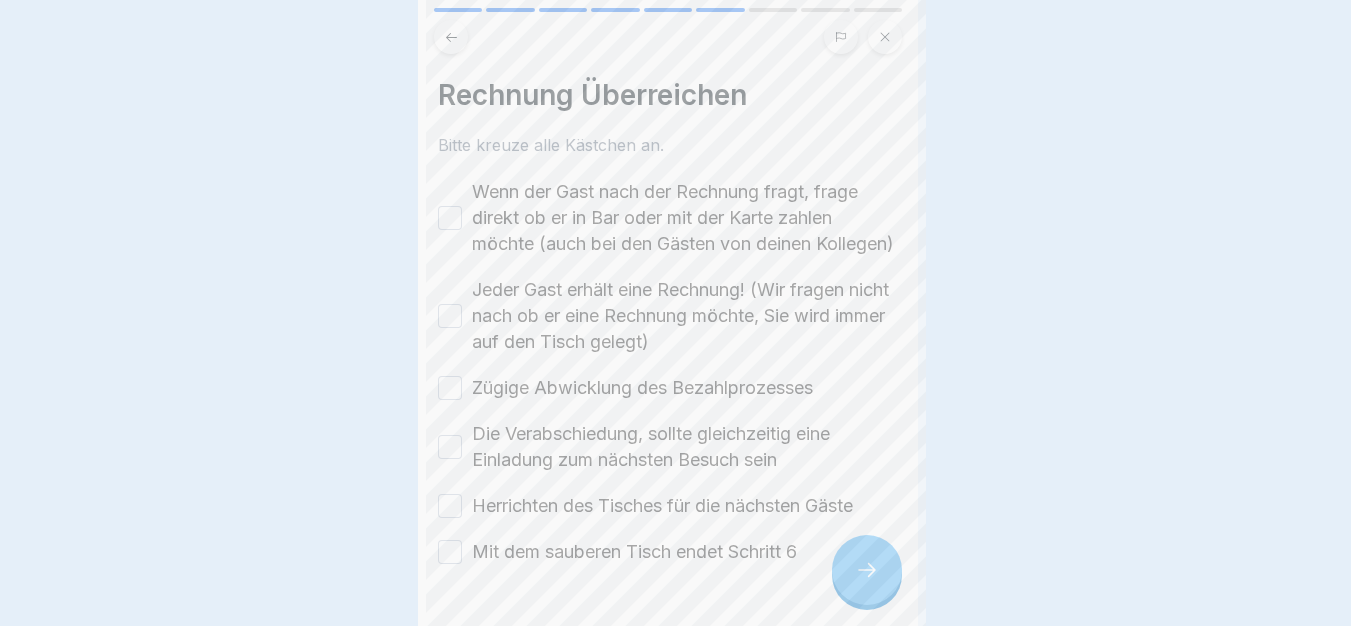 scroll, scrollTop: 0, scrollLeft: 0, axis: both 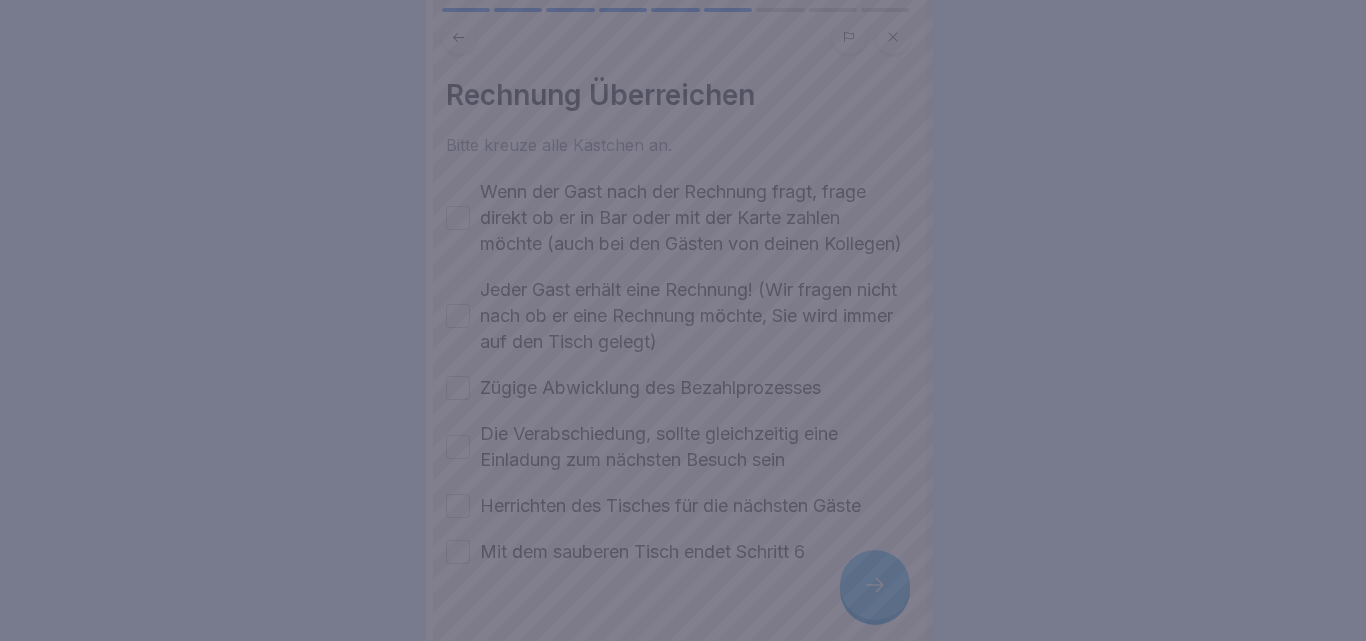 click at bounding box center [683, 320] 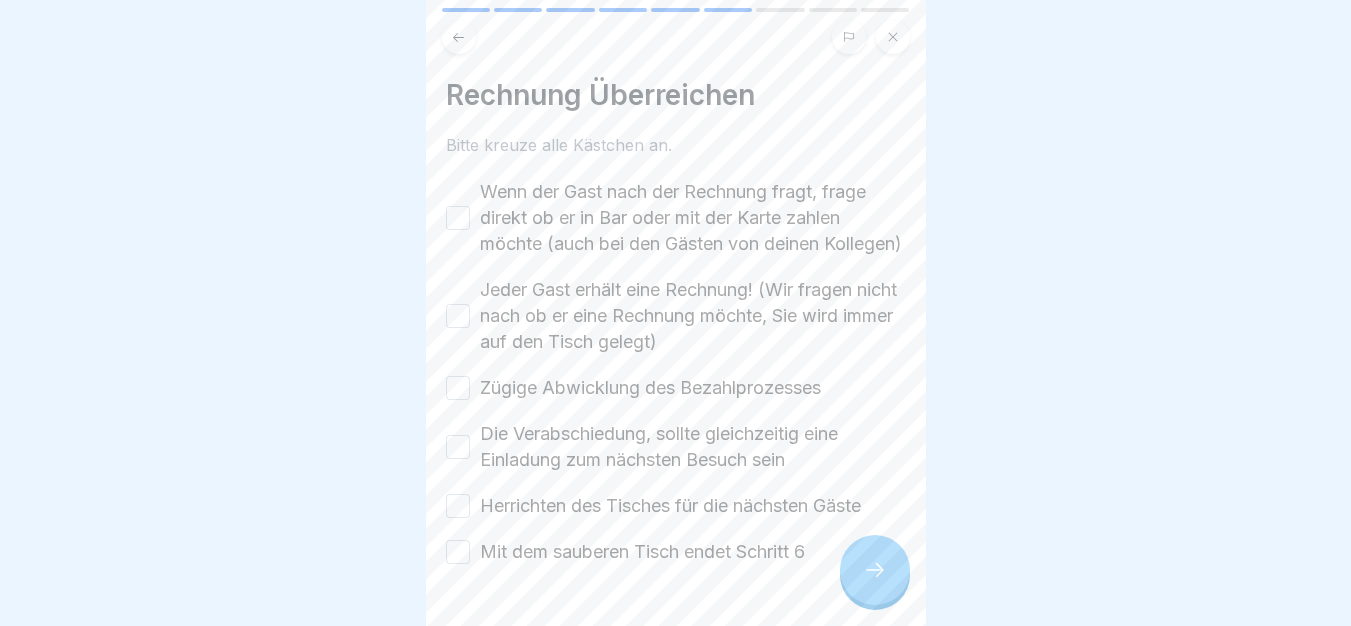 click on "Wenn der Gast nach der Rechnung fragt, frage direkt ob er in Bar oder mit der Karte zahlen möchte (auch bei den Gästen von deinen Kollegen)" at bounding box center (693, 218) 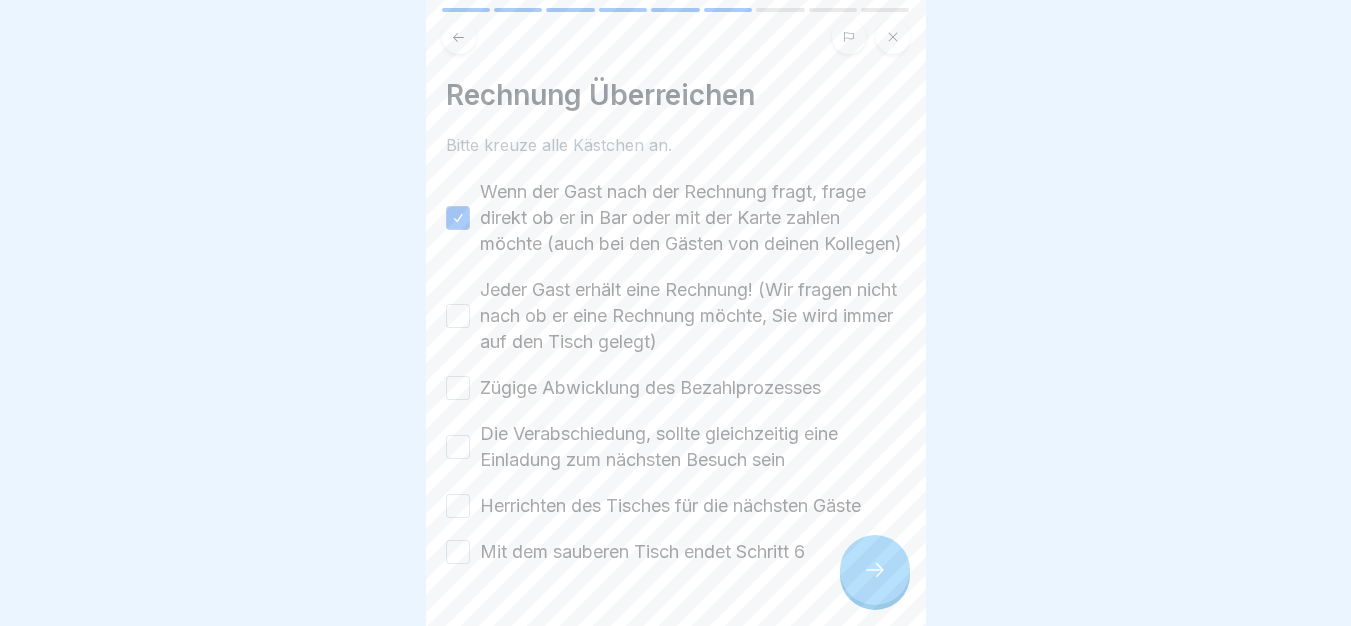 click on "Jeder Gast erhält eine Rechnung! (Wir fragen nicht nach ob er eine Rechnung möchte, Sie wird immer auf den Tisch gelegt)" at bounding box center [693, 316] 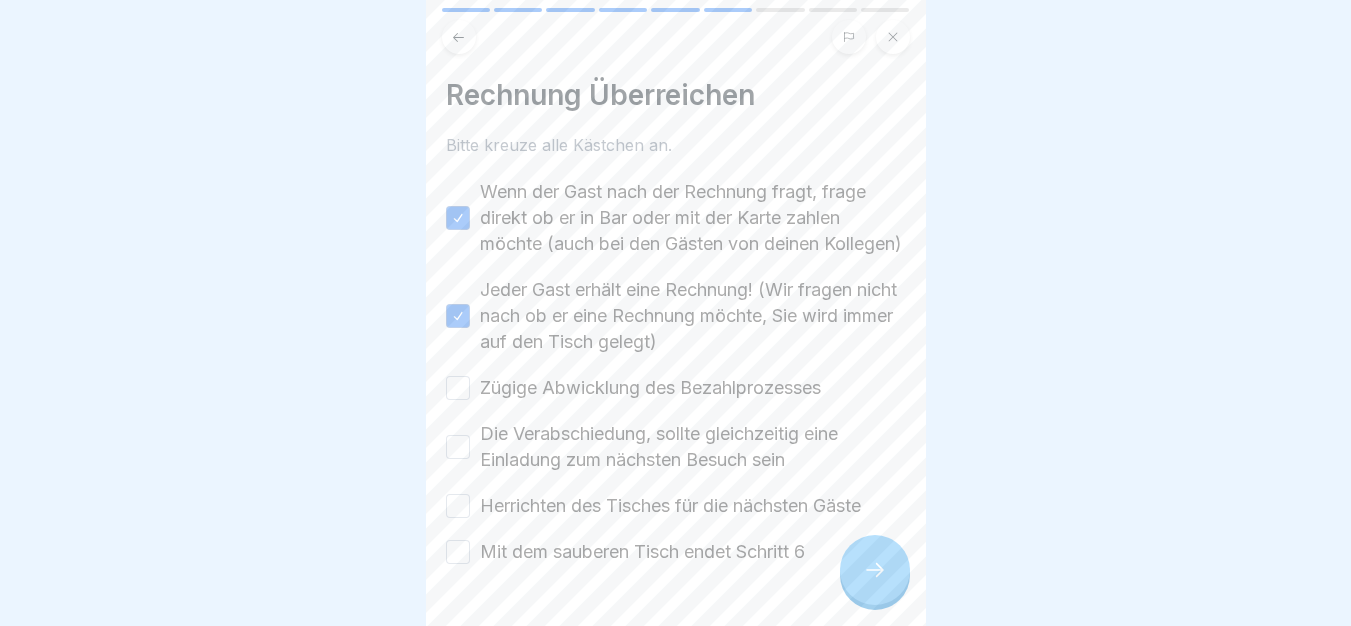 click on "Zügige Abwicklung des Bezahlprozesses" at bounding box center (650, 388) 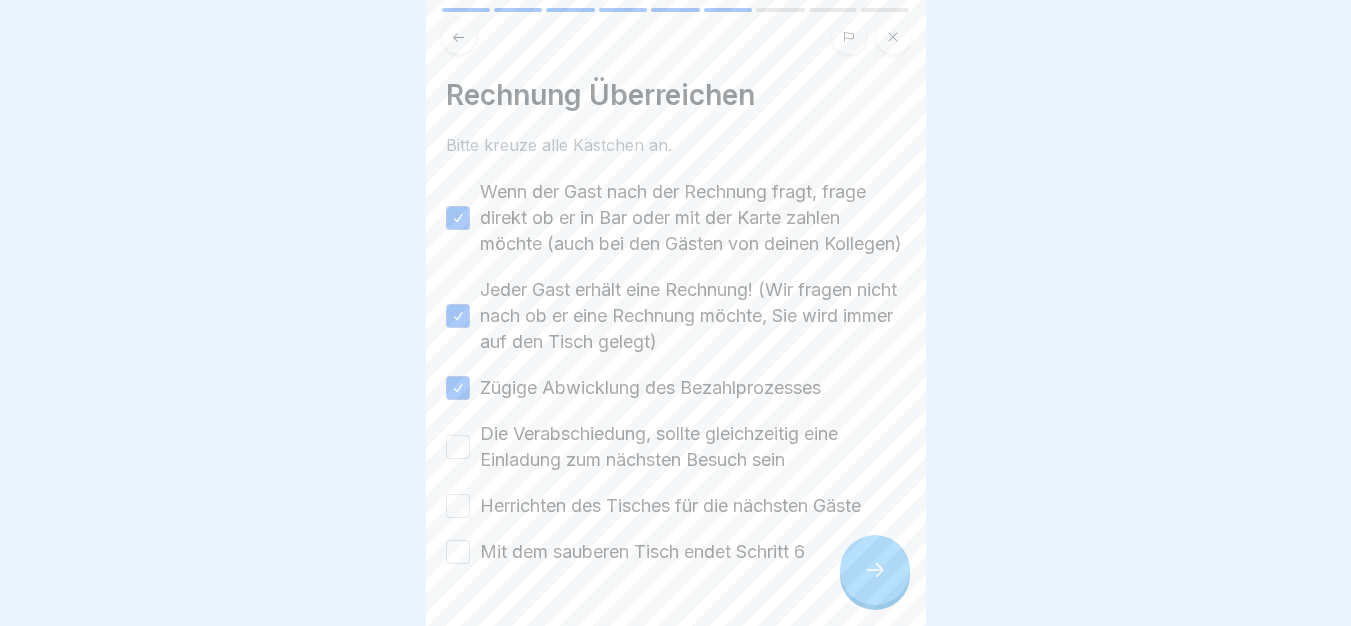 click on "Die Verabschiedung, sollte gleichzeitig eine Einladung zum nächsten Besuch sein" at bounding box center (693, 447) 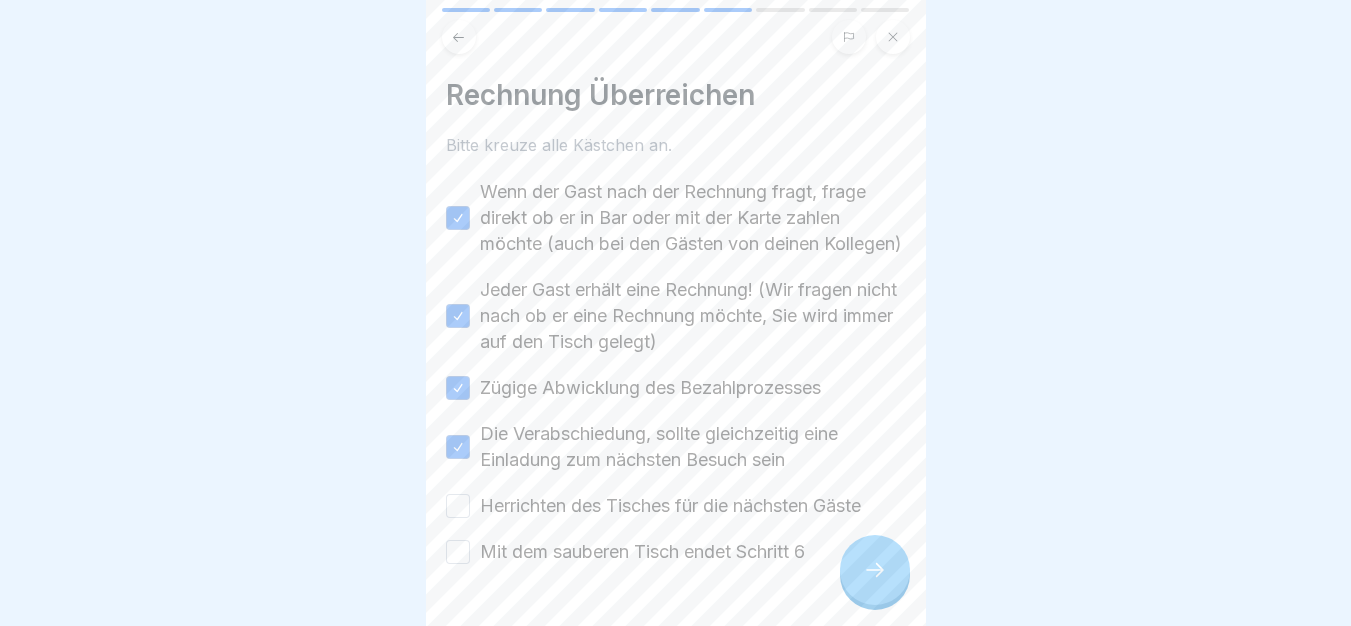 click on "Herrichten des Tisches für die nächsten Gäste" at bounding box center [670, 506] 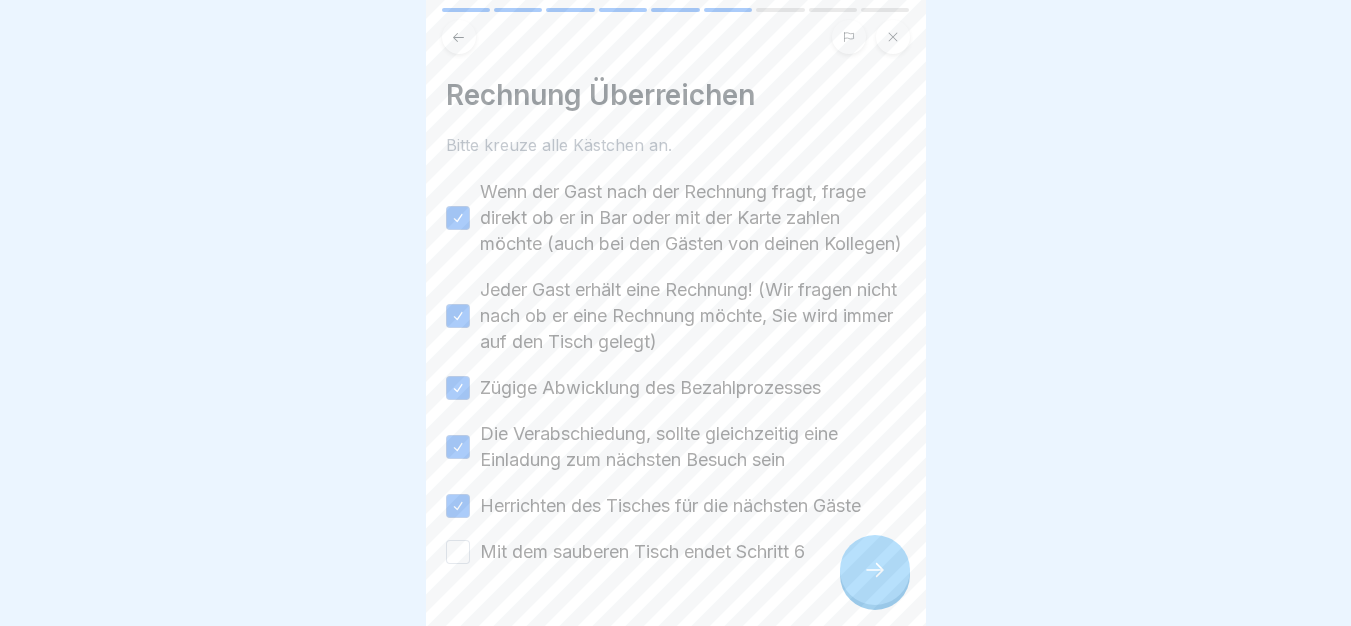 click on "Mit dem sauberen Tisch endet Schritt 6" at bounding box center (642, 552) 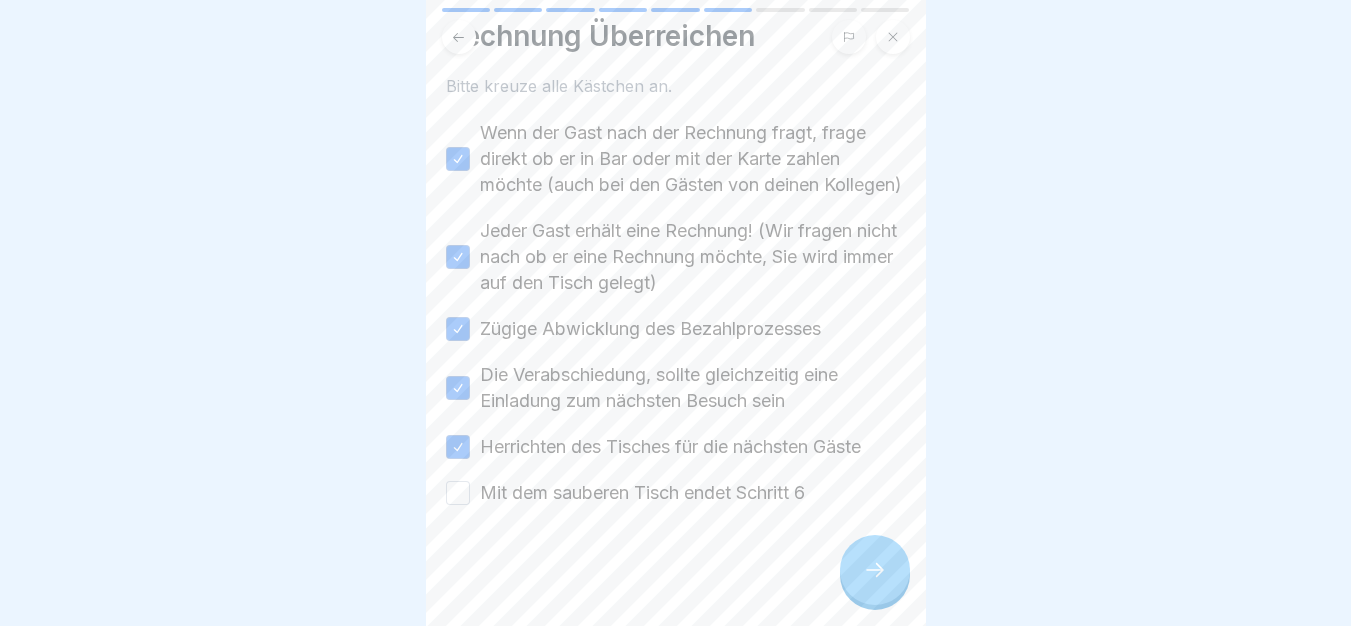 click on "Mit dem sauberen Tisch endet Schritt 6" at bounding box center (642, 493) 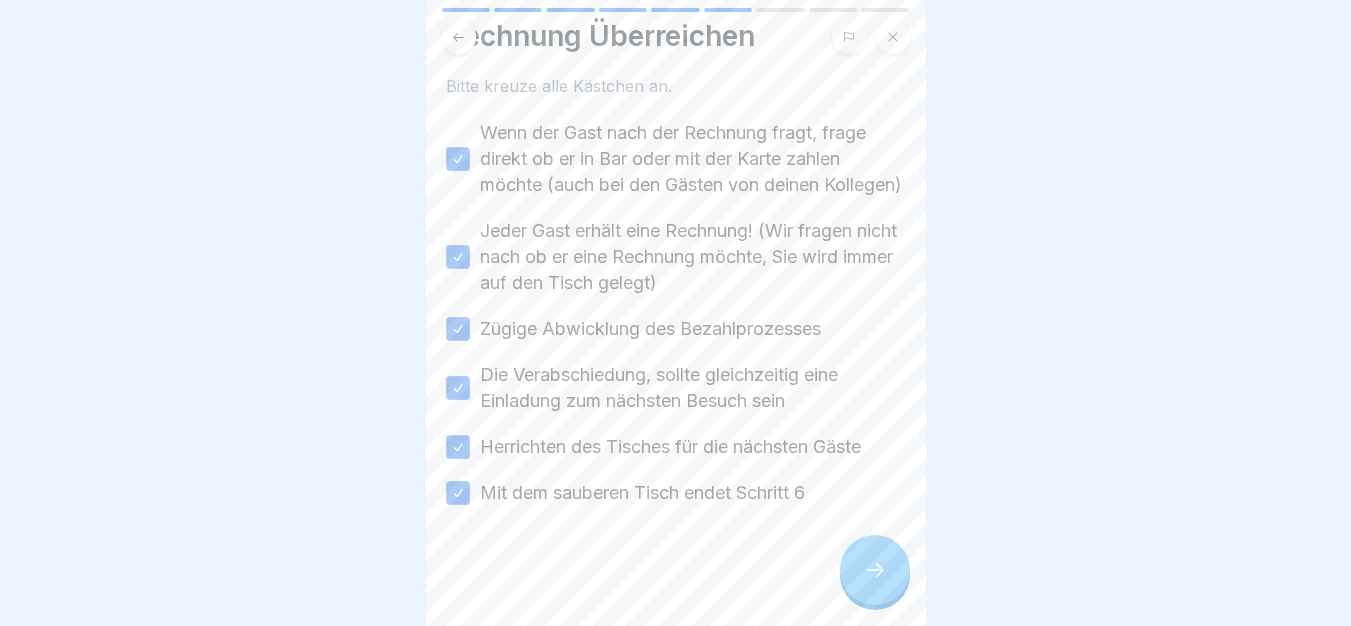 click at bounding box center [875, 570] 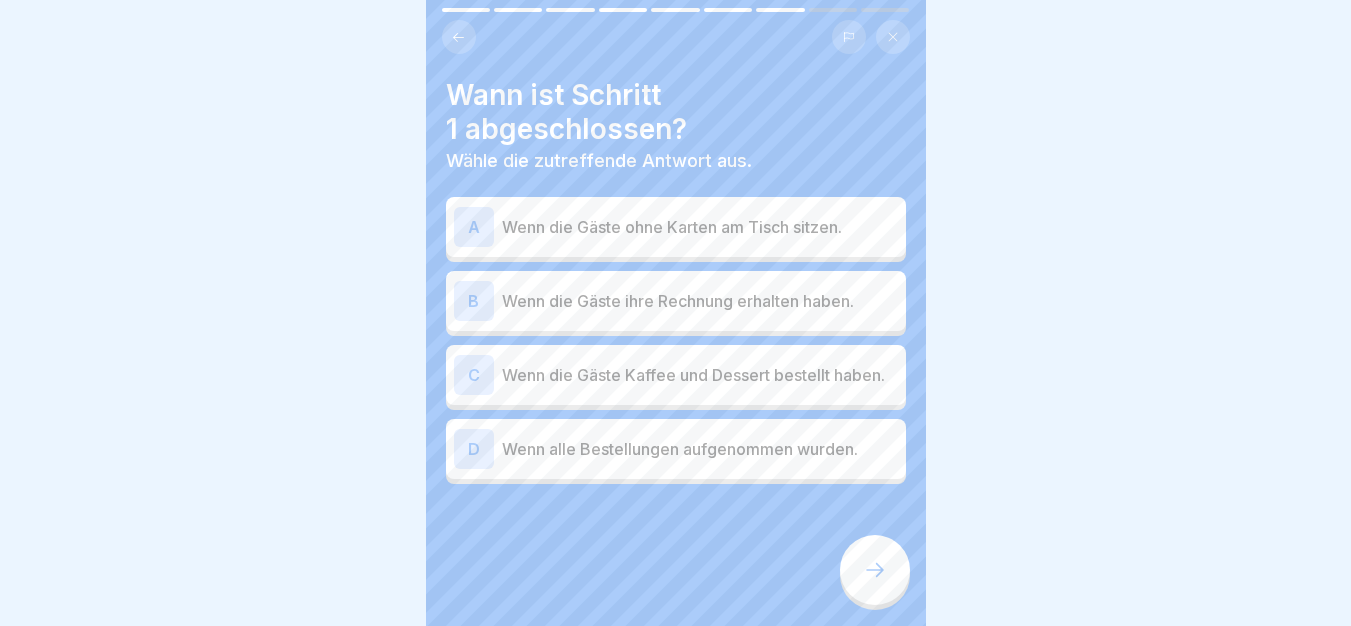 click on "Wenn die Gäste ohne Karten am Tisch sitzen." at bounding box center [700, 227] 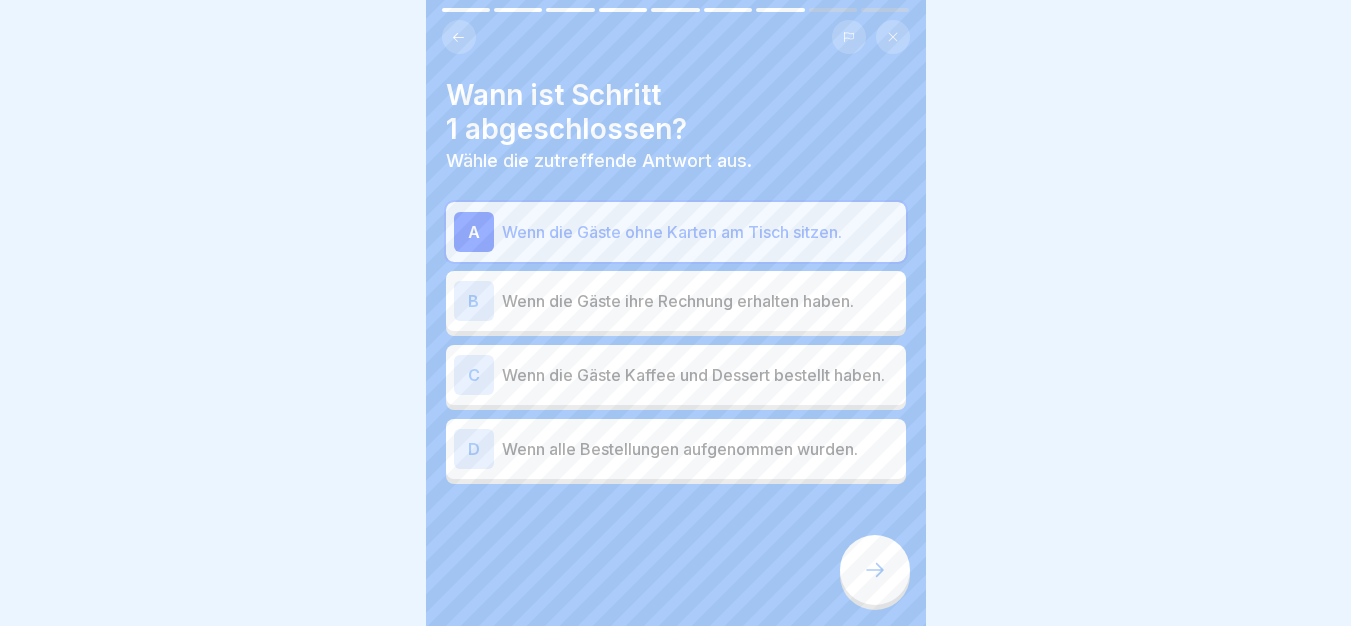 click 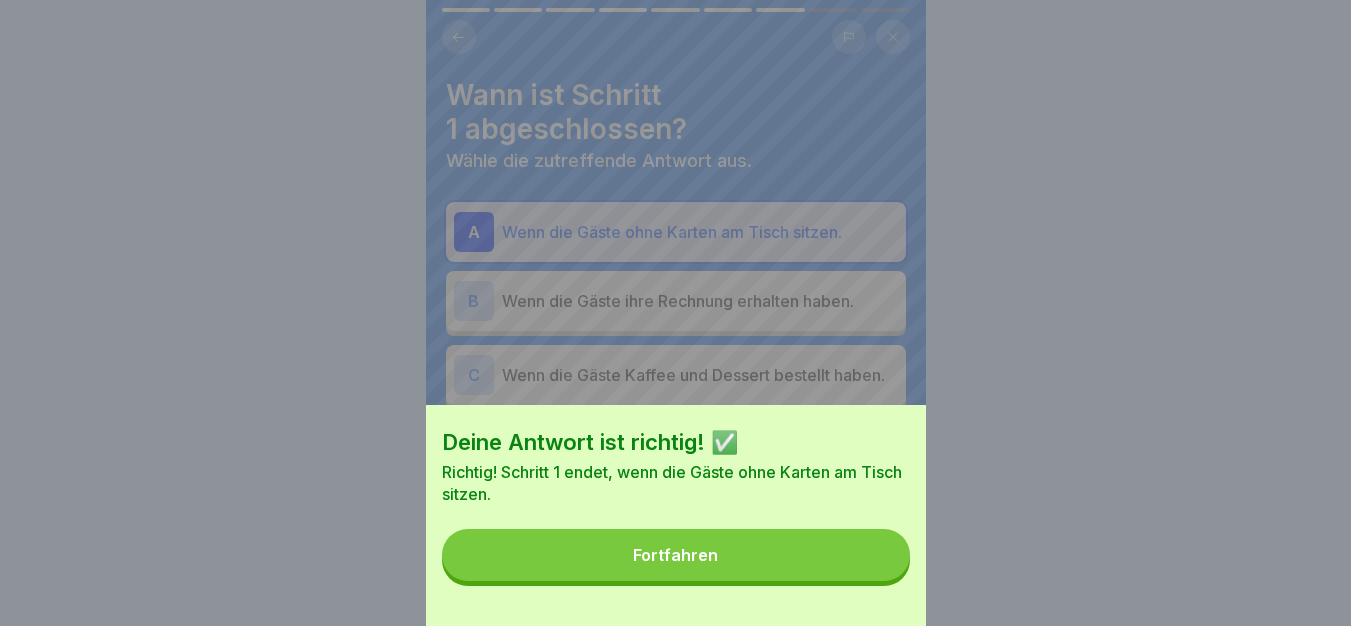 click on "Fortfahren" at bounding box center [676, 555] 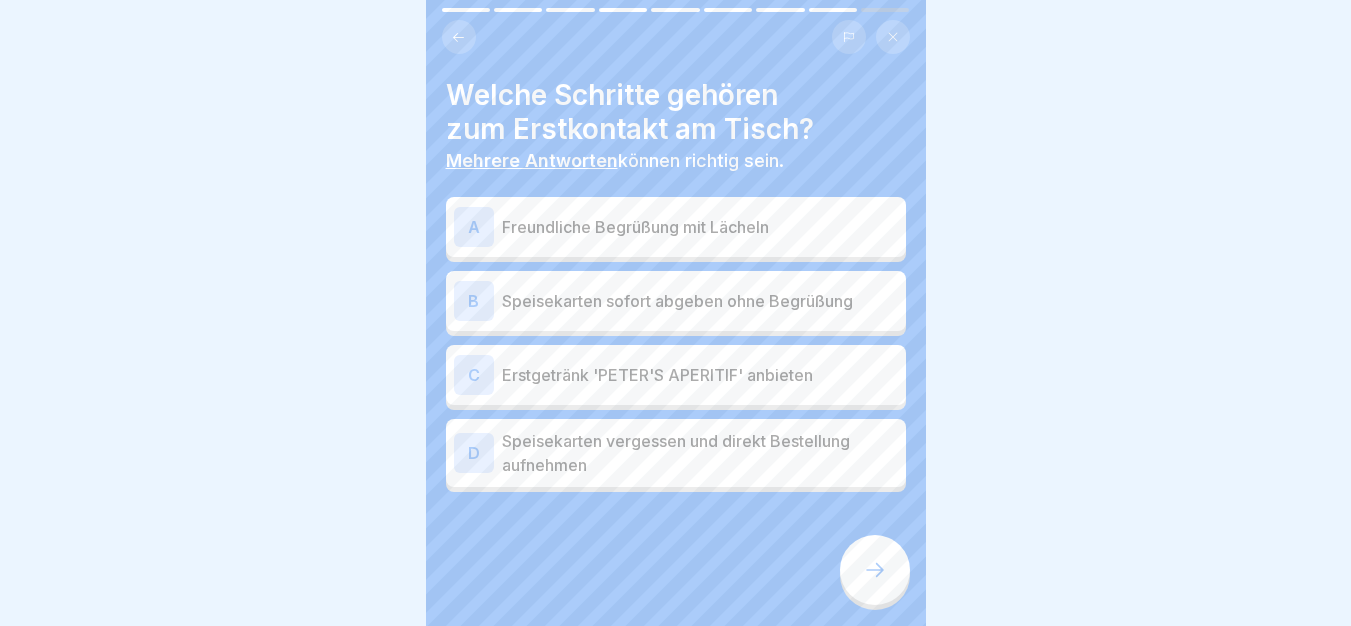 click on "Freundliche Begrüßung mit Lächeln" at bounding box center (700, 227) 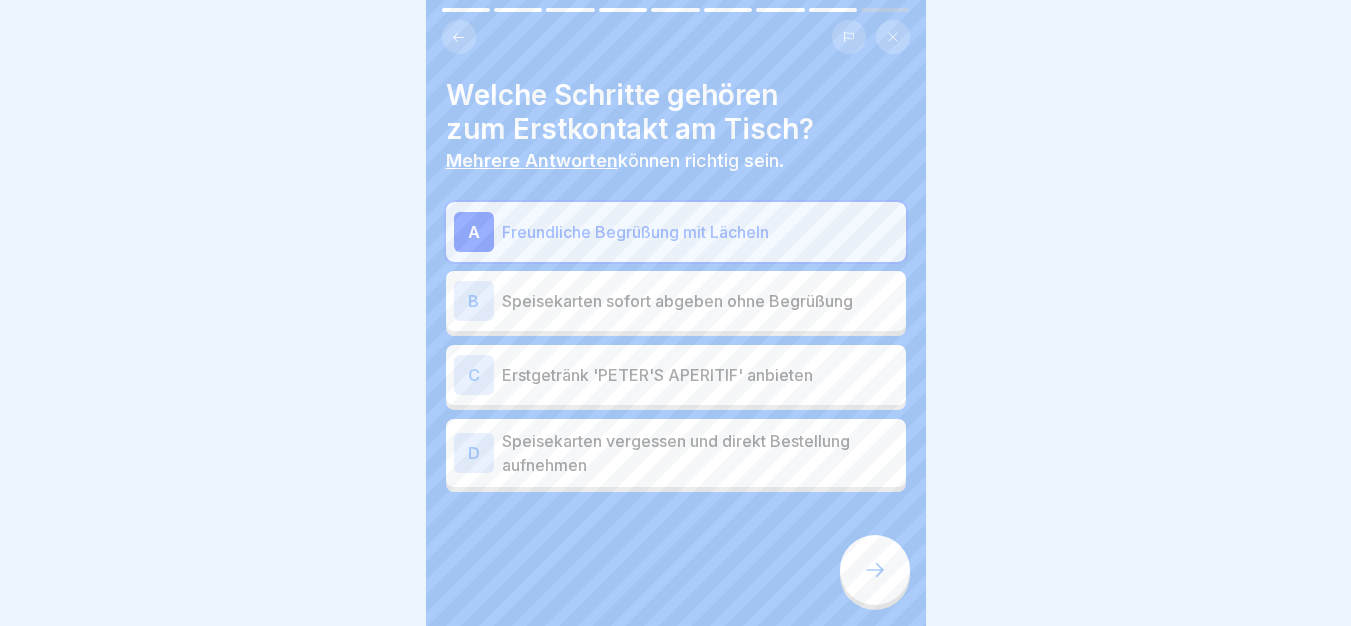 click on "Erstgetränk 'PETER'S APERITIF' anbieten" at bounding box center (700, 375) 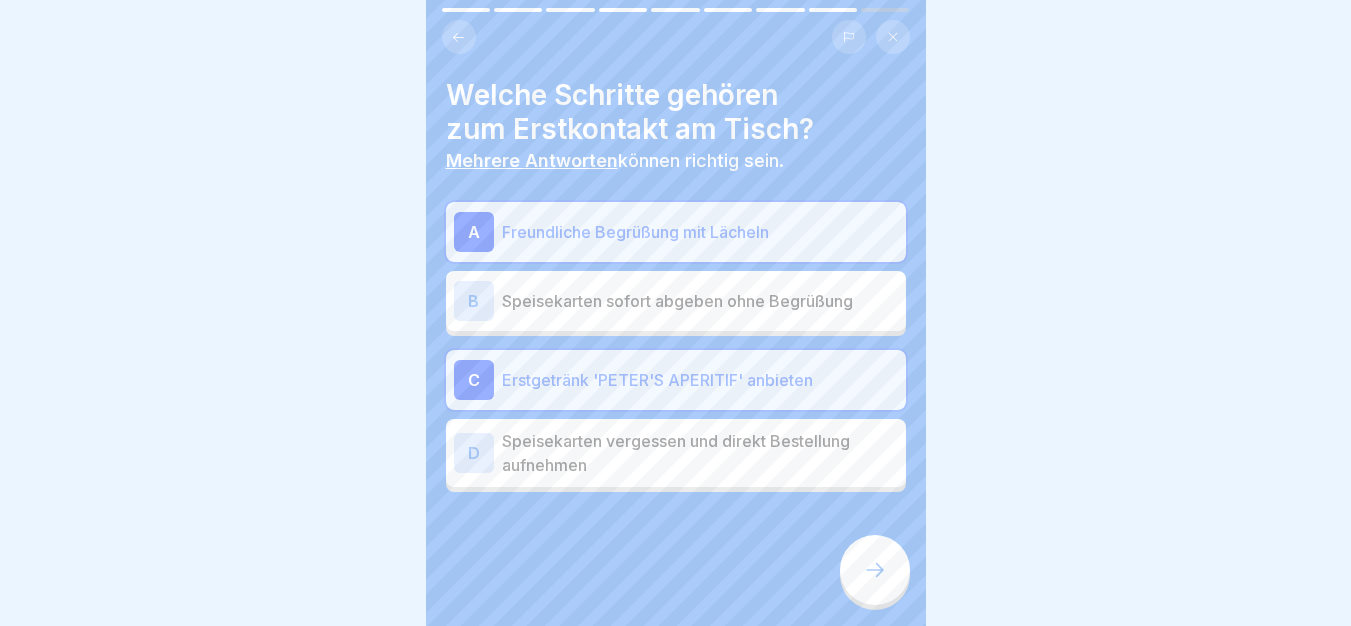 click at bounding box center [875, 570] 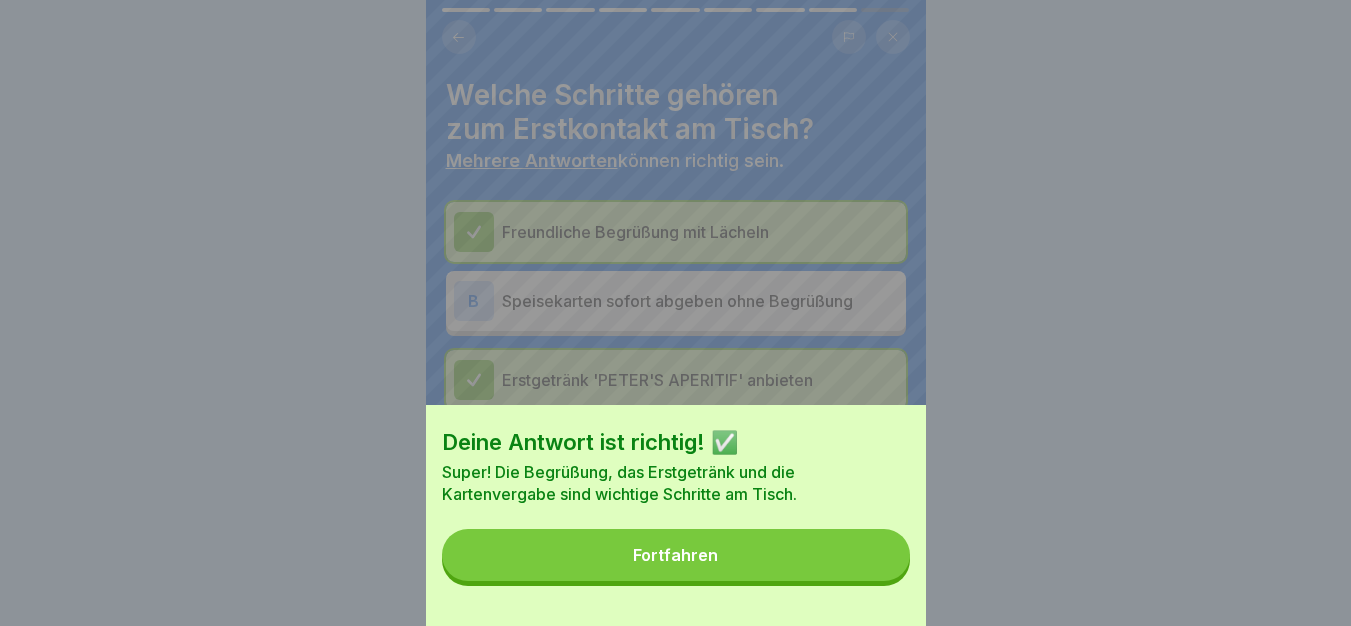 click on "Fortfahren" at bounding box center (676, 555) 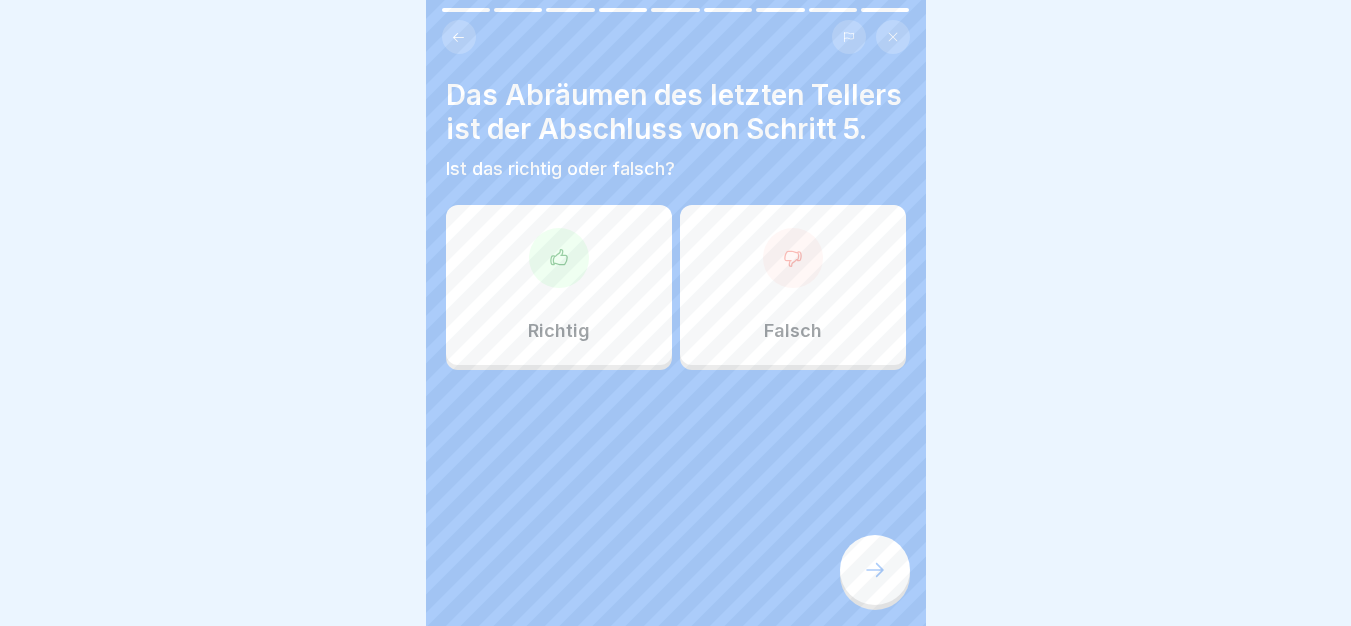 click on "Richtig" at bounding box center [559, 285] 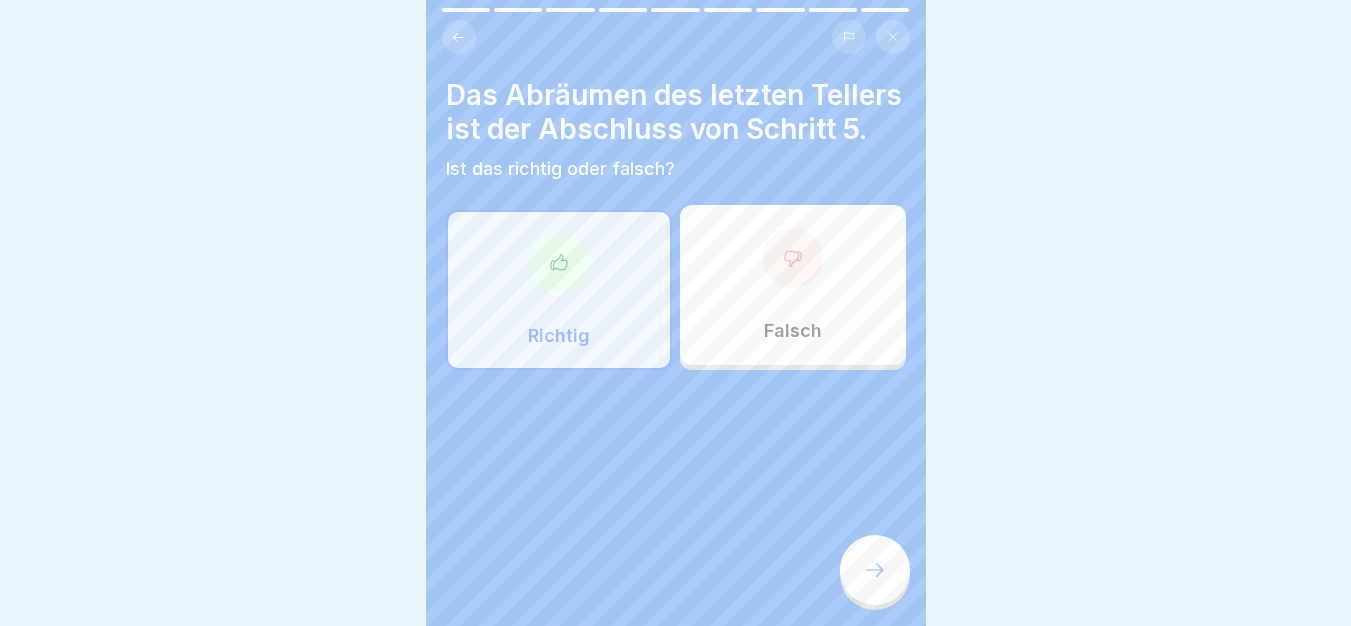 click at bounding box center [875, 570] 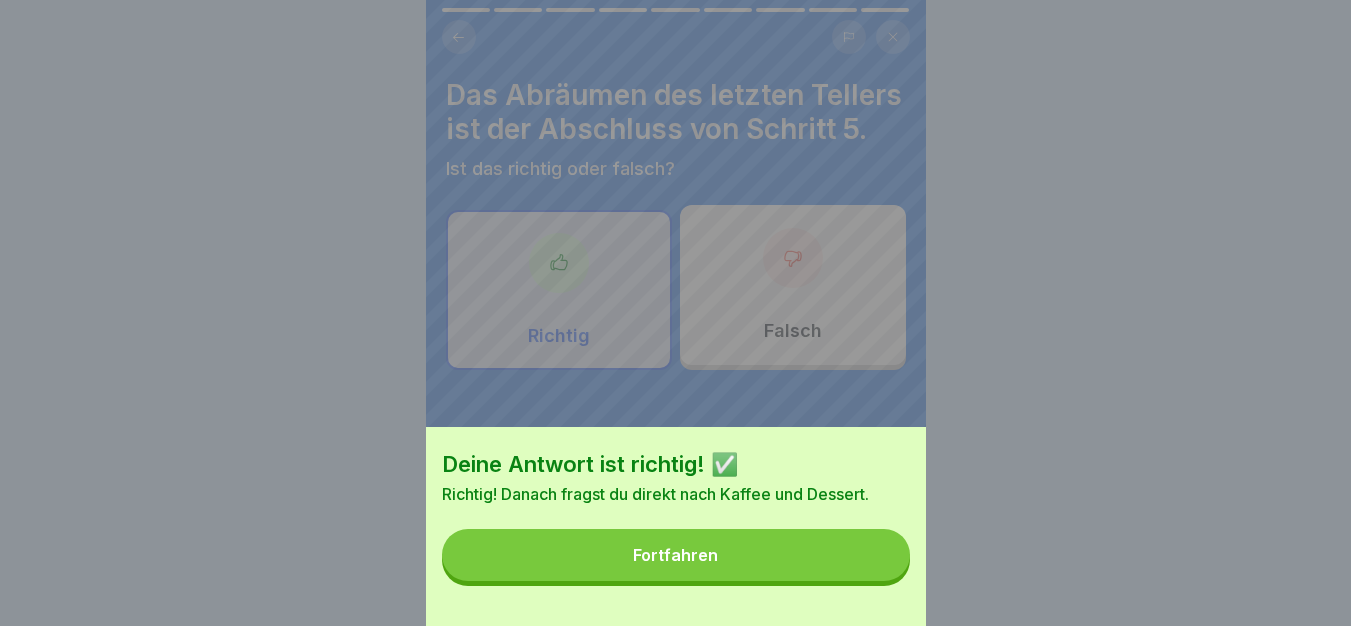 click on "Fortfahren" at bounding box center (676, 555) 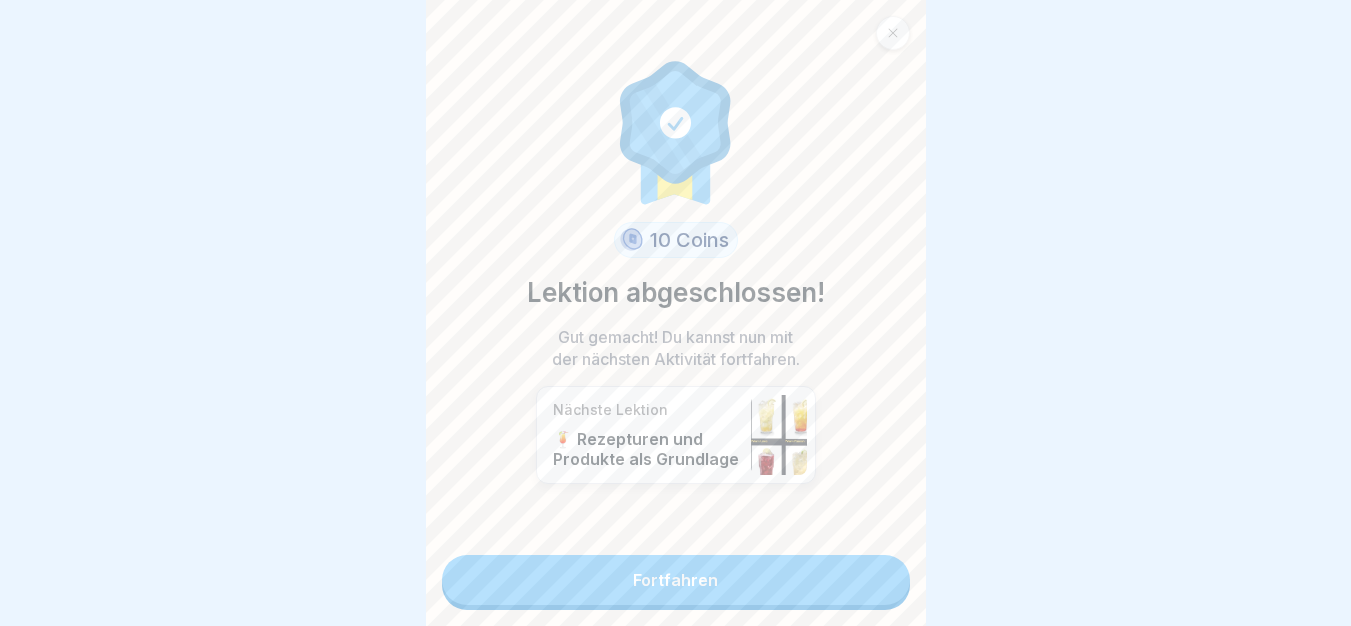 click on "Fortfahren" at bounding box center [676, 580] 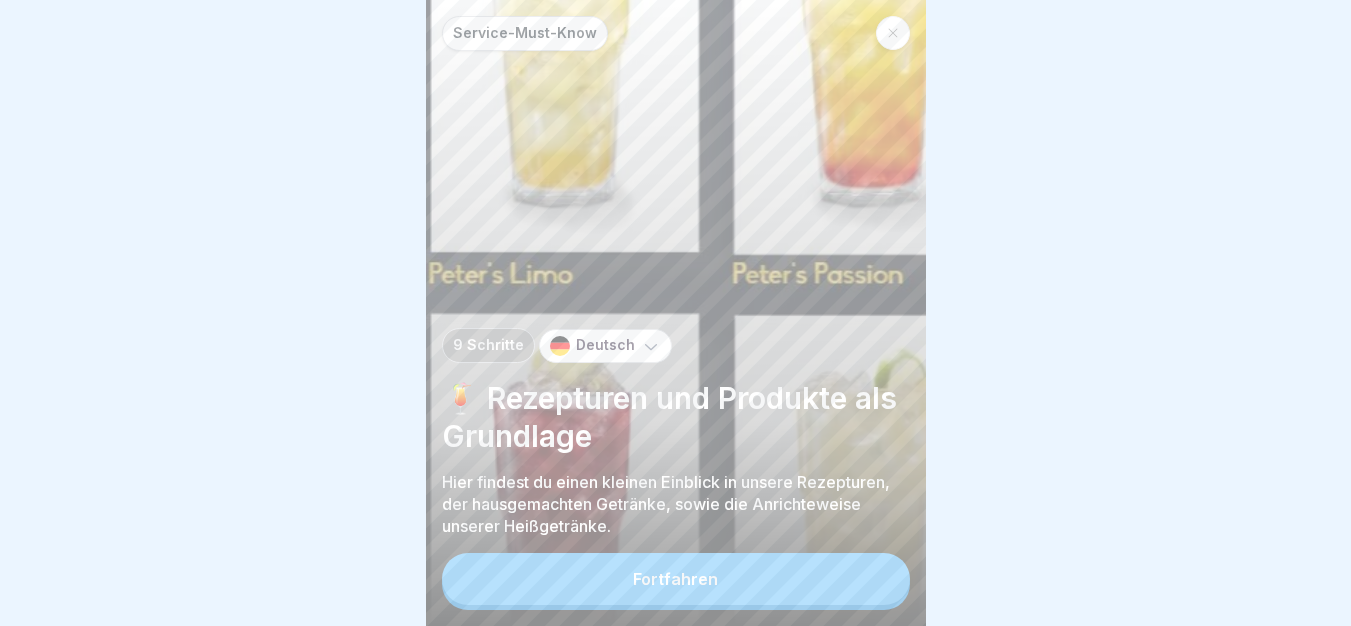 click on "Service-Must-Know 9 Schritte Deutsch 🍹 Rezepturen und Produkte als Grundlage Hier findest du einen kleinen Einblick in unsere Rezepturen, der hausgemachten Getränke, sowie die Anrichteweise unserer Heißgetränke. Fortfahren" at bounding box center [676, 313] 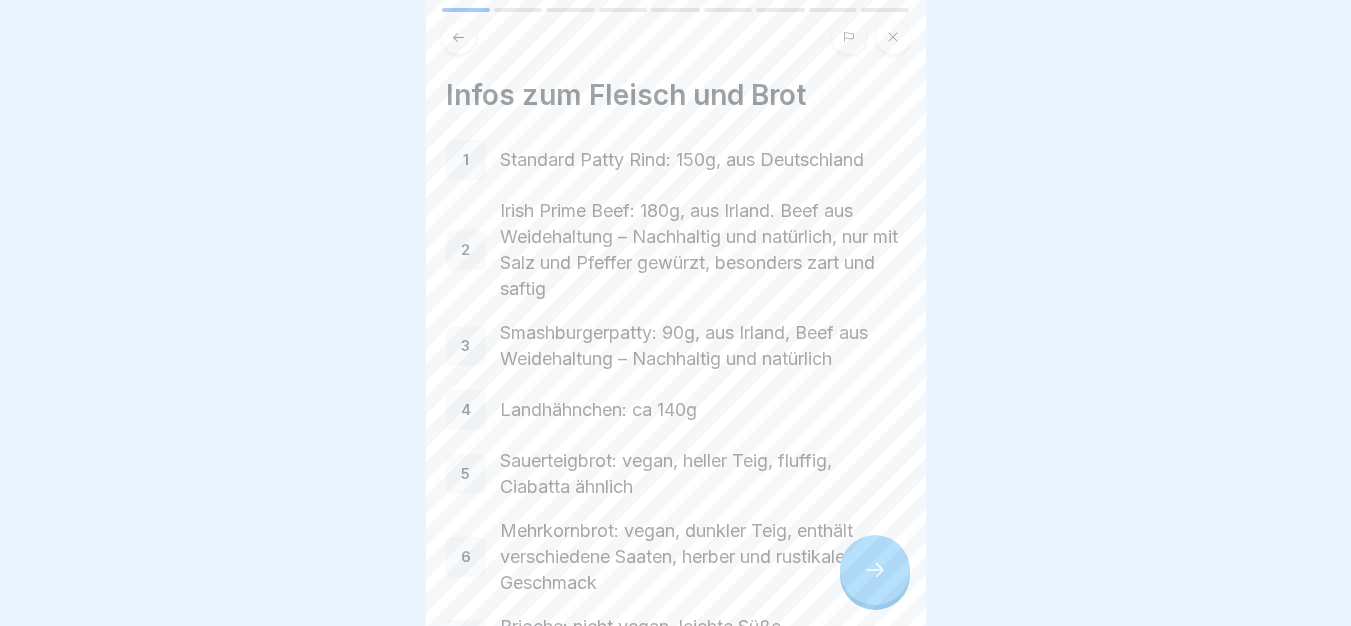 click at bounding box center [875, 570] 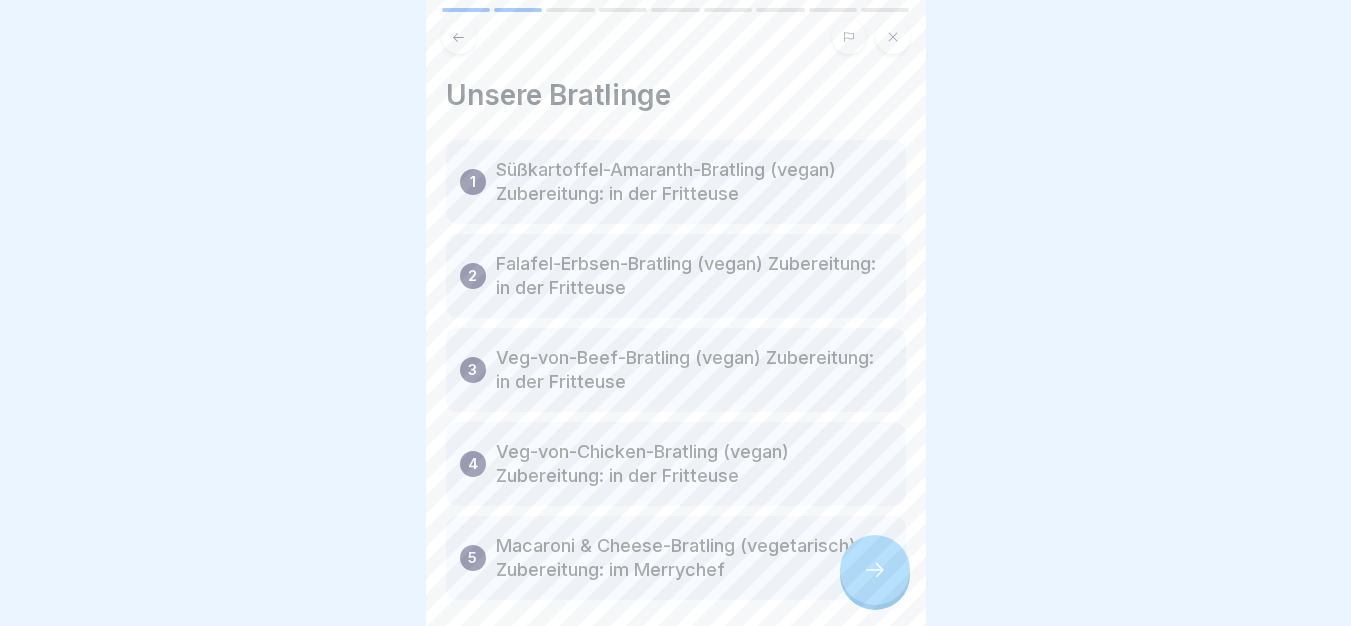 click 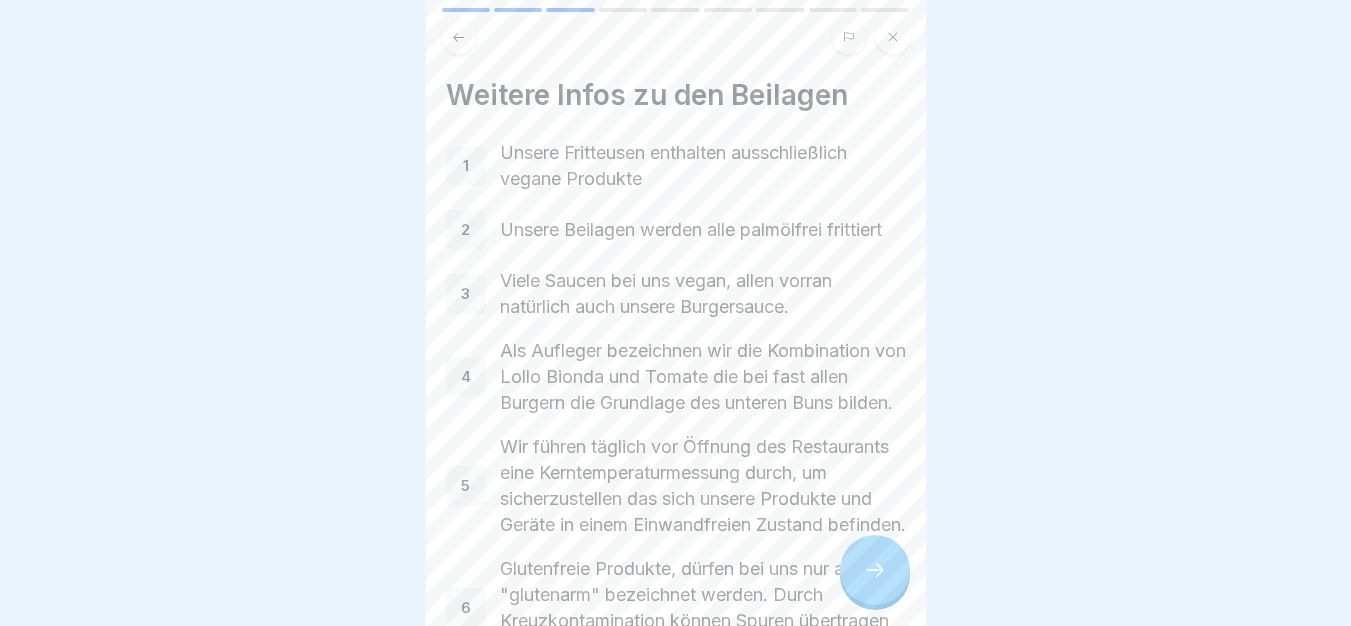 click 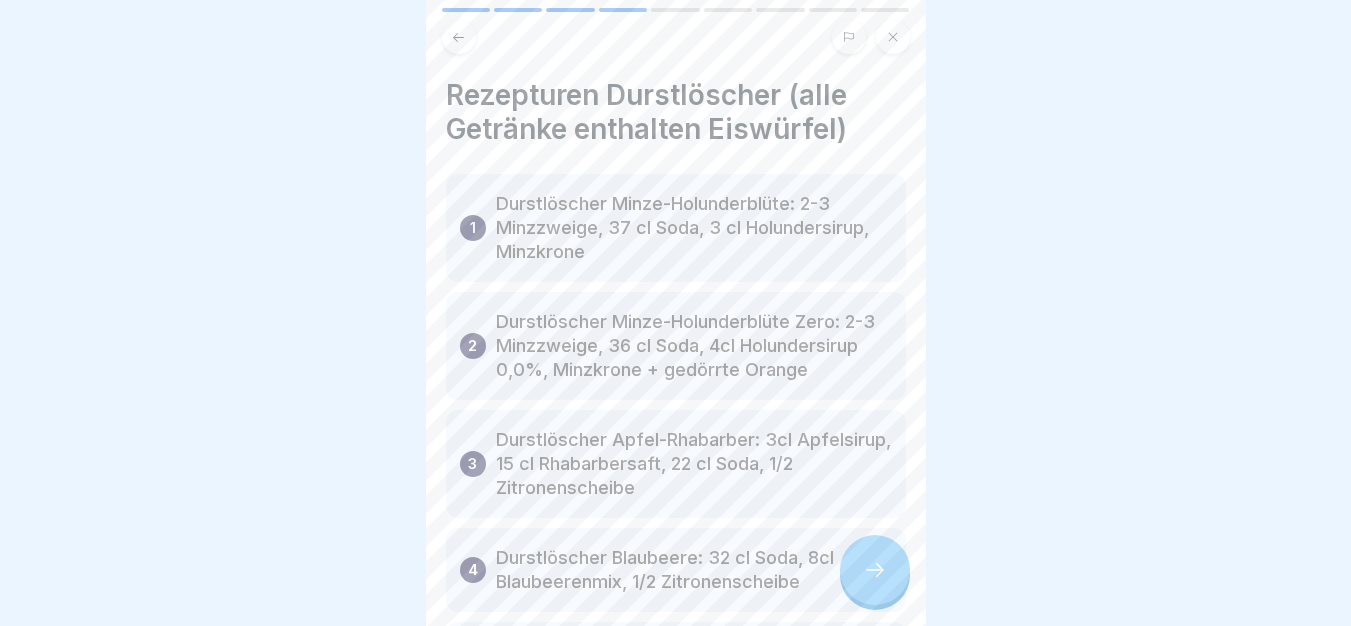 click 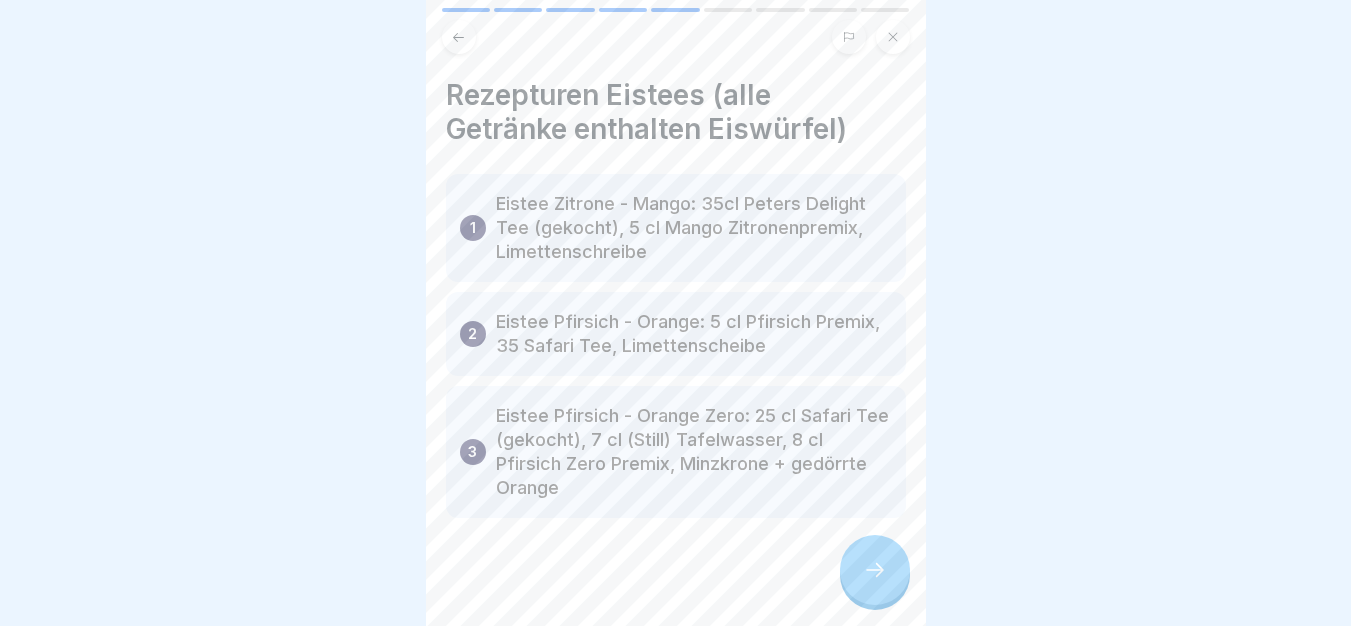 click 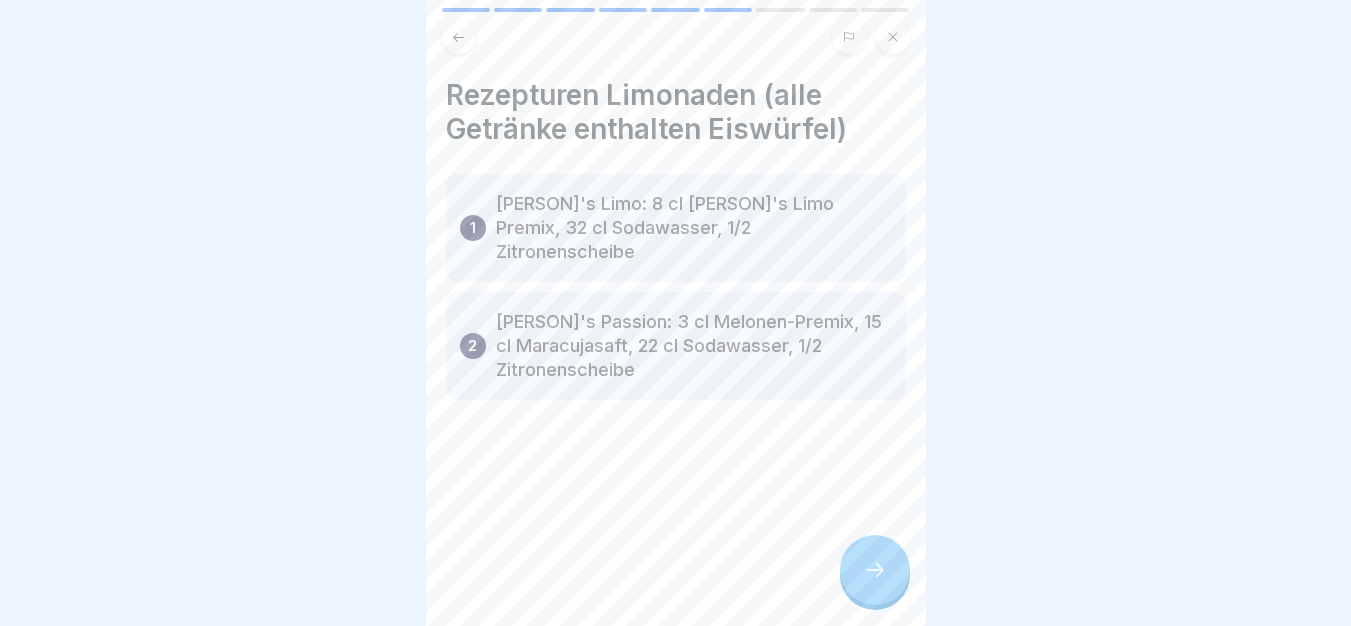 click 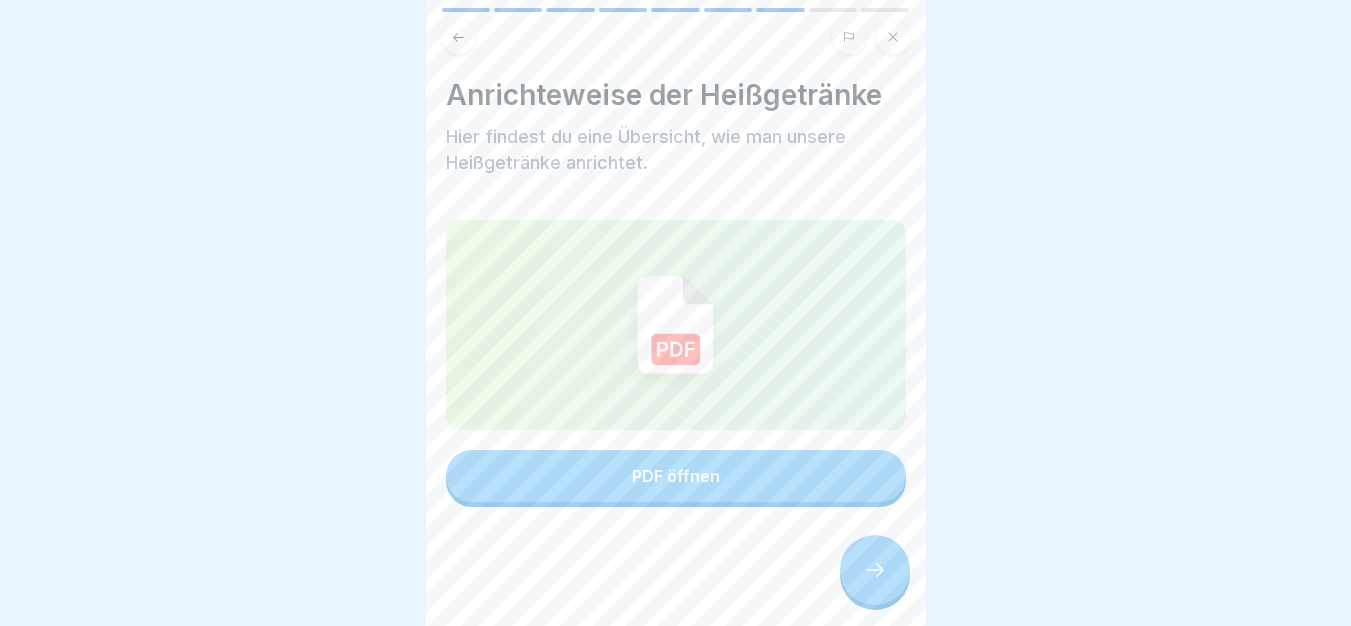click at bounding box center [875, 570] 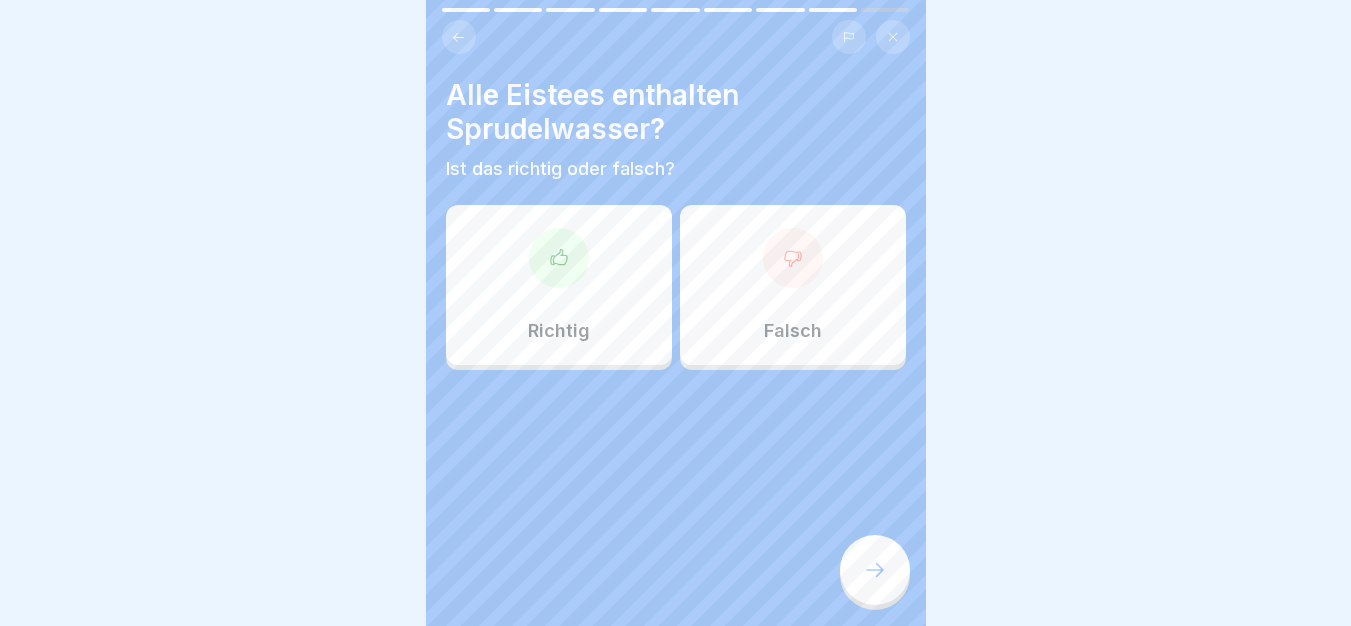 click at bounding box center [875, 570] 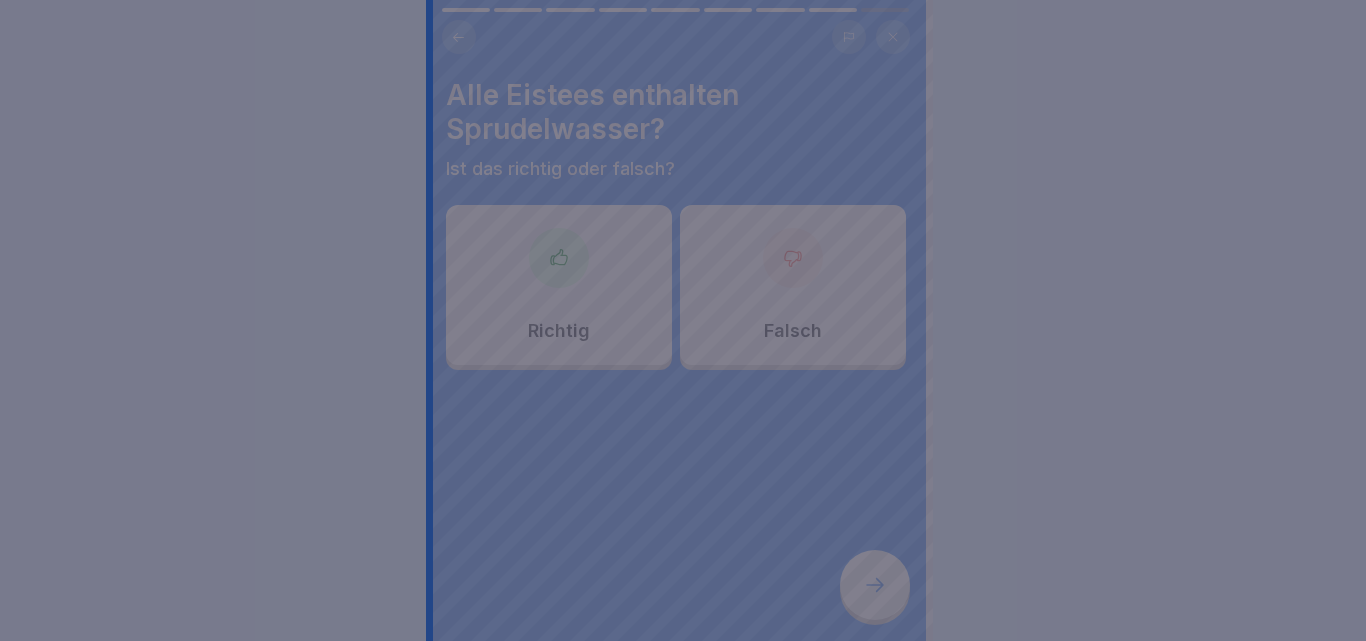click at bounding box center [683, 320] 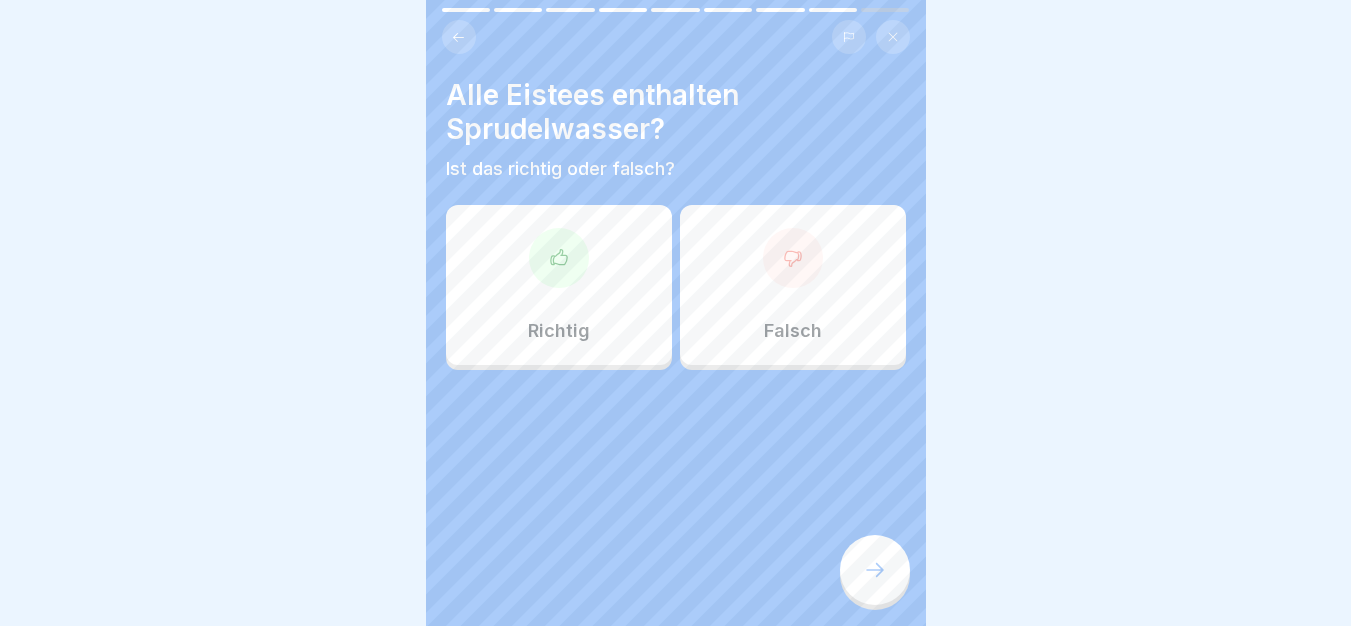 click on "Falsch" at bounding box center [793, 285] 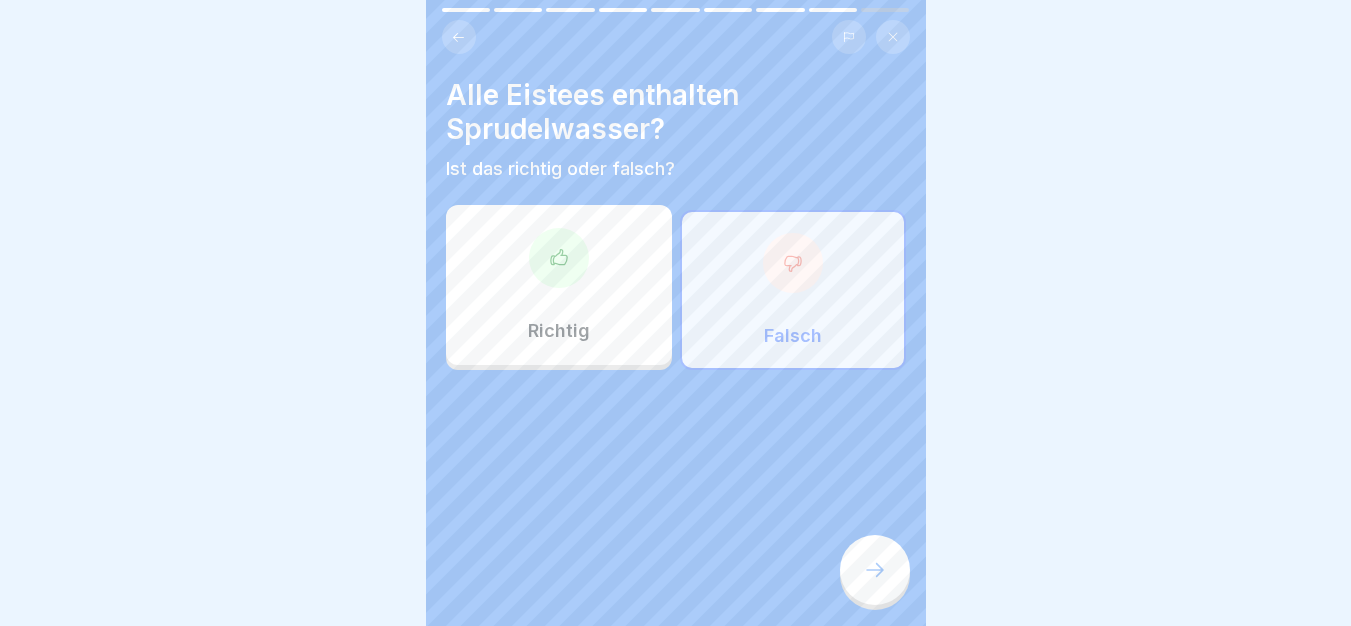 click at bounding box center (875, 570) 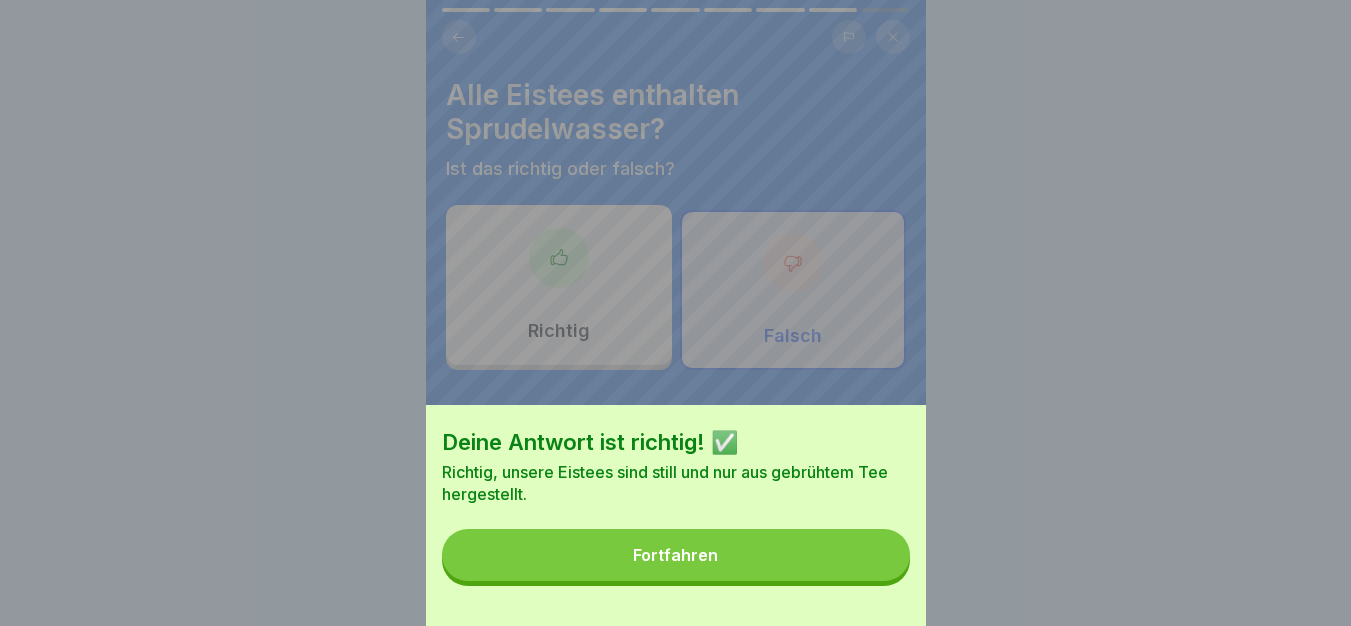 click on "Fortfahren" at bounding box center (676, 555) 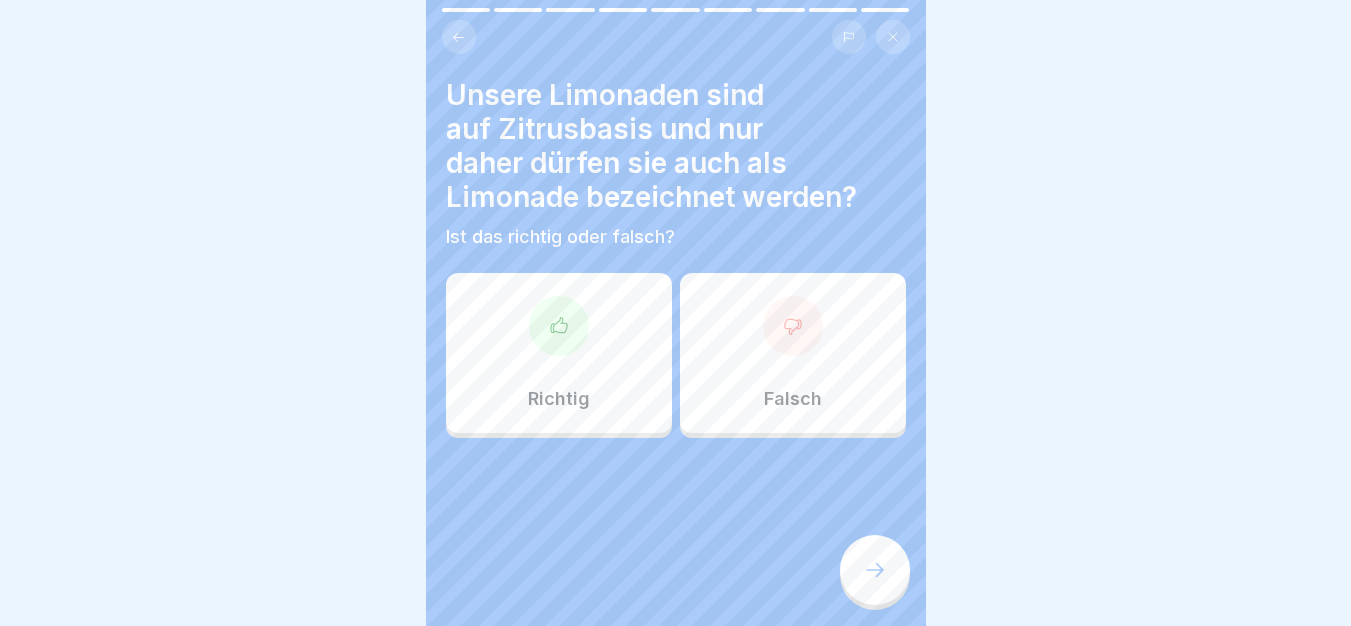 click on "Richtig" at bounding box center (559, 353) 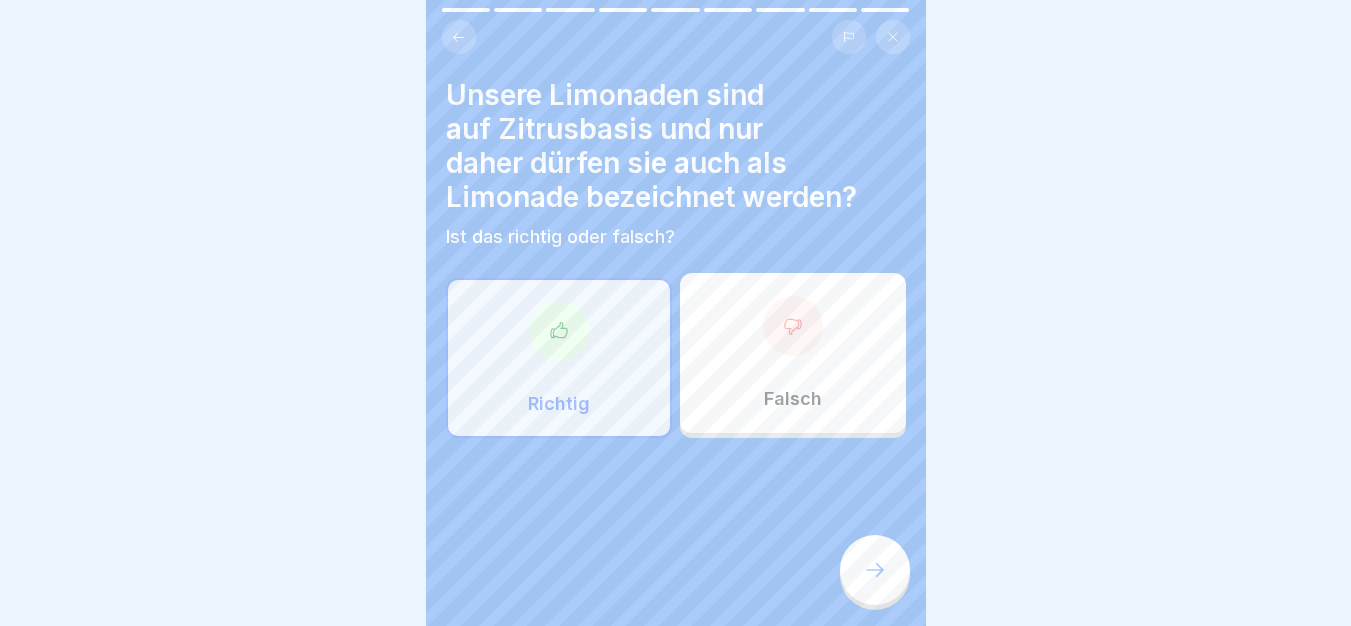 click at bounding box center [875, 570] 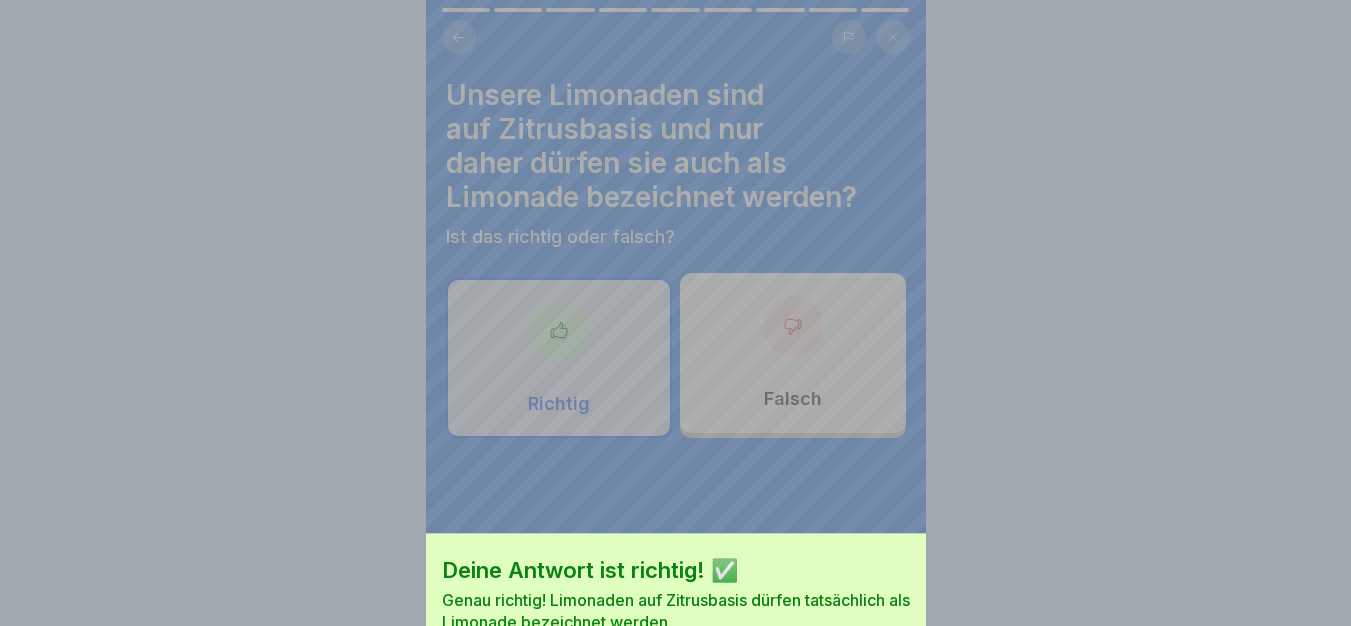 click on "Fortfahren" at bounding box center [676, 683] 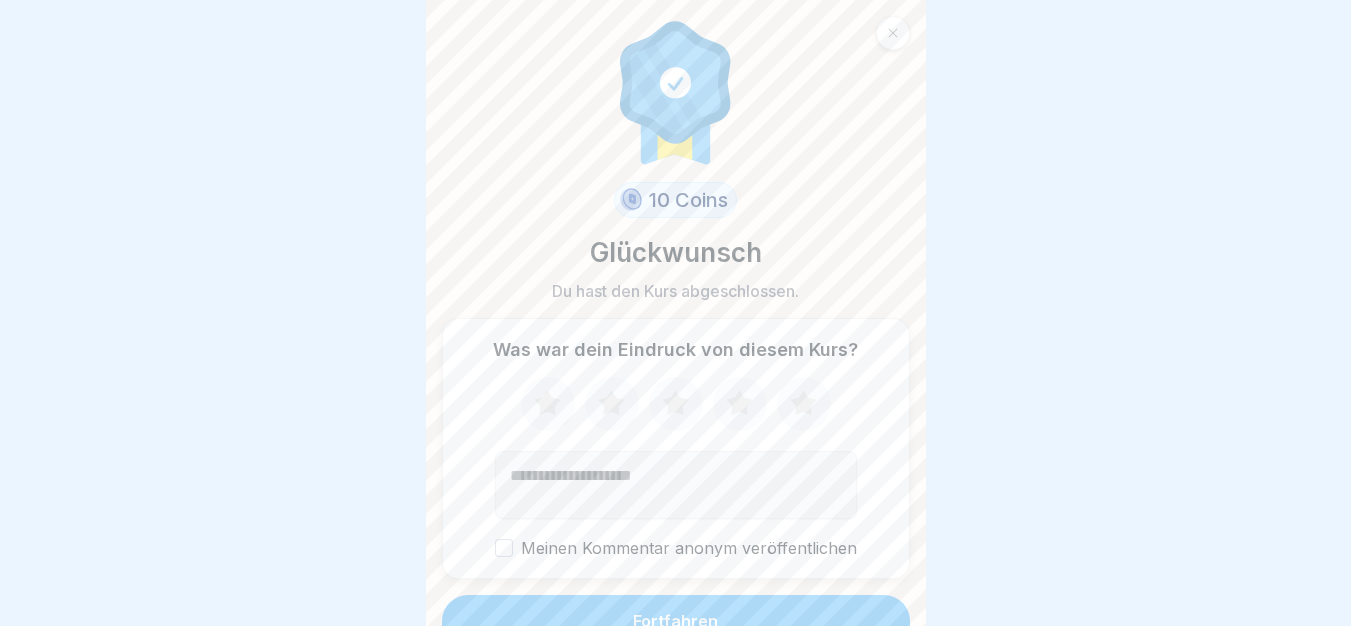 click on "Was war dein Eindruck von diesem Kurs? Meinen Kommentar anonym veröffentlichen" at bounding box center (676, 448) 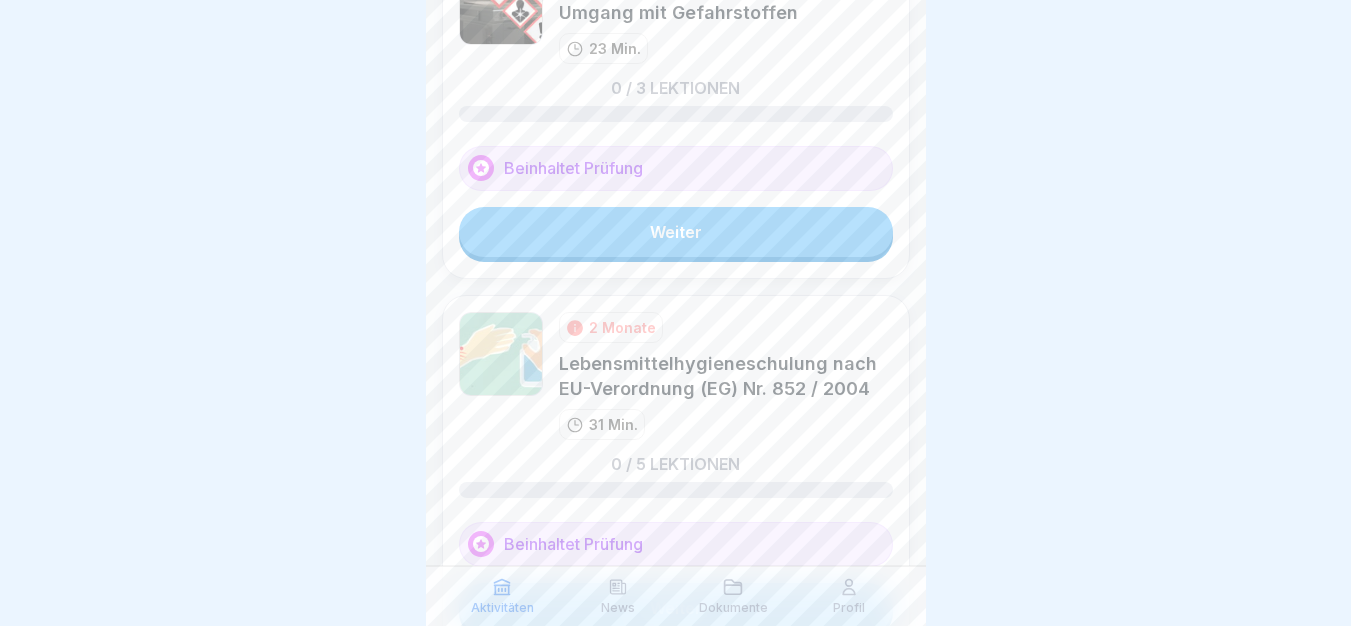 scroll, scrollTop: 1740, scrollLeft: 0, axis: vertical 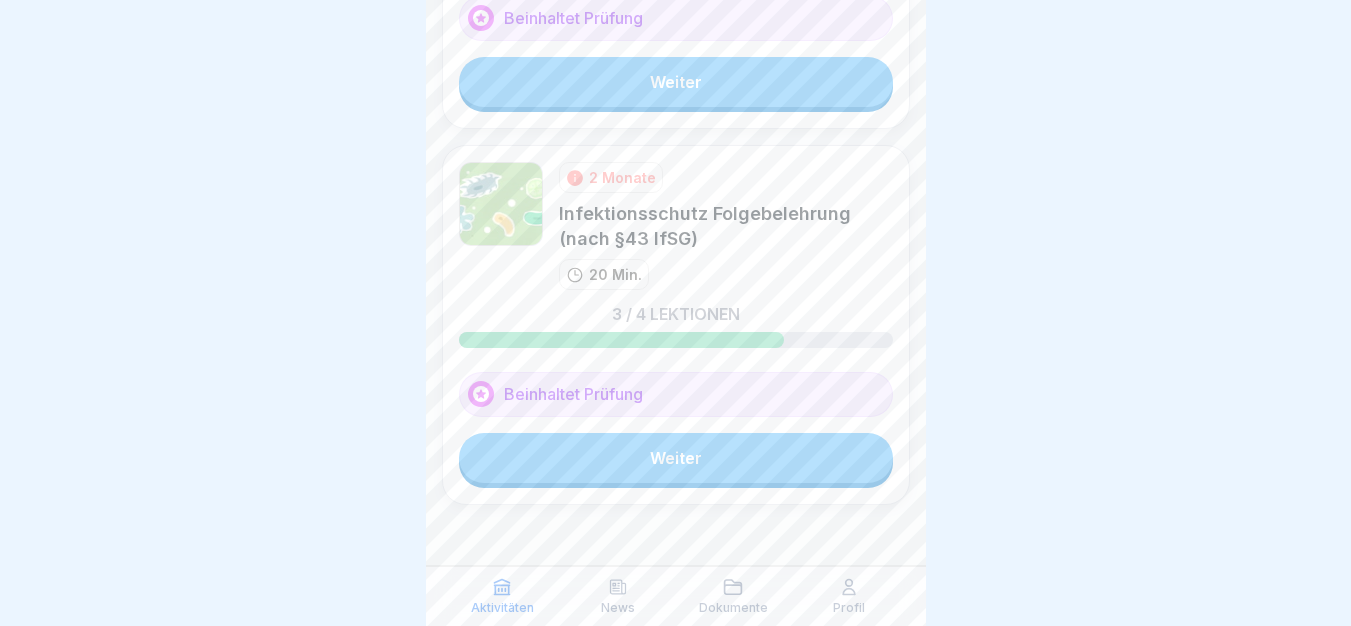 click on "Weiter" at bounding box center [676, 458] 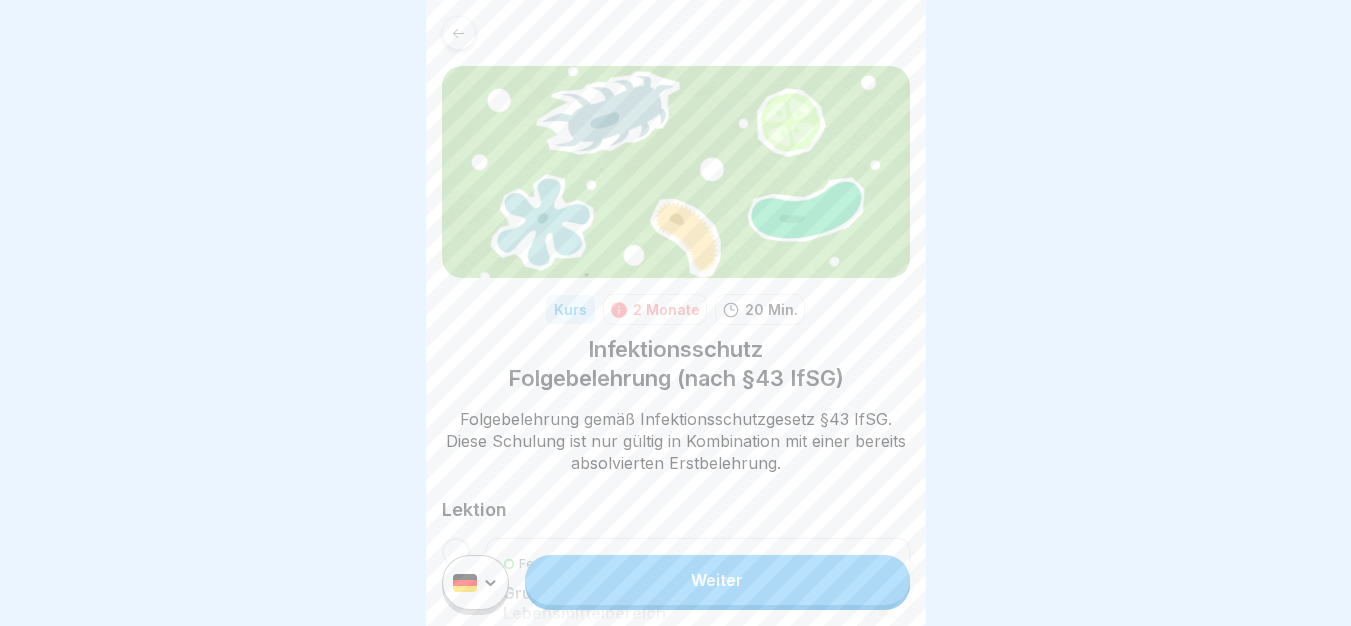 click on "Weiter" at bounding box center [717, 580] 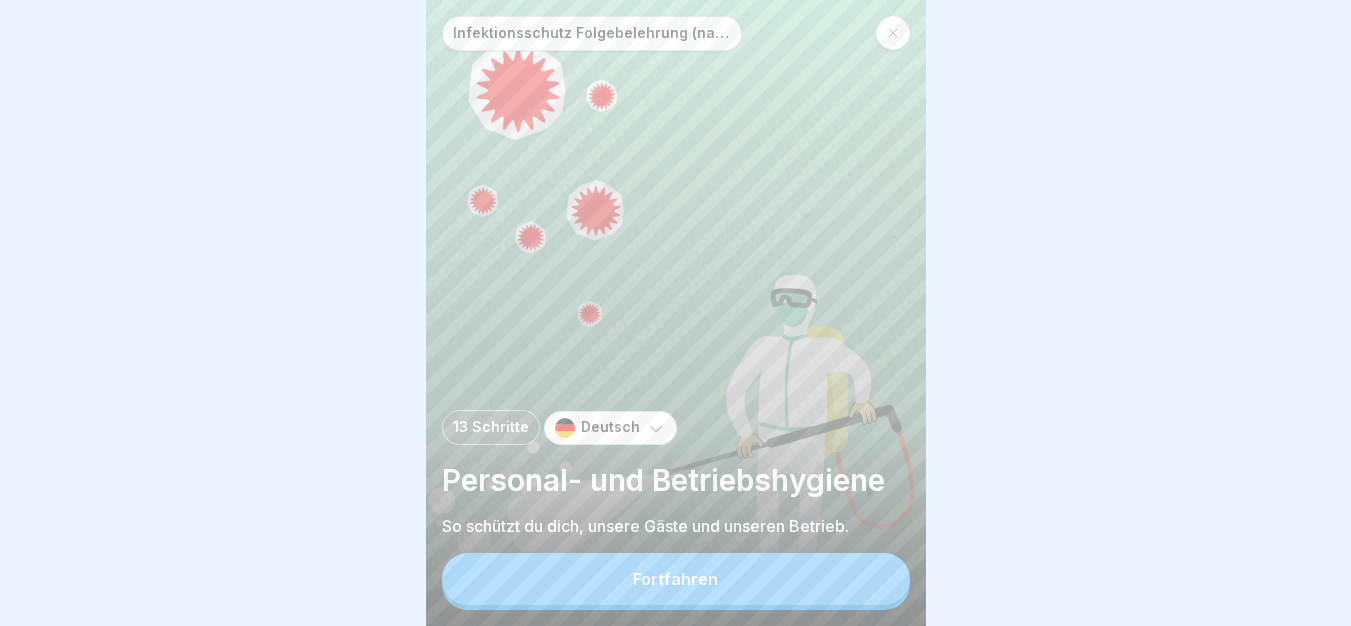 click on "Fortfahren" at bounding box center (676, 579) 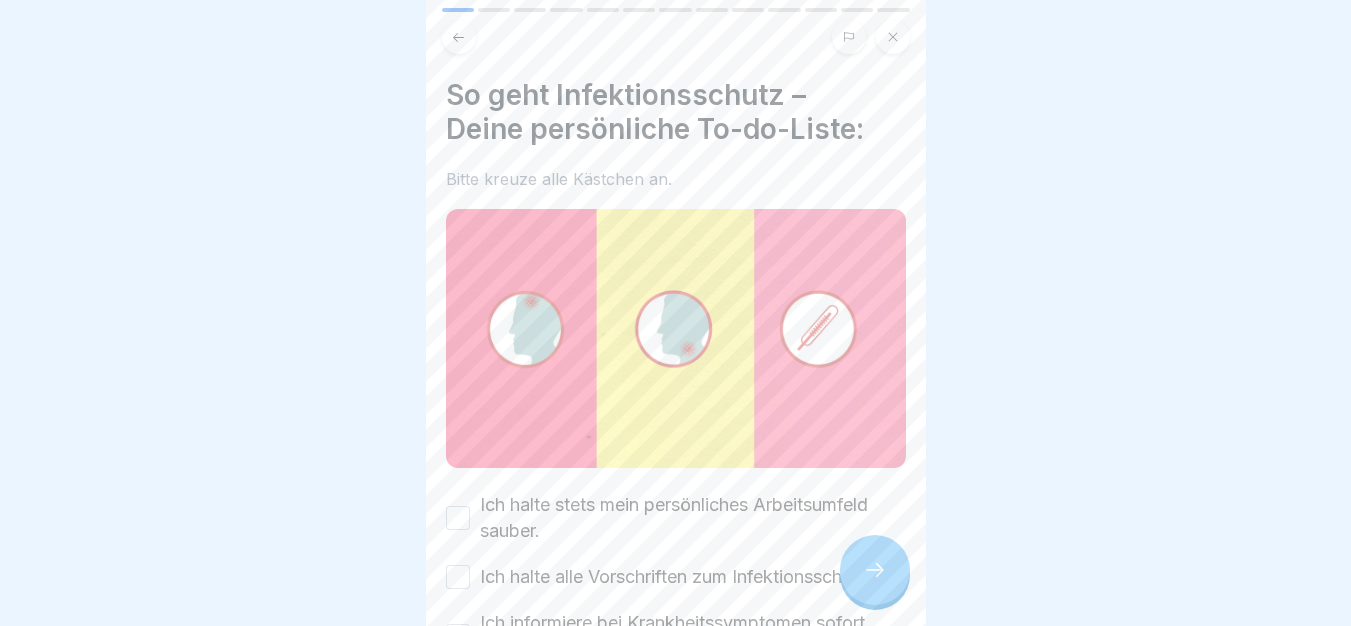 click on "Ich halte stets mein persönliches Arbeitsumfeld sauber." at bounding box center [693, 518] 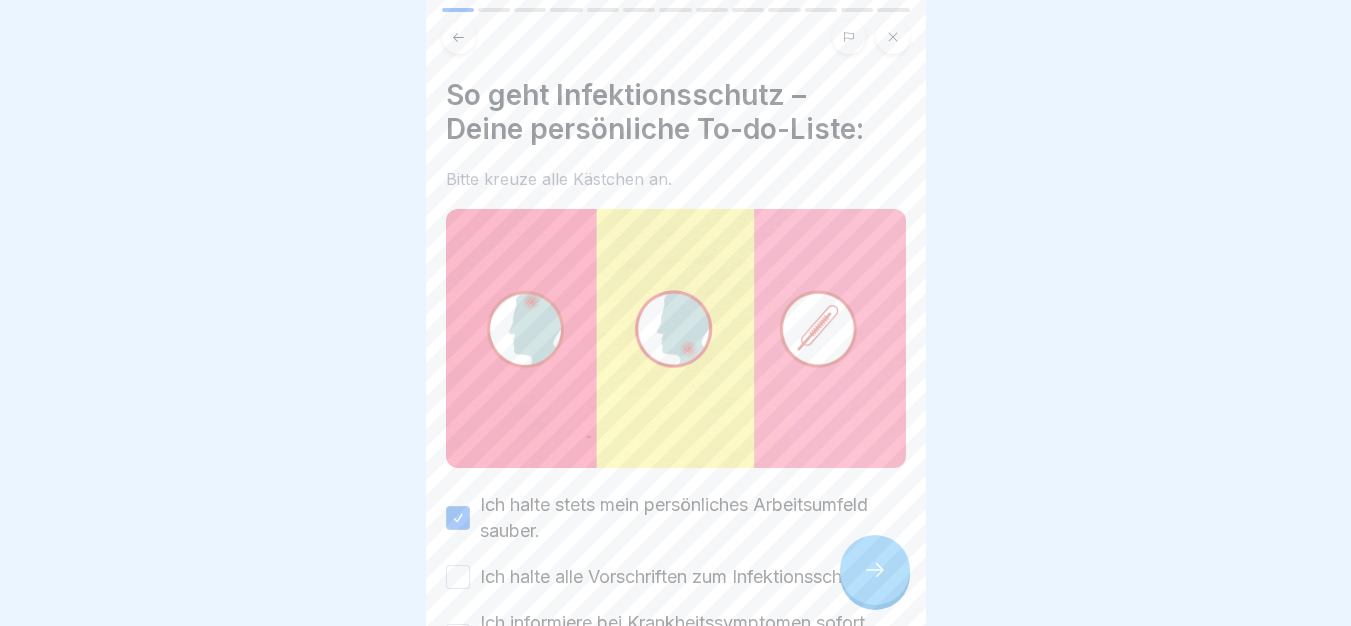 click on "Ich halte alle Vorschriften zum Infektionsschutz ein." at bounding box center (691, 577) 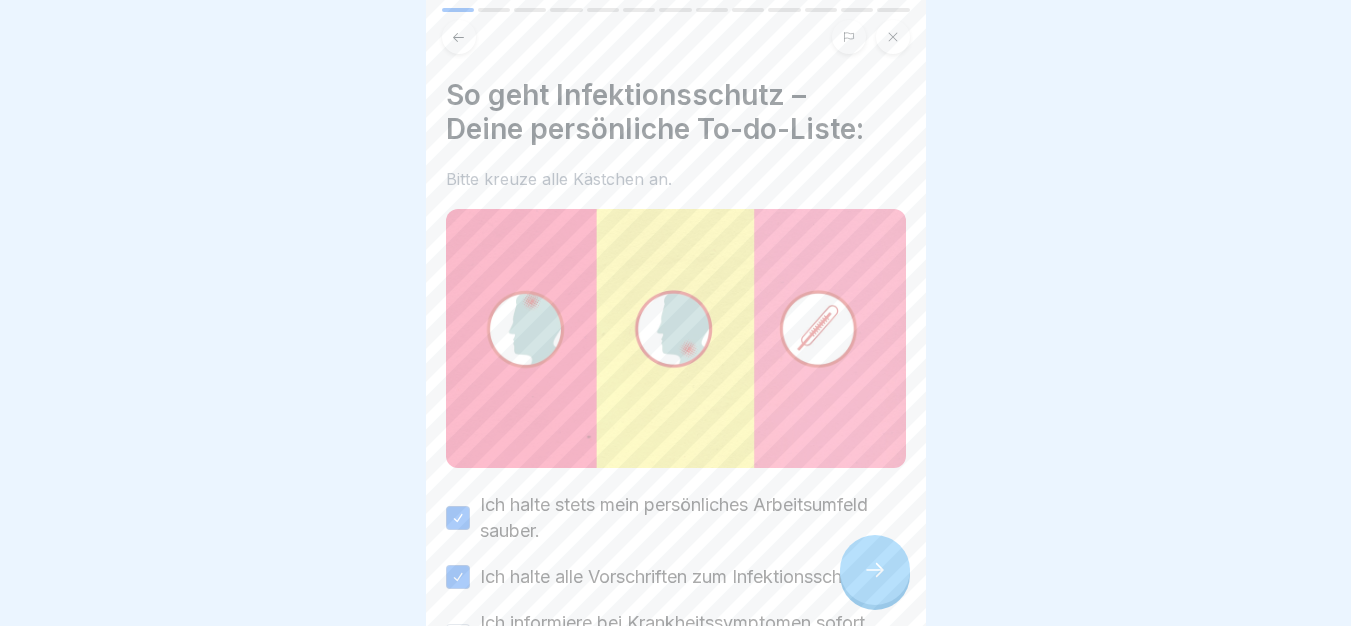 scroll, scrollTop: 343, scrollLeft: 0, axis: vertical 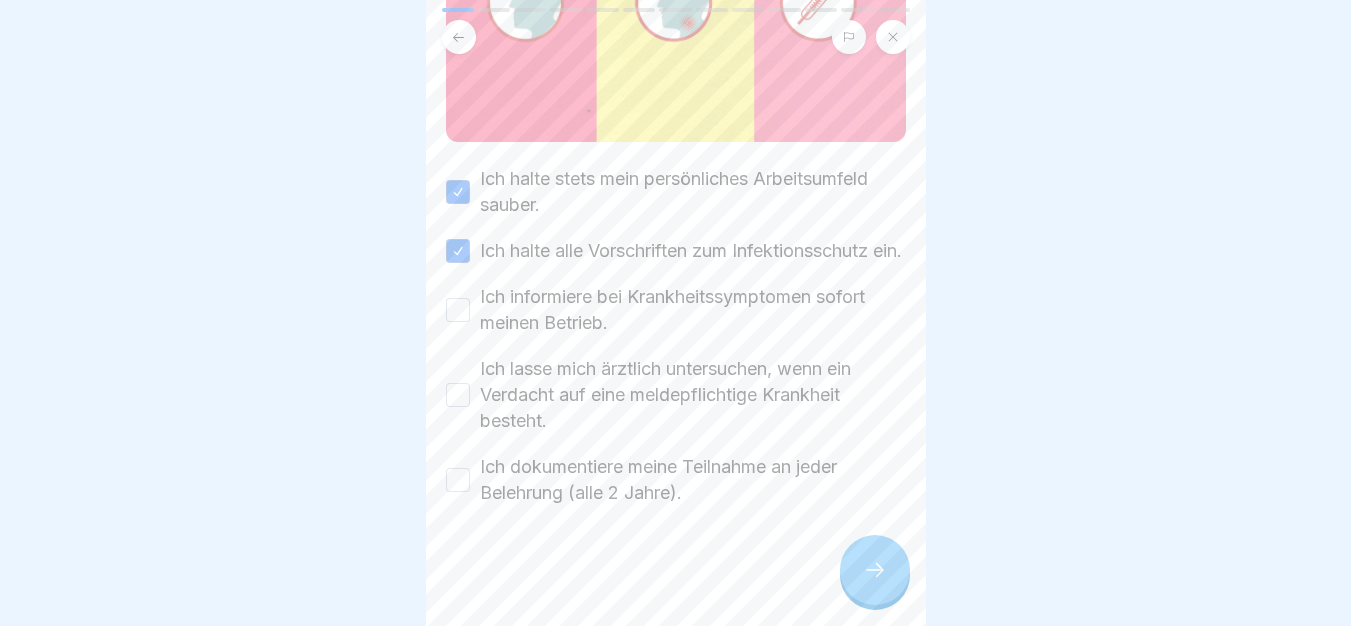 click on "Ich informiere bei Krankheitssymptomen sofort meinen Betrieb." at bounding box center (693, 310) 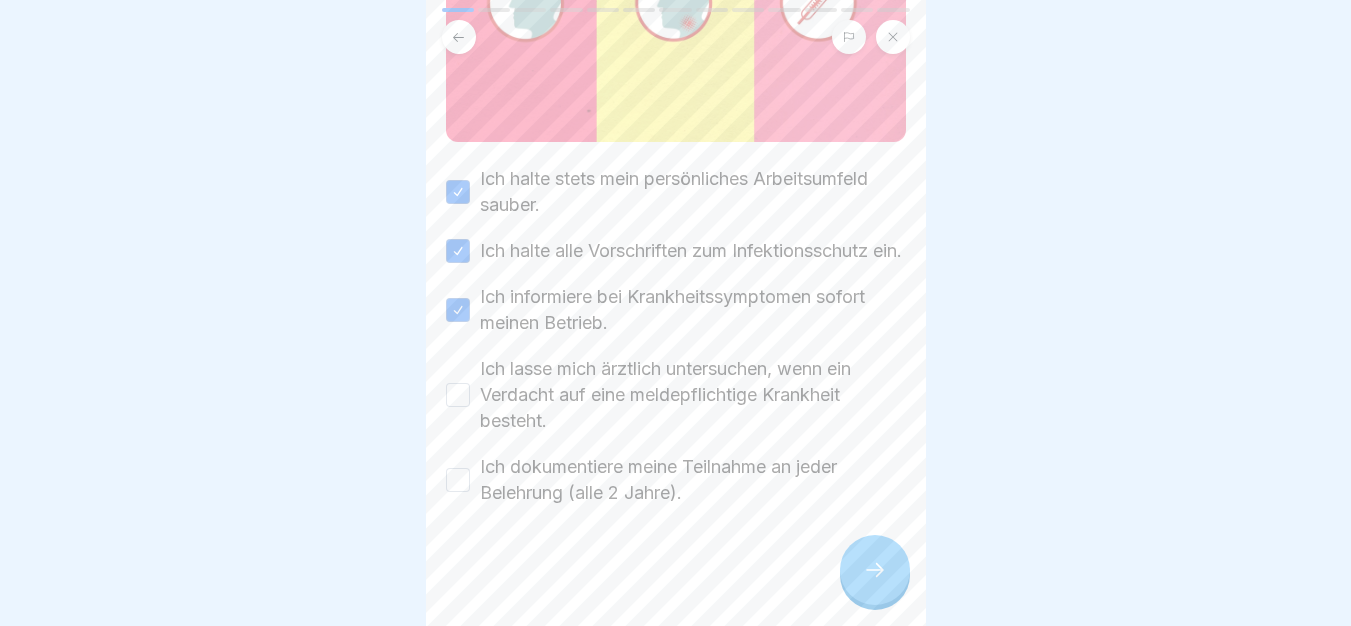 drag, startPoint x: 628, startPoint y: 378, endPoint x: 638, endPoint y: 382, distance: 10.770329 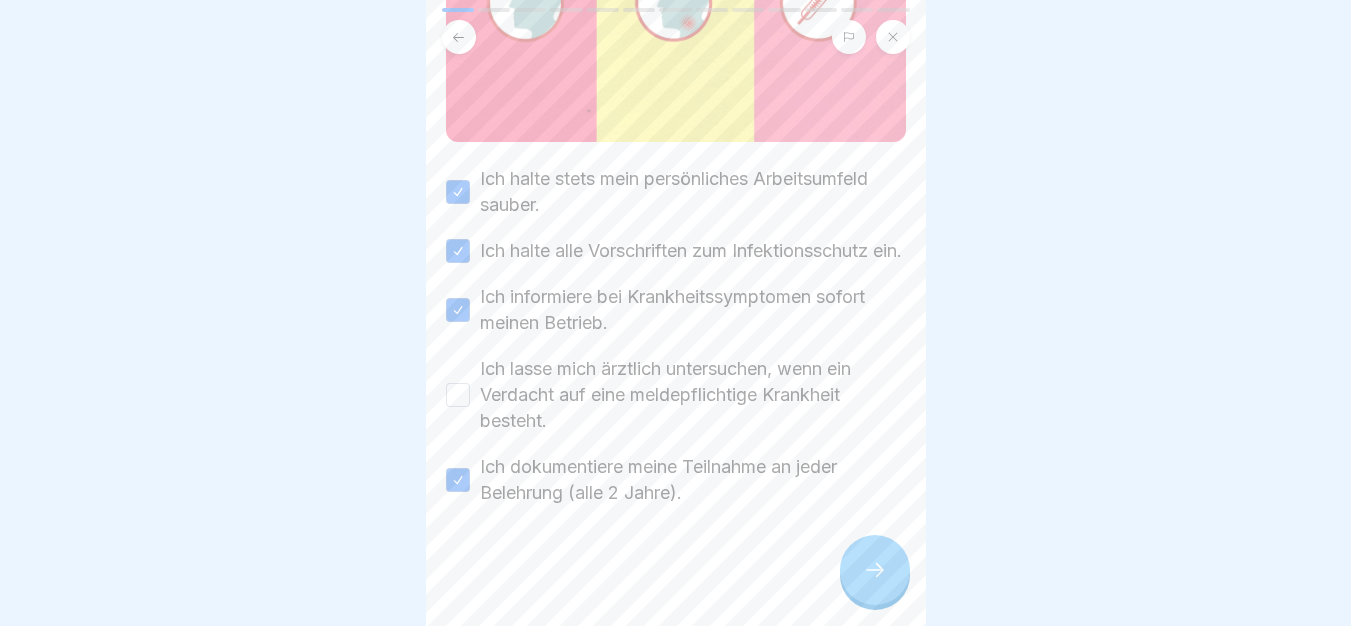 click on "Ich lasse mich ärztlich untersuchen, wenn ein Verdacht auf eine meldepflichtige Krankheit besteht." at bounding box center (693, 395) 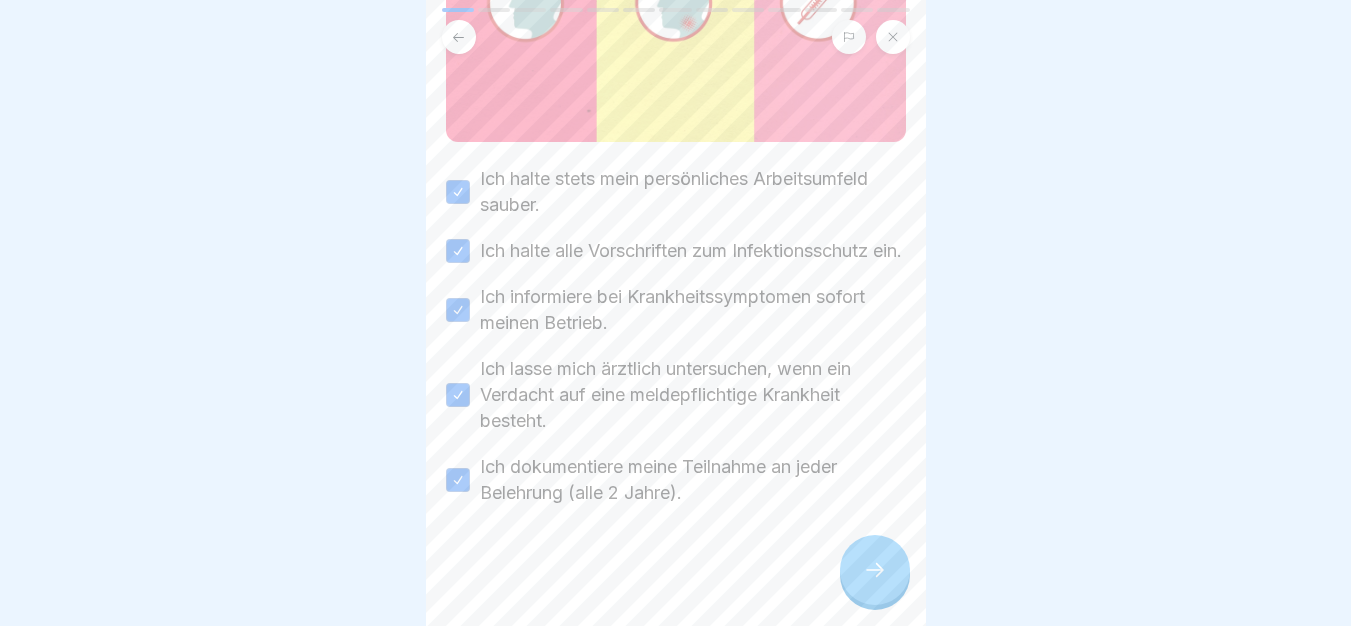 click at bounding box center [875, 570] 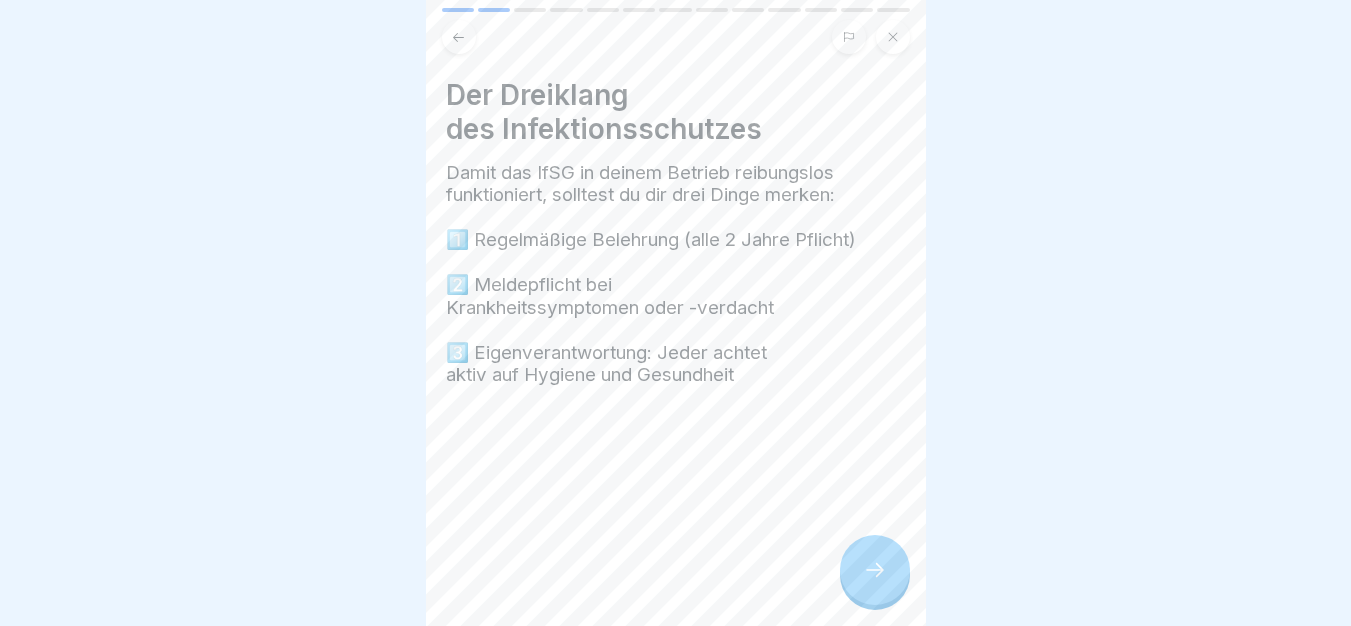 click at bounding box center (875, 570) 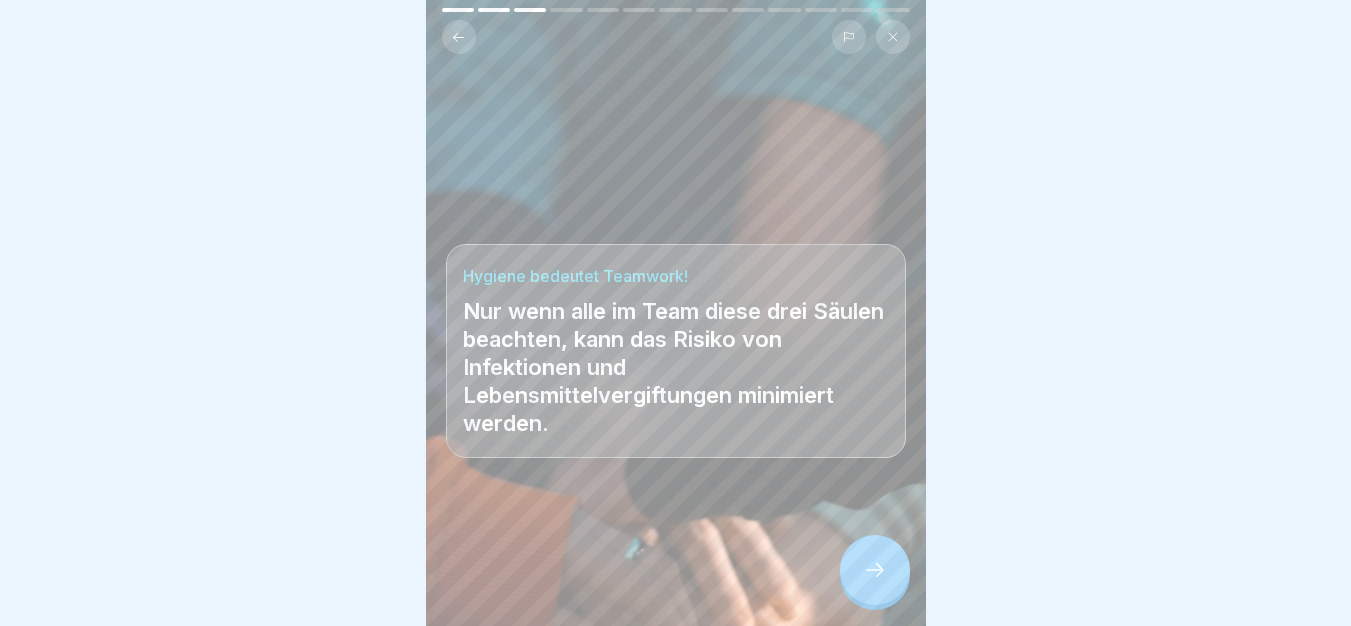 scroll, scrollTop: 15, scrollLeft: 0, axis: vertical 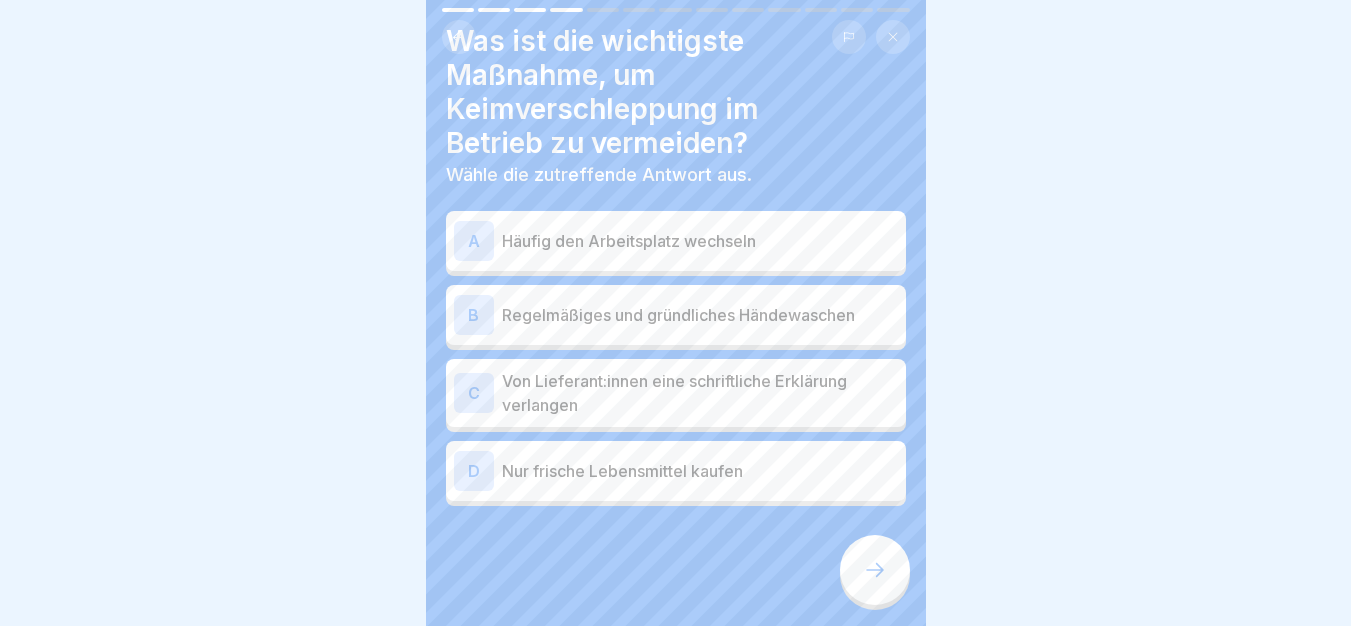 click on "Regelmäßiges und gründliches Händewaschen" at bounding box center (700, 315) 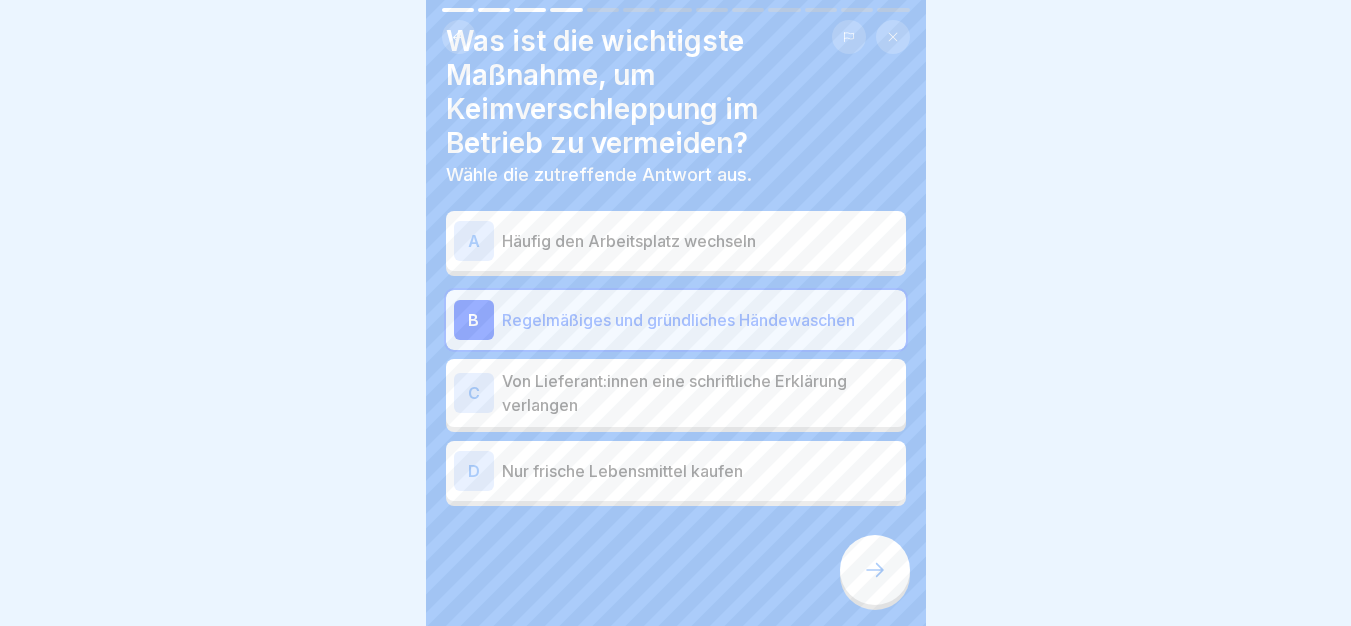 click on "Von Lieferant:innen eine schriftliche Erklärung verlangen" at bounding box center [700, 393] 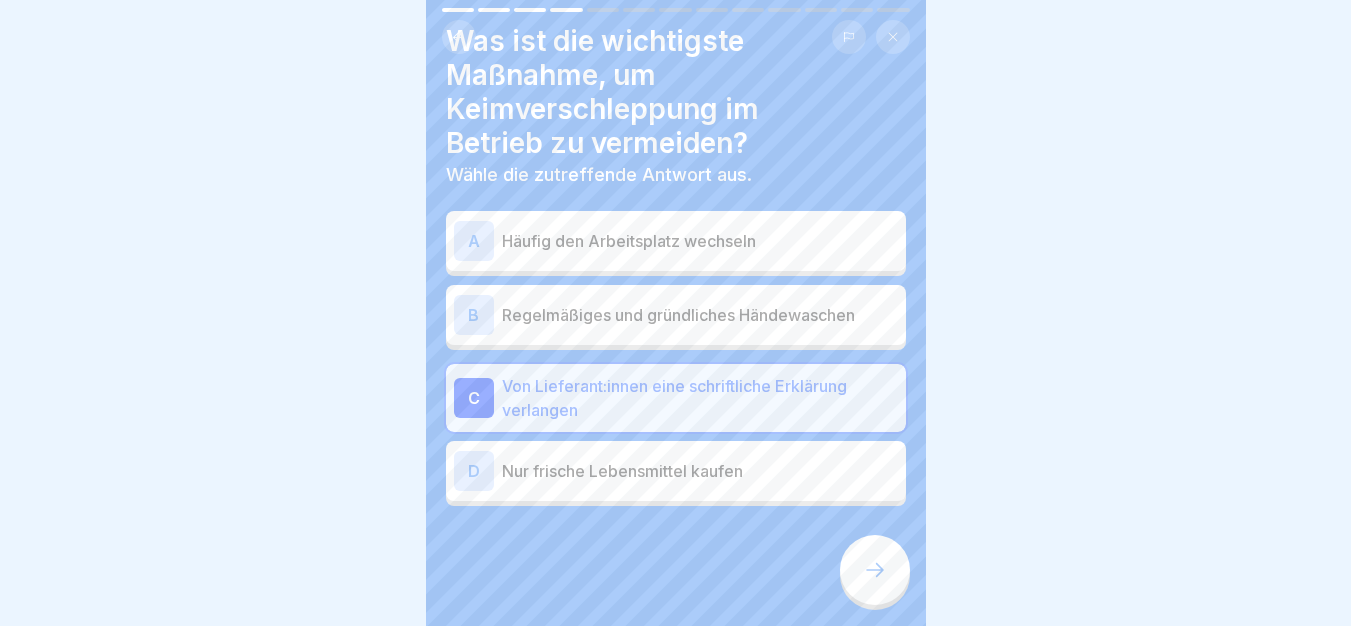 click on "Regelmäßiges und gründliches Händewaschen" at bounding box center [700, 315] 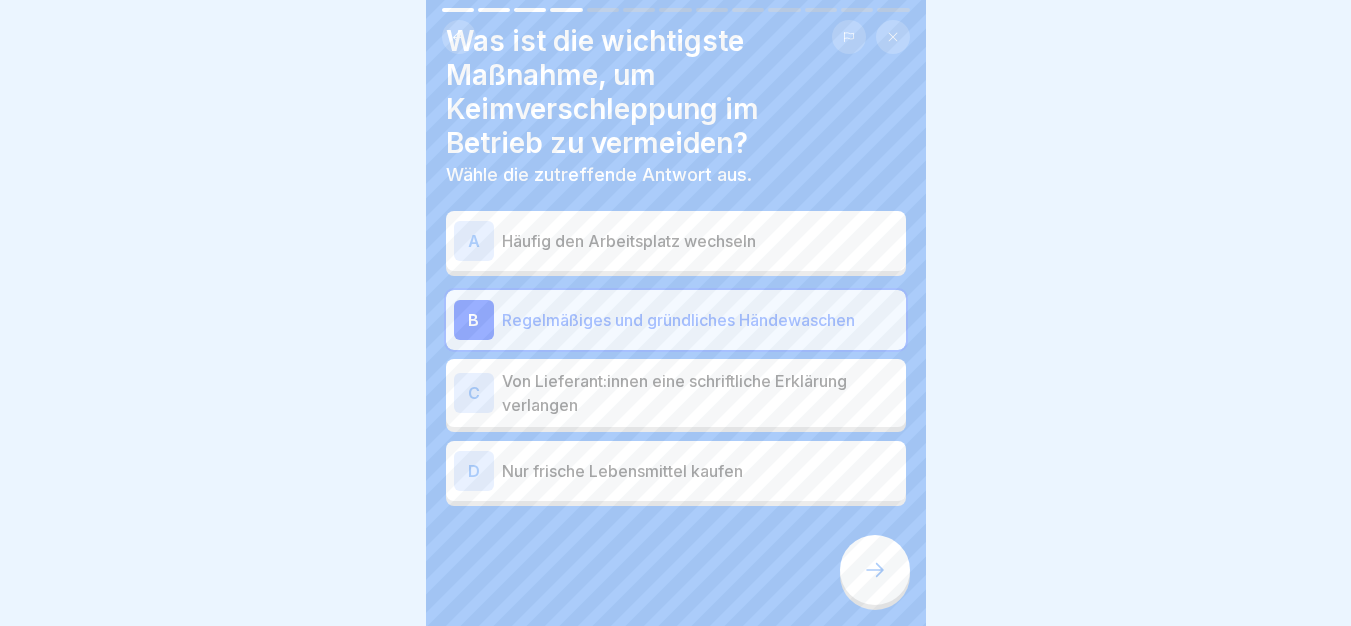 click at bounding box center [875, 570] 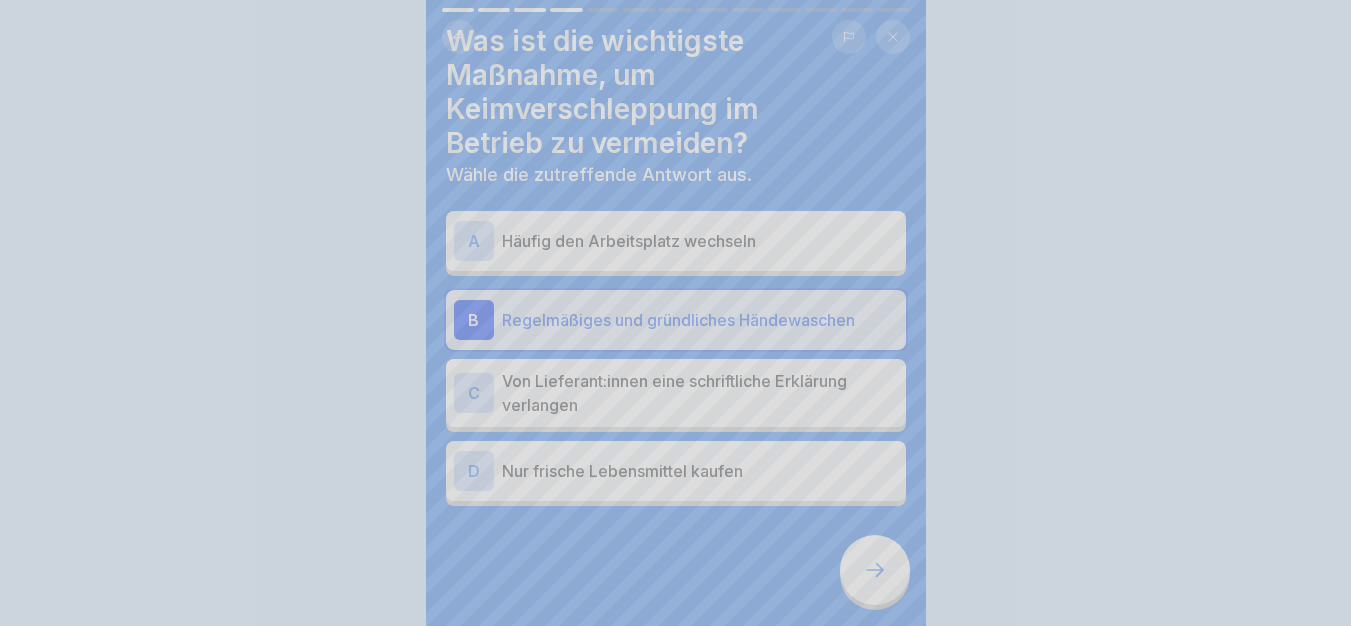 click on "Fortfahren" at bounding box center [676, 956] 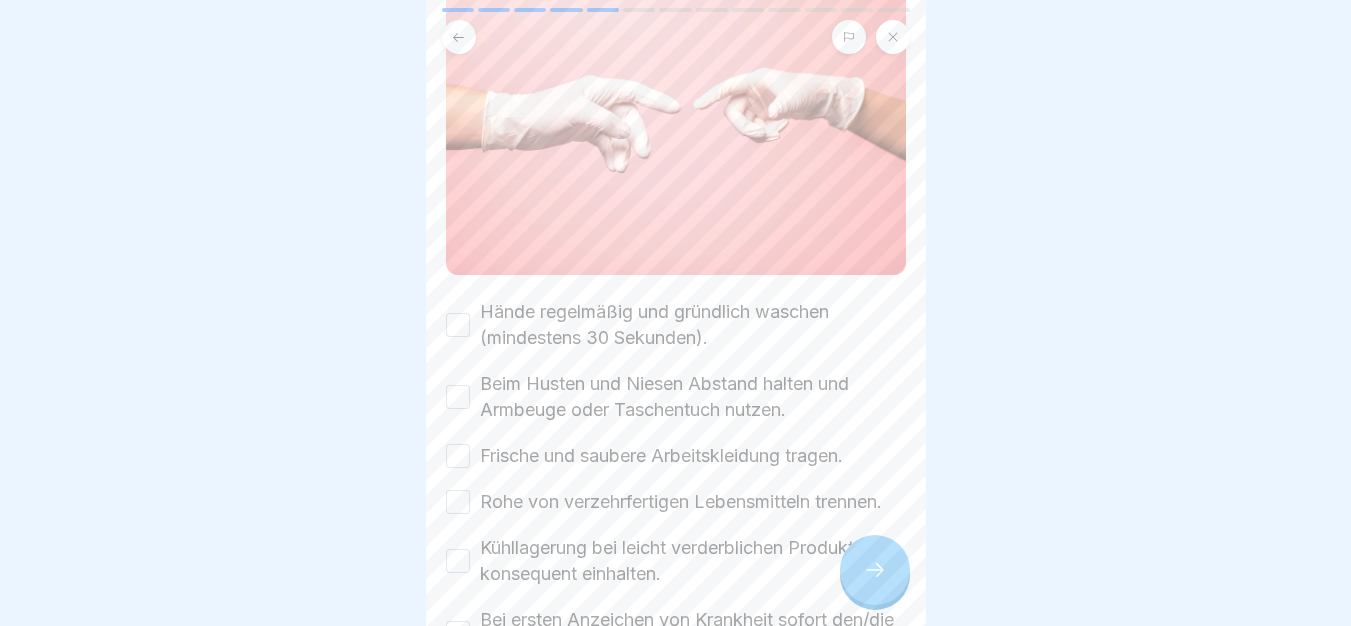 scroll, scrollTop: 253, scrollLeft: 0, axis: vertical 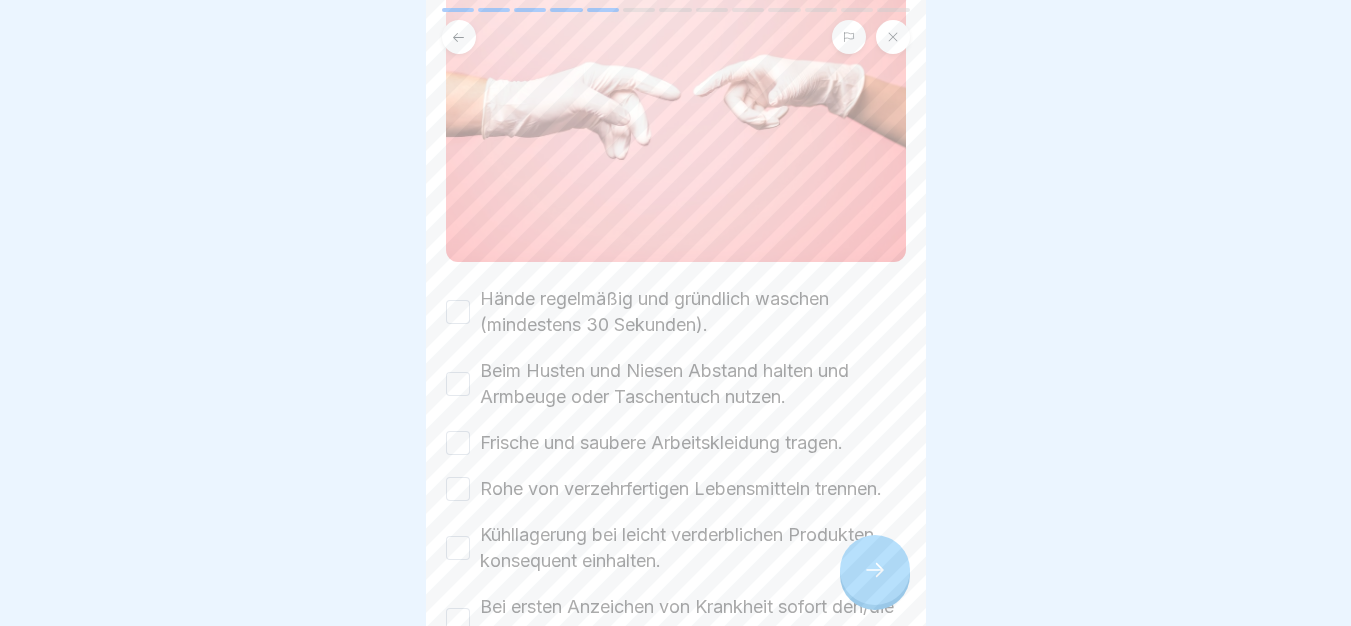 drag, startPoint x: 780, startPoint y: 452, endPoint x: 585, endPoint y: 269, distance: 267.42102 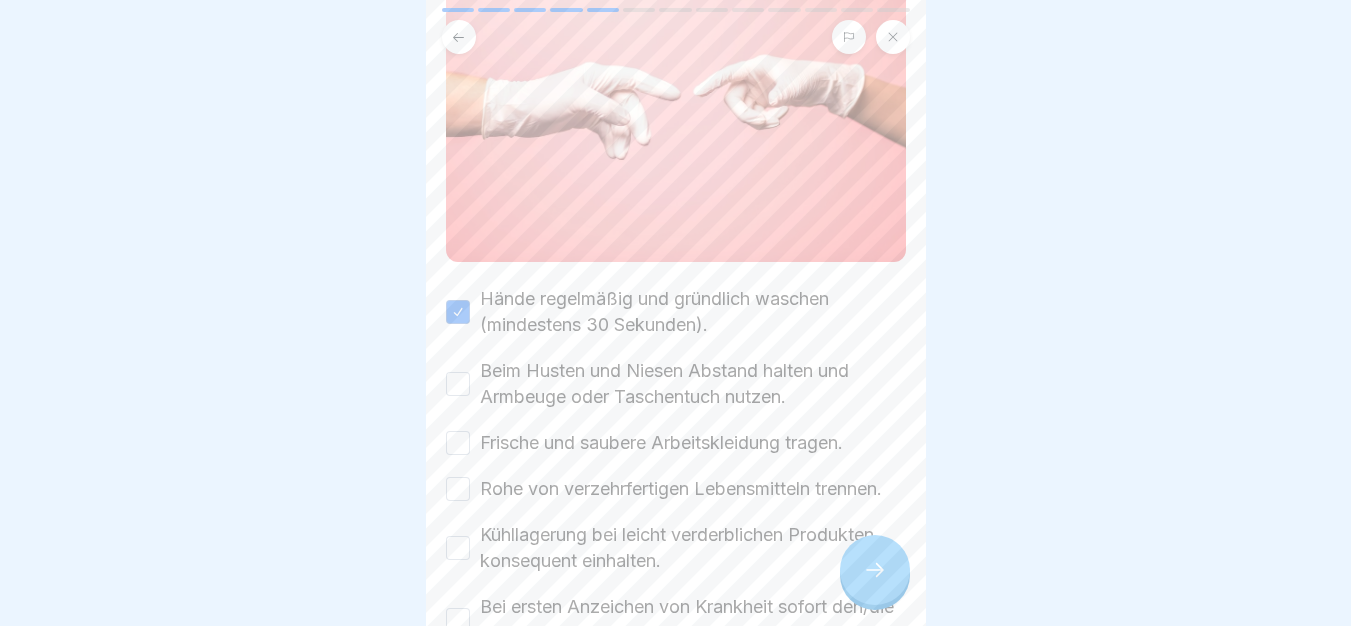 click on "Beim Husten und Niesen Abstand halten und Armbeuge oder Taschentuch nutzen." at bounding box center [693, 384] 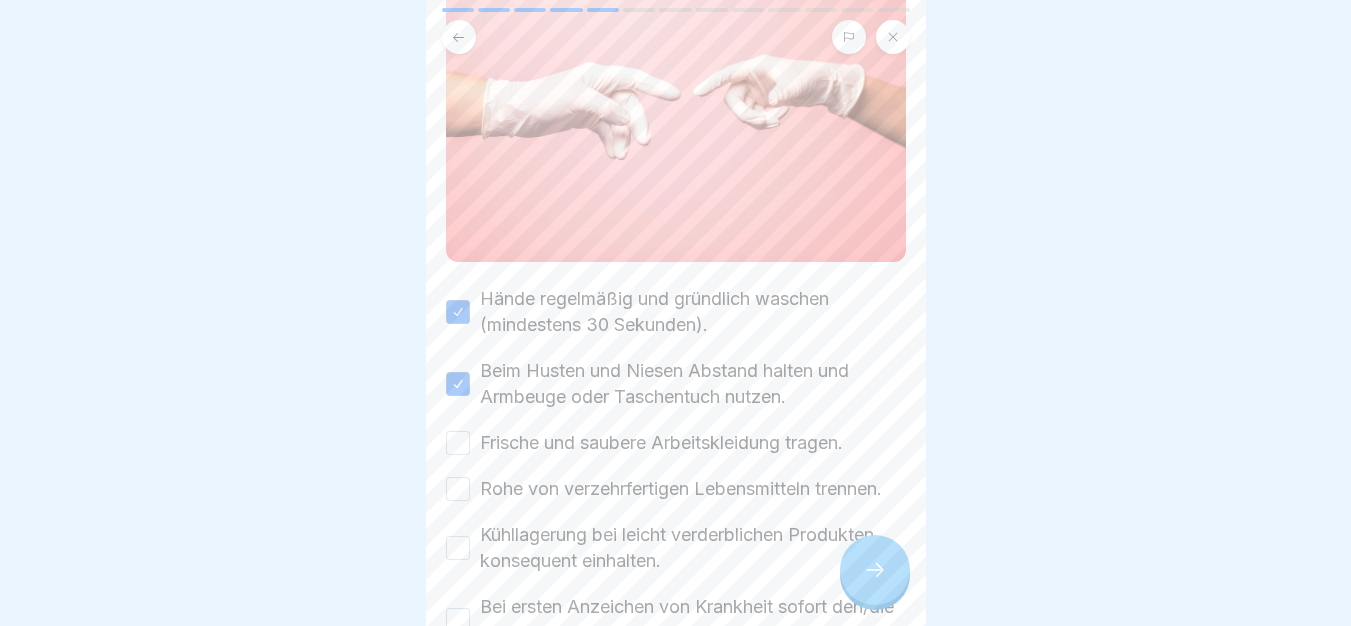 click on "Frische und saubere Arbeitskleidung tragen." at bounding box center (661, 443) 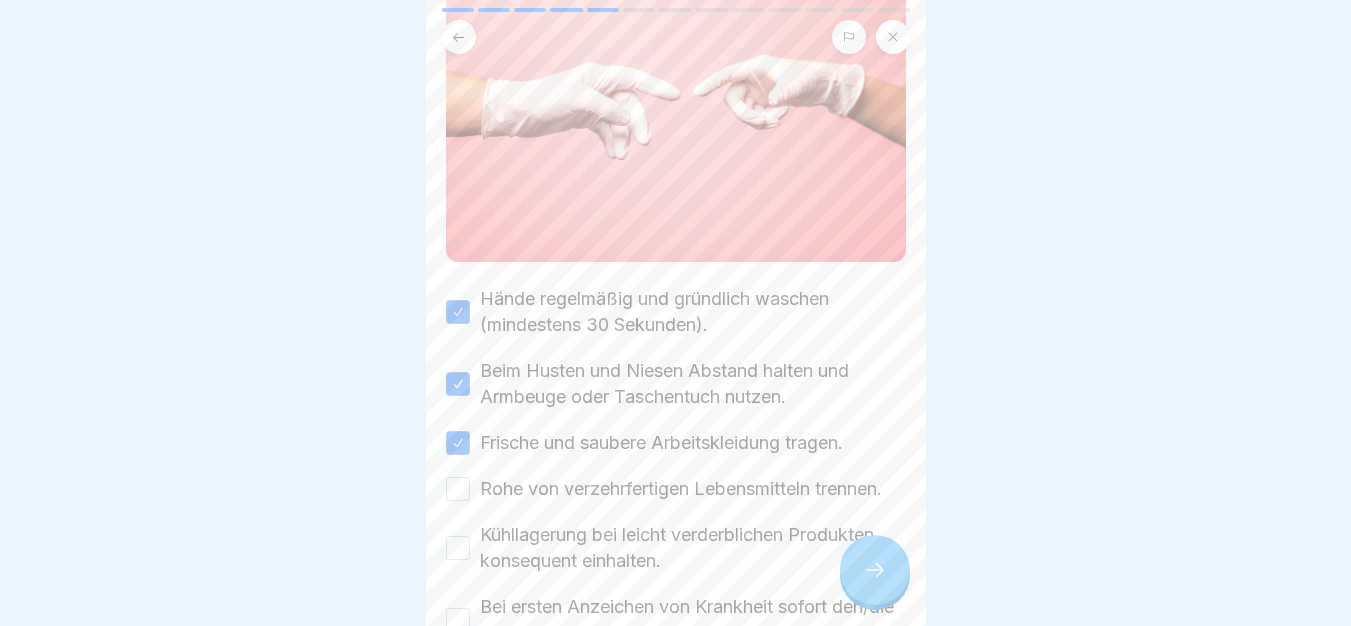 click on "Rohe von verzehrfertigen Lebensmitteln trennen." at bounding box center [681, 489] 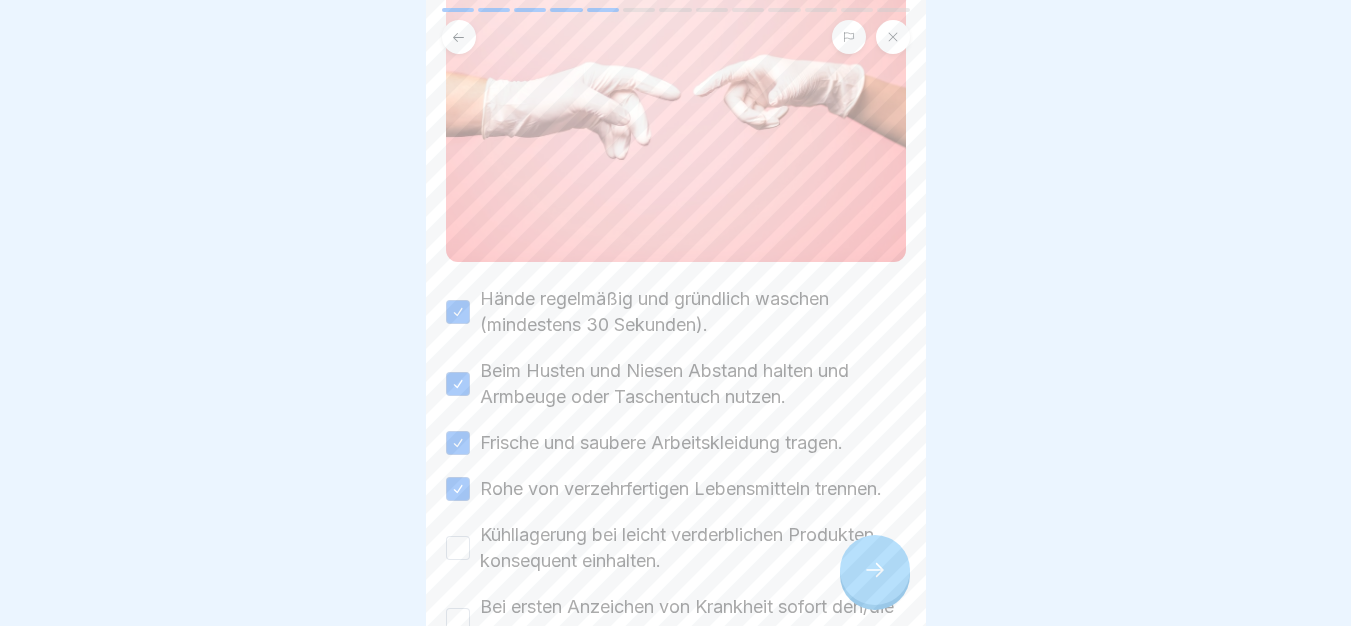 click on "Kühllagerung bei leicht verderblichen Produkten konsequent einhalten." at bounding box center (693, 548) 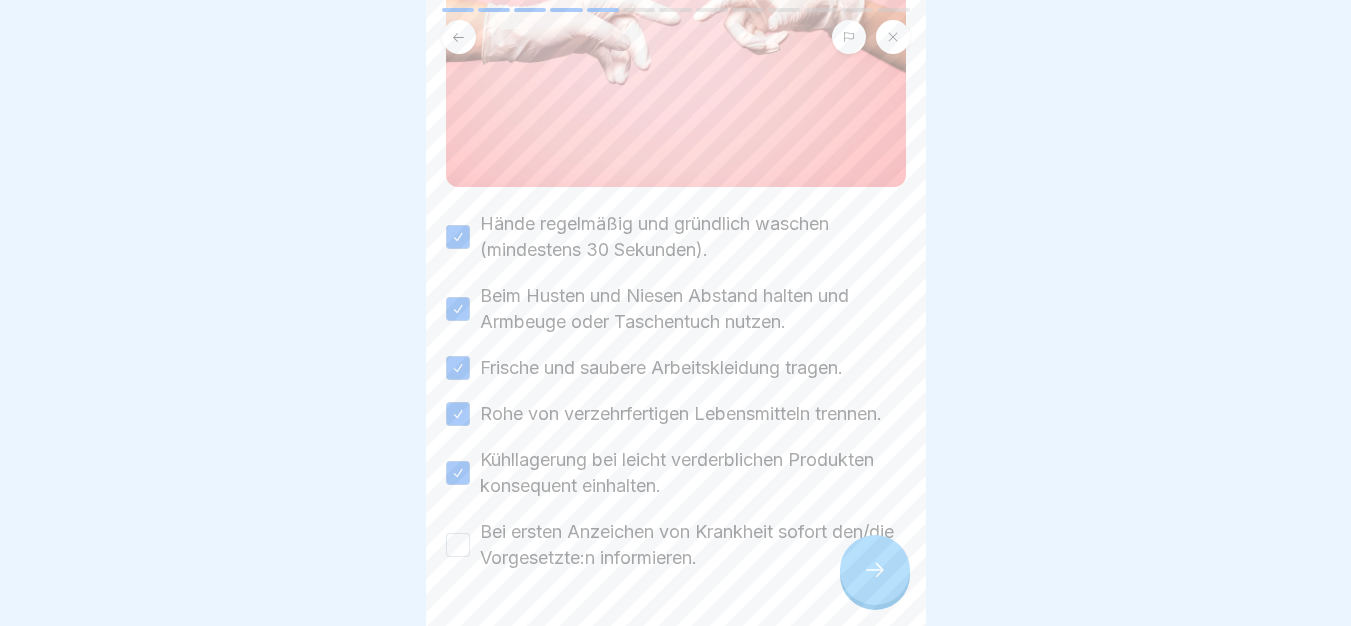 scroll, scrollTop: 409, scrollLeft: 0, axis: vertical 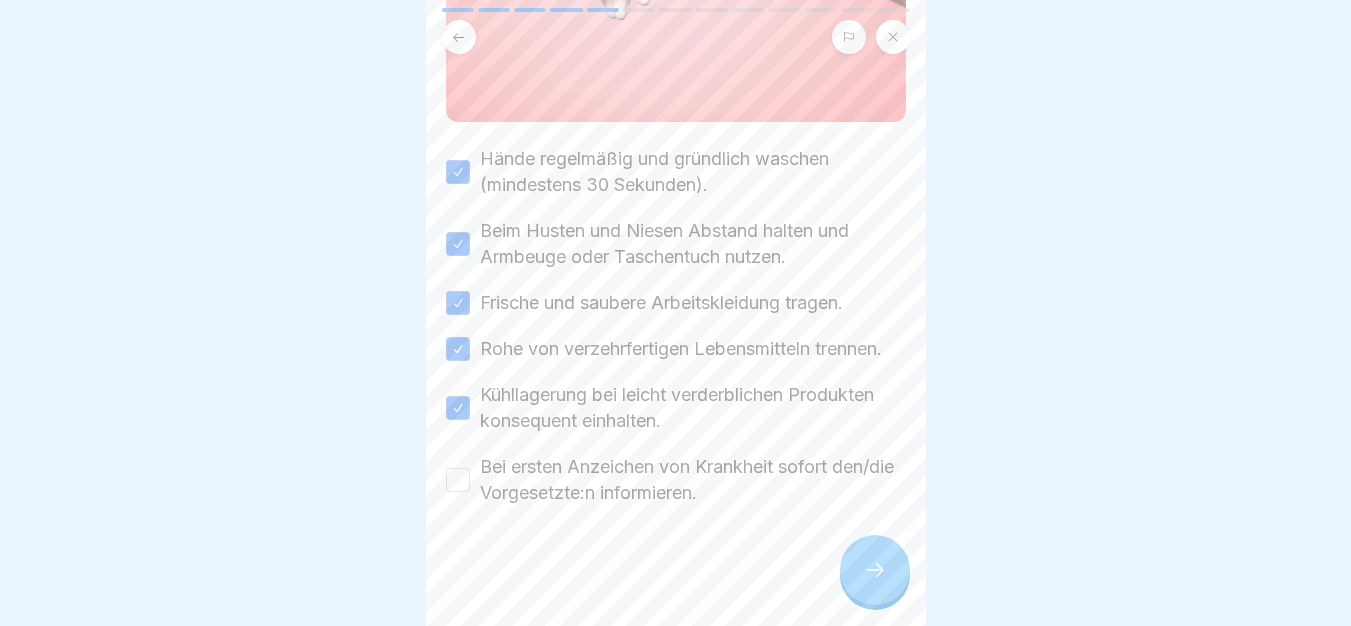 click on "Bei ersten Anzeichen von Krankheit sofort den/die Vorgesetzte:n informieren." at bounding box center [693, 480] 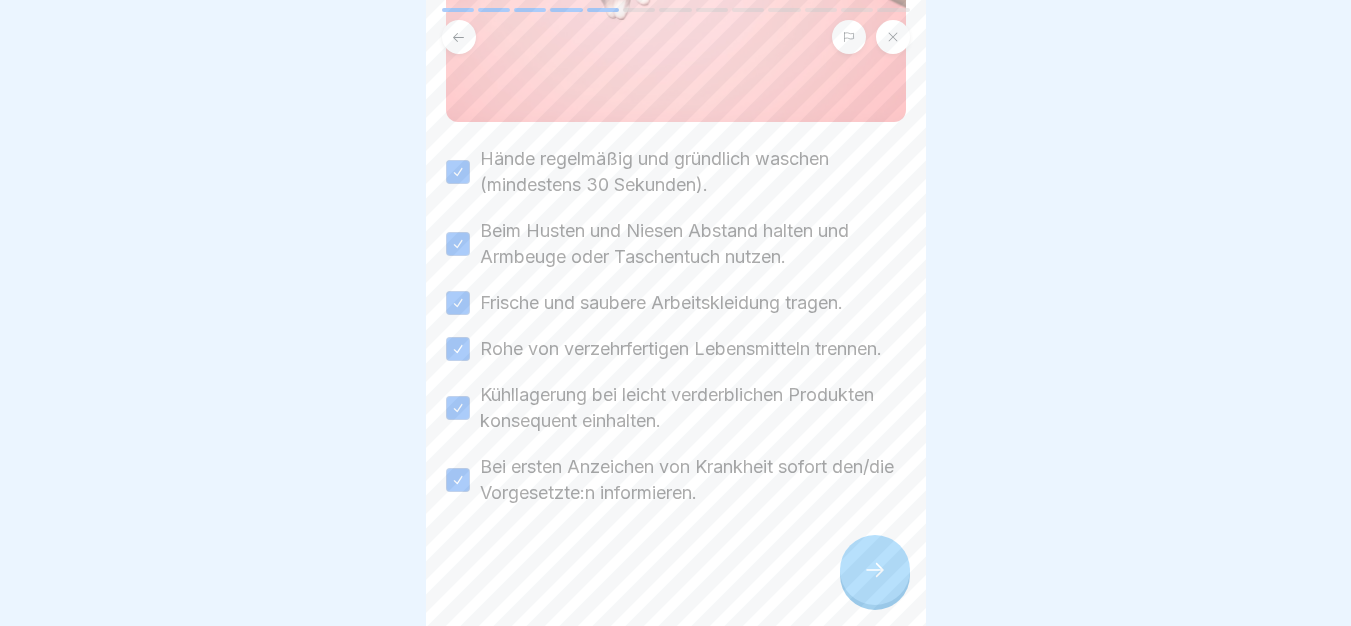click at bounding box center [676, 566] 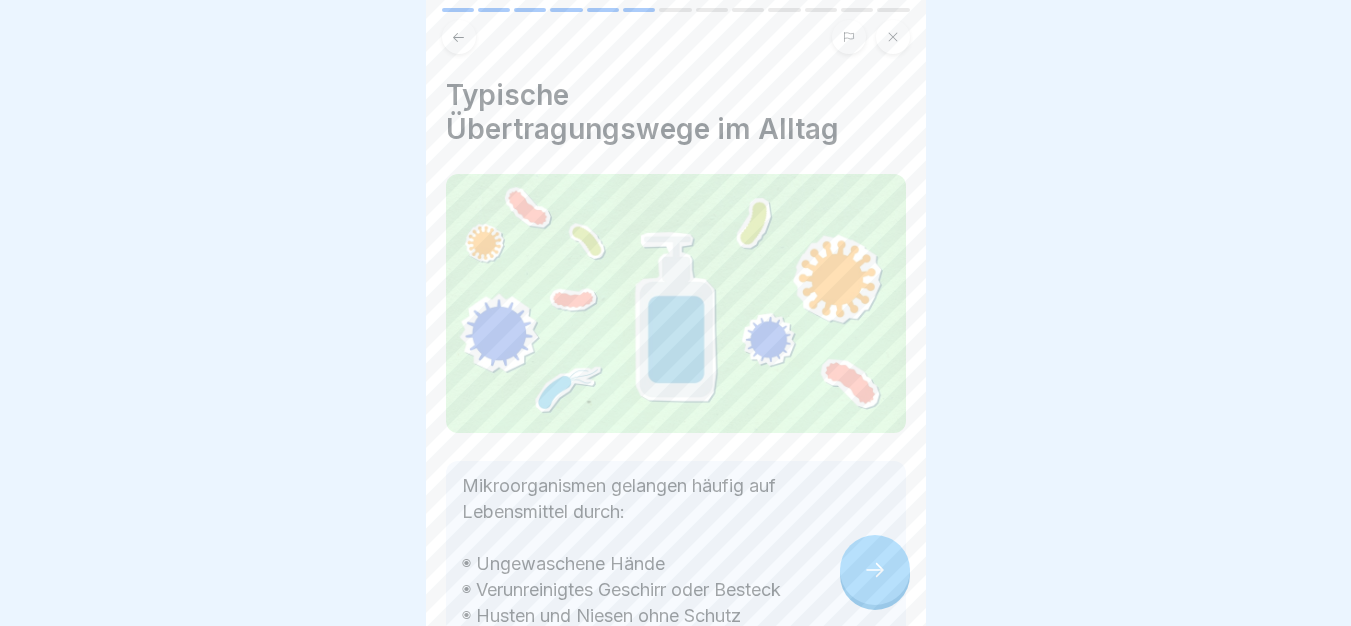 click 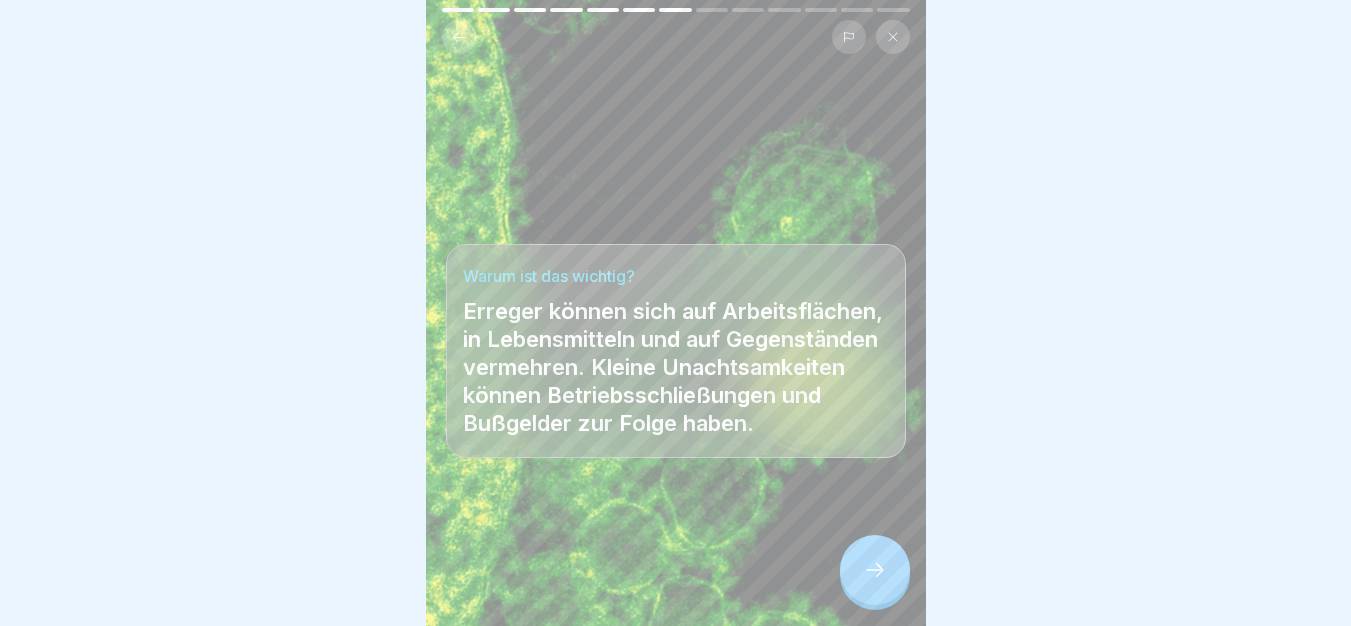 drag, startPoint x: 842, startPoint y: 525, endPoint x: 862, endPoint y: 555, distance: 36.05551 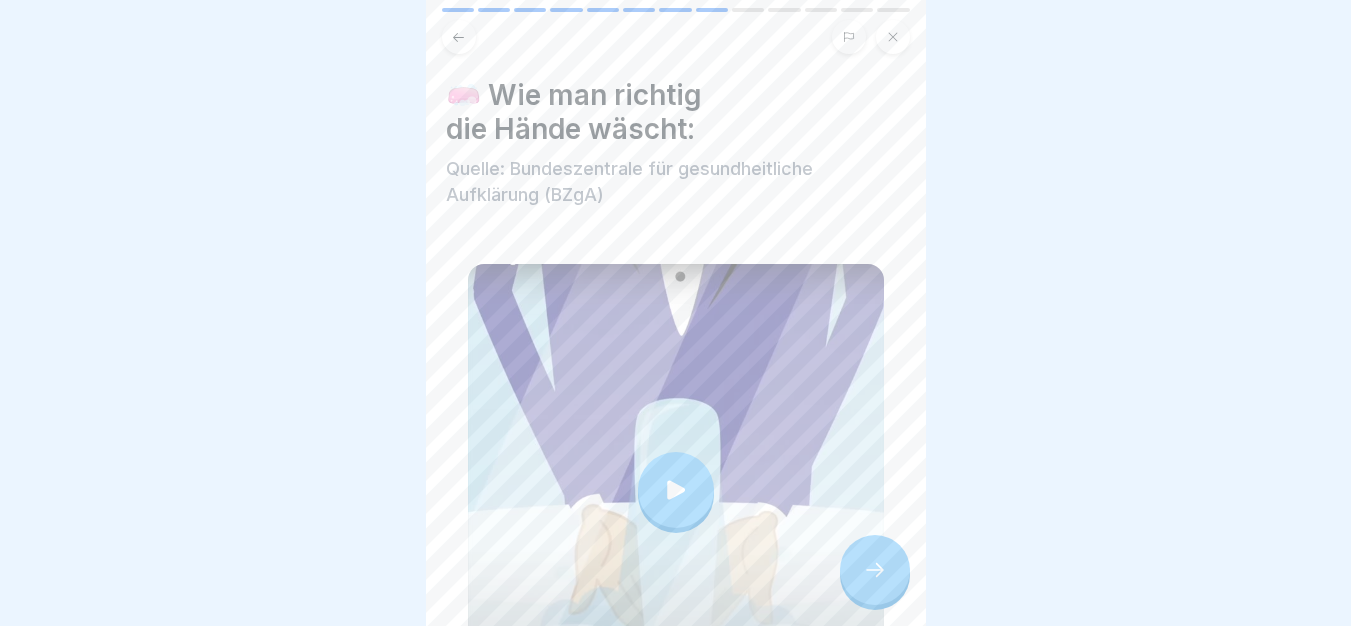 click at bounding box center [676, 490] 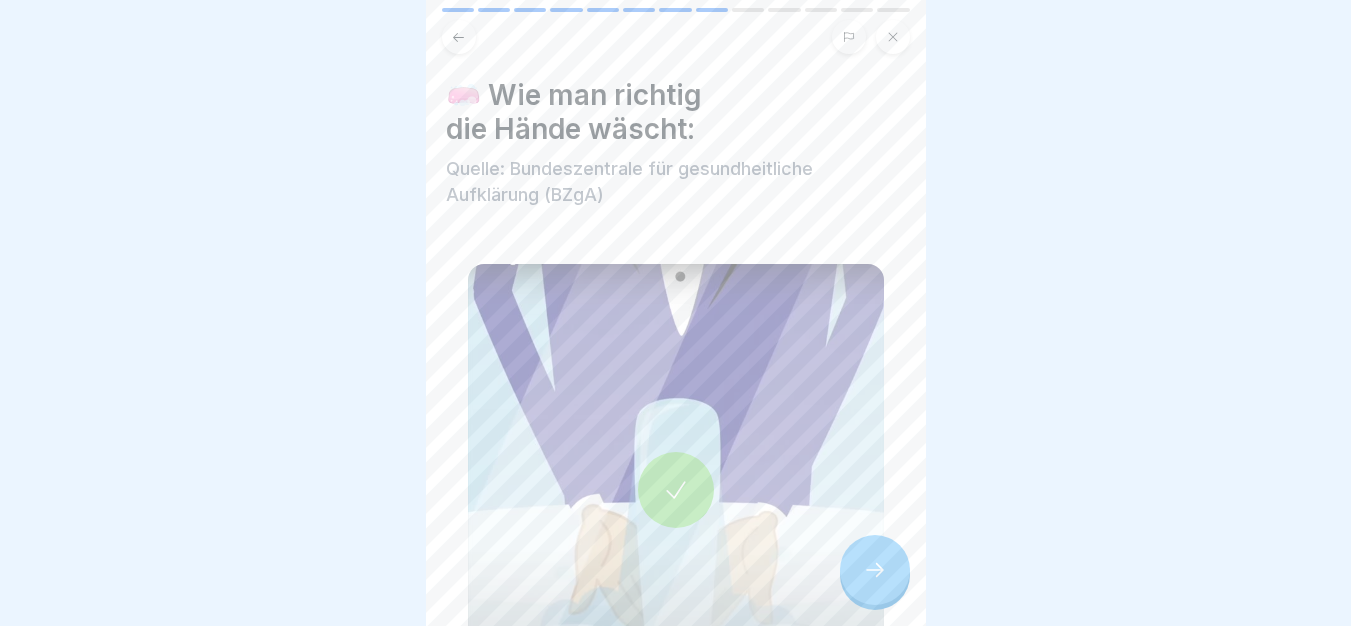 click at bounding box center [875, 570] 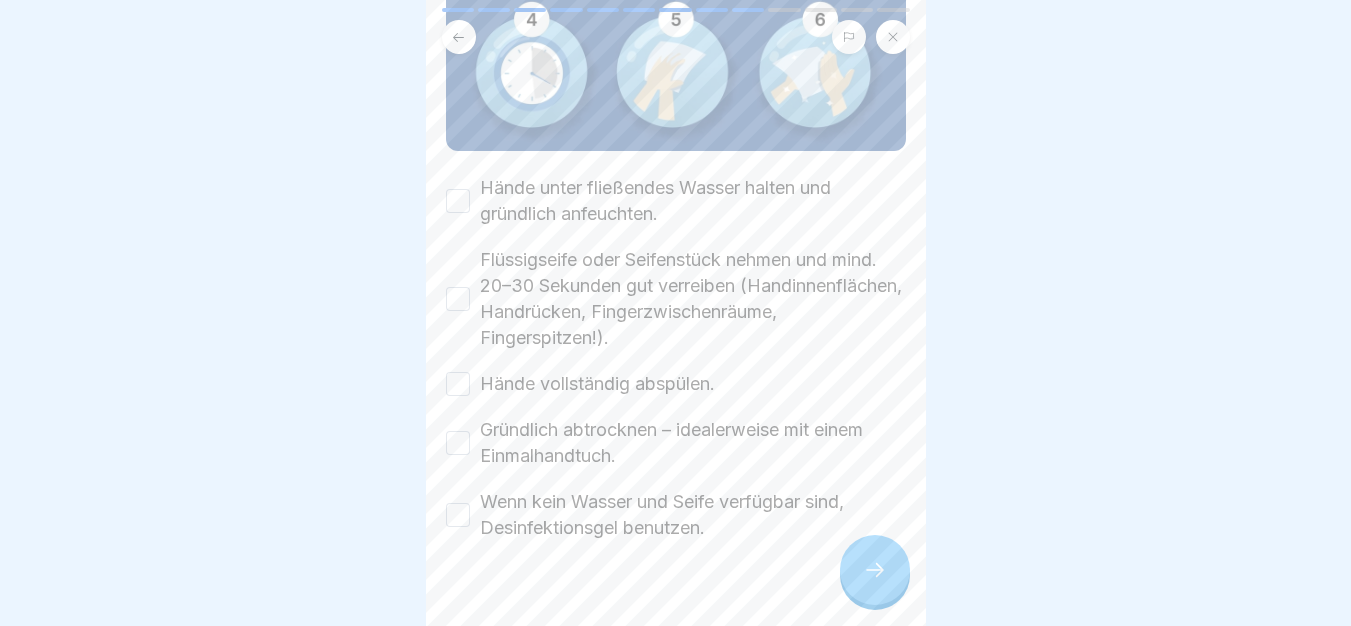 scroll, scrollTop: 390, scrollLeft: 0, axis: vertical 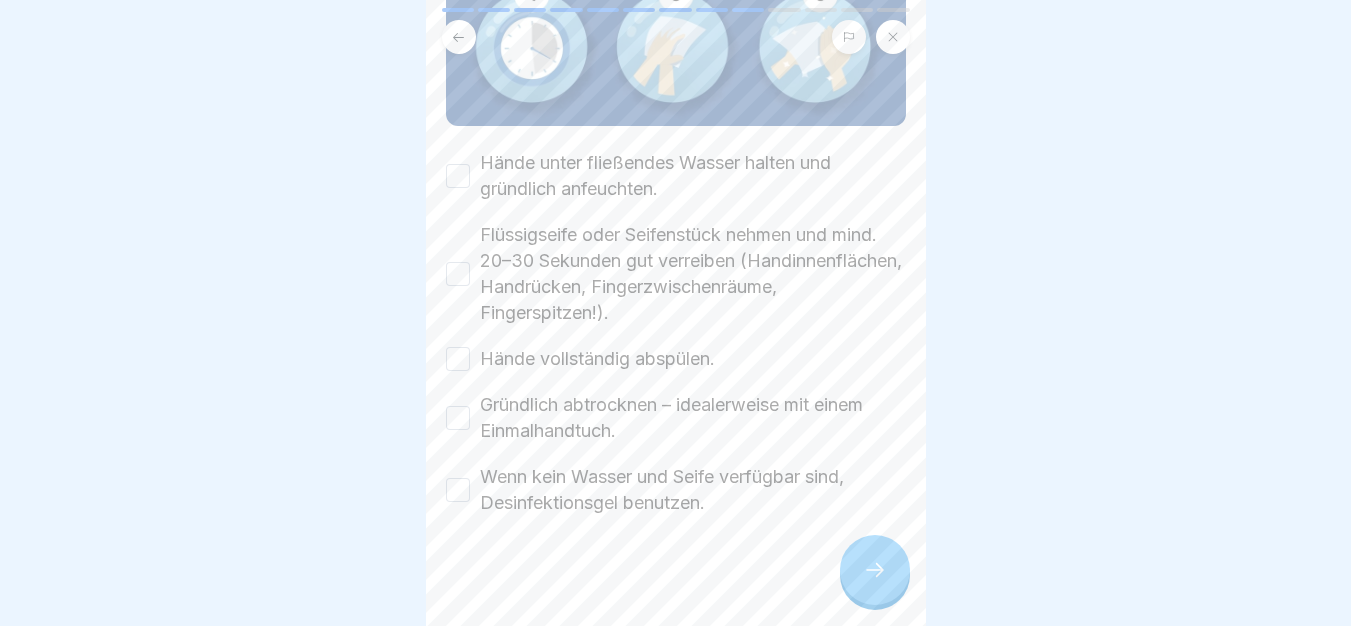 click on "Hände unter fließendes Wasser halten und gründlich anfeuchten." at bounding box center [693, 176] 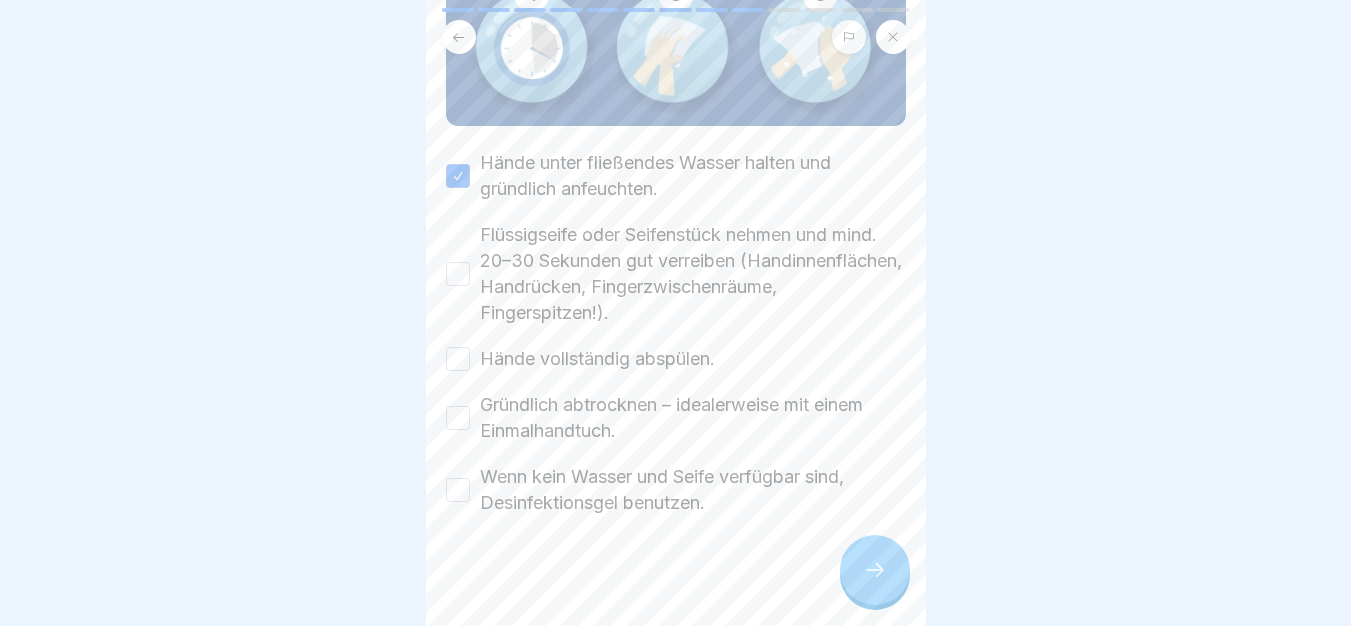 click on "Flüssigseife oder Seifenstück nehmen und mind. 20–30 Sekunden gut verreiben (Handinnenflächen, Handrücken, Fingerzwischenräume, Fingerspitzen!)." at bounding box center (693, 274) 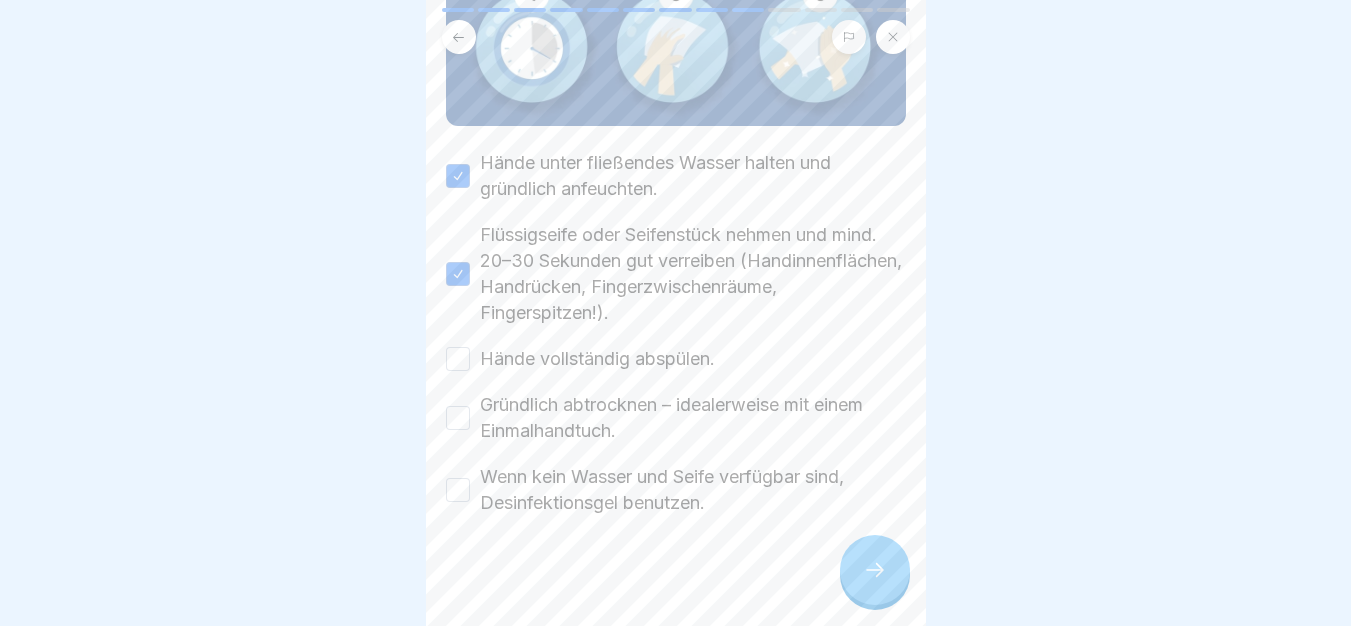 click on "Hände vollständig abspülen." at bounding box center (597, 359) 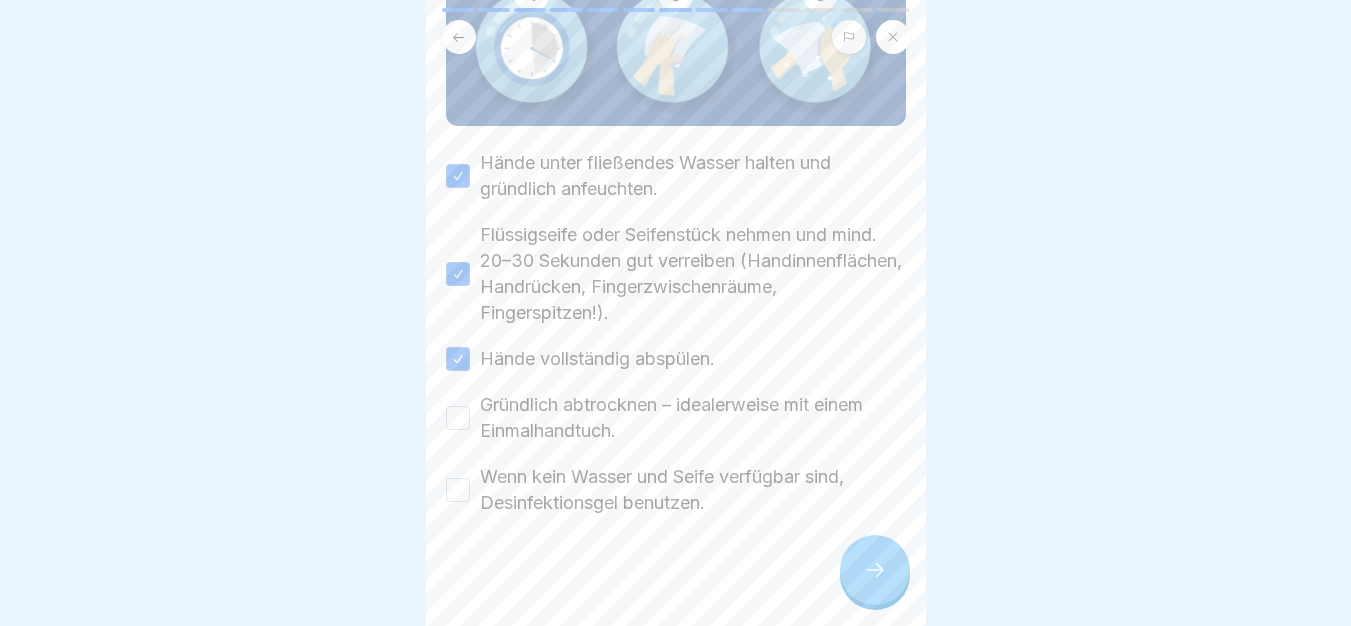 click on "Gründlich abtrocknen – idealerweise mit einem Einmalhandtuch." at bounding box center (693, 418) 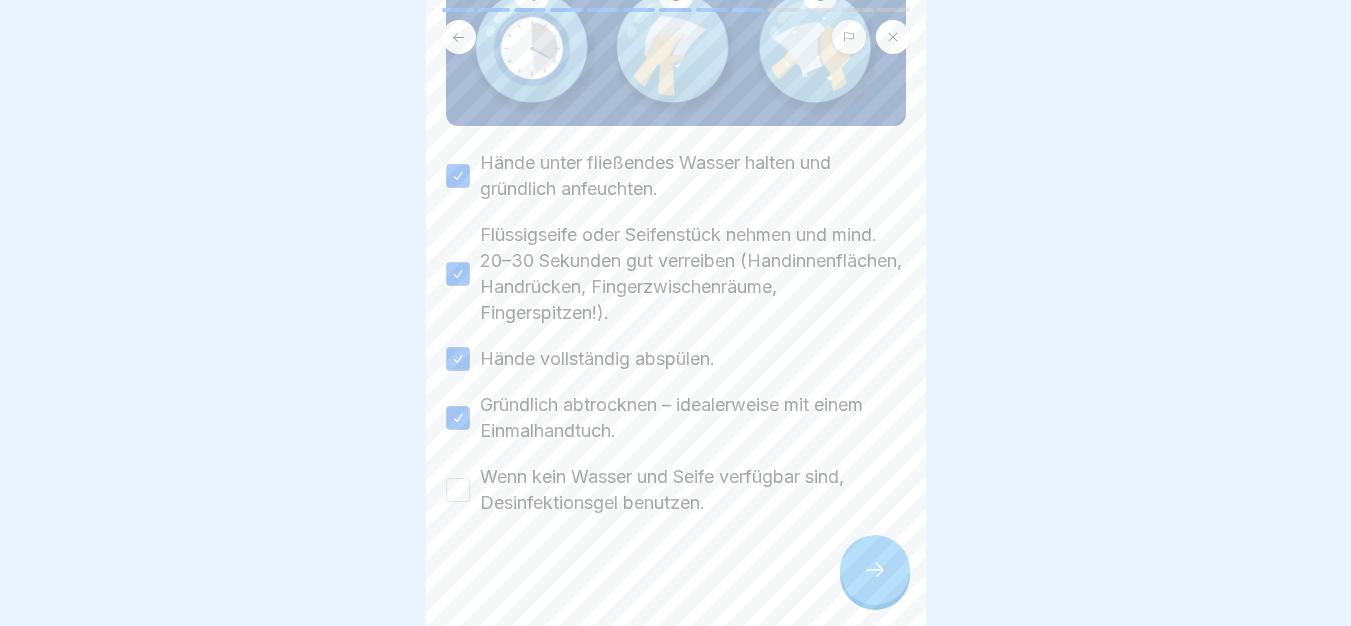 click on "Wenn kein Wasser und Seife verfügbar sind, Desinfektionsgel benutzen." at bounding box center [693, 490] 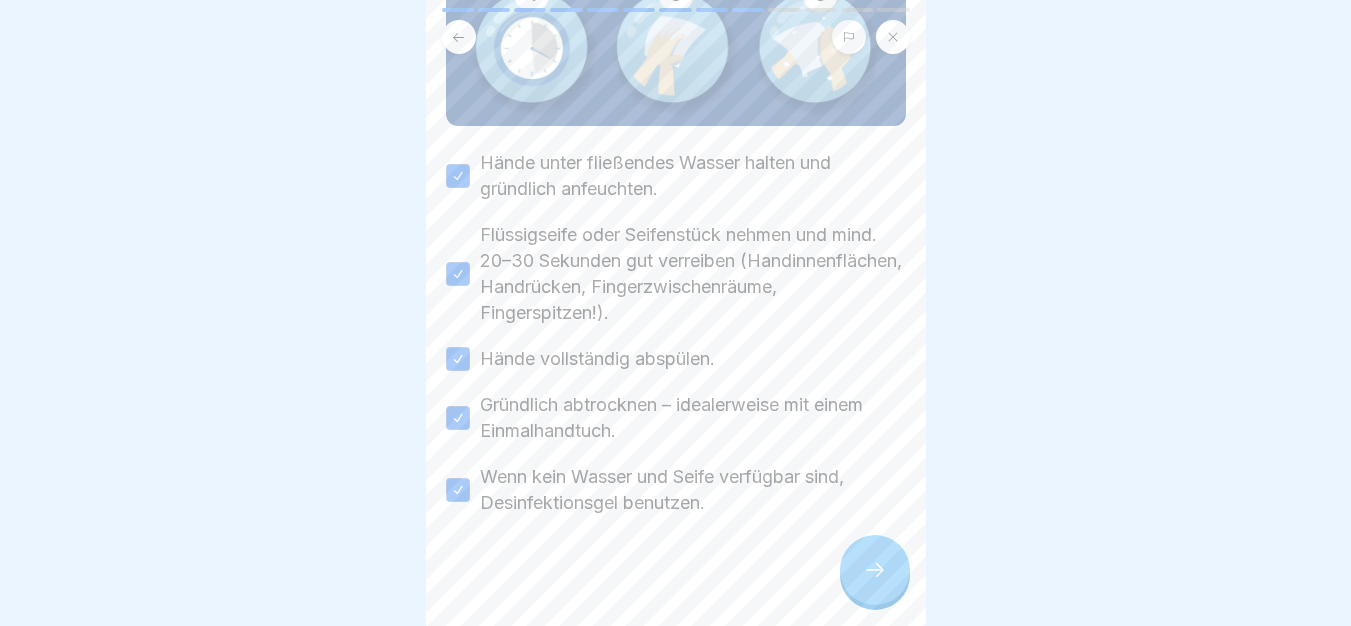 click at bounding box center [875, 570] 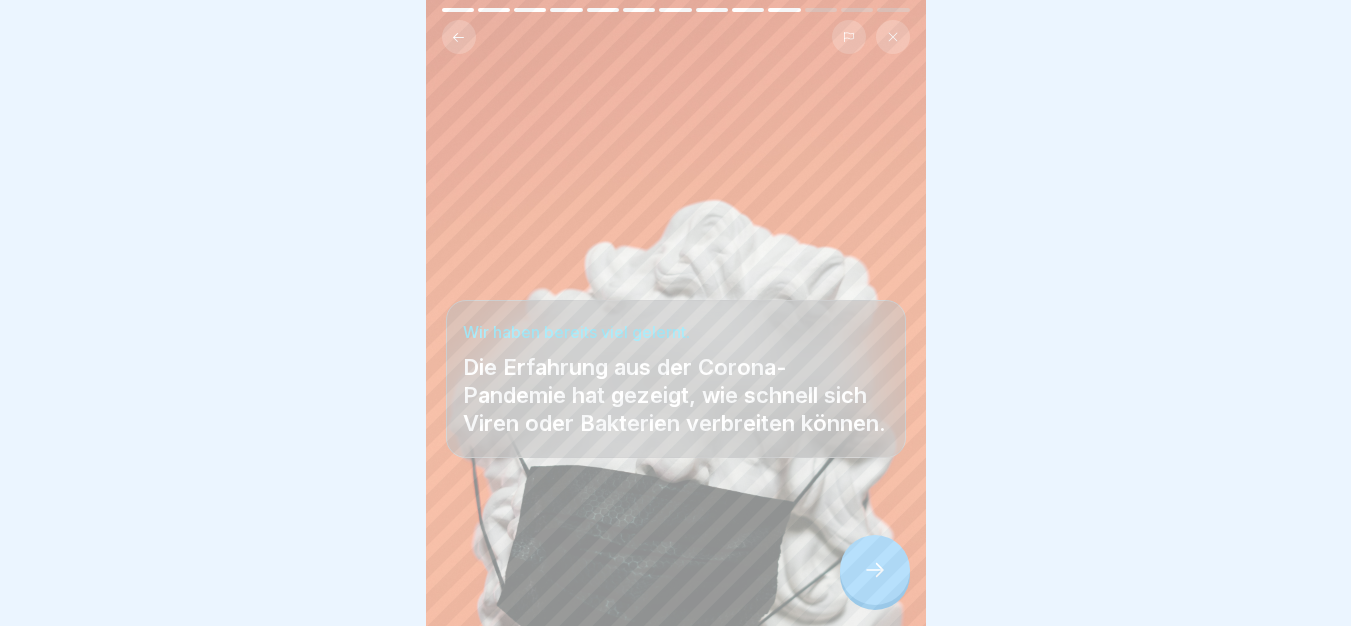 click at bounding box center [875, 570] 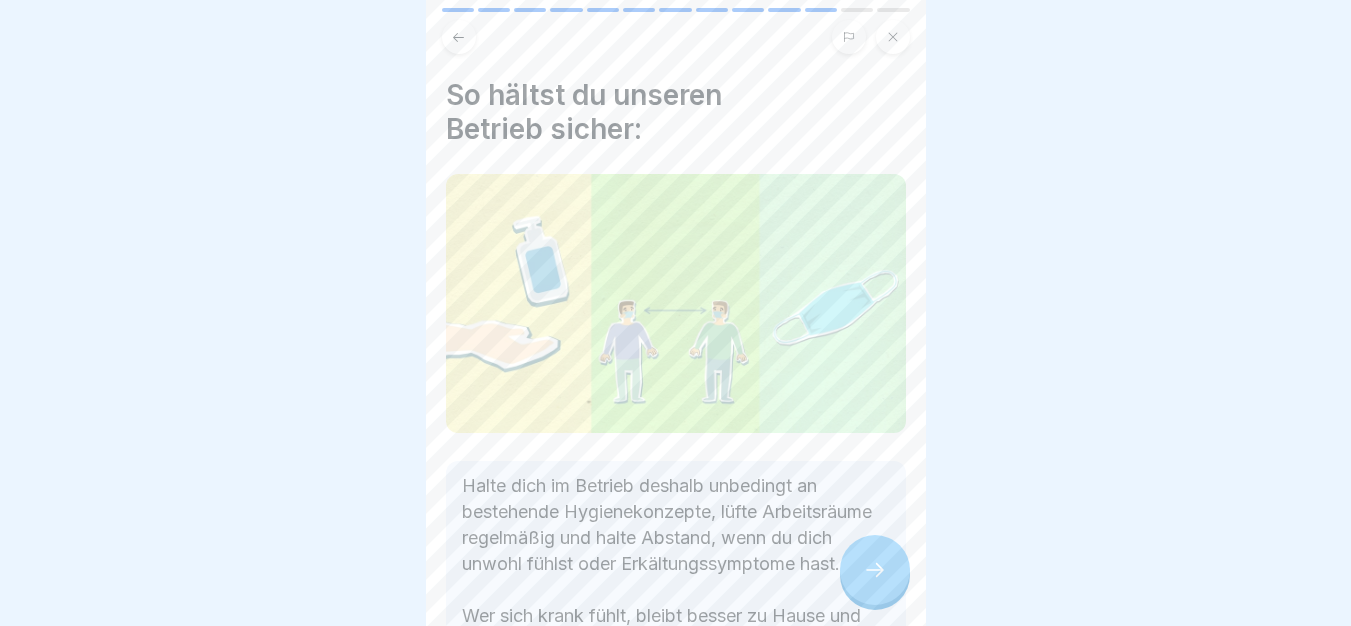scroll, scrollTop: 204, scrollLeft: 0, axis: vertical 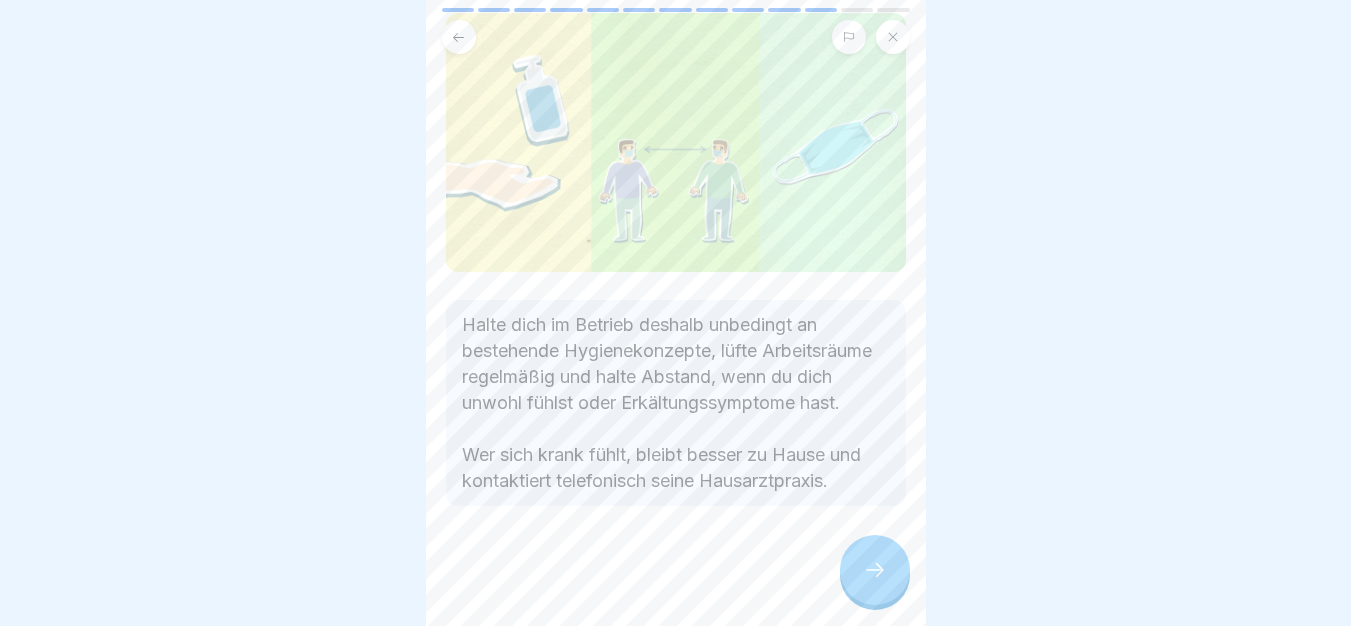 click 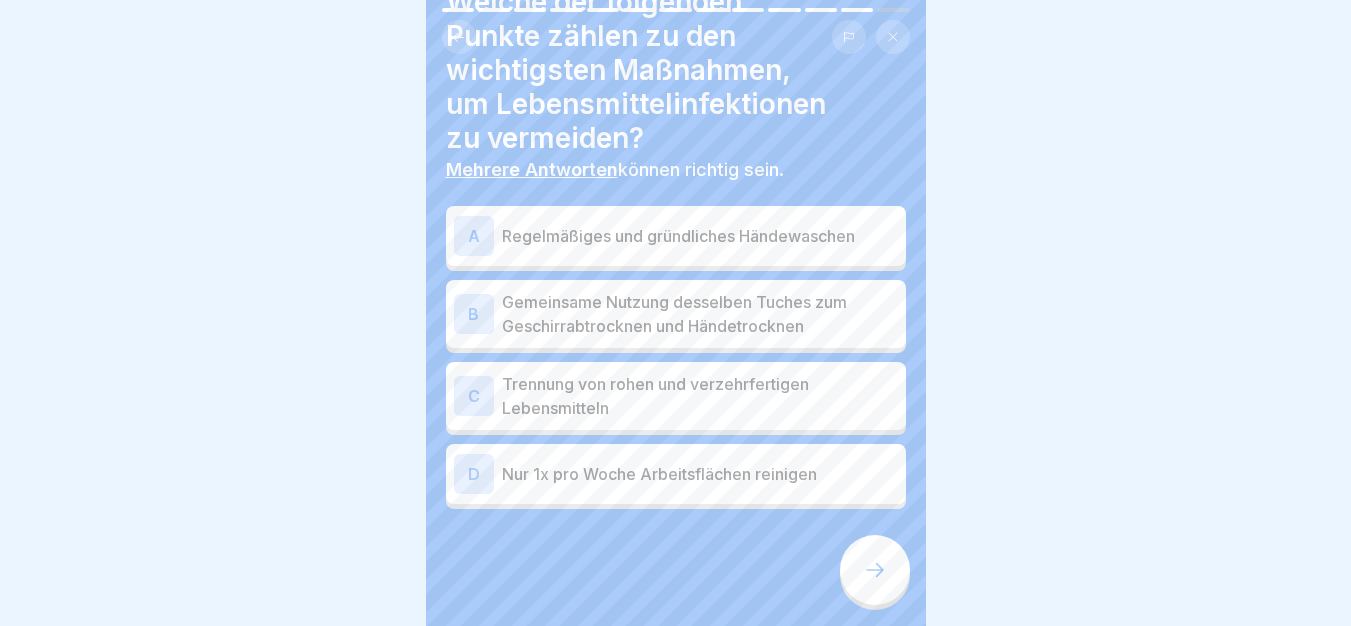 scroll, scrollTop: 96, scrollLeft: 0, axis: vertical 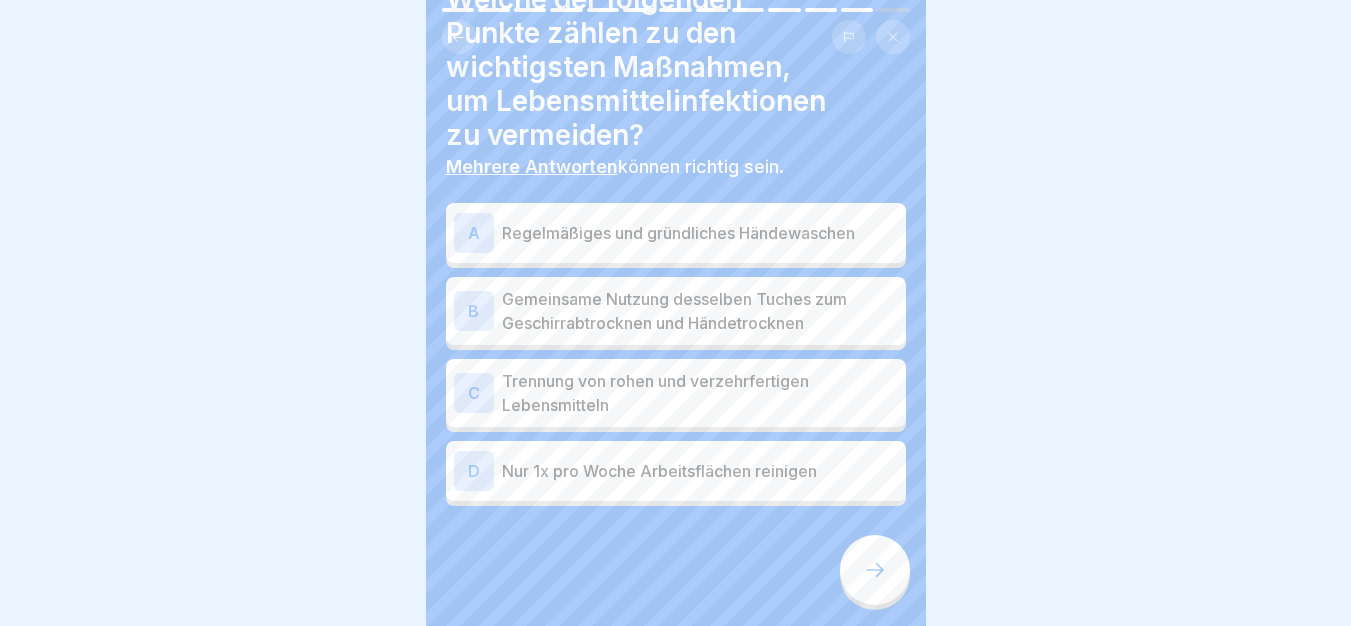 click on "Regelmäßiges und gründliches Händewaschen" at bounding box center (700, 233) 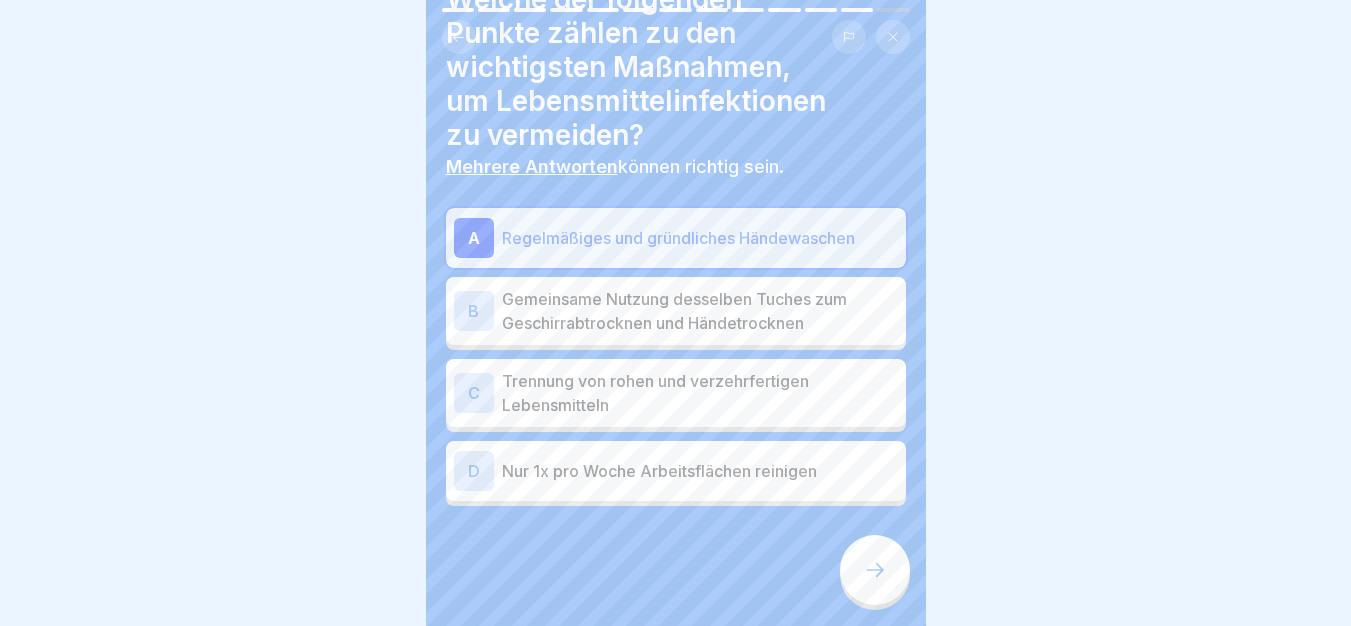click on "Trennung von rohen und verzehrfertigen Lebensmitteln" at bounding box center (700, 393) 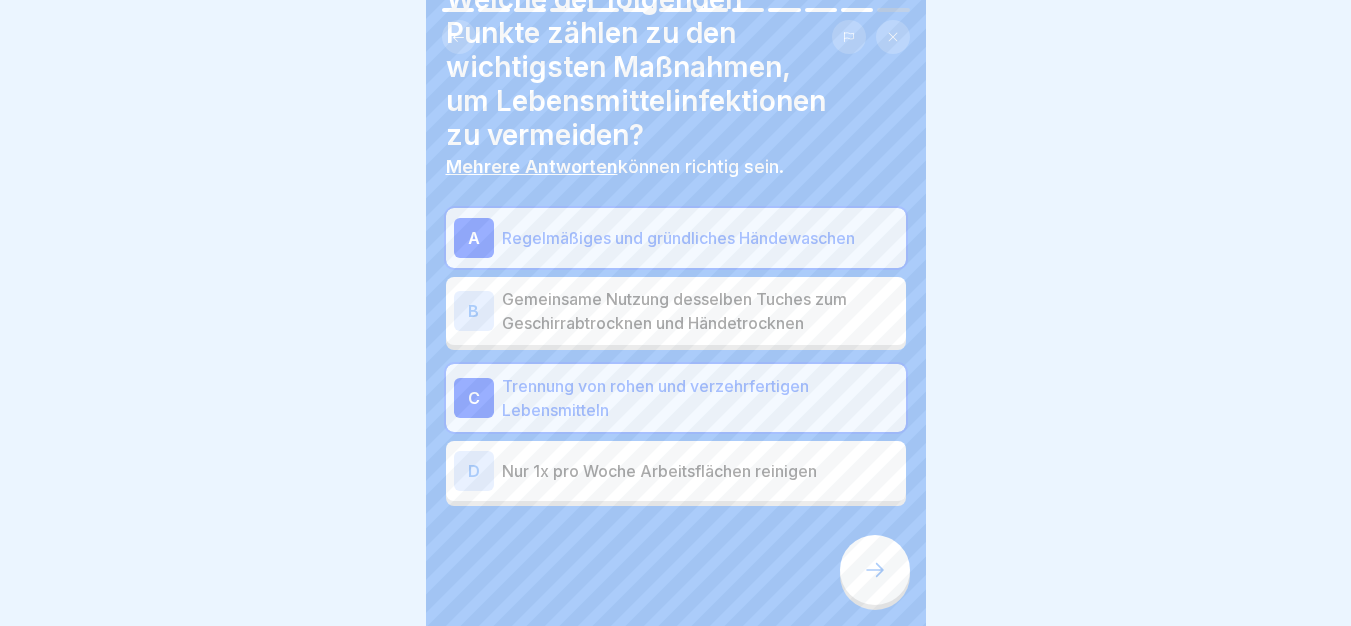 click at bounding box center [875, 570] 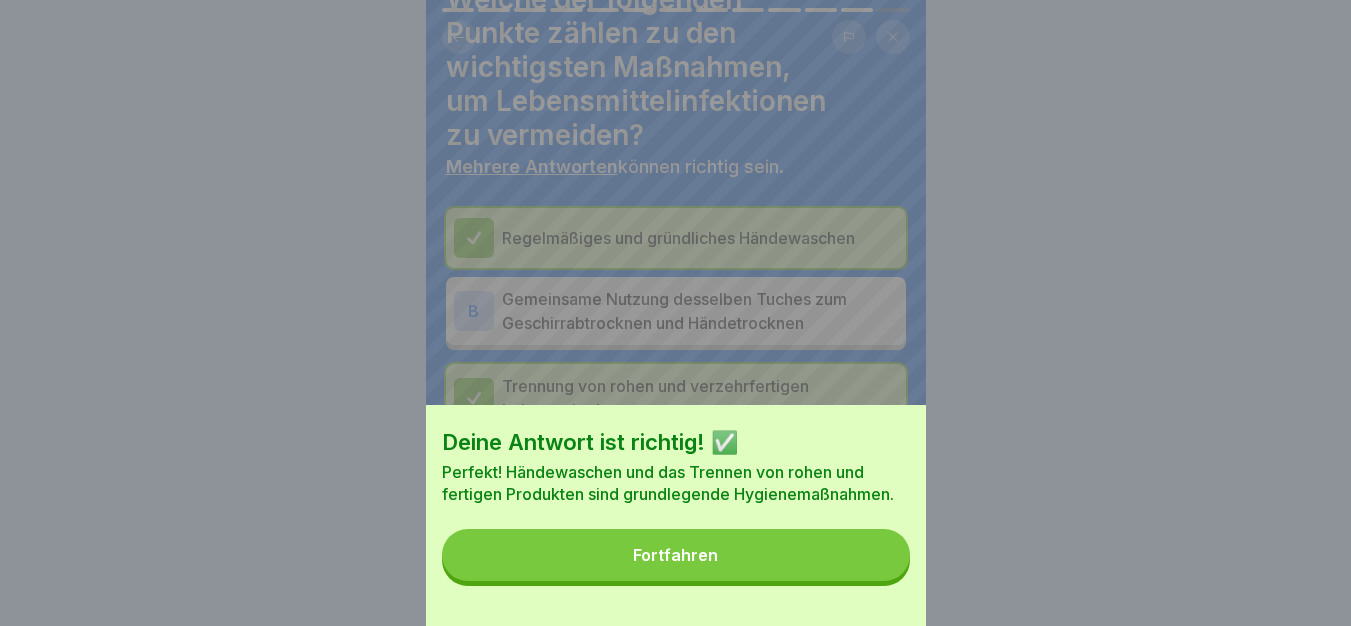 click on "Fortfahren" at bounding box center (676, 555) 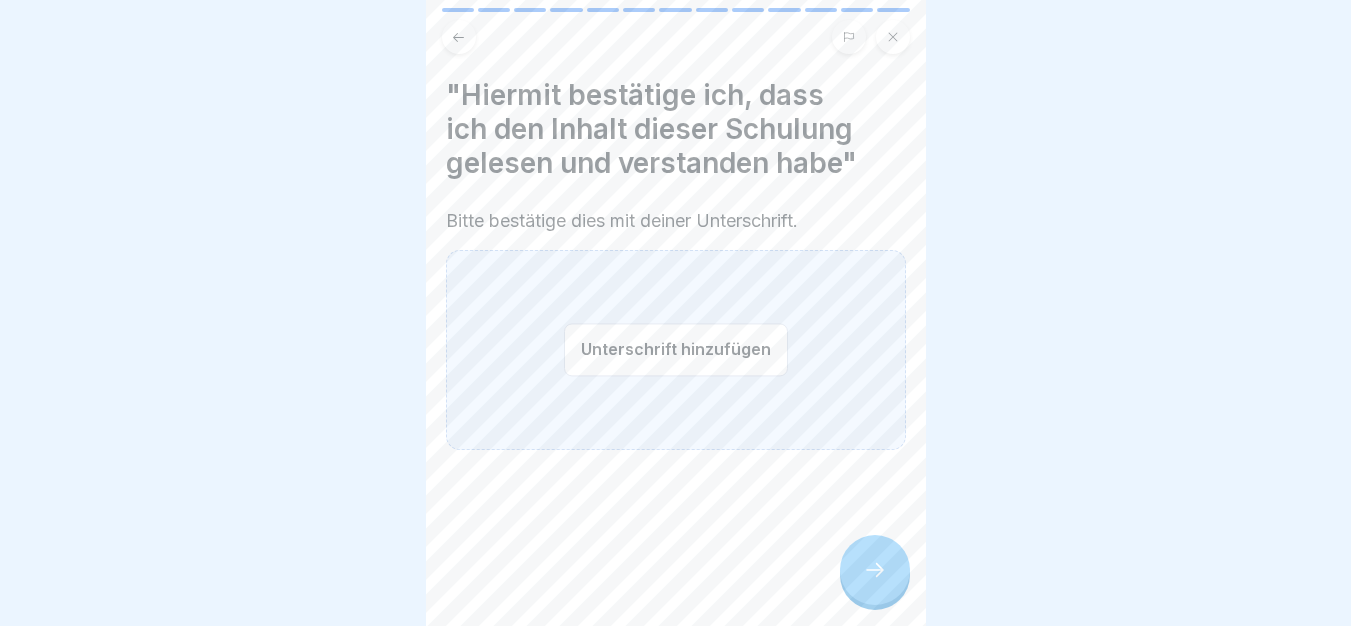 click on "Unterschrift hinzufügen" at bounding box center [676, 349] 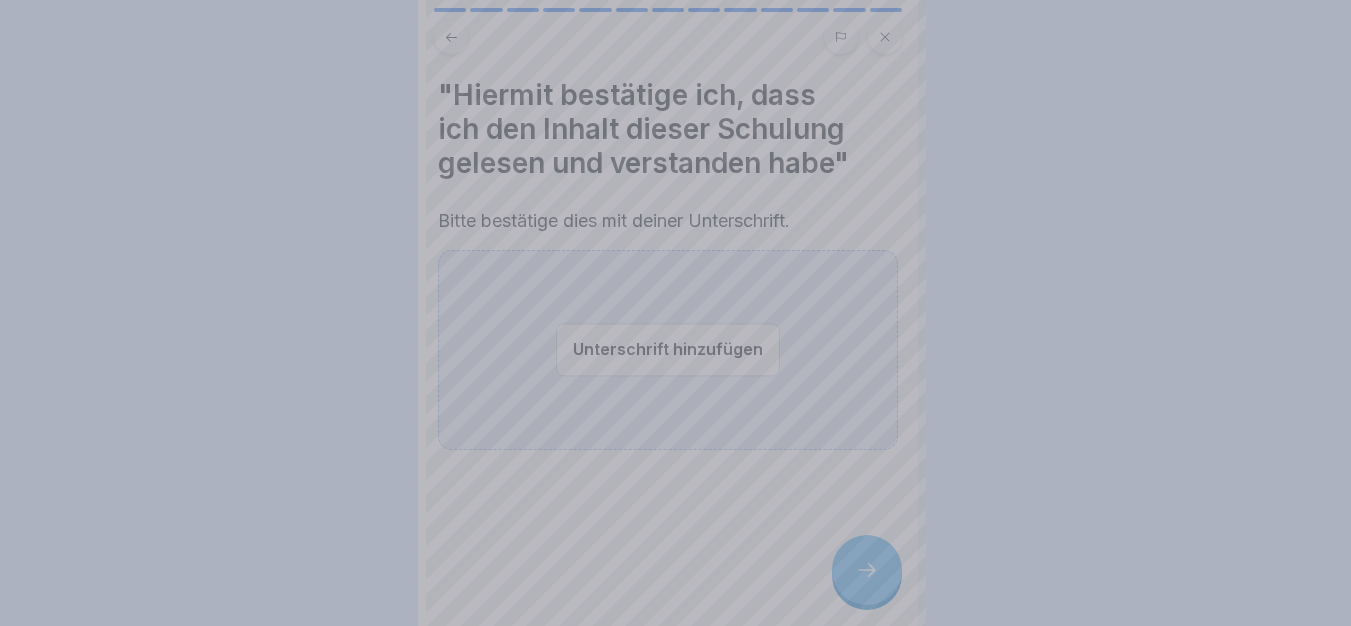 scroll, scrollTop: 0, scrollLeft: 0, axis: both 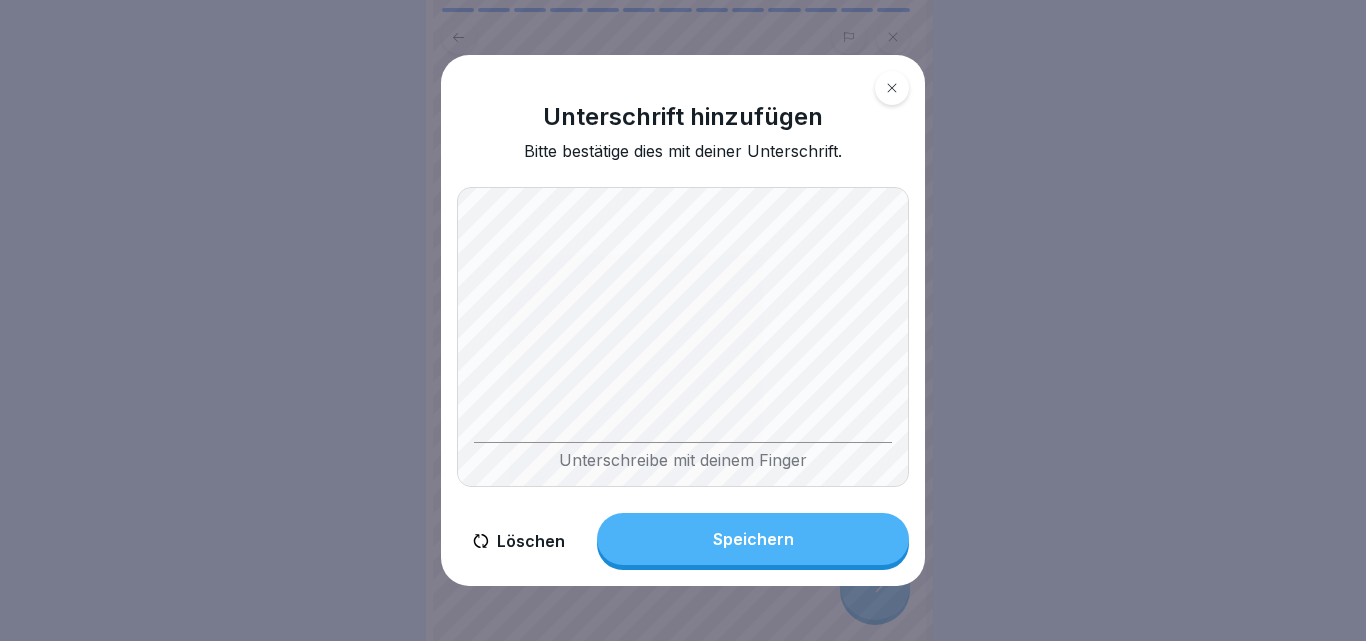 click on "Speichern" at bounding box center [753, 539] 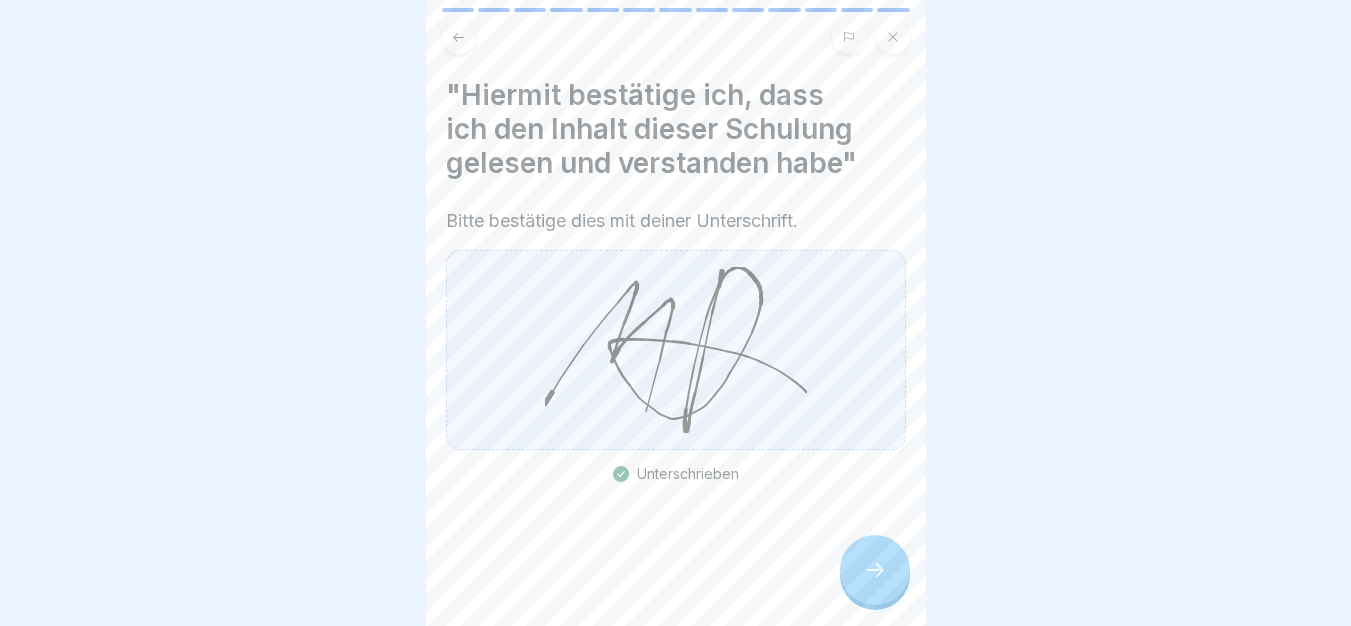 click at bounding box center (875, 570) 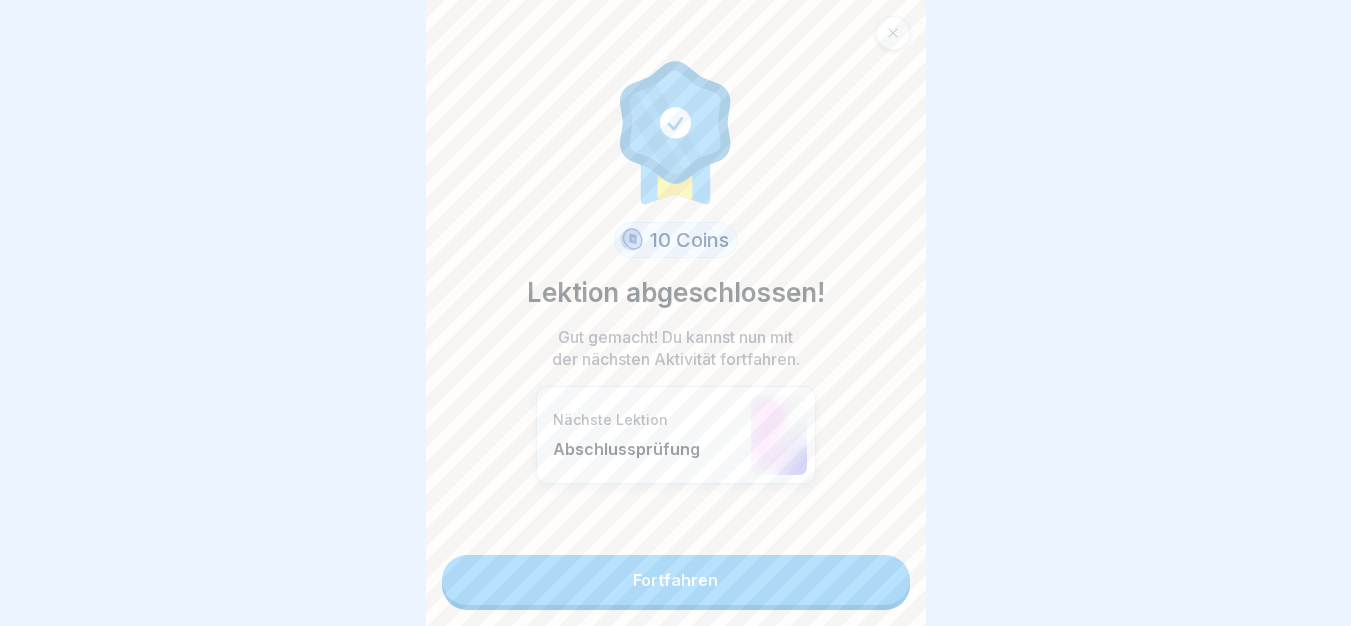 click on "10 Coins Lektion abgeschlossen! Gut gemacht! Du kannst nun mit der nächsten Aktivität fortfahren. Nächste Lektion Abschlussprüfung Fortfahren" at bounding box center (676, 313) 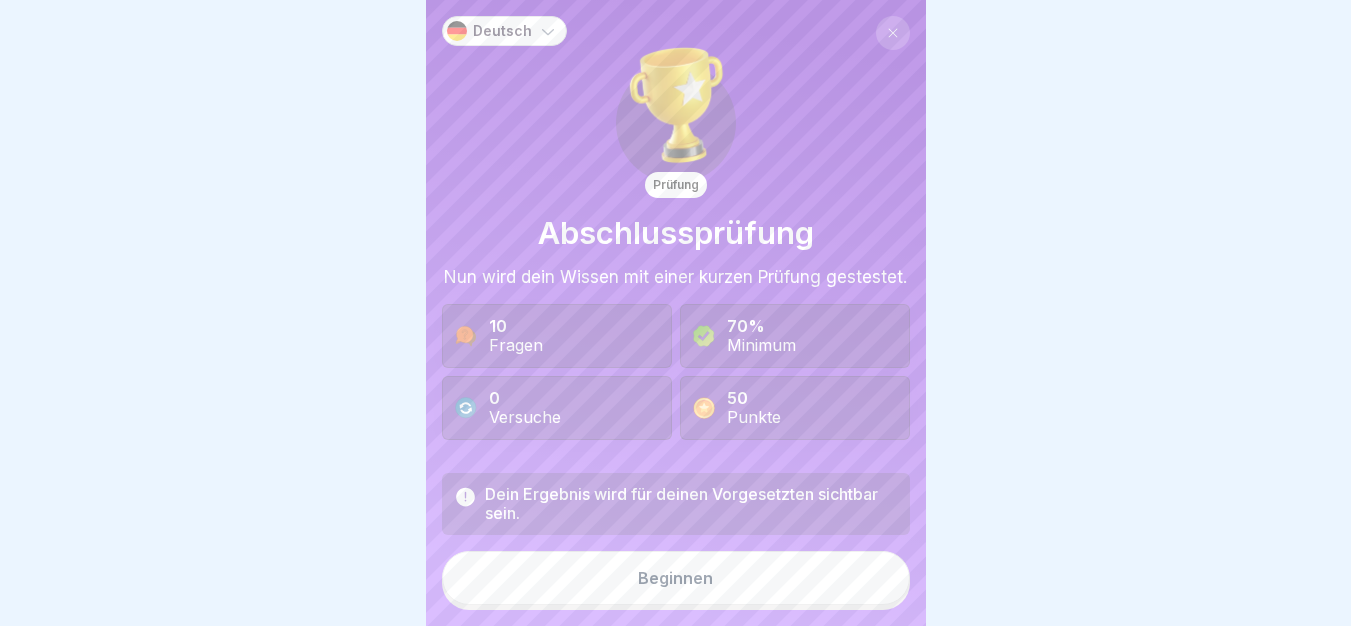 click on "Beginnen" at bounding box center [676, 578] 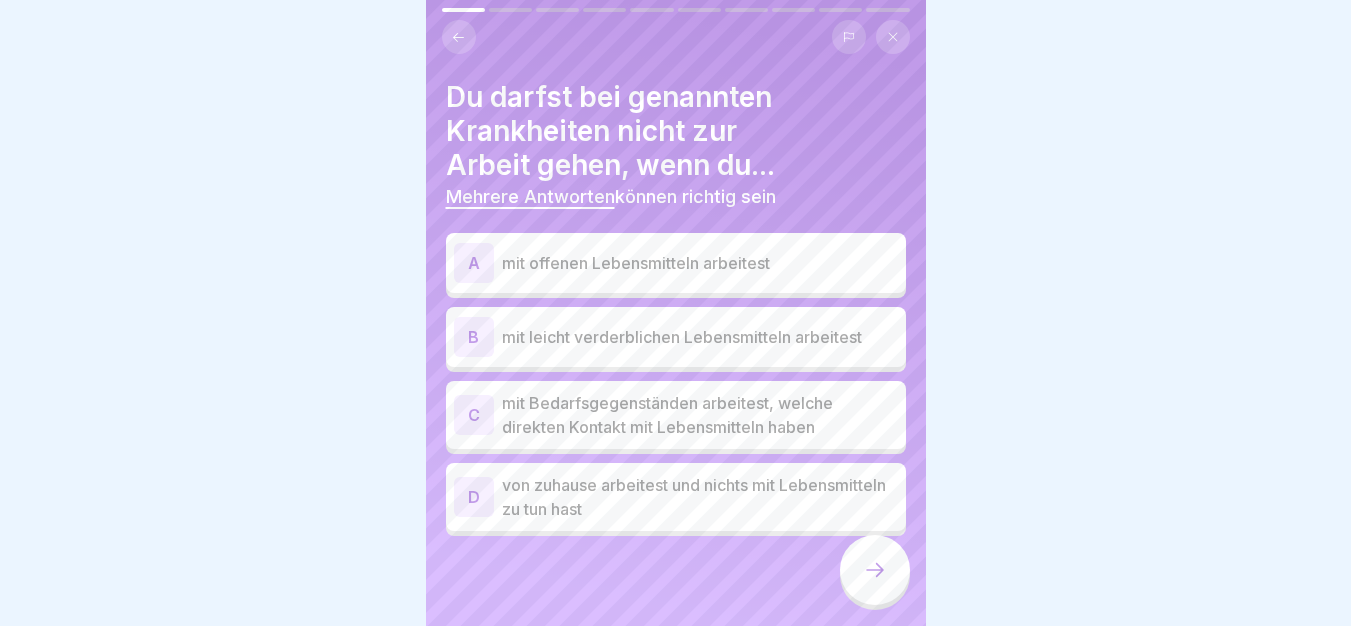 click on "mit offenen Lebensmitteln arbeitest" at bounding box center (700, 263) 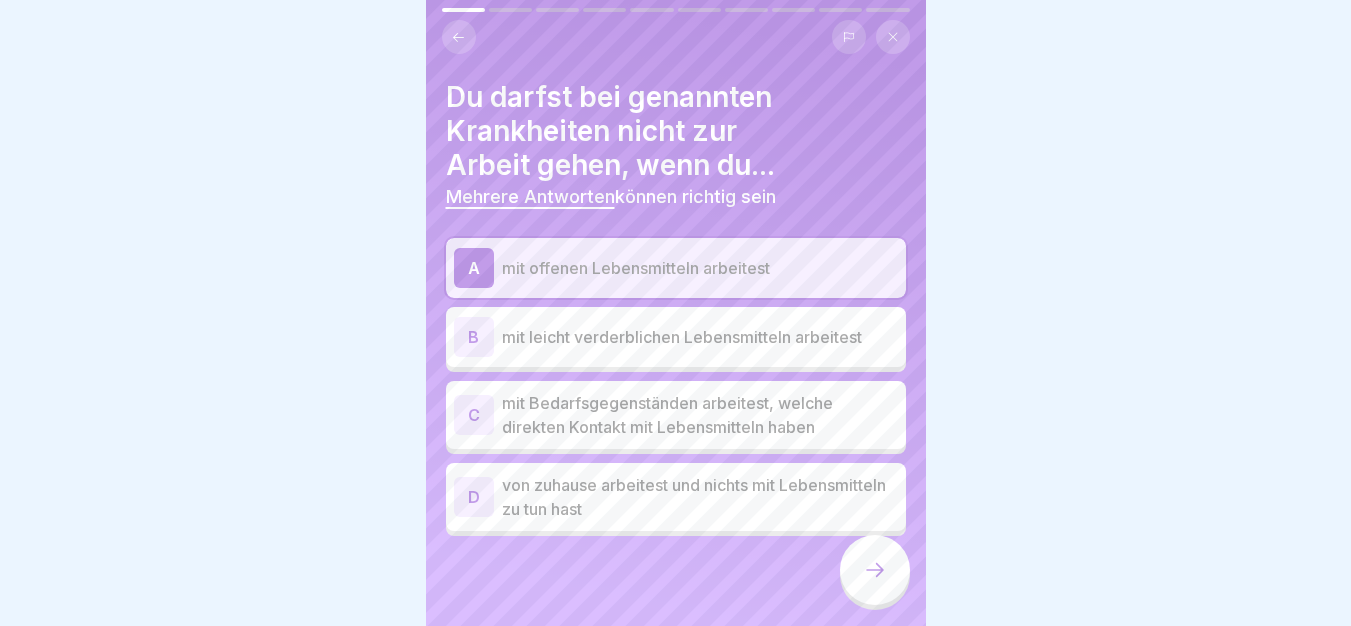 click on "mit leicht verderblichen Lebensmitteln arbeitest" at bounding box center [700, 337] 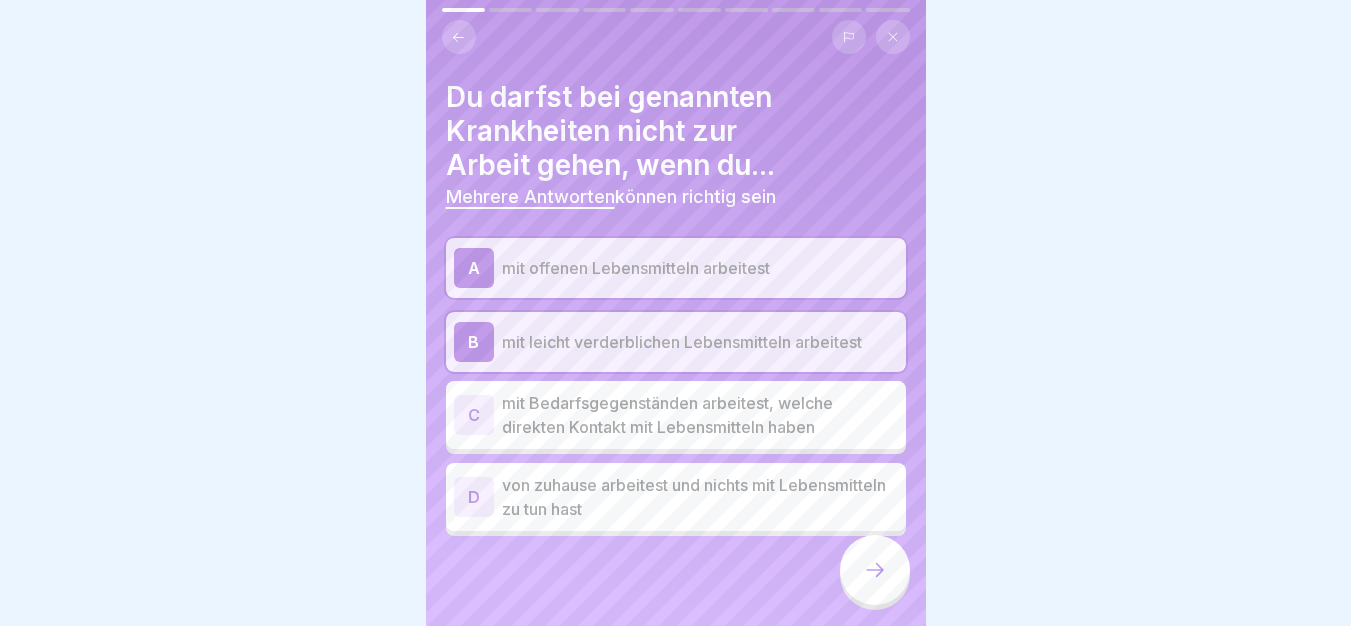 click on "mit Bedarfsgegenständen arbeitest, welche direkten Kontakt mit Lebensmitteln haben" at bounding box center (700, 415) 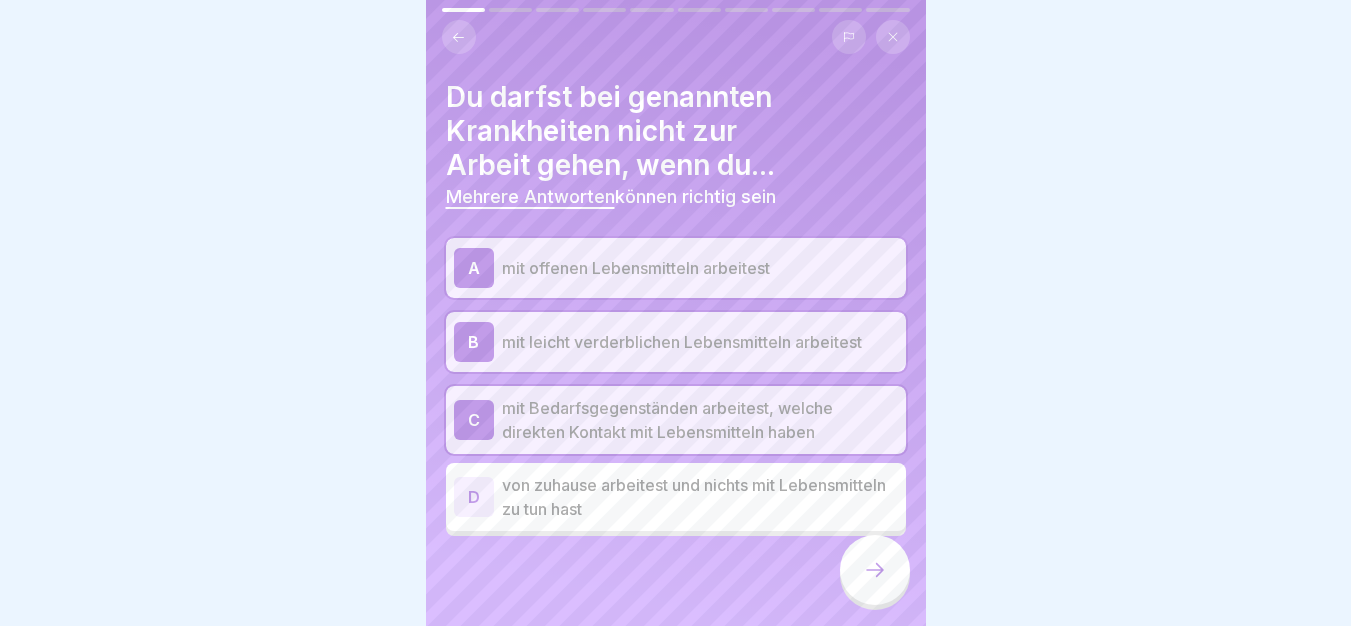click at bounding box center [875, 570] 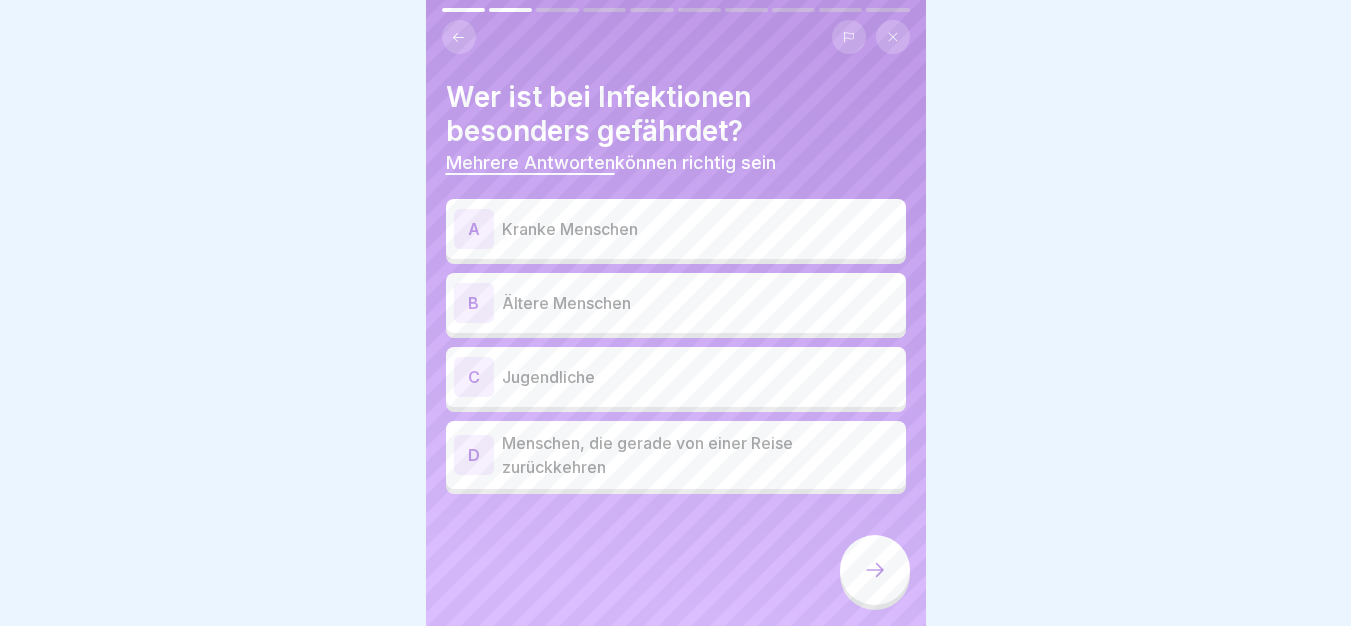 click on "A Kranke Menschen" at bounding box center [676, 229] 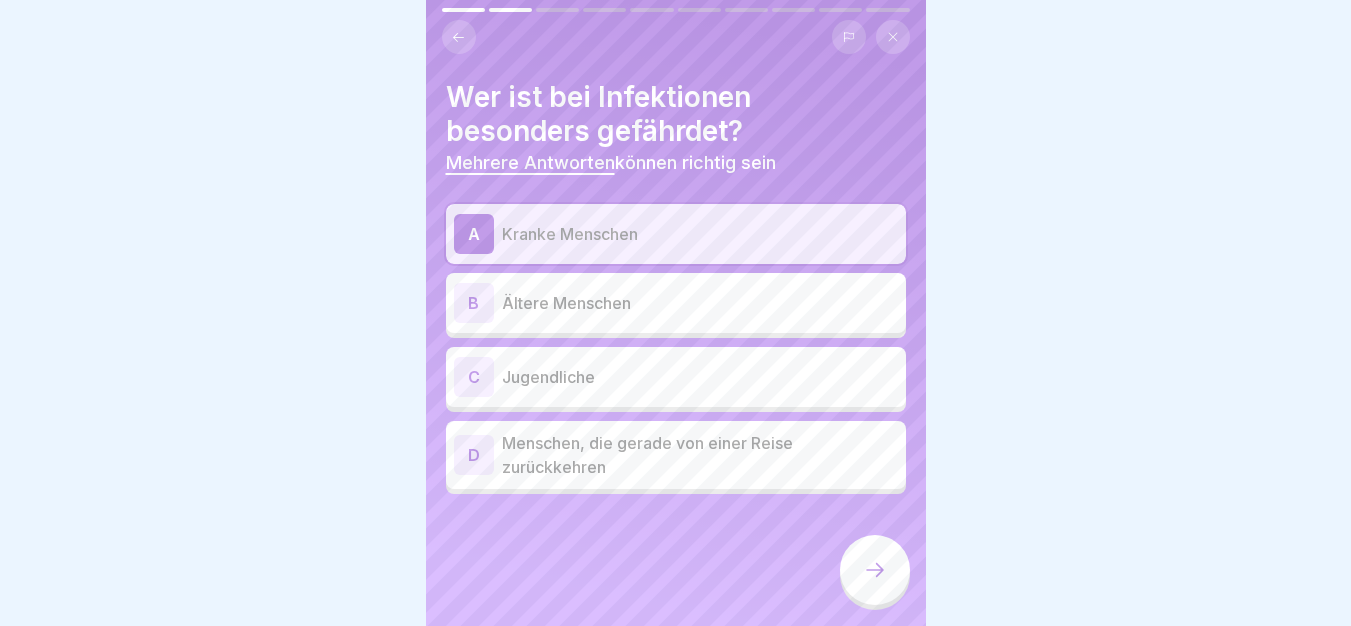 click on "Ältere Menschen" at bounding box center (700, 303) 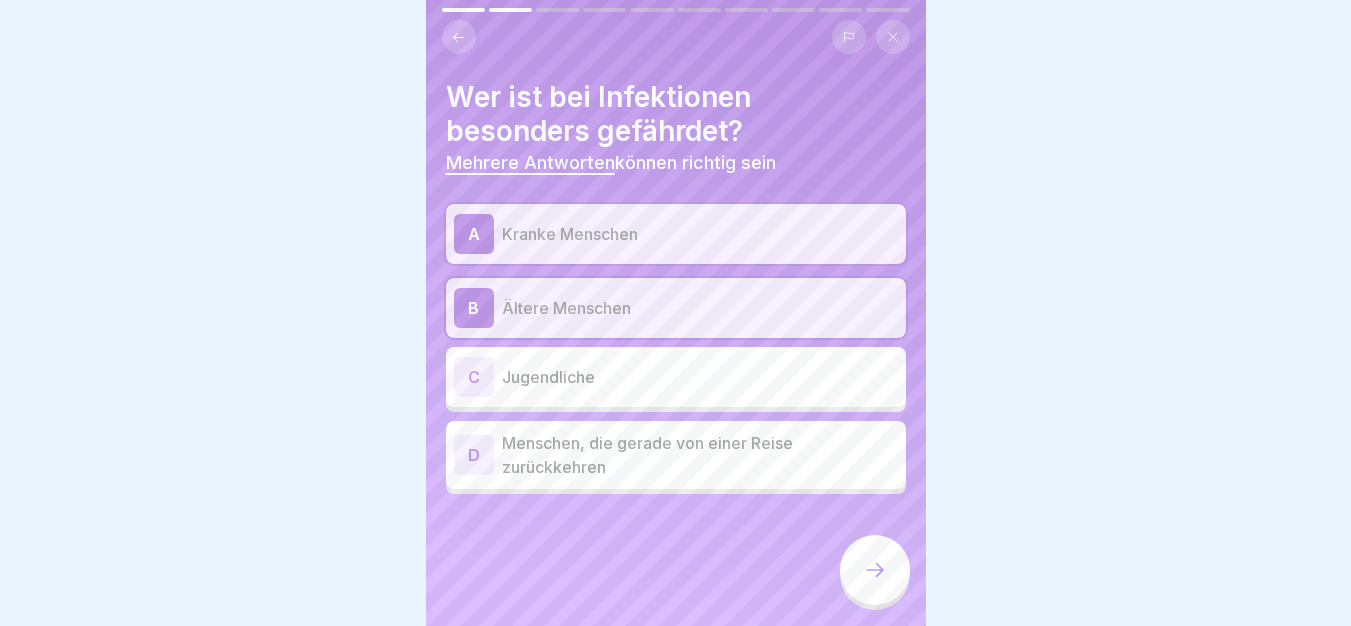 click at bounding box center [875, 570] 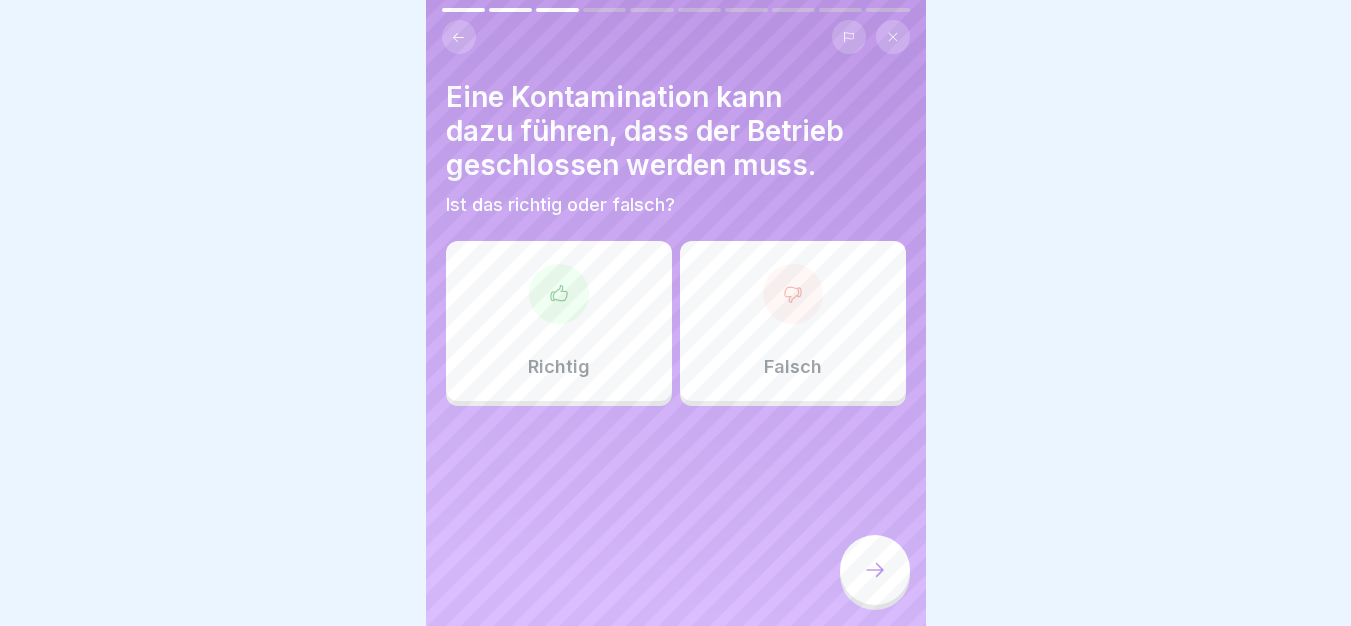 click on "Richtig" at bounding box center [559, 321] 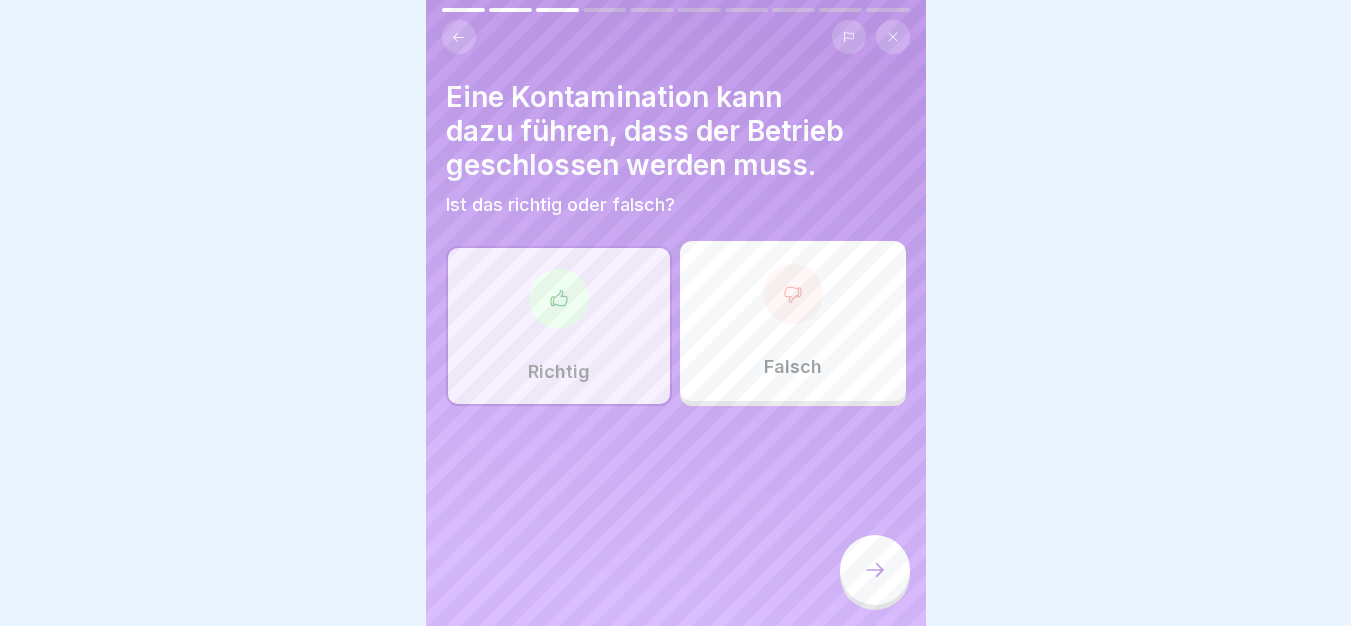 click 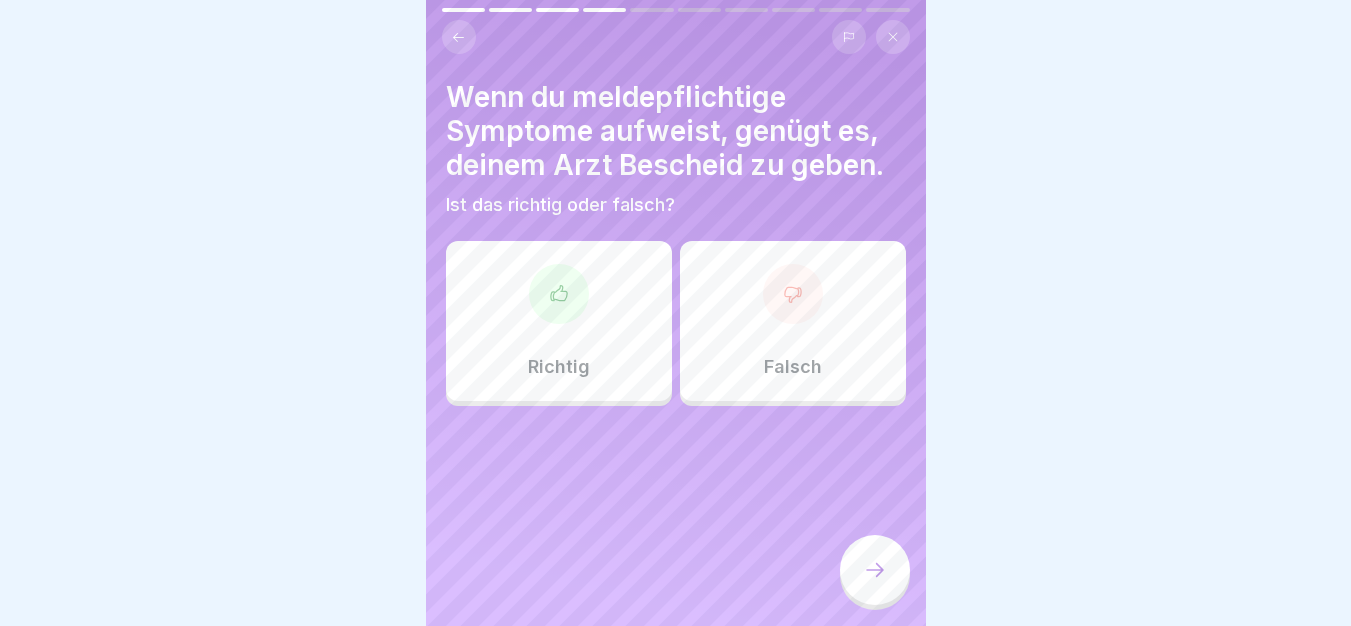 click on "Richtig" at bounding box center (559, 321) 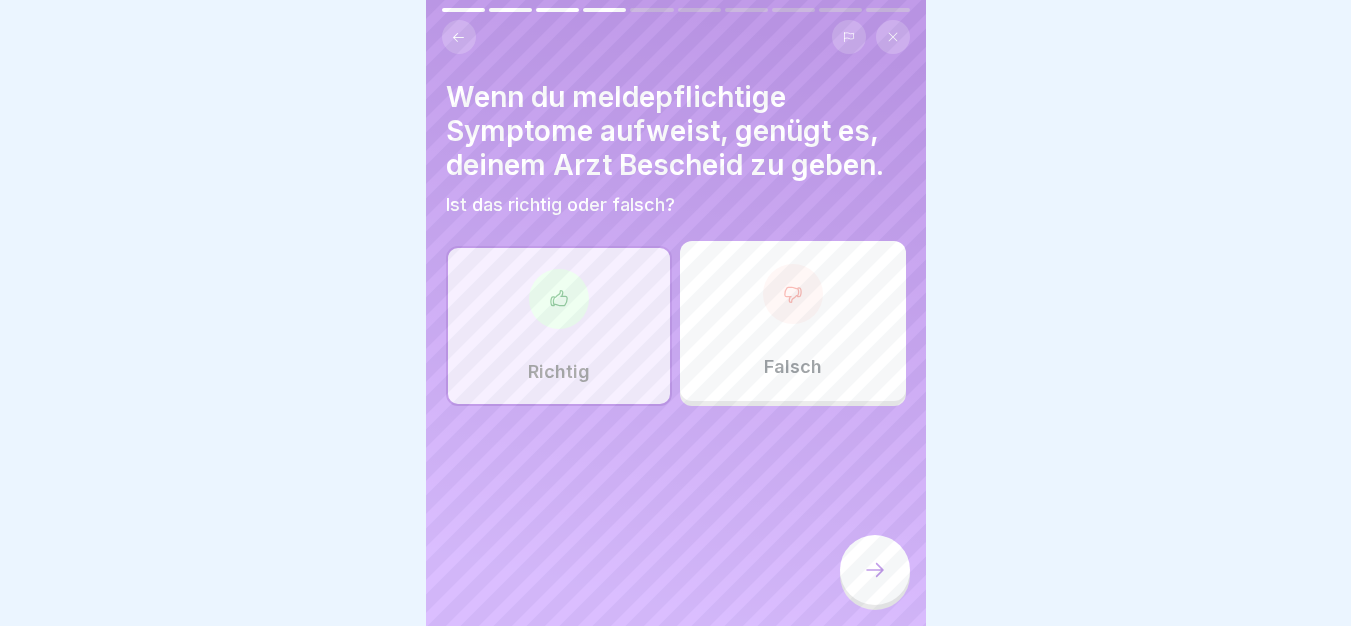 click at bounding box center (793, 294) 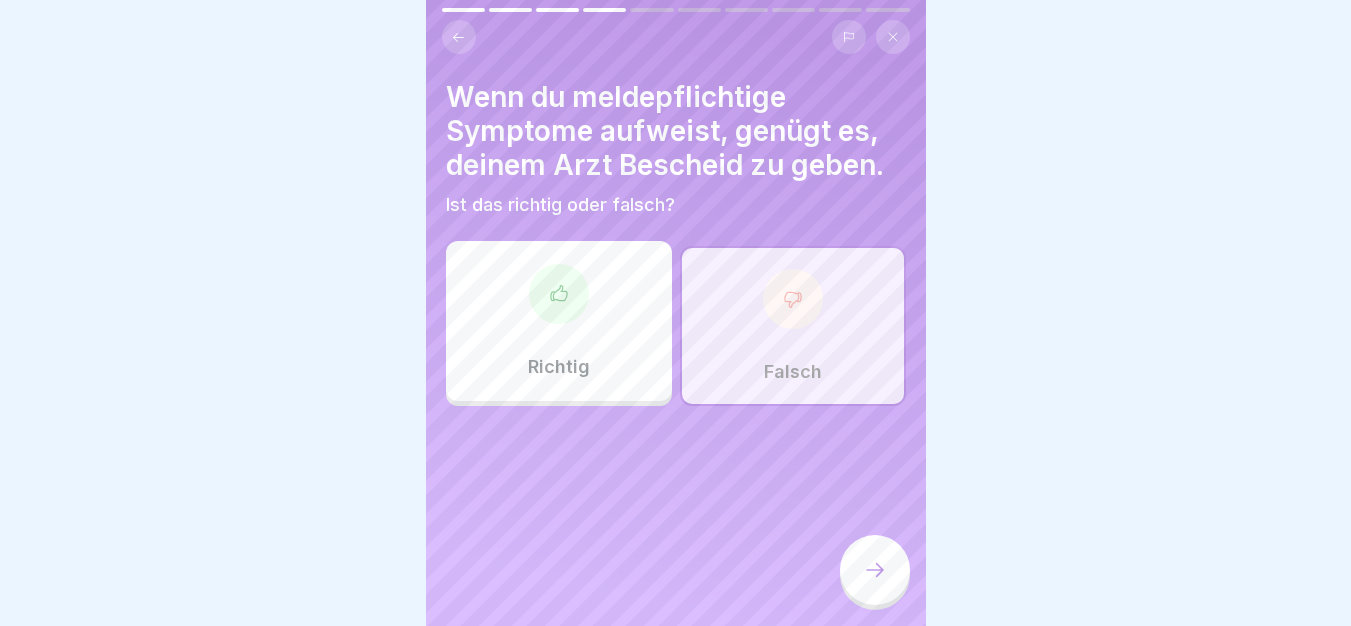 click at bounding box center [875, 570] 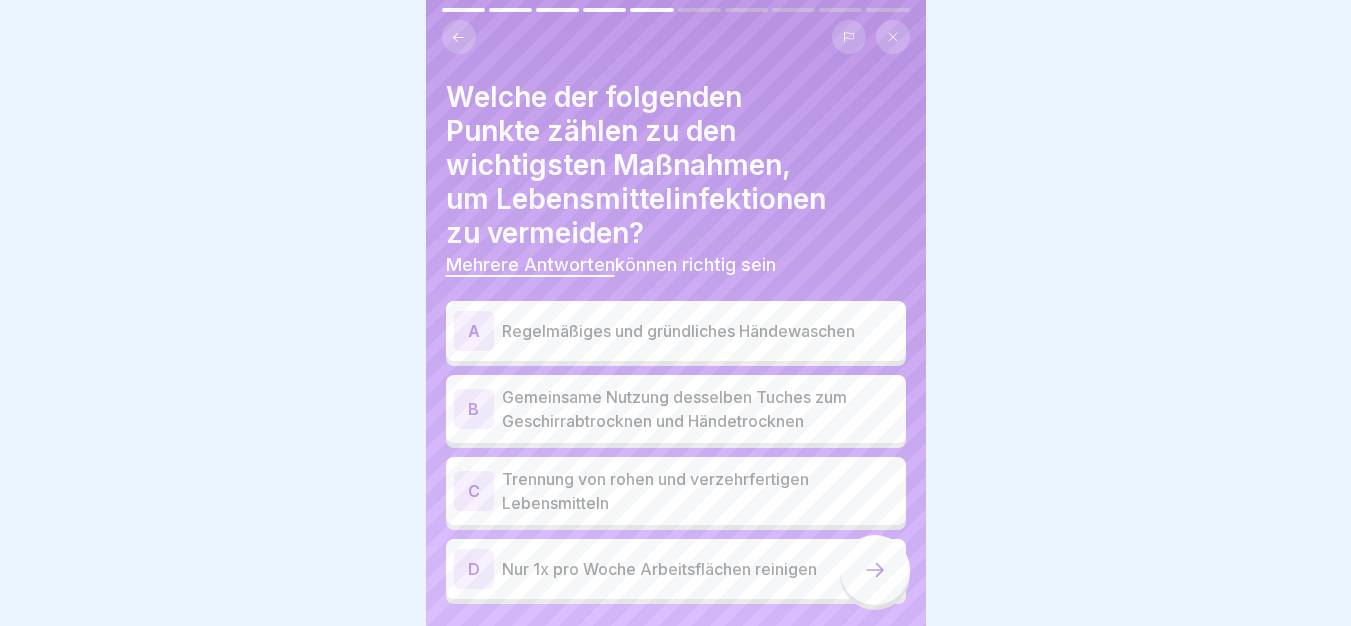 click on "Regelmäßiges und gründliches Händewaschen" at bounding box center [700, 331] 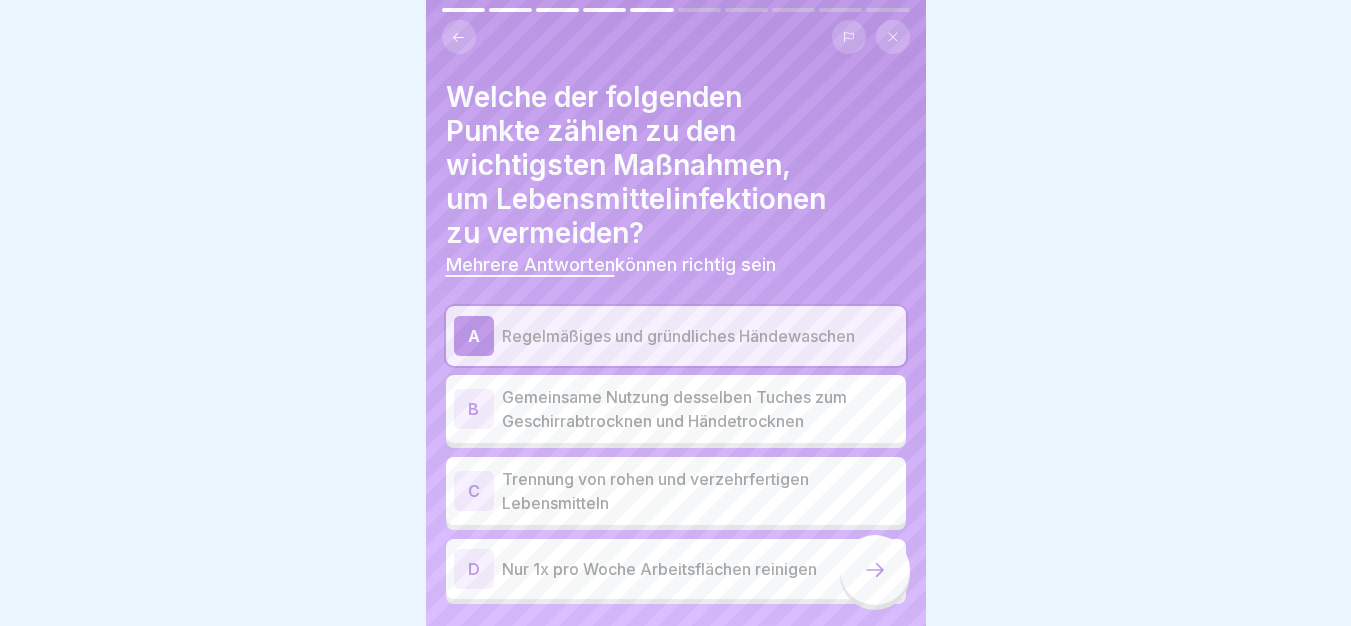 click on "Trennung von rohen und verzehrfertigen Lebensmitteln" at bounding box center (700, 491) 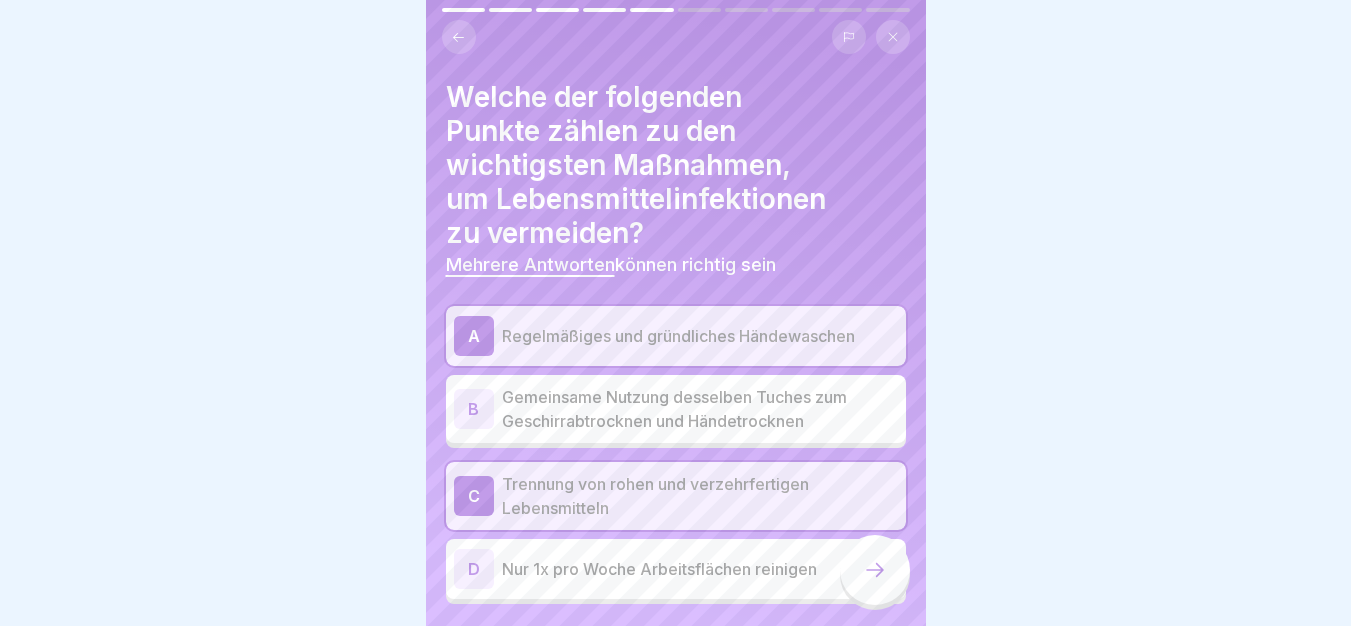 click at bounding box center (875, 570) 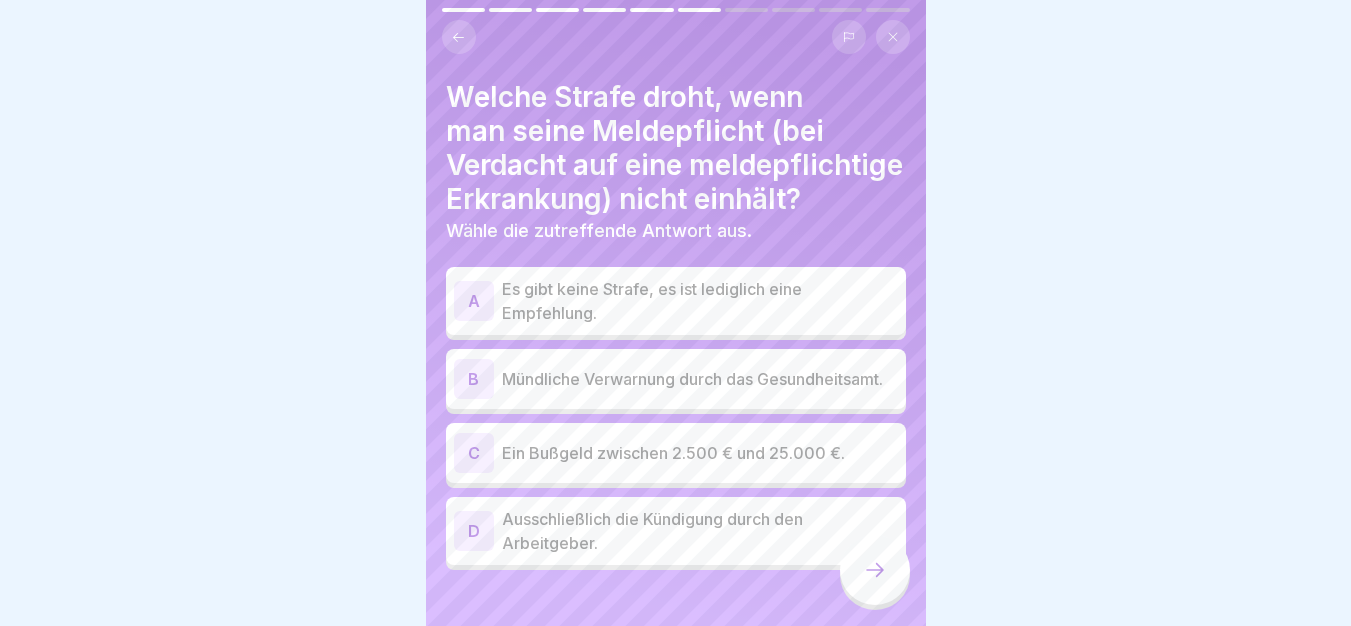 click on "Ein Bußgeld zwischen 2.500 € und 25.000 €." at bounding box center (700, 453) 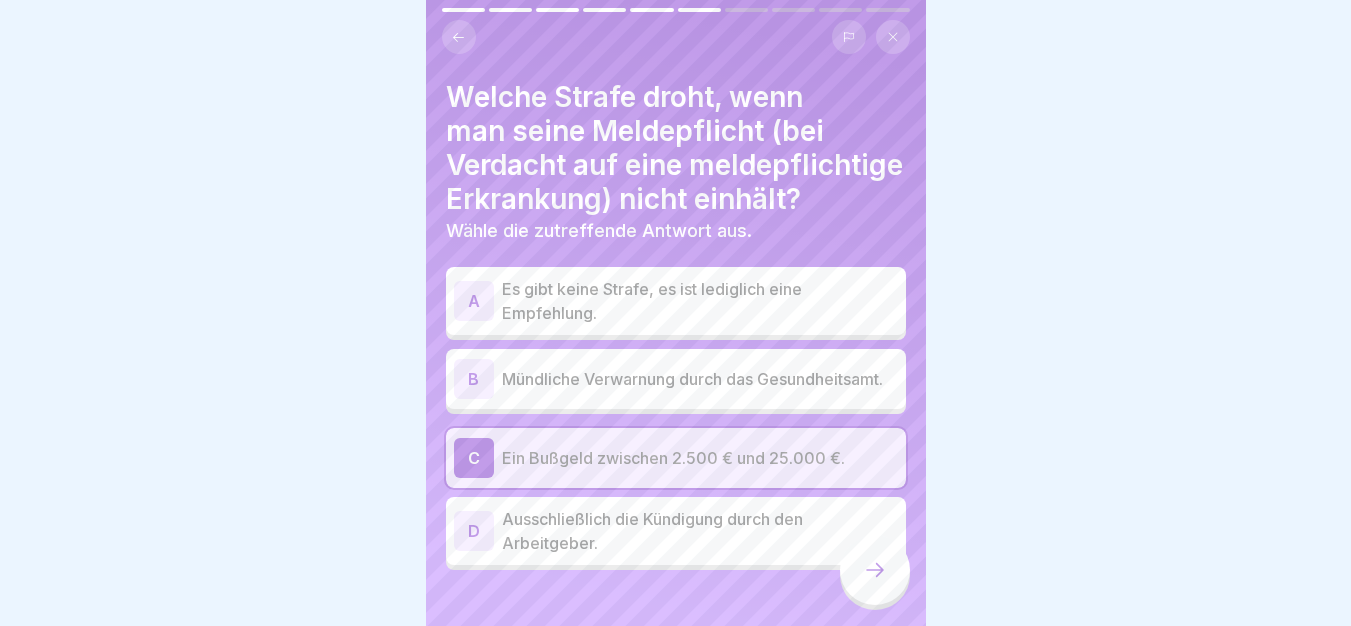 click at bounding box center [875, 570] 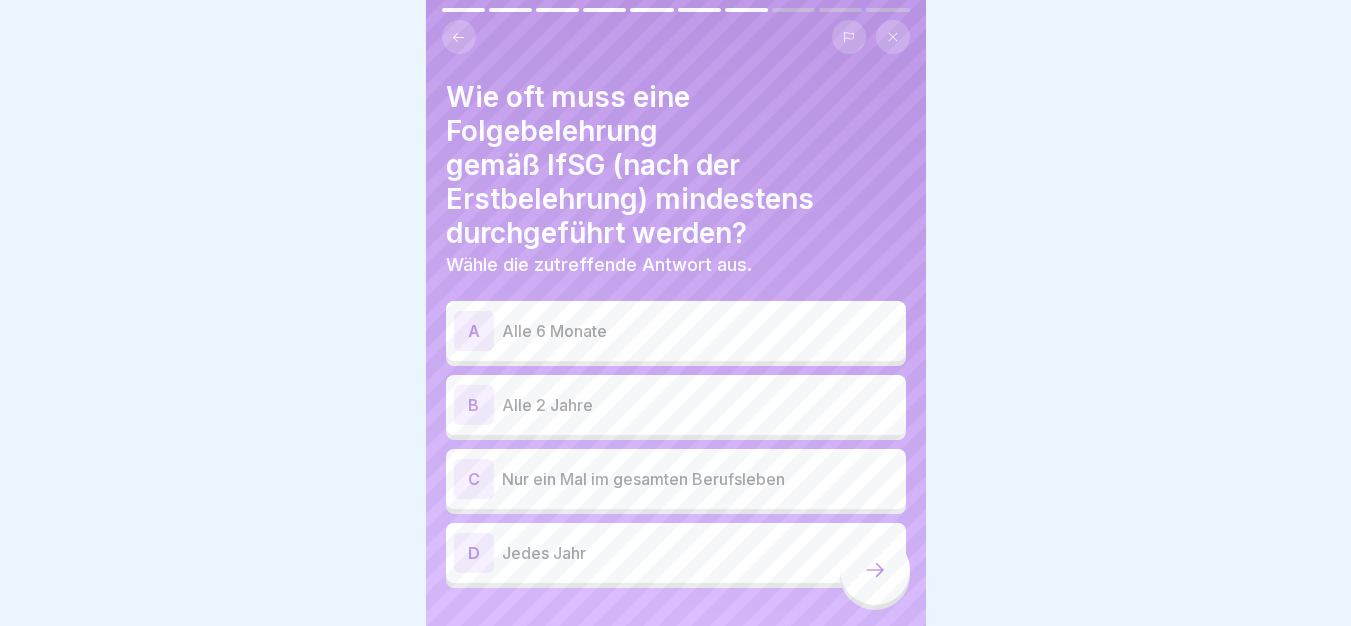 click on "Alle 2 Jahre" at bounding box center [700, 405] 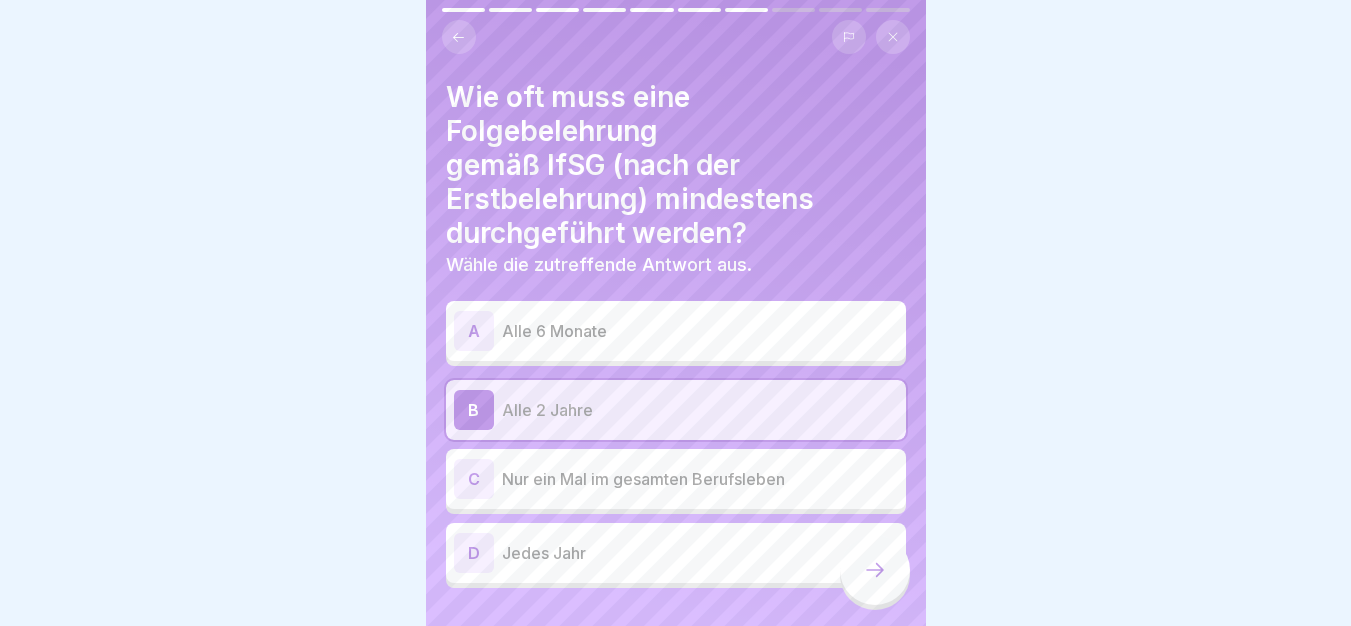 click 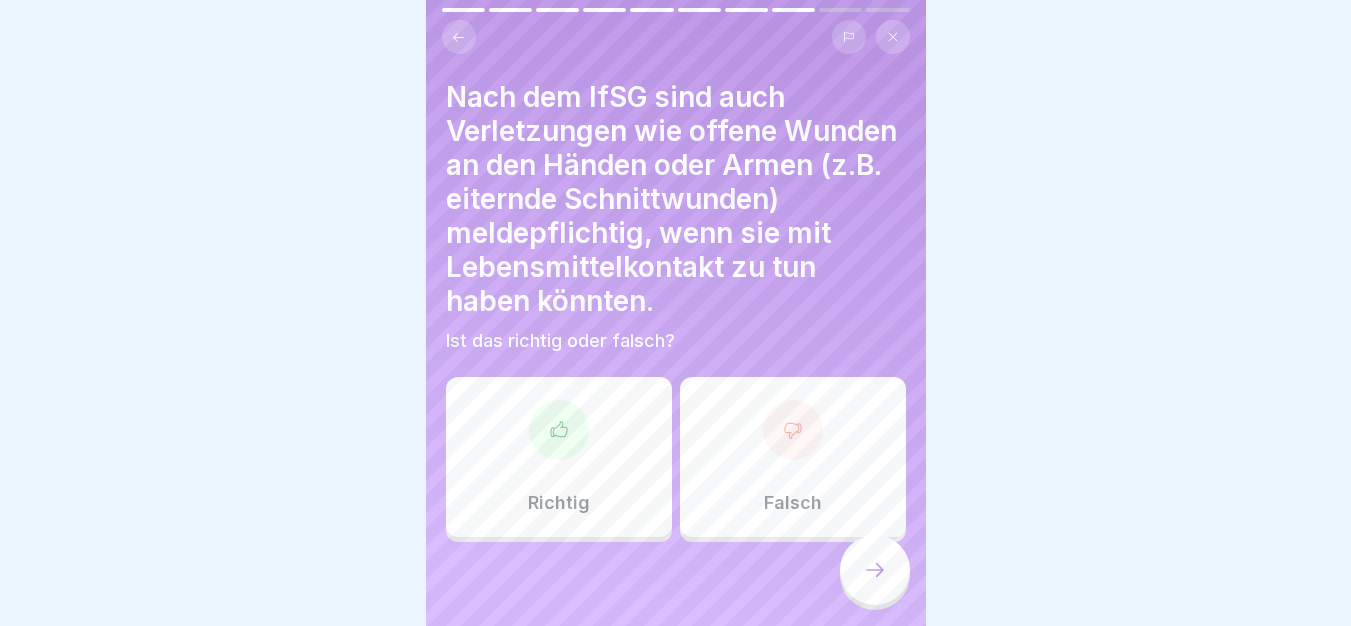 click on "Richtig" at bounding box center (559, 457) 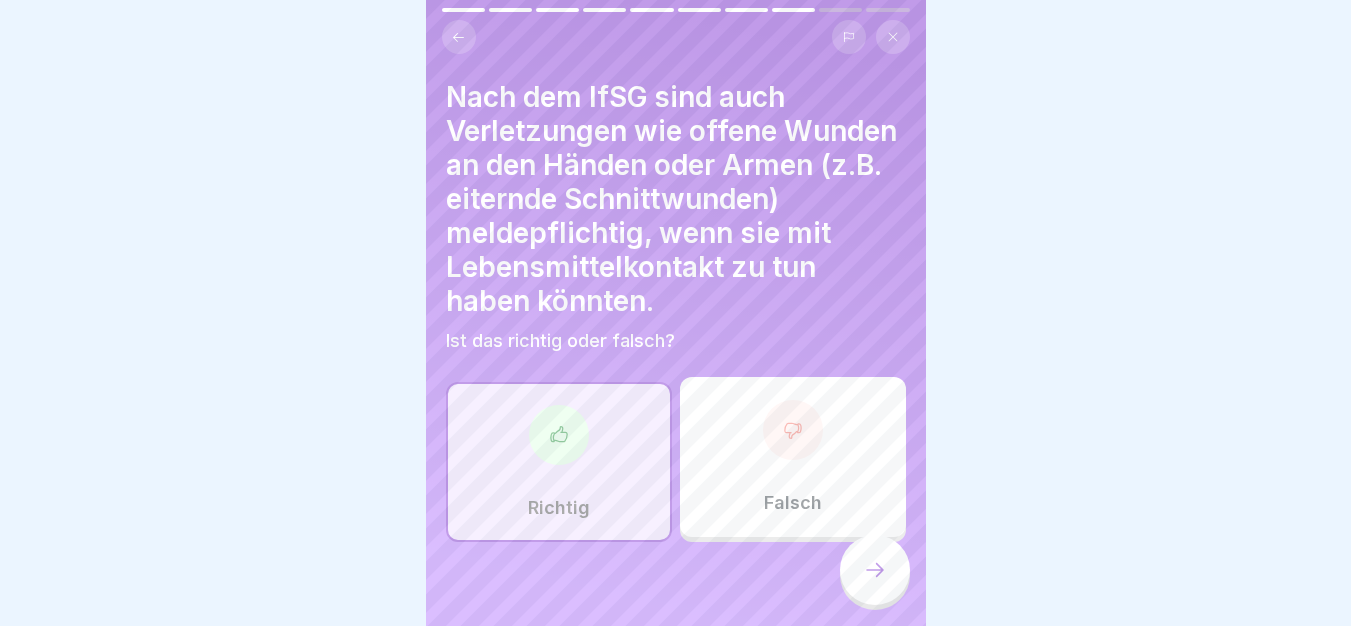 click at bounding box center [875, 570] 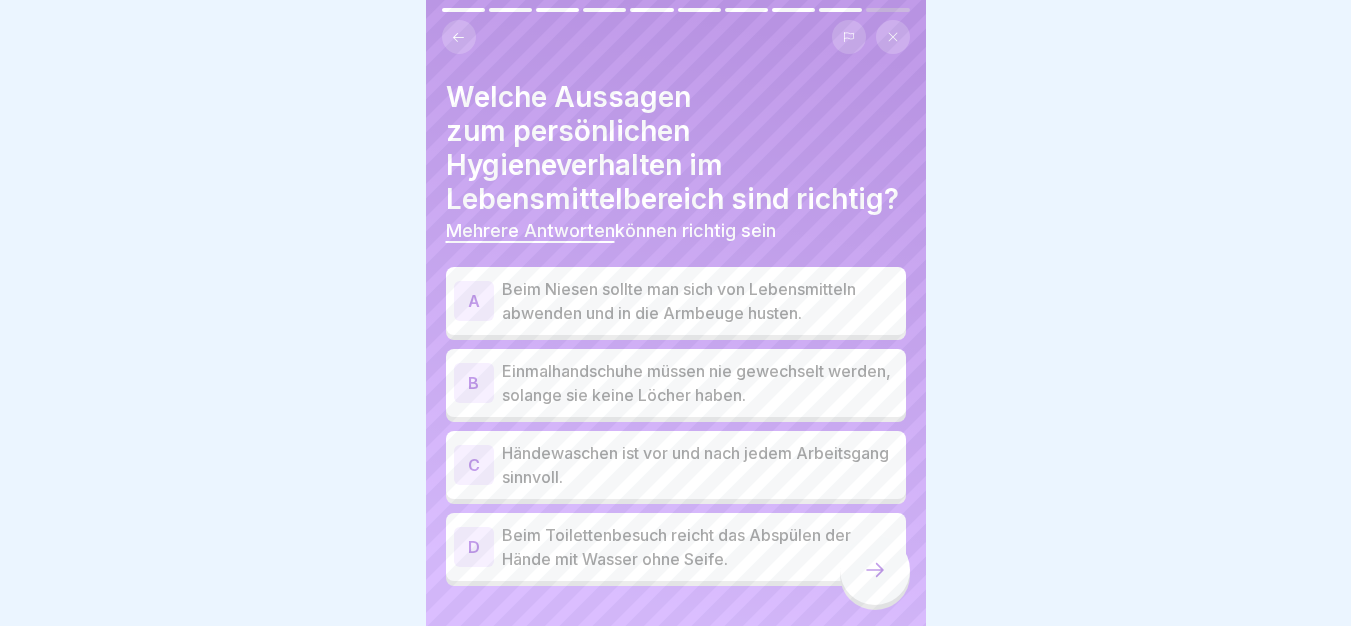 click on "Einmalhandschuhe müssen nie gewechselt werden, solange sie keine Löcher haben." at bounding box center [700, 383] 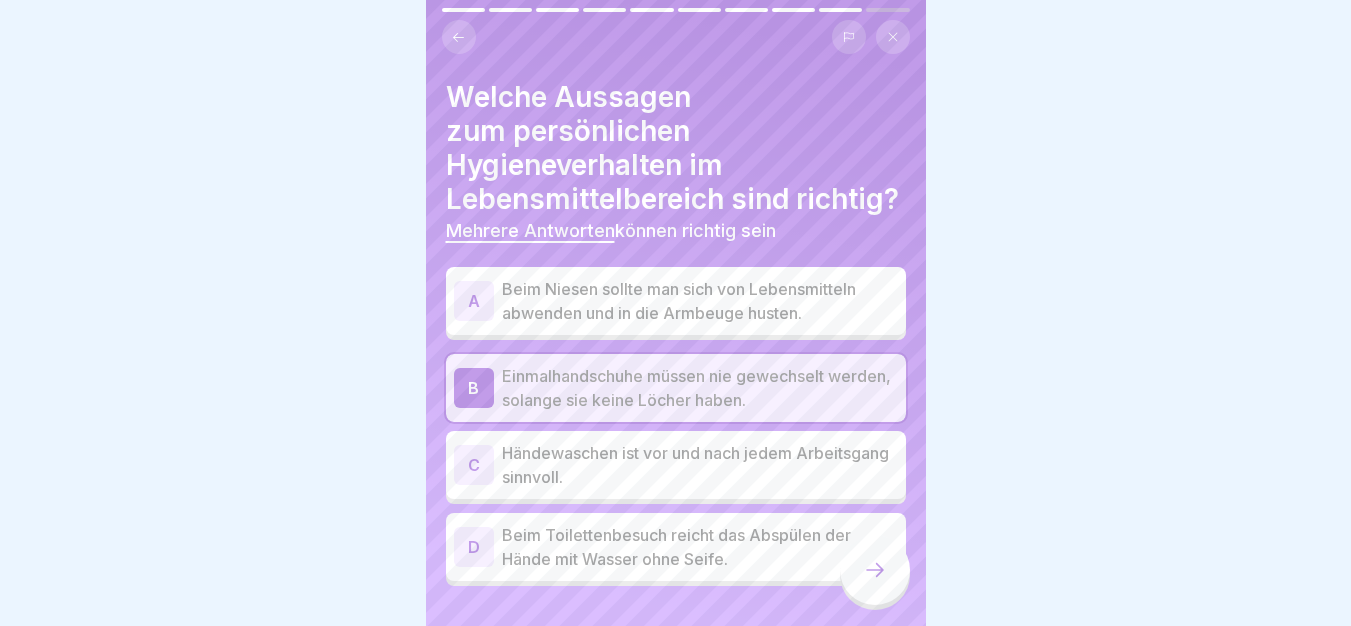 click on "Händewaschen ist vor und nach jedem Arbeitsgang sinnvoll." at bounding box center [700, 465] 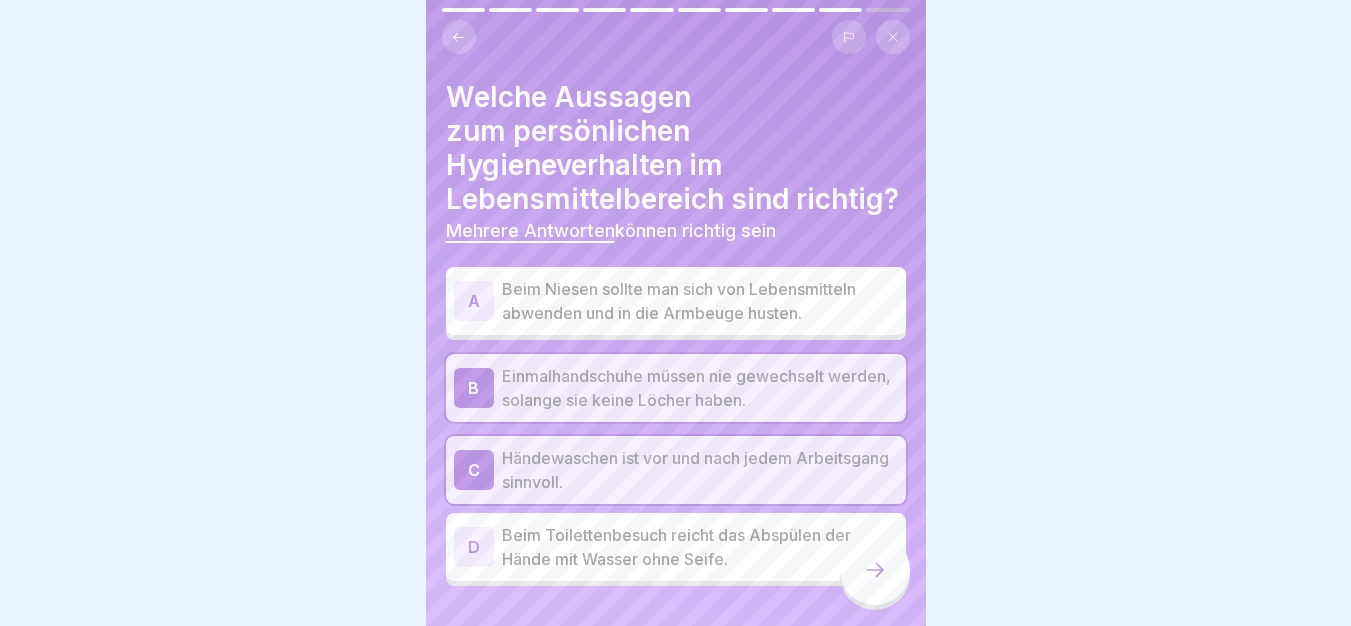 click at bounding box center [875, 570] 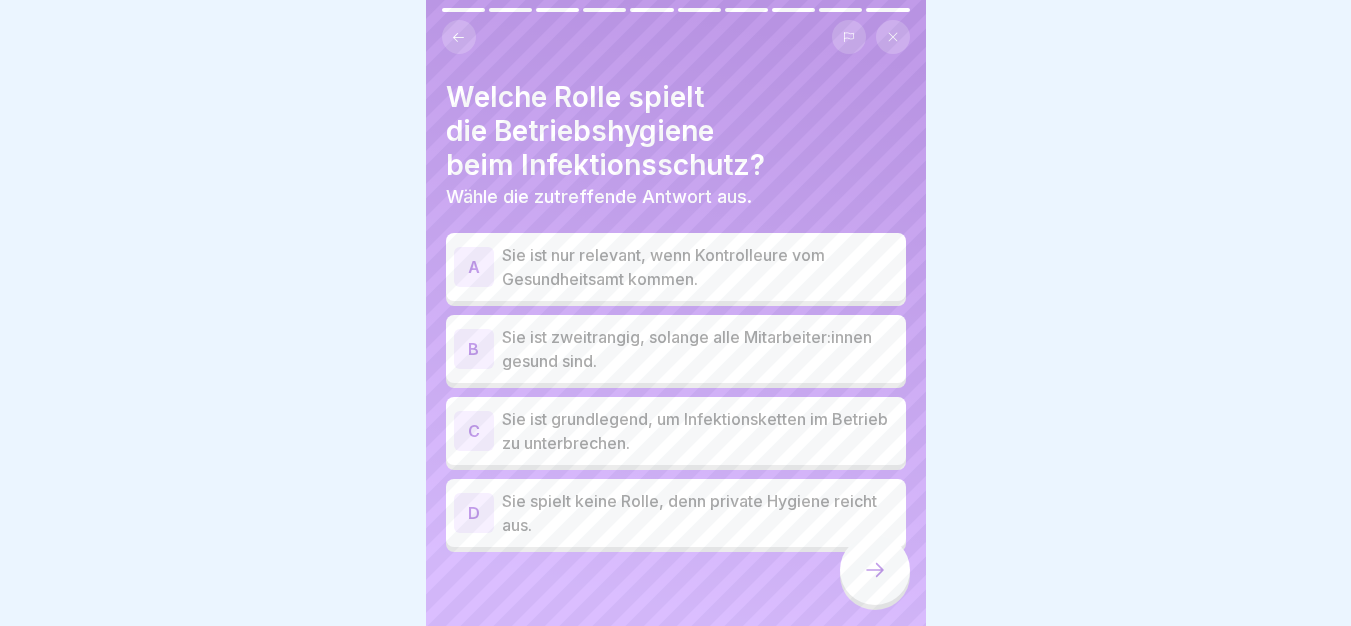 click on "Sie ist grundlegend, um Infektionsketten im Betrieb zu unterbrechen." at bounding box center (700, 431) 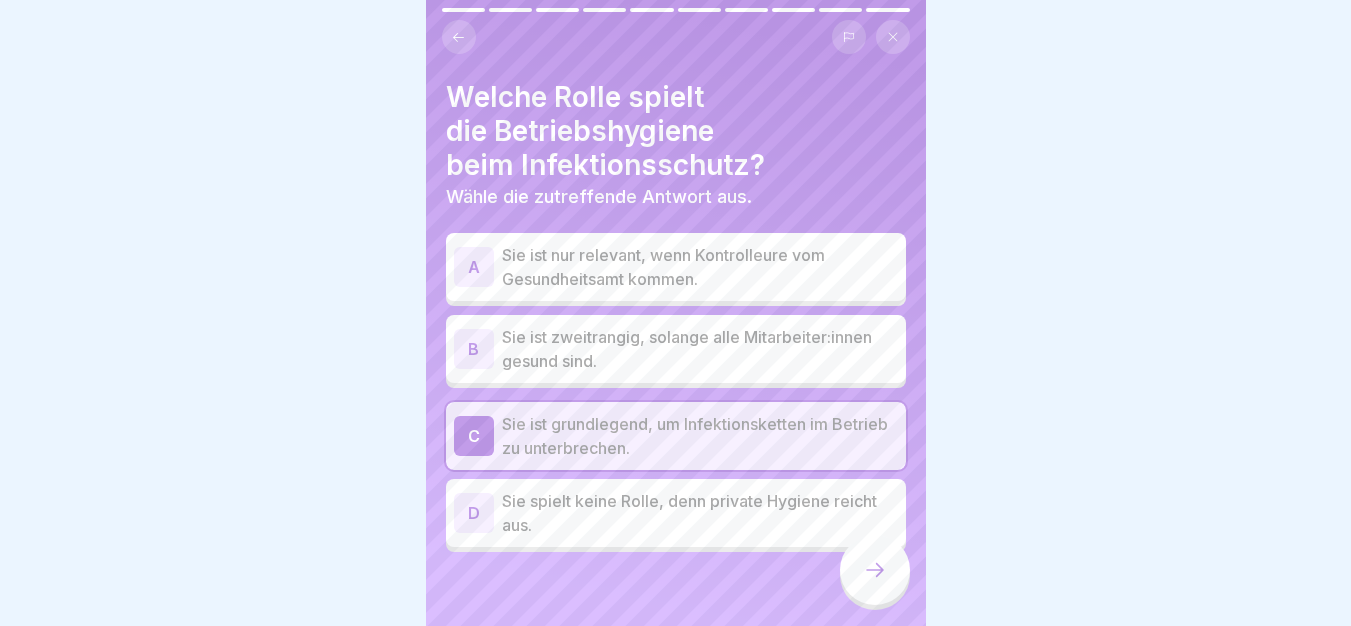 click at bounding box center (875, 570) 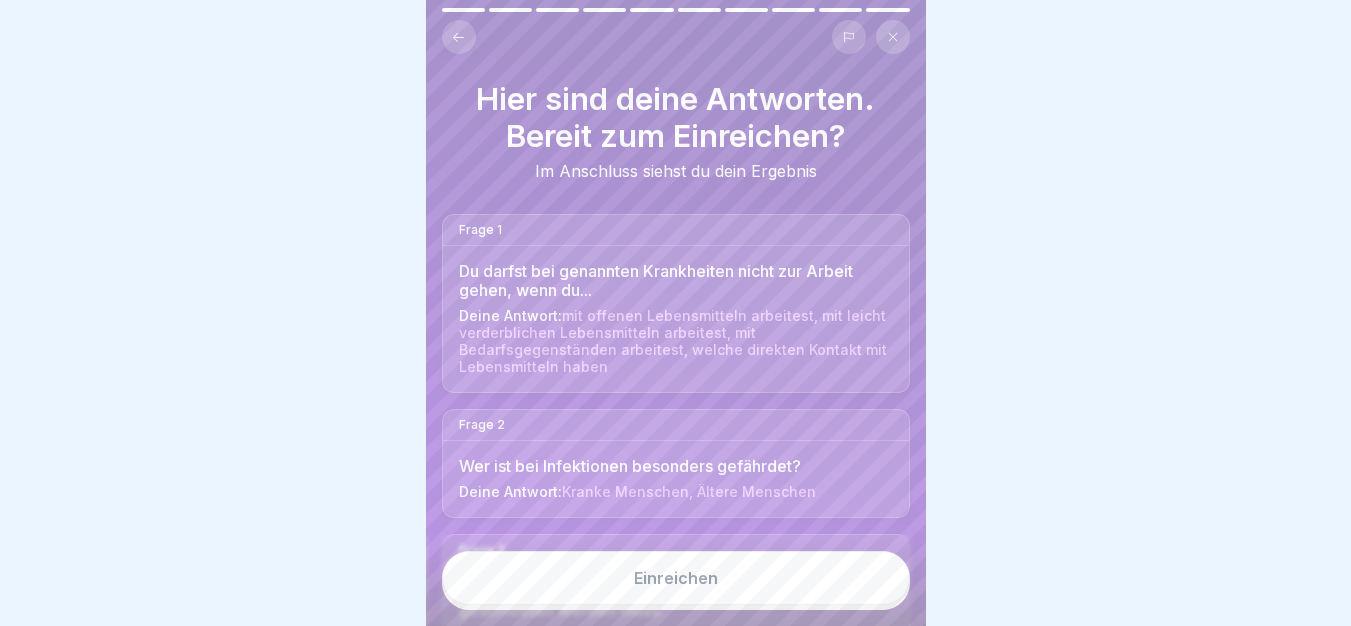 click on "Einreichen" at bounding box center [676, 578] 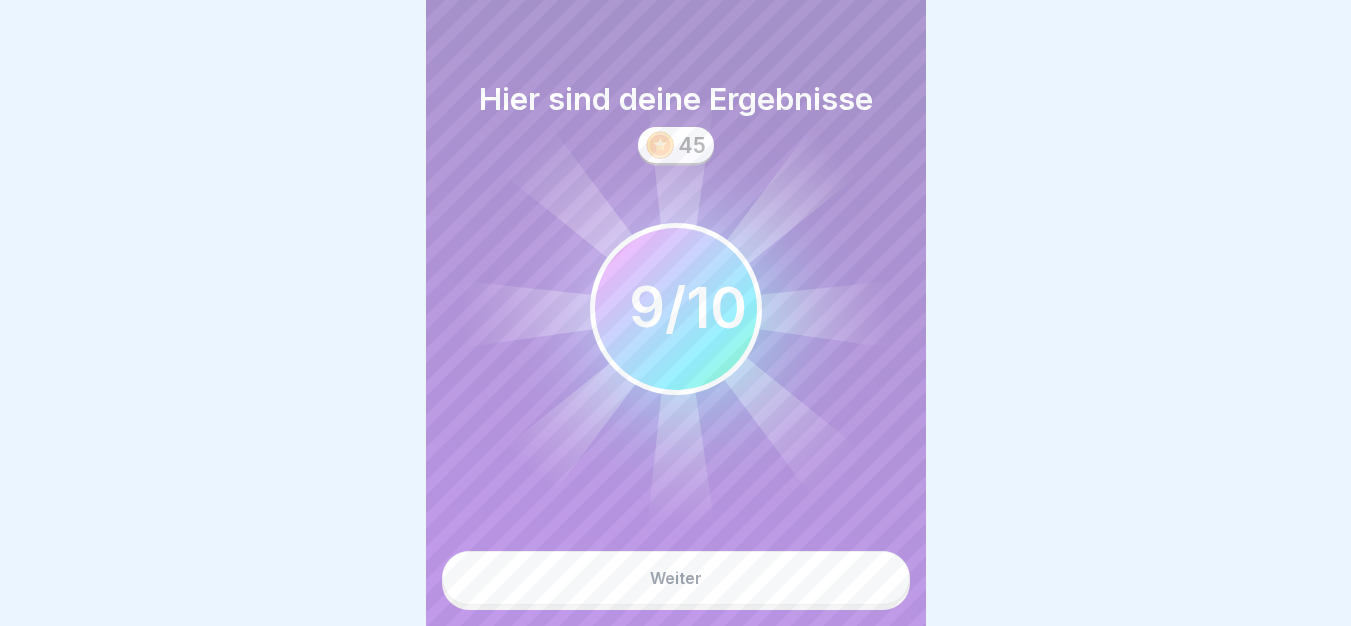 click on "Weiter" at bounding box center (676, 578) 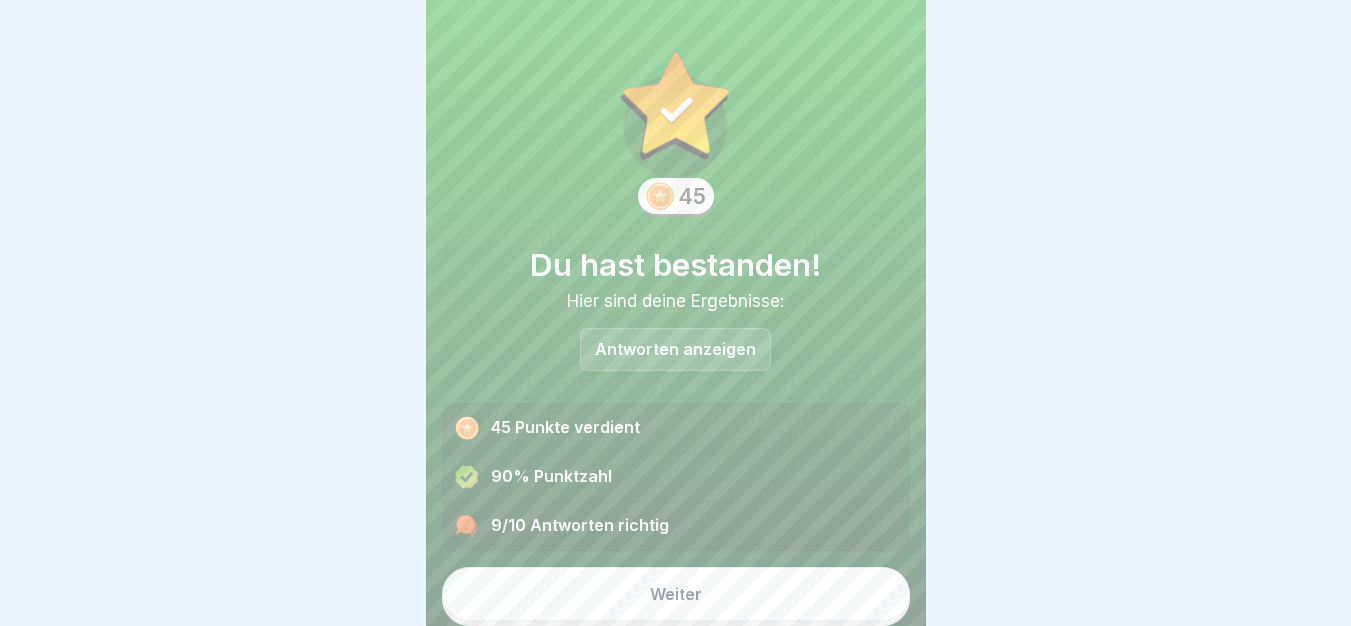 click on "Weiter" at bounding box center (676, 594) 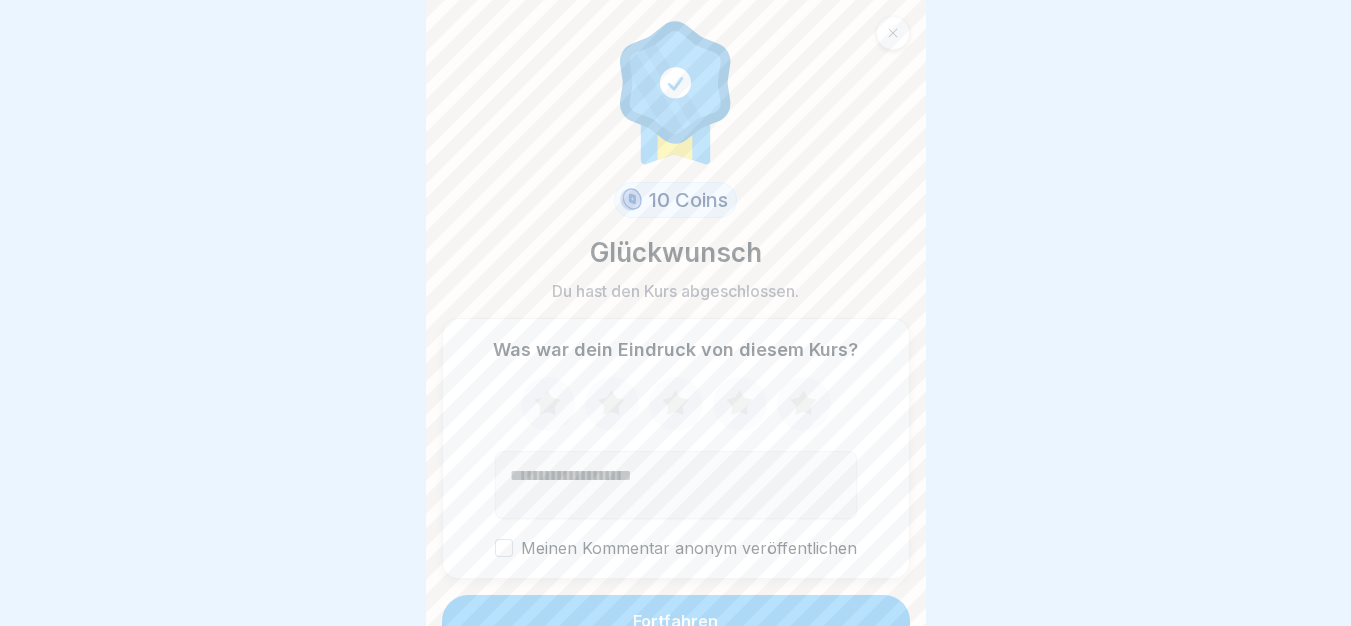 click on "Fortfahren" at bounding box center [676, 621] 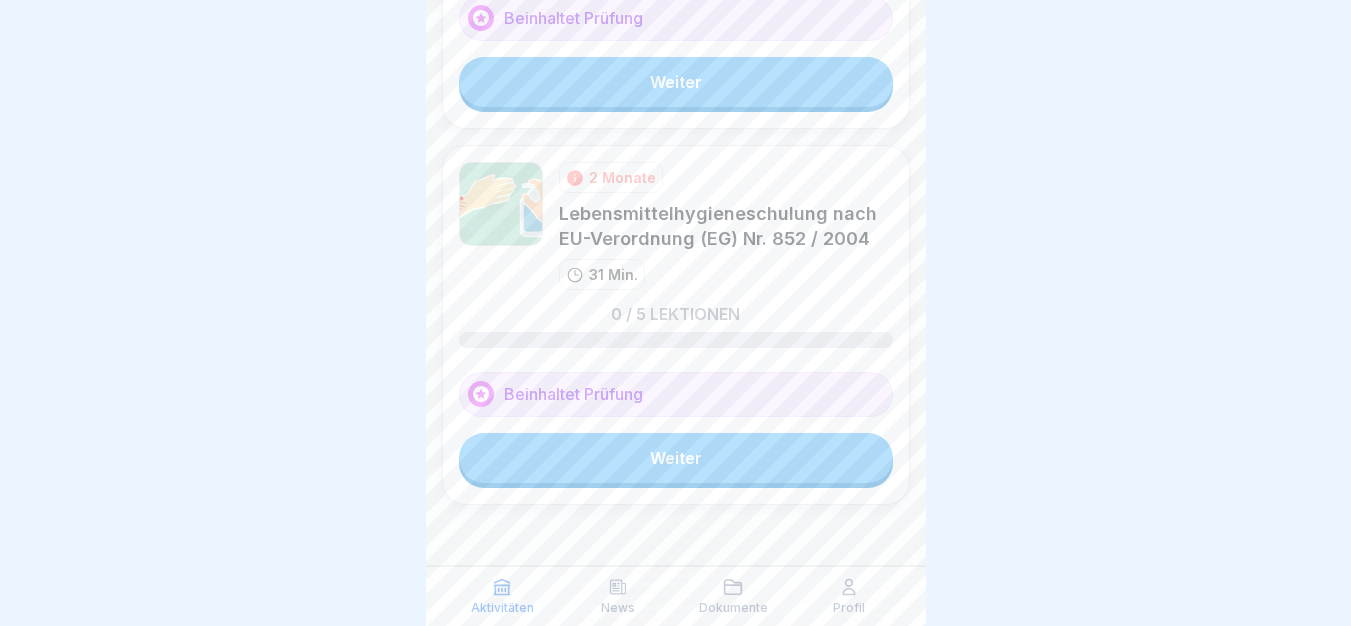 scroll, scrollTop: 1351, scrollLeft: 0, axis: vertical 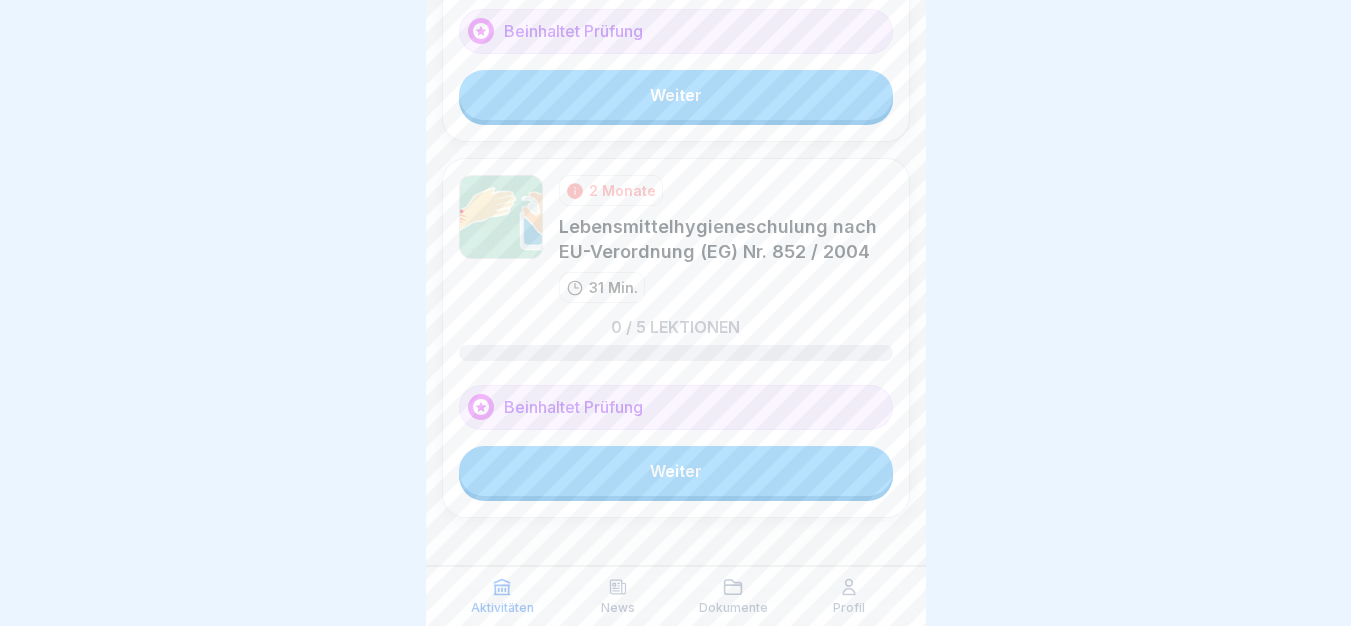 click on "Weiter" at bounding box center (676, 471) 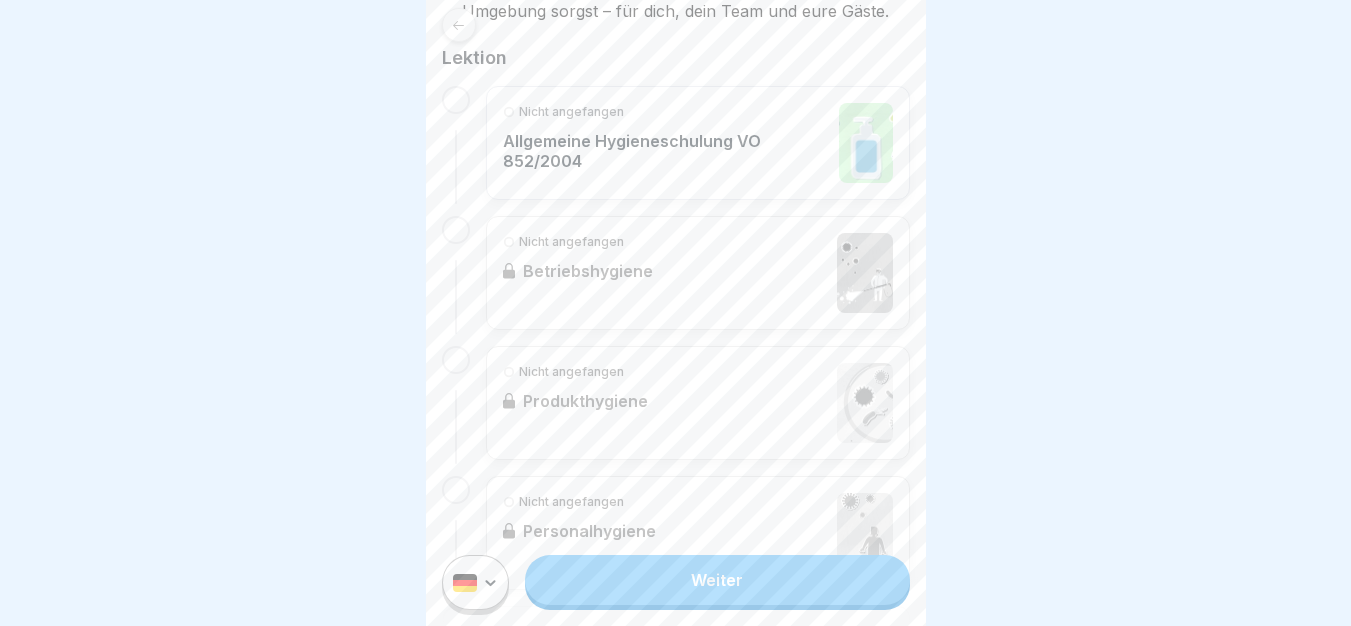 scroll, scrollTop: 500, scrollLeft: 0, axis: vertical 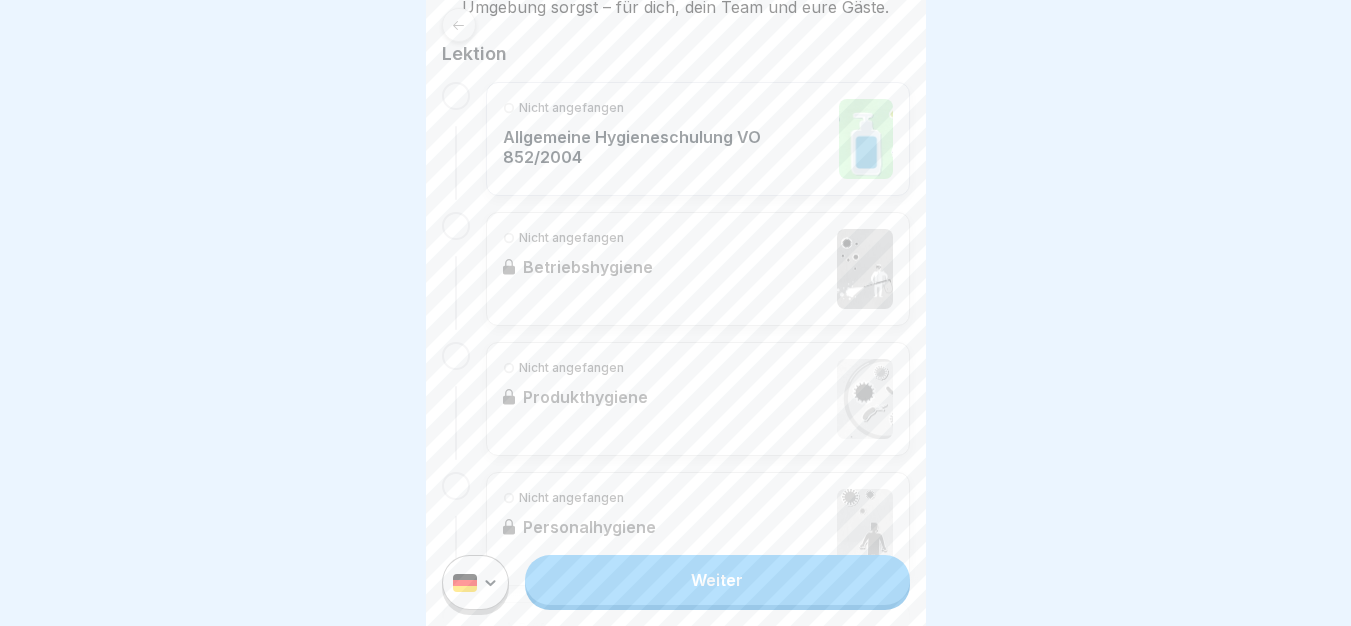 click on "Weiter" at bounding box center [717, 580] 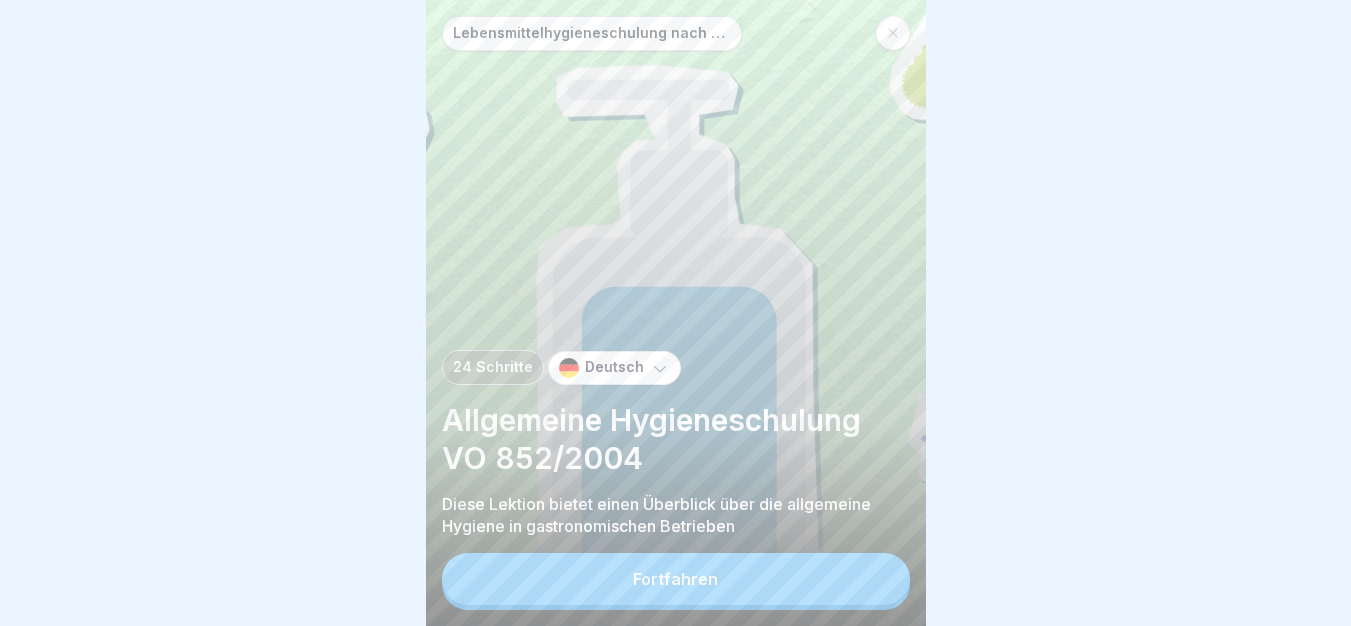 scroll, scrollTop: 0, scrollLeft: 0, axis: both 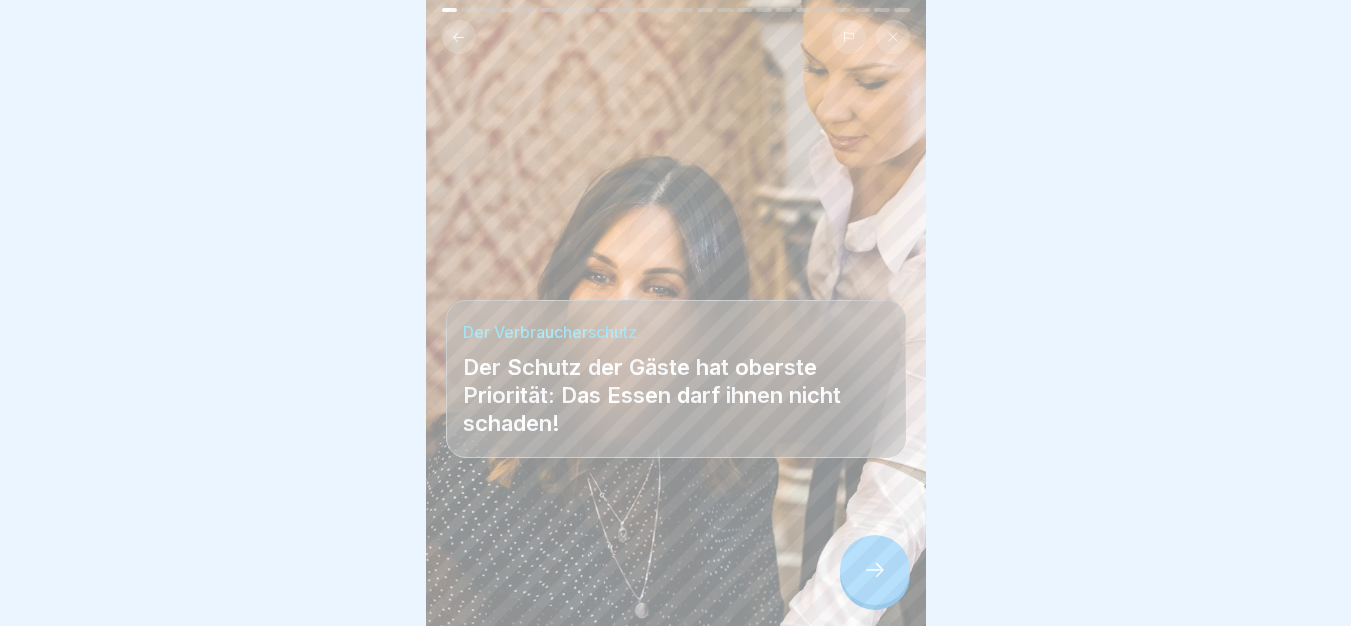 click at bounding box center [875, 570] 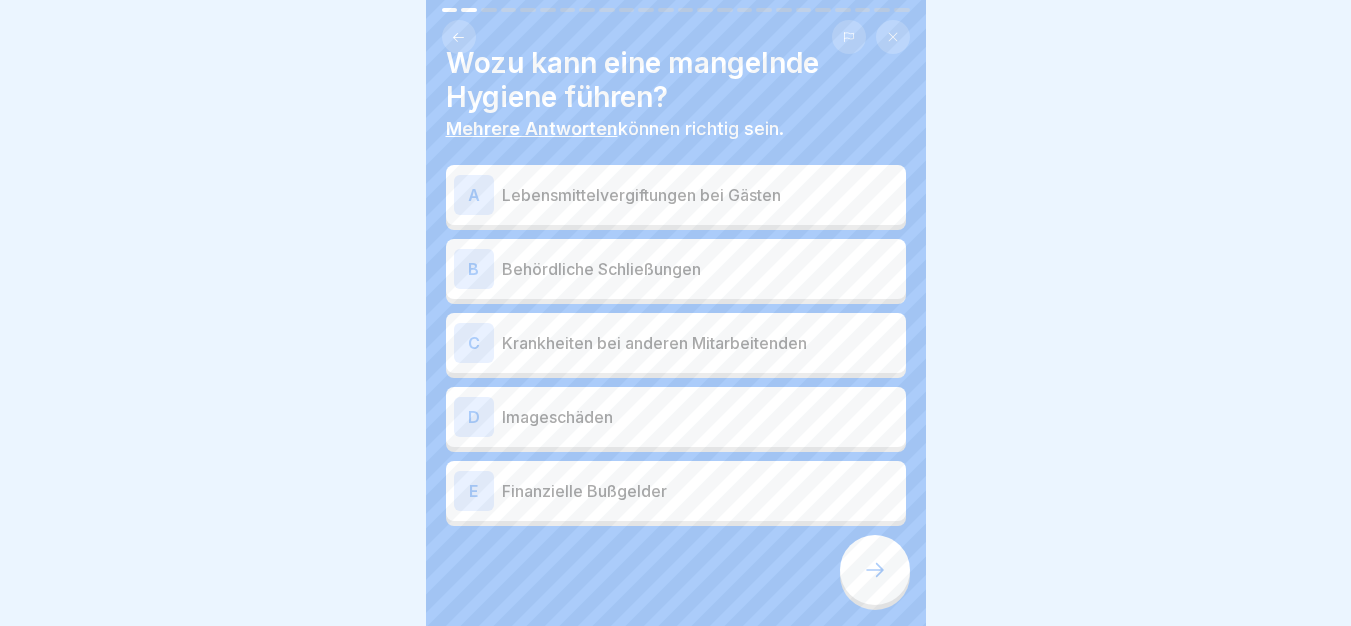 scroll, scrollTop: 52, scrollLeft: 0, axis: vertical 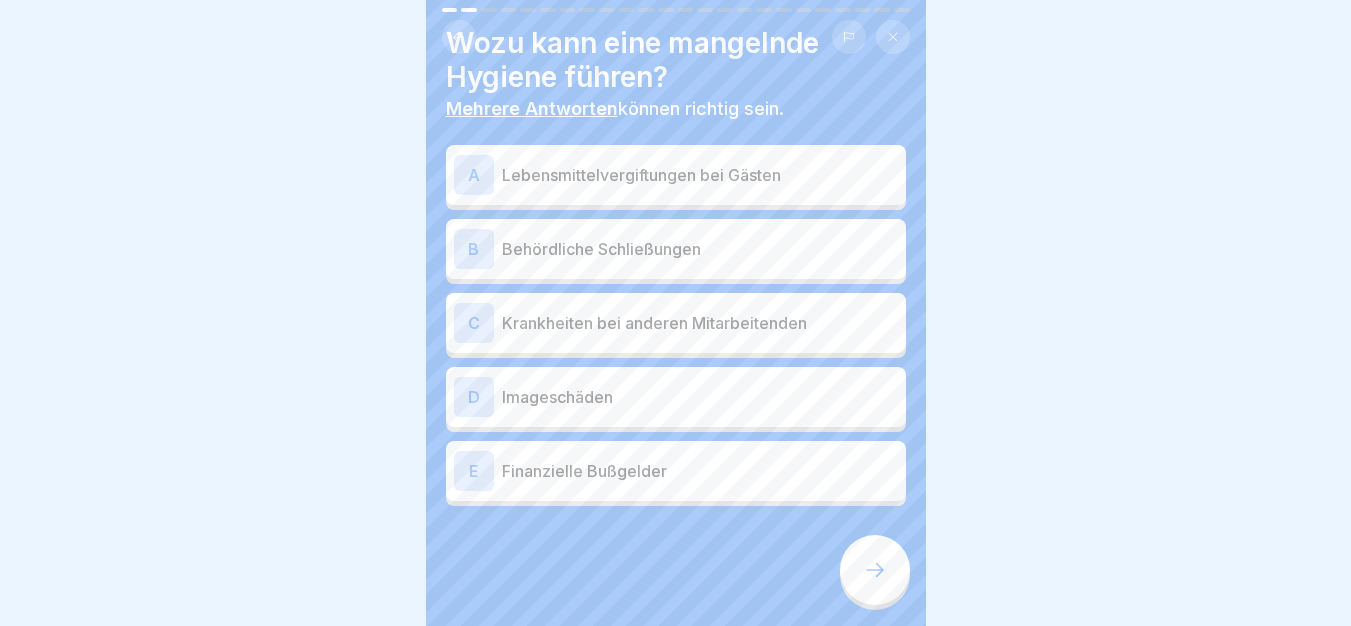 click on "Lebensmittelvergiftungen bei Gästen" at bounding box center (700, 175) 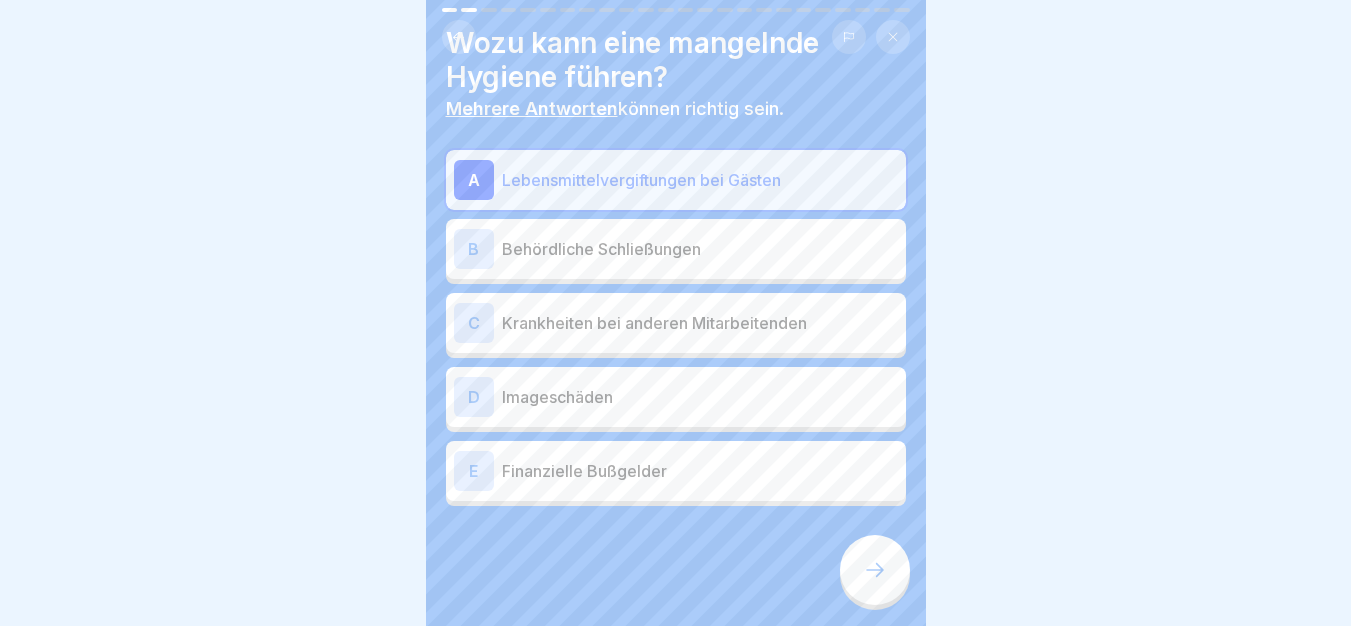 click on "Behördliche Schließungen" at bounding box center [700, 249] 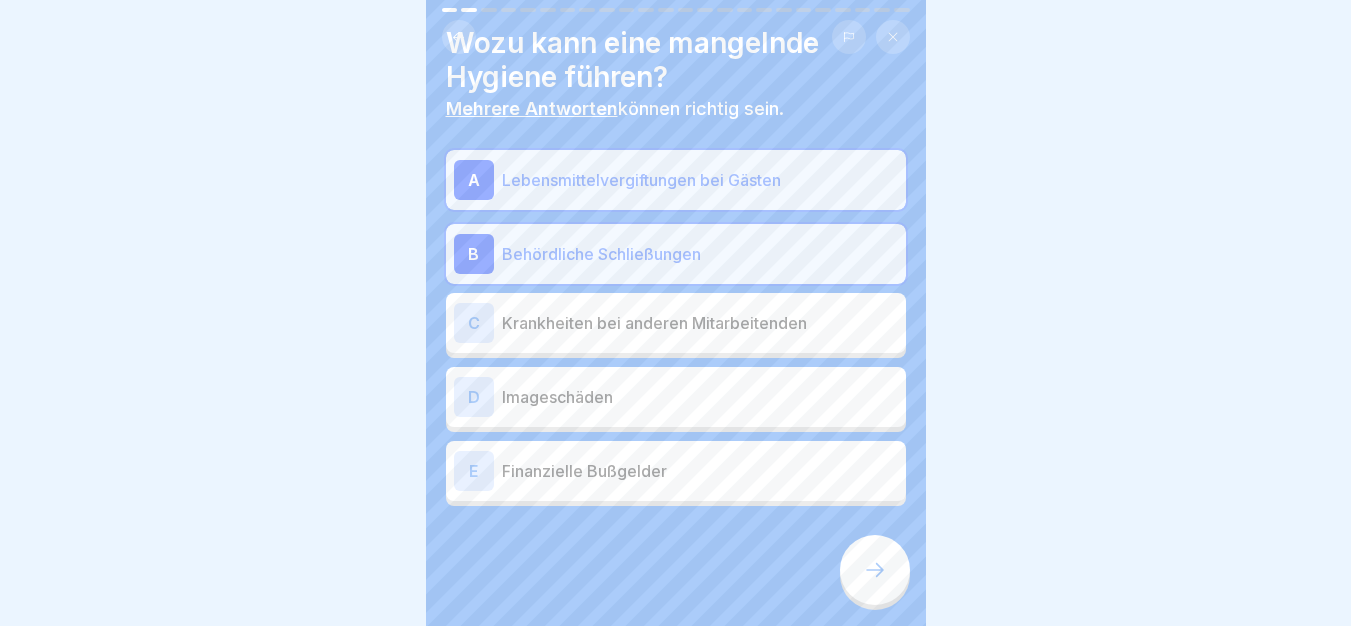 click on "Krankheiten bei anderen Mitarbeitenden" at bounding box center [700, 323] 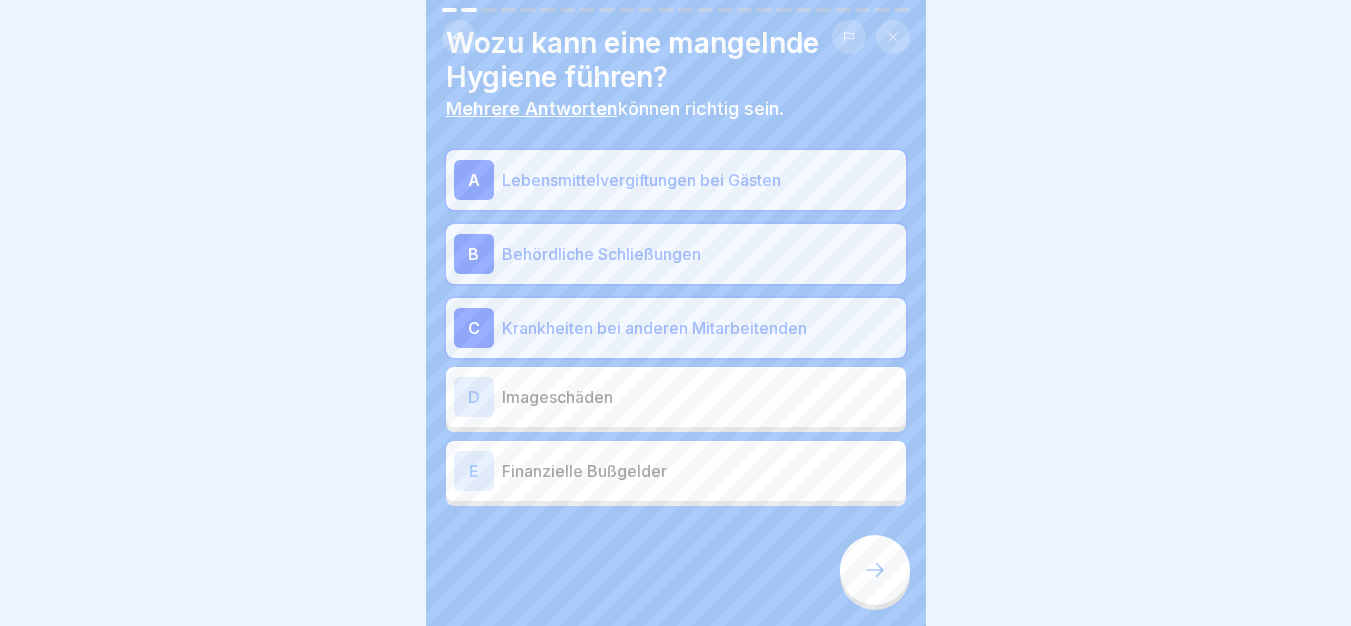 click on "Imageschäden" at bounding box center [700, 397] 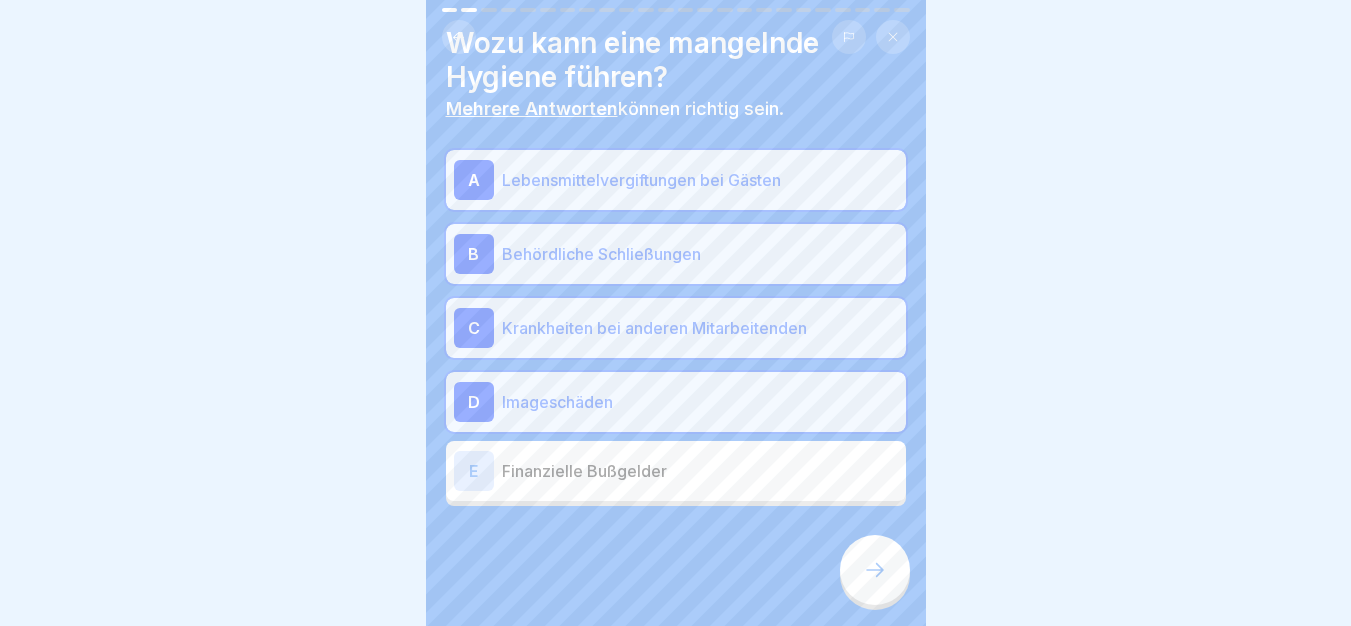 click on "E Finanzielle Bußgelder" at bounding box center [676, 471] 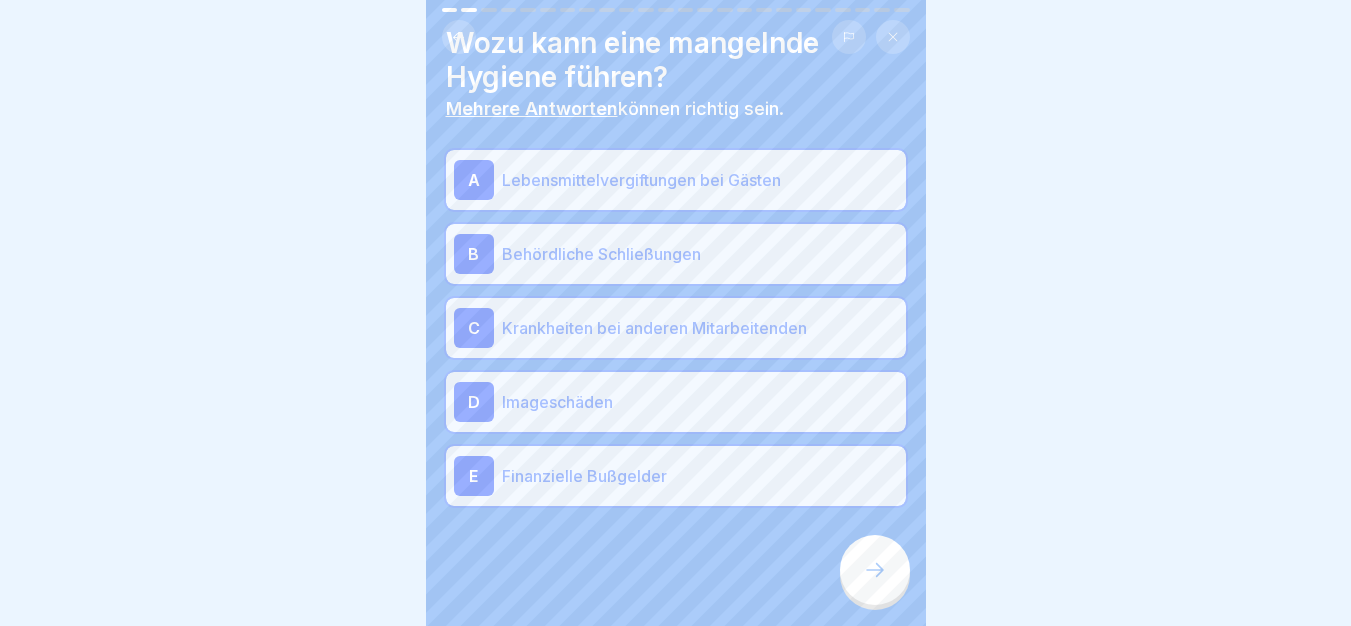 click at bounding box center (875, 570) 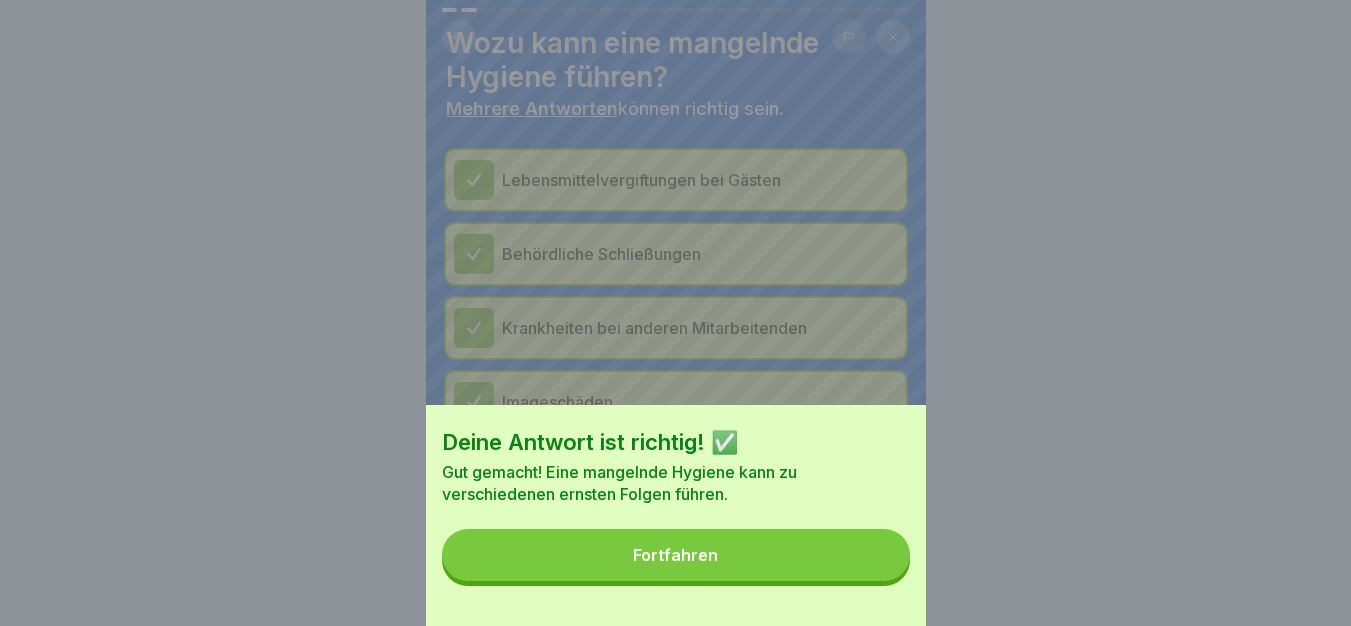 click on "Fortfahren" at bounding box center (676, 555) 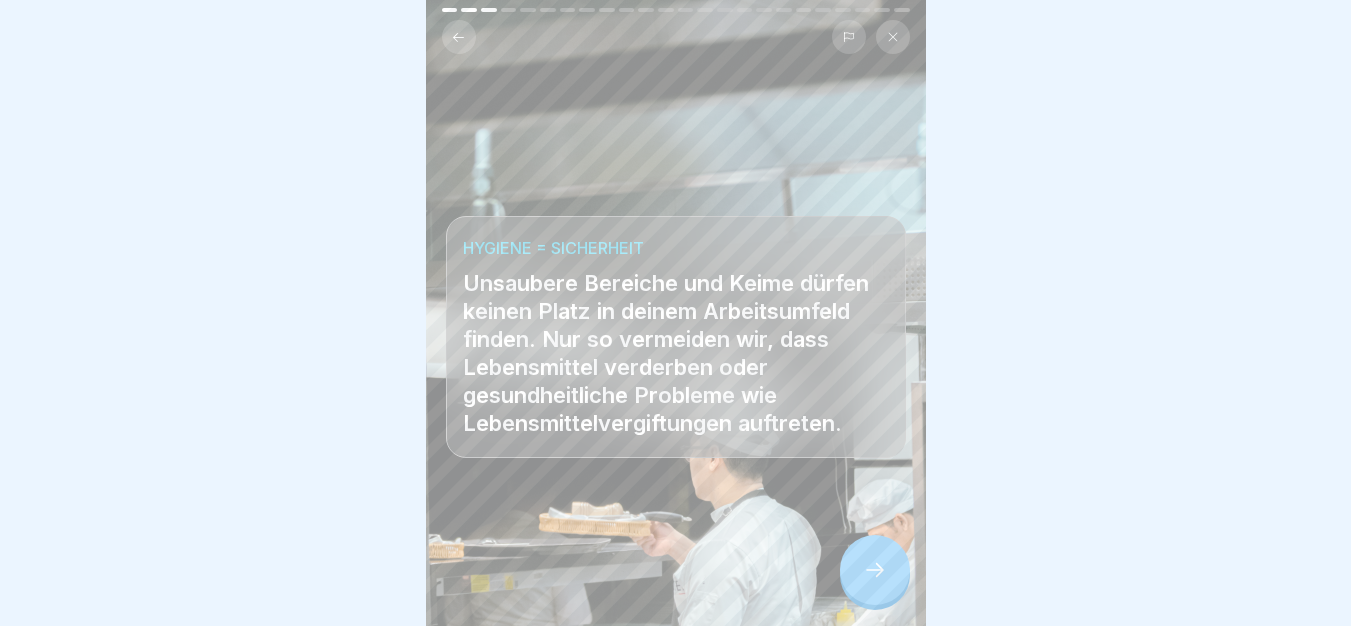 click at bounding box center [875, 570] 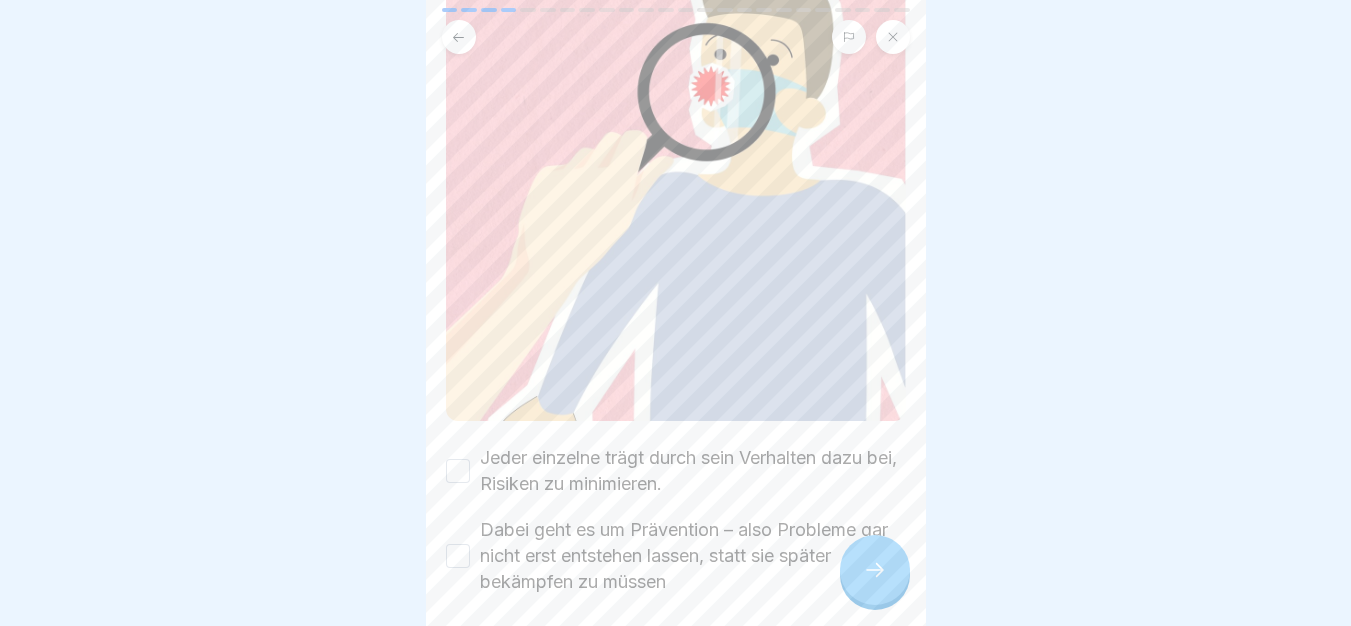 scroll, scrollTop: 383, scrollLeft: 0, axis: vertical 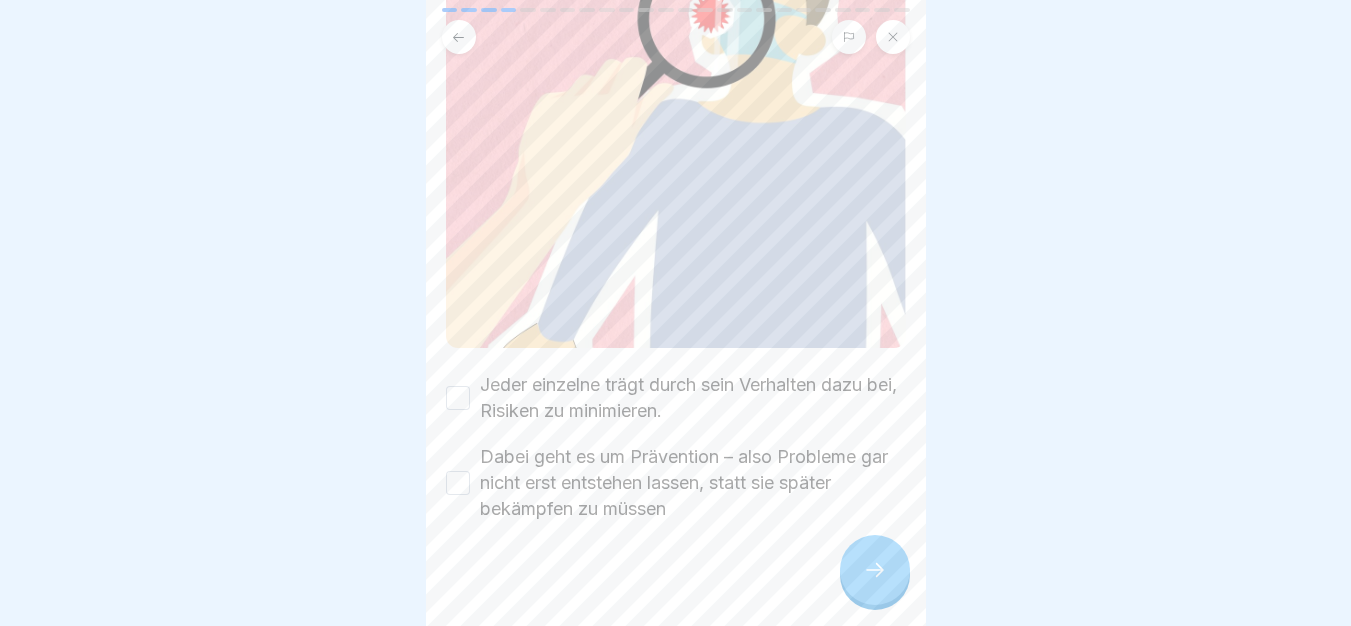 click at bounding box center [875, 570] 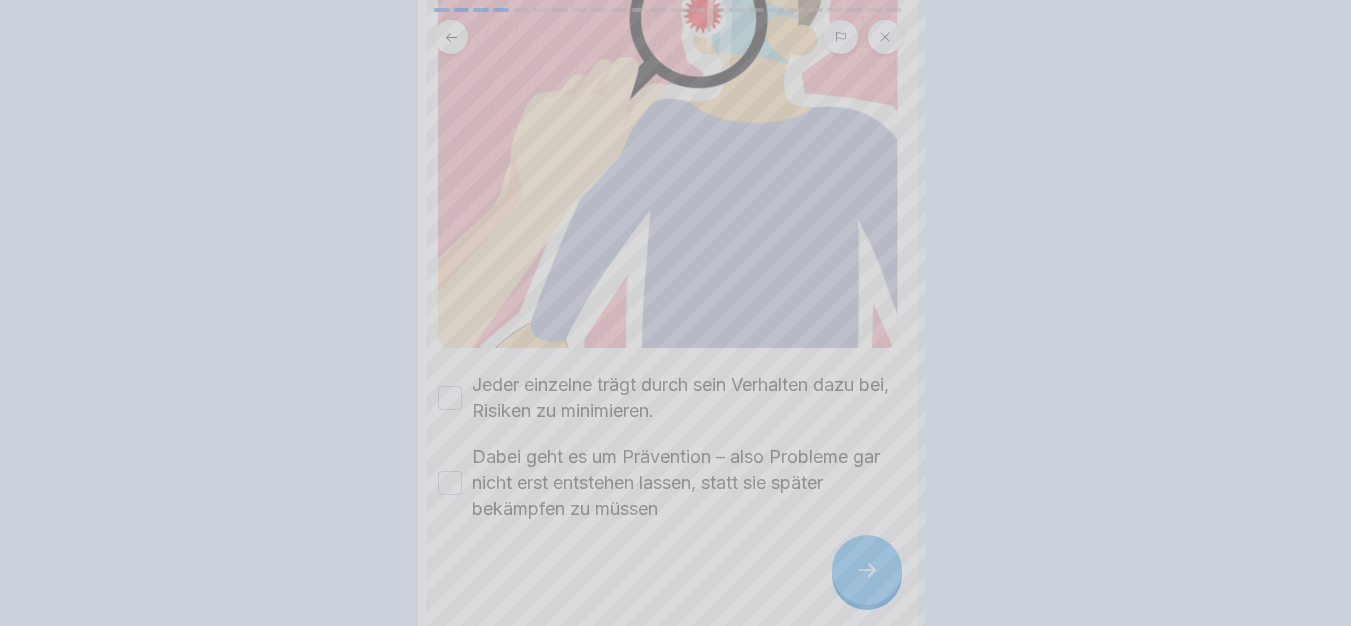 scroll, scrollTop: 0, scrollLeft: 0, axis: both 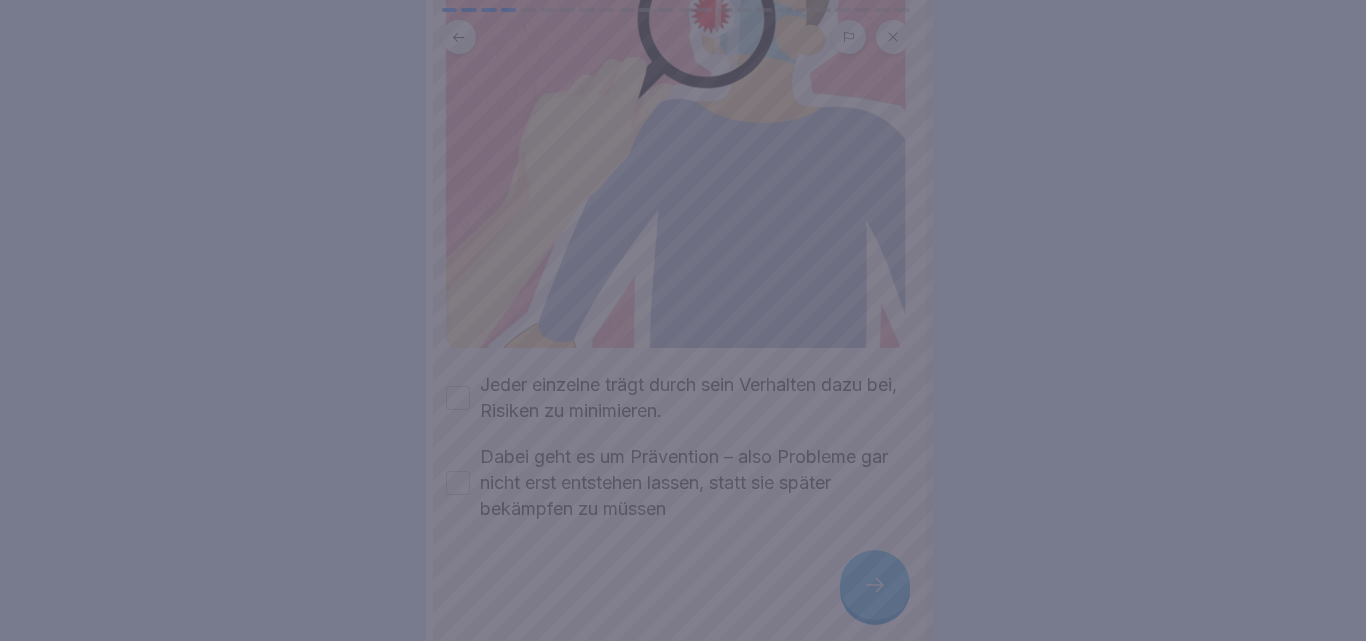 click at bounding box center (683, 320) 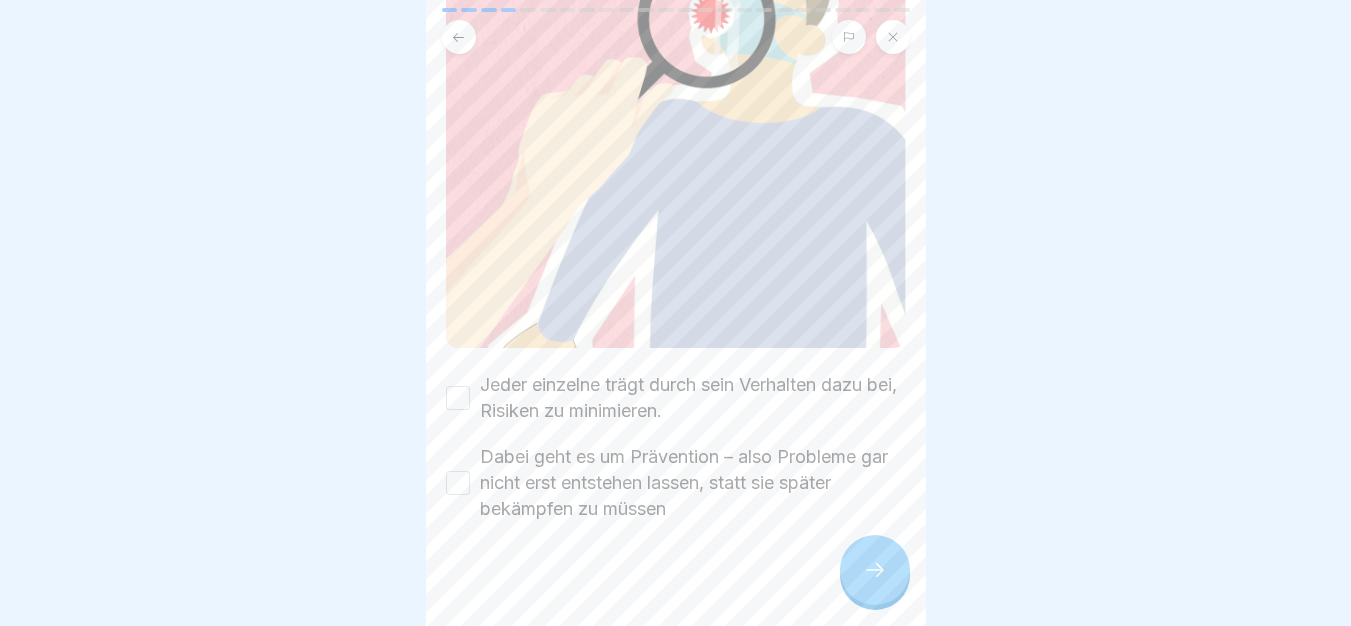 click on "Jeder einzelne trägt durch sein Verhalten dazu bei, Risiken zu minimieren." at bounding box center (693, 398) 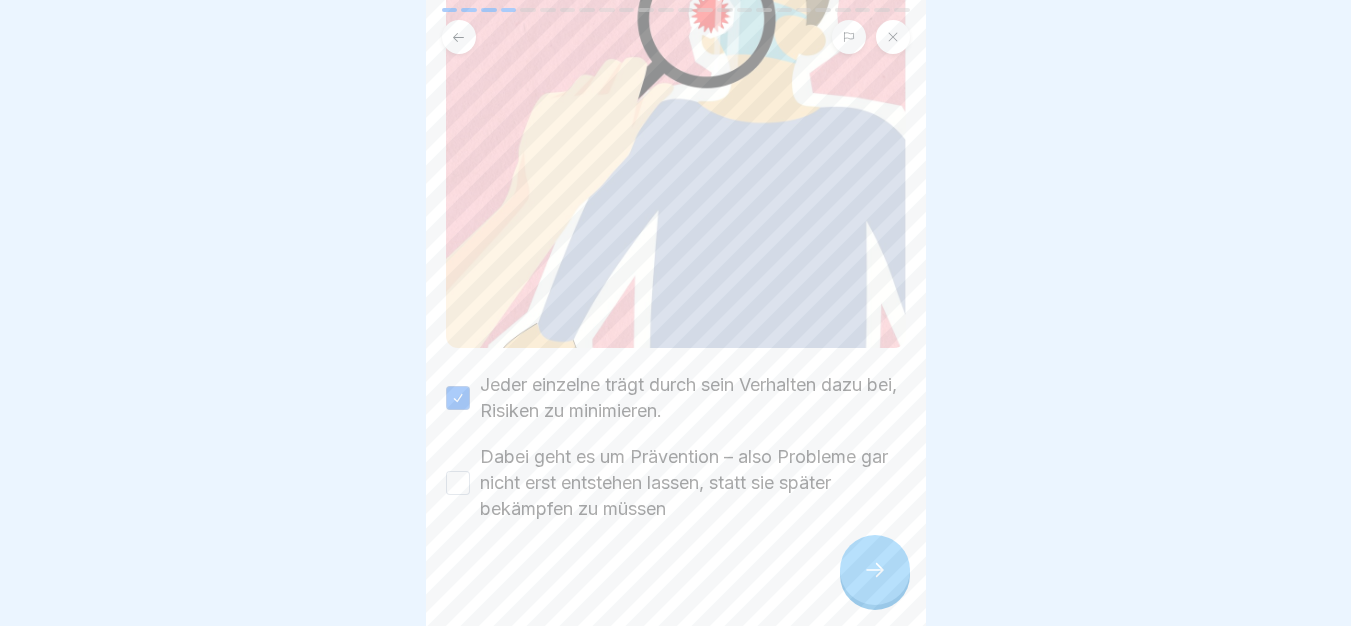 click on "Dabei geht es um Prävention – also Probleme gar nicht erst entstehen lassen, statt sie später bekämpfen zu müssen" at bounding box center [693, 483] 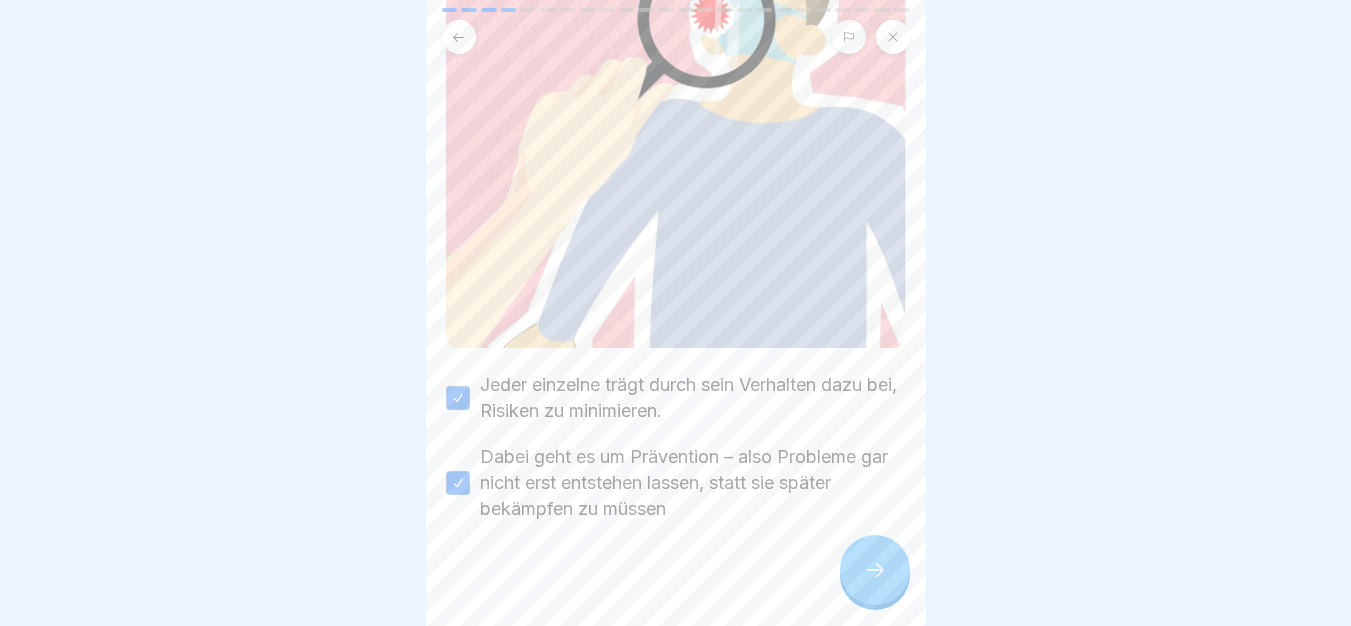 click at bounding box center [875, 570] 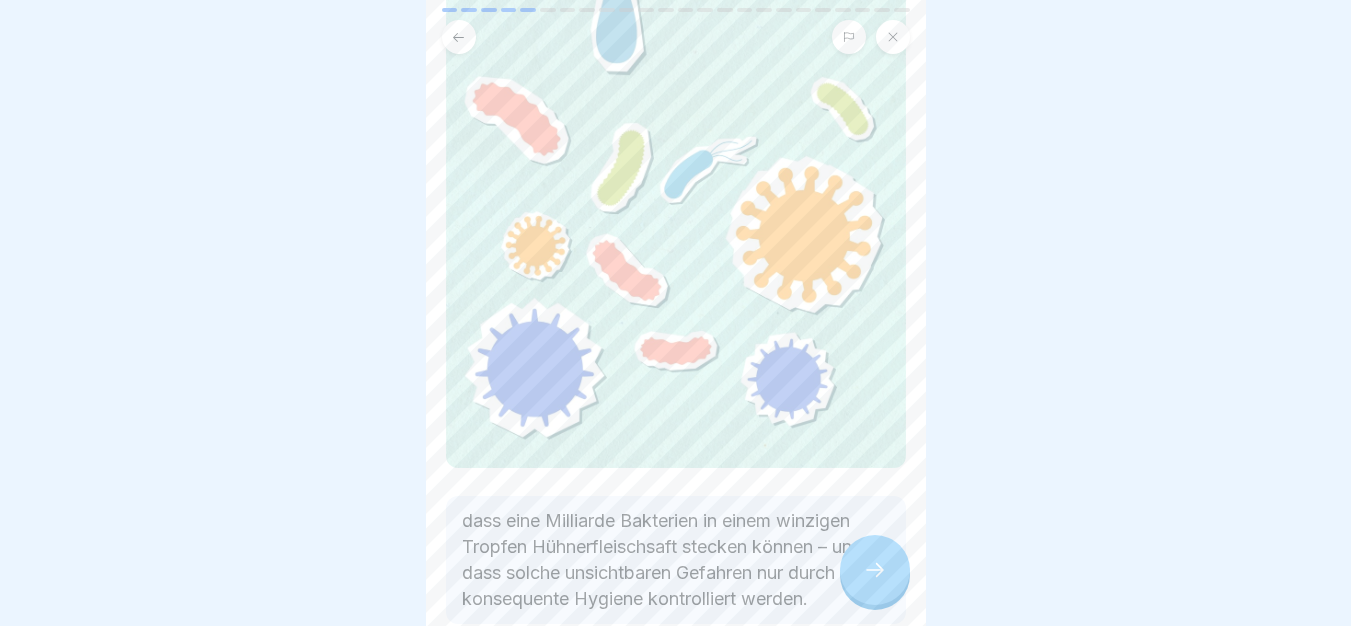 scroll, scrollTop: 257, scrollLeft: 0, axis: vertical 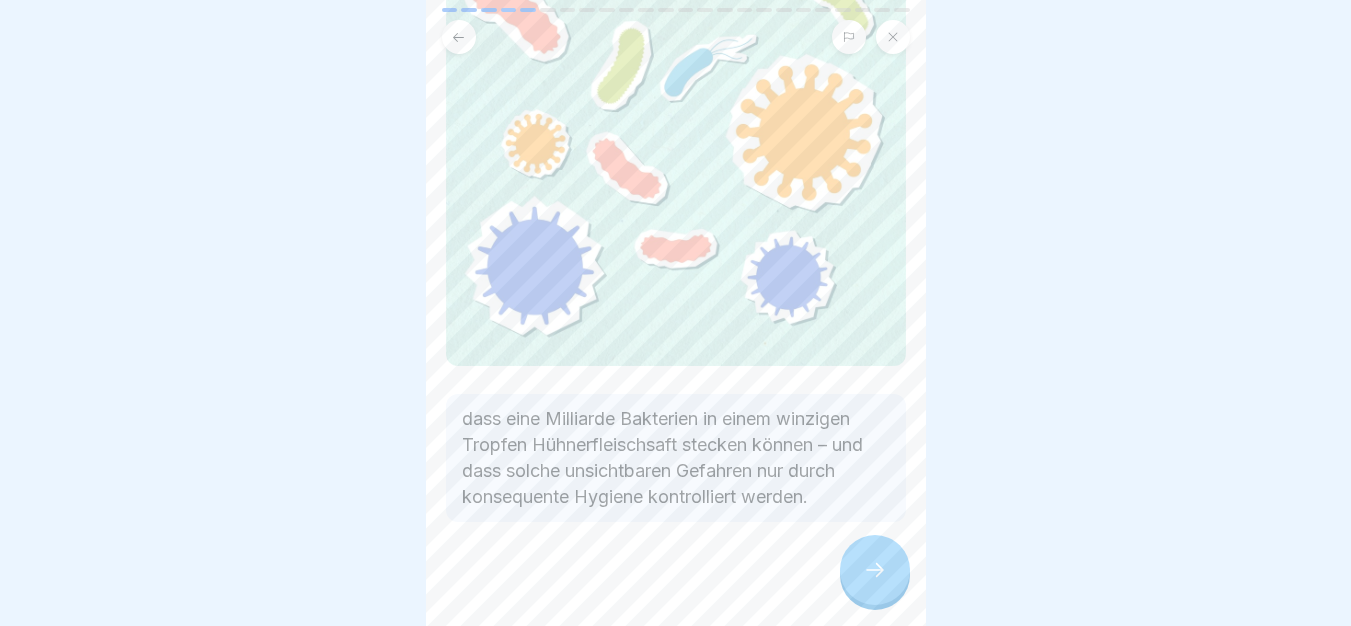 click at bounding box center (875, 570) 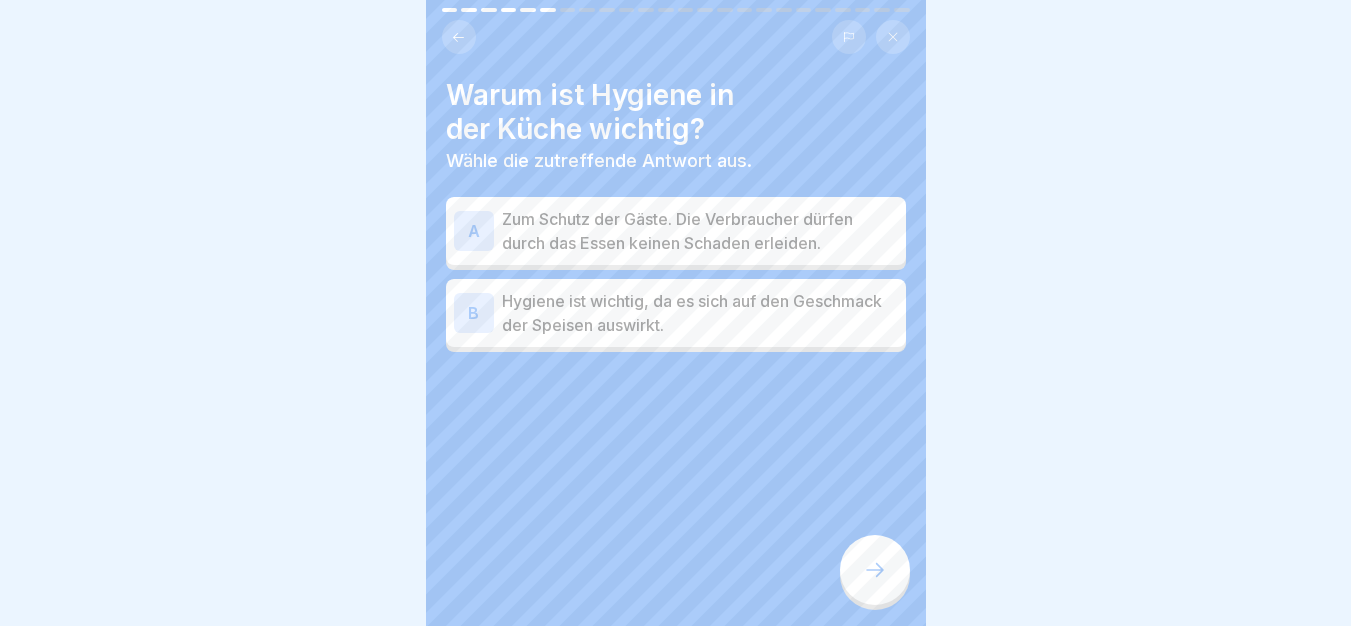 scroll, scrollTop: 15, scrollLeft: 0, axis: vertical 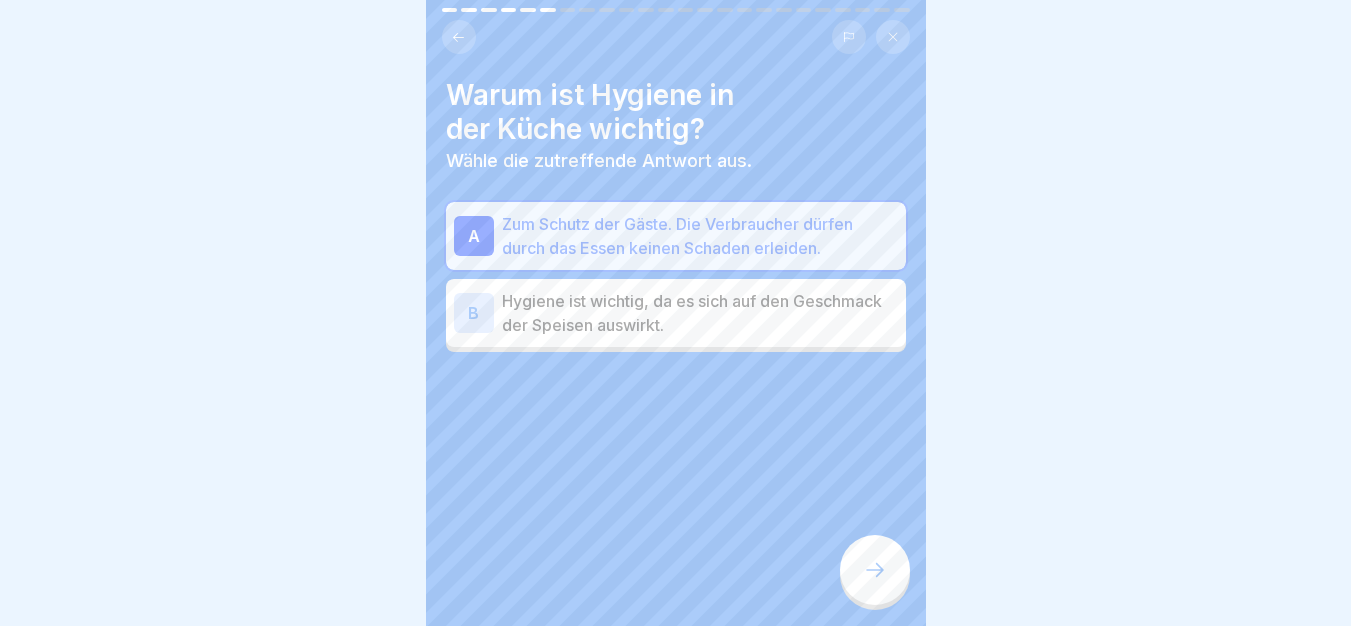 click at bounding box center (875, 570) 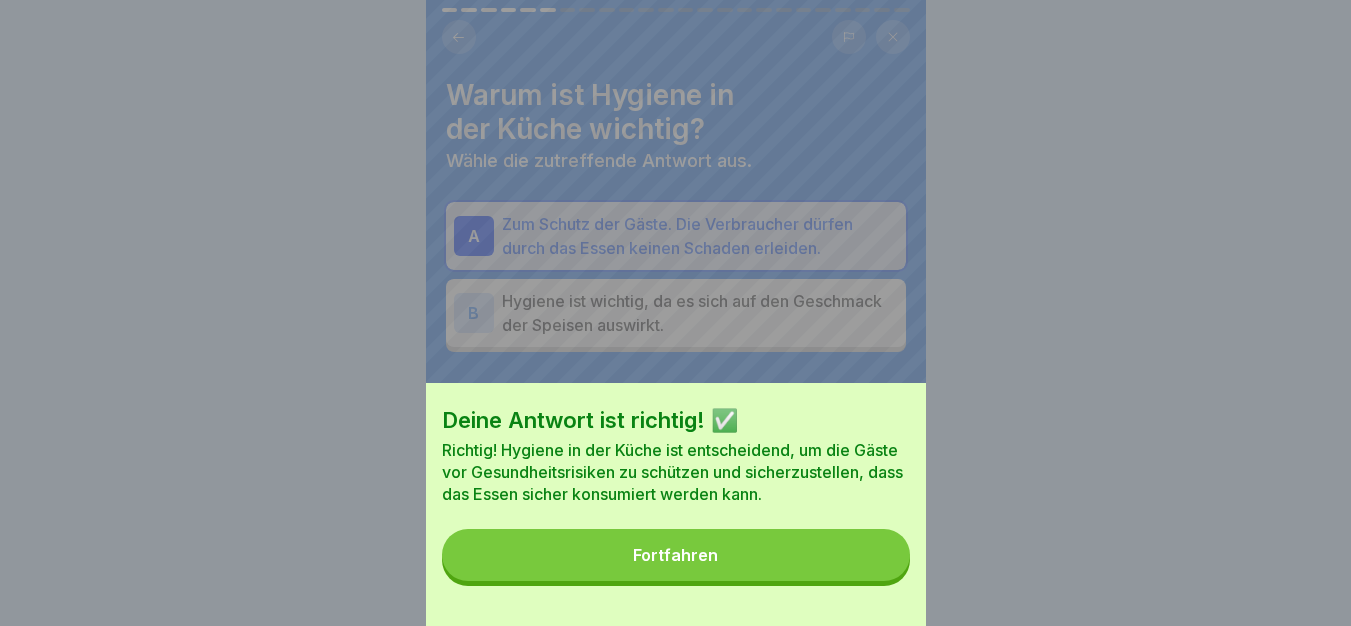 click on "Fortfahren" at bounding box center [676, 555] 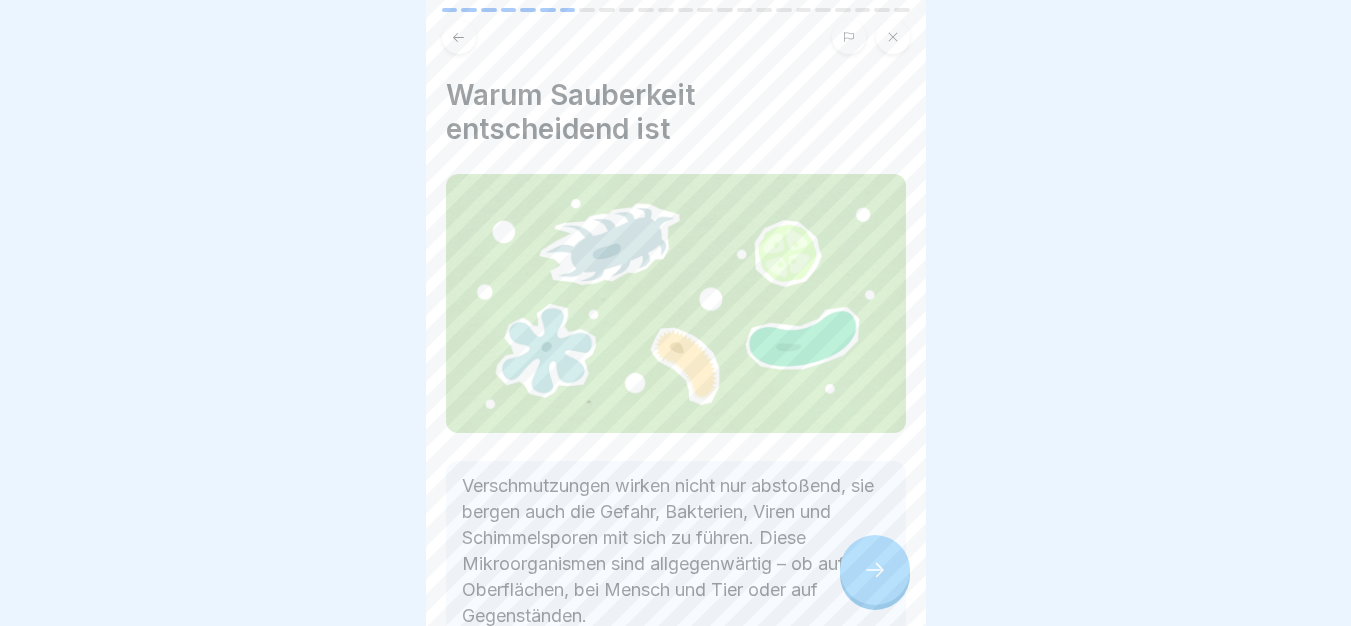 scroll, scrollTop: 126, scrollLeft: 0, axis: vertical 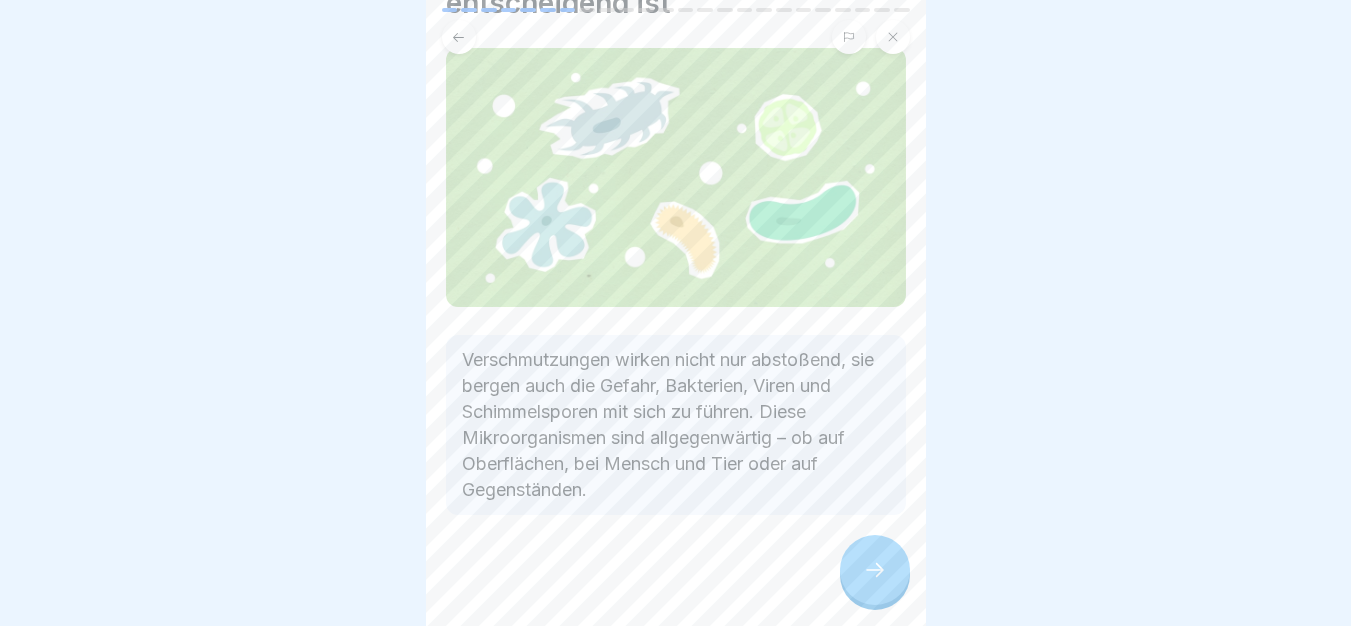 click at bounding box center (875, 570) 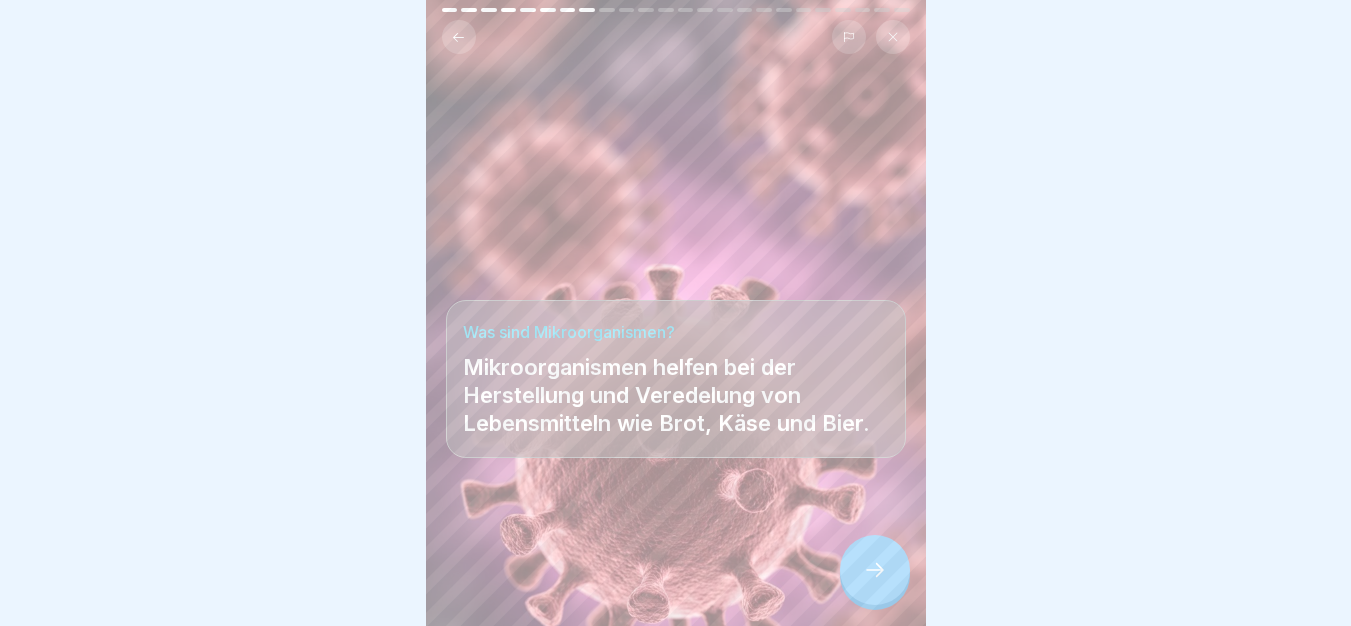 click at bounding box center [875, 570] 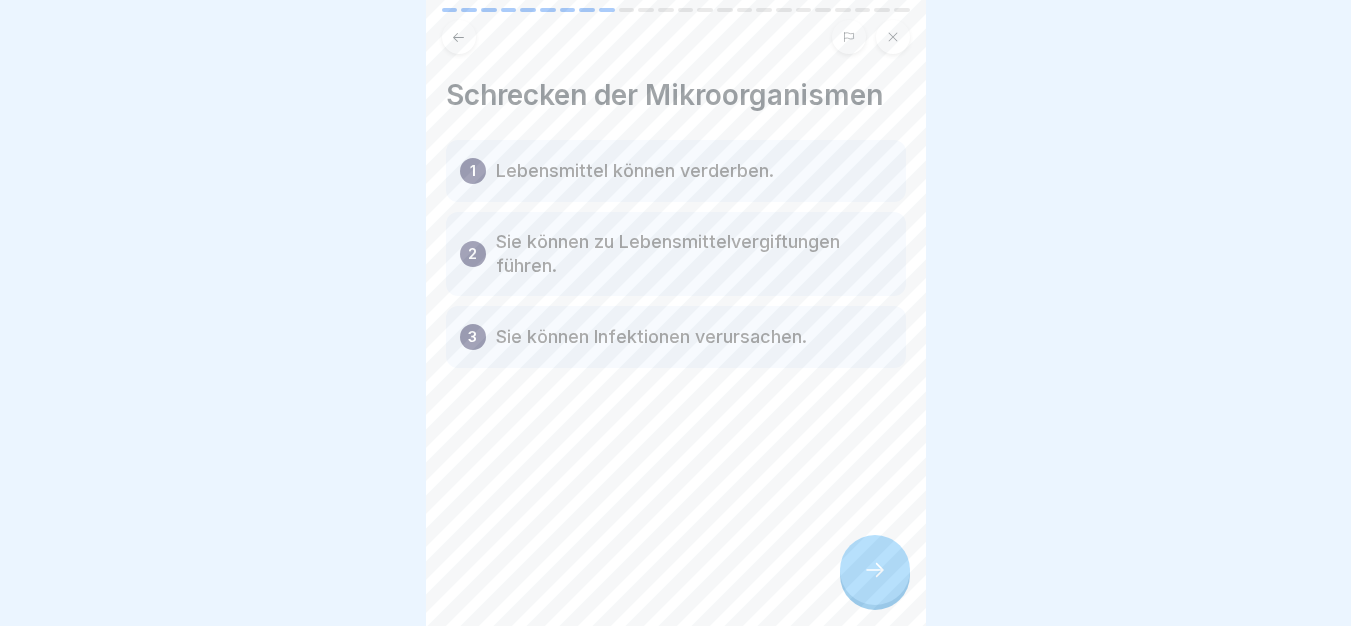 click at bounding box center [875, 570] 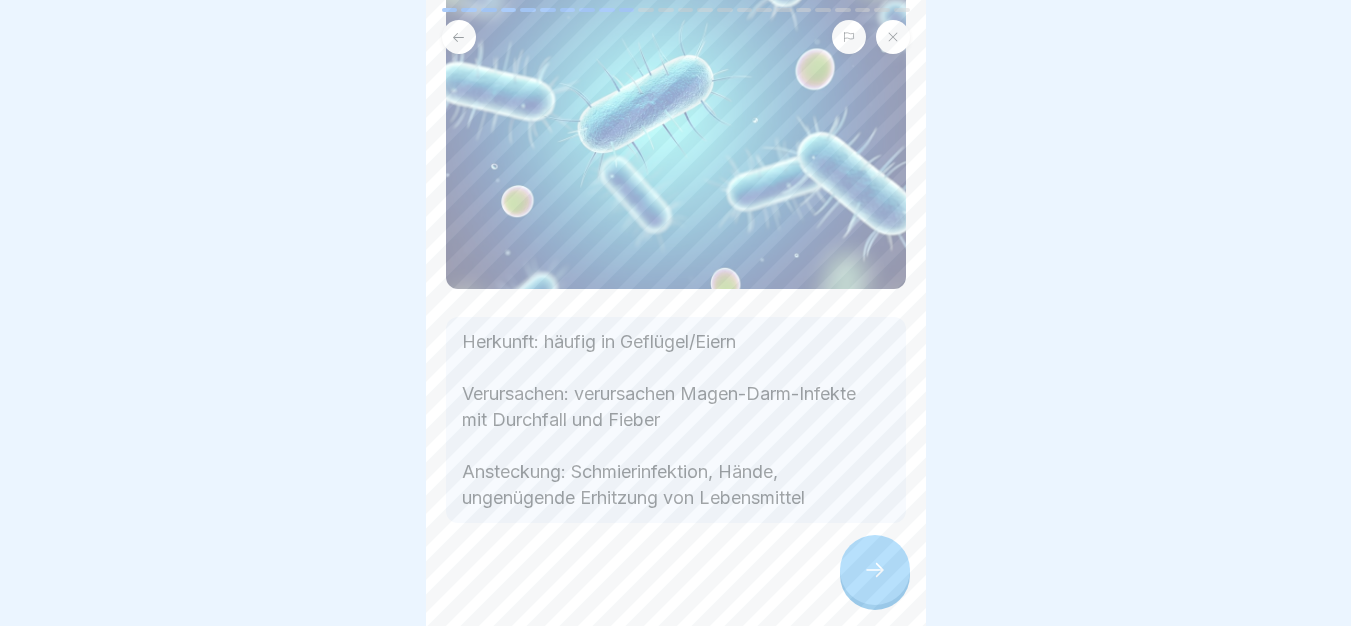 scroll, scrollTop: 180, scrollLeft: 0, axis: vertical 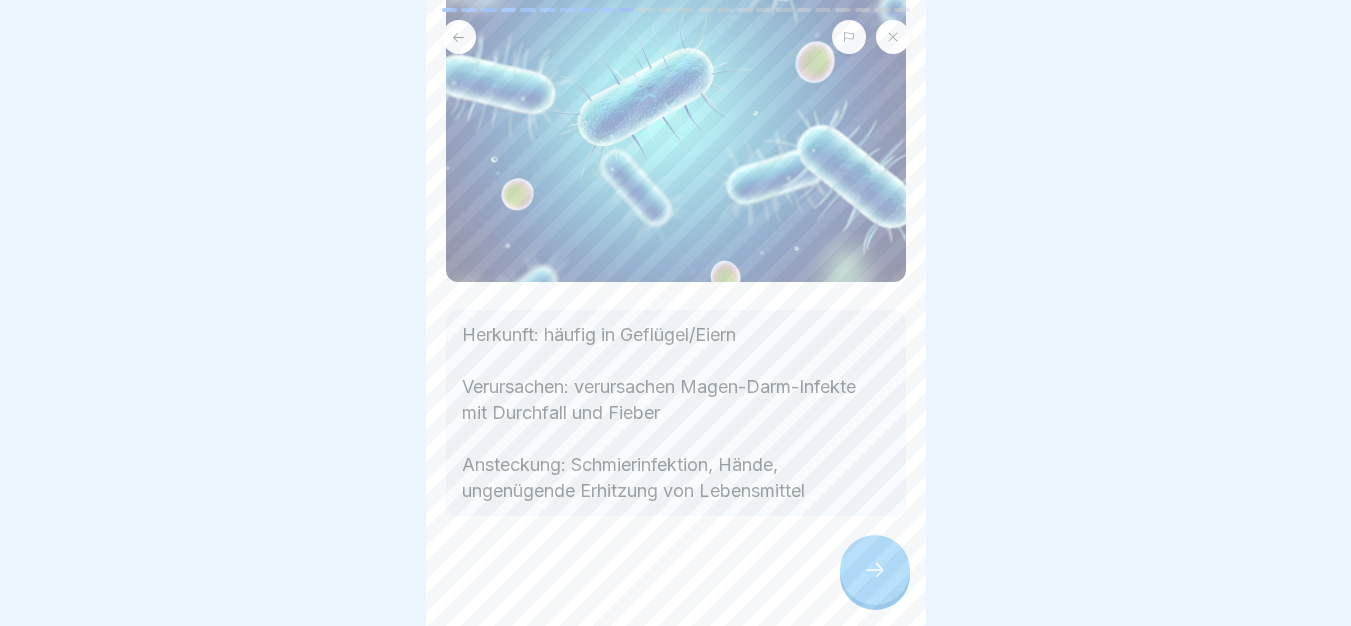 click 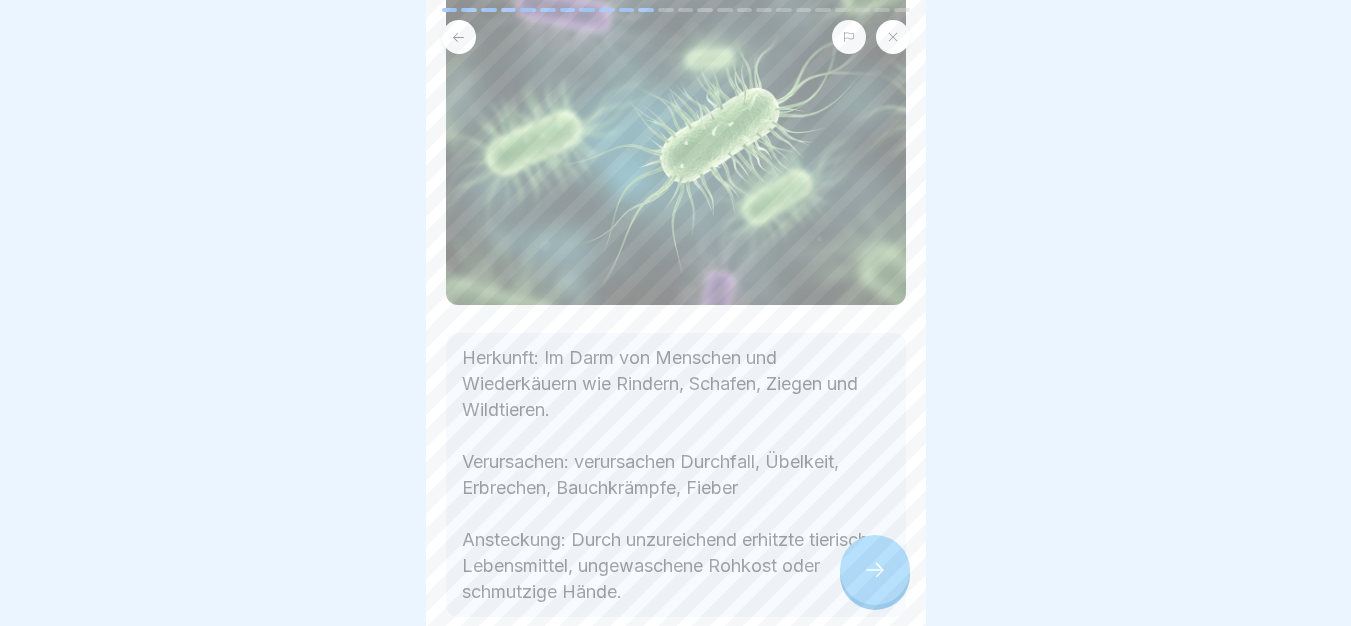 scroll, scrollTop: 258, scrollLeft: 0, axis: vertical 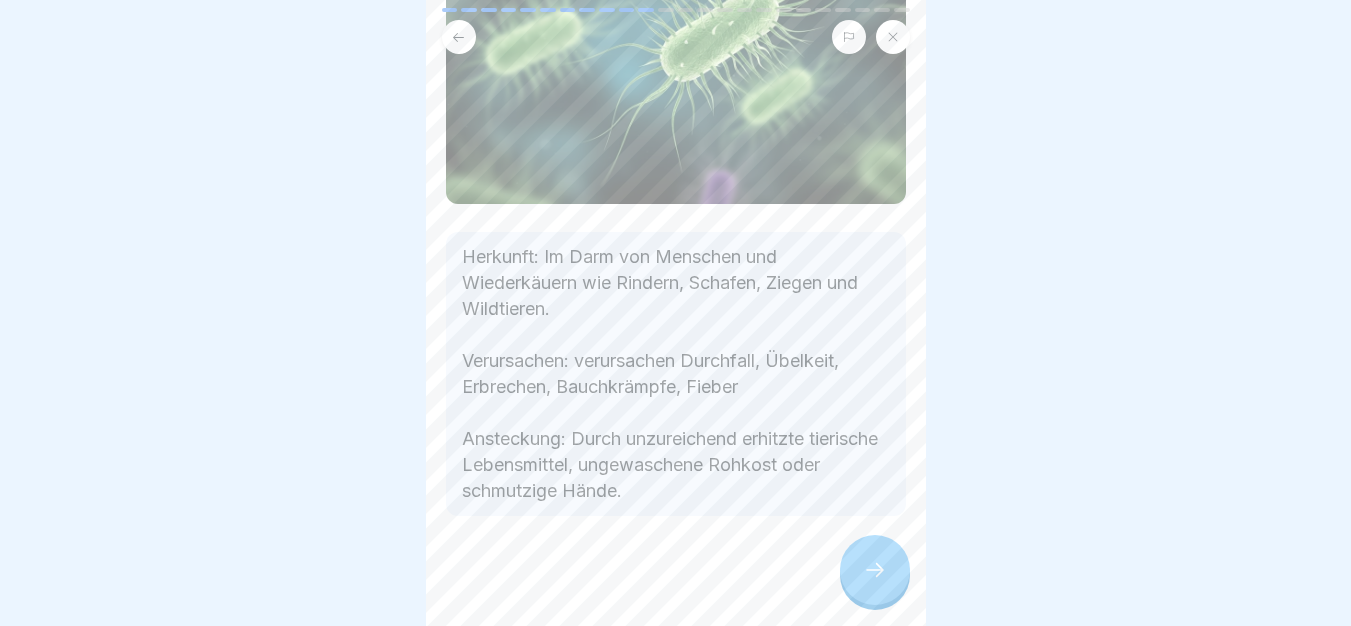 click at bounding box center (875, 570) 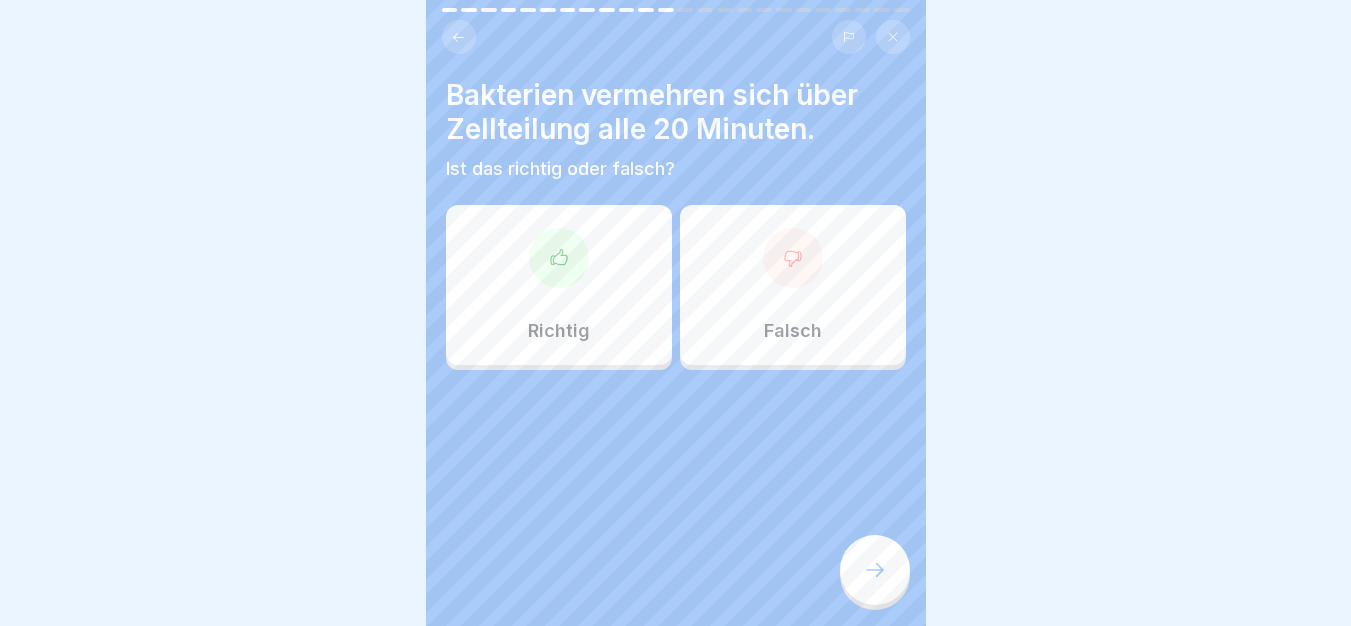 click on "Richtig" at bounding box center (559, 285) 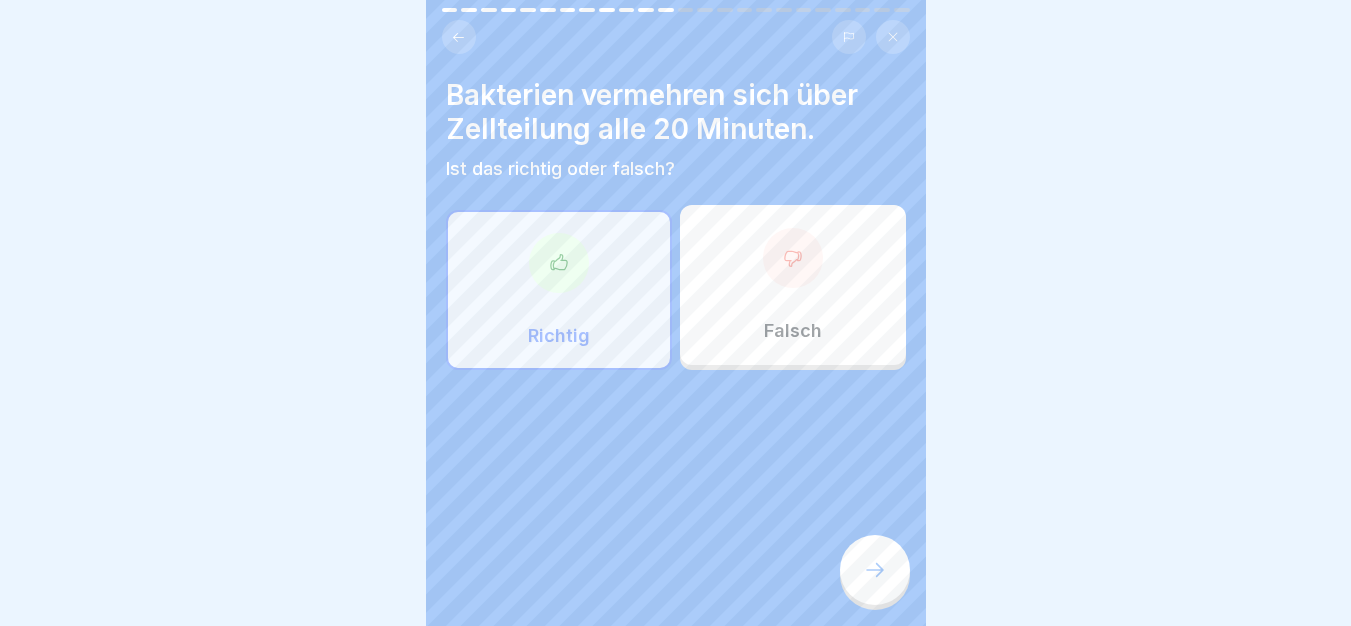 click at bounding box center (875, 570) 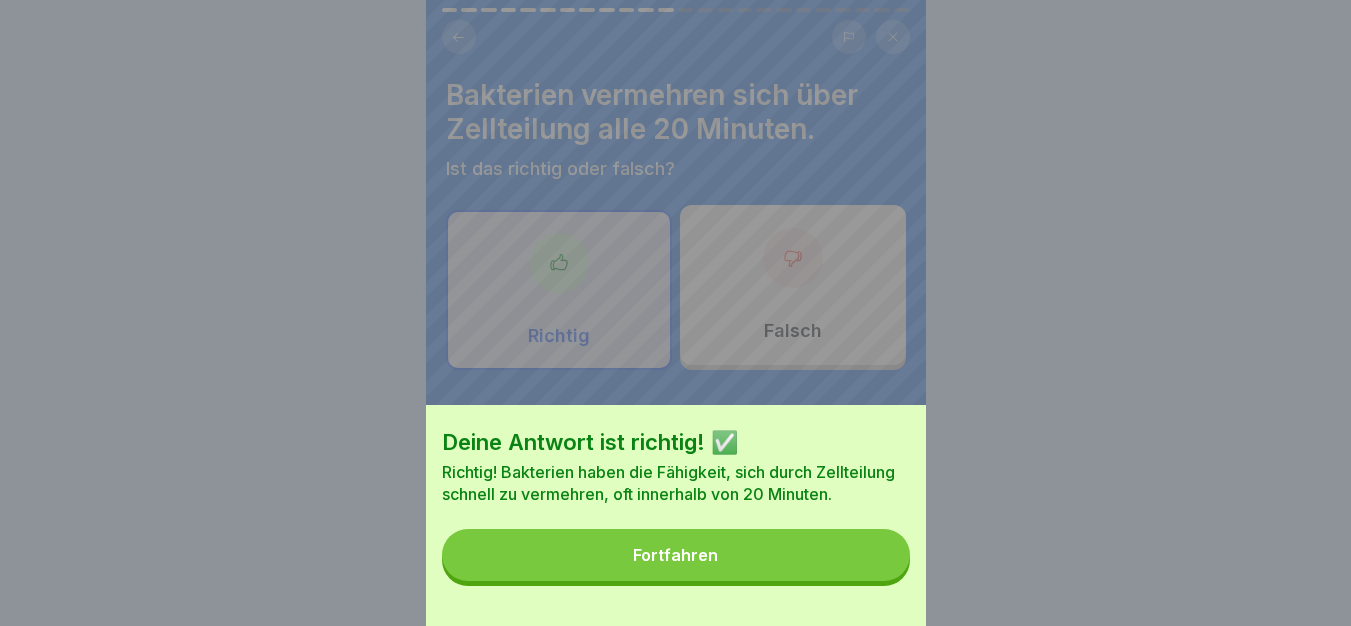 click on "Fortfahren" at bounding box center [676, 555] 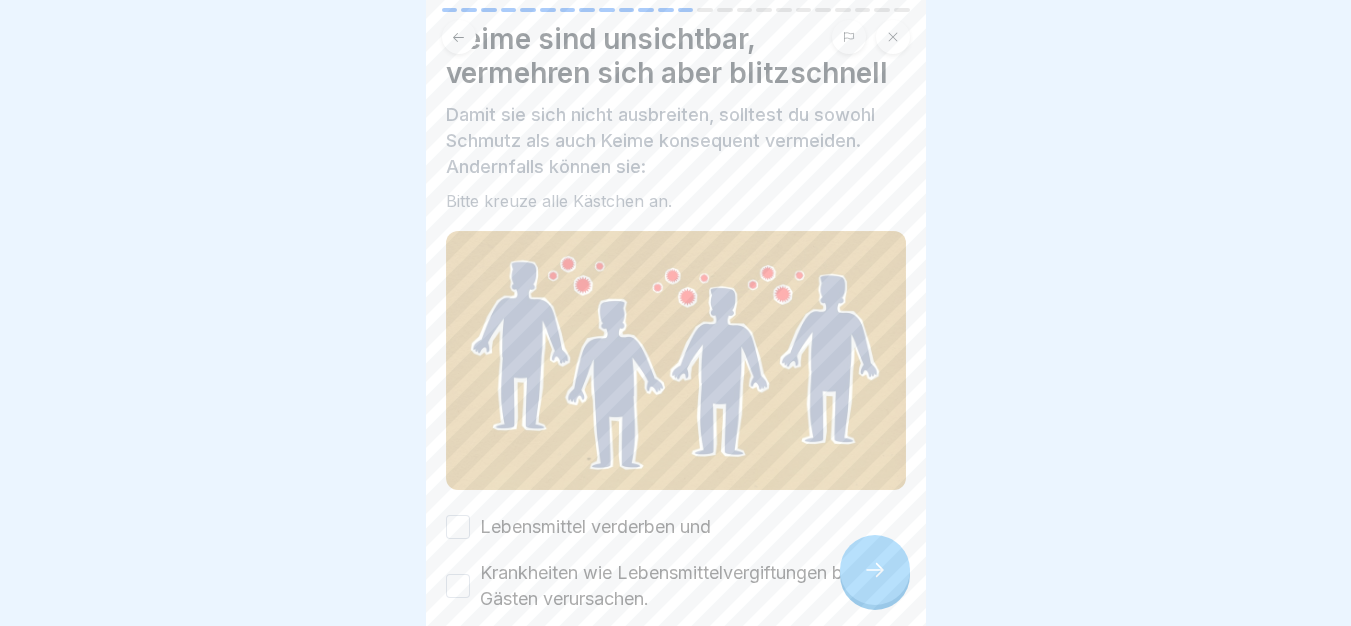 scroll, scrollTop: 153, scrollLeft: 0, axis: vertical 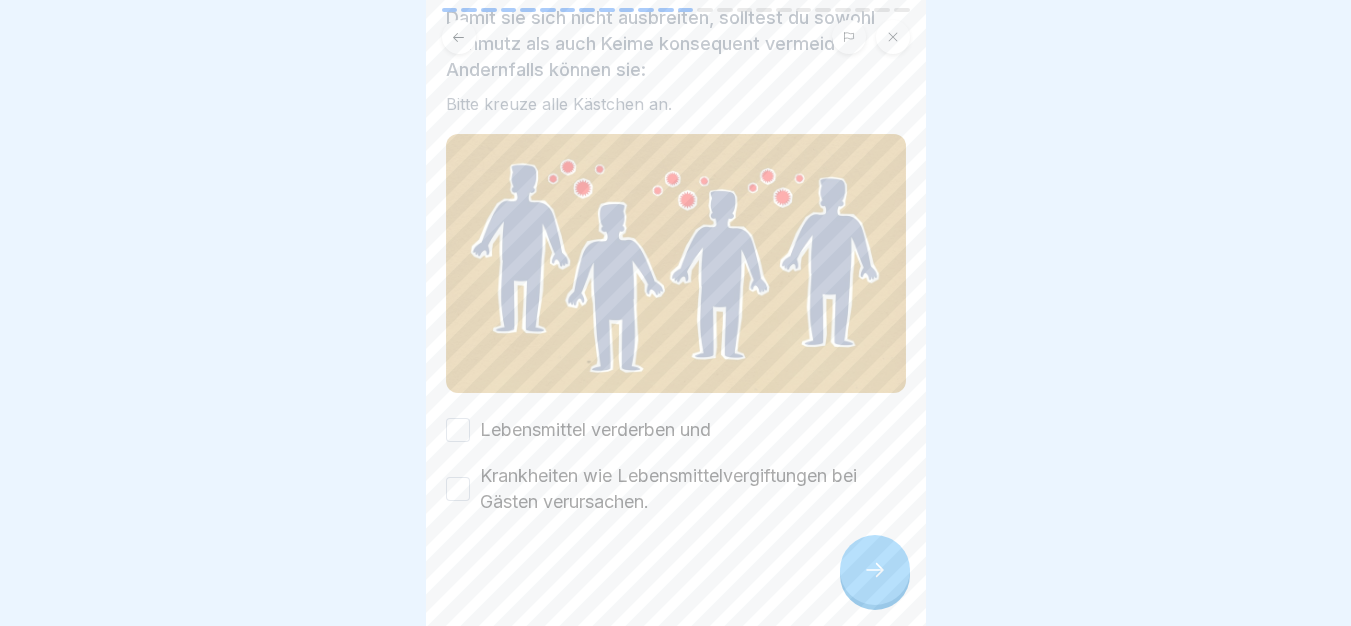 click on "Lebensmittel verderben und" at bounding box center (595, 430) 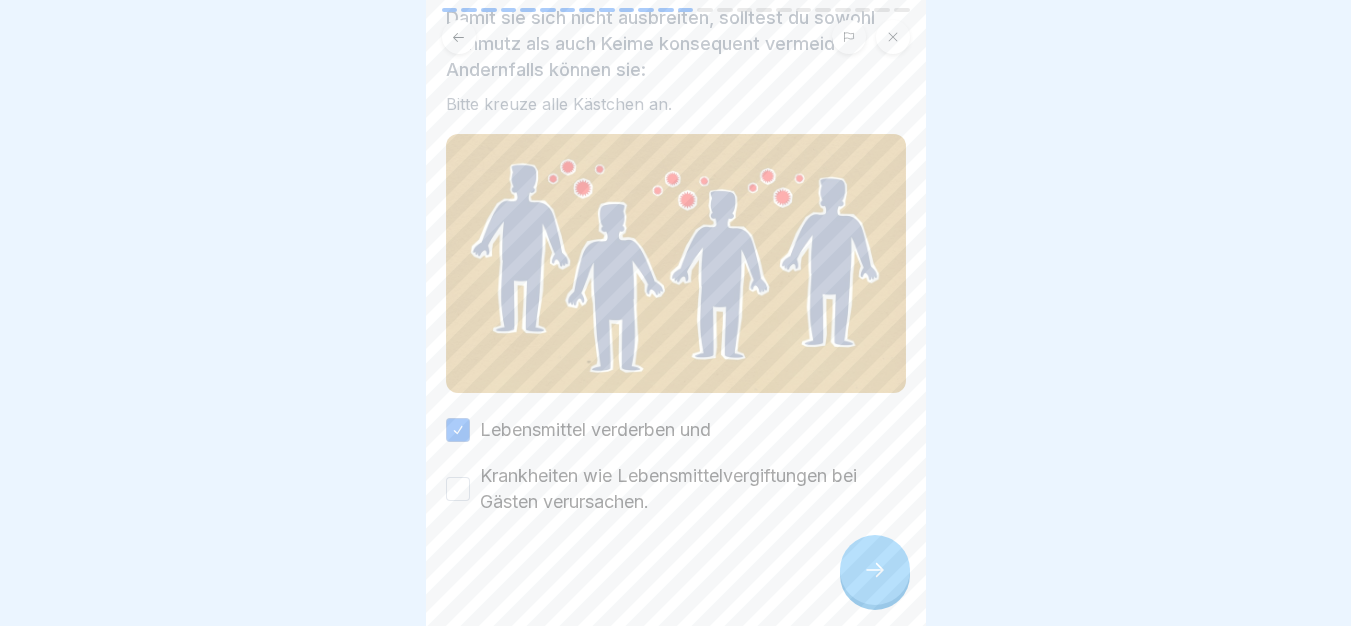 click on "Krankheiten wie Lebensmittelvergiftungen bei Gästen verursachen." at bounding box center [693, 489] 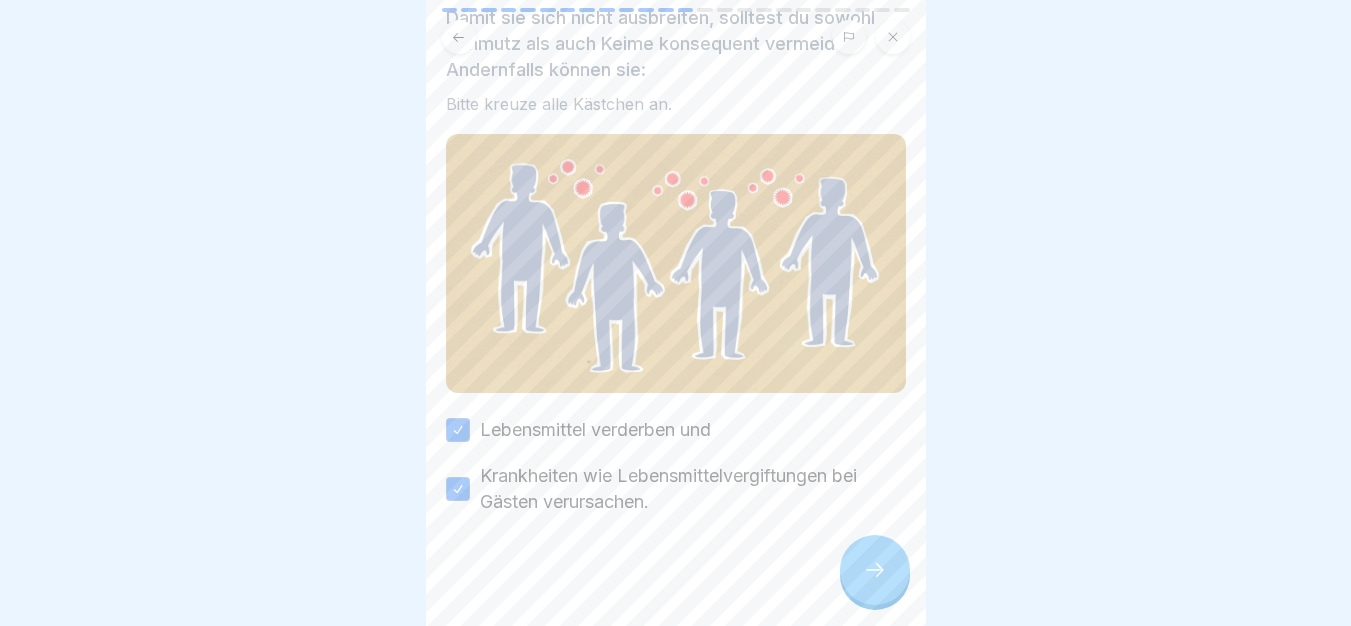 click at bounding box center (875, 570) 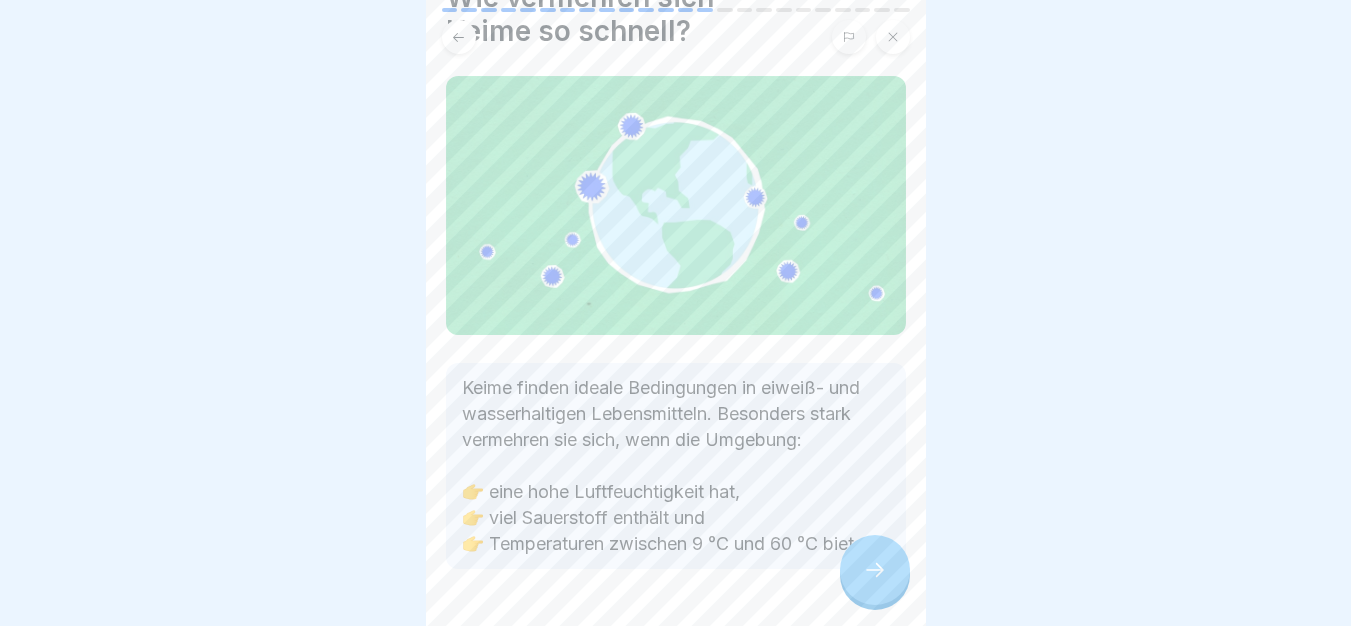 scroll, scrollTop: 178, scrollLeft: 0, axis: vertical 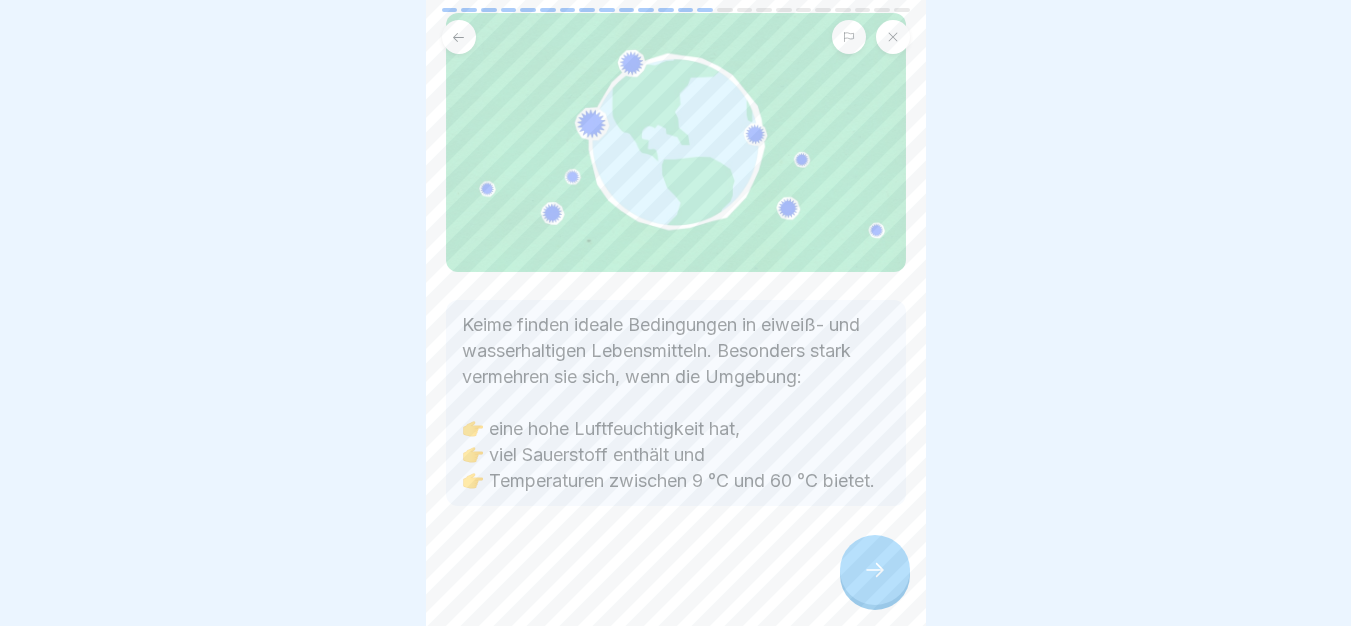 click 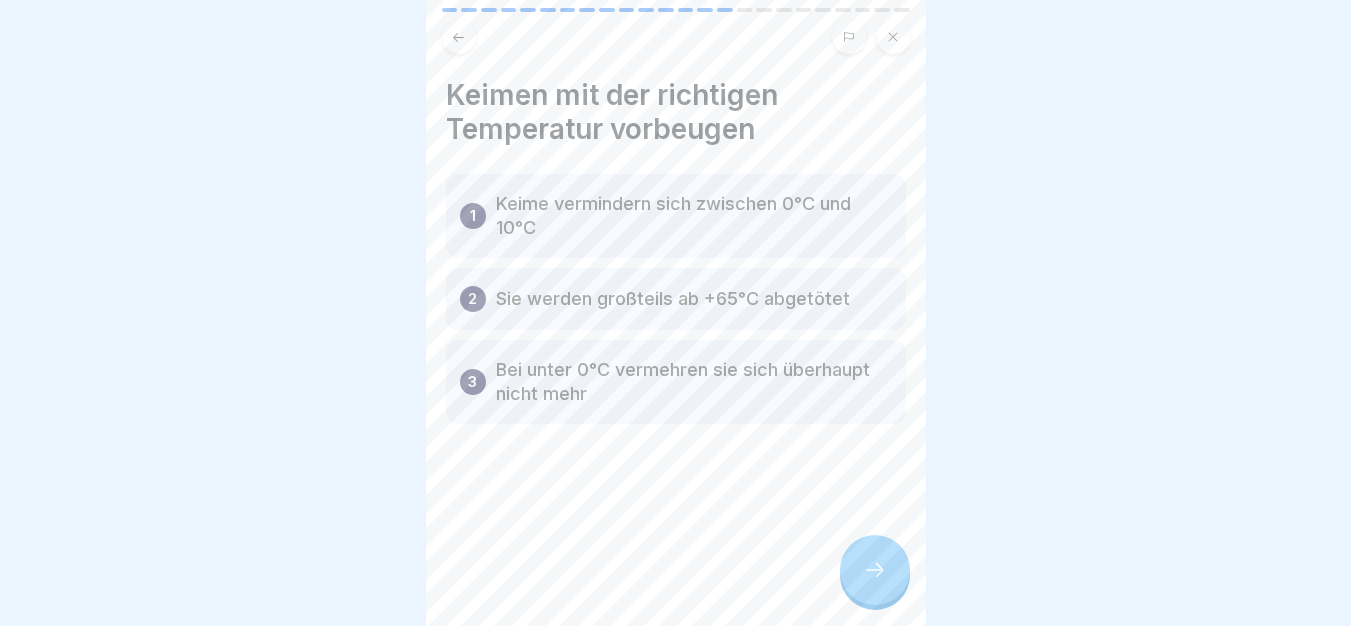 click 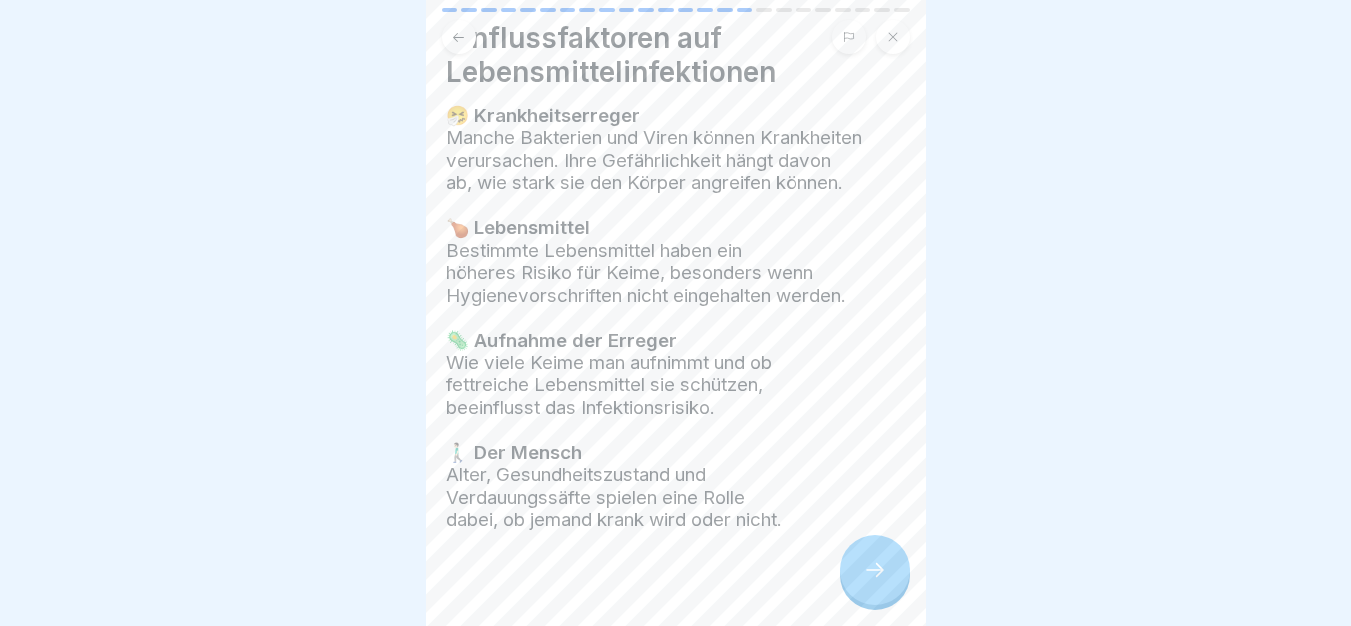 scroll, scrollTop: 83, scrollLeft: 0, axis: vertical 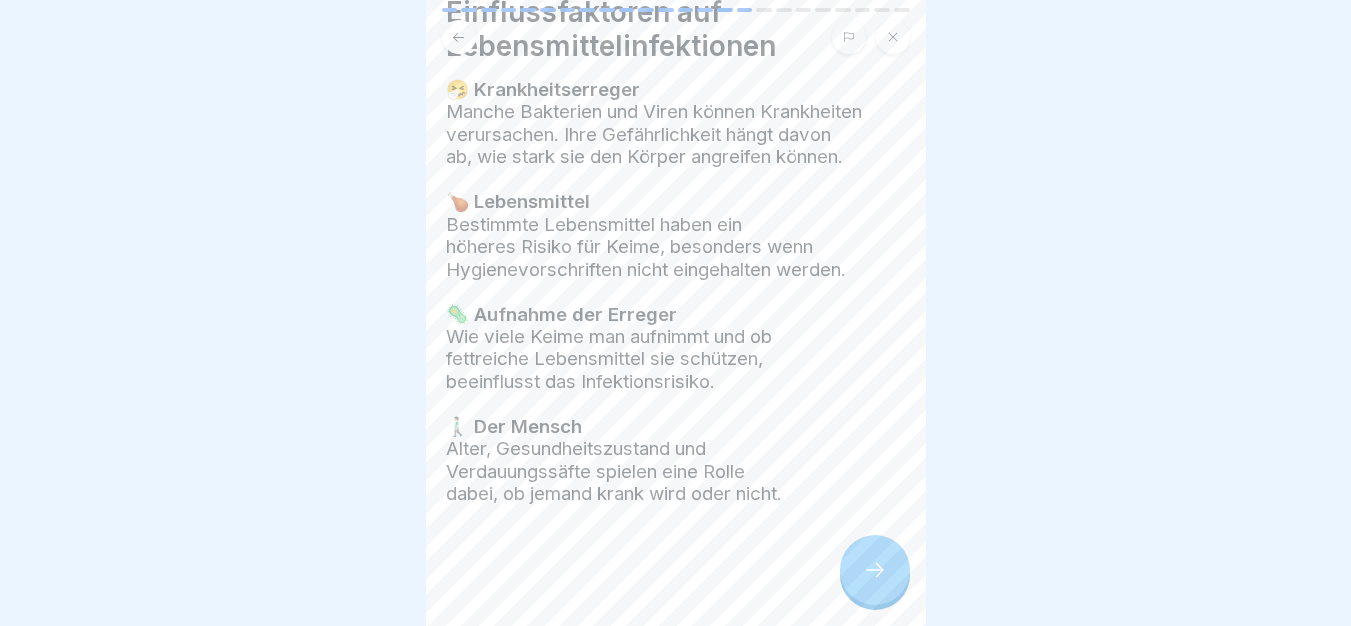 click at bounding box center [676, 566] 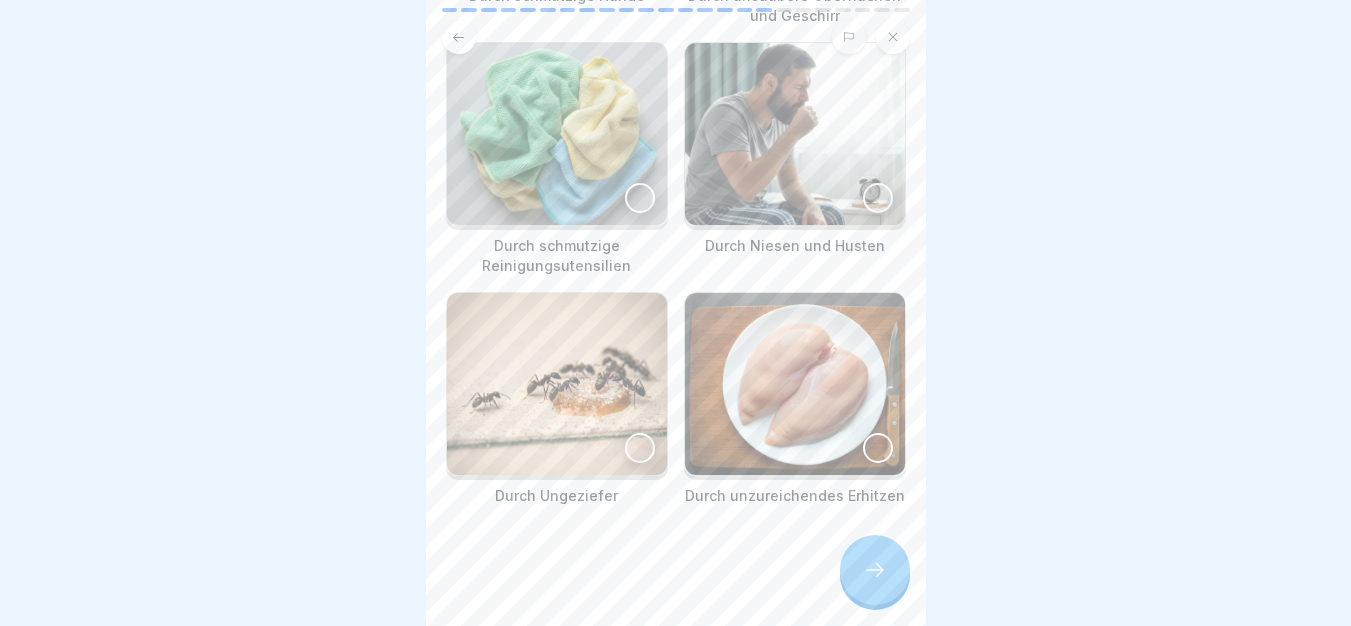 scroll, scrollTop: 0, scrollLeft: 0, axis: both 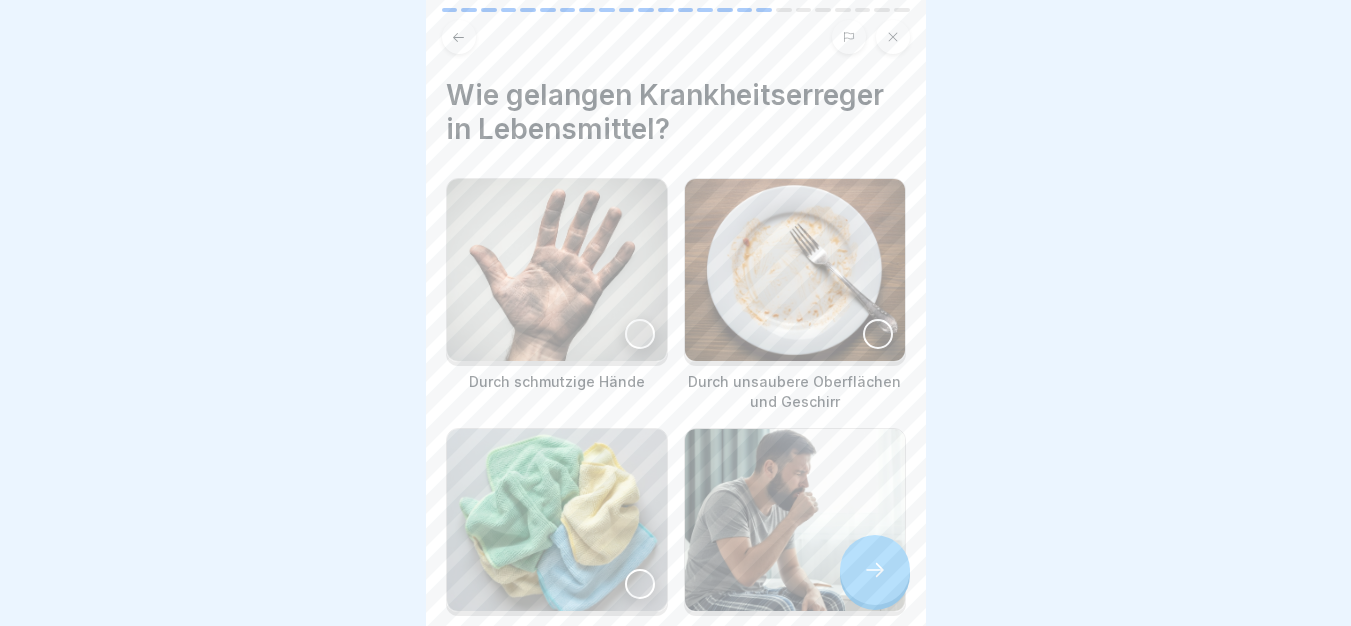 click at bounding box center (557, 270) 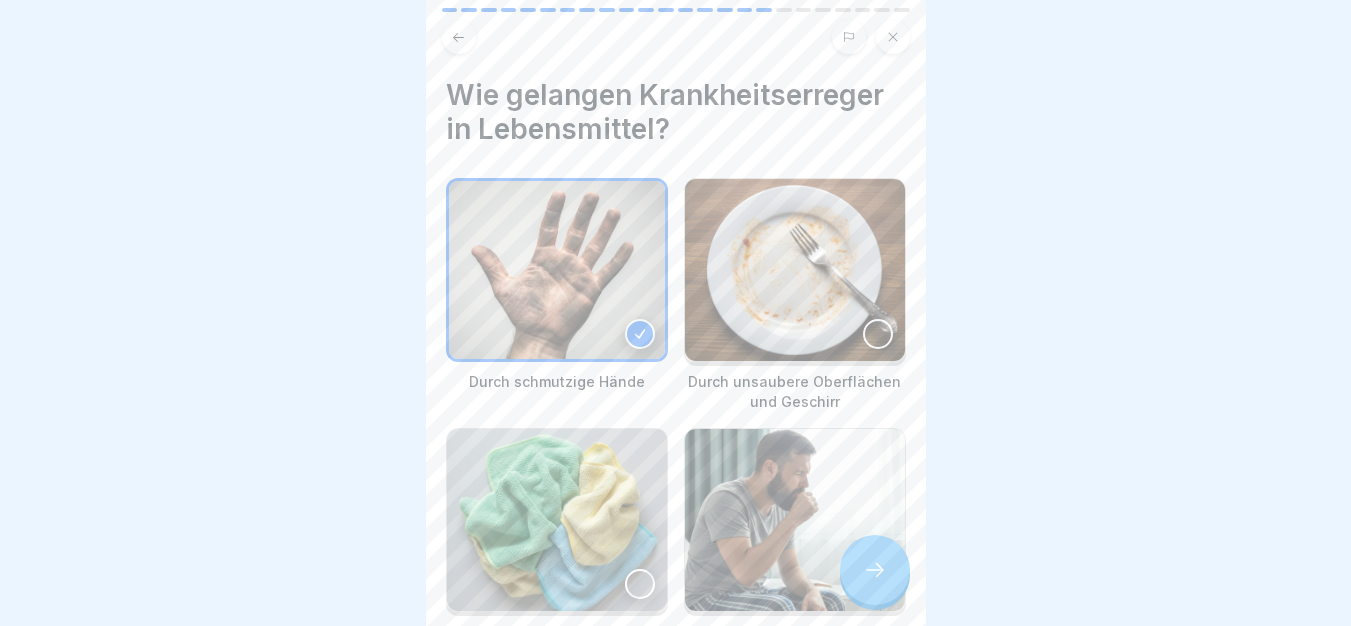 click at bounding box center [795, 270] 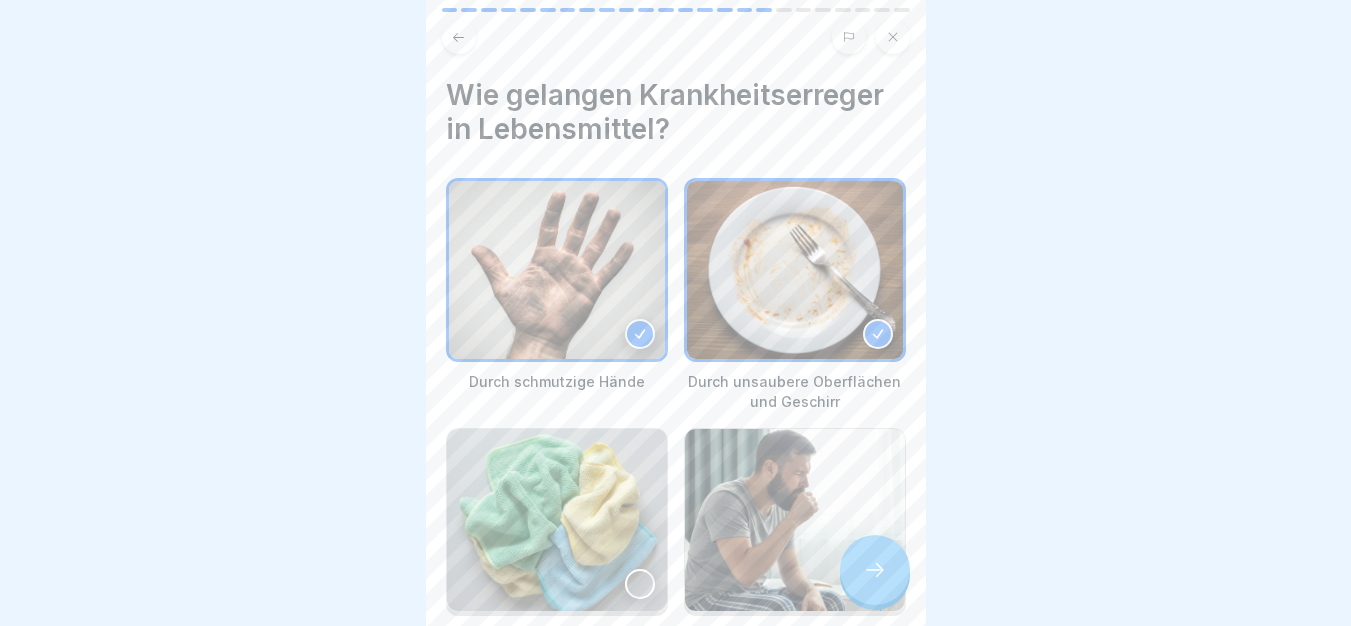 click at bounding box center (557, 520) 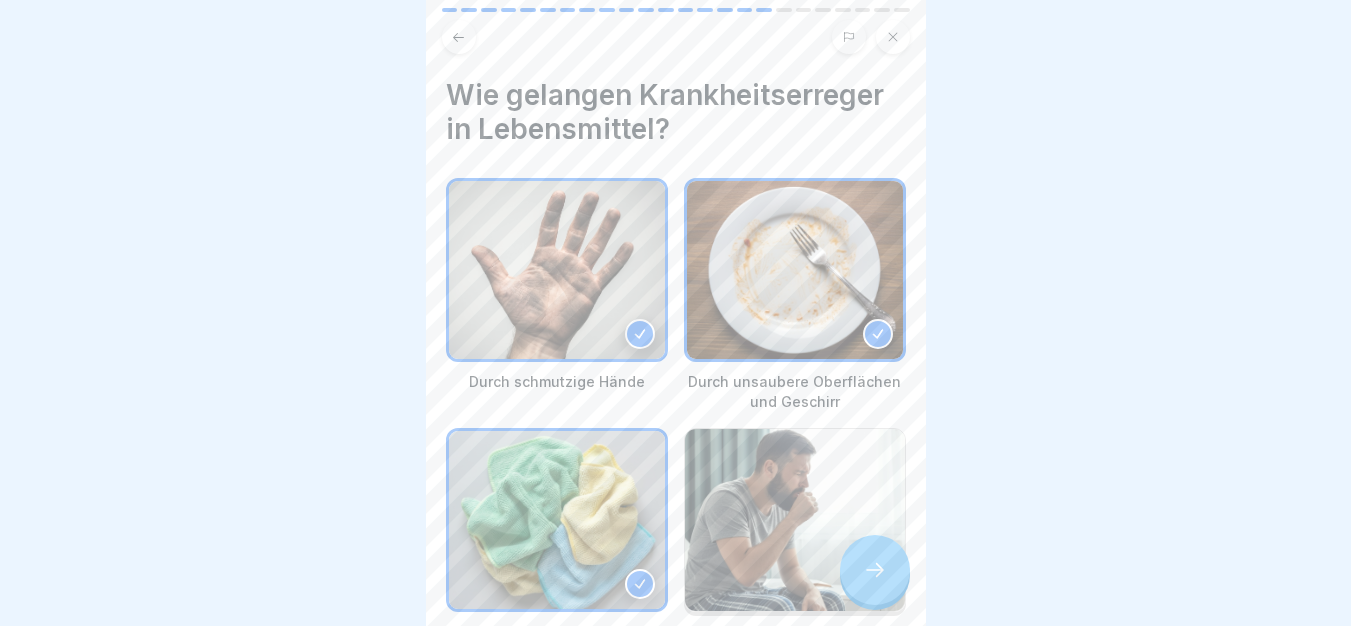click at bounding box center [795, 520] 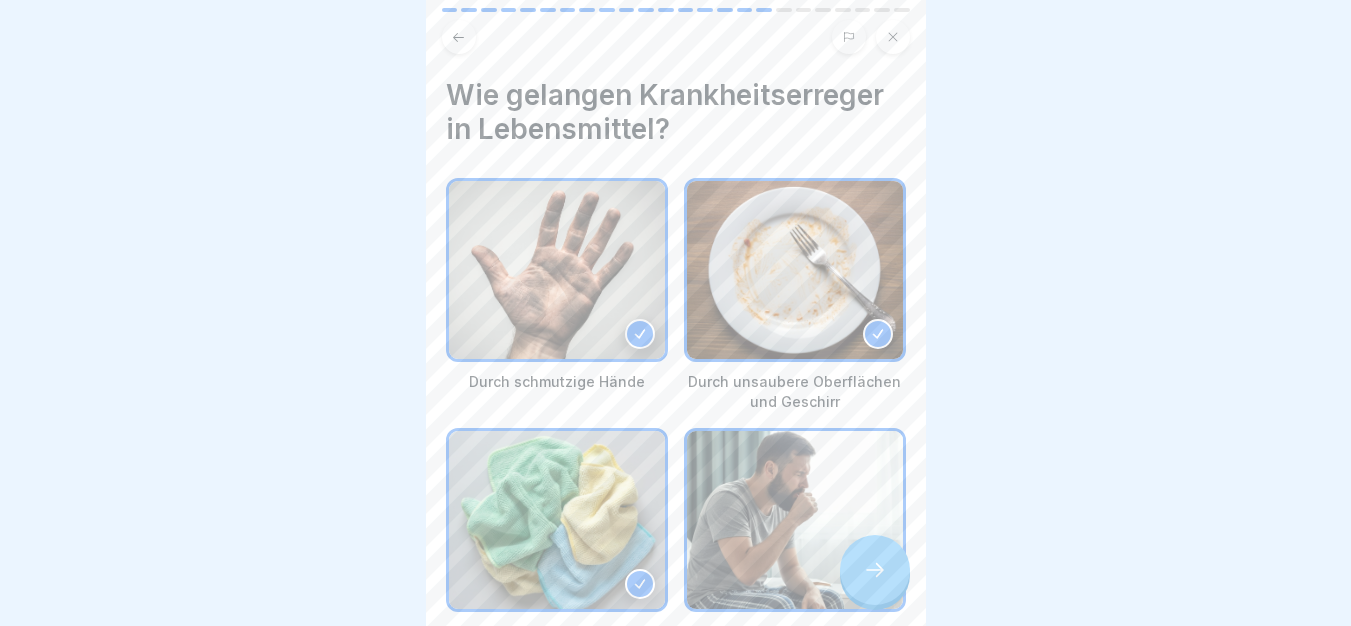 scroll, scrollTop: 386, scrollLeft: 0, axis: vertical 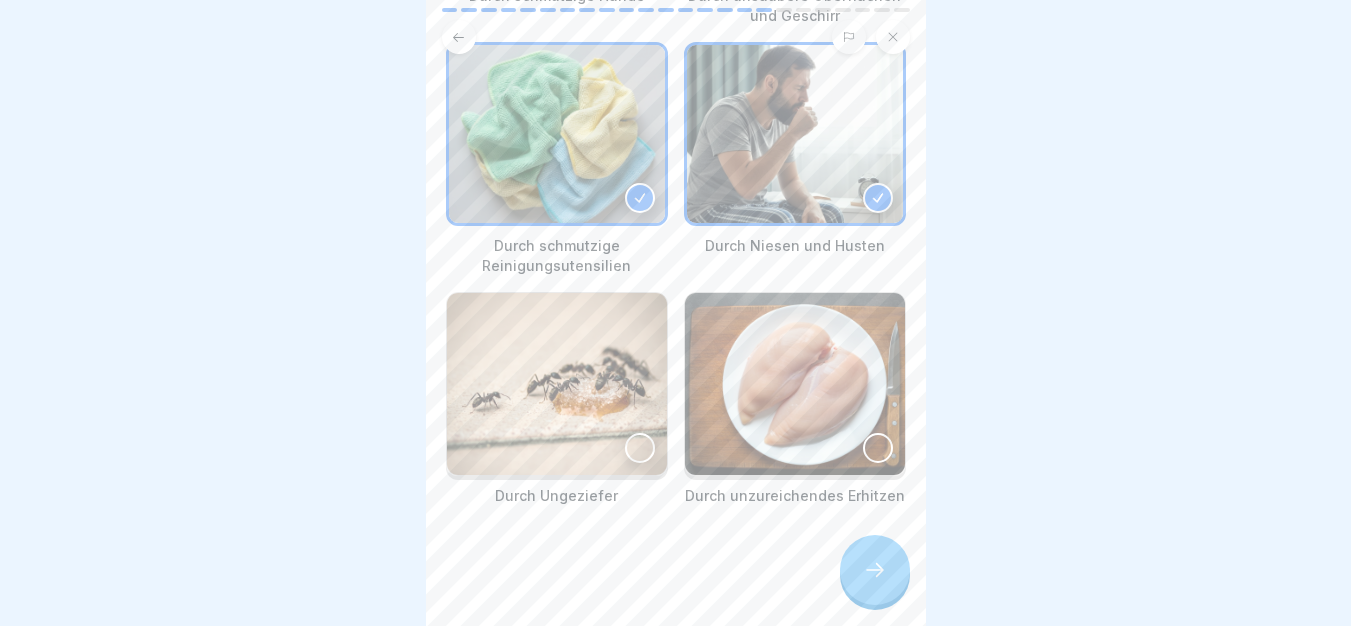 click at bounding box center [557, 384] 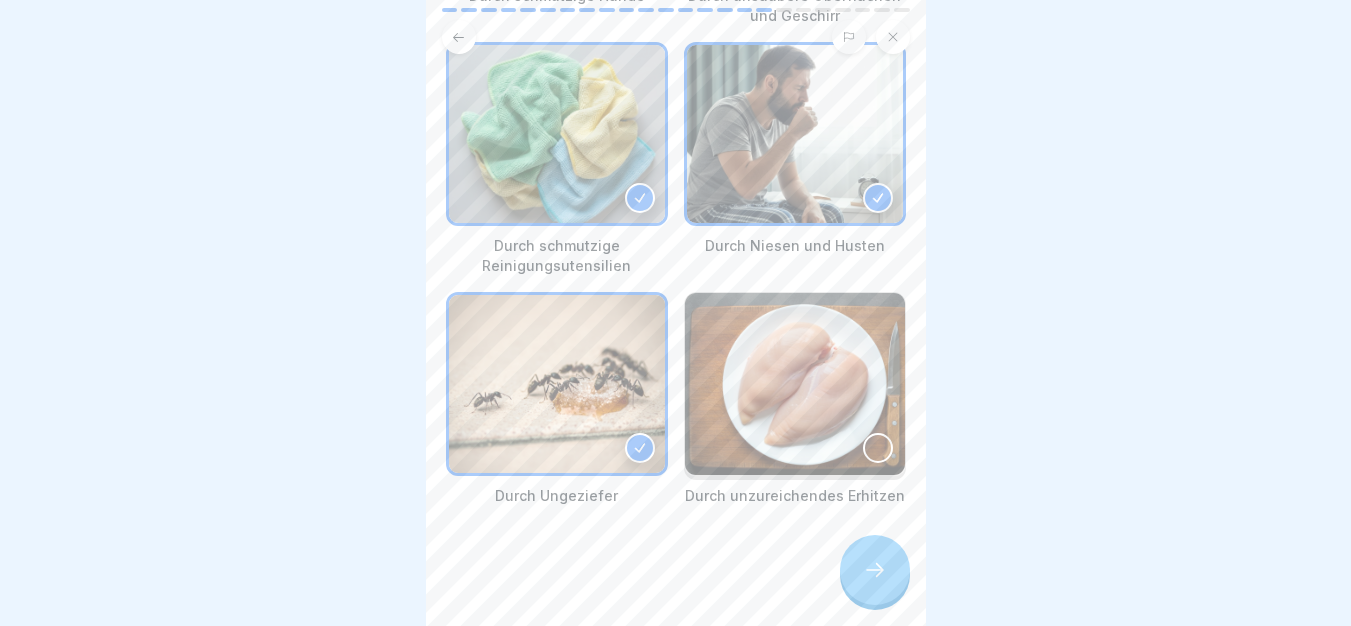 click at bounding box center [795, 384] 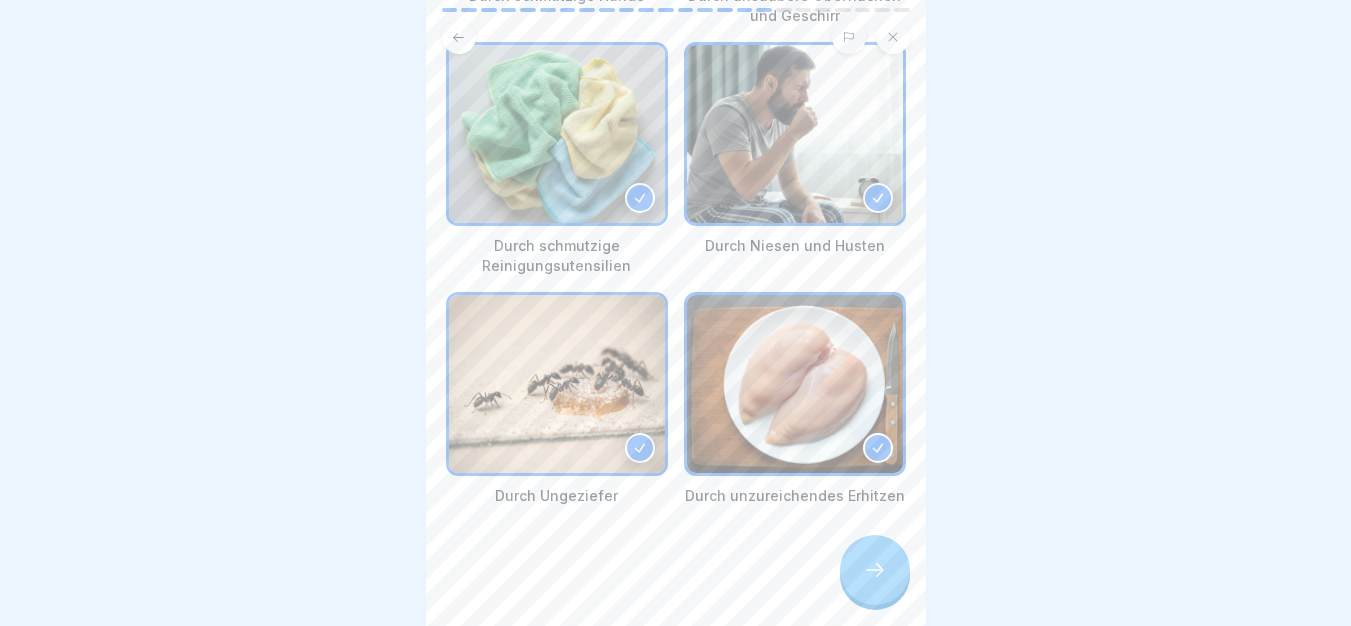 click at bounding box center (875, 570) 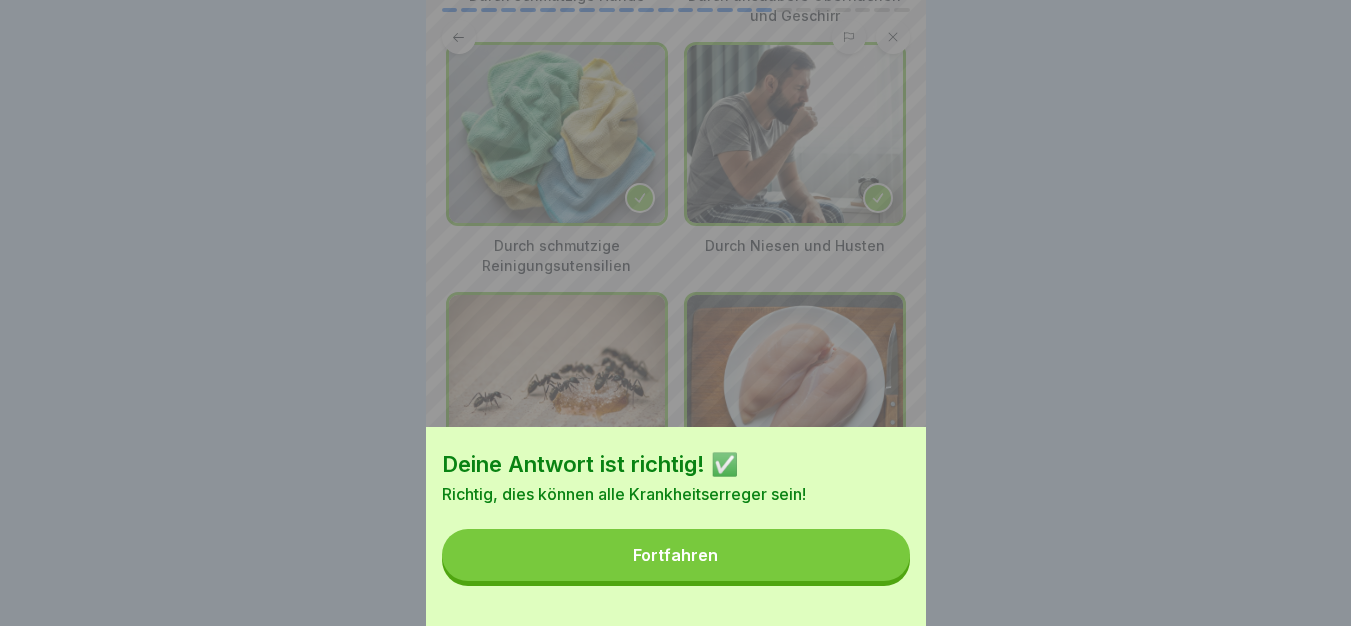 click on "Fortfahren" at bounding box center (676, 555) 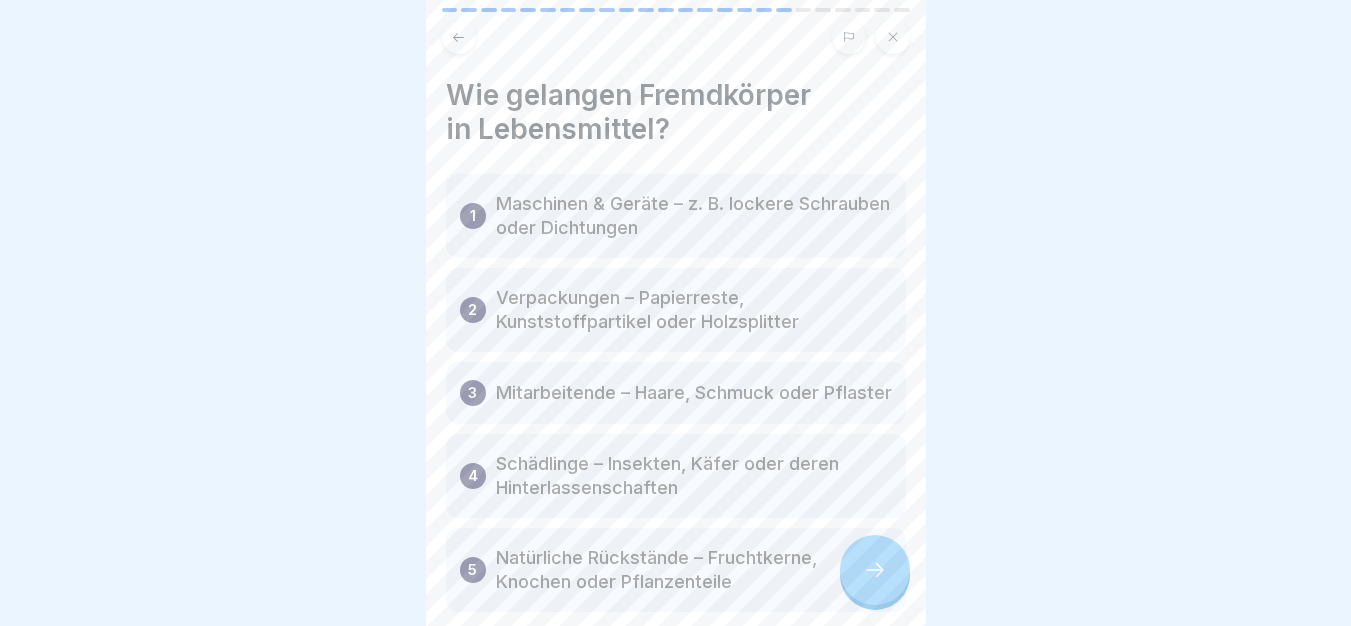 click at bounding box center [875, 570] 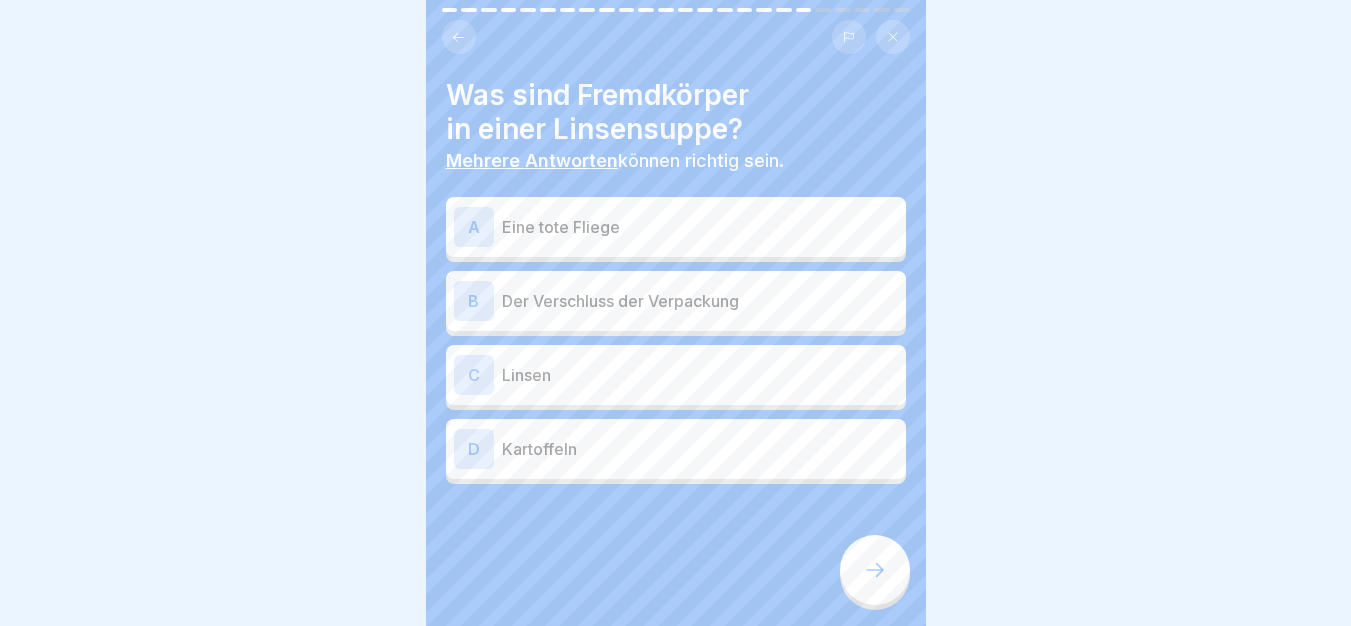click on "Eine tote Fliege" at bounding box center (700, 227) 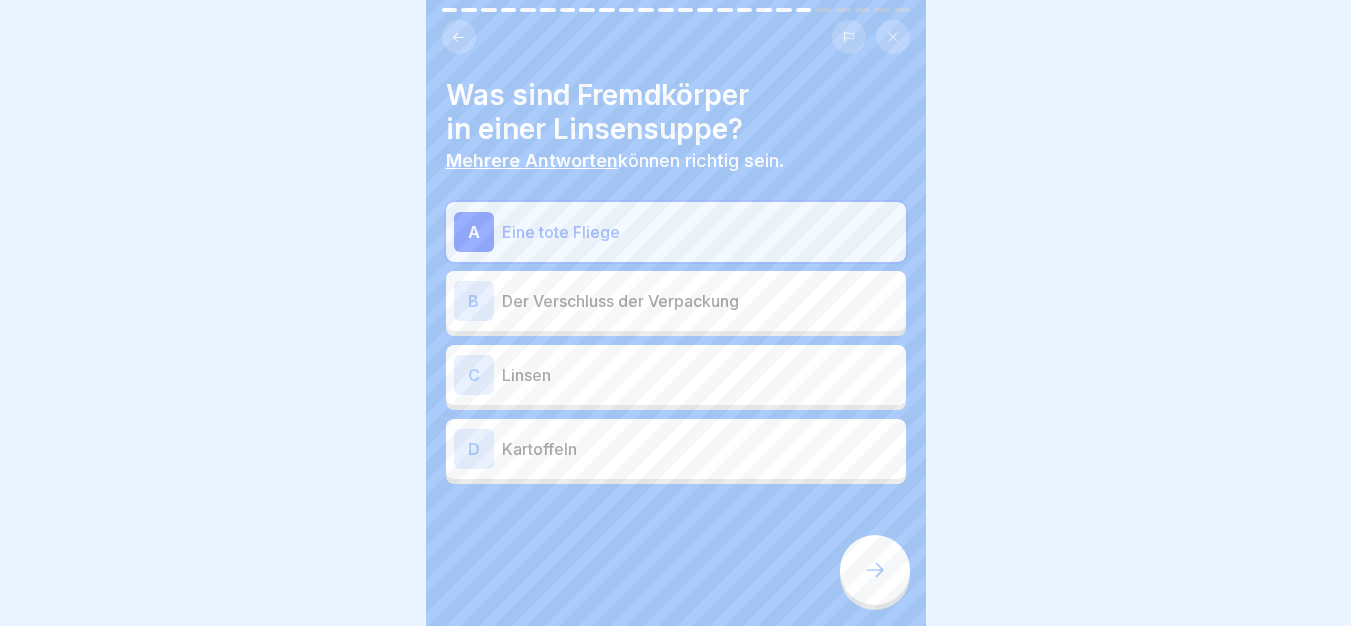 click on "Der Verschluss der Verpackung" at bounding box center (700, 301) 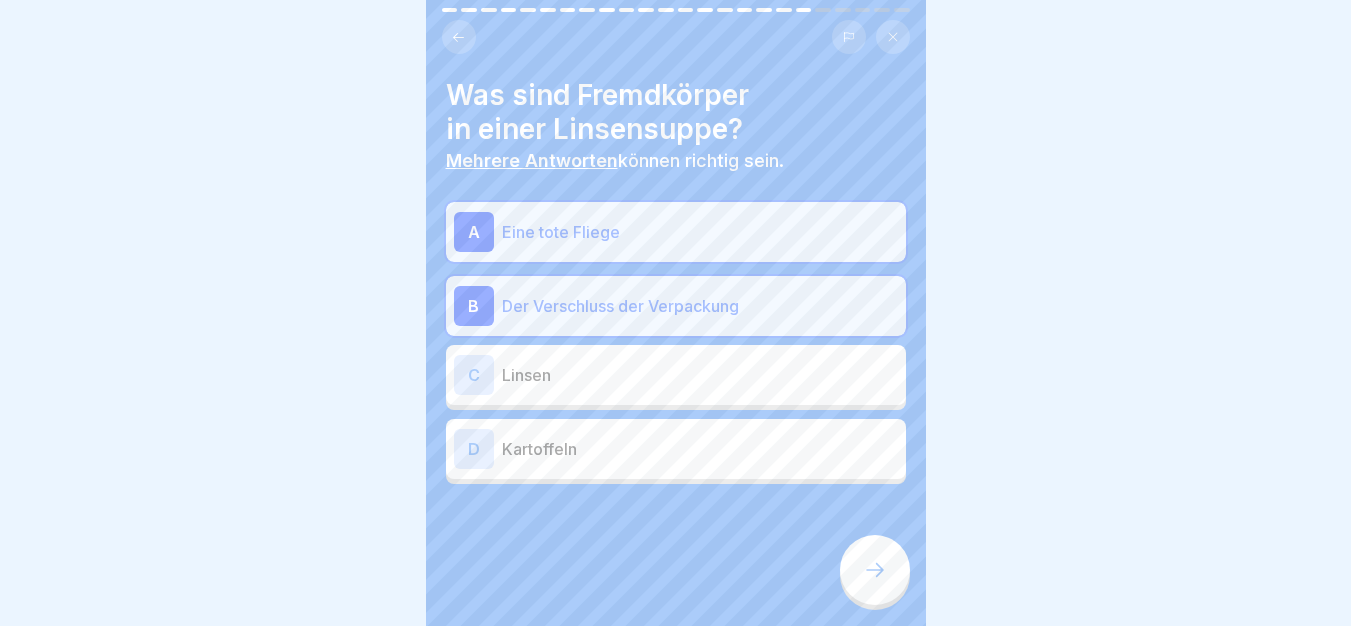 click 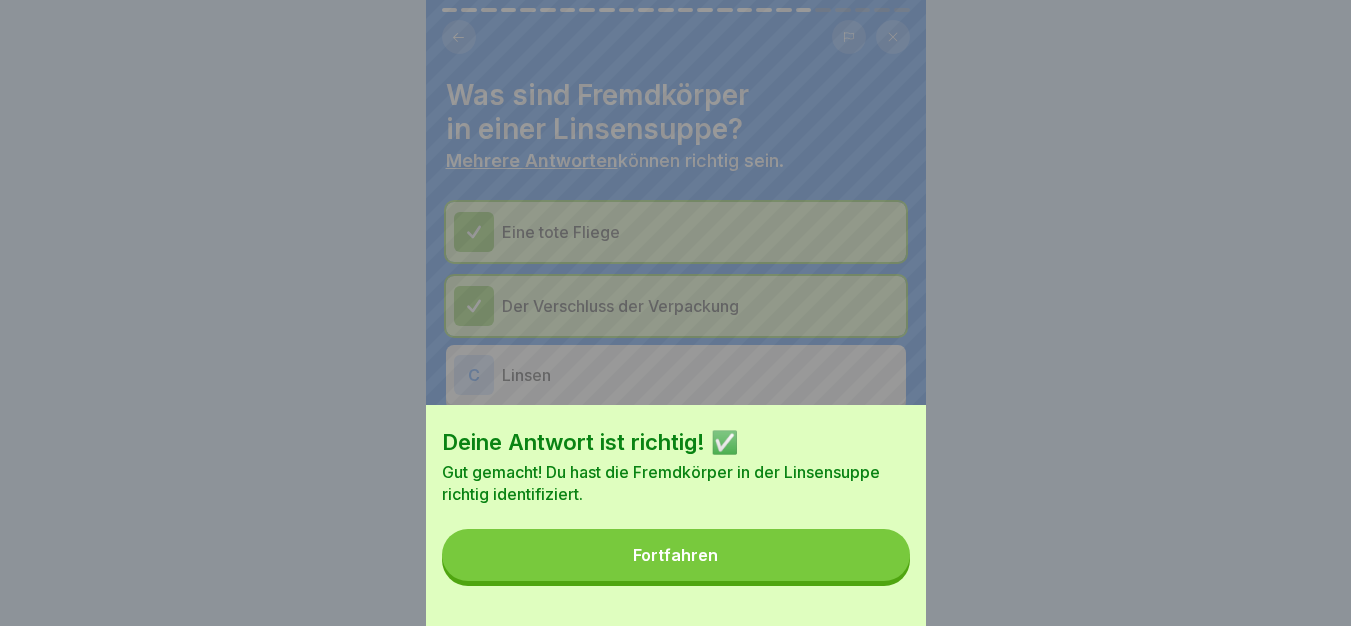 click on "Fortfahren" at bounding box center [676, 555] 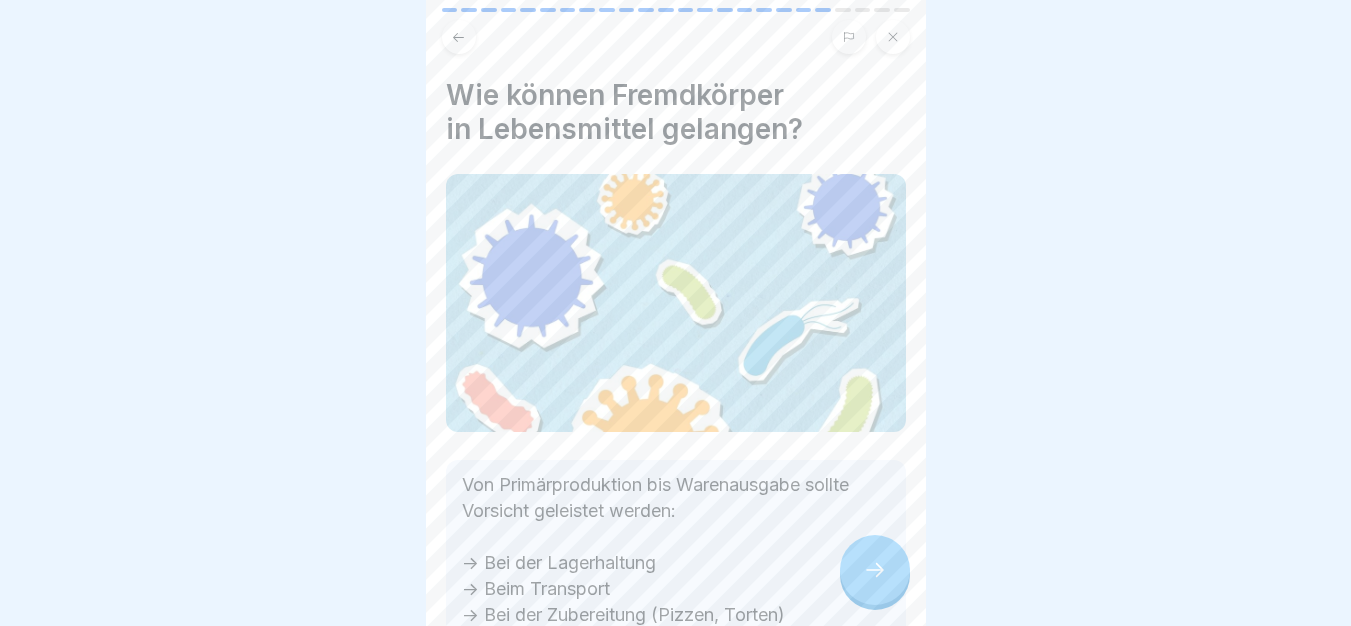 drag, startPoint x: 846, startPoint y: 568, endPoint x: 867, endPoint y: 563, distance: 21.587032 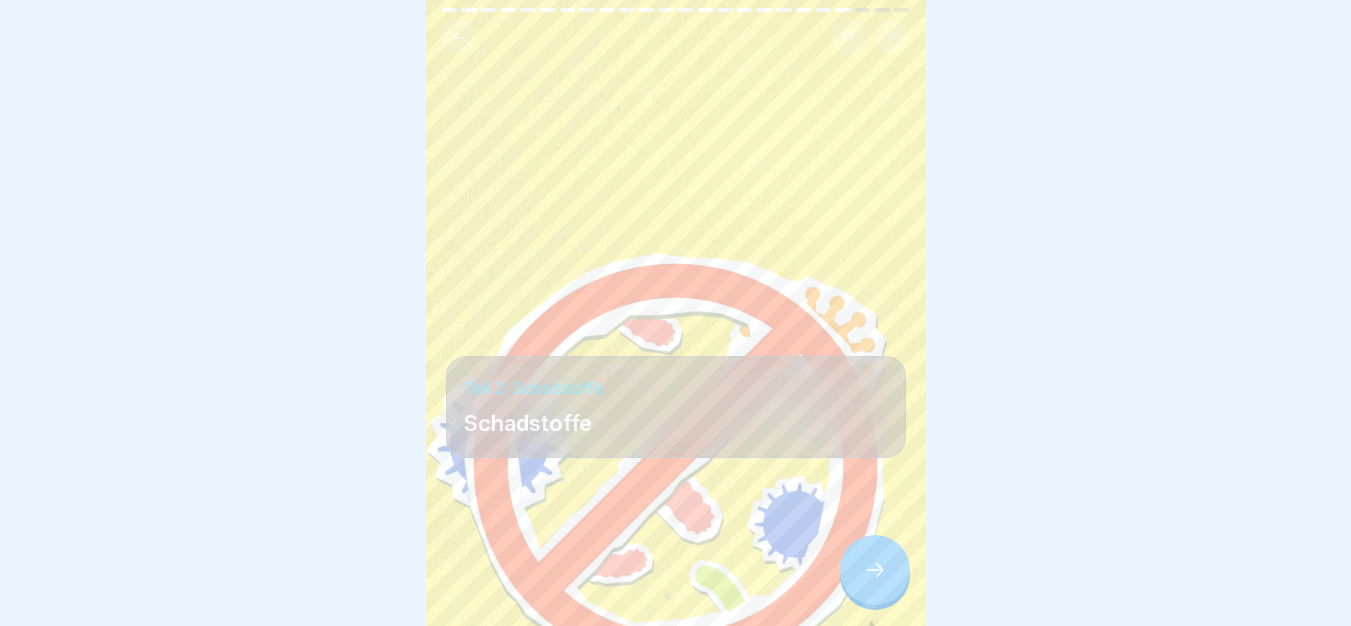 click 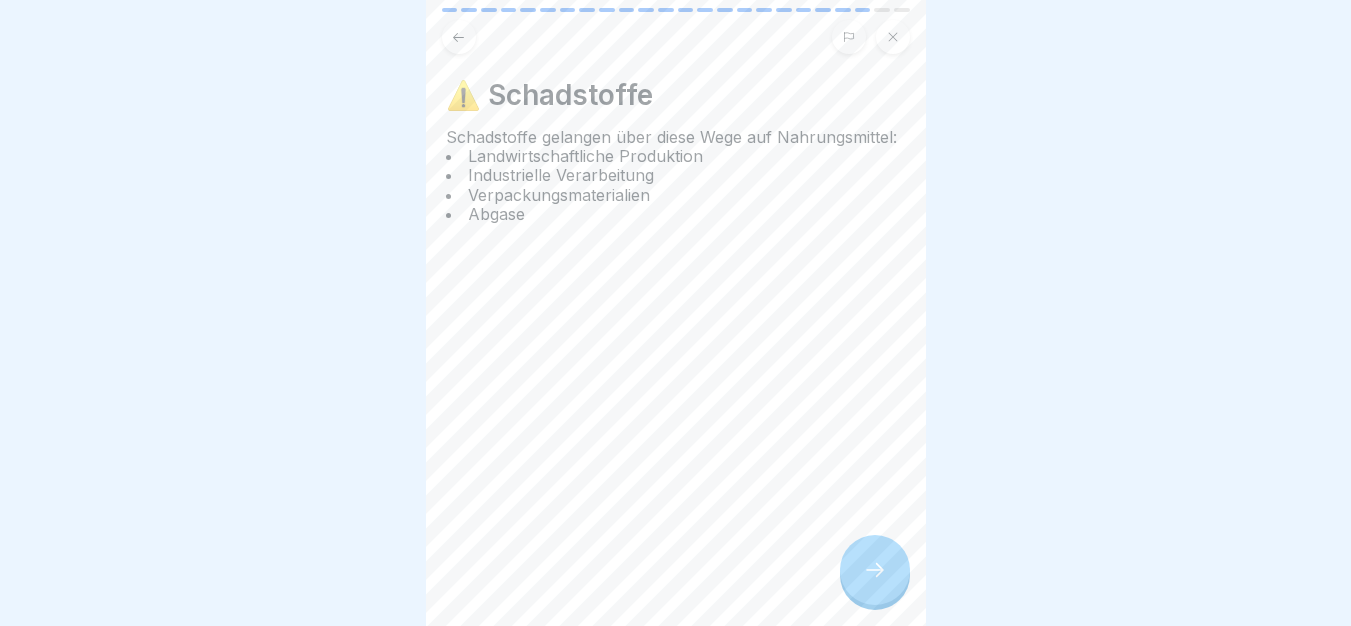 click 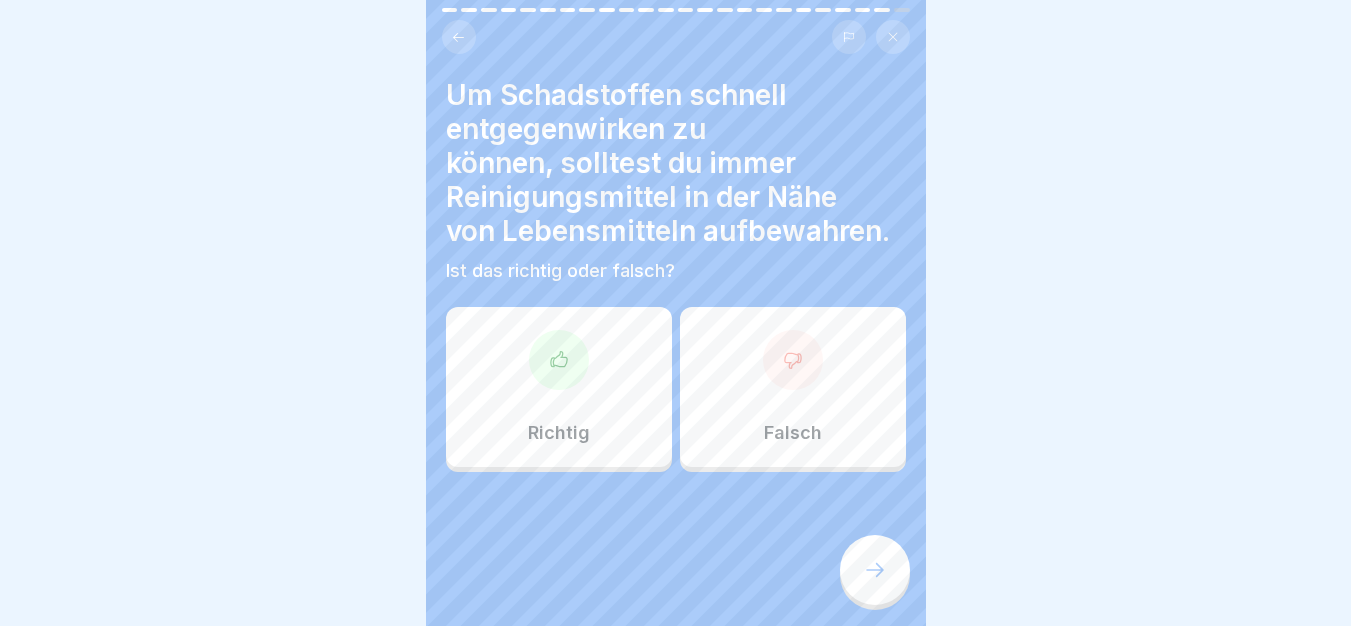 click at bounding box center [793, 360] 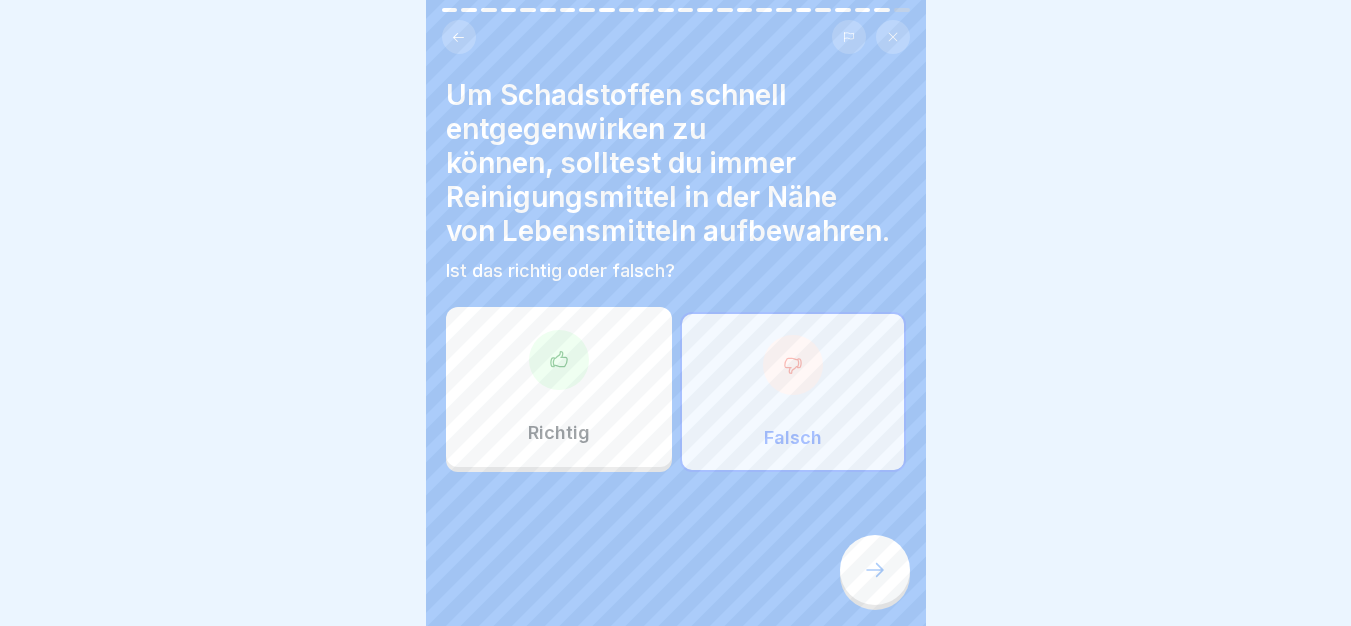 click 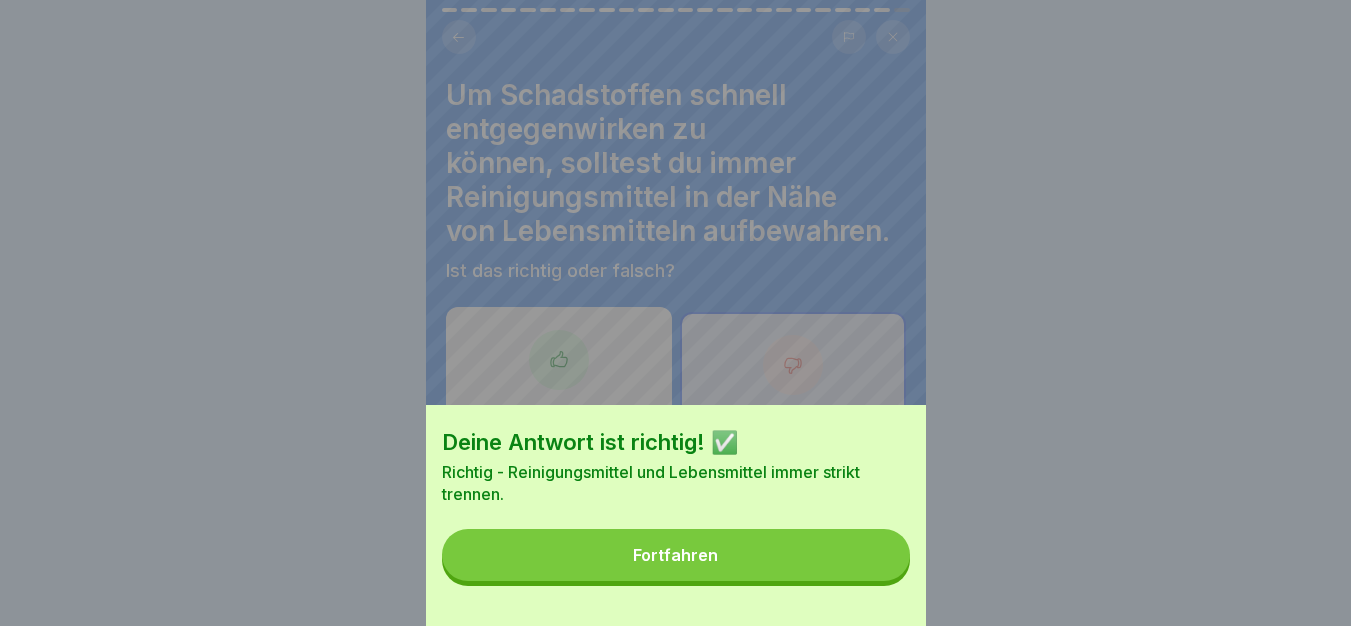 click on "Fortfahren" at bounding box center [676, 555] 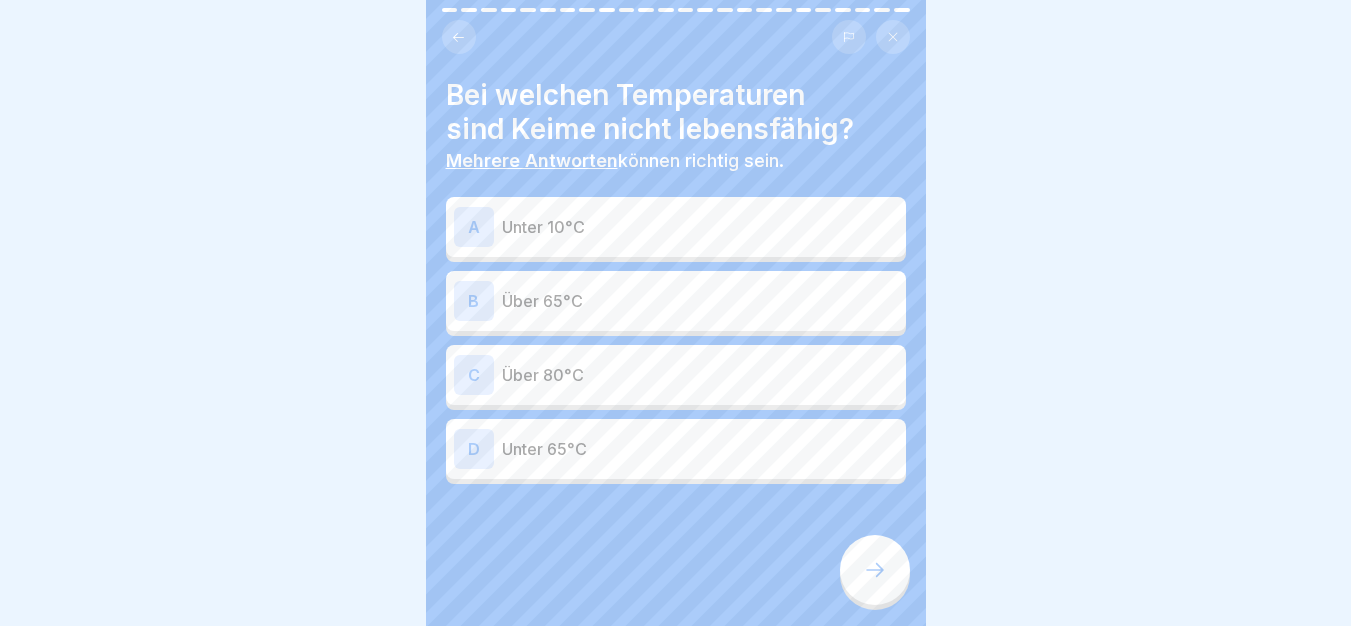 click on "Unter 10°C" at bounding box center [700, 227] 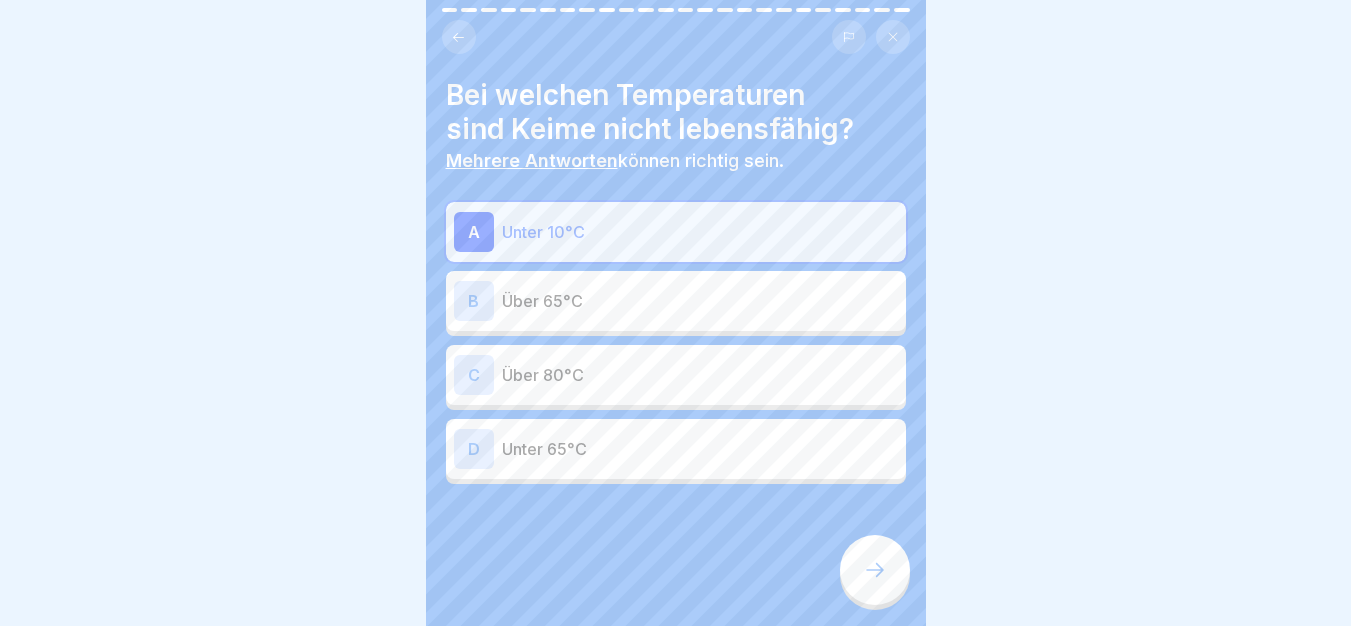 click on "Über 65°C" at bounding box center [700, 301] 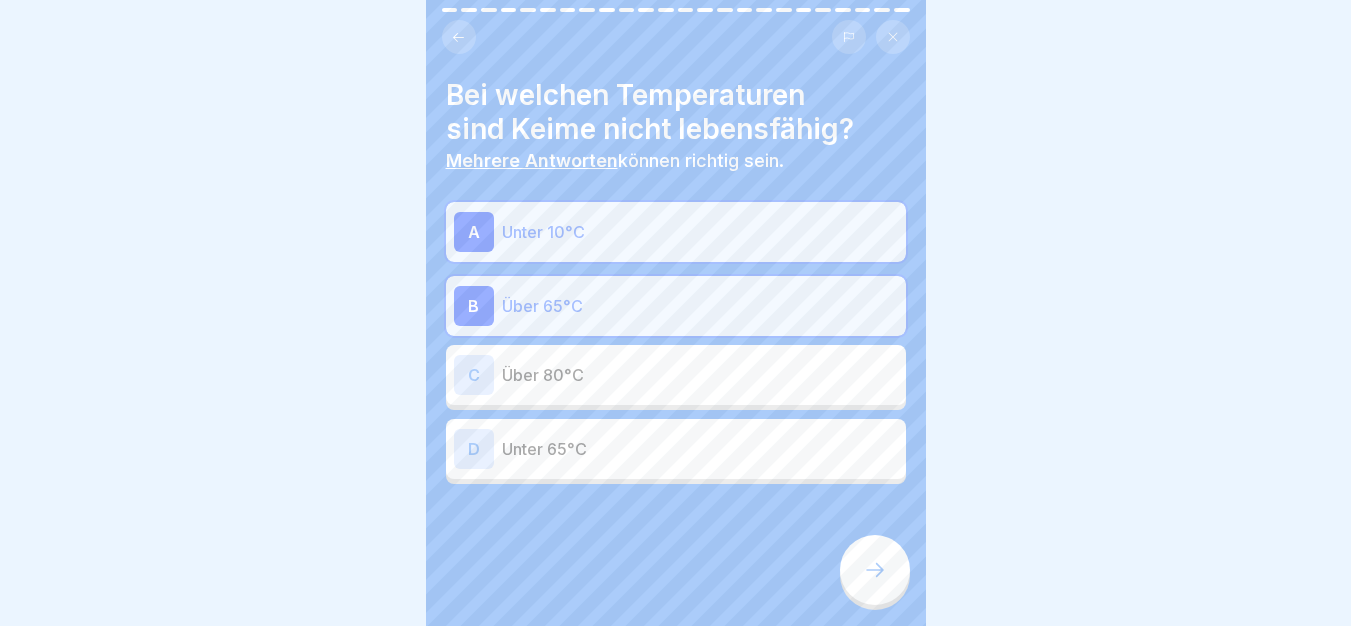 click on "Über 80°C" at bounding box center (700, 375) 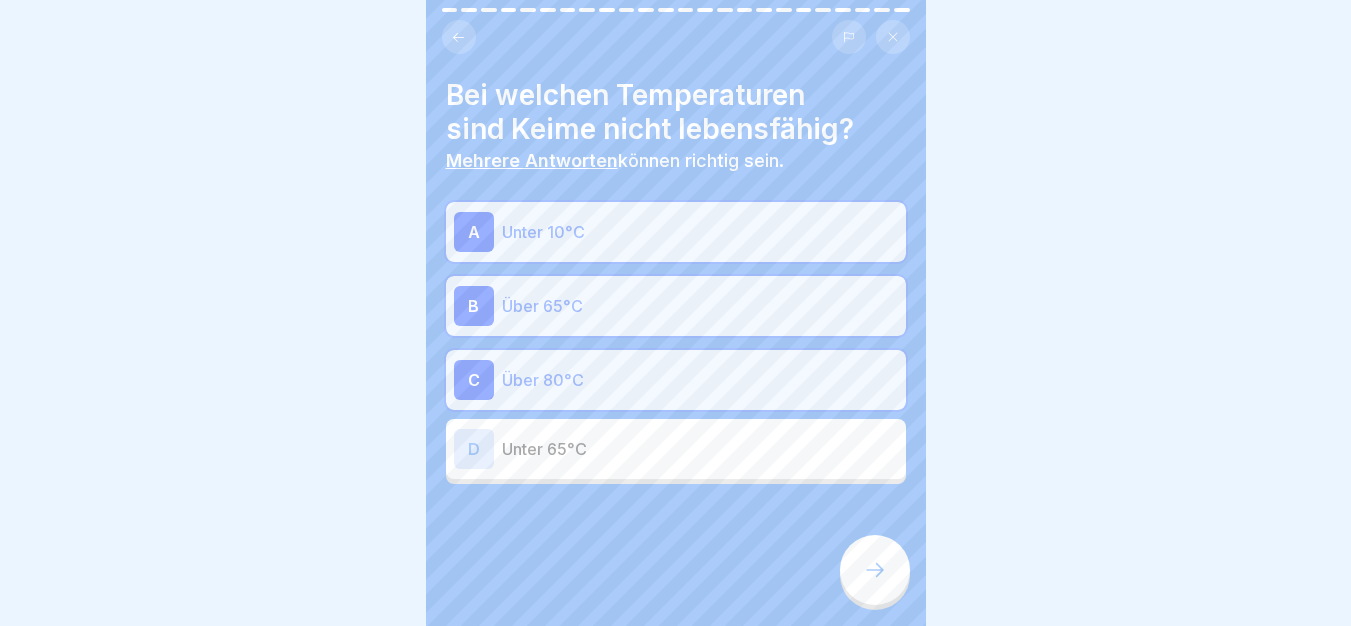 click at bounding box center (875, 570) 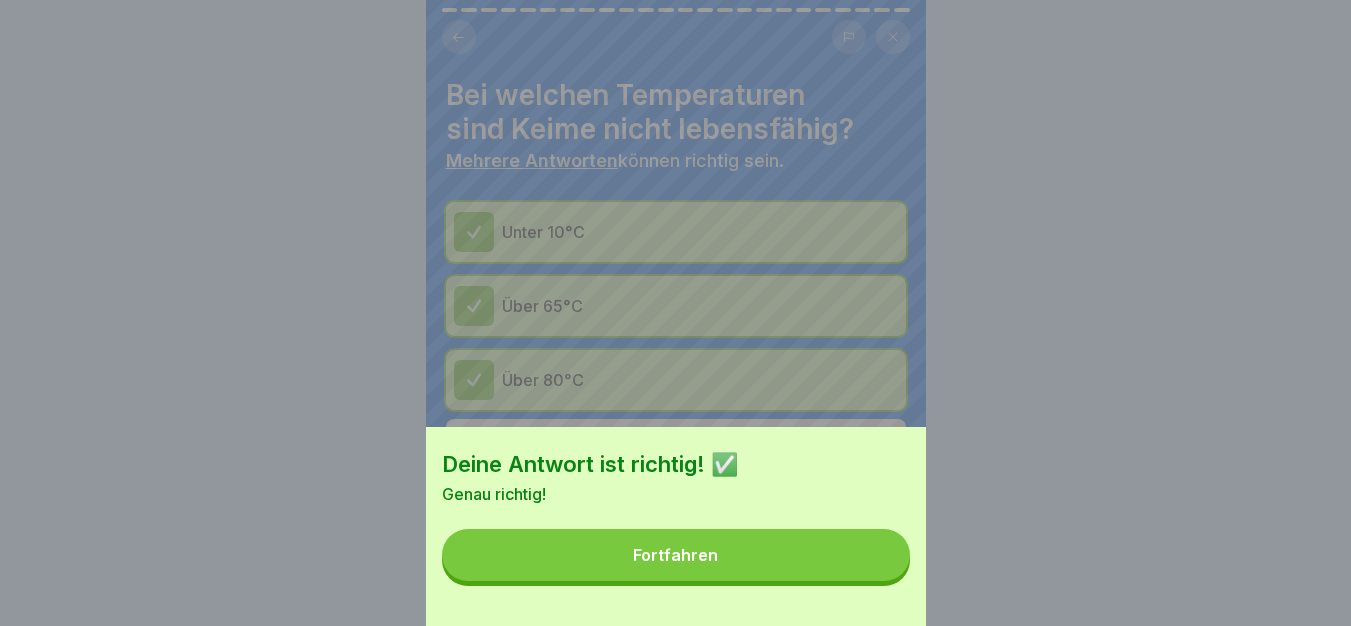 click on "Fortfahren" at bounding box center [676, 555] 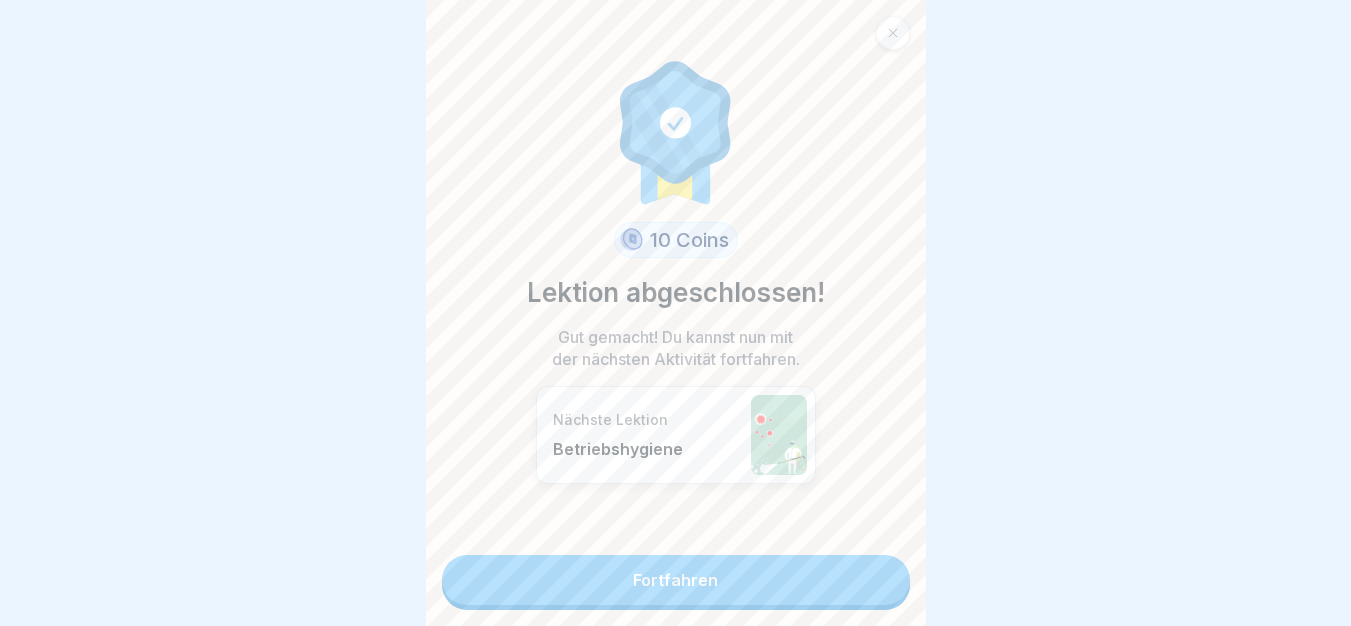 click on "Fortfahren" at bounding box center [676, 580] 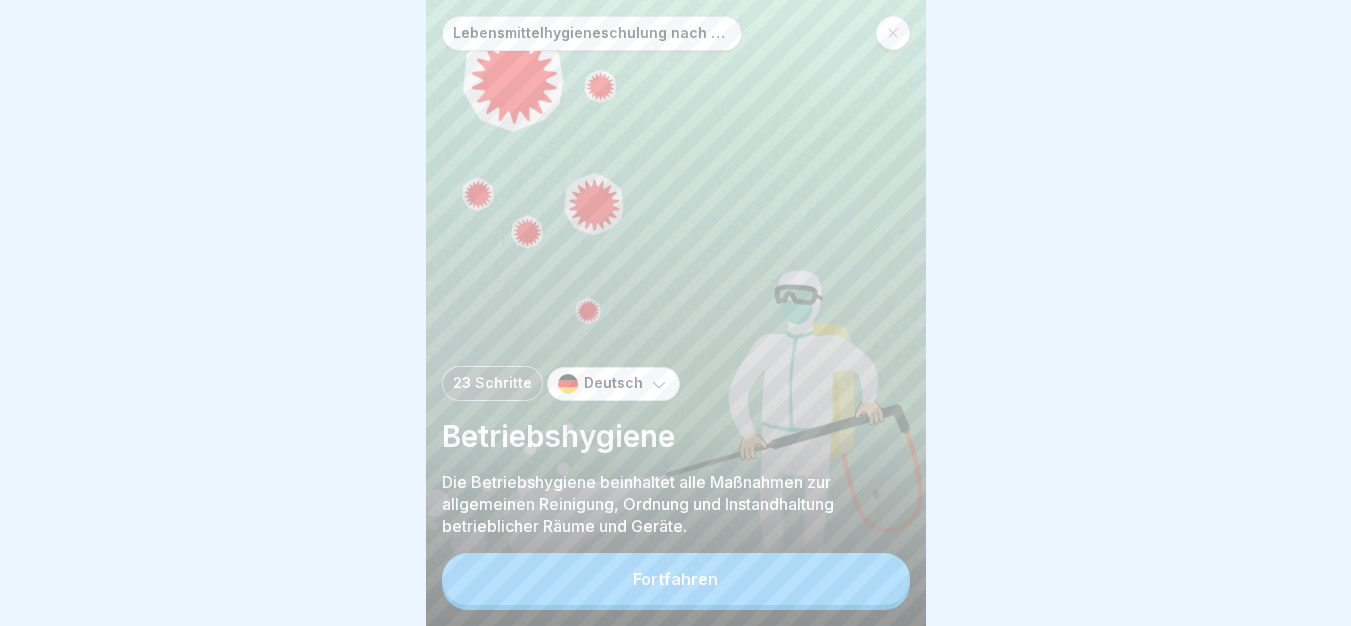 click on "Lebensmittelhygieneschulung nach EU-Verordnung (EG) Nr. 852 / 2004 23 Schritte Deutsch Betriebshygiene Die Betriebshygiene beinhaltet alle Maßnahmen zur allgemeinen Reinigung, Ordnung und Instandhaltung betrieblicher Räume und Geräte. Fortfahren" at bounding box center (676, 313) 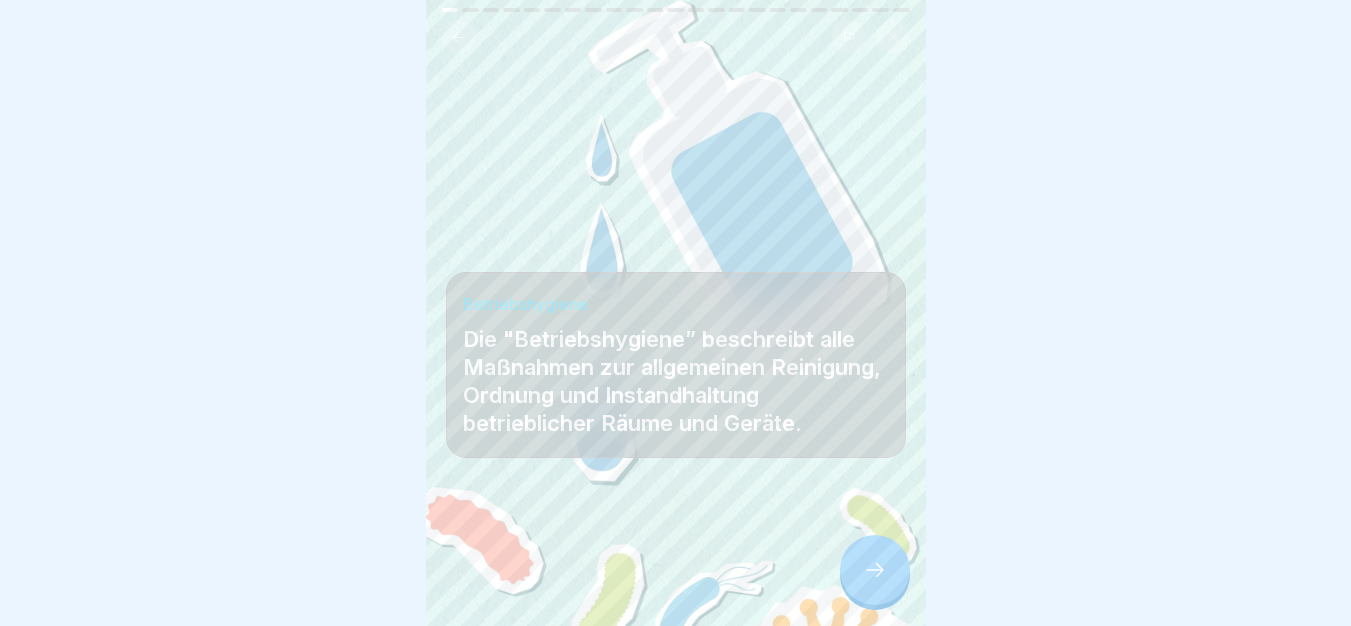 click on "Betriebshygiene Die "Betriebshygiene” beschreibt alle Maßnahmen zur allgemeinen Reinigung, Ordnung und Instandhaltung betrieblicher Räume und Geräte." at bounding box center (676, 313) 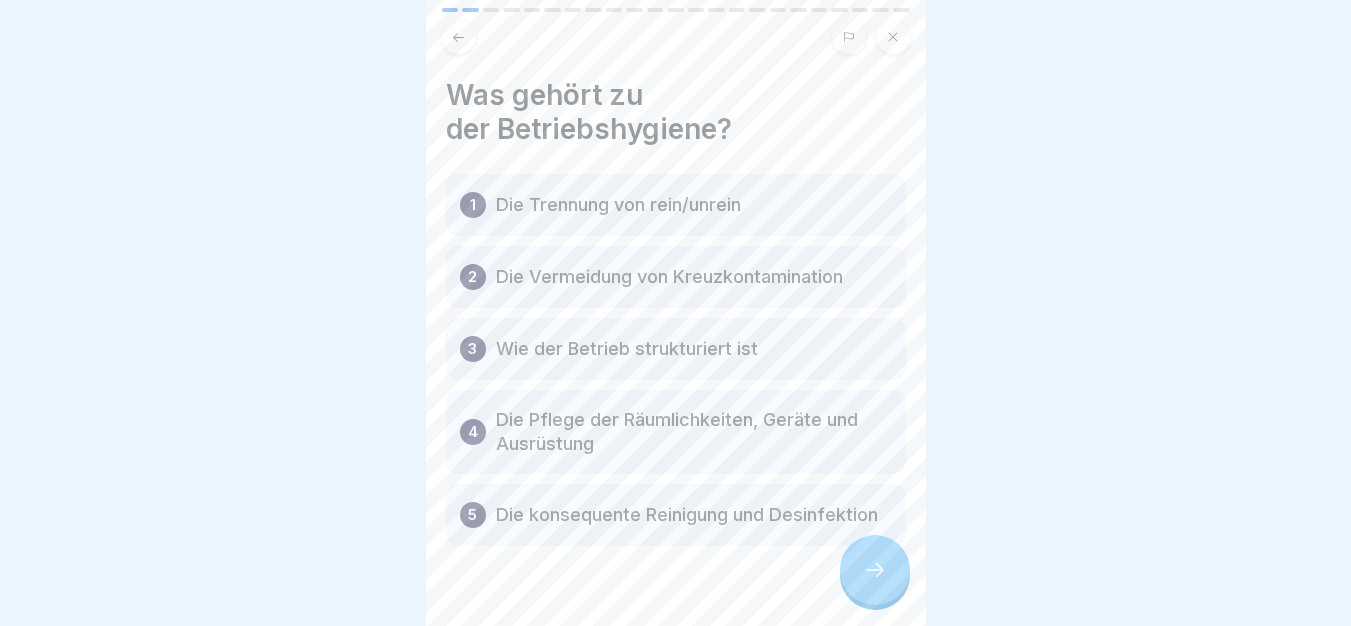 click at bounding box center (875, 570) 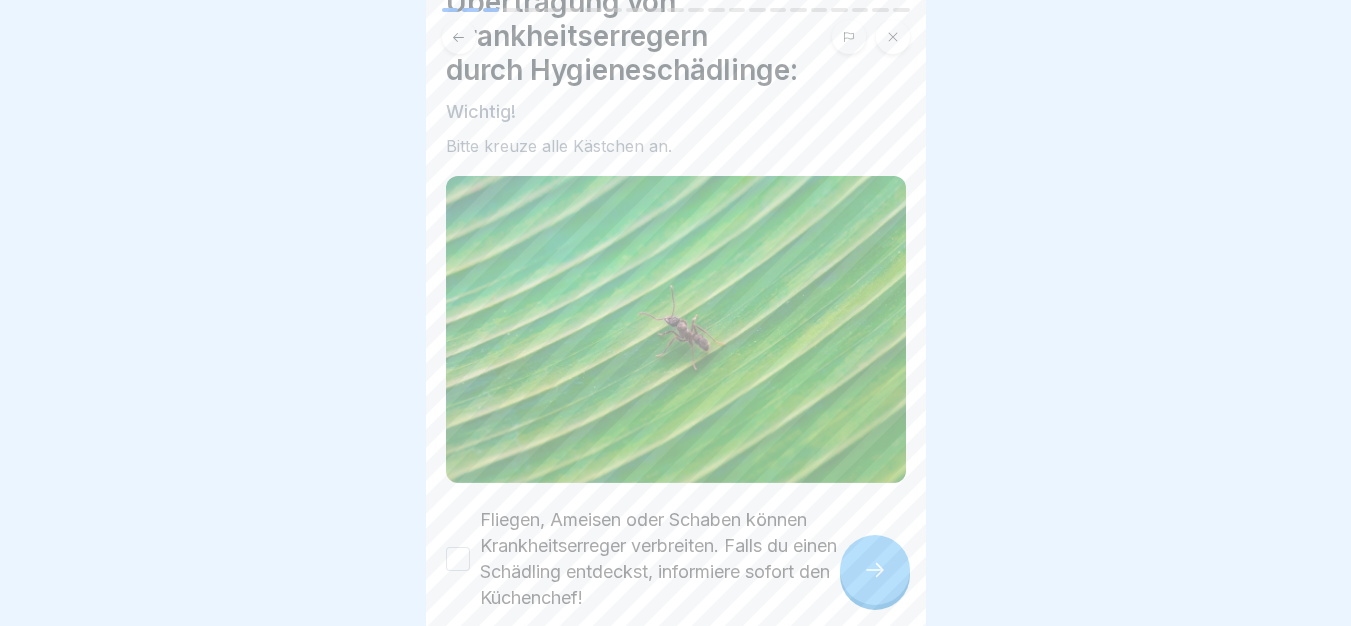 scroll, scrollTop: 188, scrollLeft: 0, axis: vertical 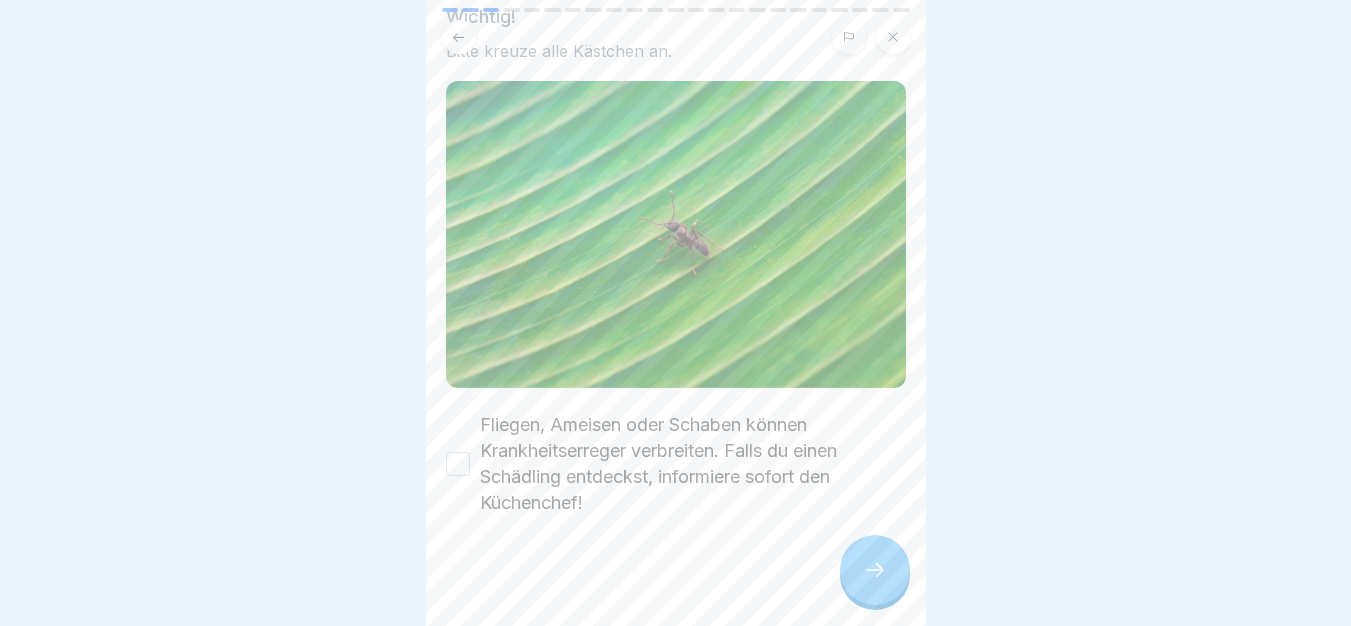 click at bounding box center (676, 576) 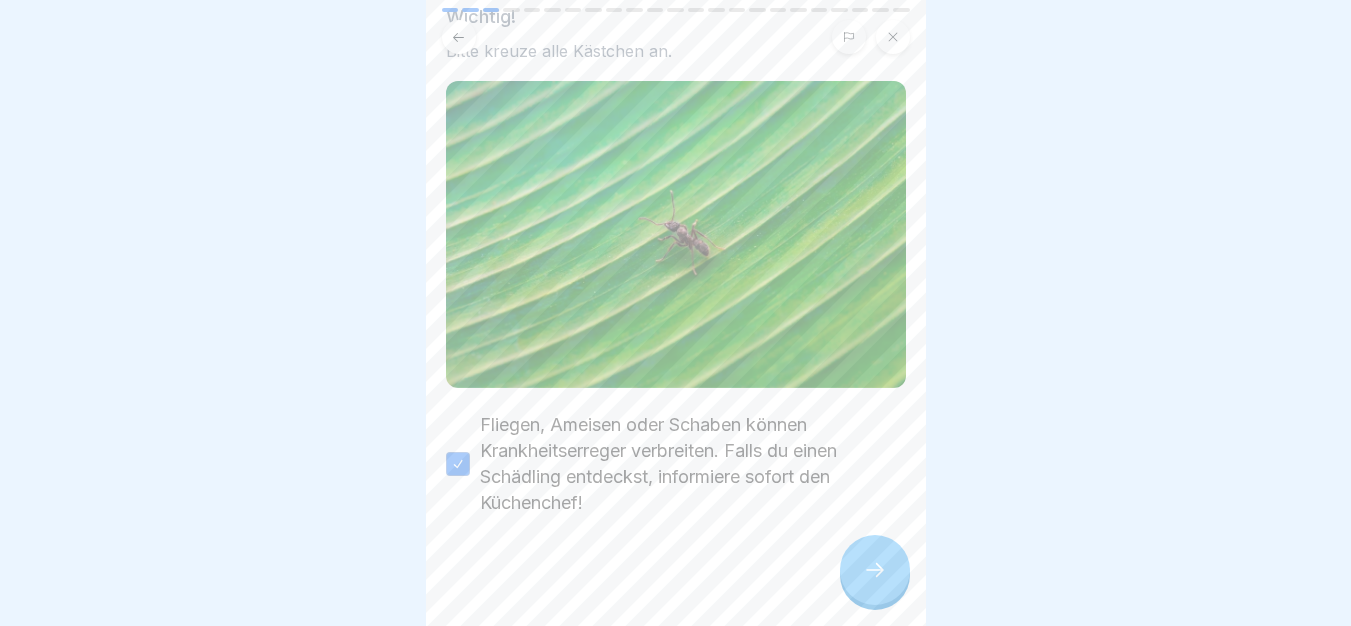 click at bounding box center [875, 570] 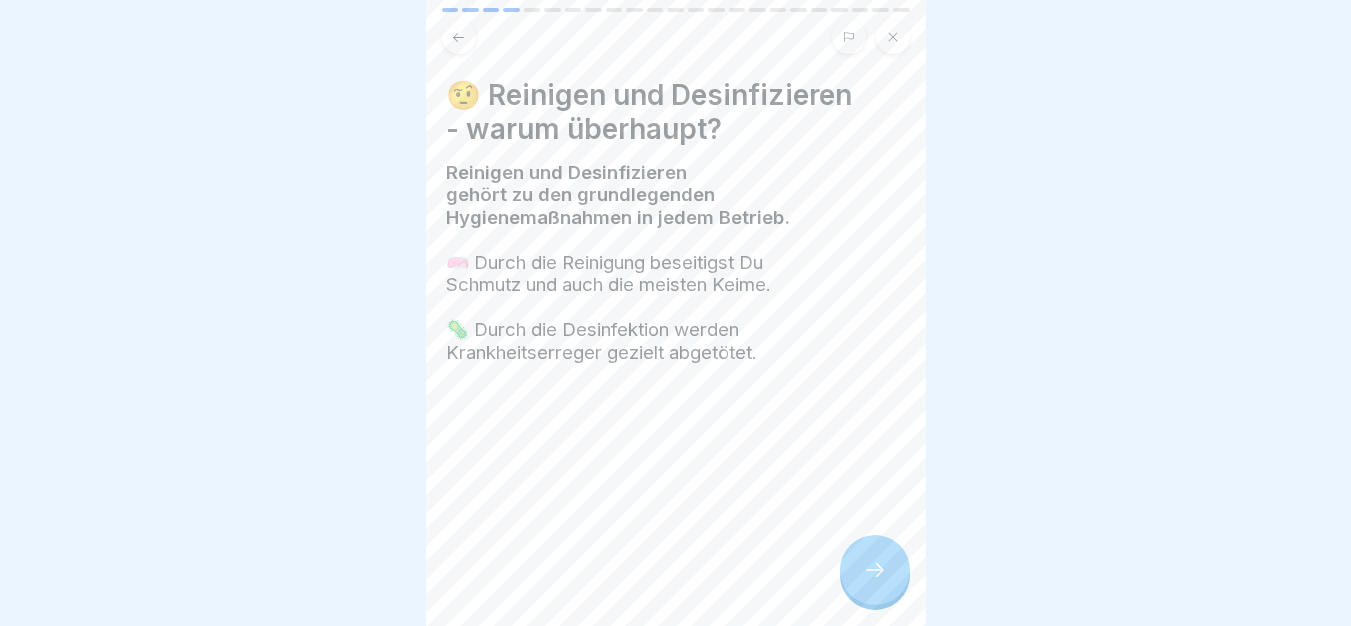 click at bounding box center [875, 570] 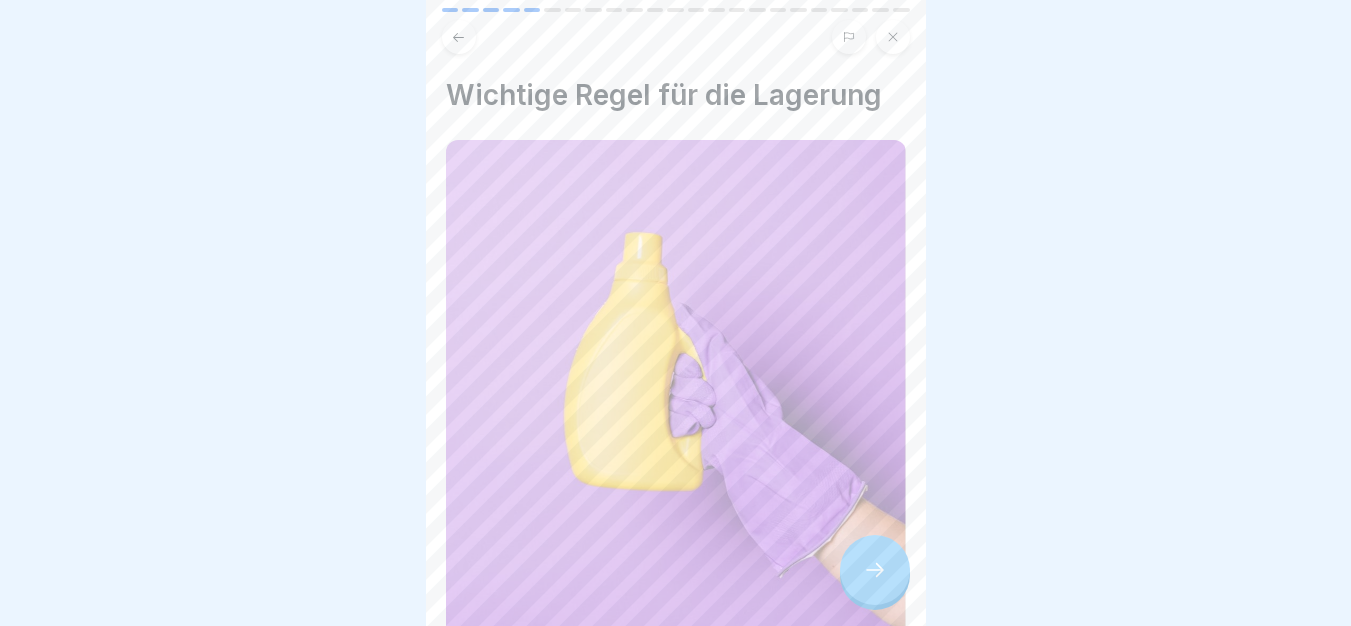 click at bounding box center (875, 570) 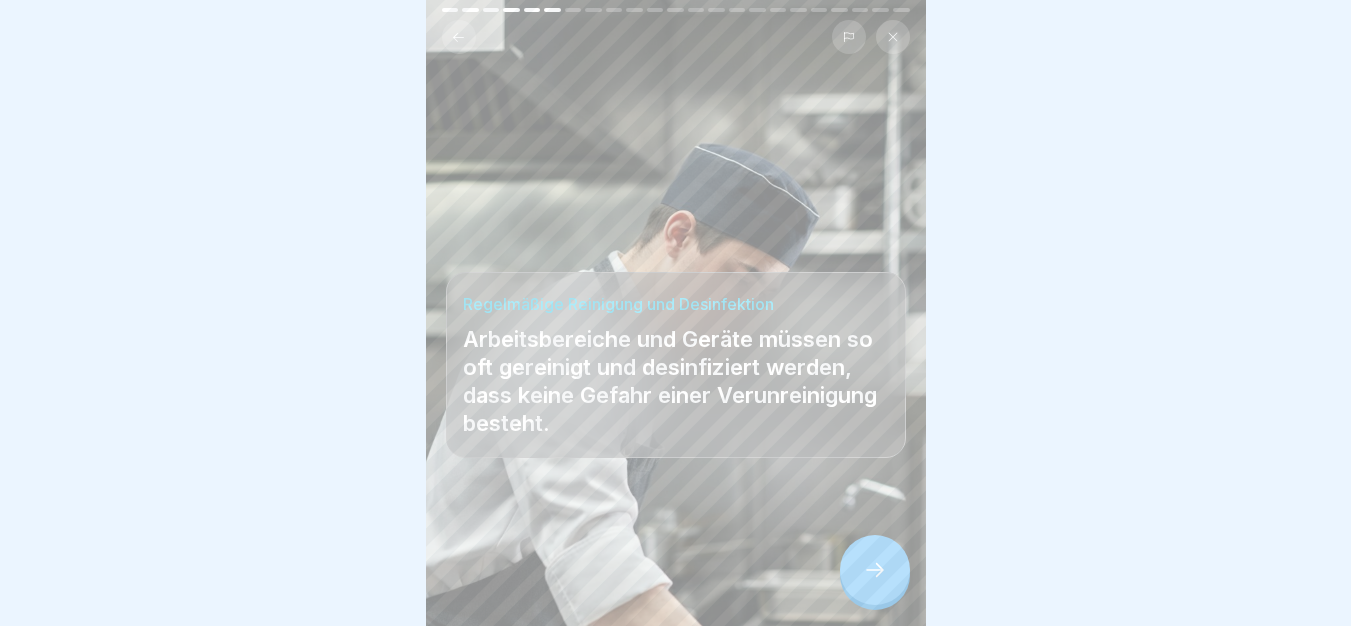 scroll, scrollTop: 15, scrollLeft: 0, axis: vertical 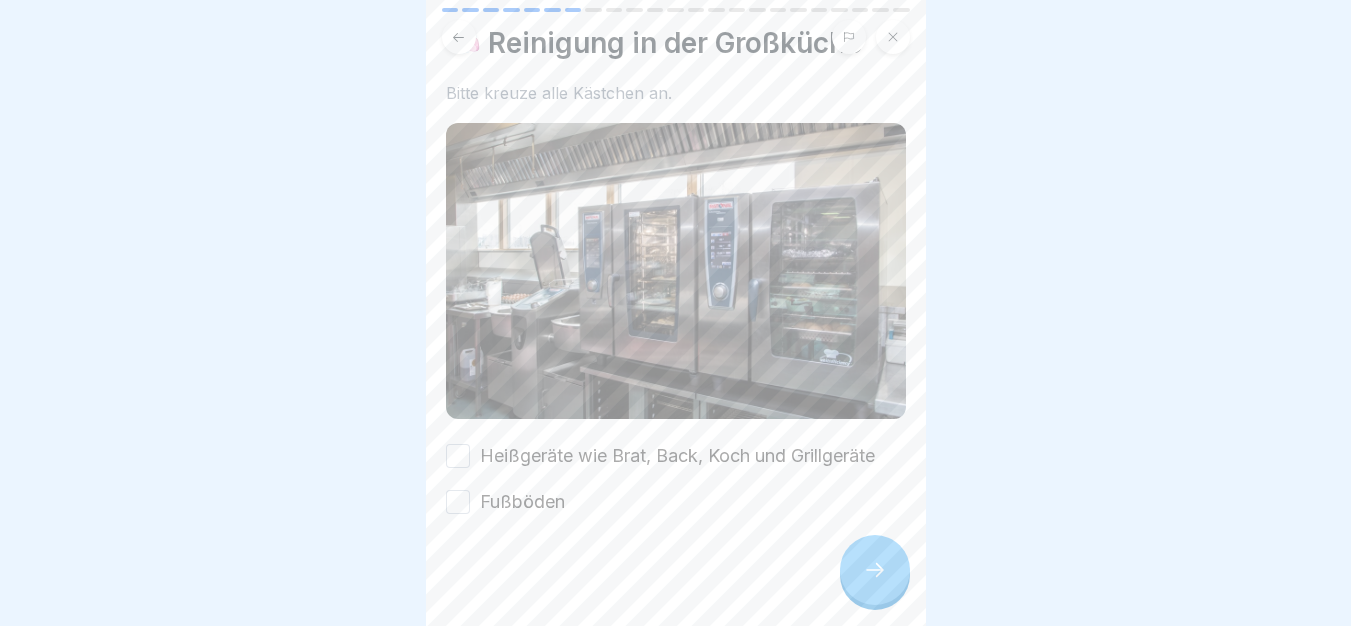 click on "Heißgeräte wie Brat, Back, Koch und Grillgeräte" at bounding box center (677, 456) 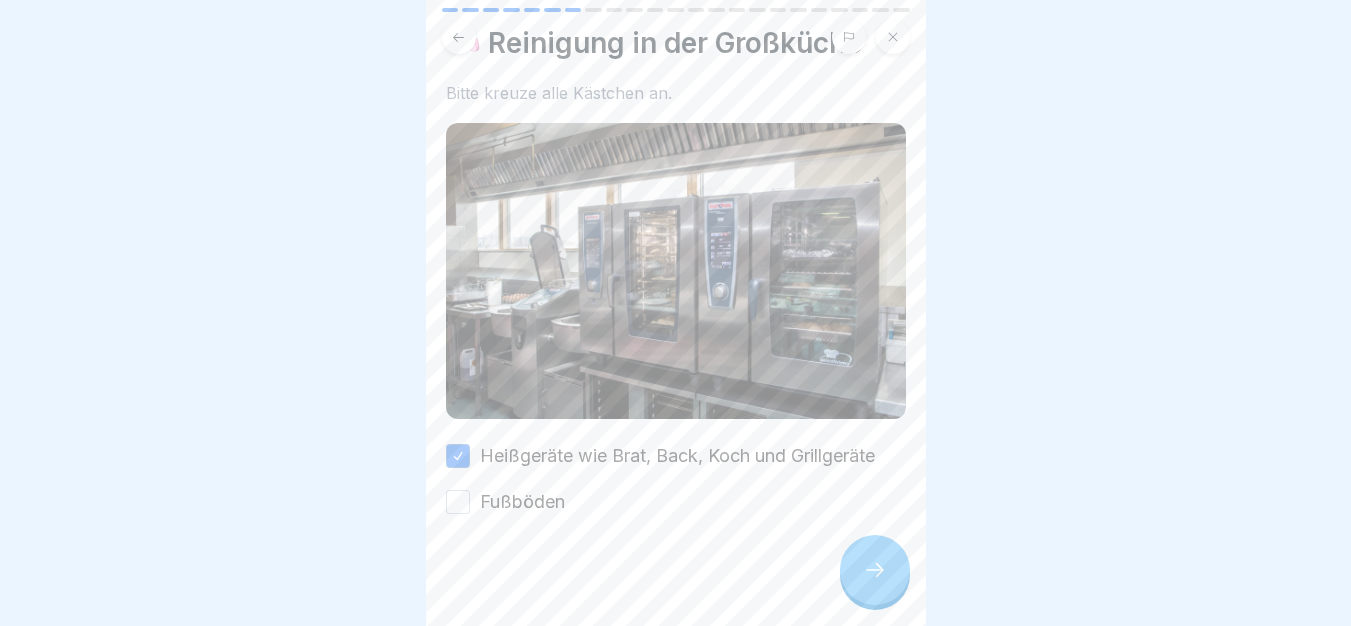 click on "Fußböden" at bounding box center (676, 502) 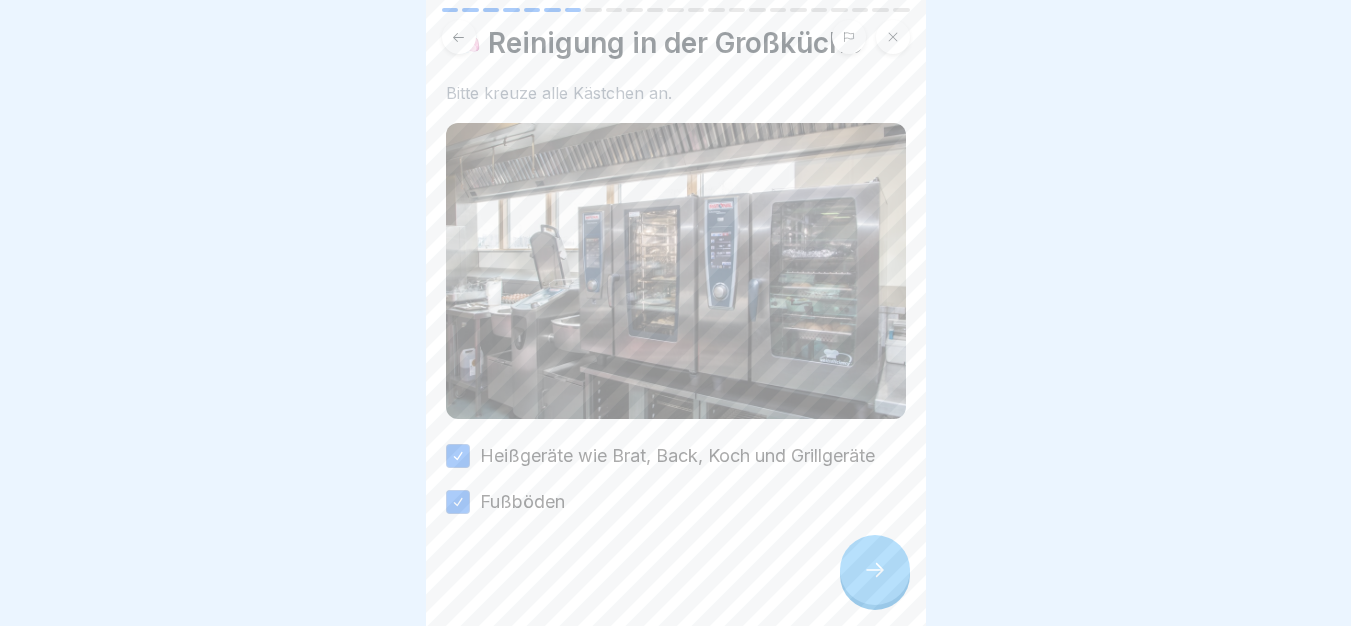 click at bounding box center [875, 570] 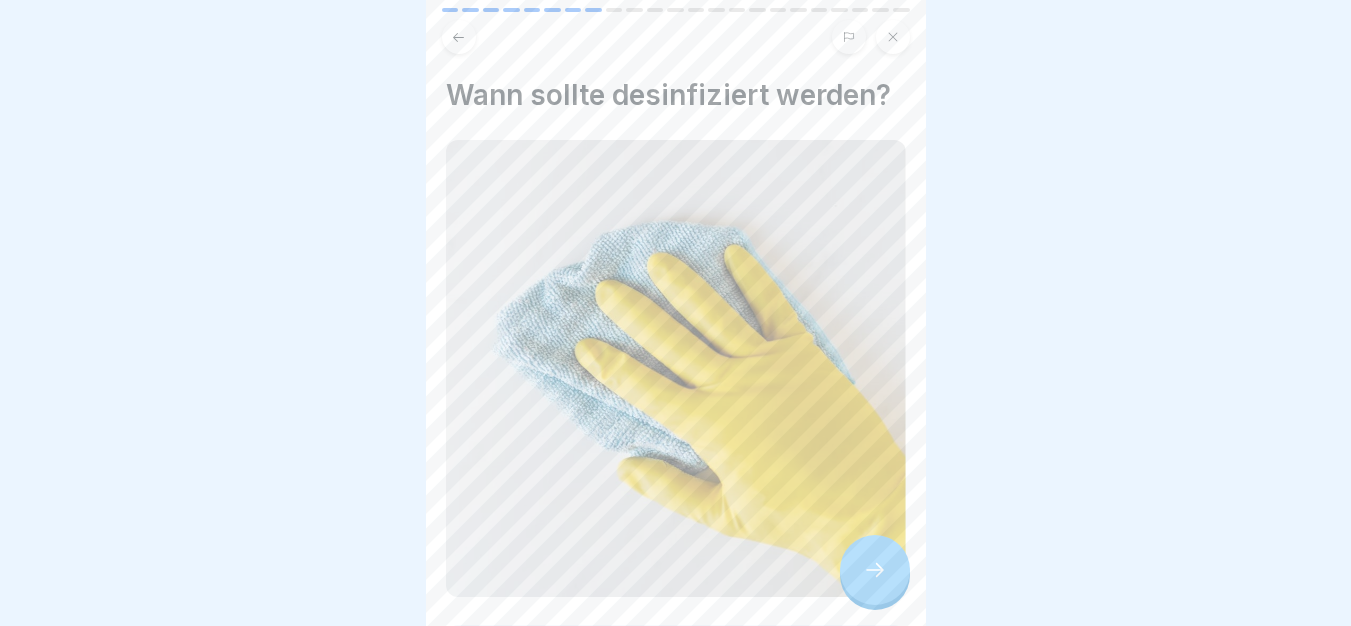 click at bounding box center (875, 570) 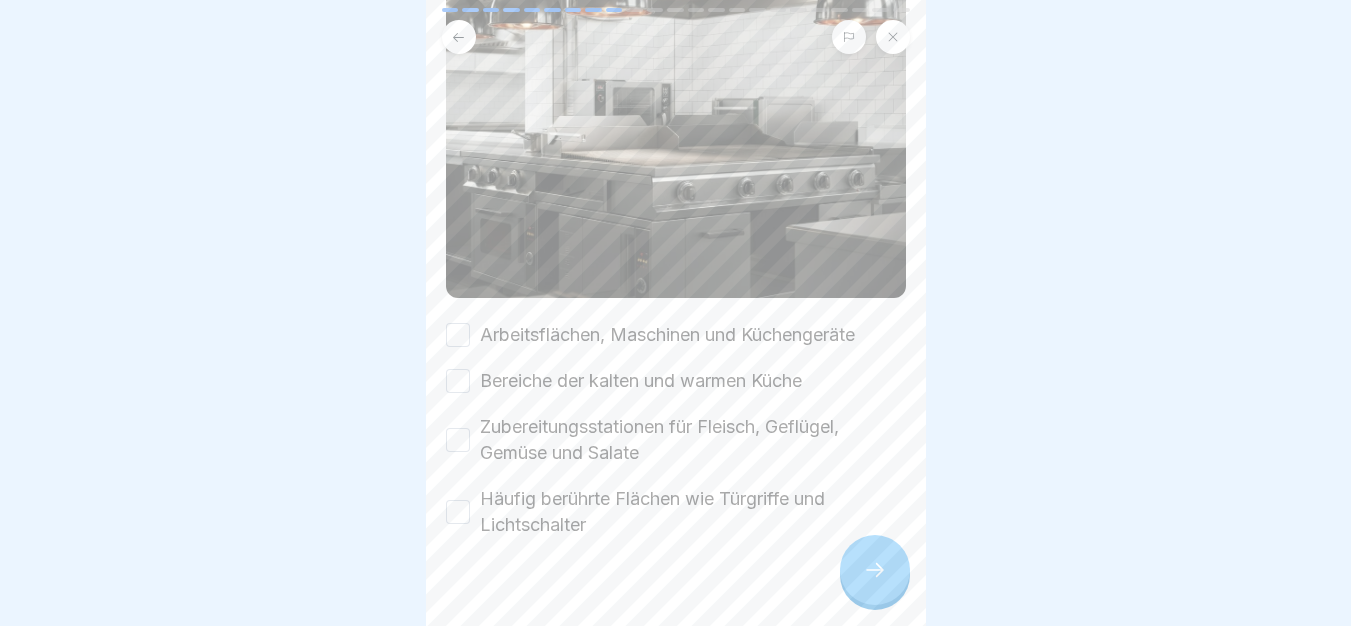 scroll, scrollTop: 256, scrollLeft: 0, axis: vertical 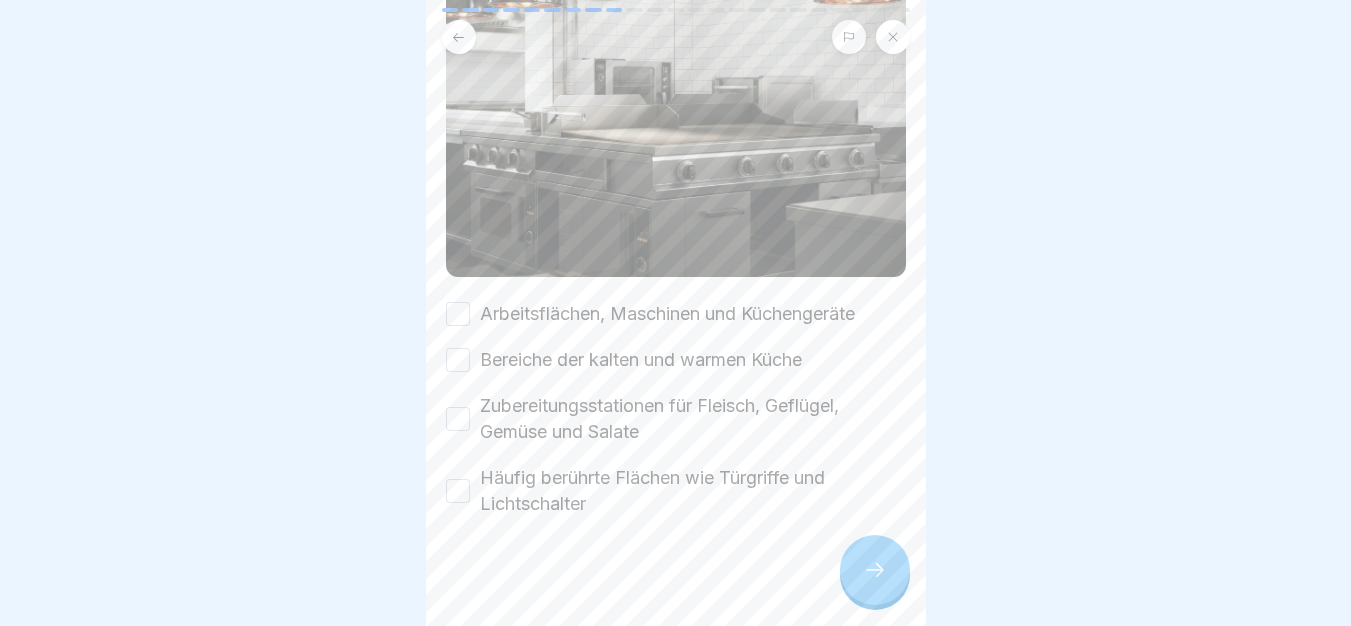click on "Arbeitsflächen, Maschinen und Küchengeräte" at bounding box center (667, 314) 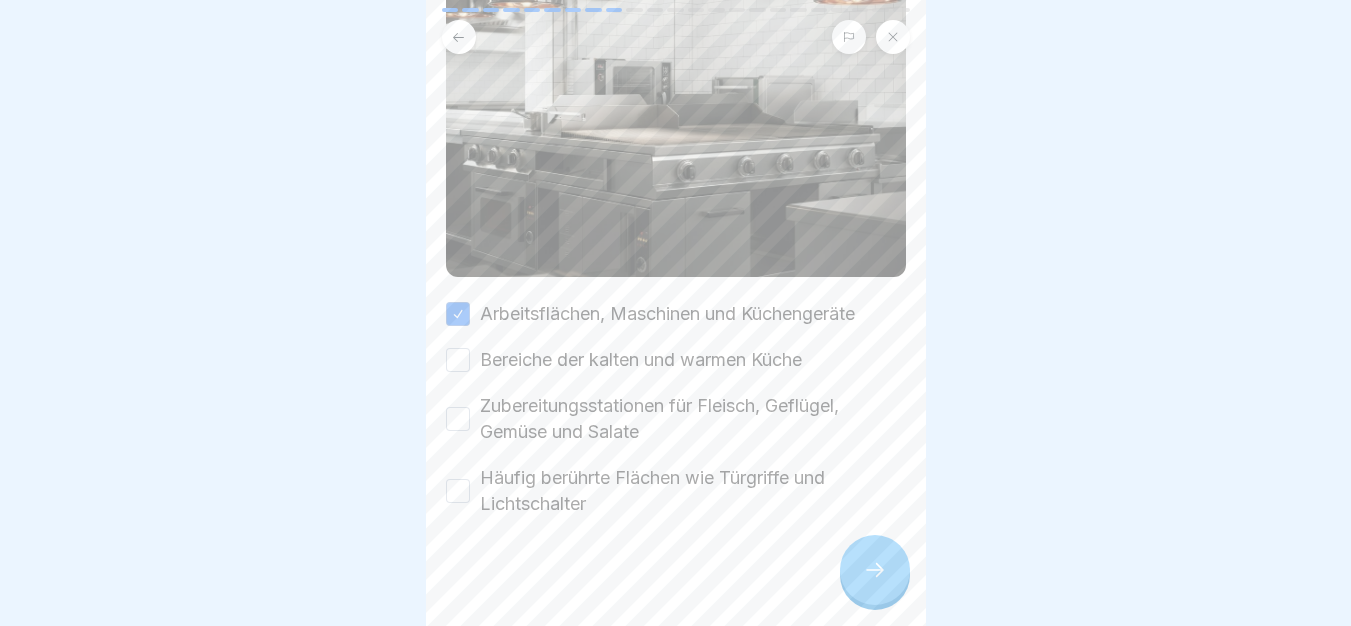 click on "Bereiche der kalten und warmen Küche" at bounding box center (641, 360) 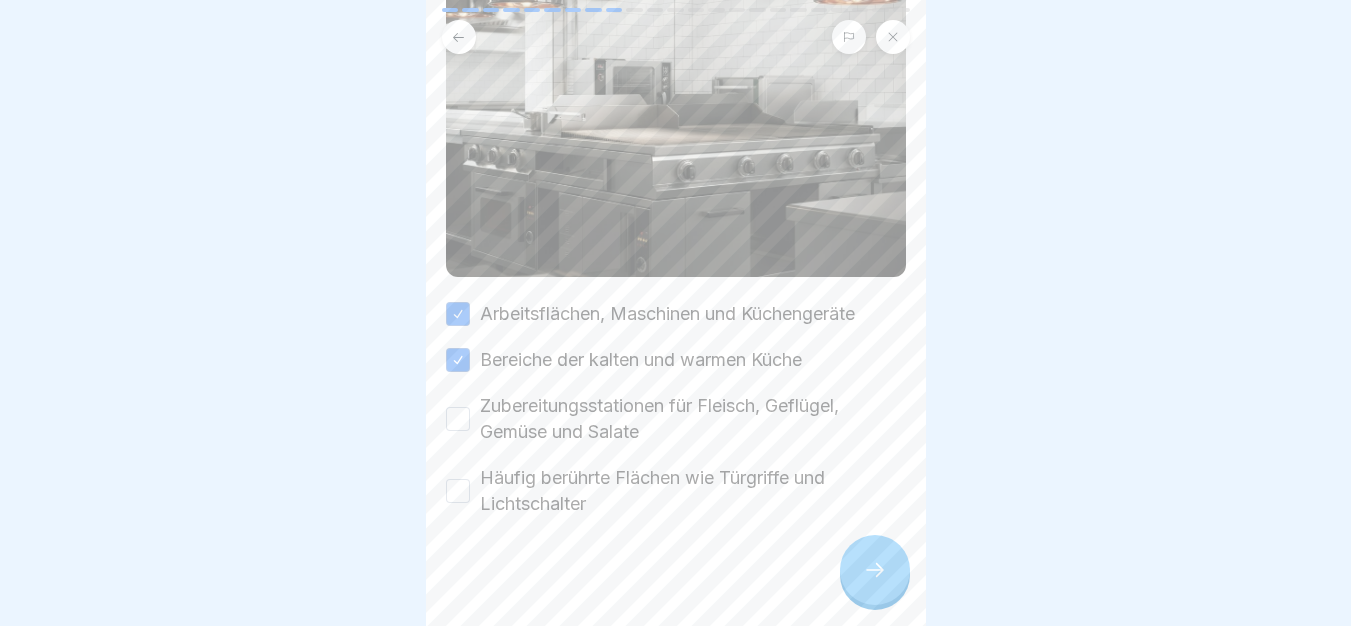 click on "Zubereitungsstationen für Fleisch, Geflügel, Gemüse und Salate" at bounding box center (693, 419) 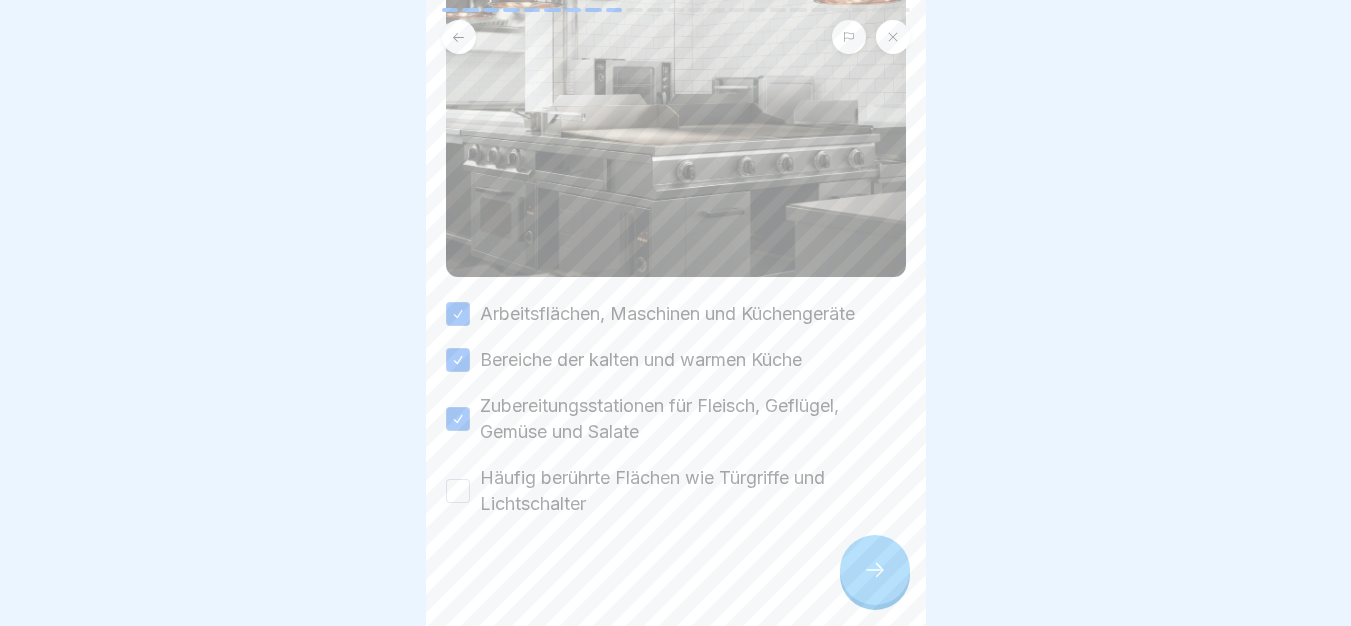 click on "Häufig berührte Flächen wie Türgriffe und Lichtschalter" at bounding box center [693, 491] 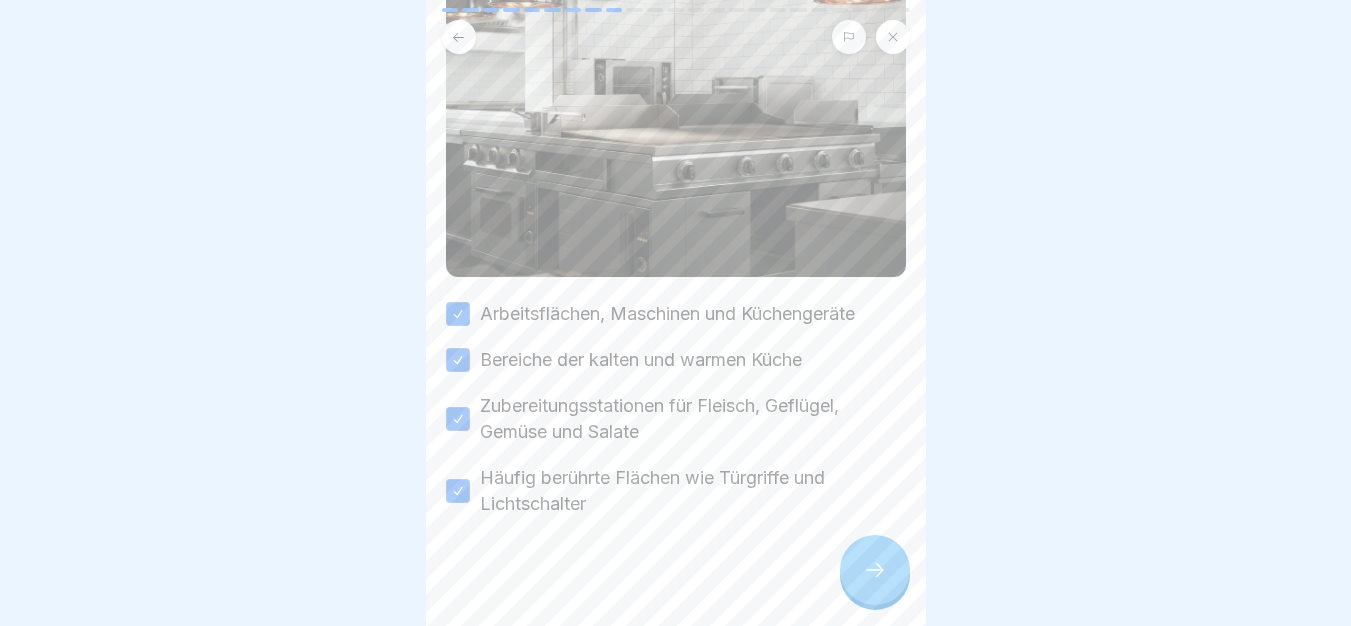 click at bounding box center [875, 570] 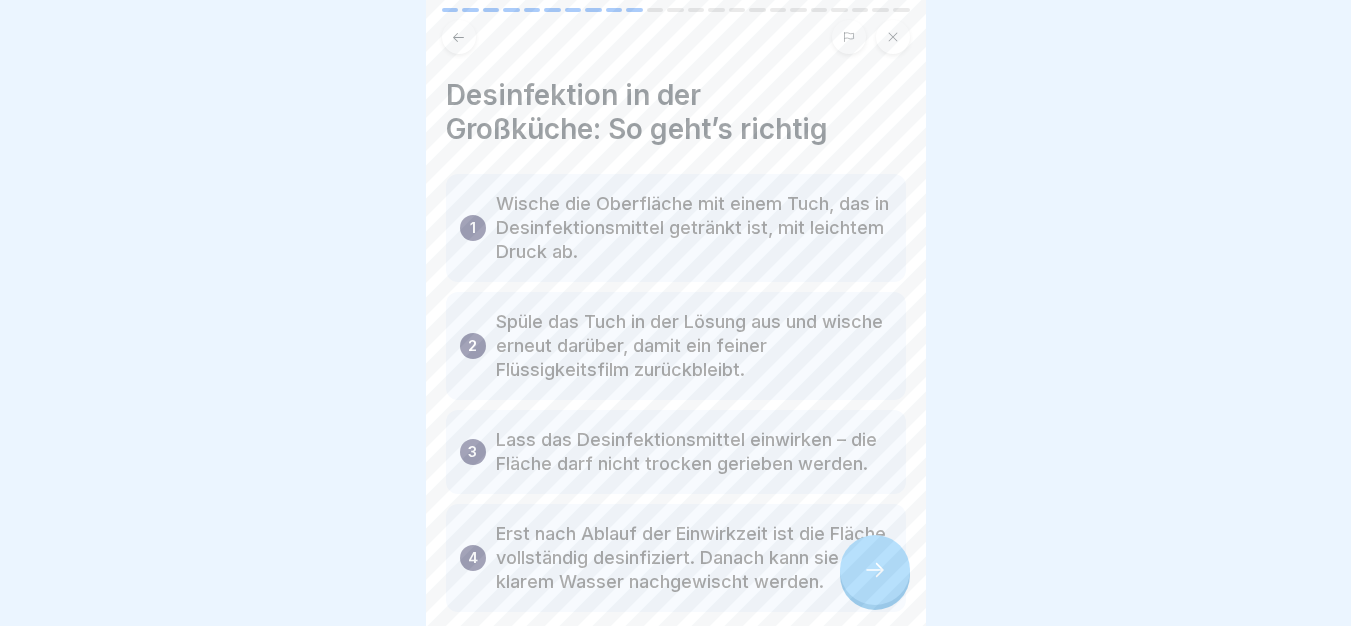 click at bounding box center [875, 570] 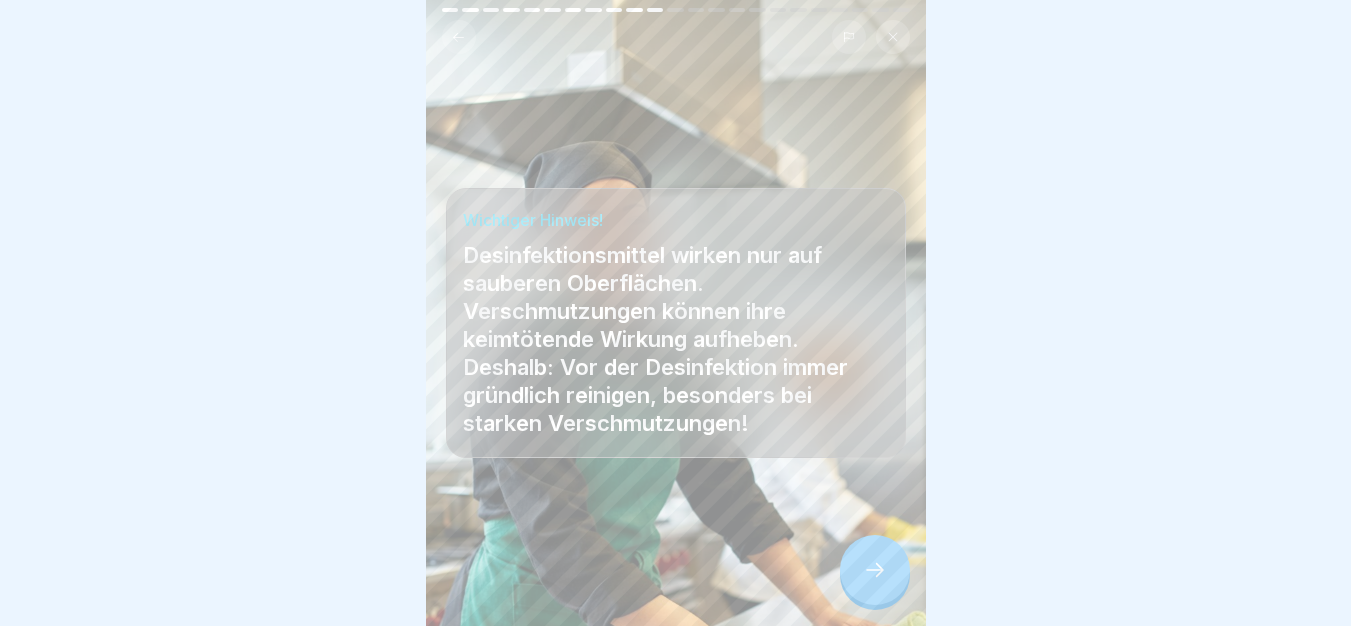 click on "Wichtiger Hinweis! Desinfektionsmittel wirken nur auf sauberen Oberflächen. Verschmutzungen können ihre keimtötende Wirkung aufheben. Deshalb: Vor der Desinfektion immer gründlich reinigen, besonders bei starken Verschmutzungen!" at bounding box center [676, 313] 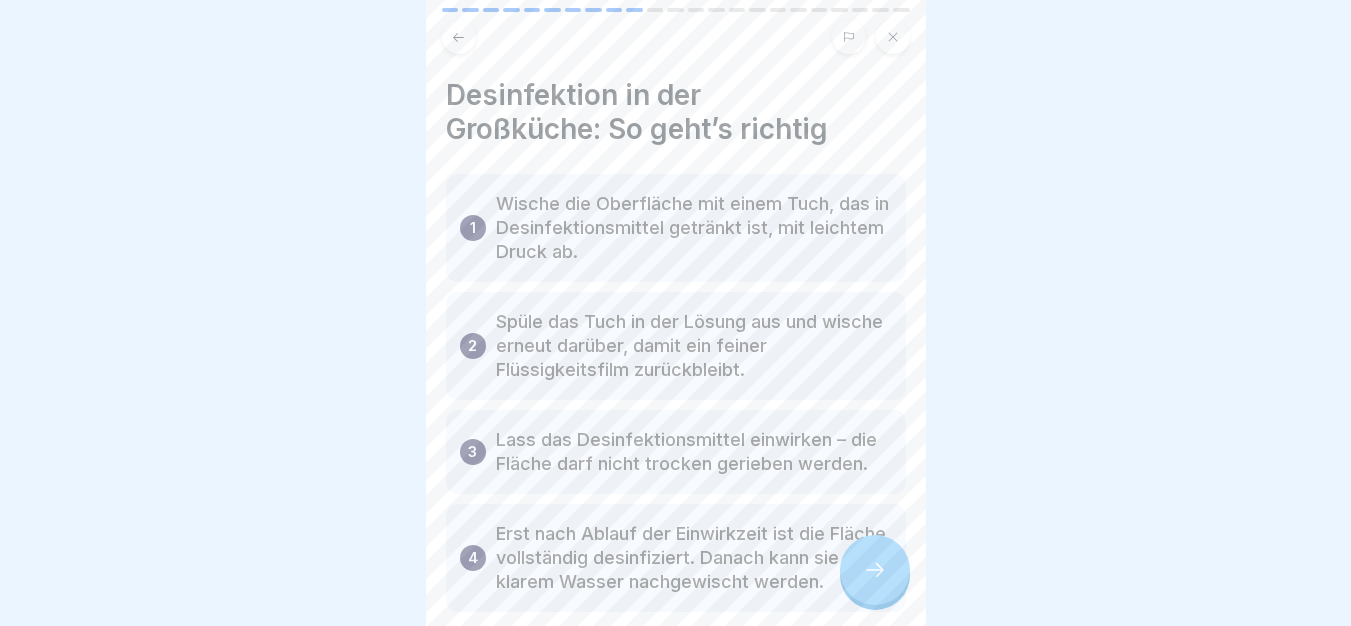 click at bounding box center (875, 570) 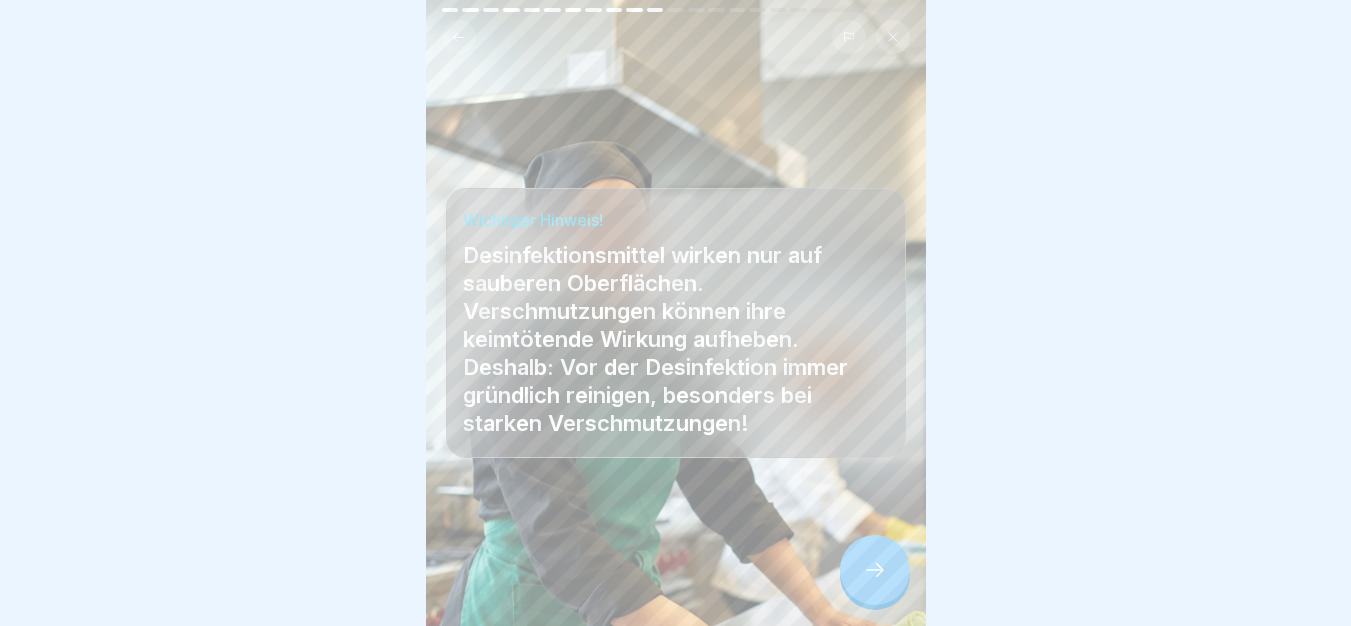 click at bounding box center [875, 570] 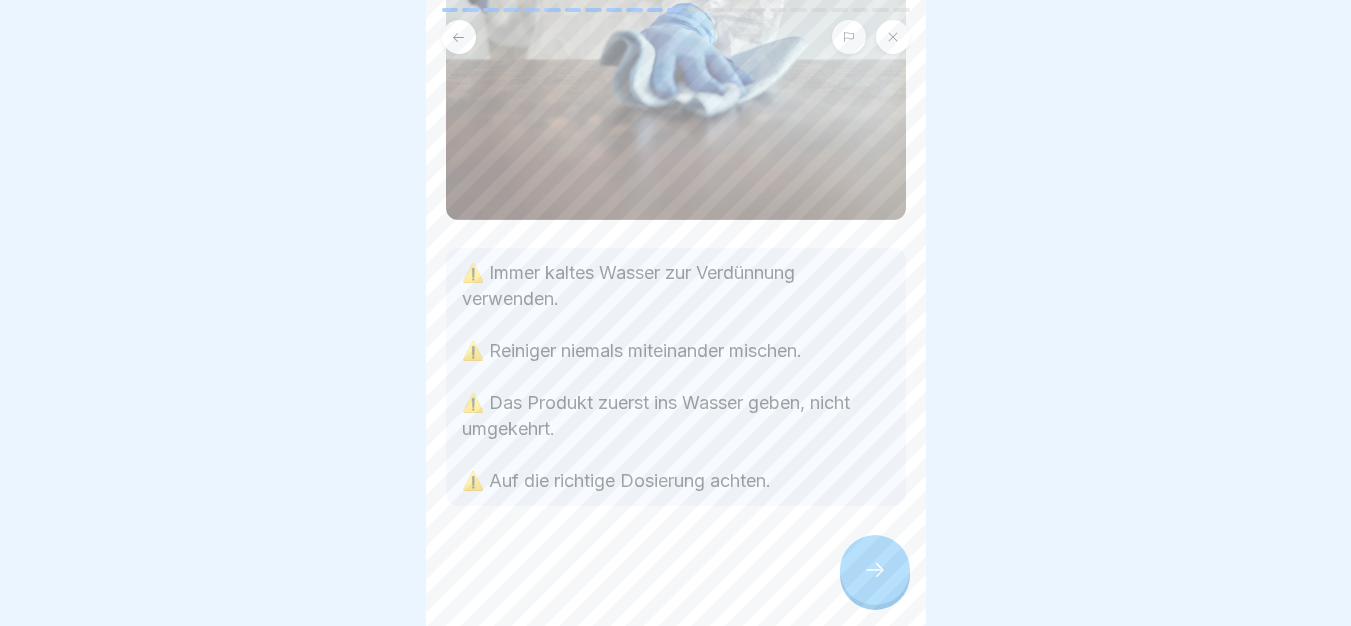 scroll, scrollTop: 285, scrollLeft: 0, axis: vertical 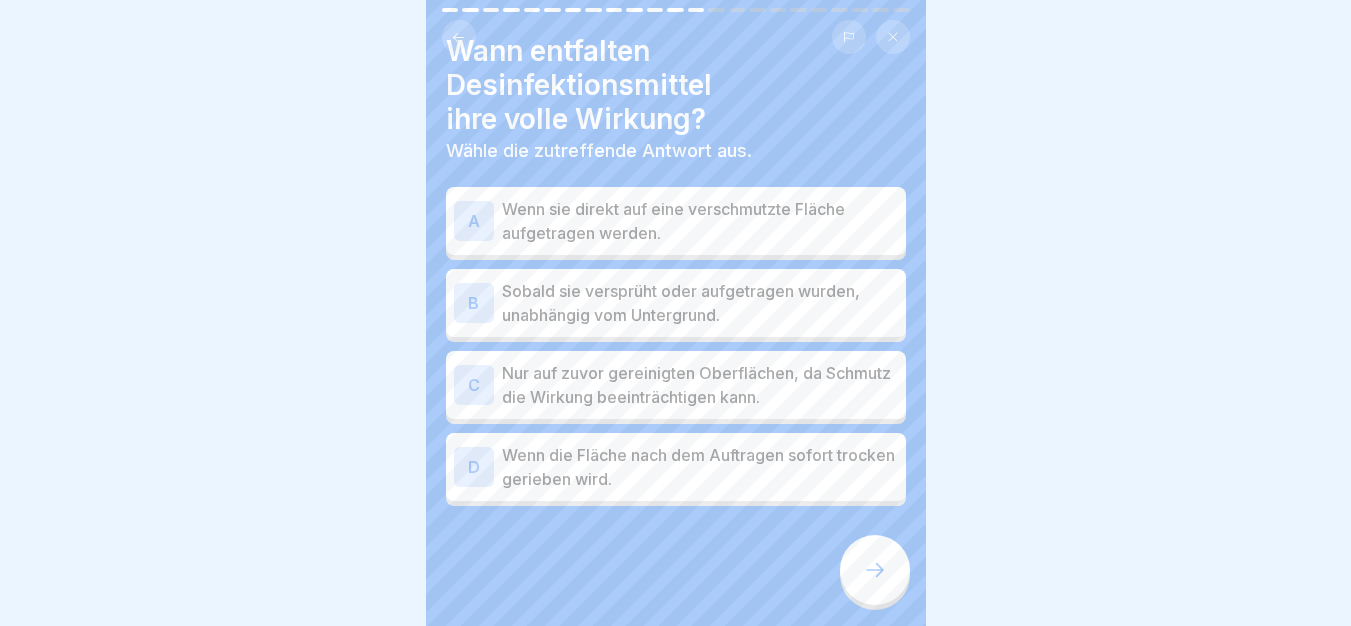 click on "Nur auf zuvor gereinigten Oberflächen, da Schmutz die Wirkung beeinträchtigen kann." at bounding box center (700, 385) 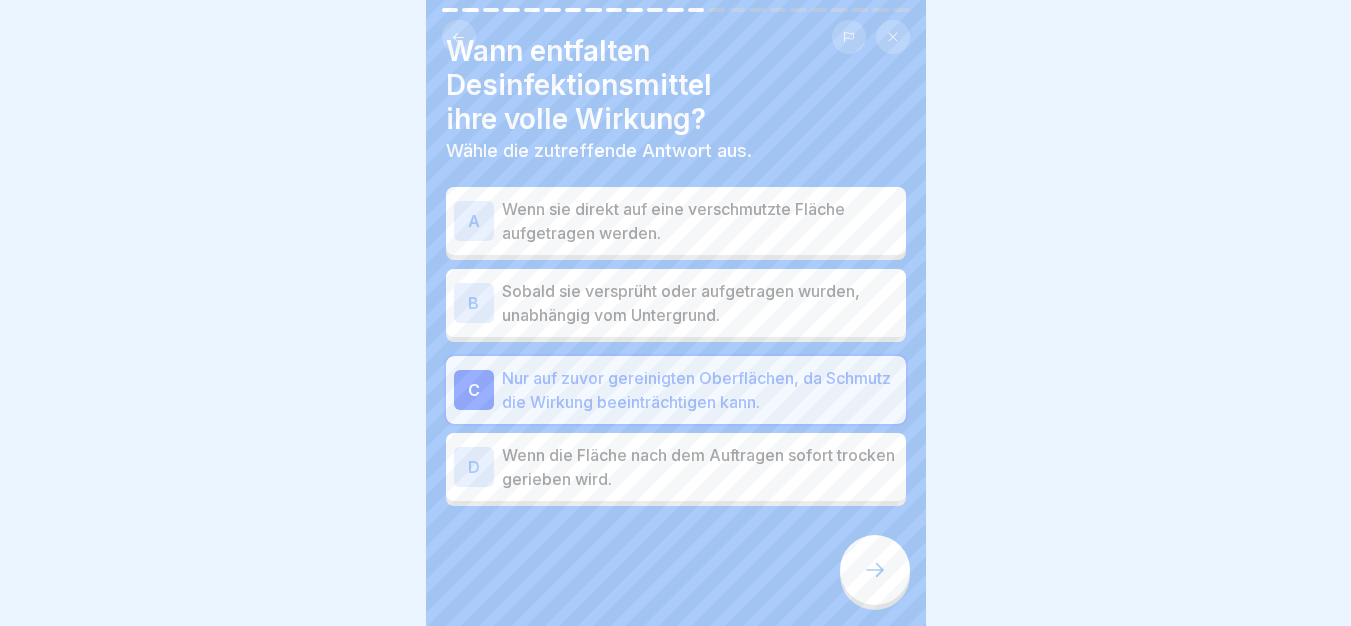 click at bounding box center (875, 570) 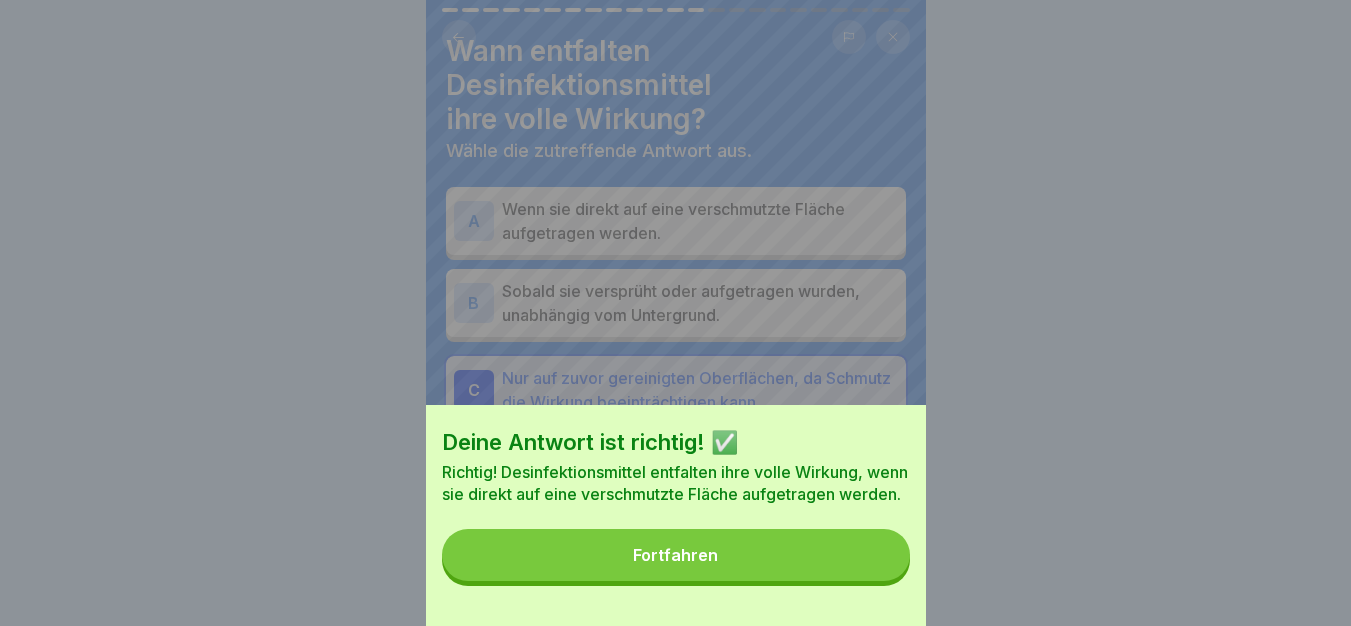 click on "Fortfahren" at bounding box center (676, 555) 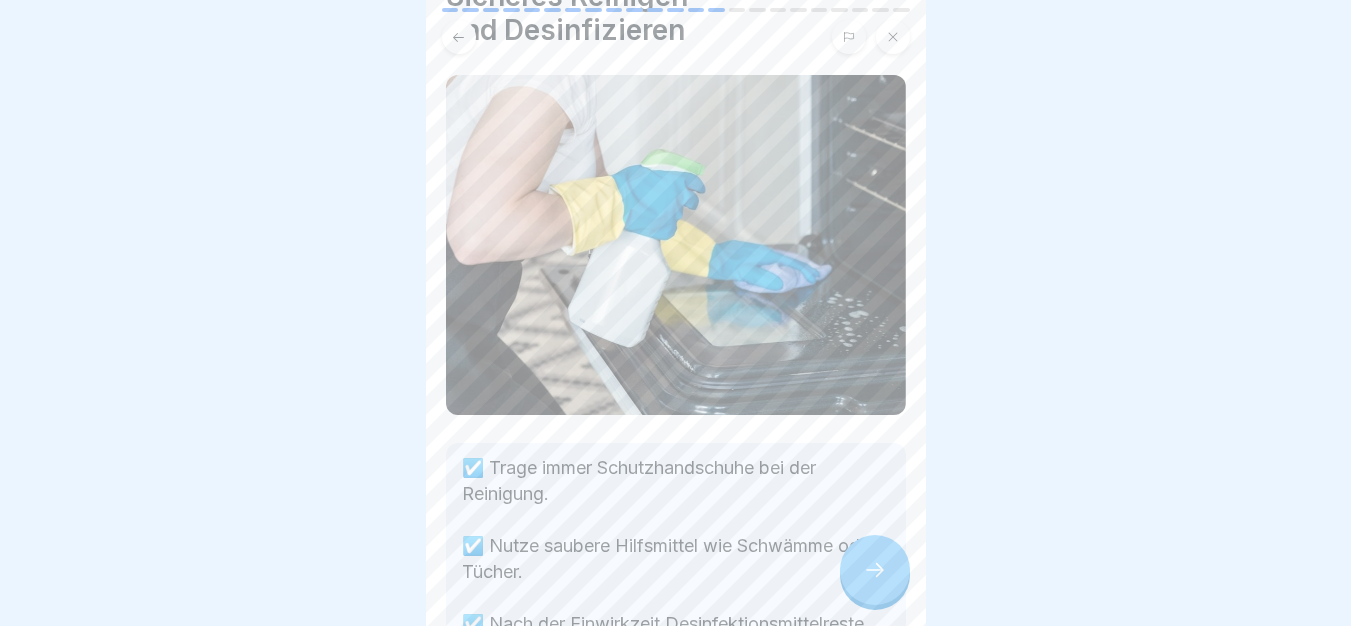 scroll, scrollTop: 282, scrollLeft: 0, axis: vertical 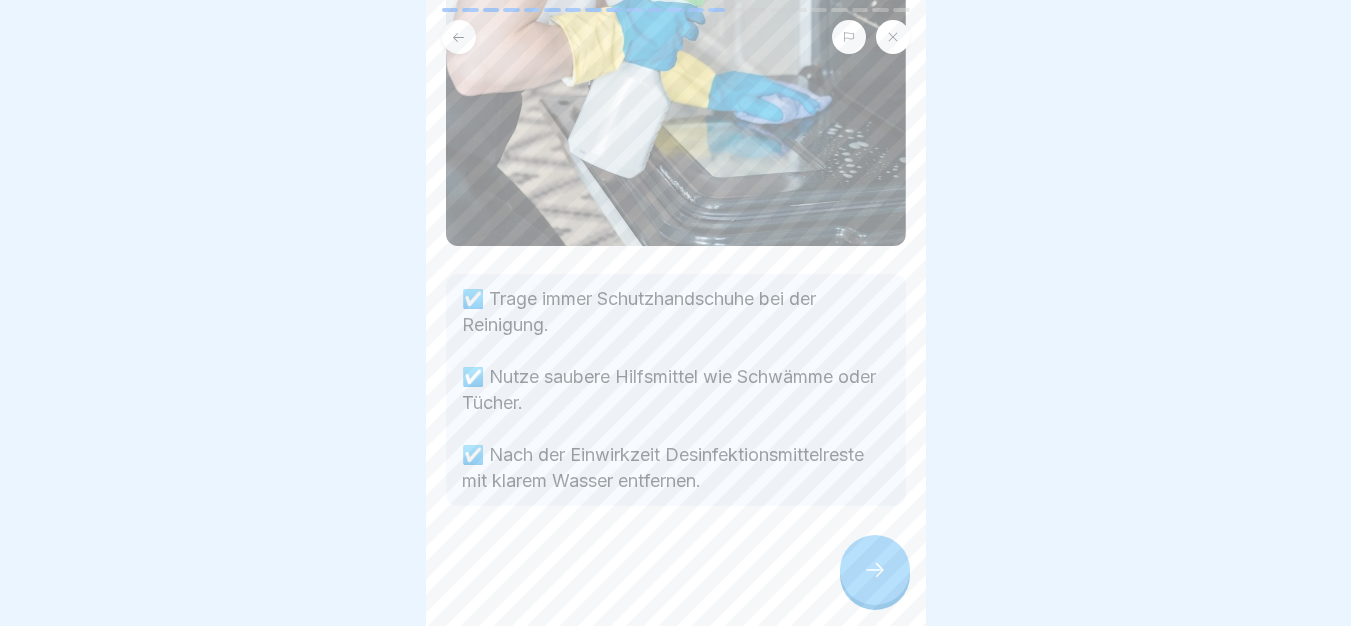 click at bounding box center (676, 566) 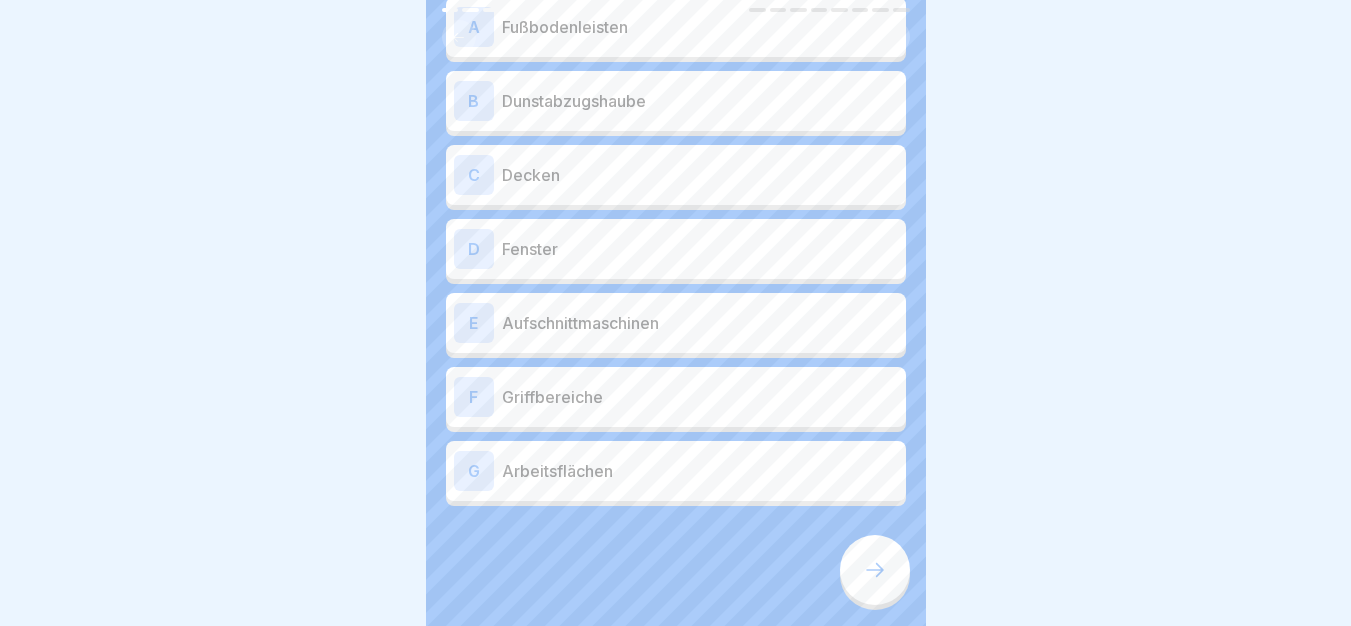 scroll, scrollTop: 234, scrollLeft: 0, axis: vertical 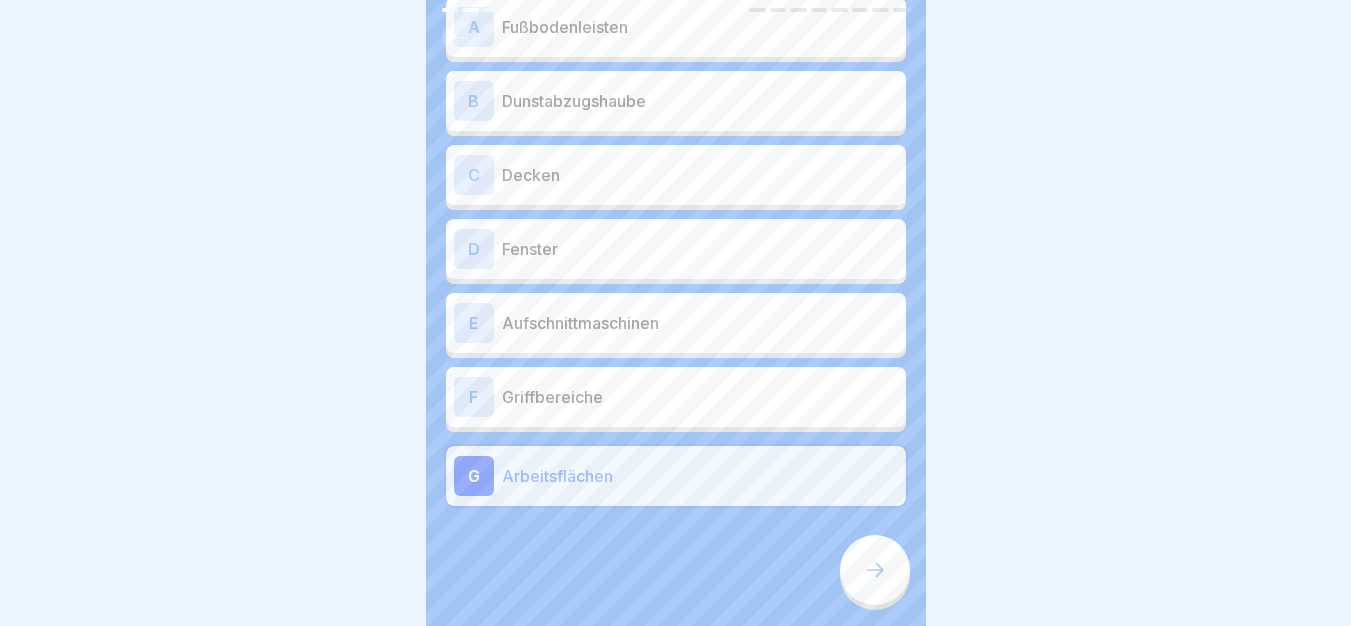 click on "Griffbereiche" at bounding box center (700, 397) 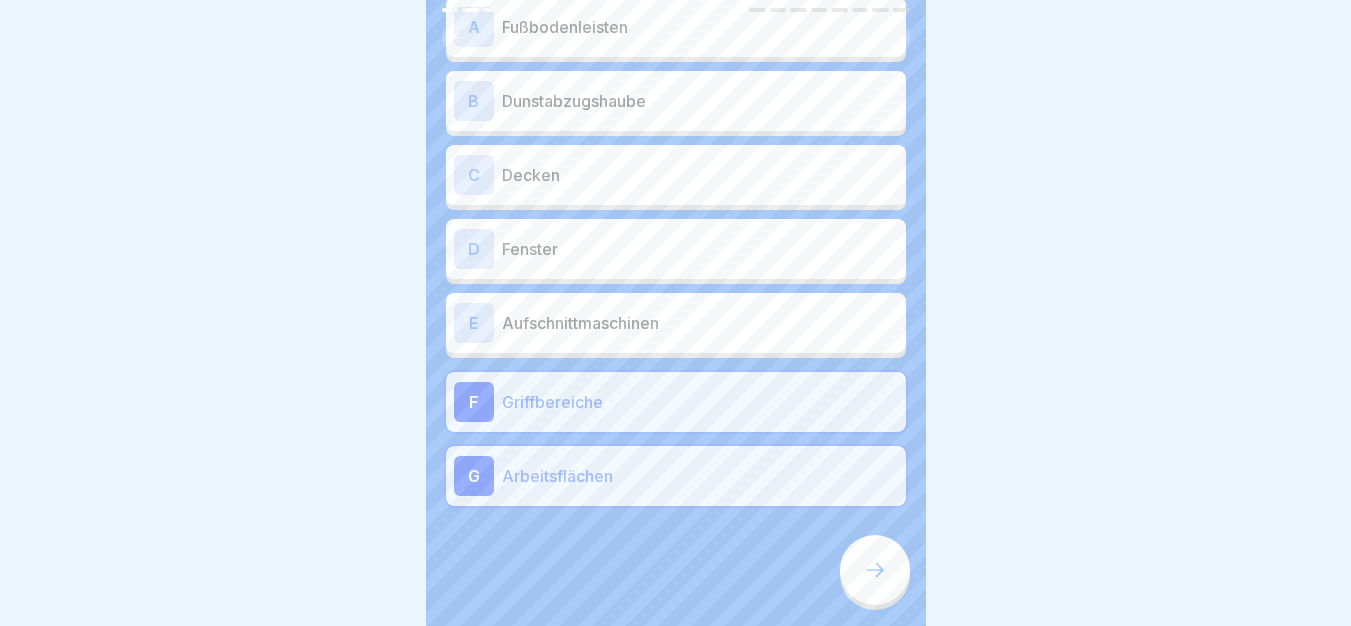 click on "A Fußbodenleisten B Dunstabzugshaube C Decken D Fenster E Aufschnittmaschinen F Griffbereiche G Arbeitsflächen" at bounding box center (676, 254) 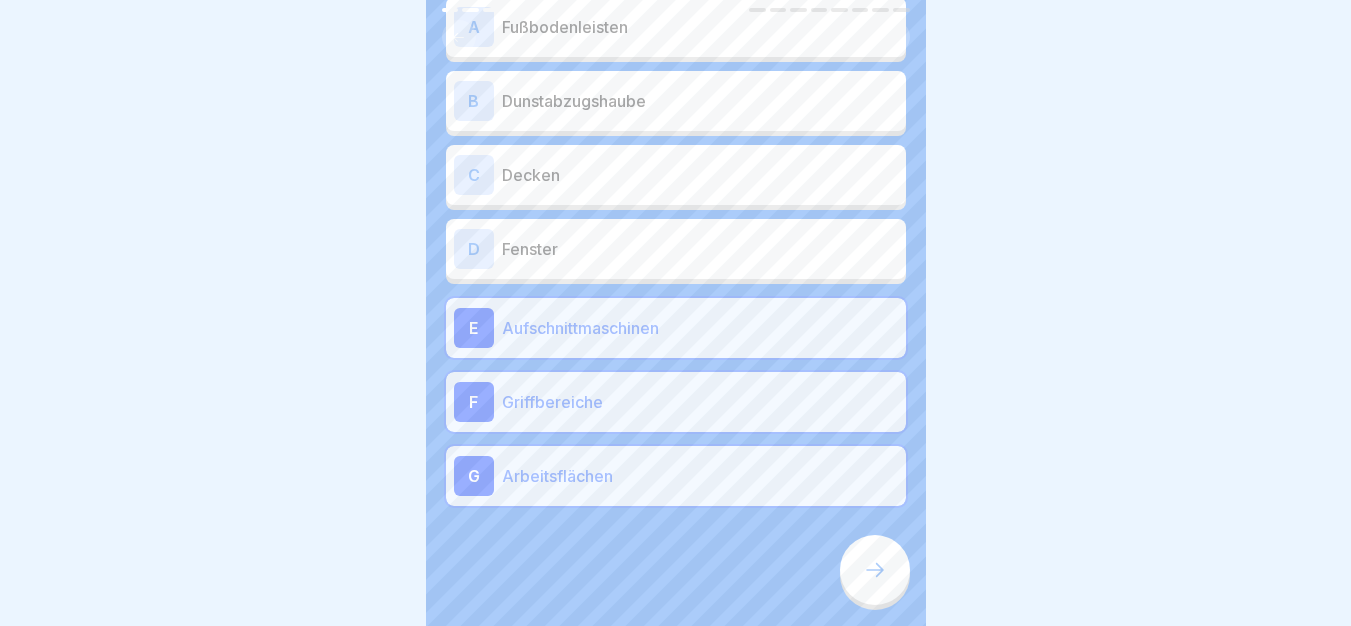 click at bounding box center [875, 570] 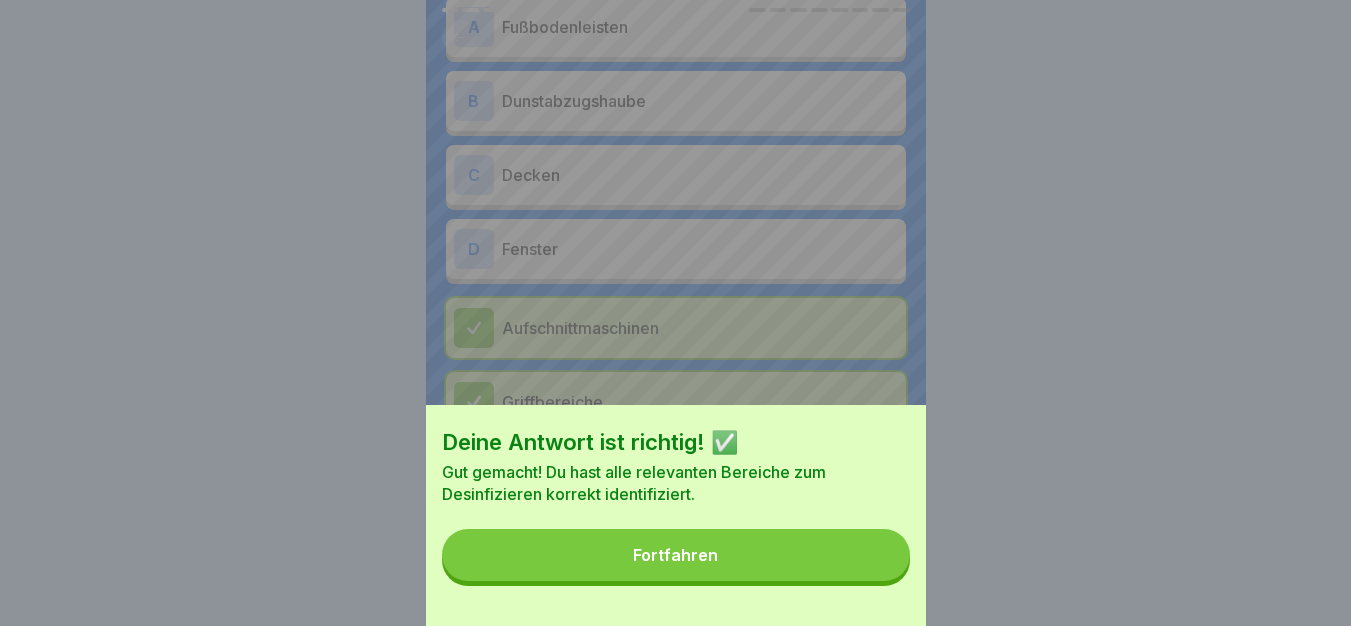 click on "Deine Antwort ist richtig!
✅ Gut gemacht! Du hast alle relevanten Bereiche zum Desinfizieren korrekt identifiziert.   Fortfahren" at bounding box center [676, 515] 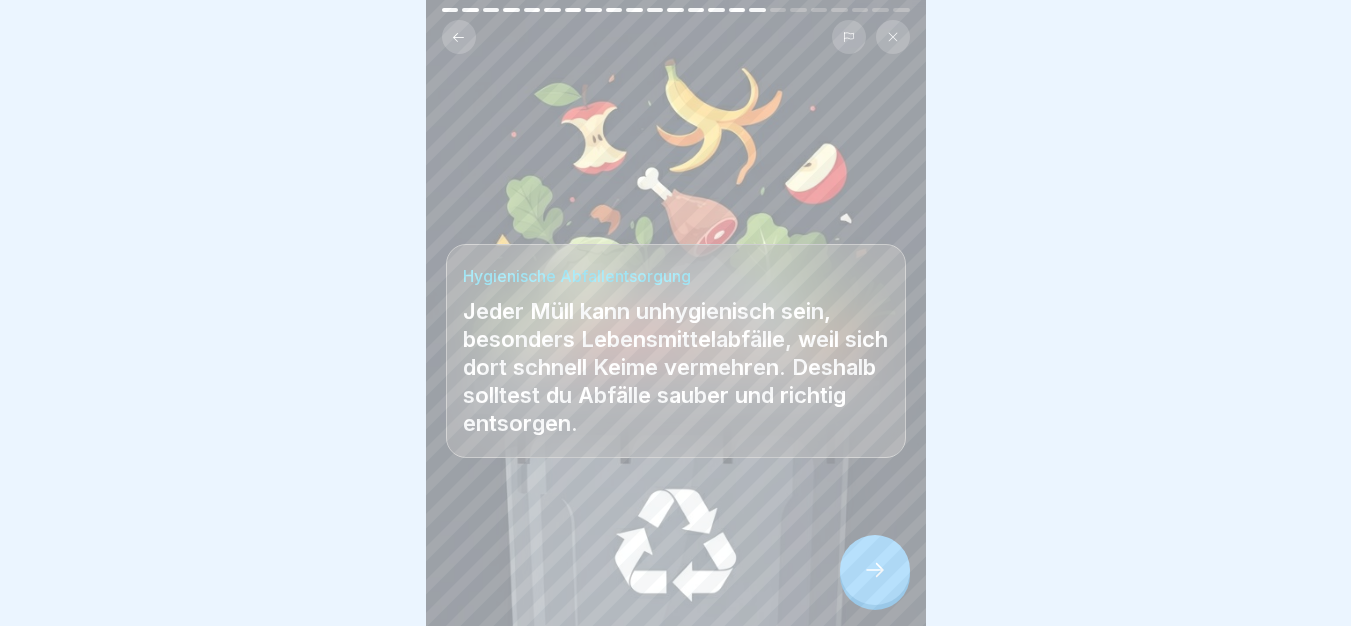 click at bounding box center (676, 566) 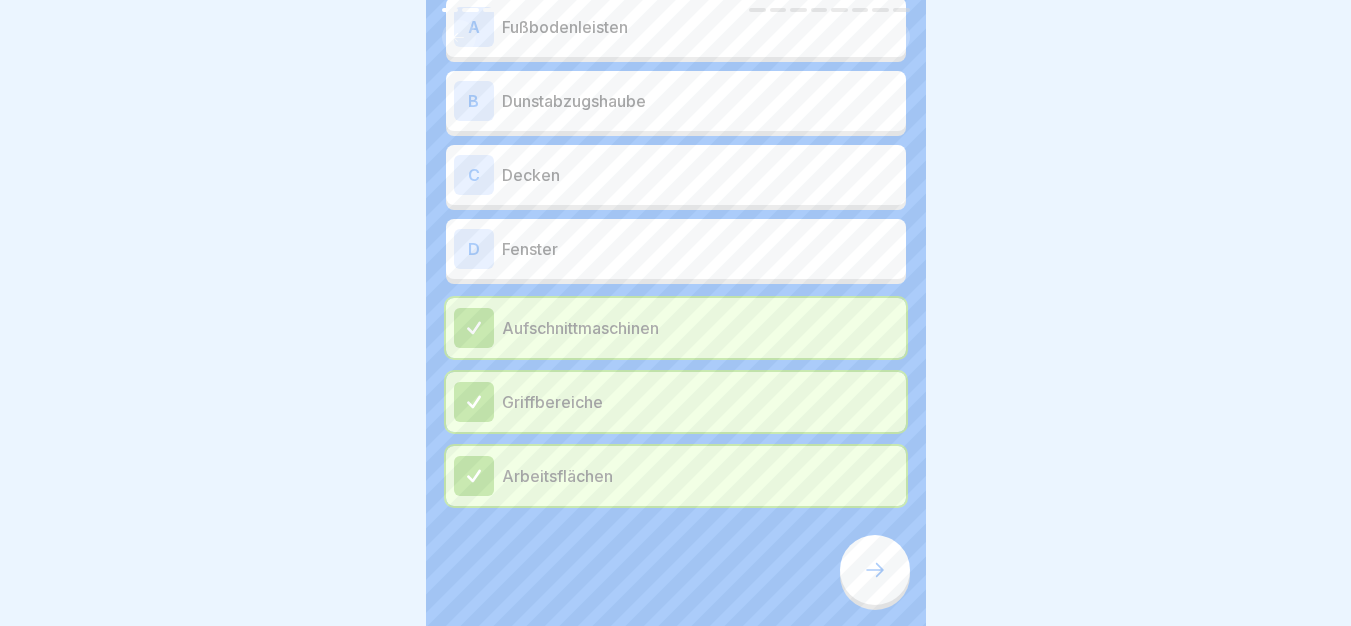 click at bounding box center (875, 570) 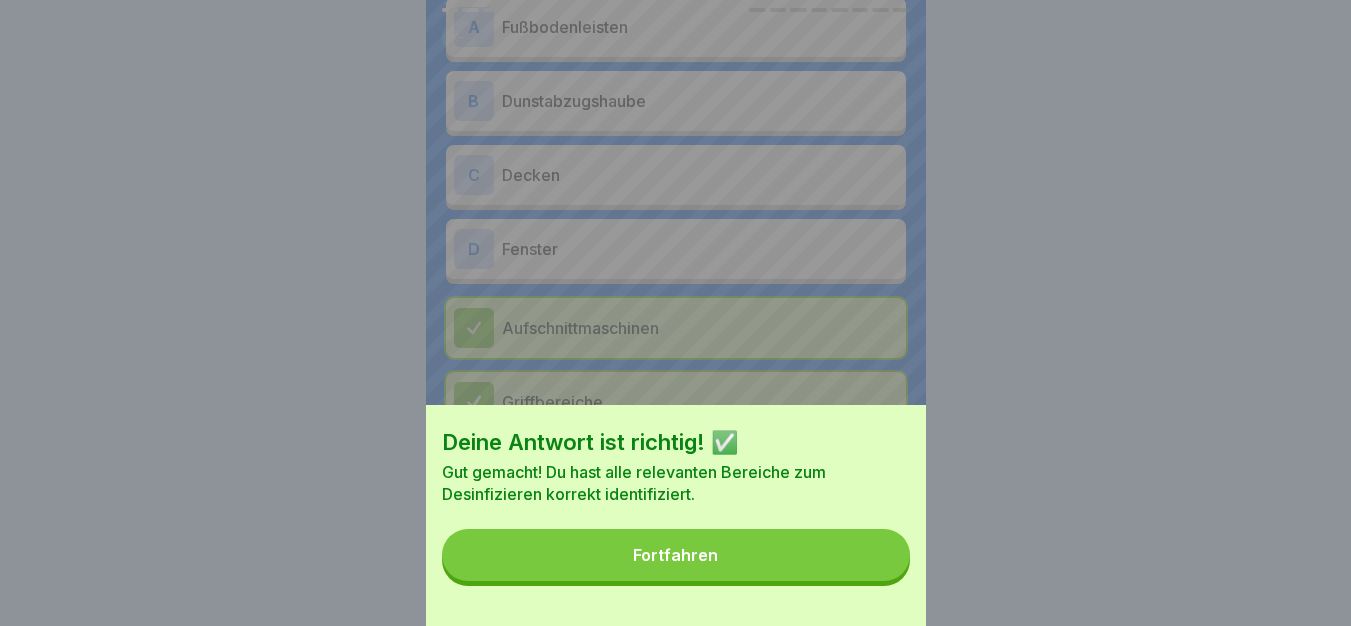 click on "Fortfahren" at bounding box center (676, 555) 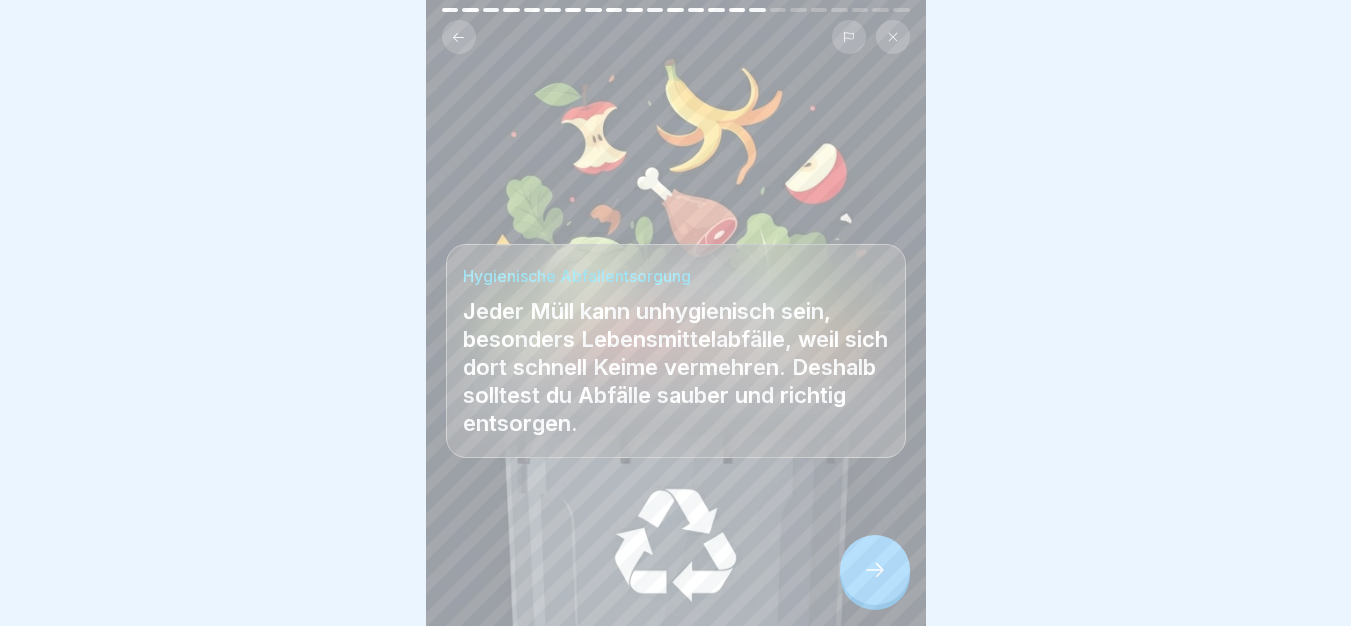 click at bounding box center [875, 570] 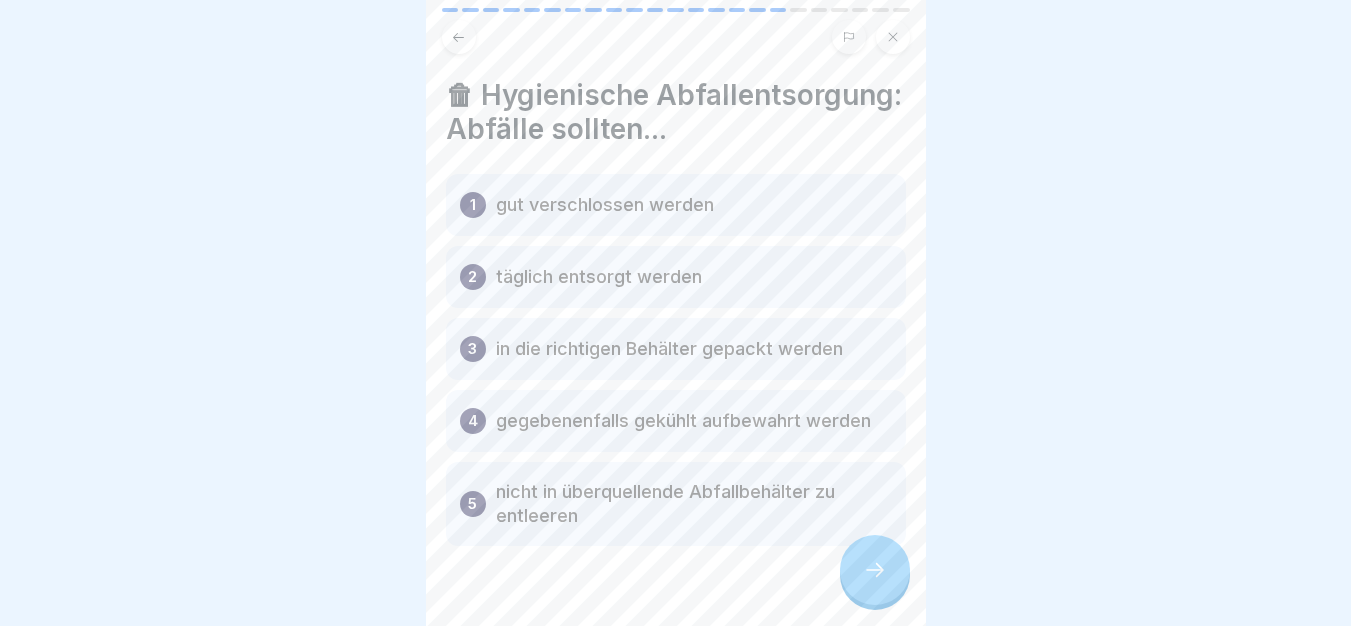 click at bounding box center (875, 570) 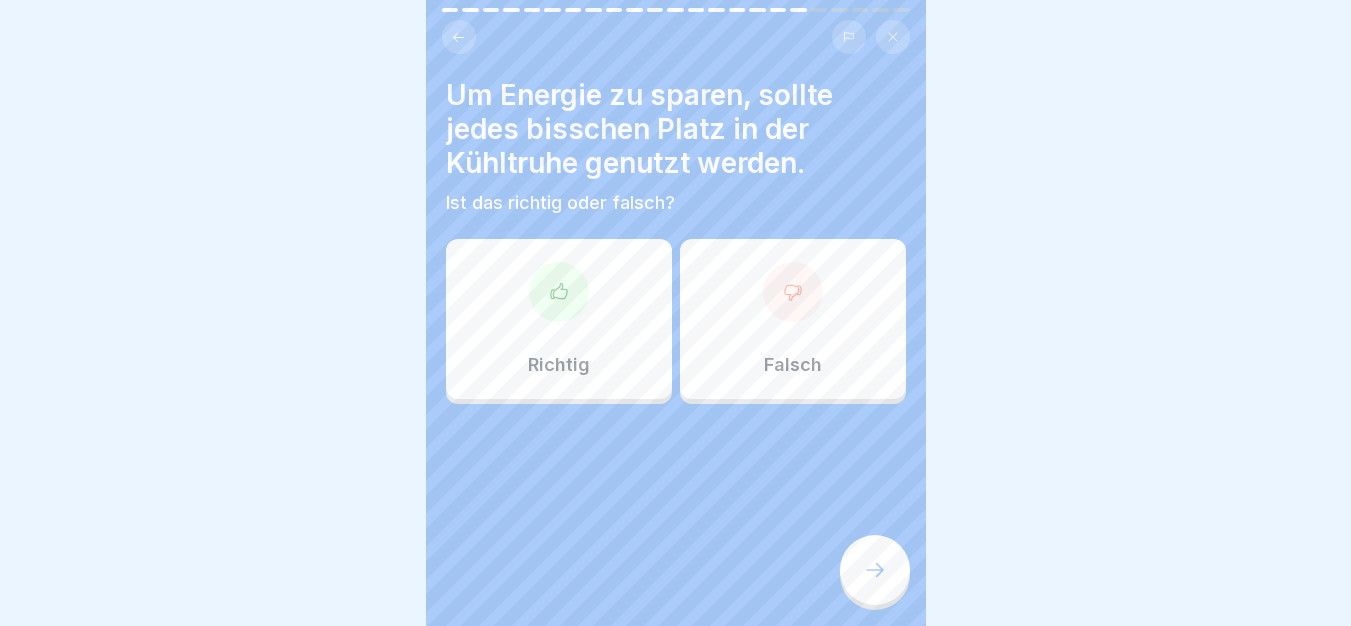 click at bounding box center (875, 570) 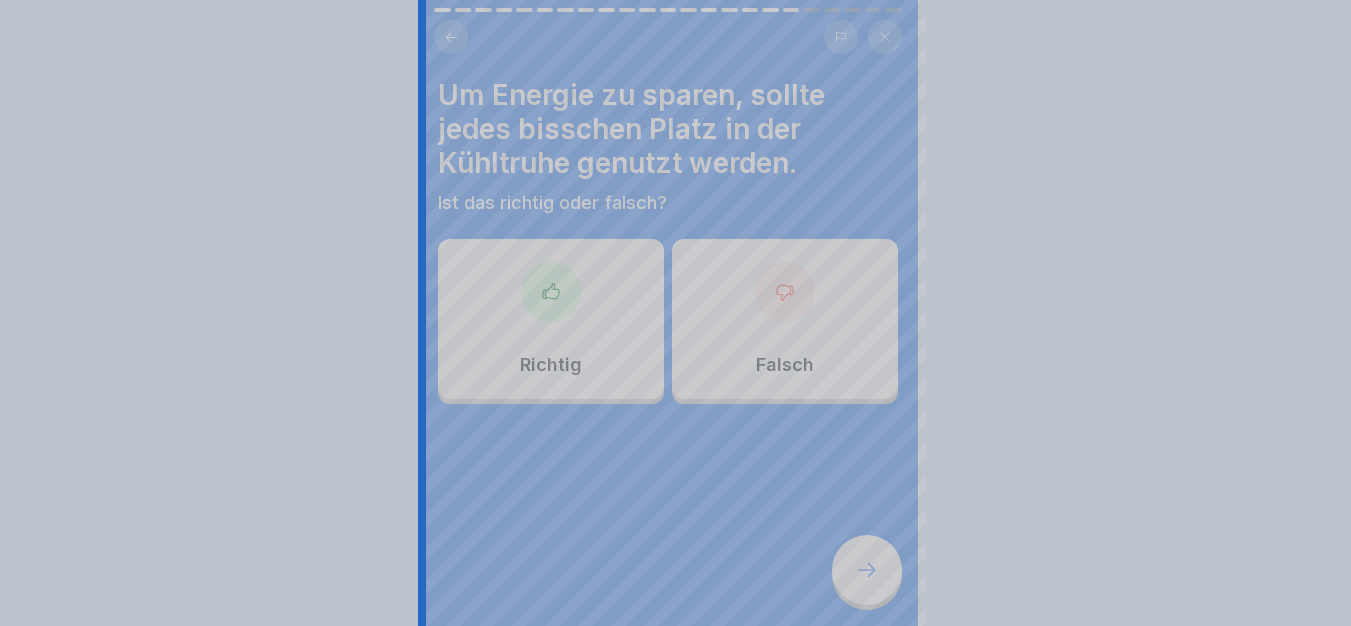 scroll, scrollTop: 0, scrollLeft: 0, axis: both 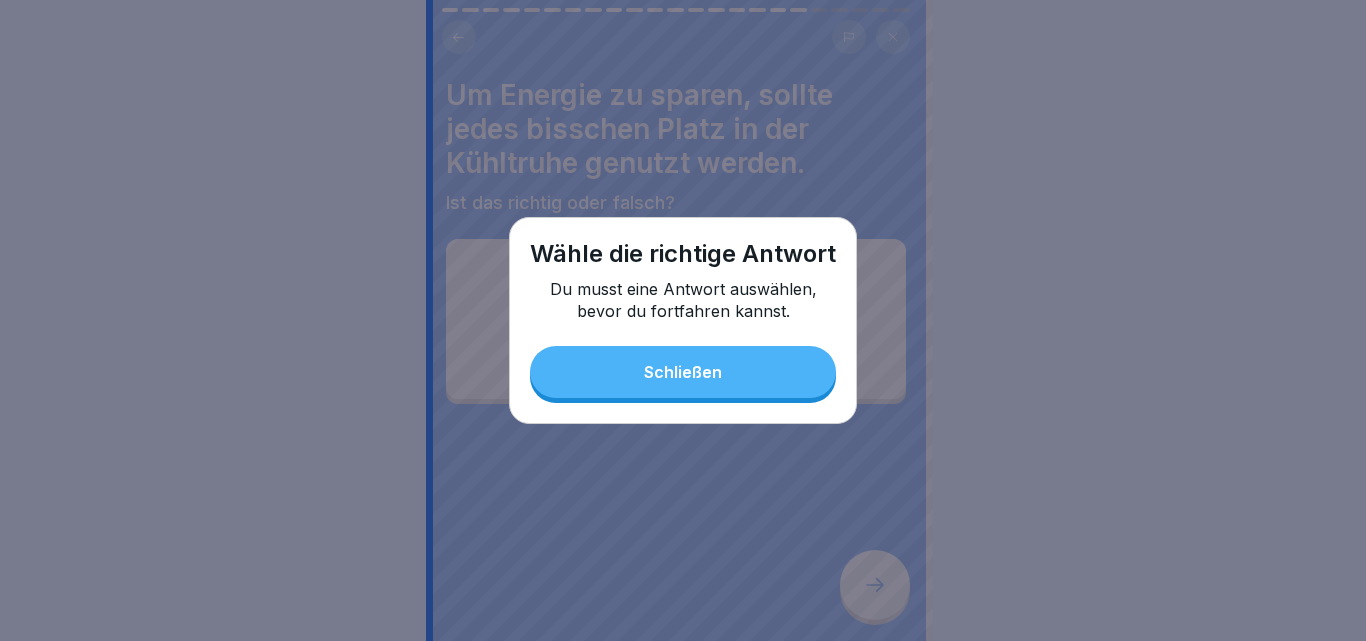 click on "Schließen" at bounding box center (683, 372) 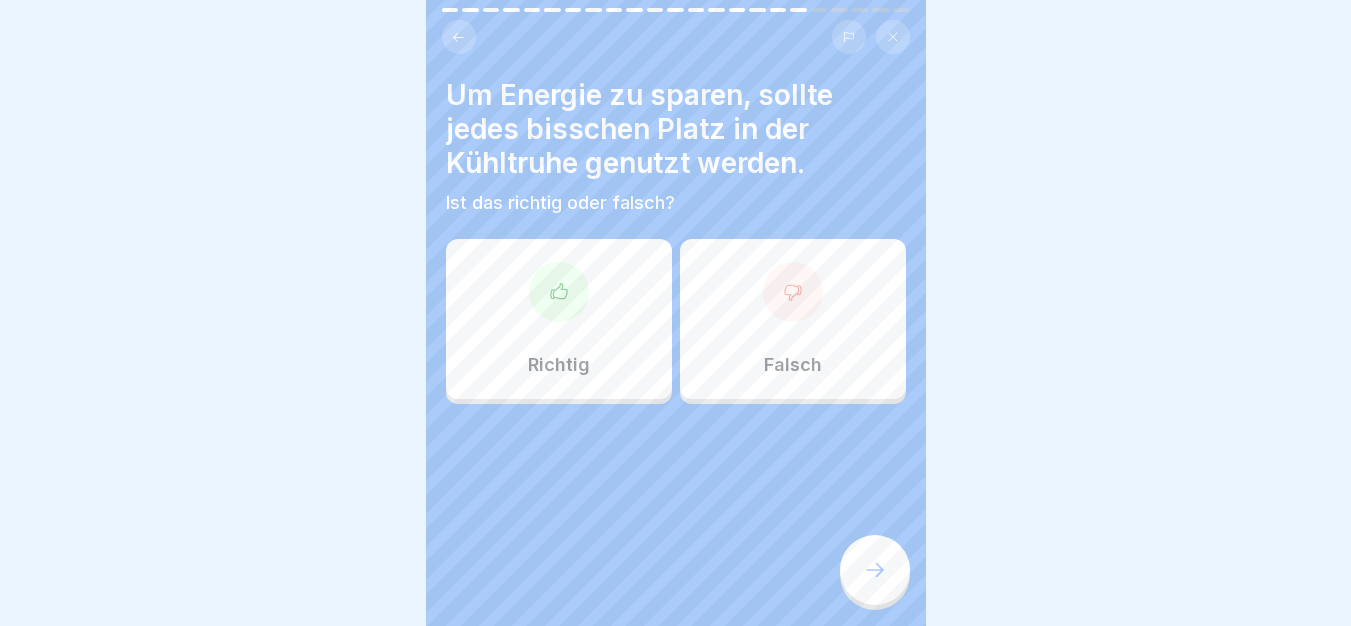click on "Falsch" at bounding box center [793, 319] 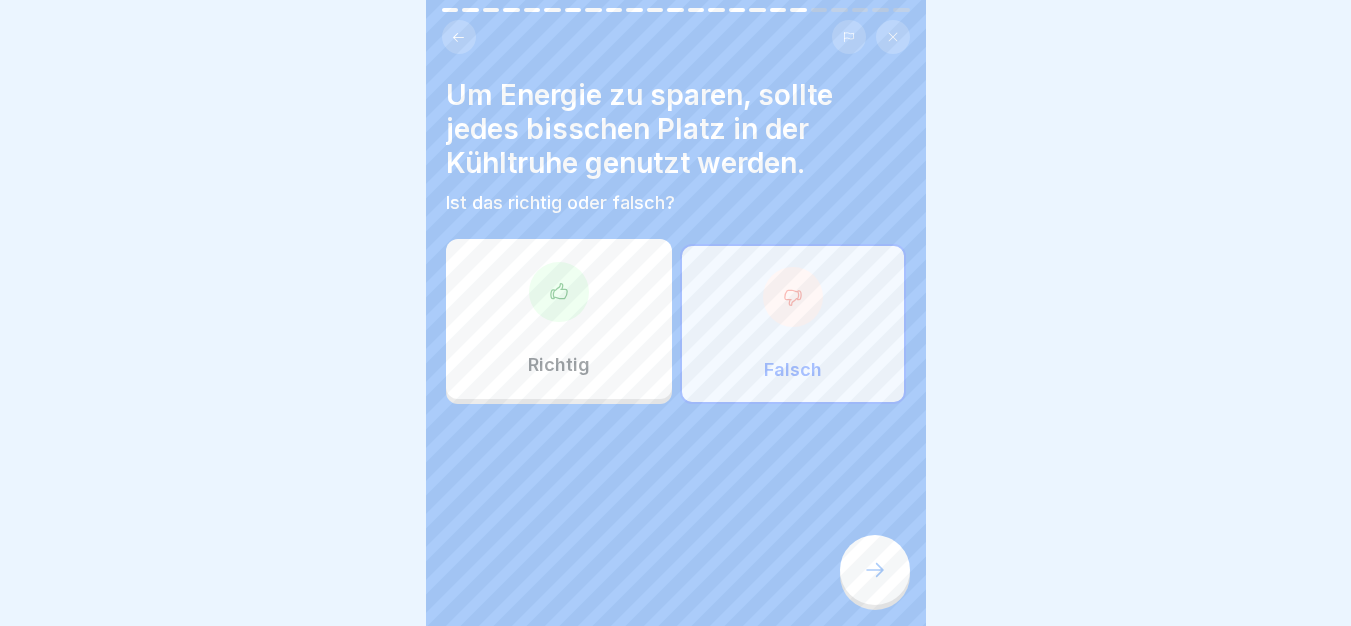 click at bounding box center (875, 570) 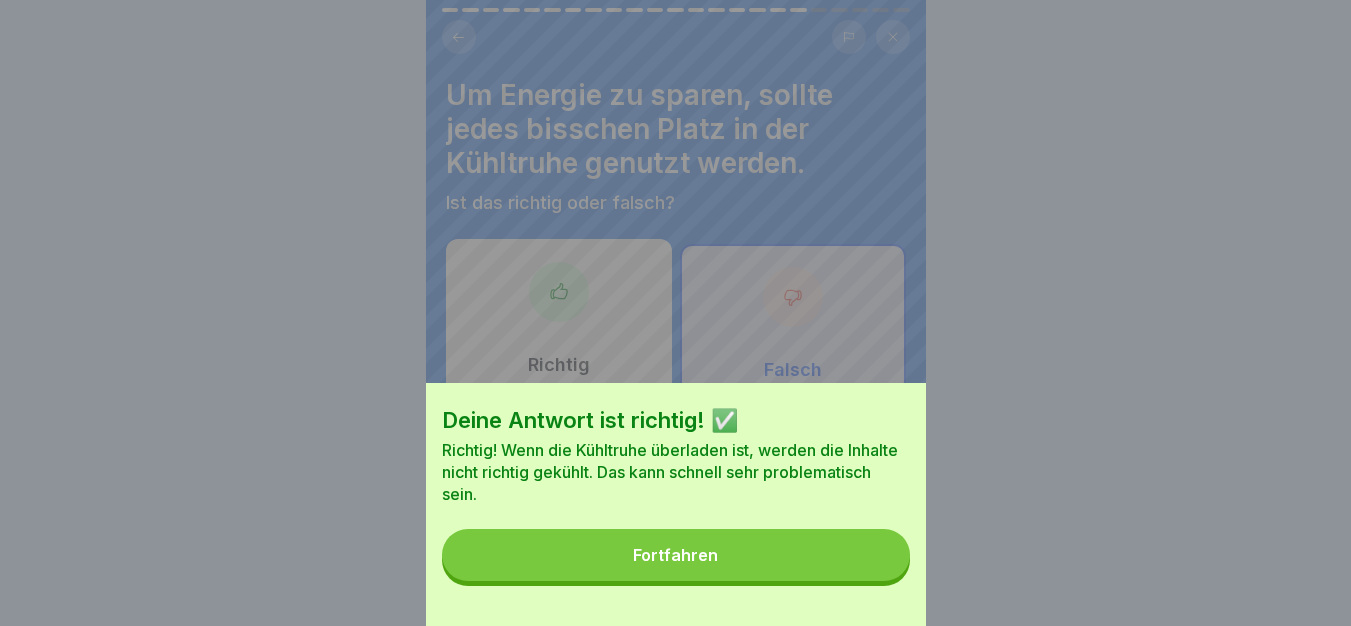 click on "Fortfahren" at bounding box center (676, 555) 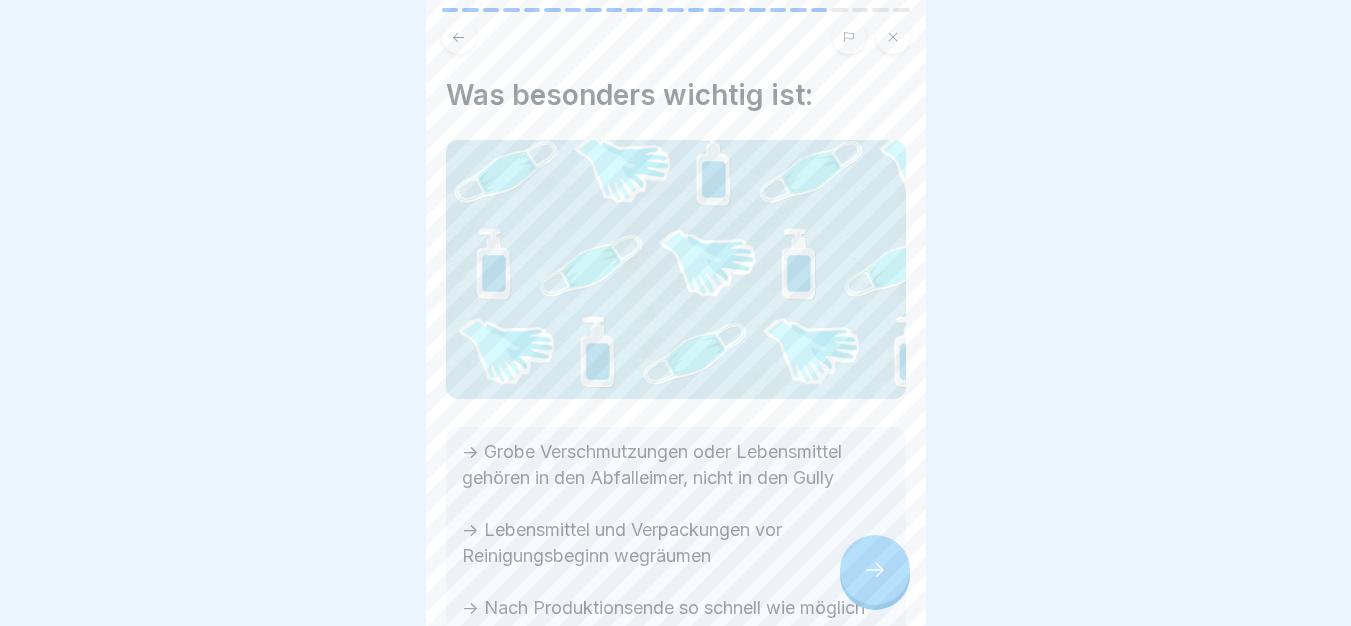scroll, scrollTop: 144, scrollLeft: 0, axis: vertical 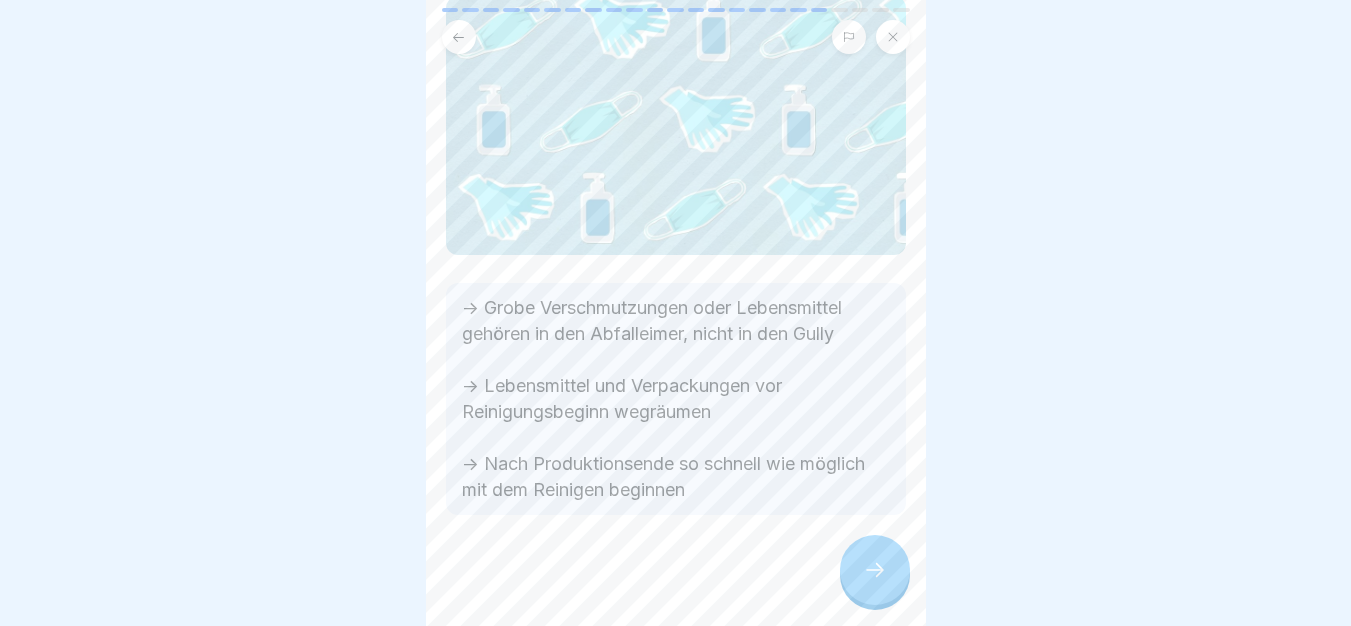 click at bounding box center (875, 570) 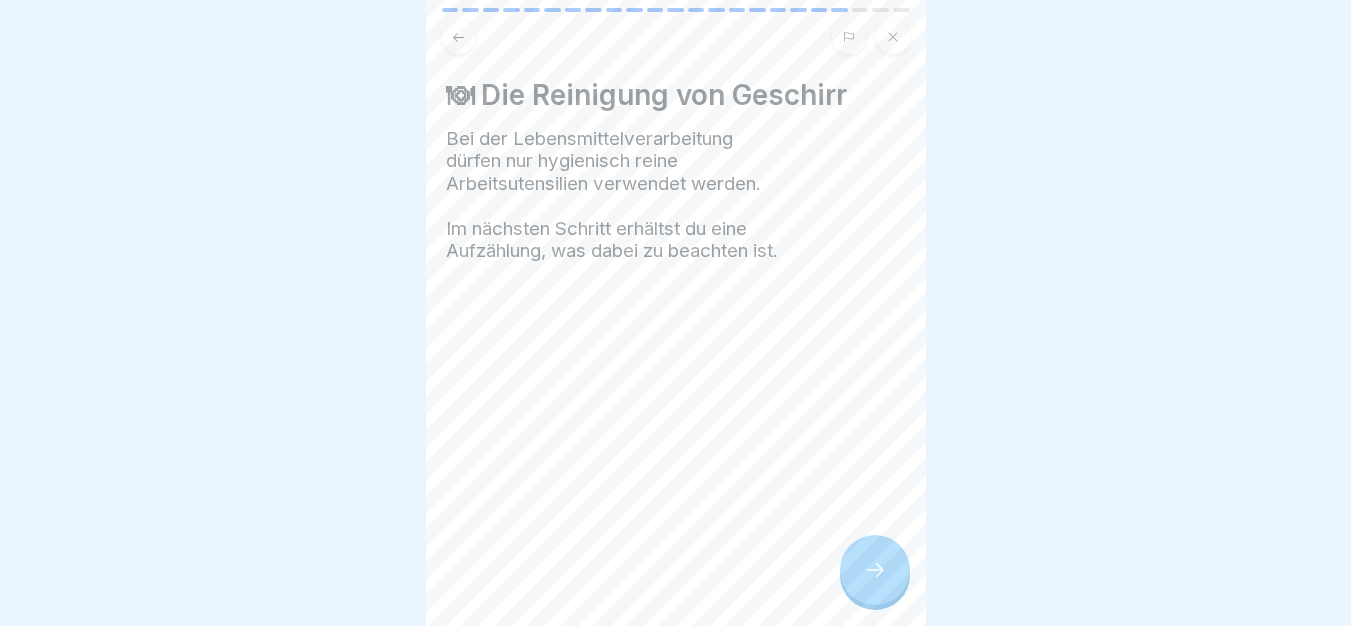 scroll, scrollTop: 15, scrollLeft: 0, axis: vertical 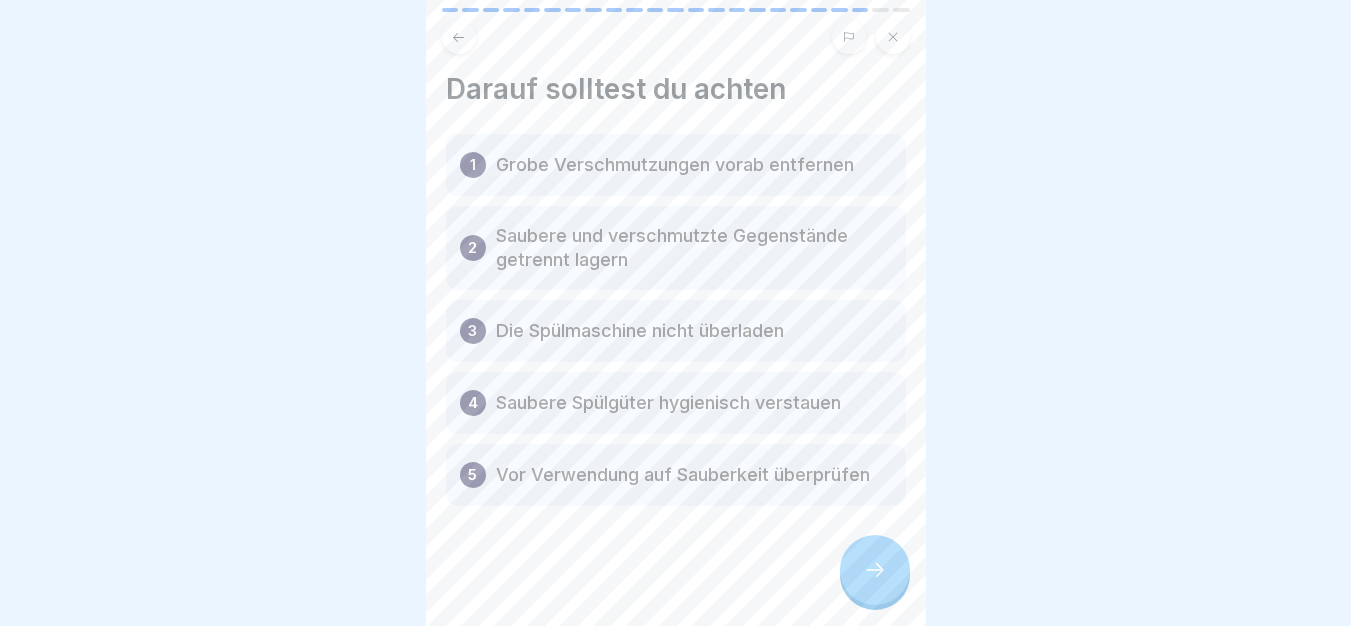 click 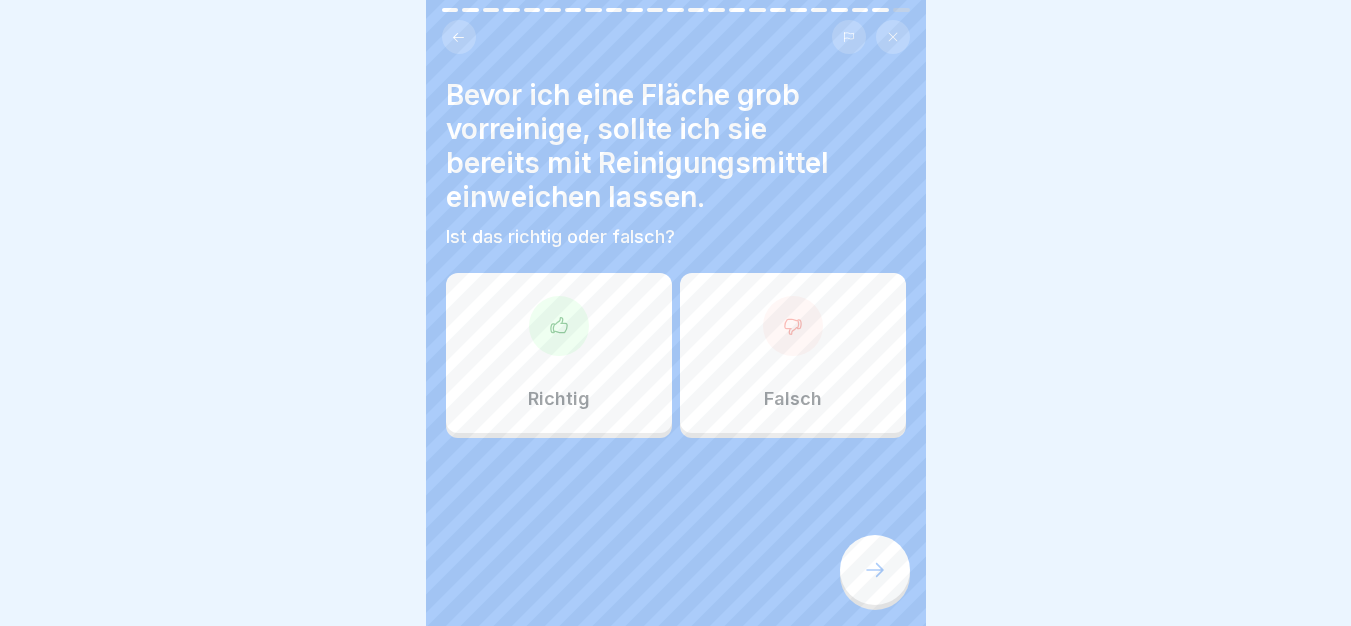 click on "Falsch" at bounding box center (793, 353) 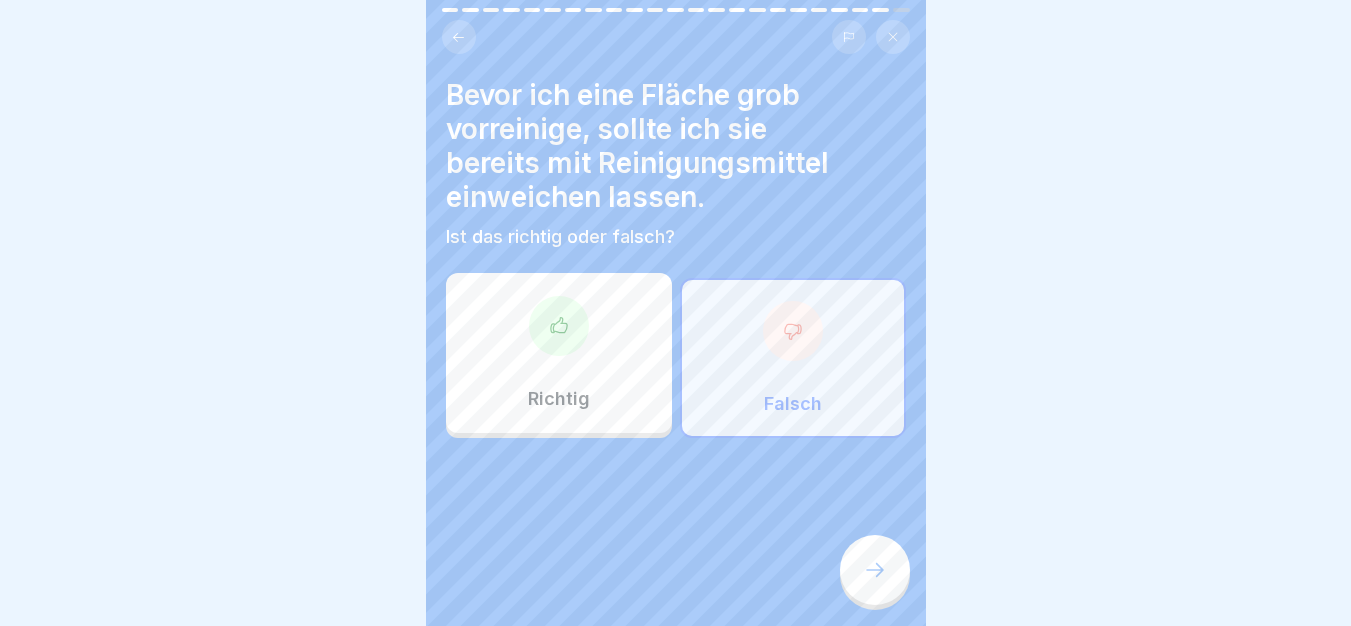 click 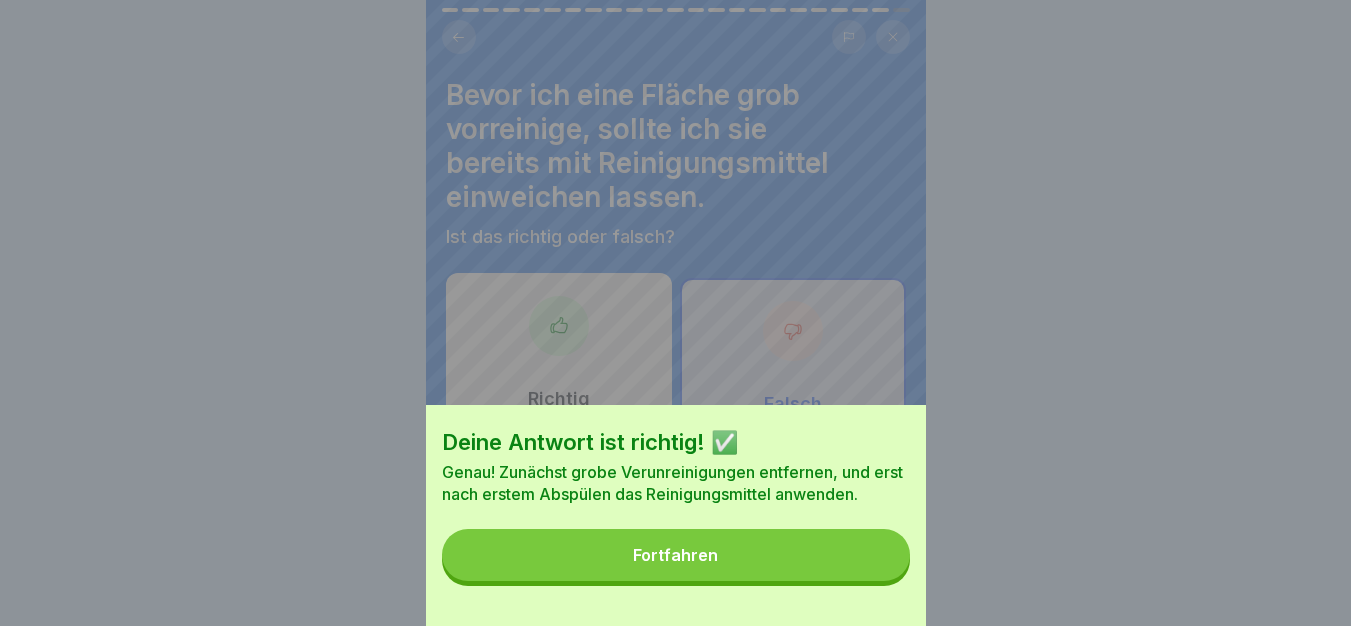 click on "Deine Antwort ist richtig!
✅ Genau! Zunächst grobe Verunreinigungen entfernen, und erst nach erstem Abspülen das Reinigungsmittel anwenden.   Fortfahren" at bounding box center (676, 515) 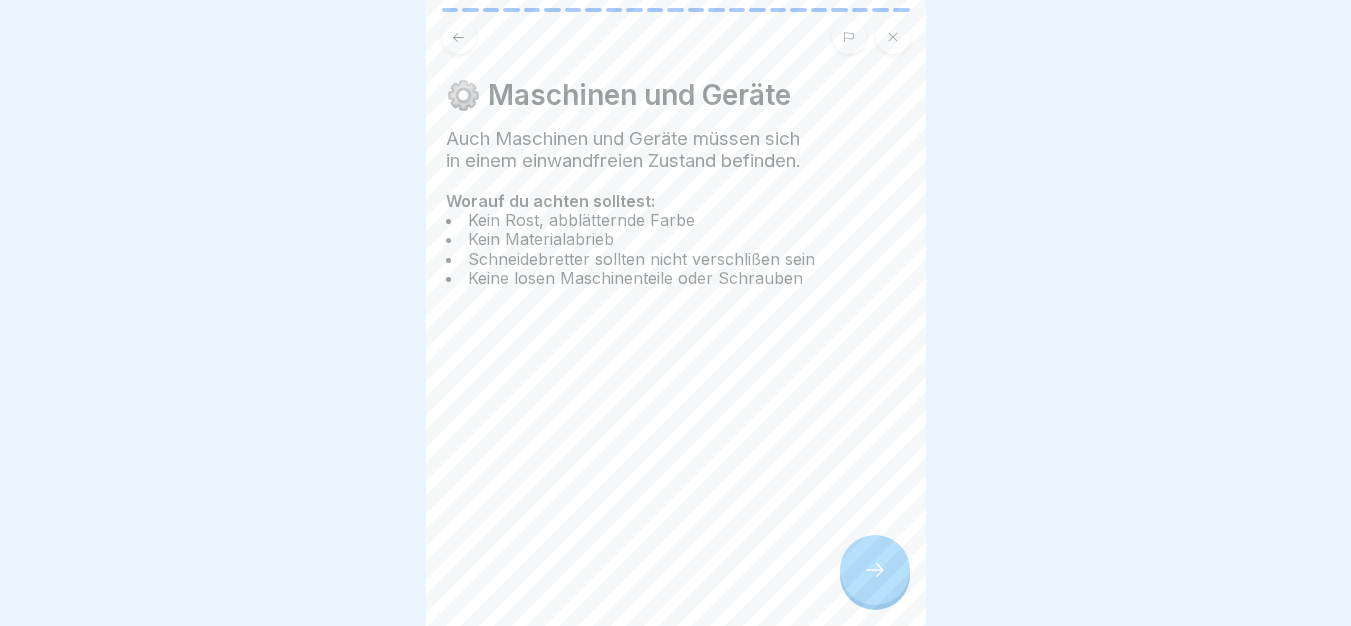 click 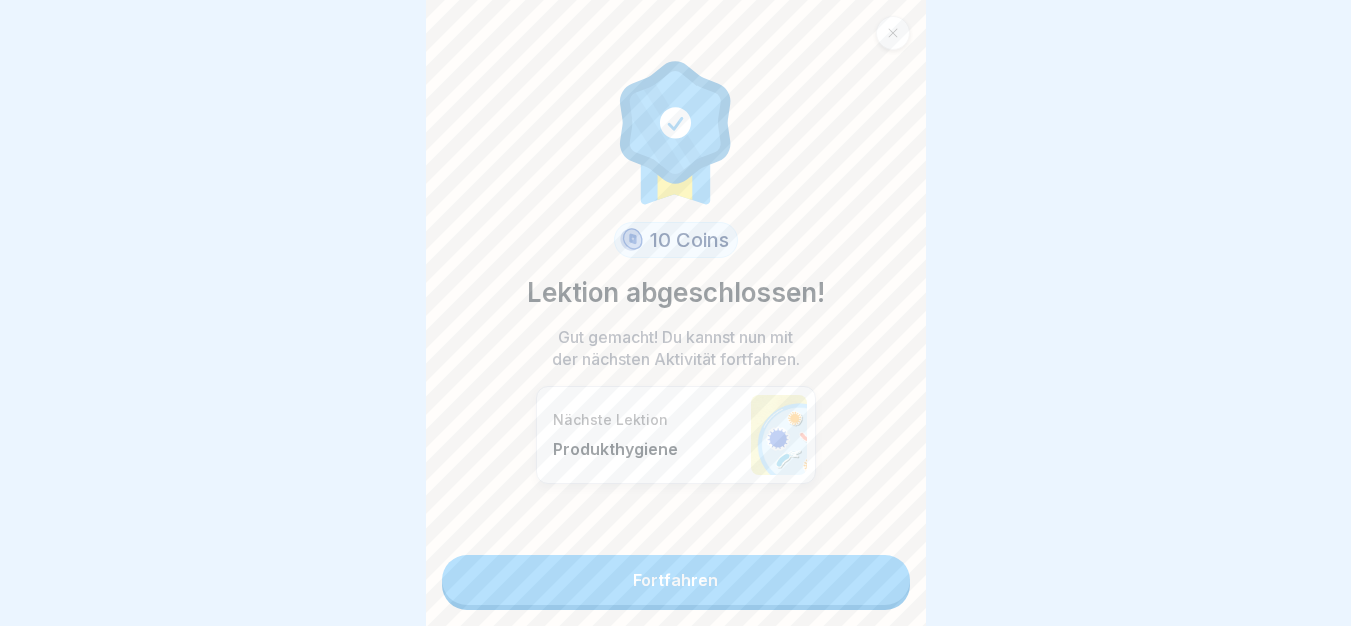 click on "Fortfahren" at bounding box center [676, 580] 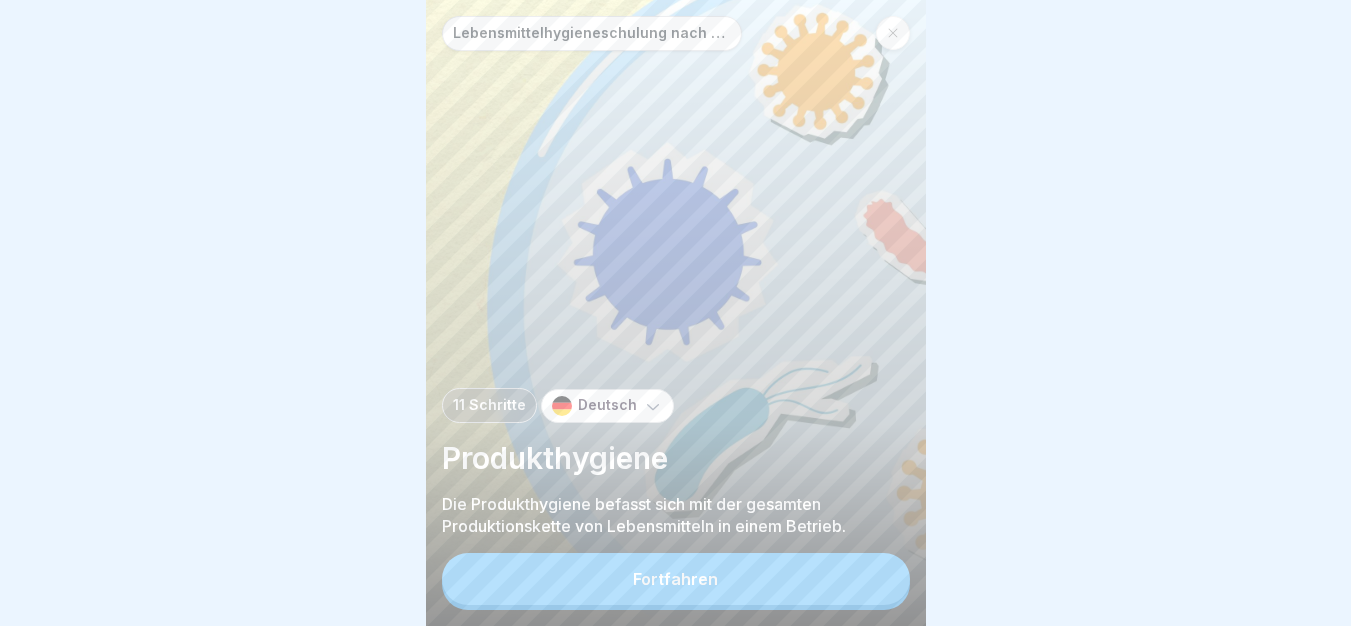 scroll, scrollTop: 0, scrollLeft: 0, axis: both 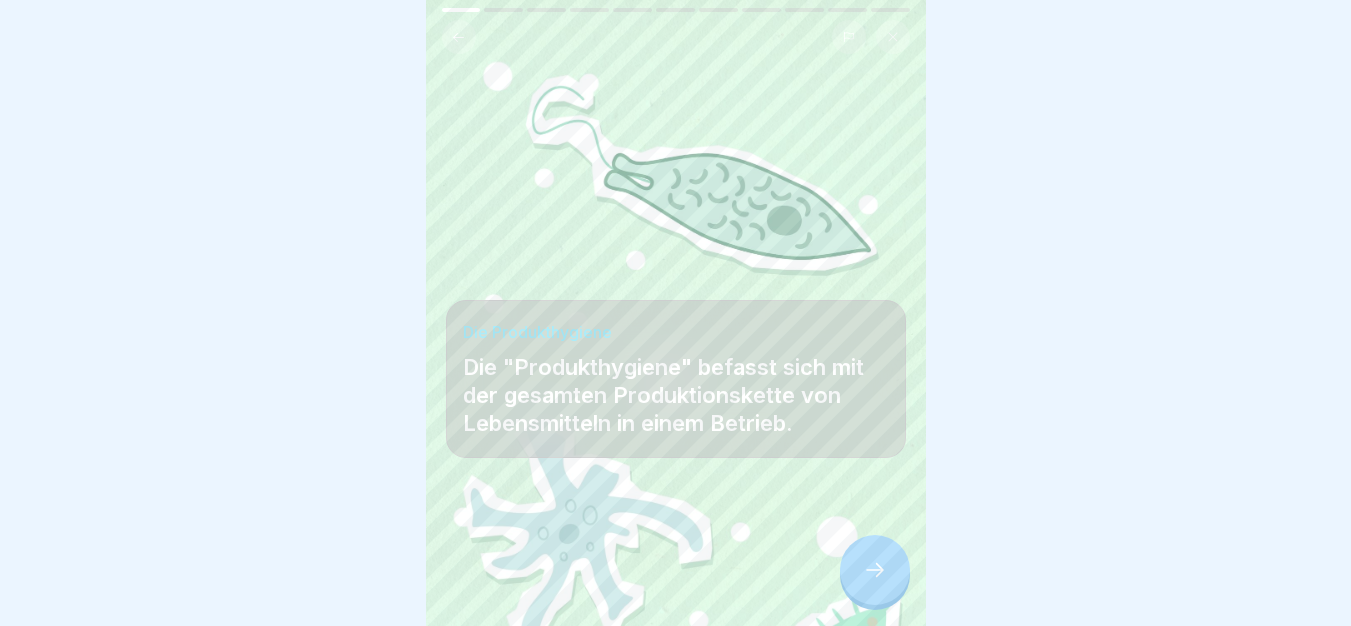 click at bounding box center [875, 570] 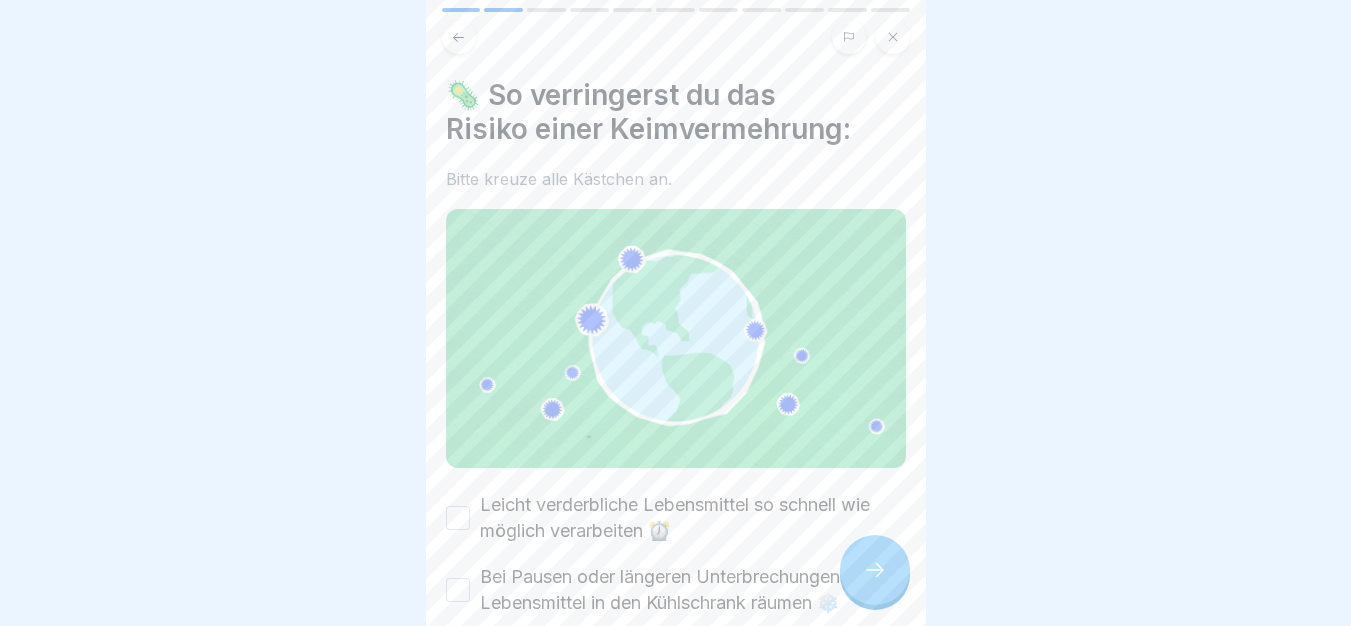 scroll, scrollTop: 15, scrollLeft: 0, axis: vertical 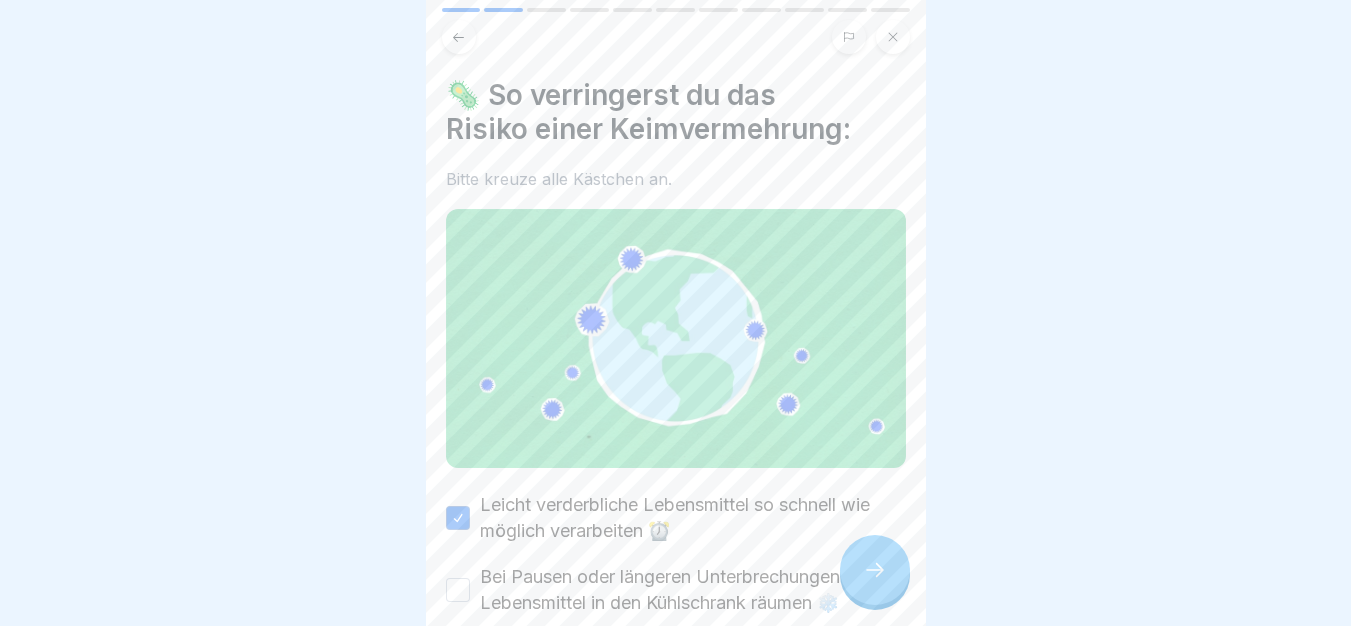 click on "Bei Pausen oder längeren Unterbrechungen die Lebensmittel in den Kühlschrank räumen ❄️" at bounding box center (693, 590) 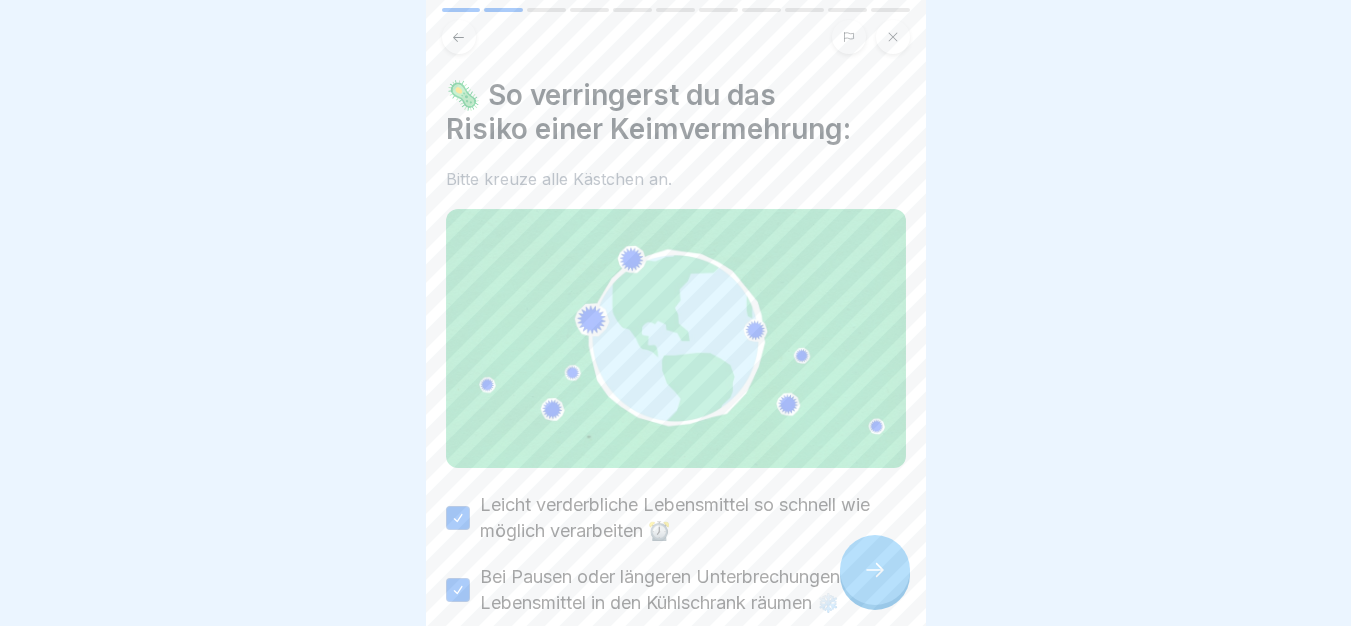 click at bounding box center [875, 570] 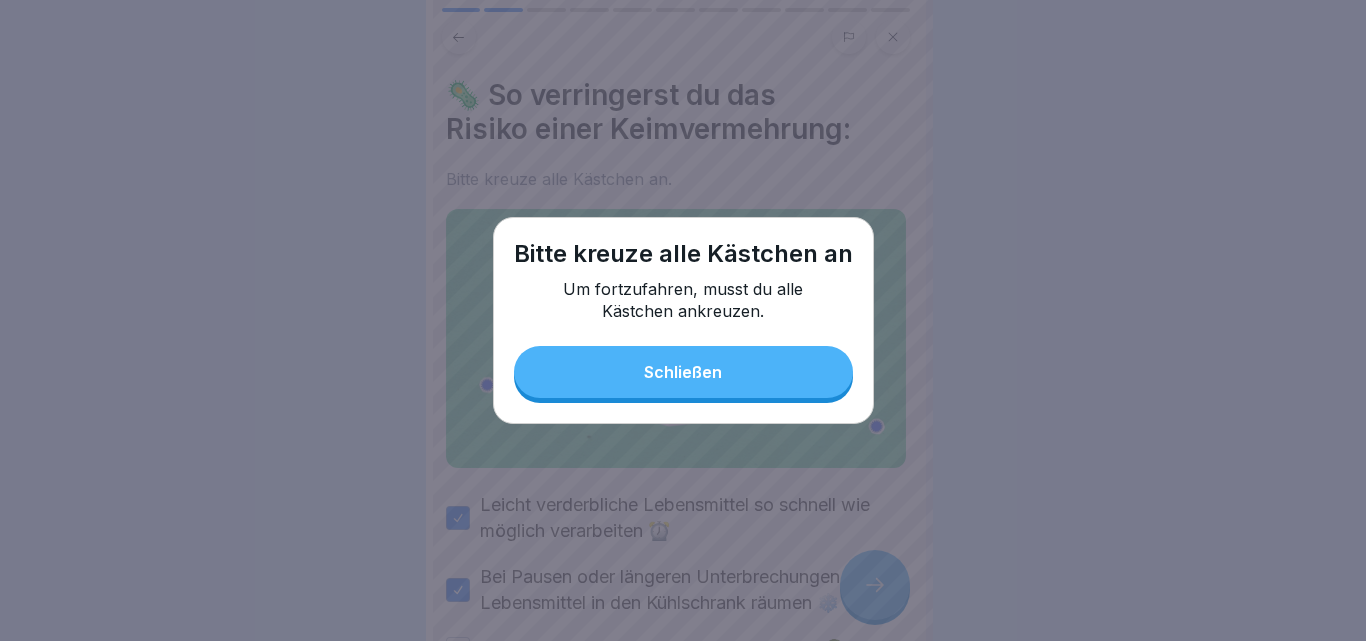 click on "Schließen" at bounding box center (683, 372) 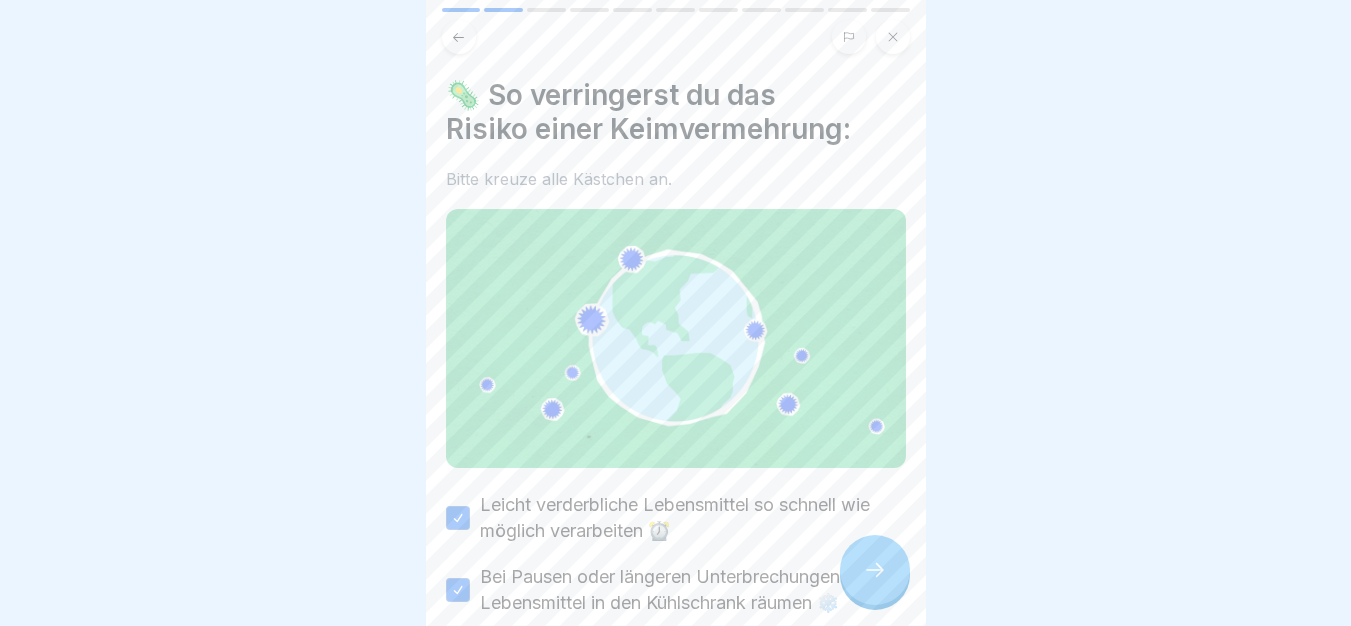 scroll, scrollTop: 147, scrollLeft: 0, axis: vertical 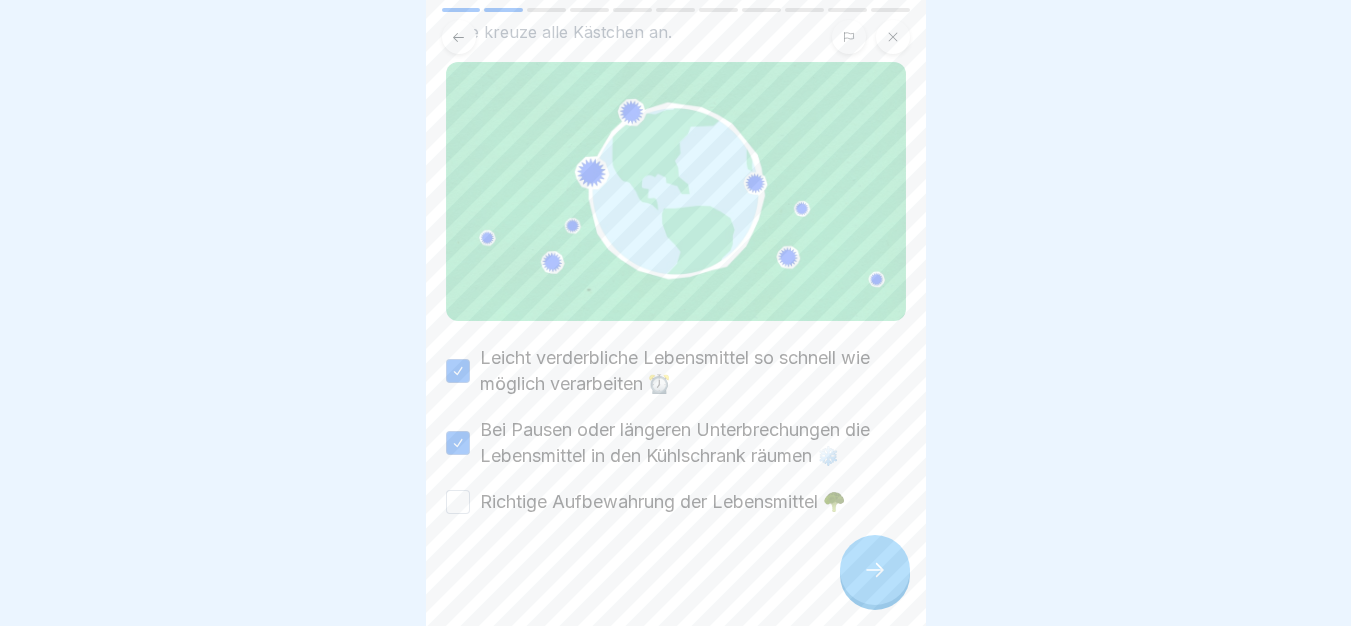 click on "Richtige Aufbewahrung der Lebensmittel 🥦" at bounding box center [662, 502] 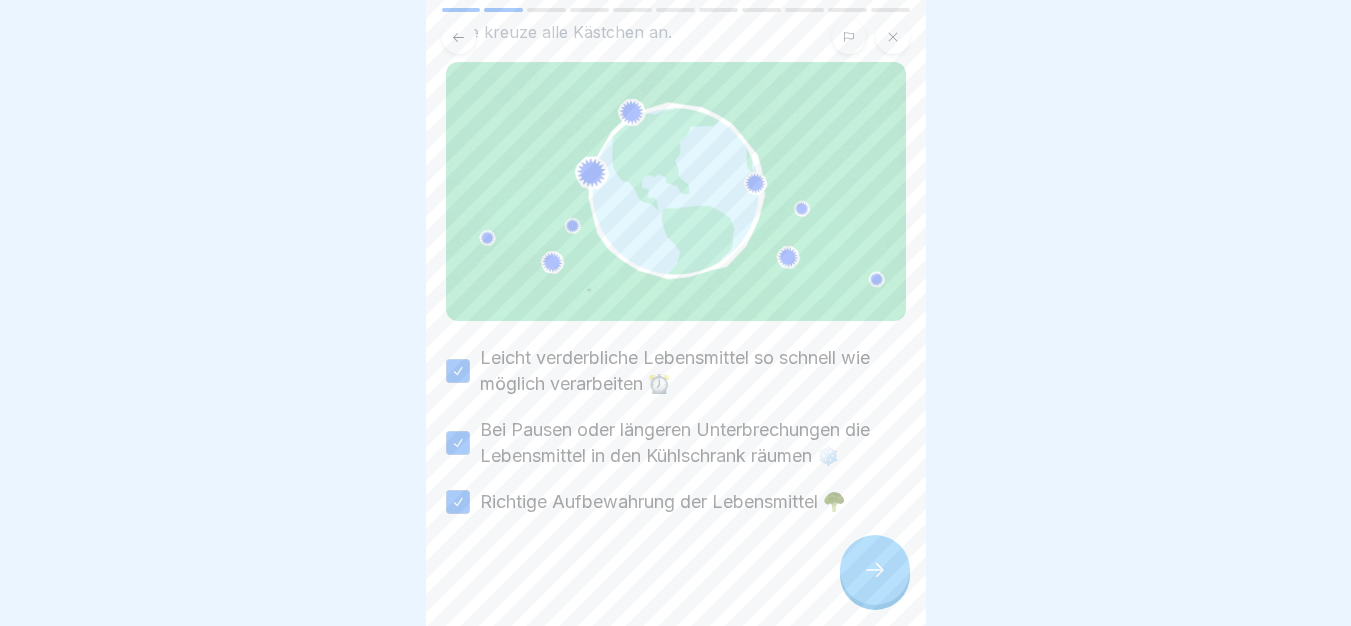 click at bounding box center [875, 570] 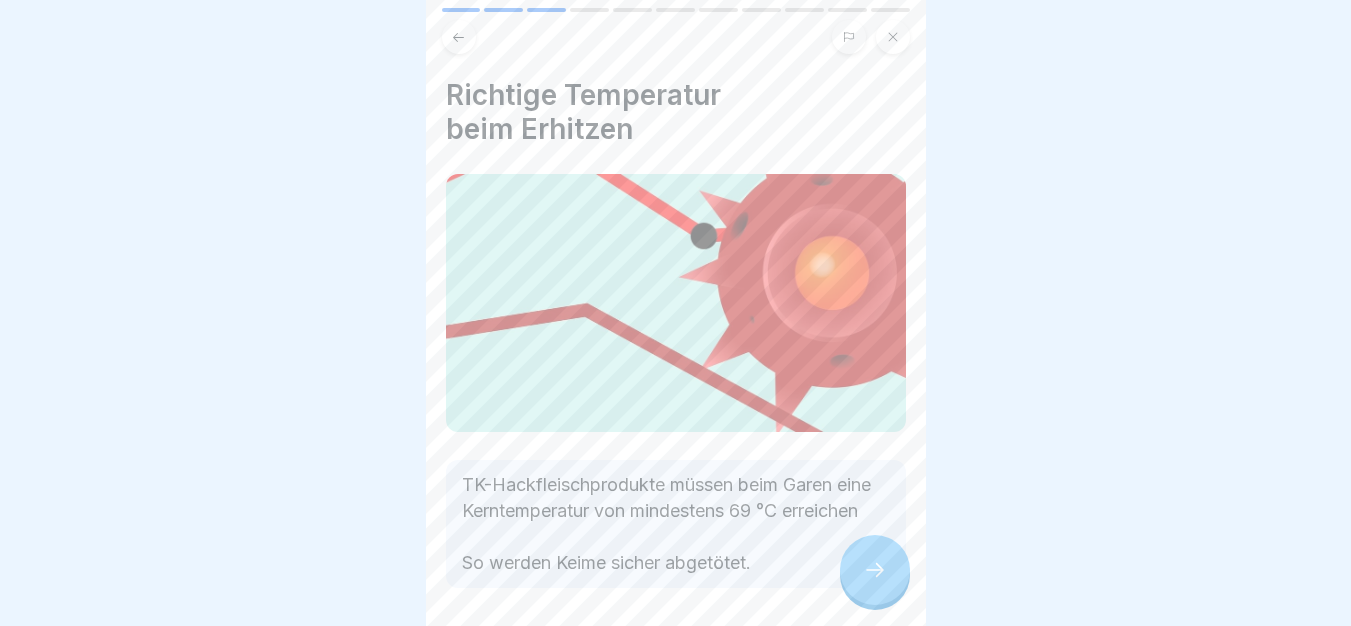 scroll, scrollTop: 100, scrollLeft: 0, axis: vertical 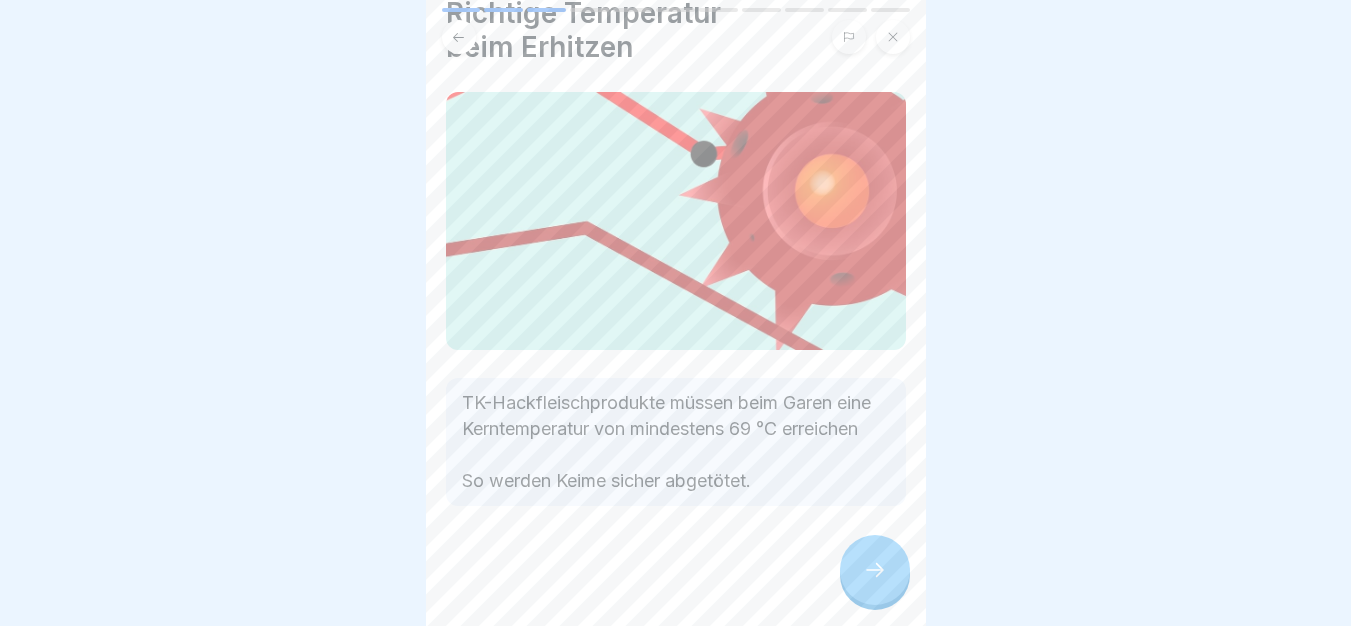 click at bounding box center [875, 570] 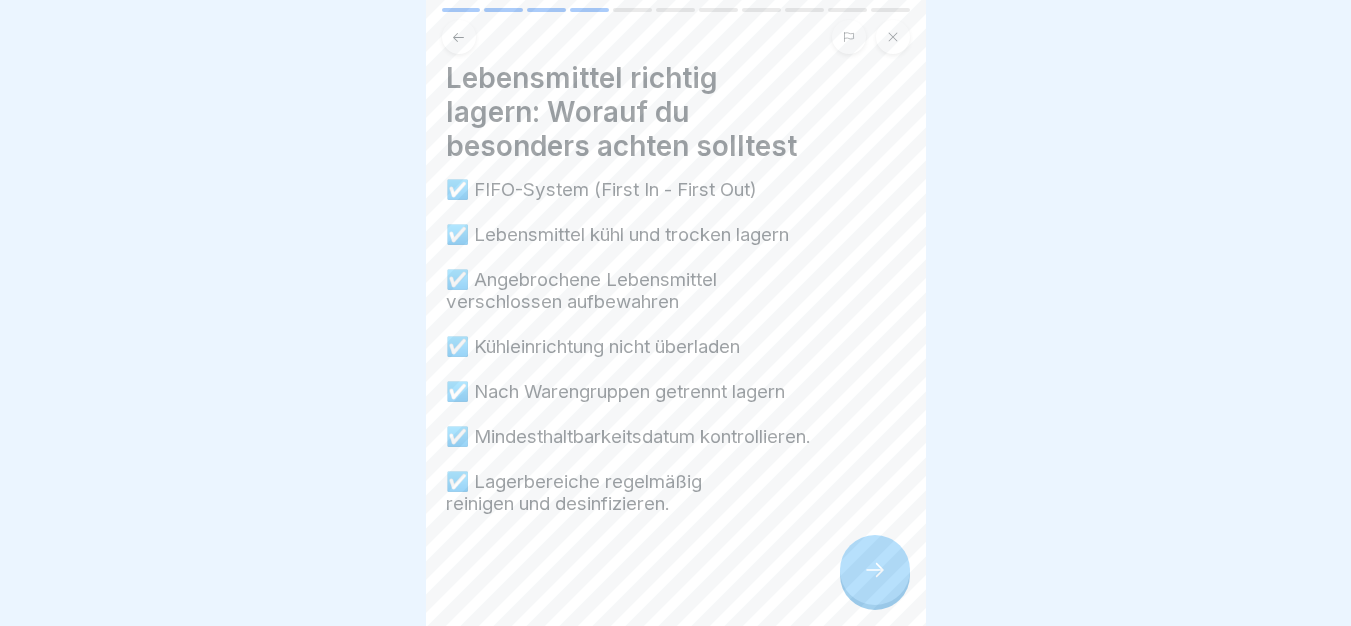 scroll, scrollTop: 27, scrollLeft: 0, axis: vertical 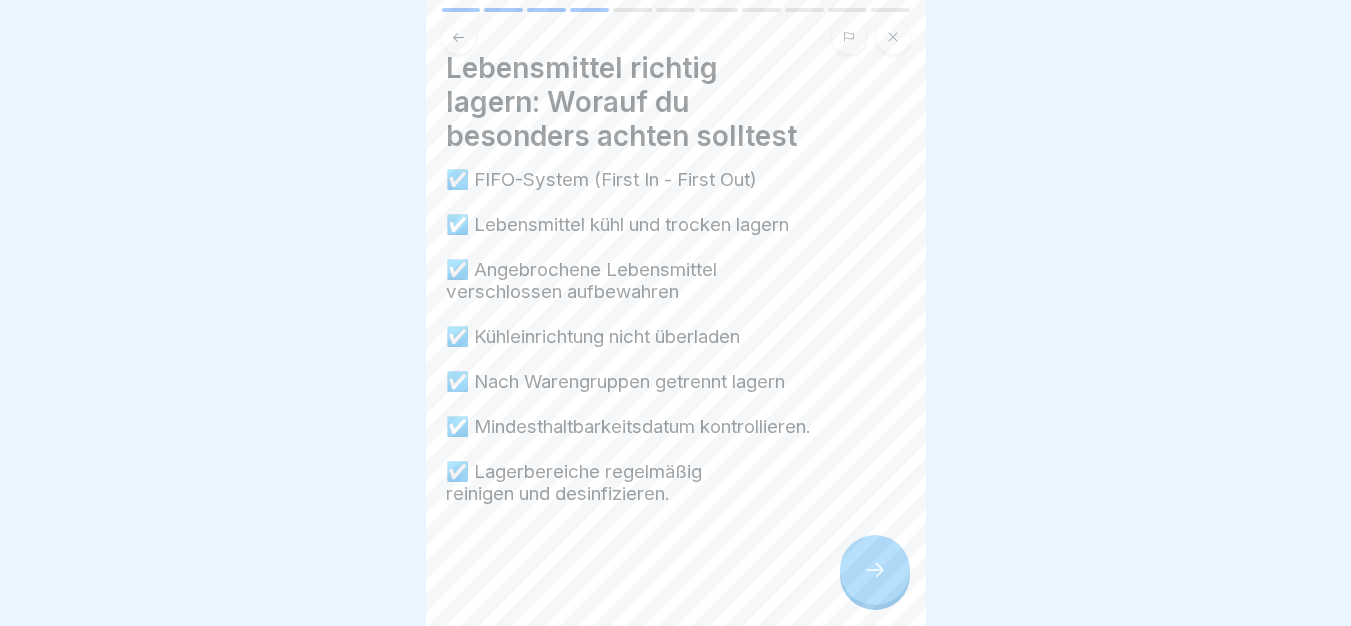 click 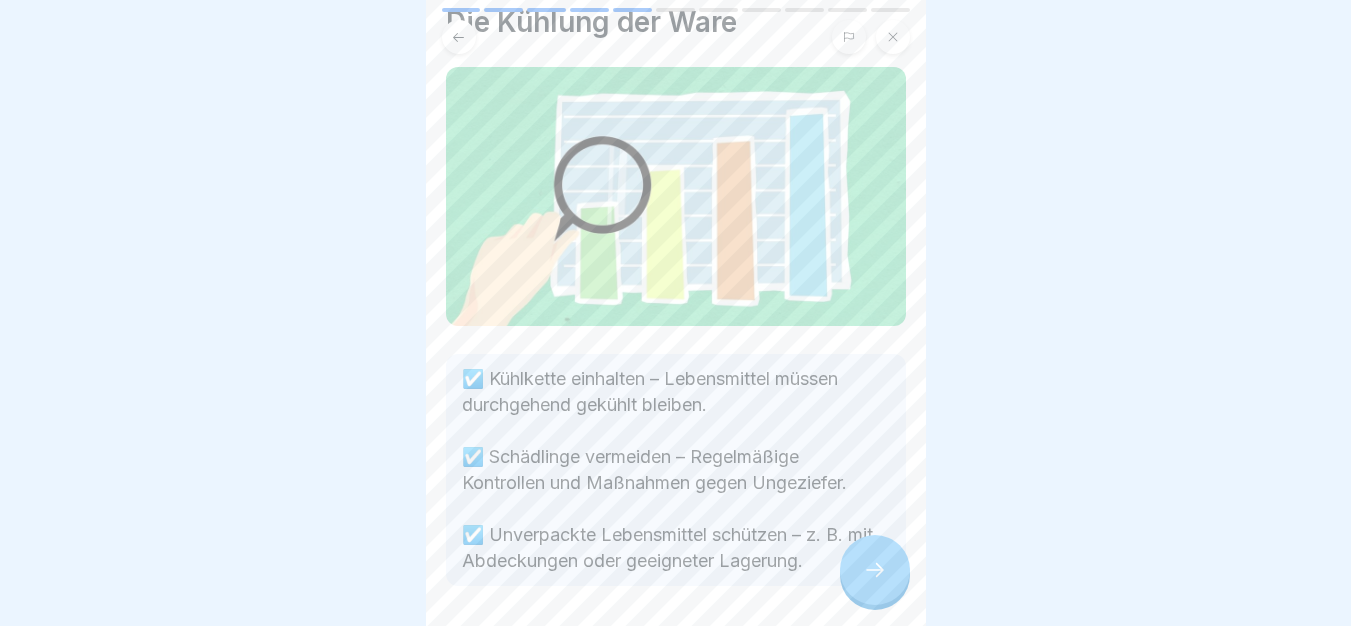 scroll, scrollTop: 144, scrollLeft: 0, axis: vertical 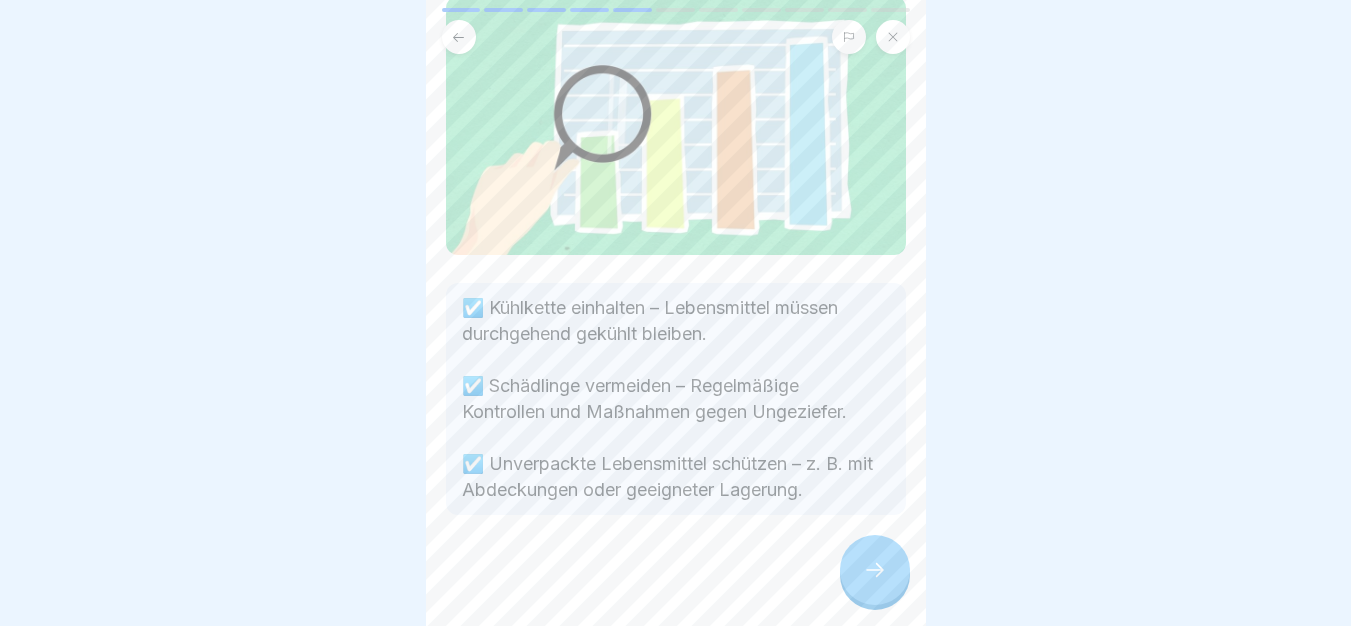 click 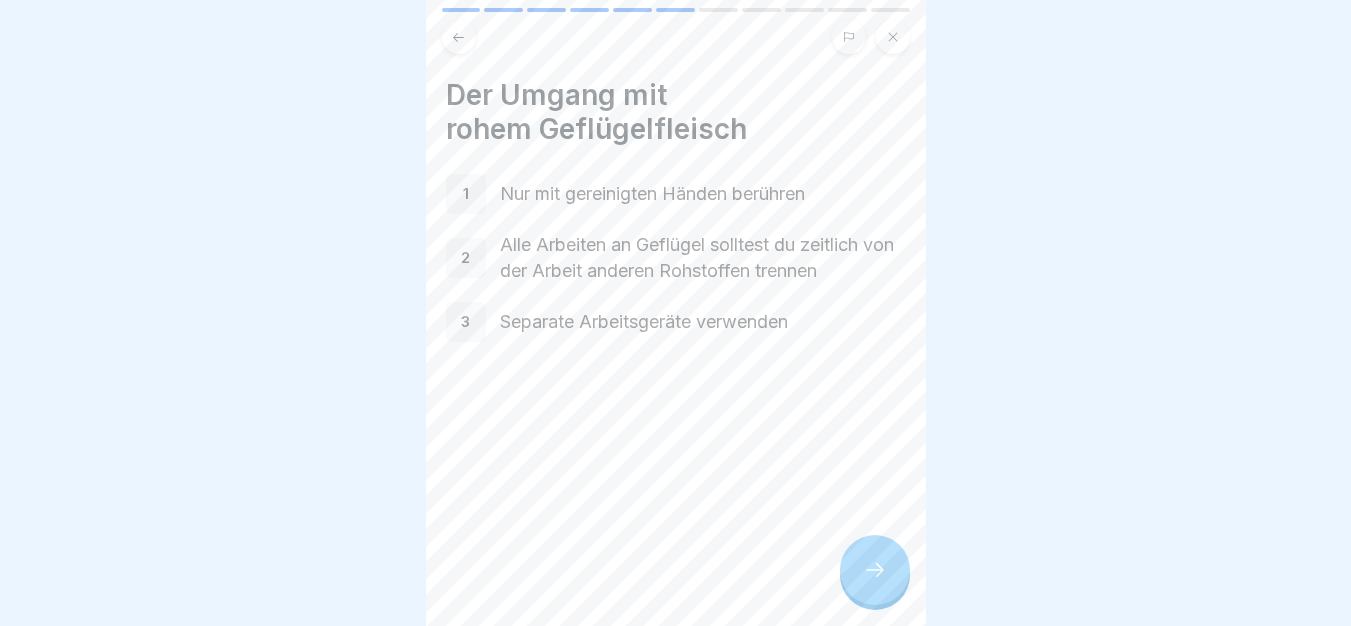 scroll, scrollTop: 15, scrollLeft: 0, axis: vertical 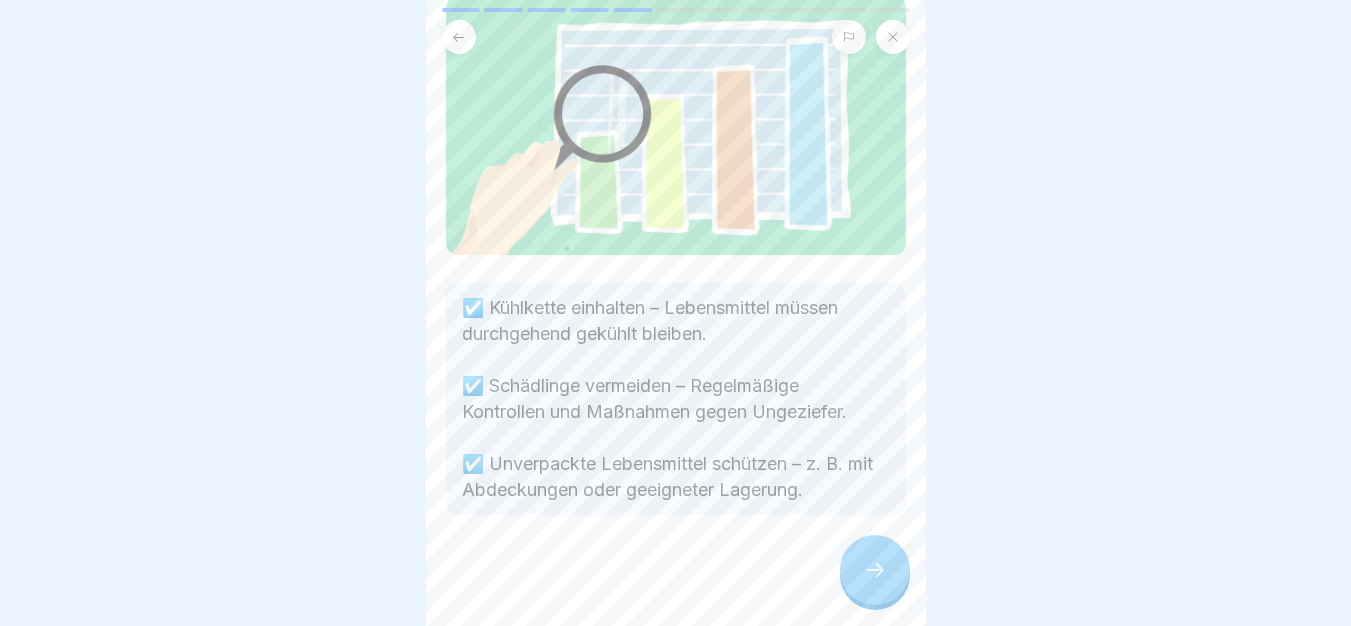 click at bounding box center (875, 570) 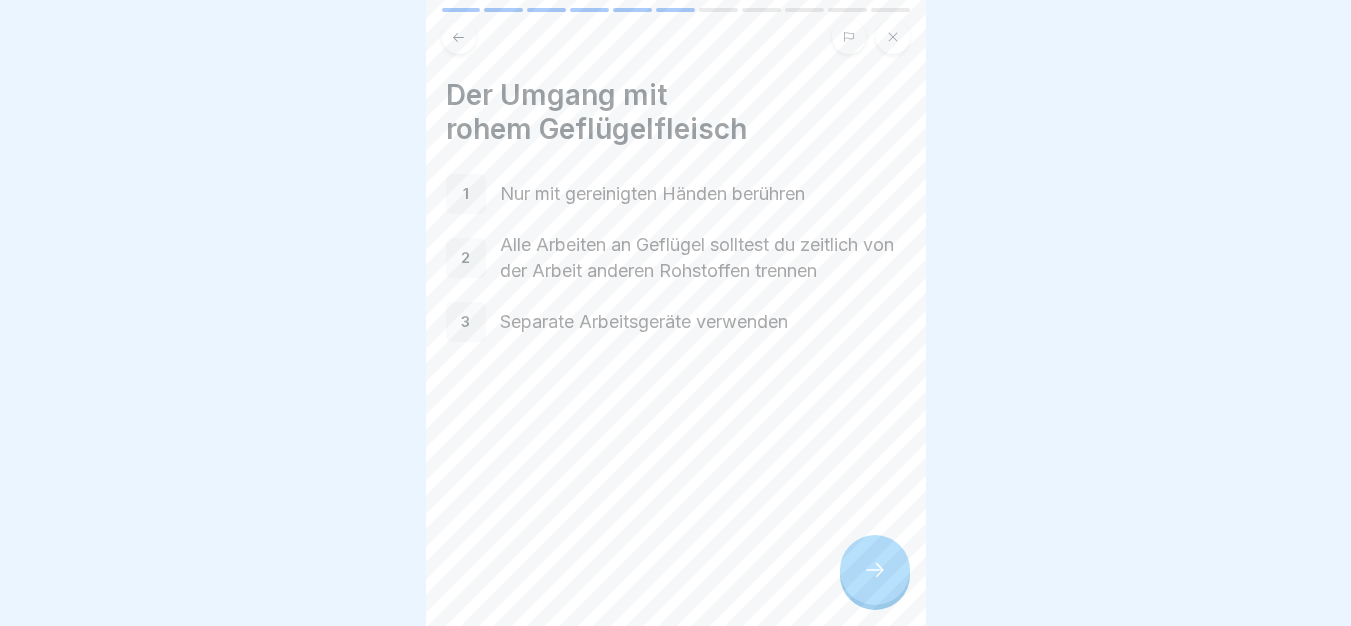 click at bounding box center [875, 570] 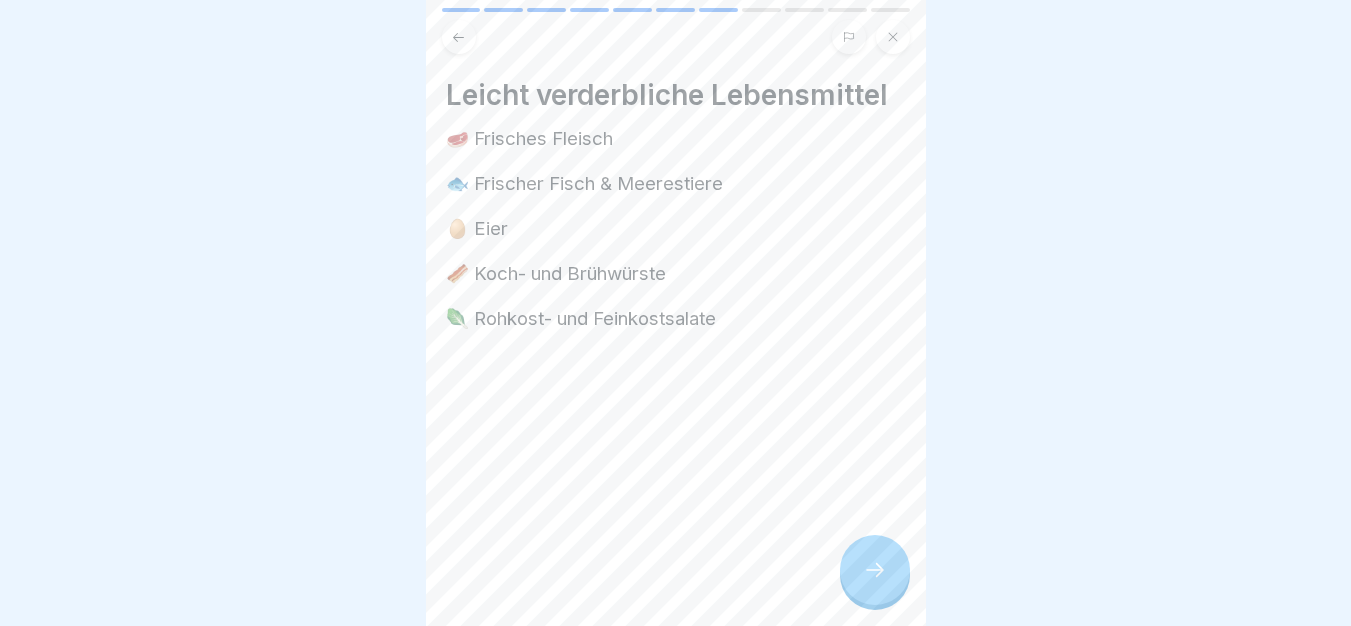 click at bounding box center [875, 570] 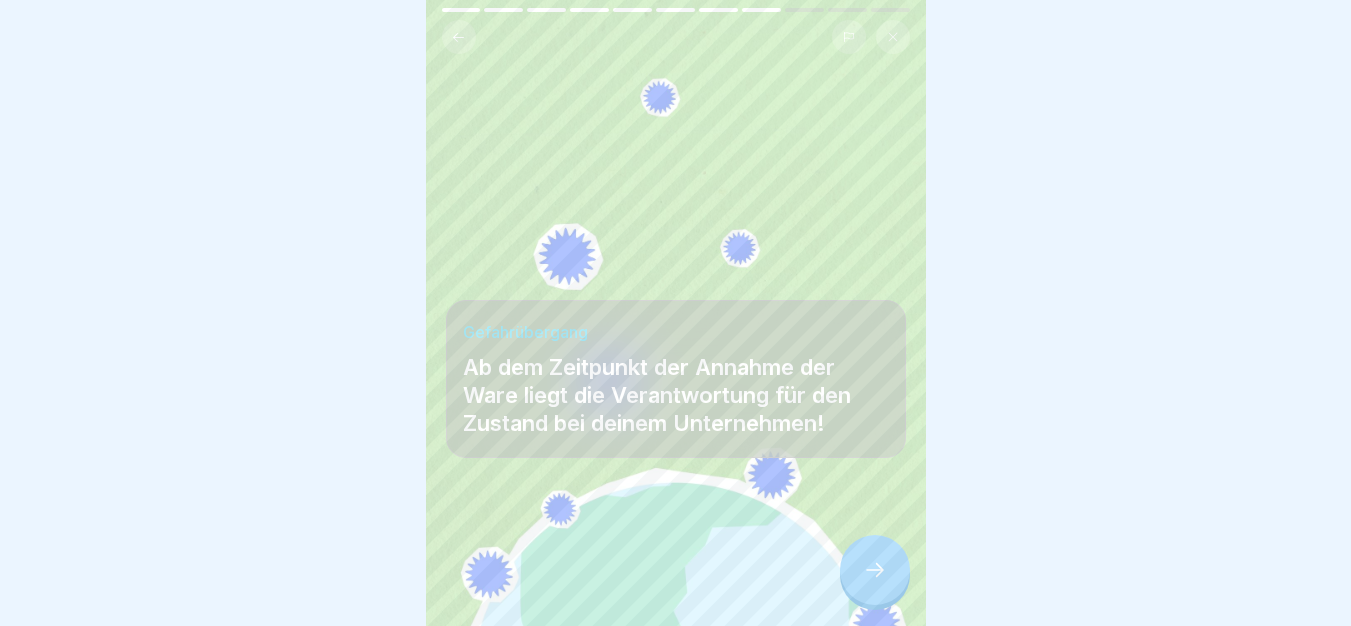 click at bounding box center (875, 570) 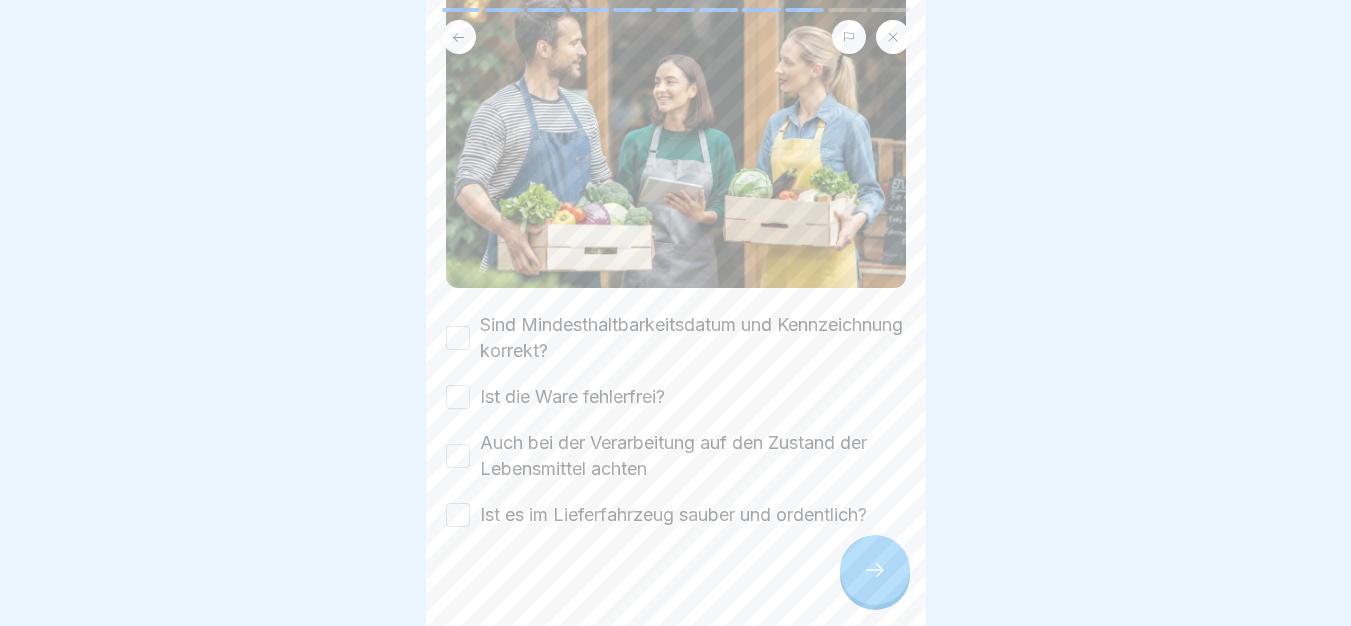scroll, scrollTop: 255, scrollLeft: 0, axis: vertical 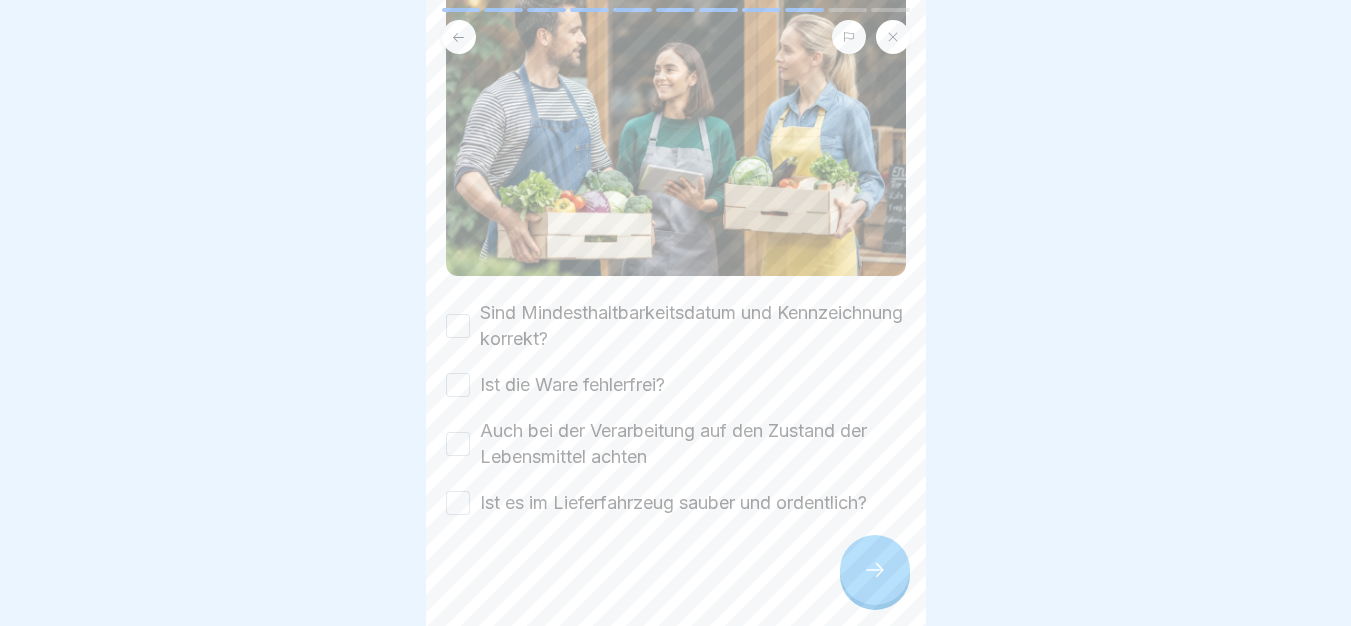 click on "Sind Mindesthaltbarkeitsdatum und Kennzeichnung korrekt?" at bounding box center [693, 326] 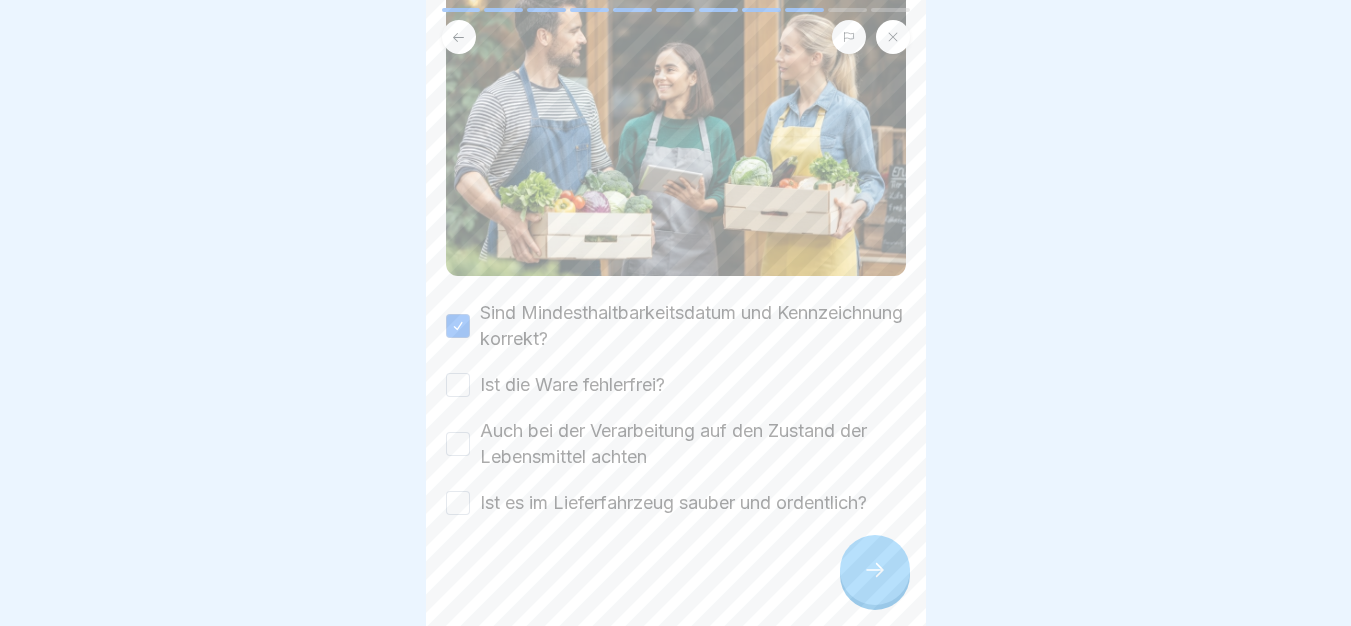 click on "Ist die Ware fehlerfrei?" at bounding box center [572, 385] 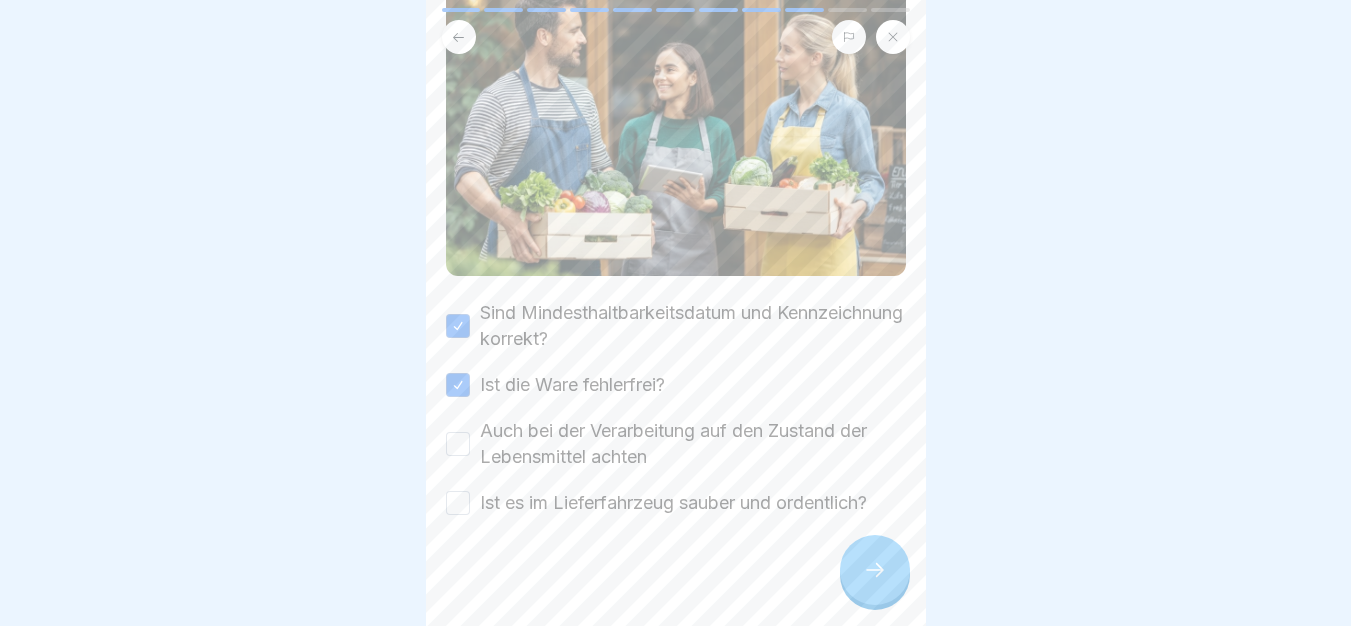 click on "Auch bei der Verarbeitung auf den Zustand der Lebensmittel achten" at bounding box center [693, 444] 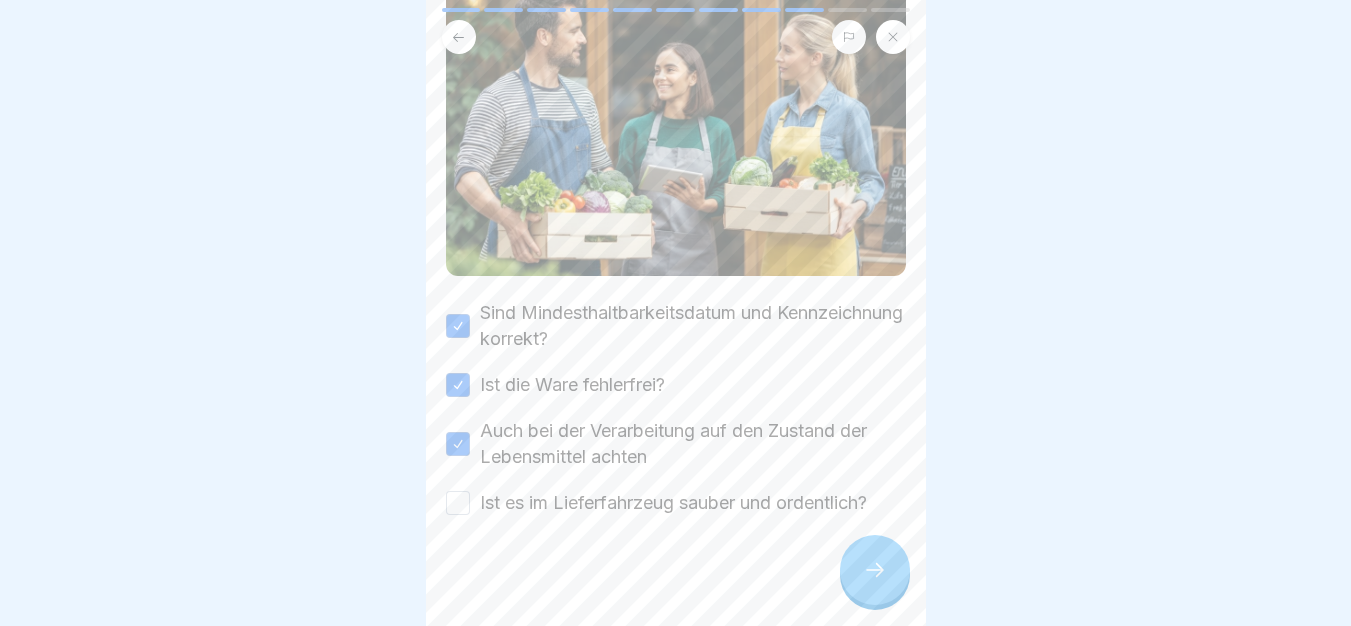 click on "Ist es im Lieferfahrzeug sauber und ordentlich?" at bounding box center (673, 503) 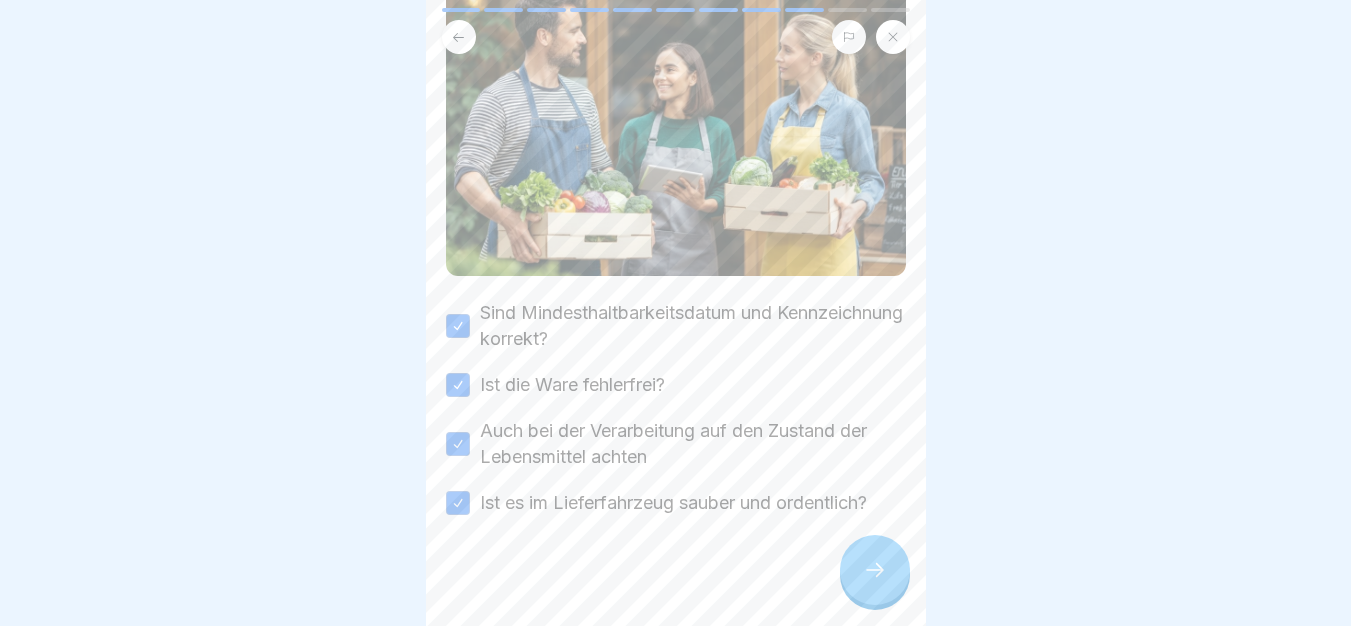 click at bounding box center (875, 570) 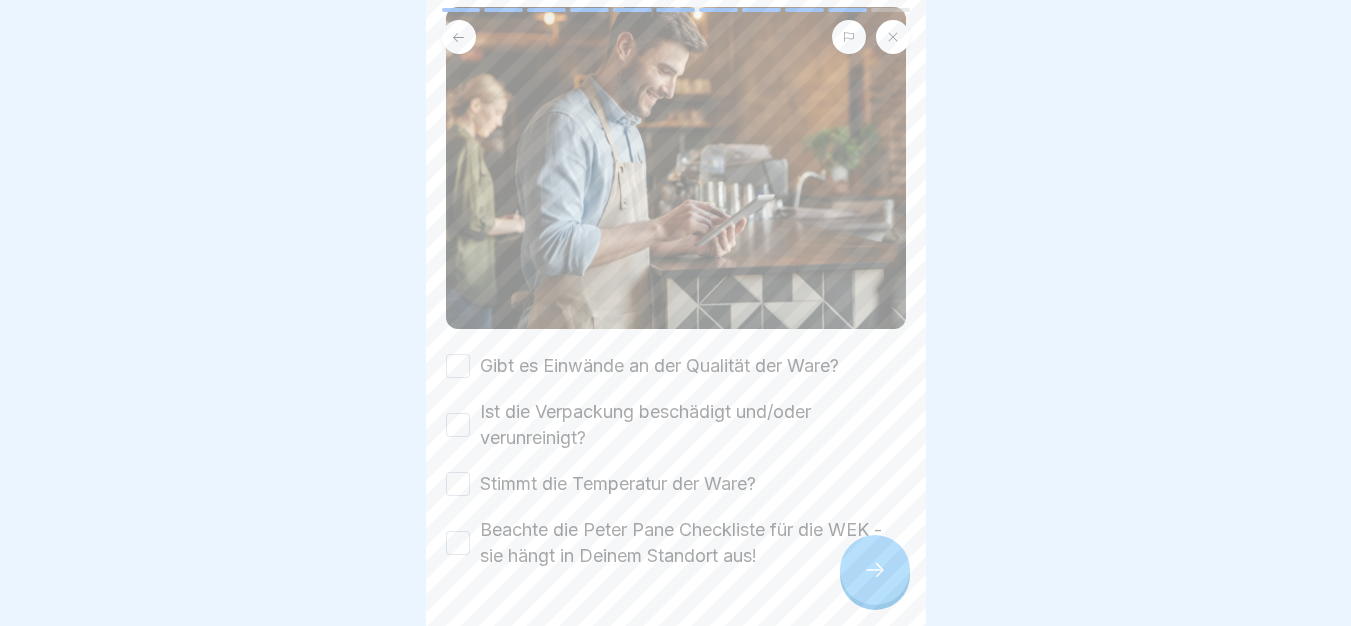 scroll, scrollTop: 255, scrollLeft: 0, axis: vertical 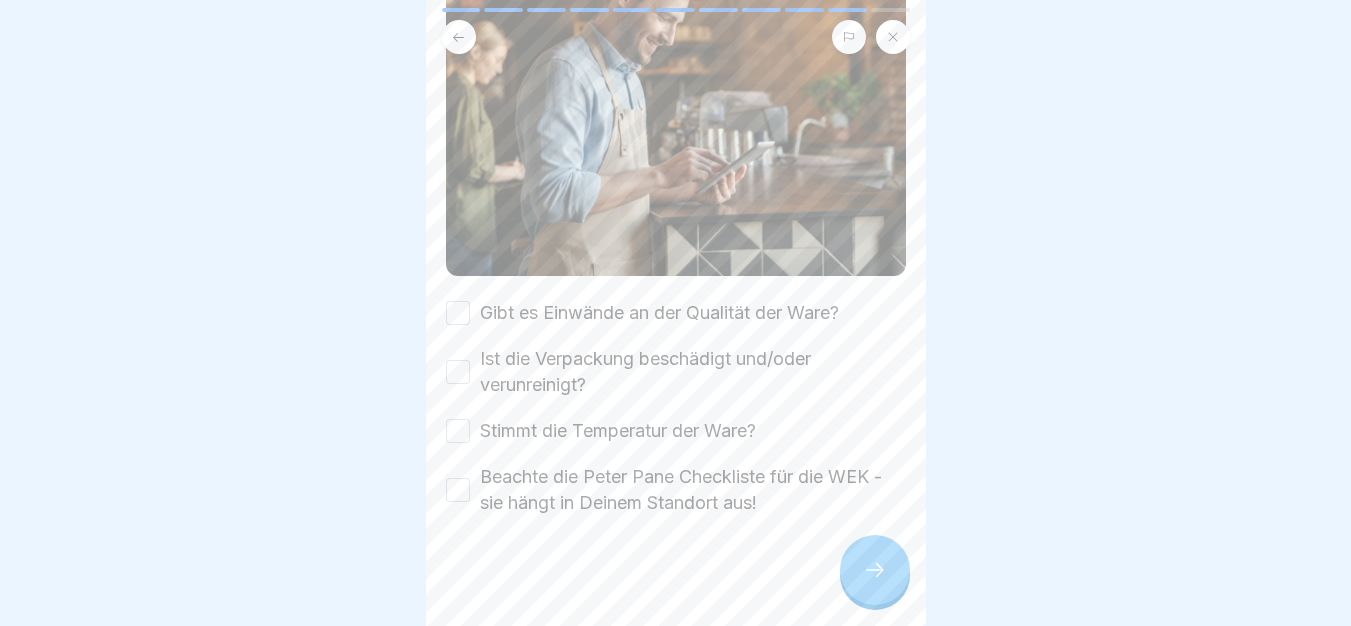 click on "Gibt es Einwände an der Qualität der Ware?" at bounding box center (659, 313) 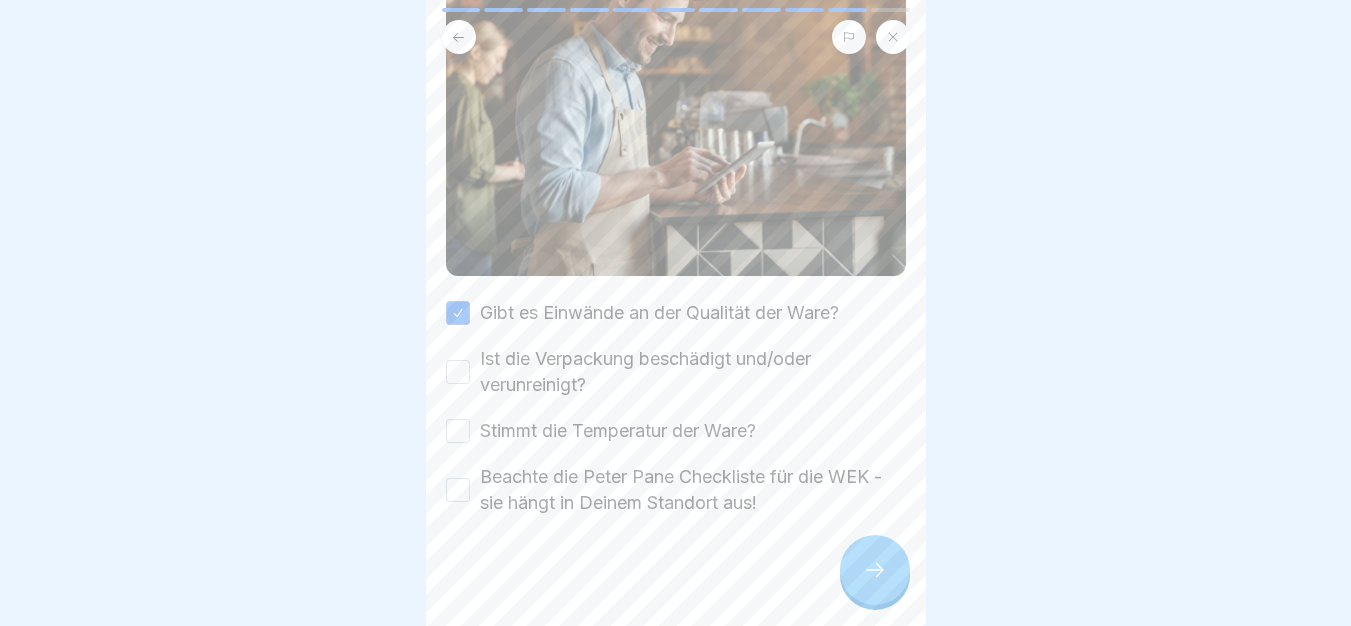 click on "Ist die Verpackung beschädigt und/oder verunreinigt?" at bounding box center [693, 372] 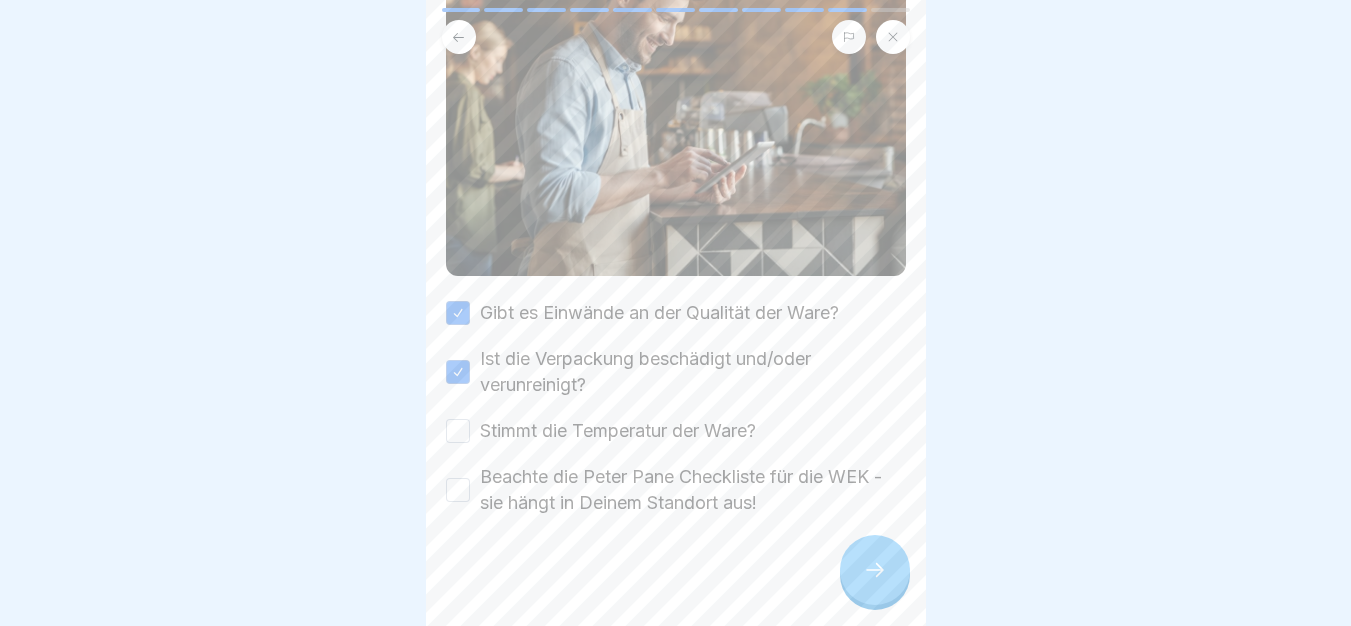 click on "Stimmt die Temperatur der Ware?" at bounding box center (618, 431) 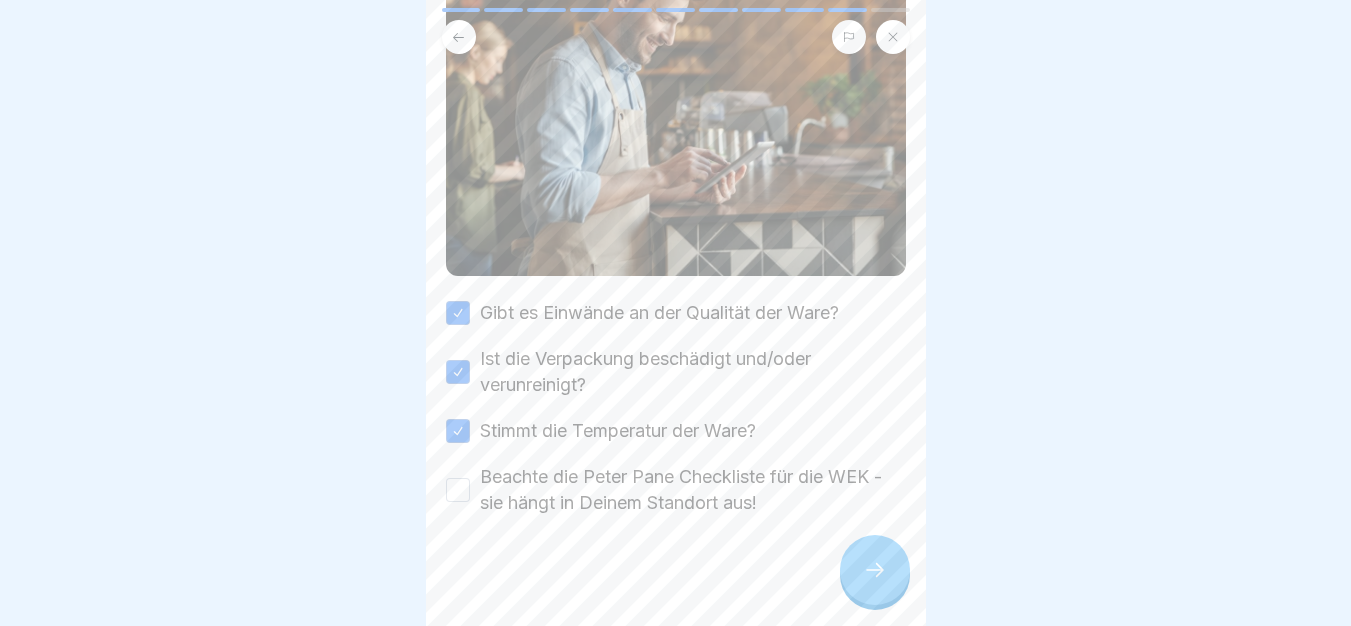 click on "Beachte die Peter Pane Checkliste für die WEK - sie hängt in Deinem Standort aus!" at bounding box center (693, 490) 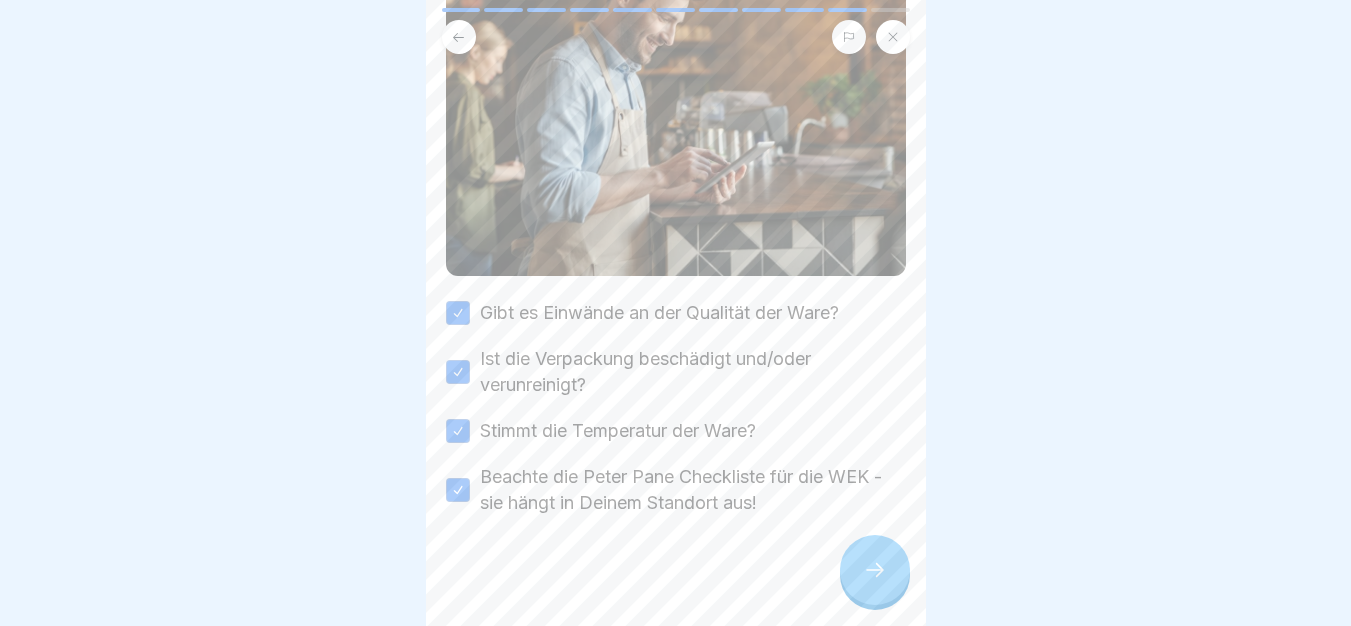 click at bounding box center (875, 570) 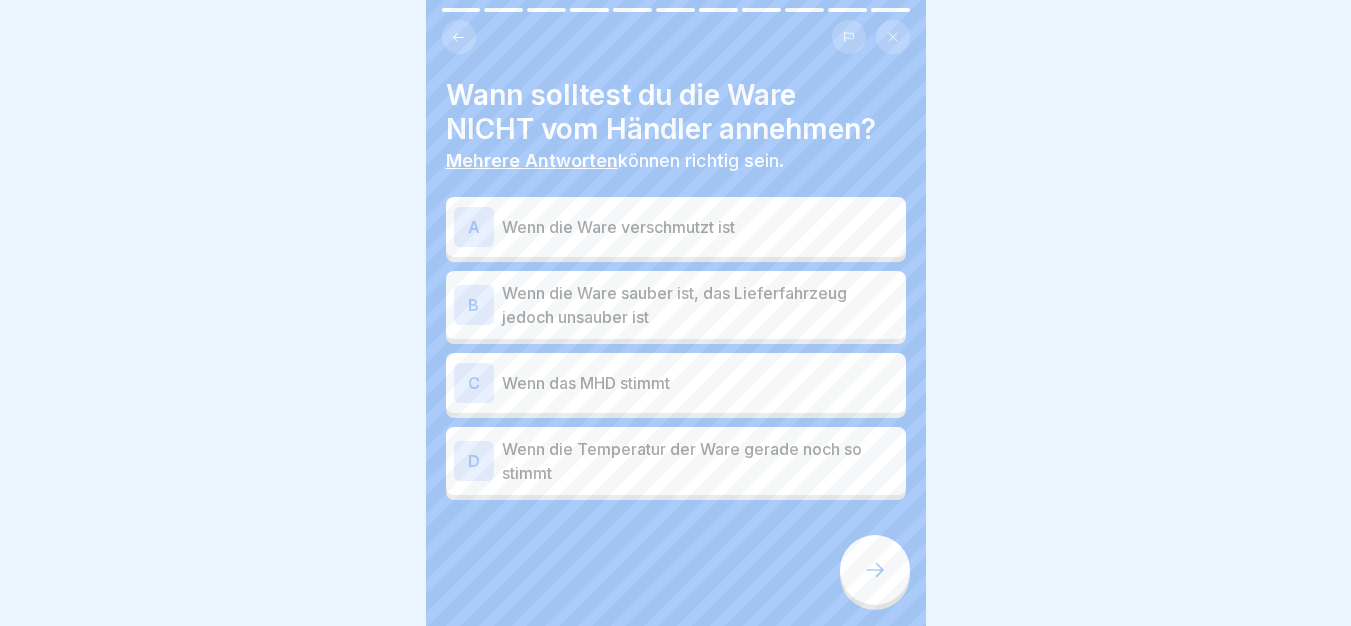 click on "Wenn die Ware verschmutzt ist" at bounding box center [700, 227] 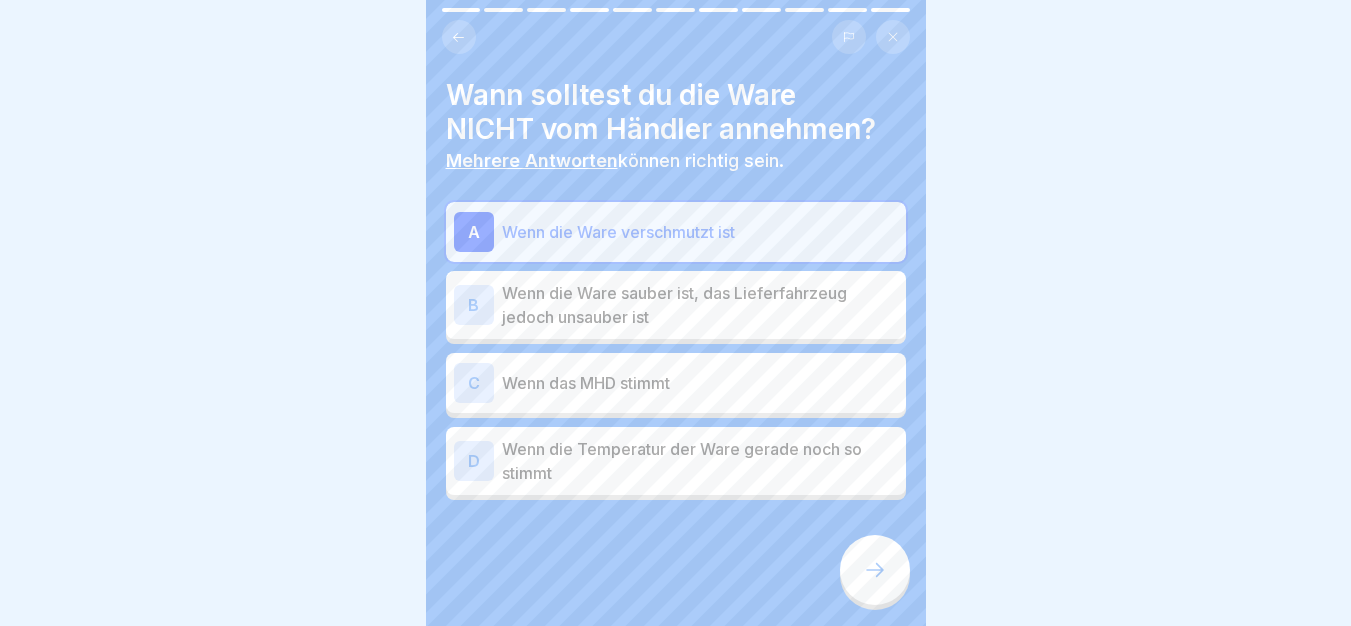 click on "Wenn die Ware sauber ist, das Lieferfahrzeug jedoch unsauber ist" at bounding box center (700, 305) 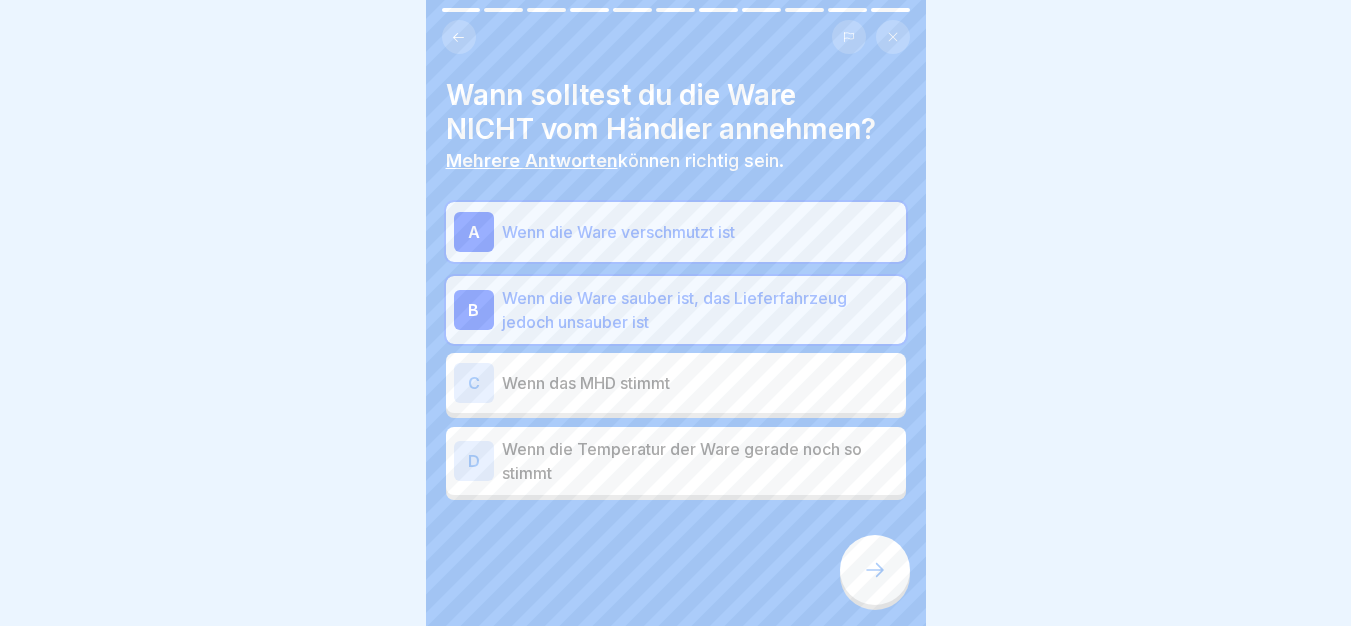click 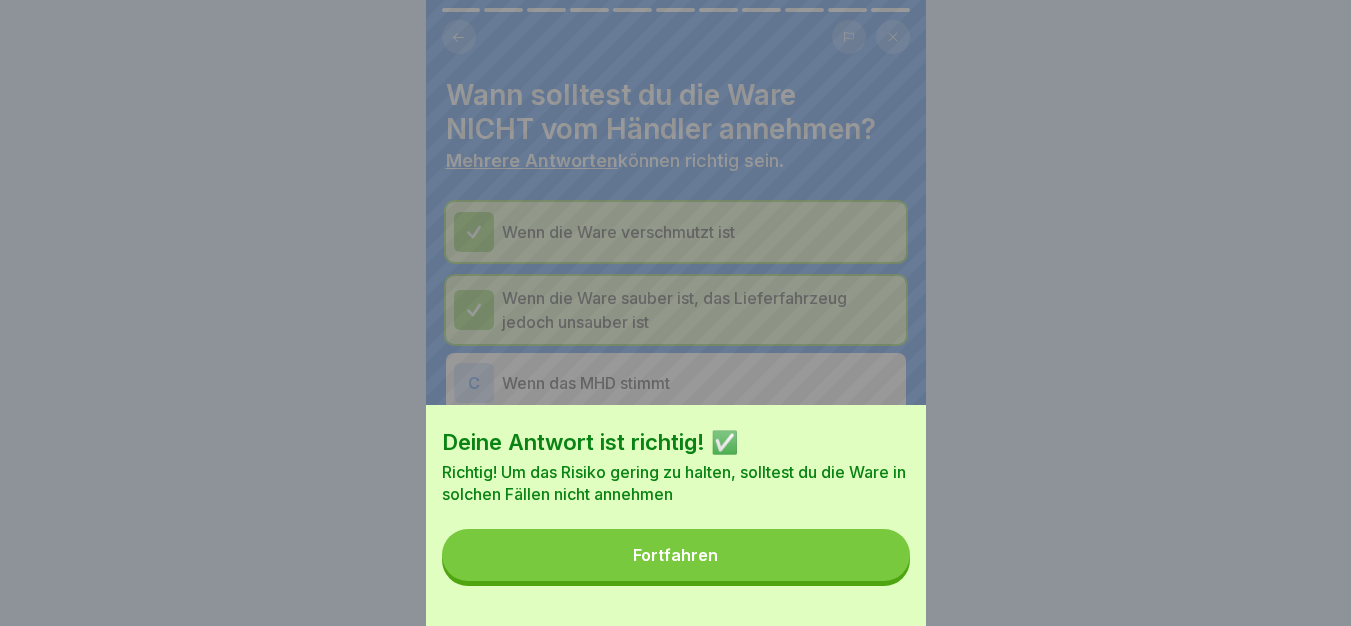 click on "Fortfahren" at bounding box center (676, 555) 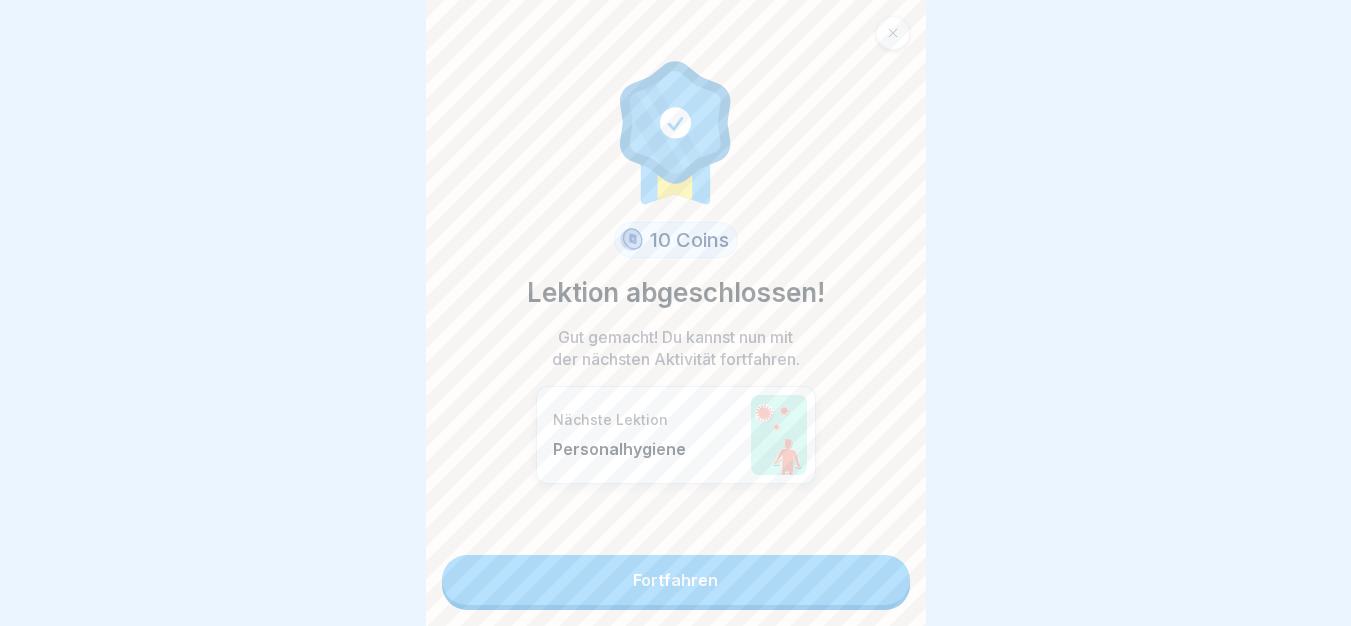 click on "Fortfahren" at bounding box center (676, 580) 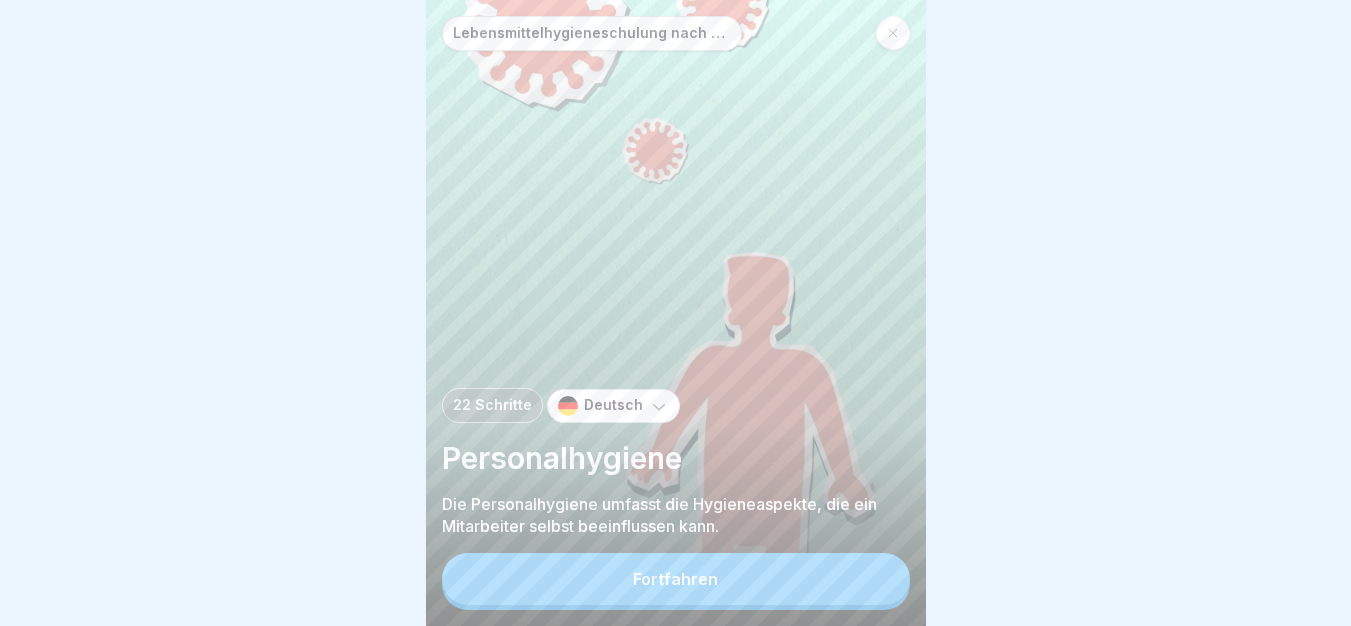 click on "Fortfahren" at bounding box center (676, 579) 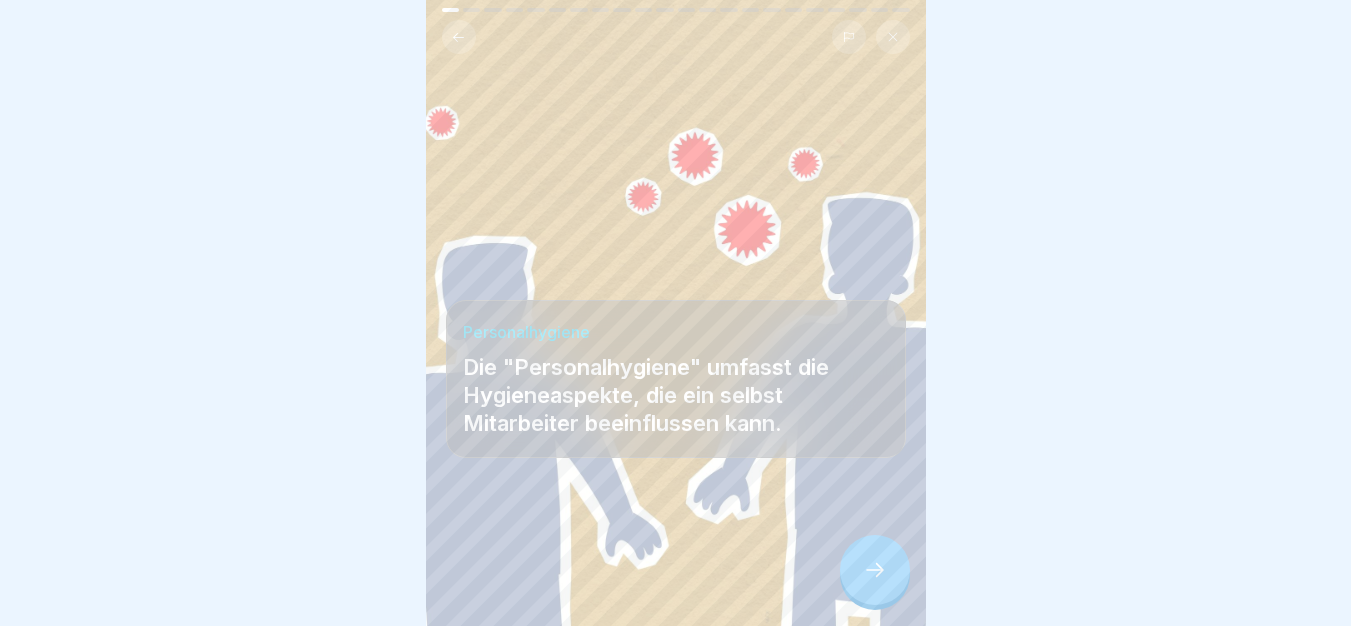 scroll, scrollTop: 15, scrollLeft: 0, axis: vertical 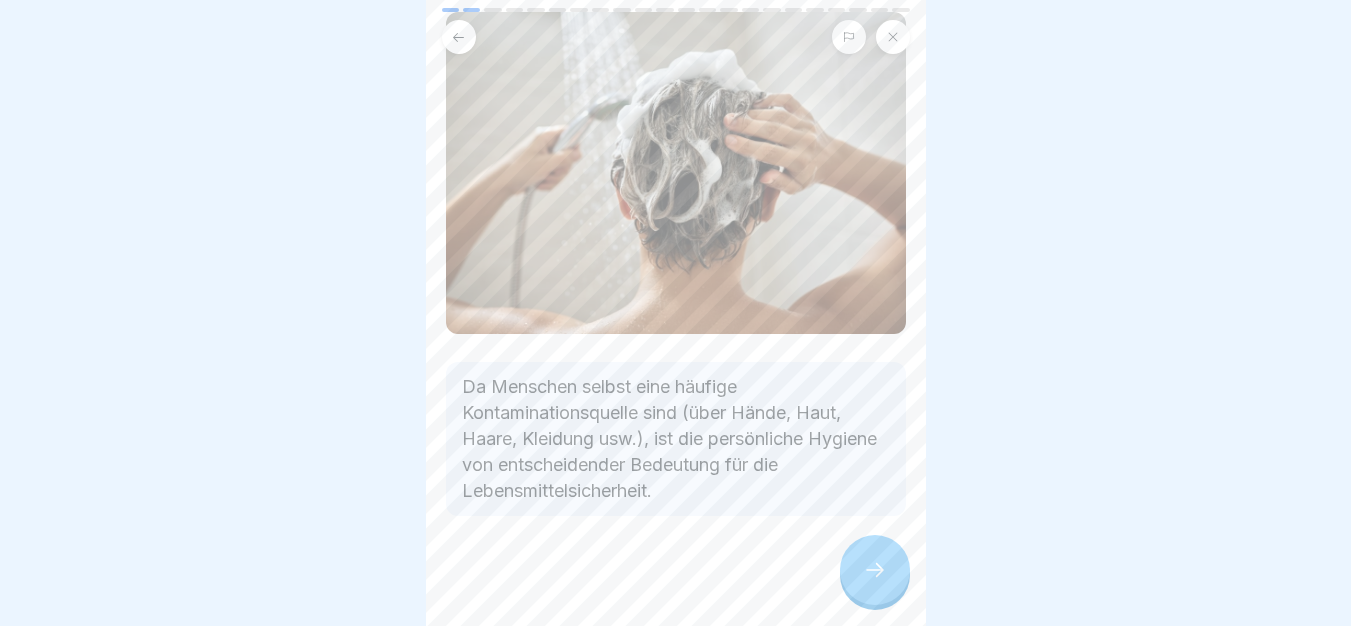 click at bounding box center (875, 570) 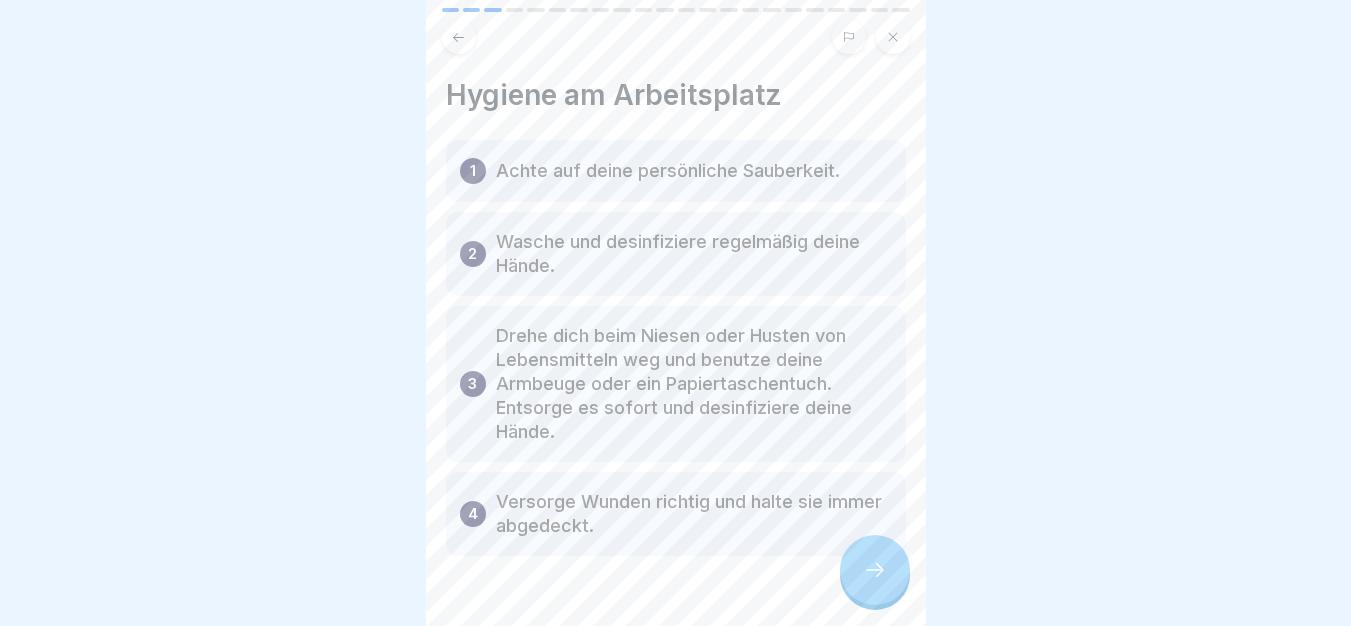 click 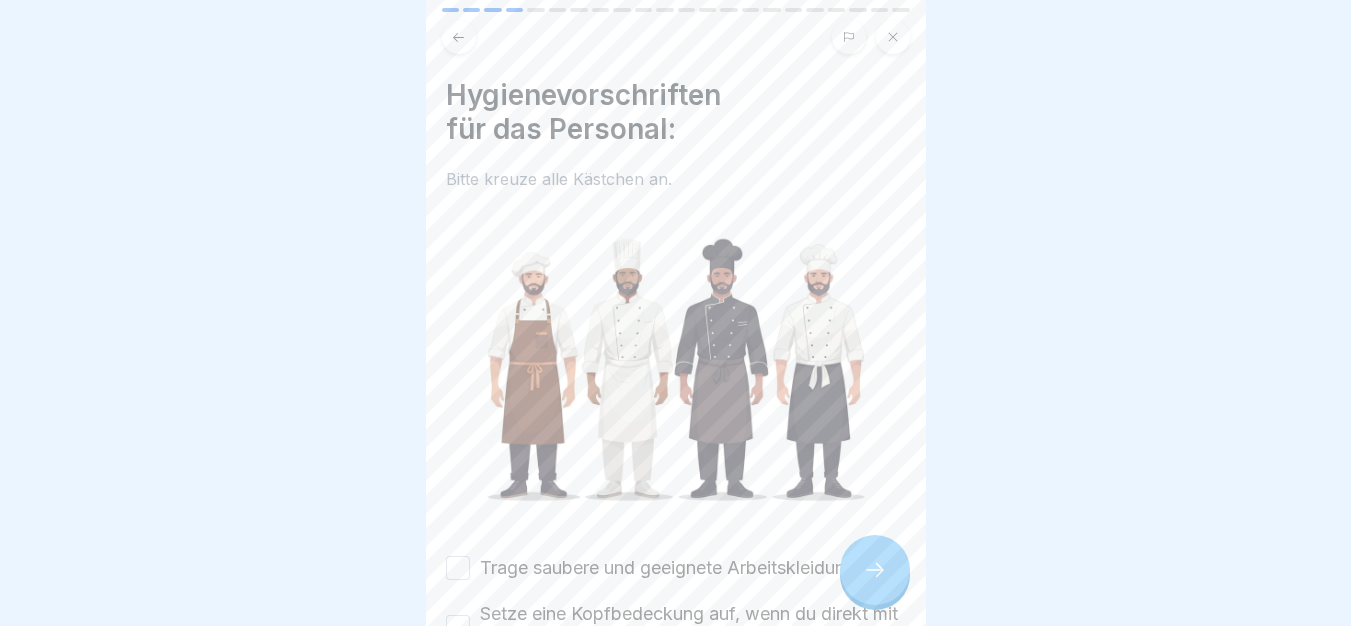 click at bounding box center (676, 370) 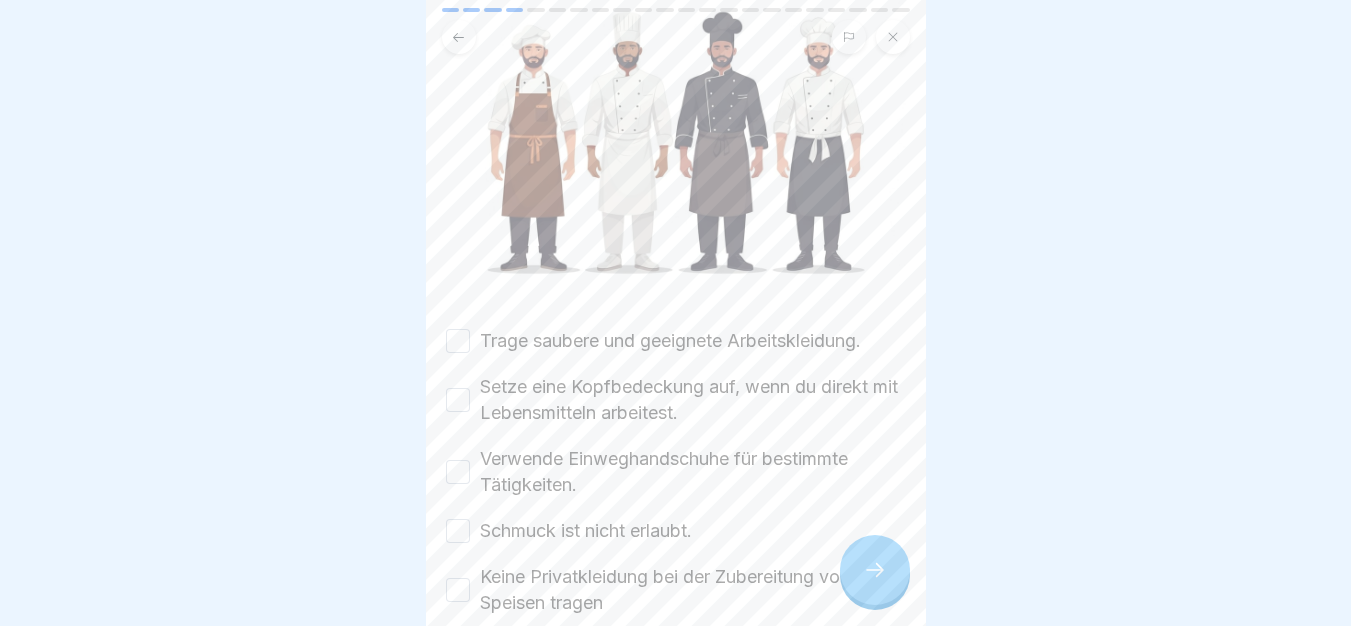 scroll, scrollTop: 327, scrollLeft: 0, axis: vertical 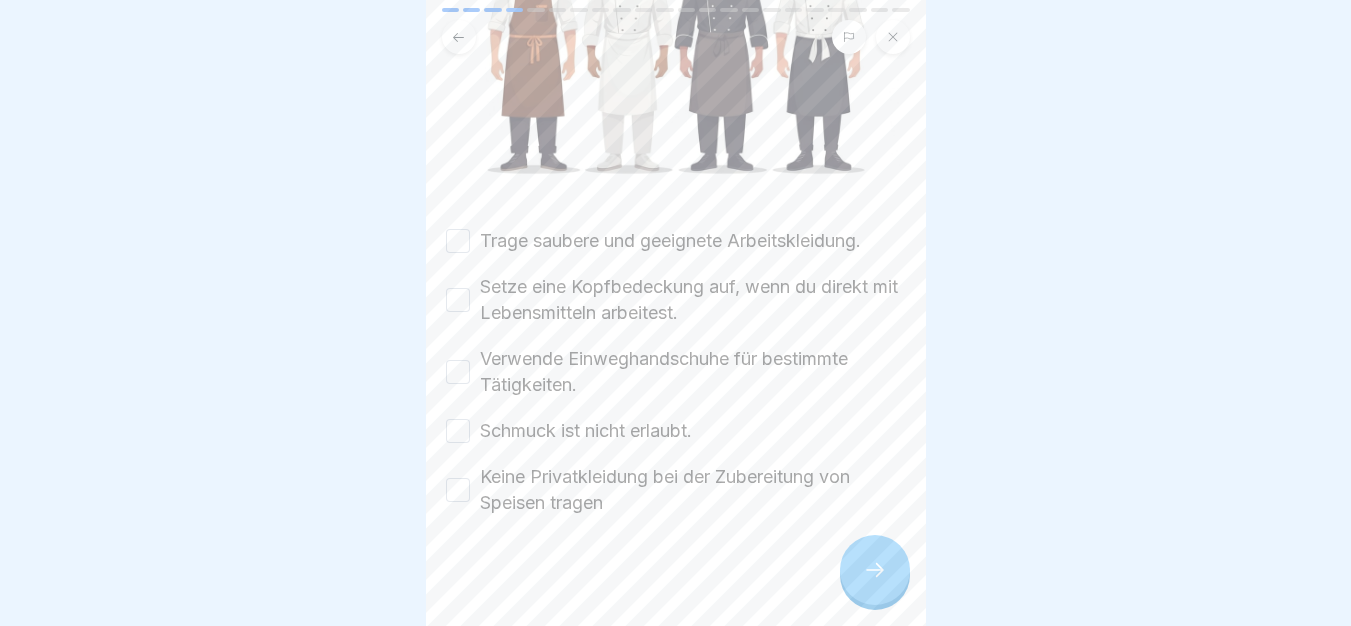 click on "Trage saubere und geeignete Arbeitskleidung." at bounding box center [670, 241] 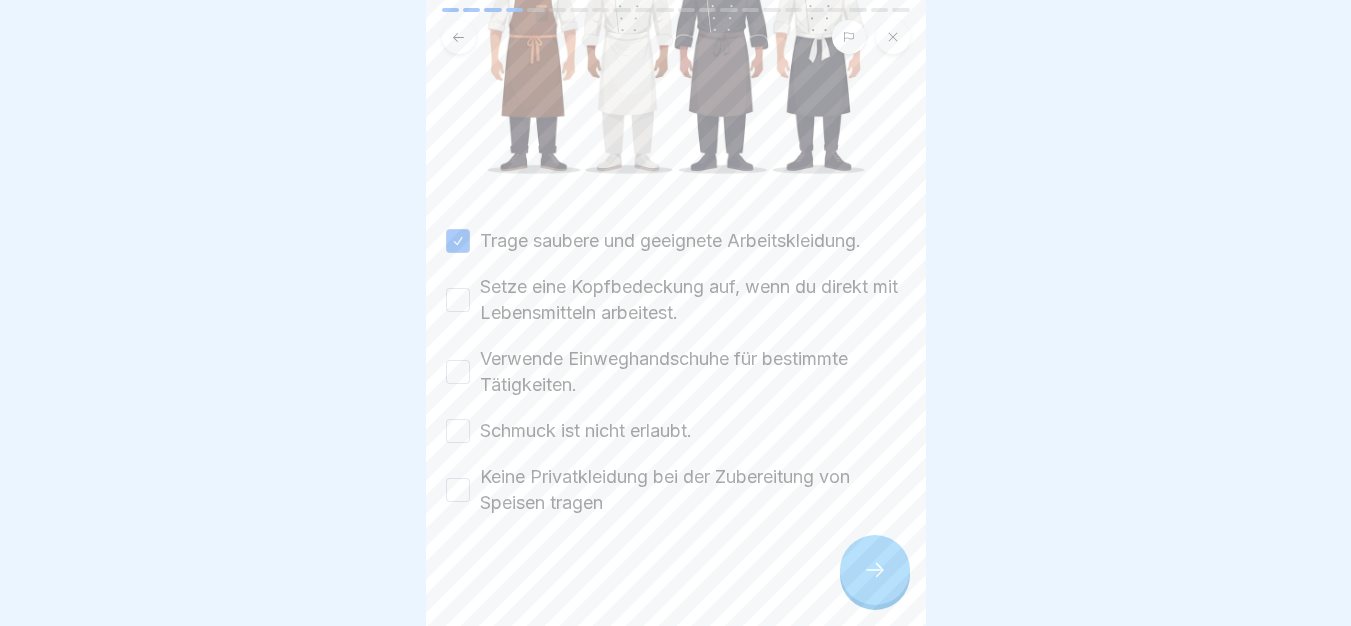 click on "Setze eine Kopfbedeckung auf, wenn du direkt mit Lebensmitteln arbeitest." at bounding box center (693, 300) 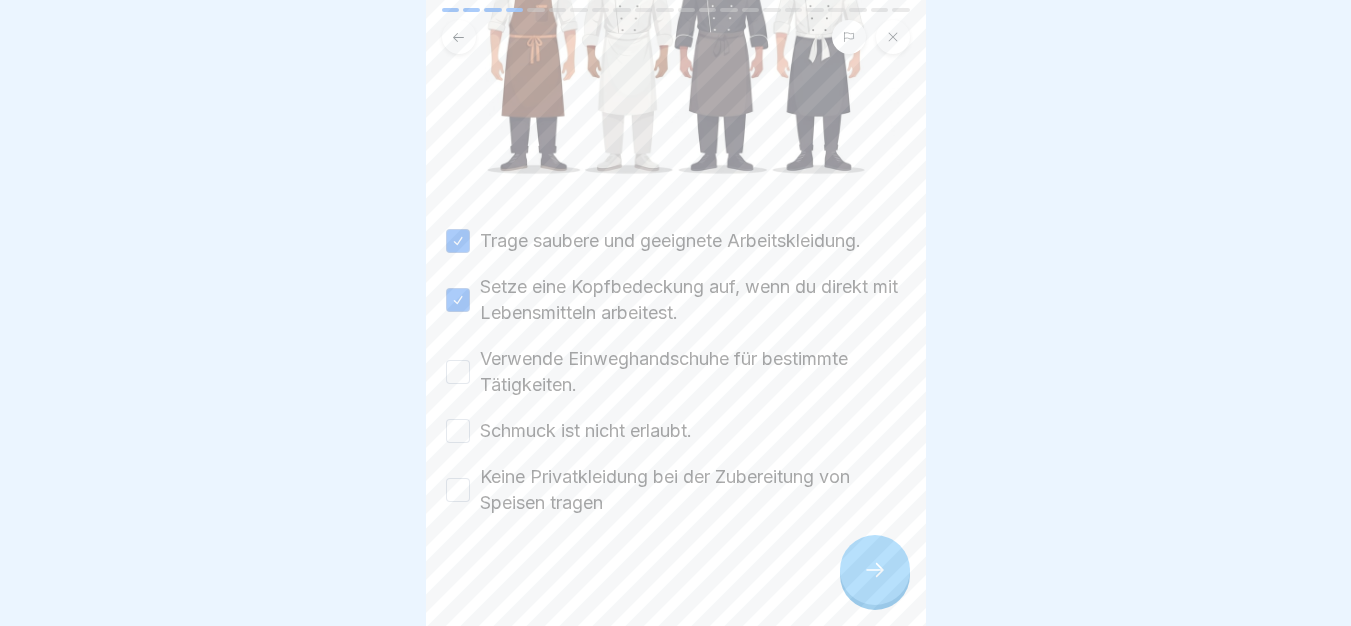 click on "Verwende Einweghandschuhe für bestimmte Tätigkeiten." at bounding box center [693, 372] 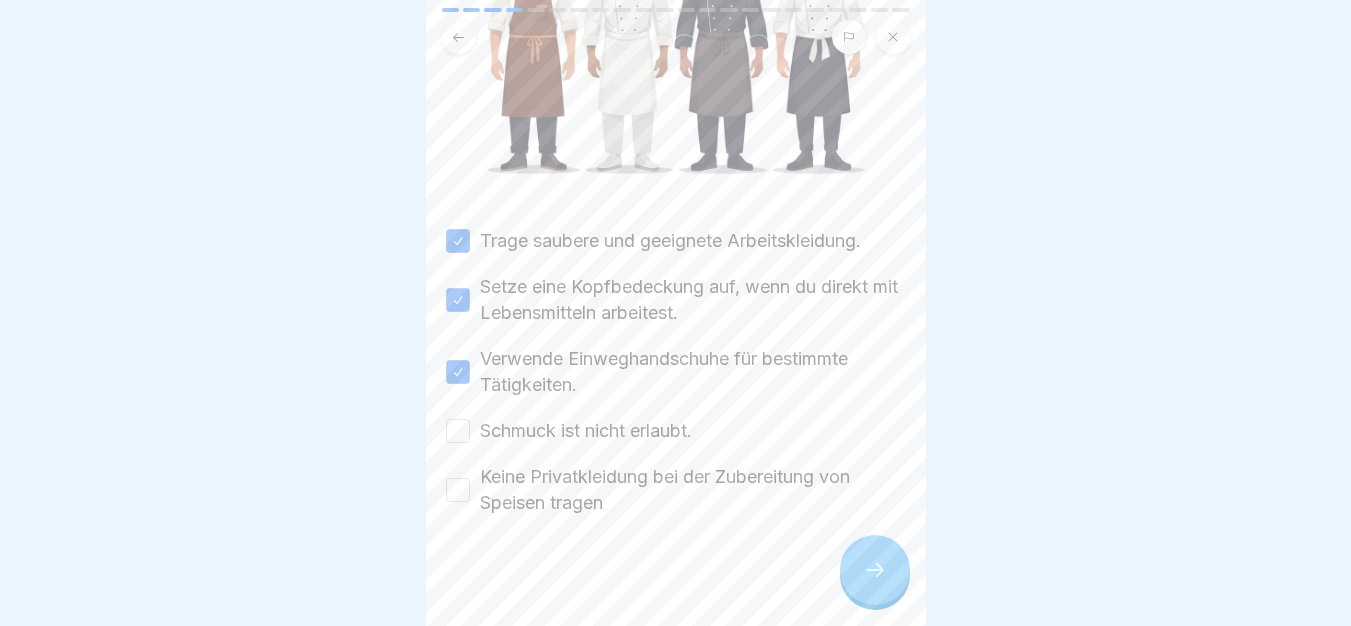 click on "Schmuck ist nicht erlaubt." at bounding box center (586, 431) 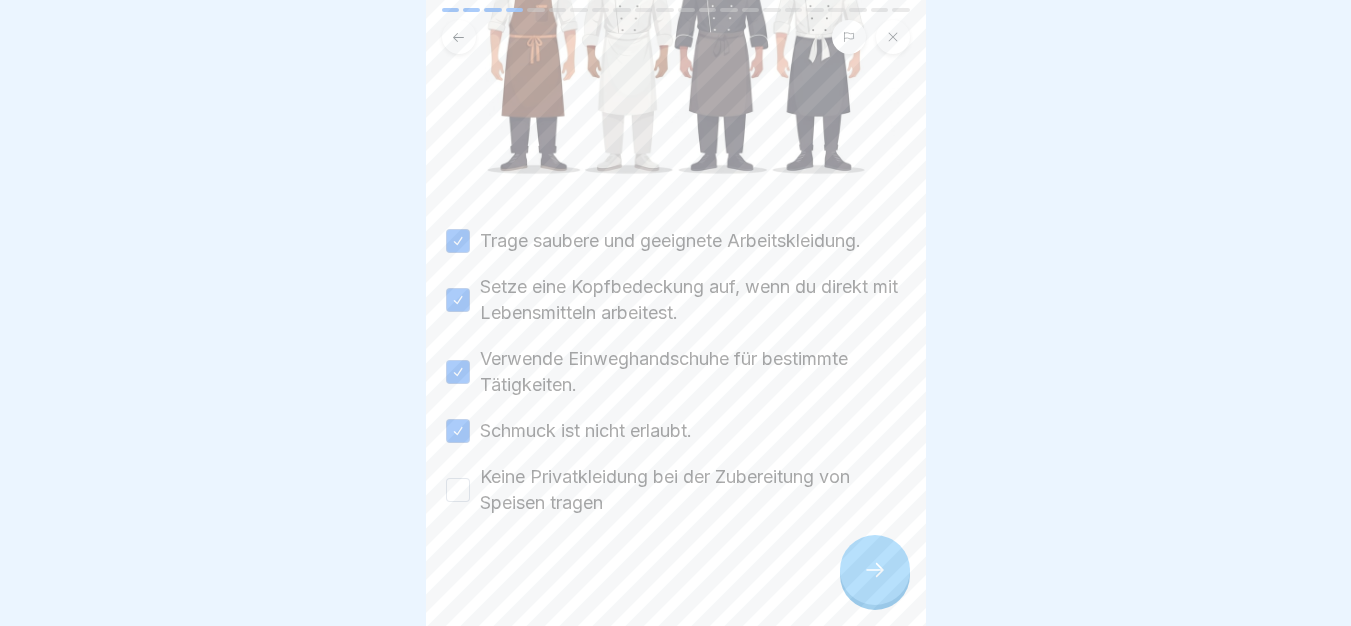 click on "Keine Privatkleidung bei der Zubereitung von Speisen tragen" at bounding box center [693, 490] 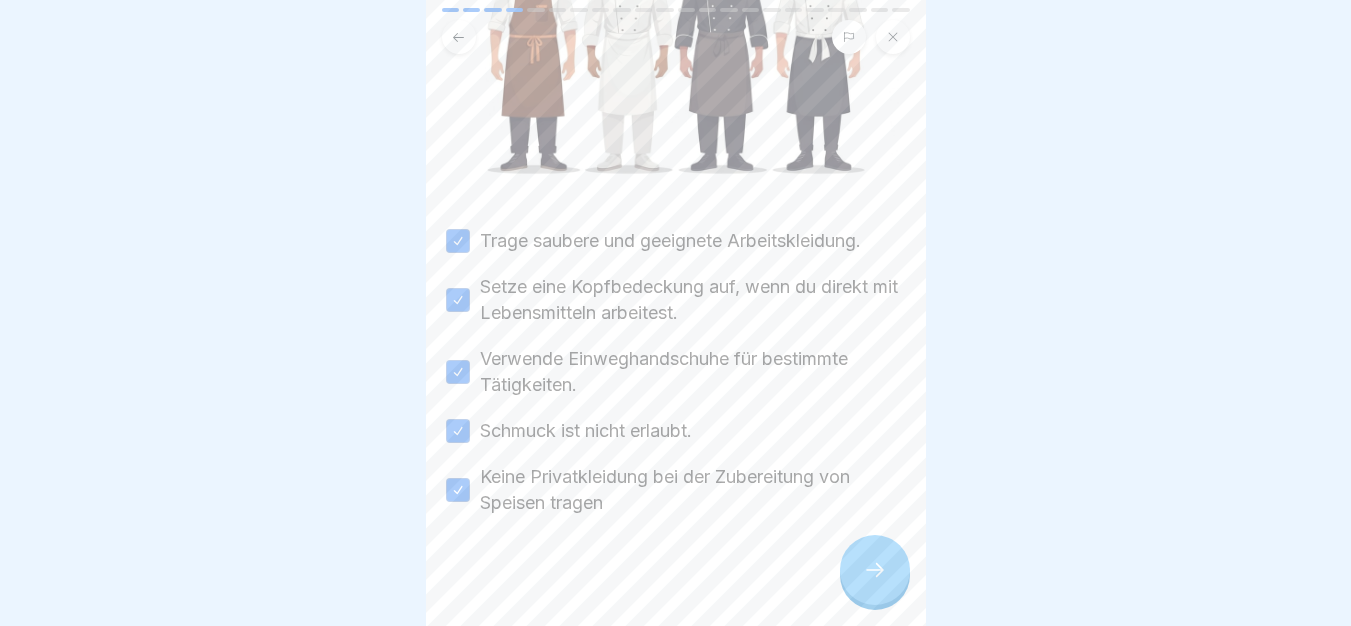 click at bounding box center [875, 570] 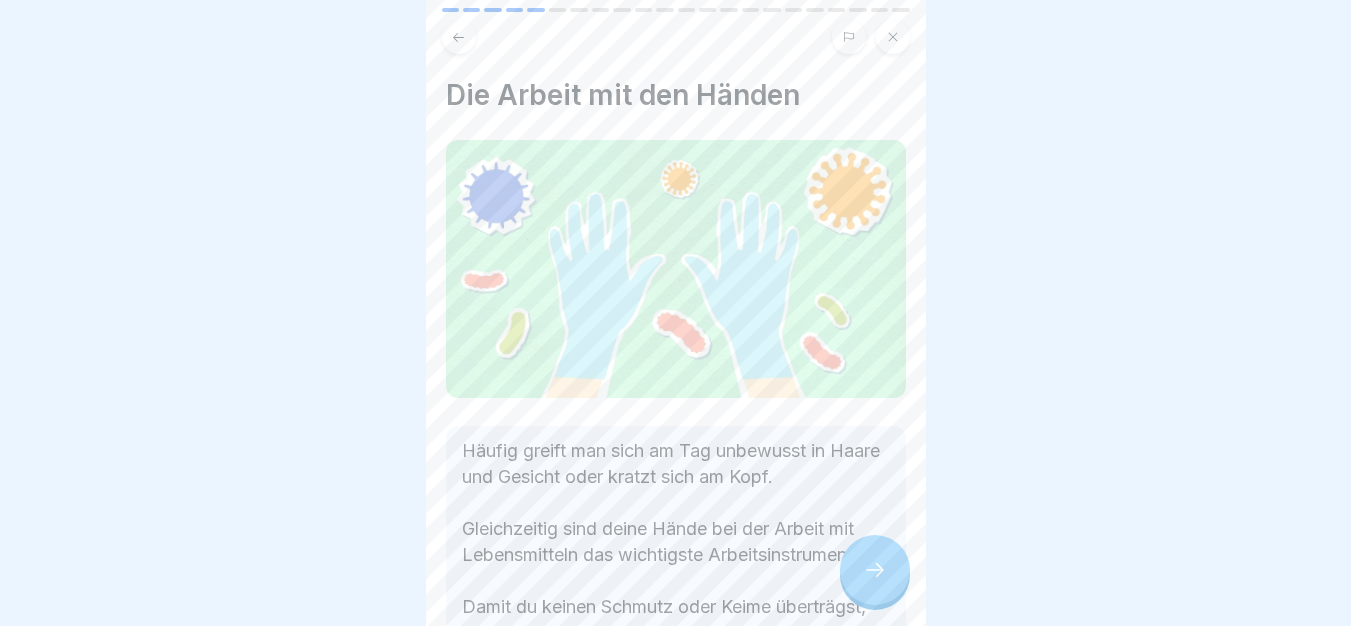 click at bounding box center [875, 570] 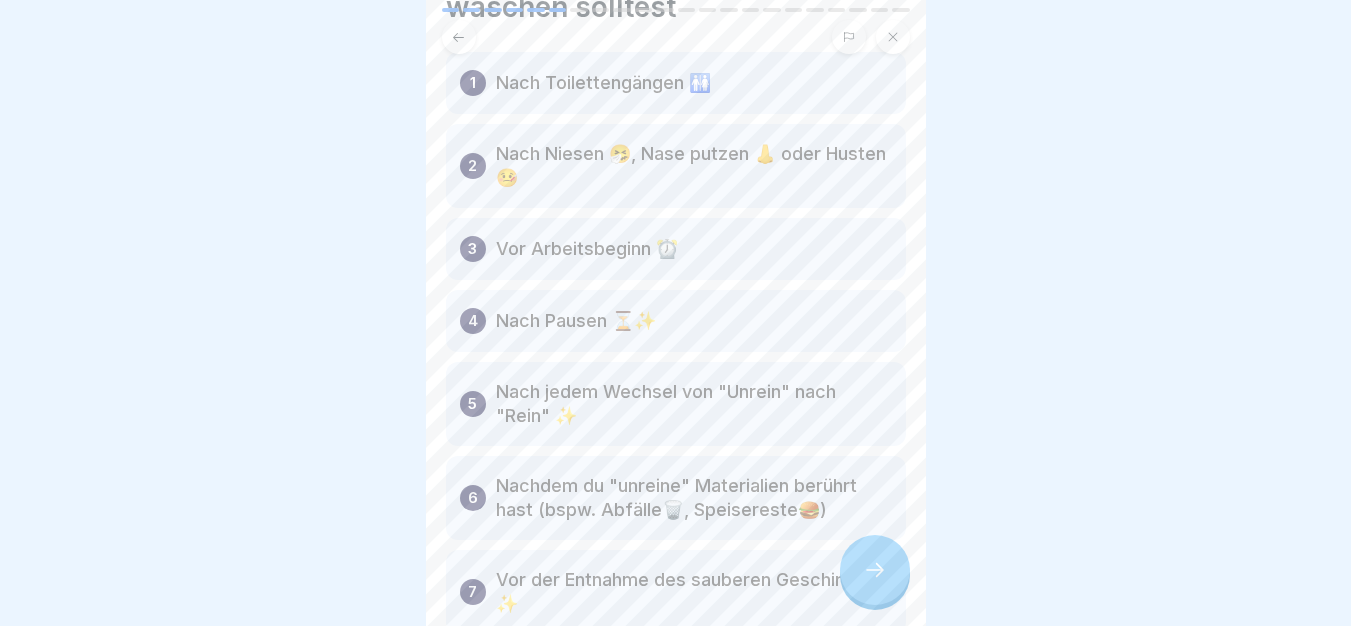 scroll, scrollTop: 250, scrollLeft: 0, axis: vertical 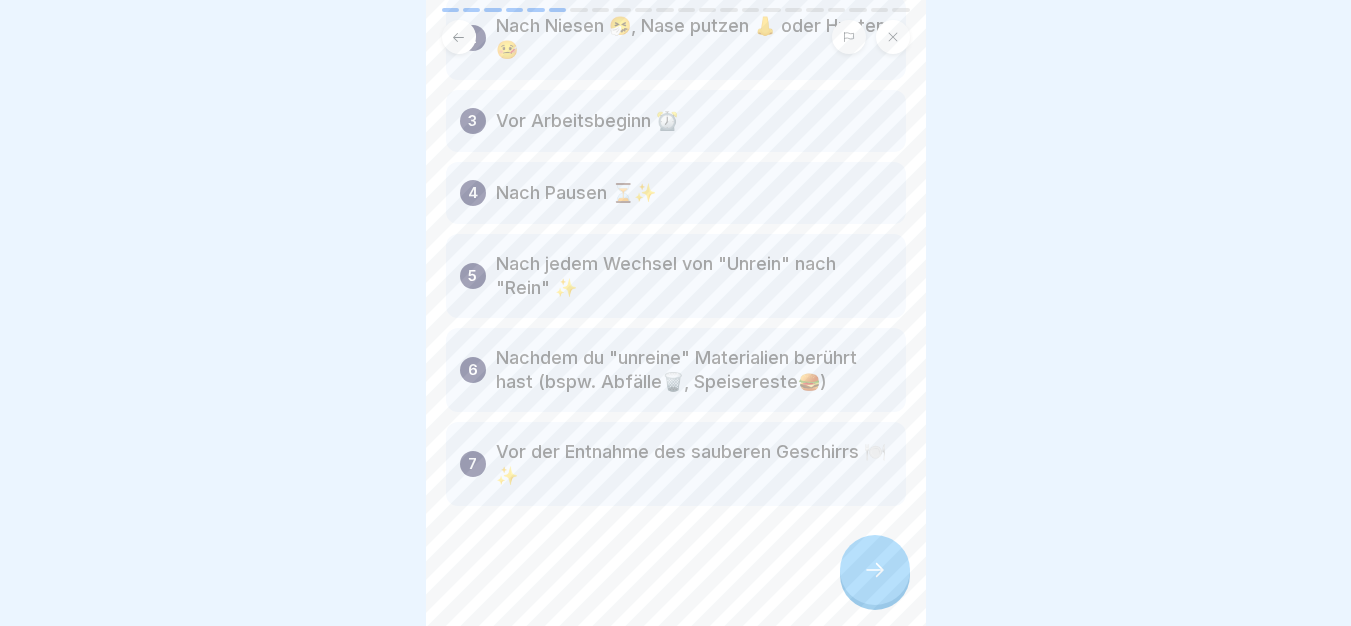 click 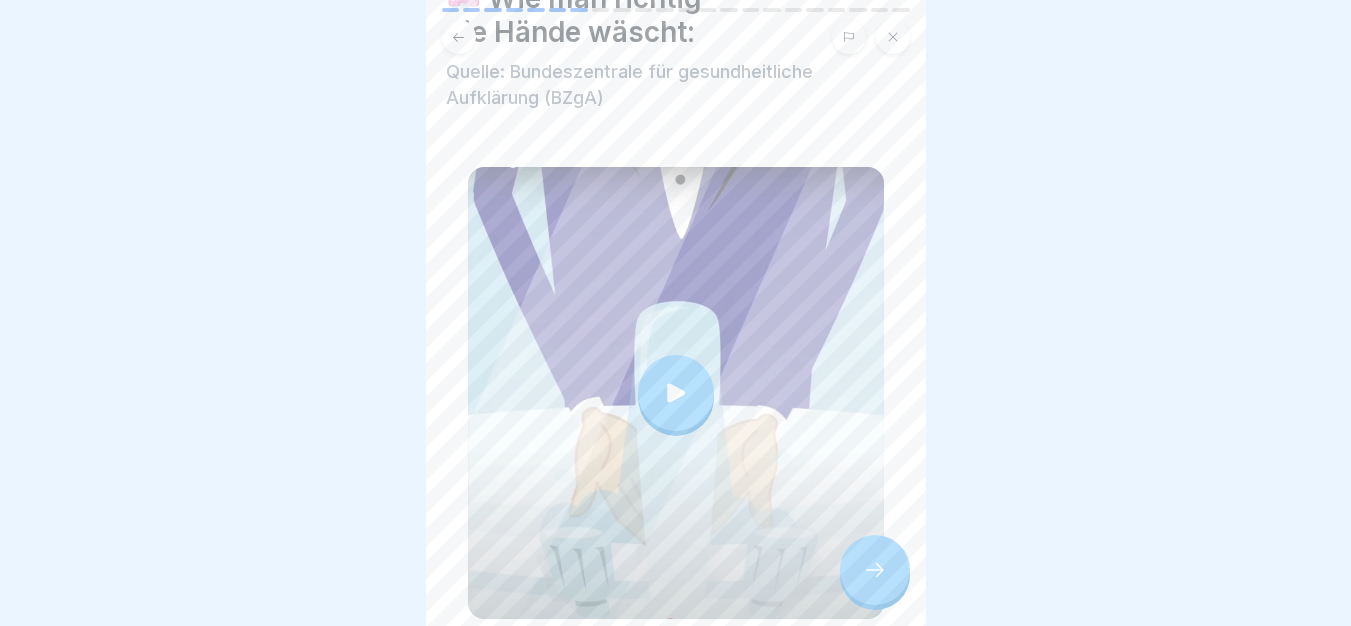 scroll, scrollTop: 194, scrollLeft: 0, axis: vertical 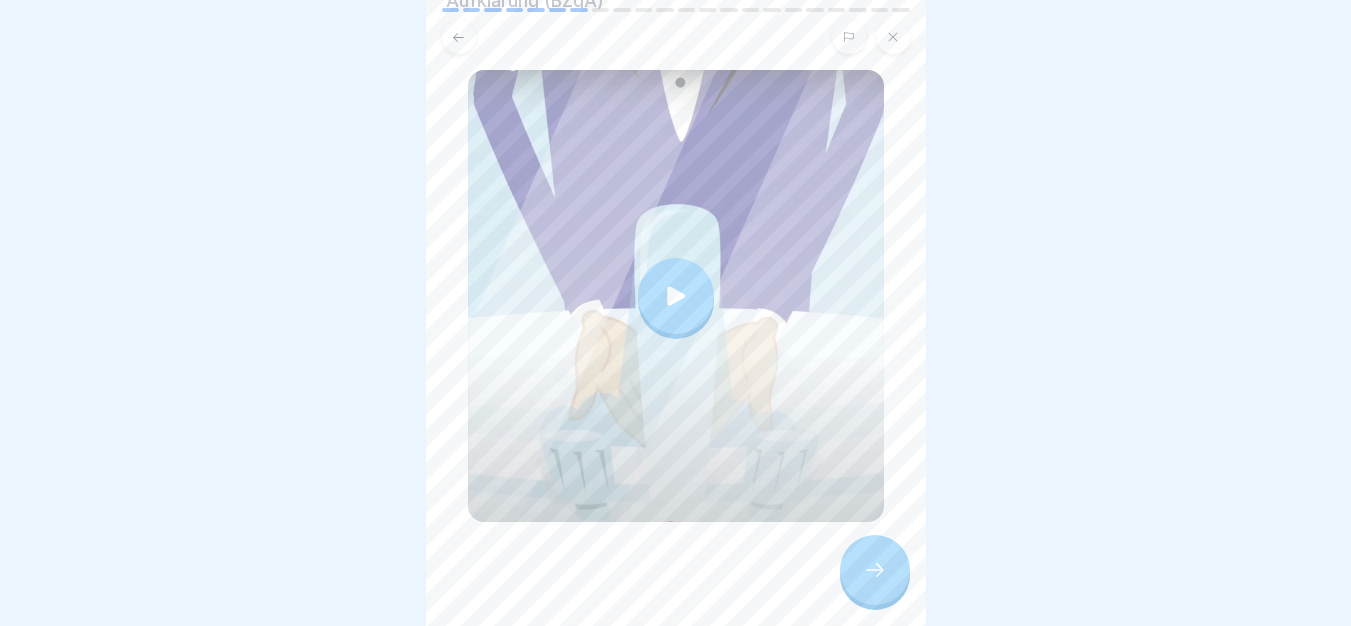 click at bounding box center [676, 296] 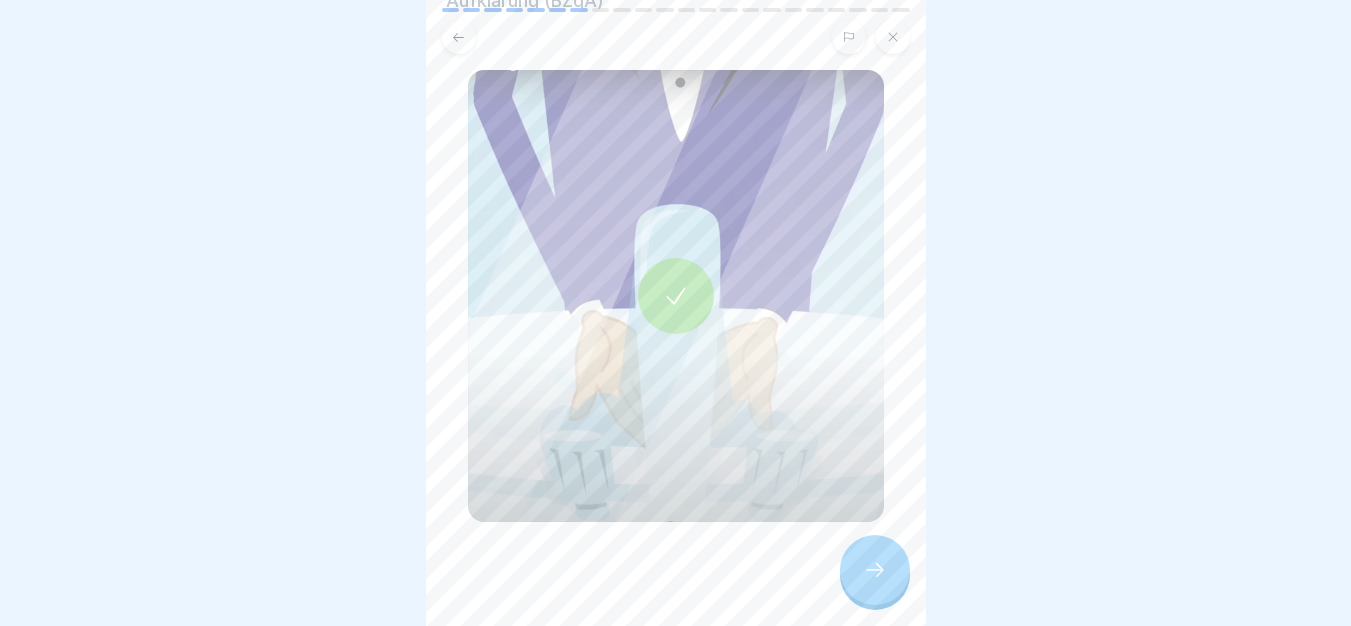 click at bounding box center [875, 570] 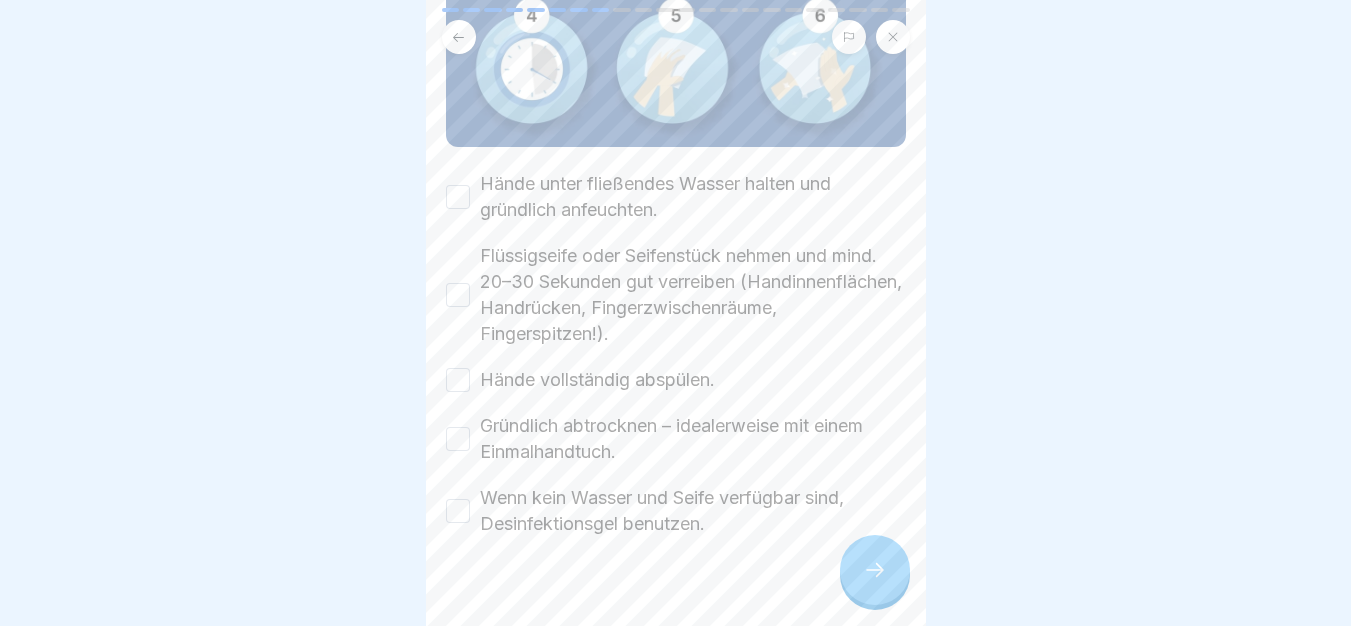 scroll, scrollTop: 363, scrollLeft: 0, axis: vertical 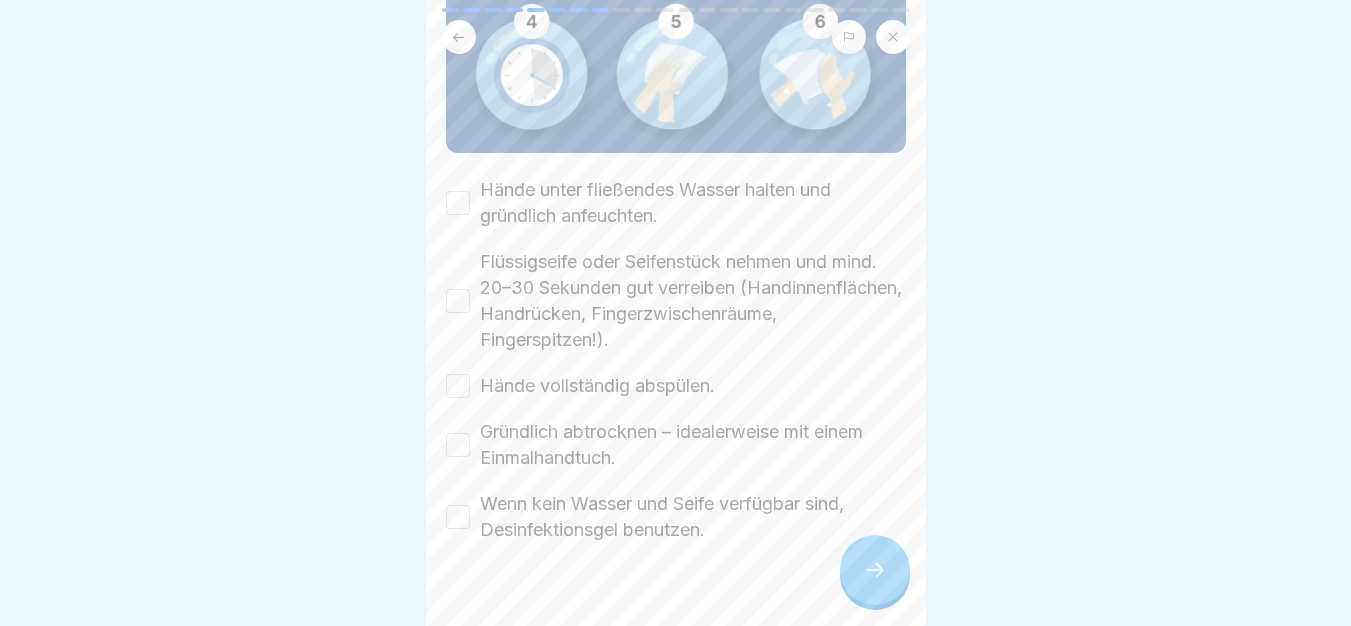 click on "Hände unter fließendes Wasser halten und gründlich anfeuchten." at bounding box center [693, 203] 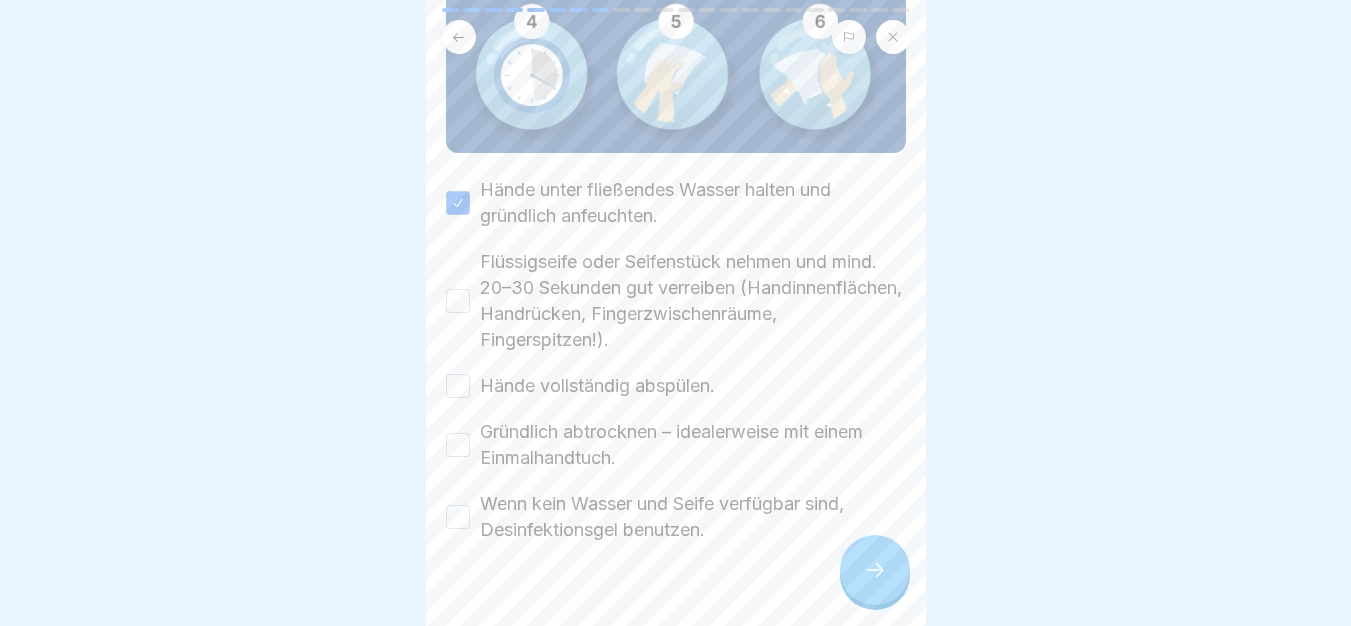 click on "Flüssigseife oder Seifenstück nehmen und mind. 20–30 Sekunden gut verreiben (Handinnenflächen, Handrücken, Fingerzwischenräume, Fingerspitzen!)." at bounding box center (693, 301) 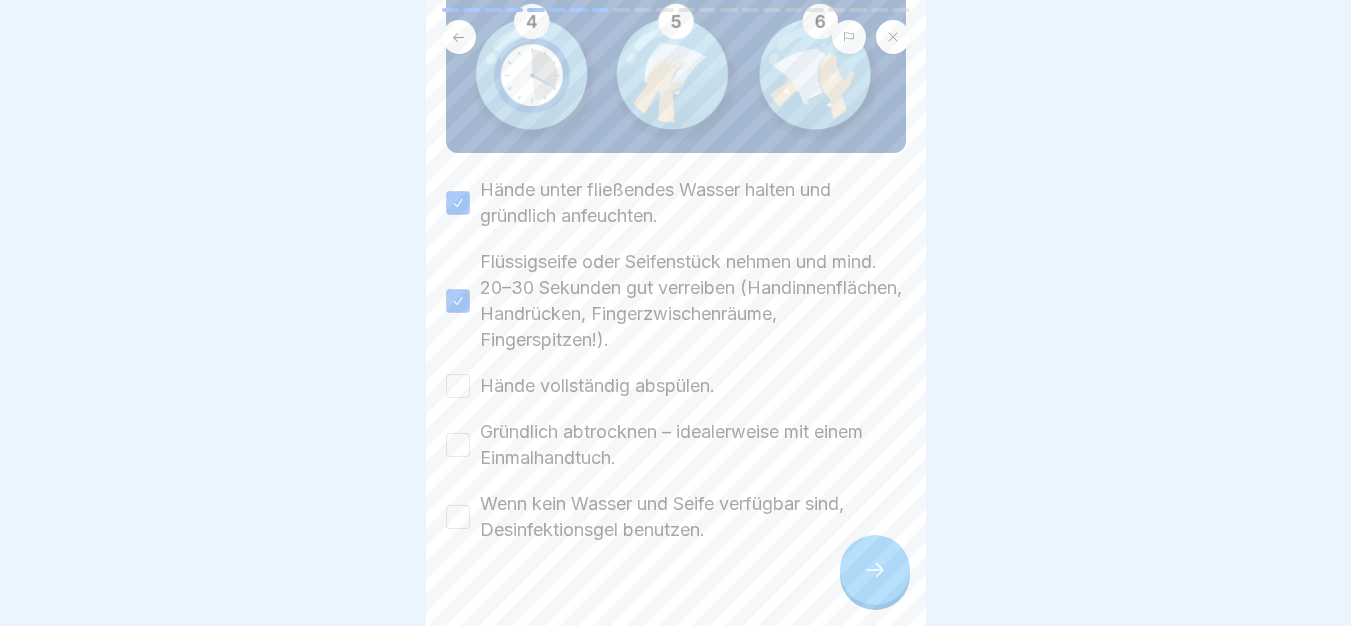 click on "Hände vollständig abspülen." at bounding box center [597, 386] 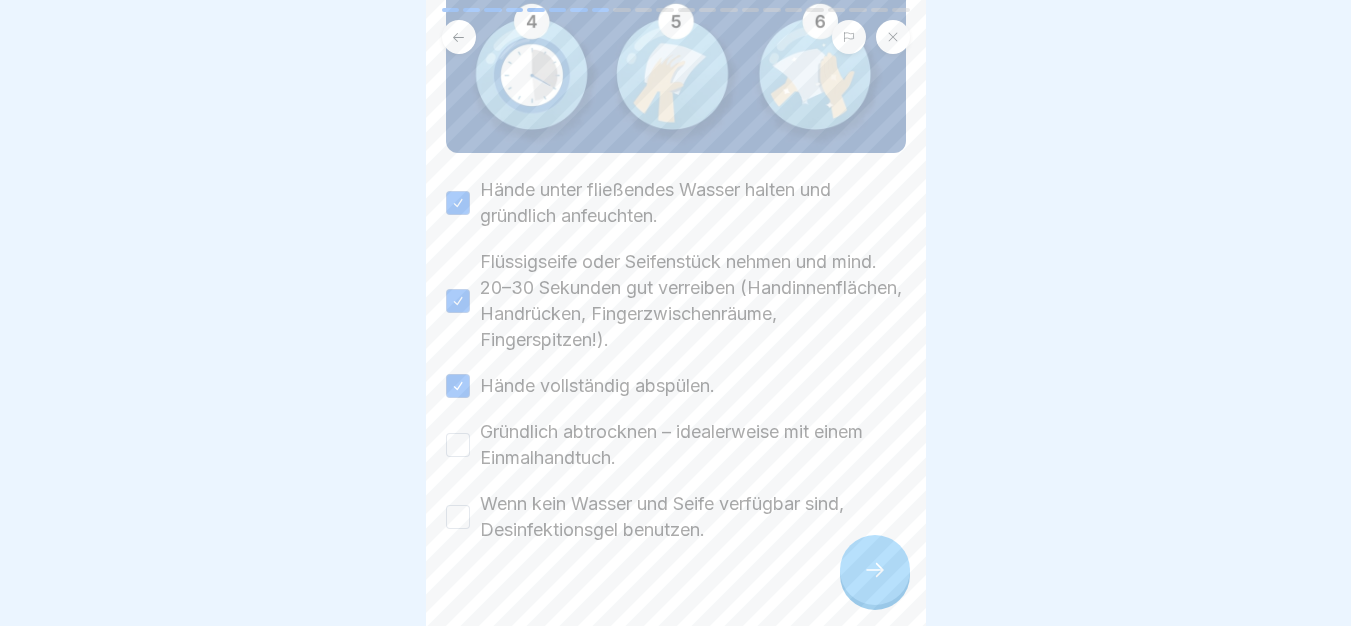 click on "Gründlich abtrocknen – idealerweise mit einem Einmalhandtuch." at bounding box center [693, 445] 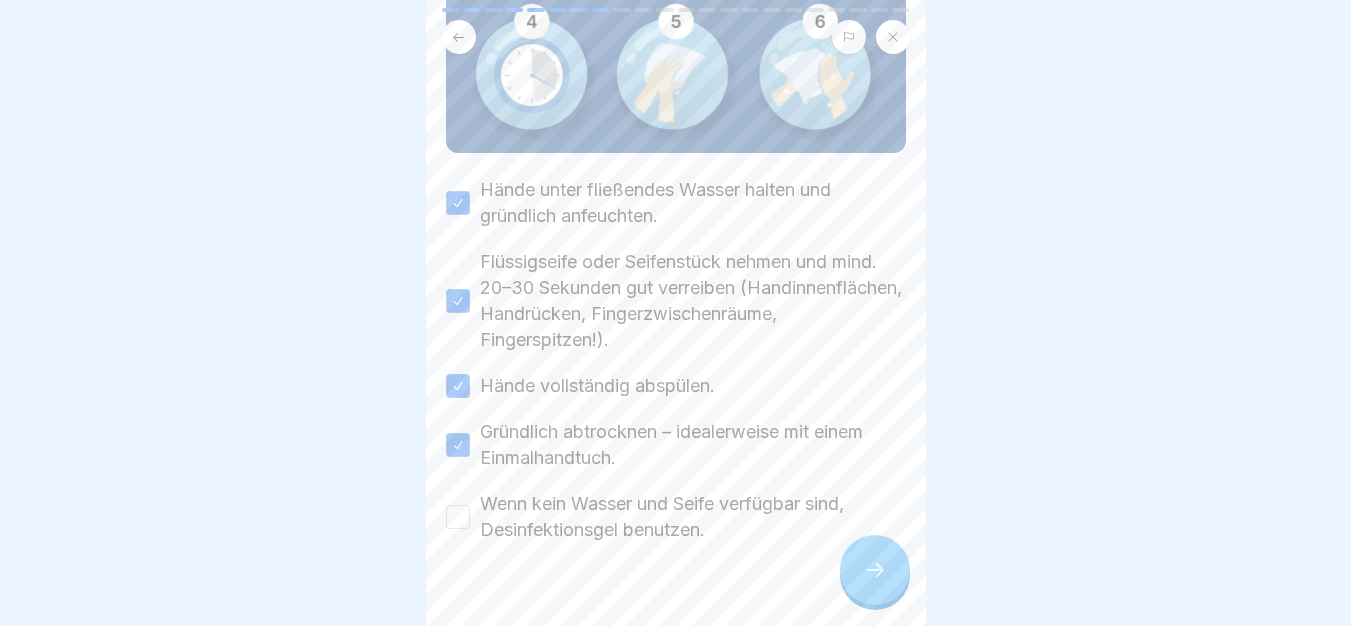 click on "Wenn kein Wasser und Seife verfügbar sind, Desinfektionsgel benutzen." at bounding box center [693, 517] 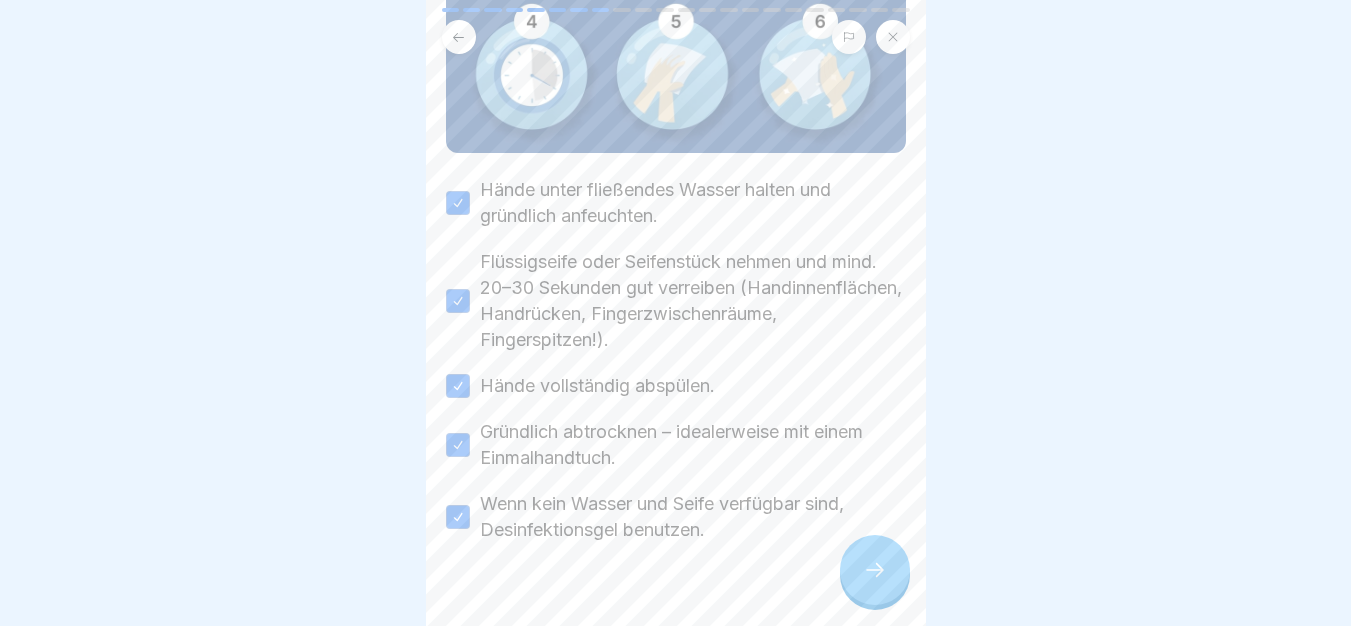 click 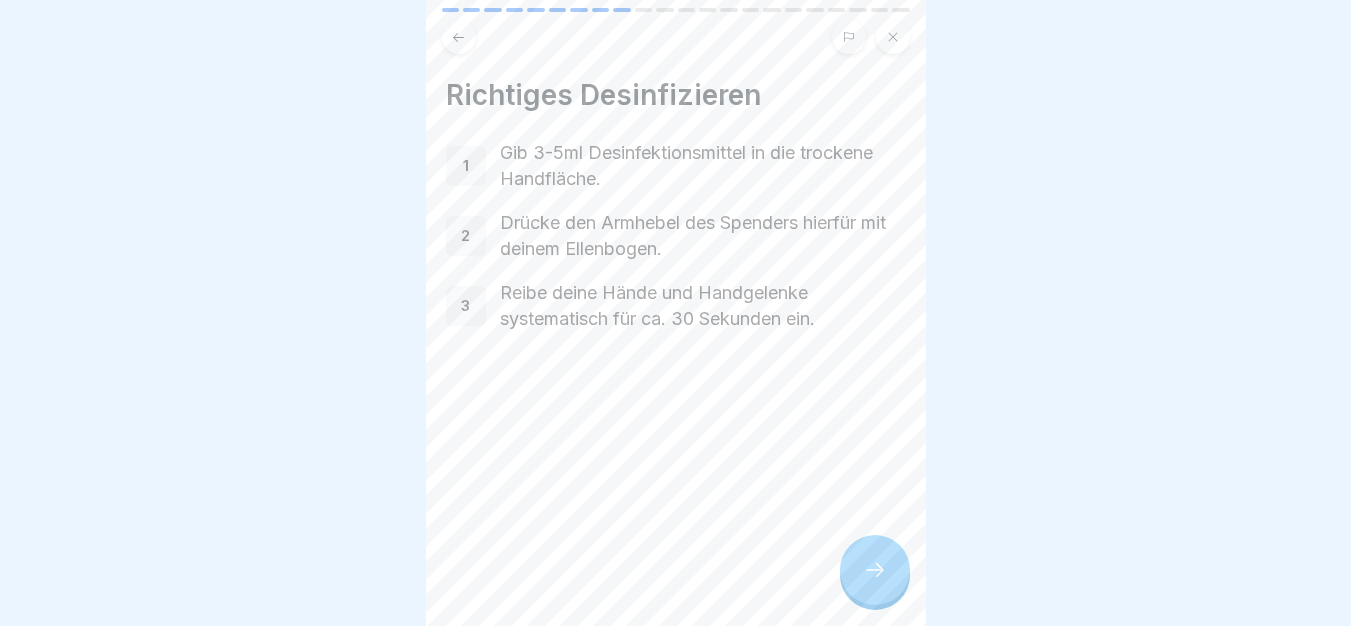 click 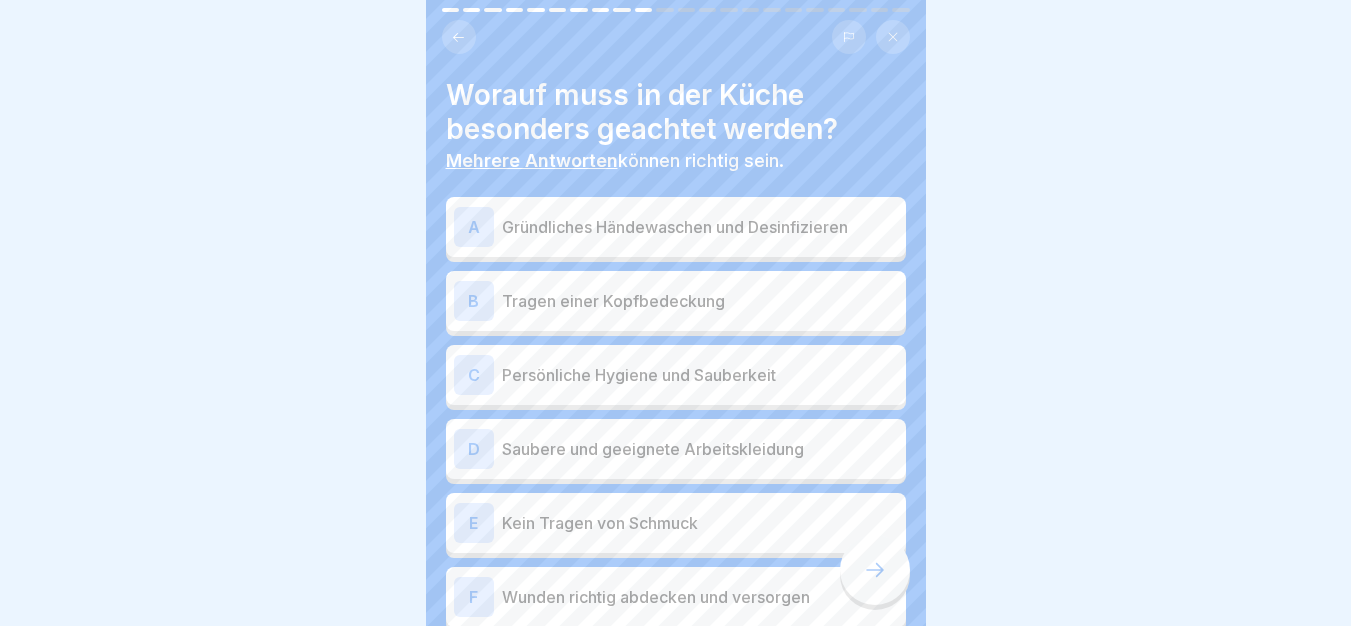 click on "Gründliches Händewaschen und Desinfizieren" at bounding box center [700, 227] 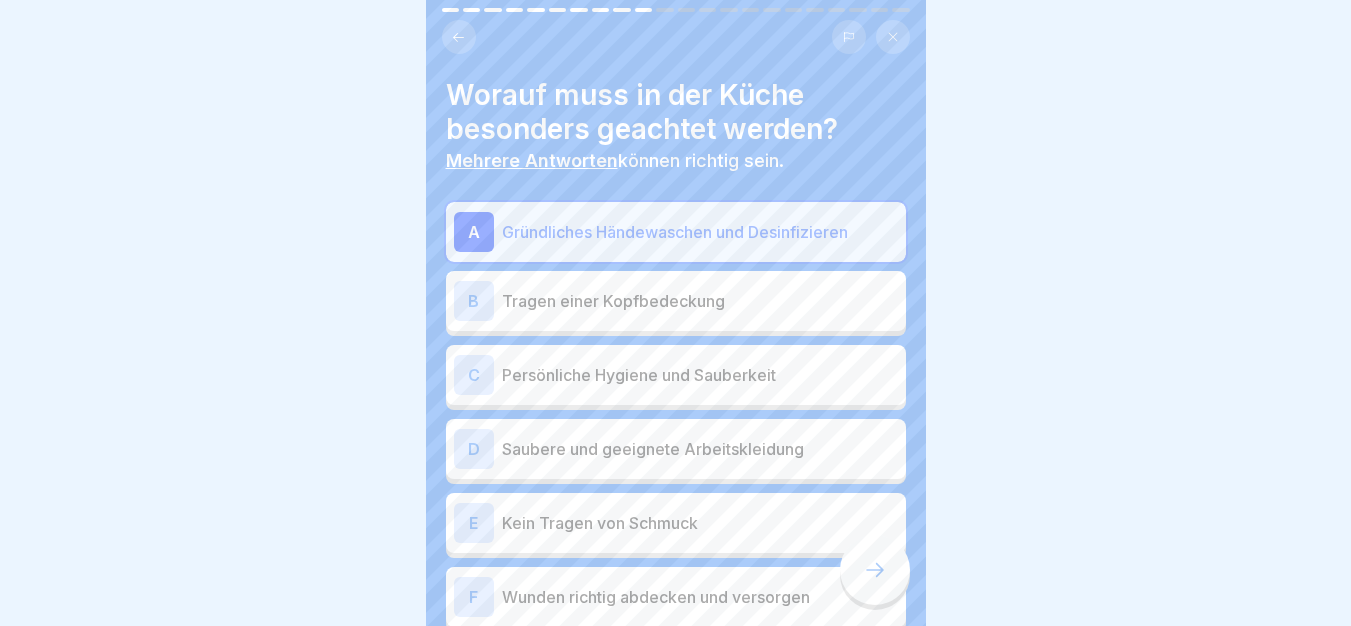 click on "Tragen einer Kopfbedeckung" at bounding box center [700, 301] 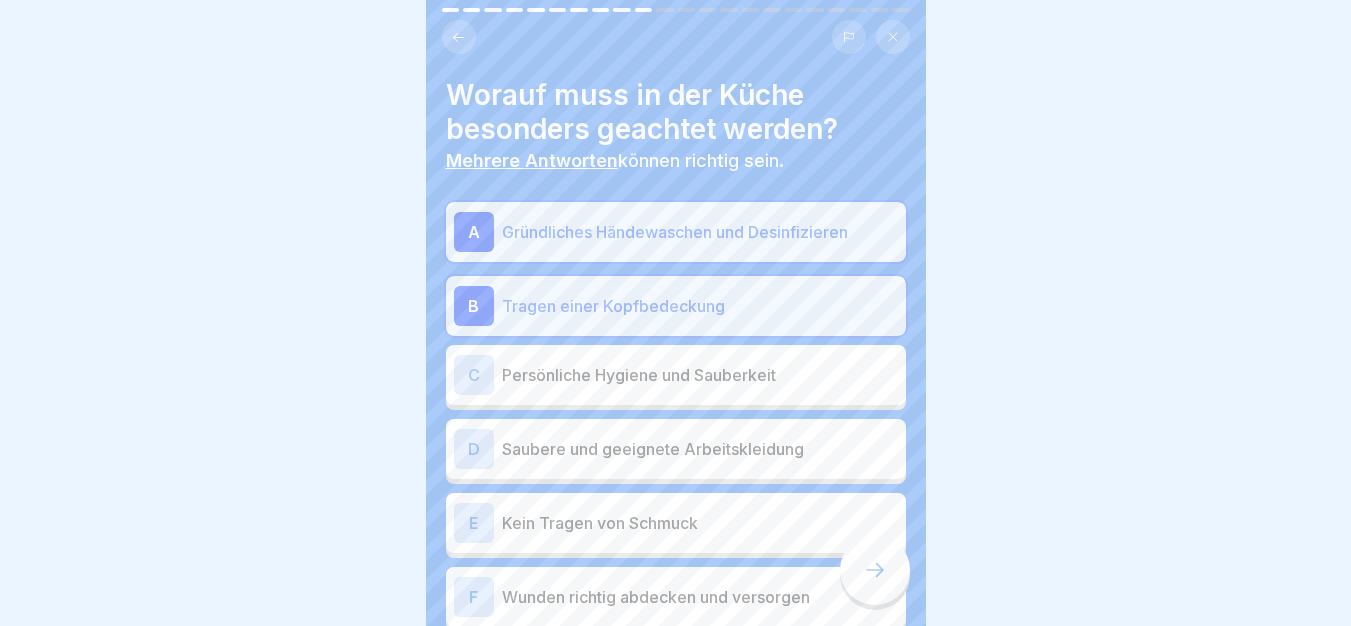 click on "C Persönliche Hygiene und Sauberkeit" at bounding box center (676, 375) 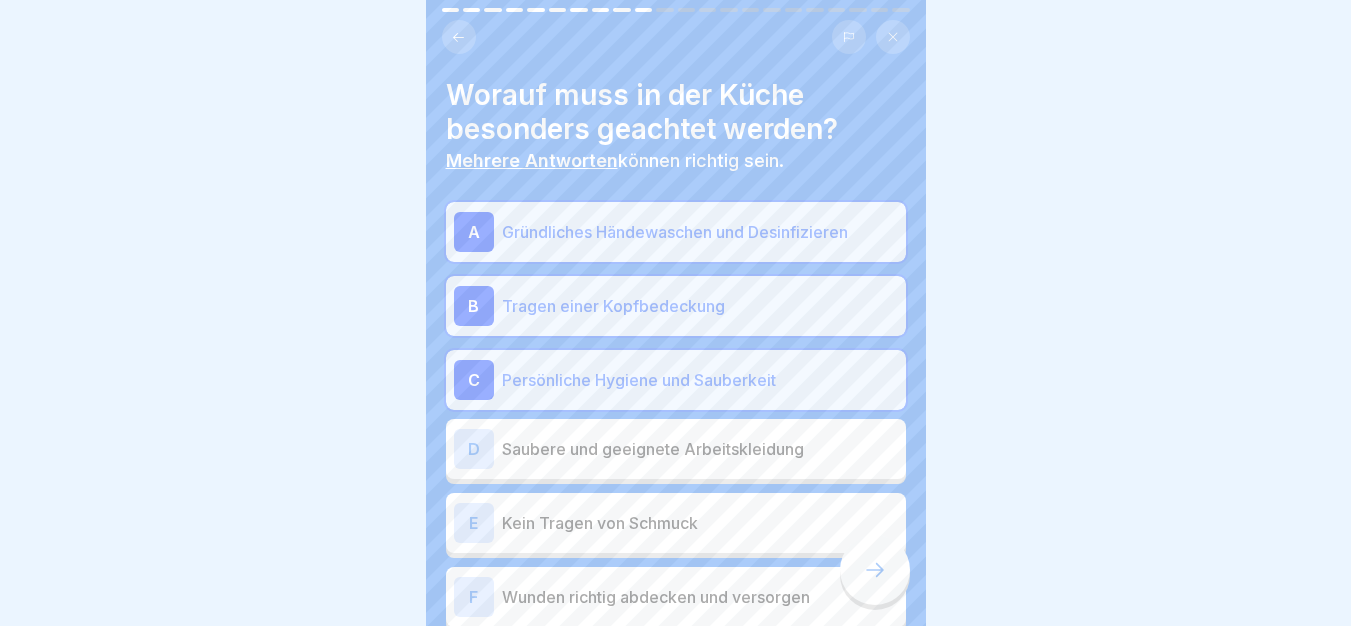 click on "D Saubere und geeignete Arbeitskleidung" at bounding box center (676, 449) 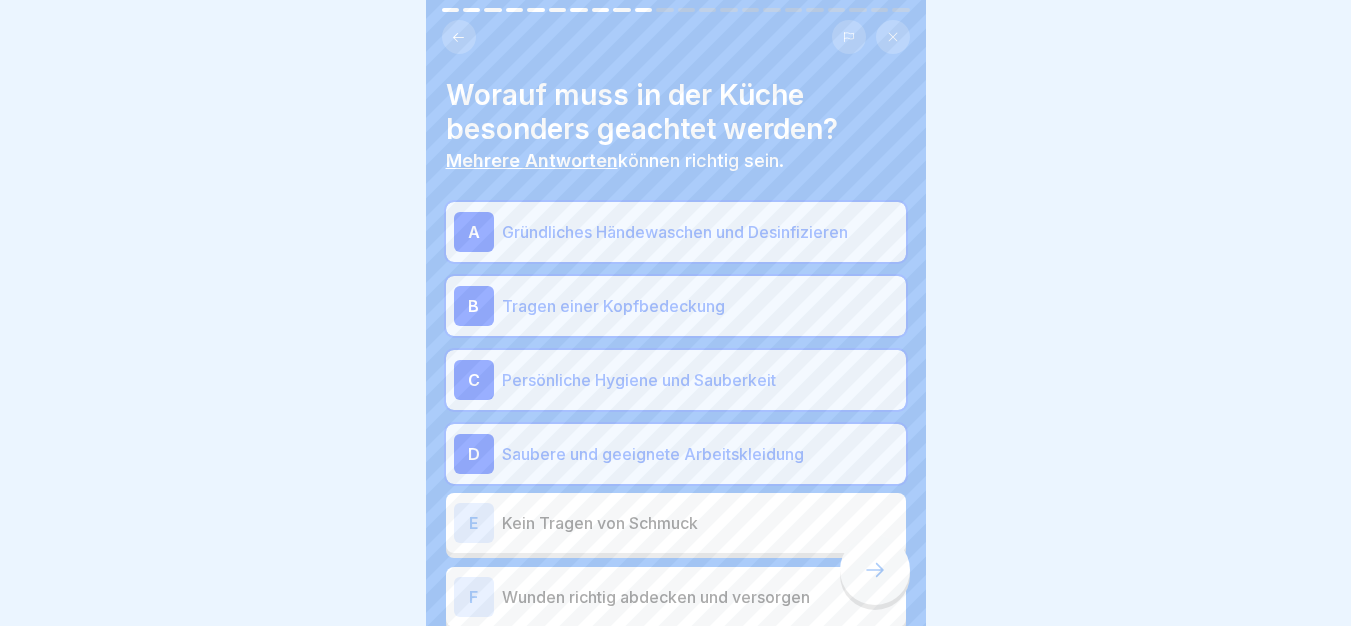 click on "E Kein Tragen von Schmuck" at bounding box center (676, 523) 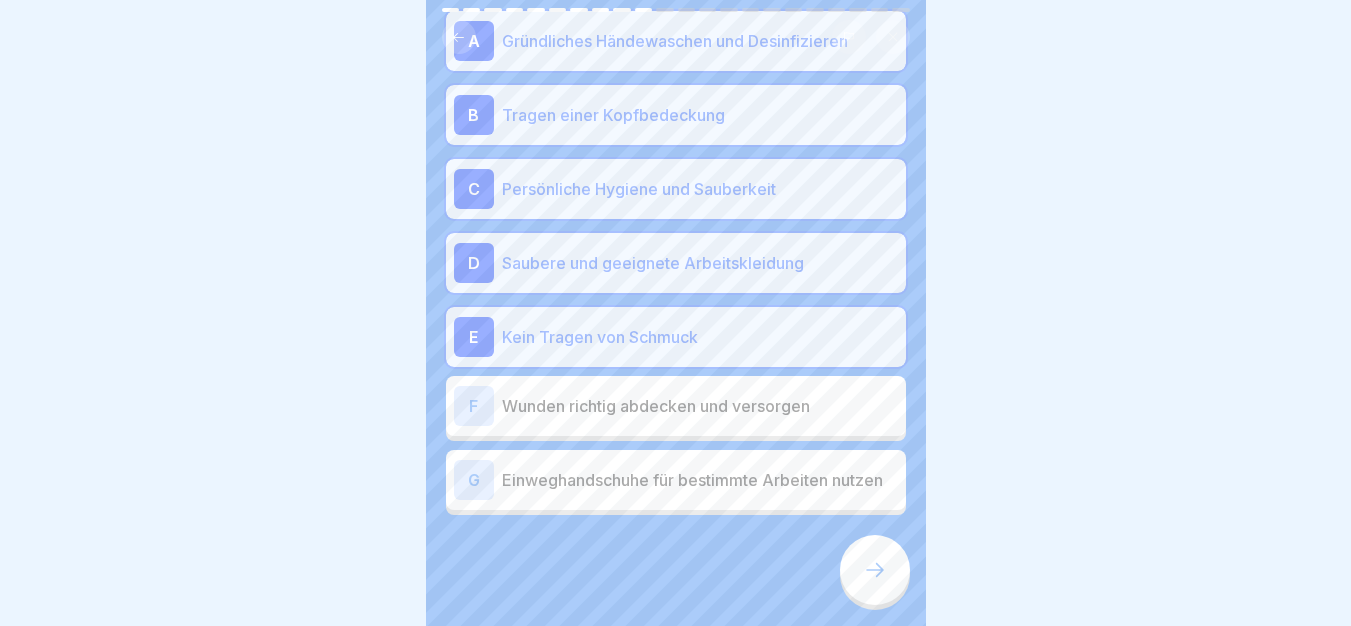 scroll, scrollTop: 200, scrollLeft: 0, axis: vertical 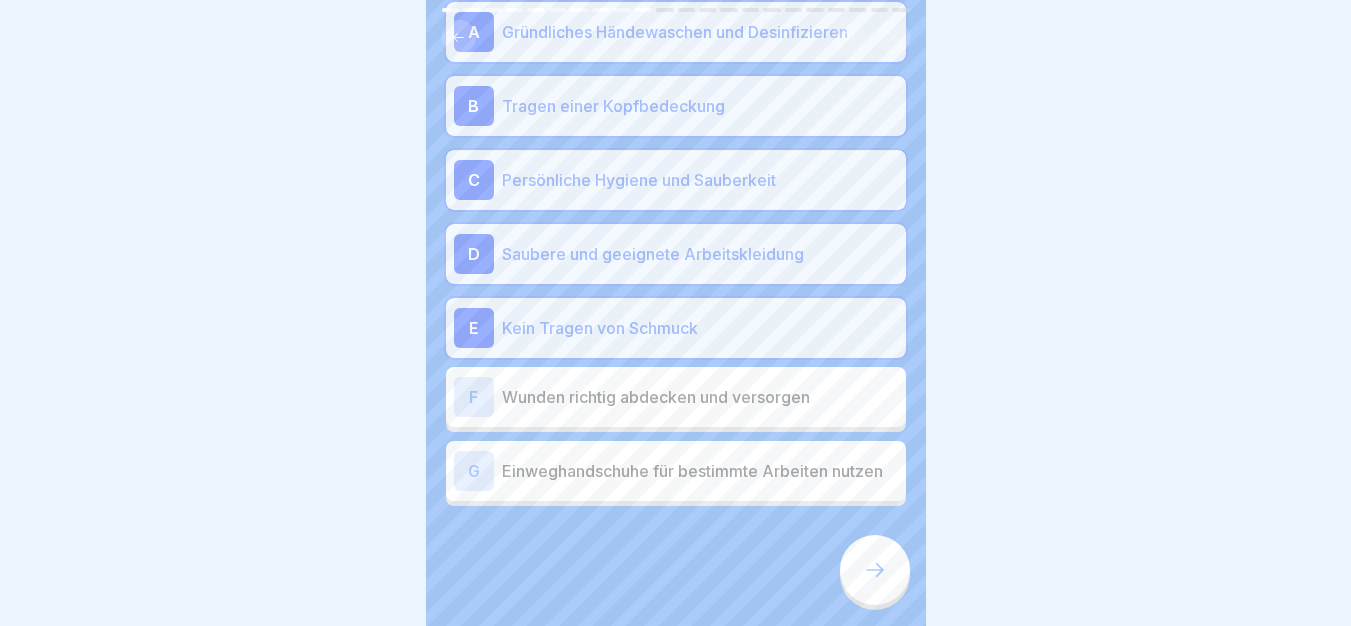 click on "Wunden richtig abdecken und versorgen" at bounding box center (700, 397) 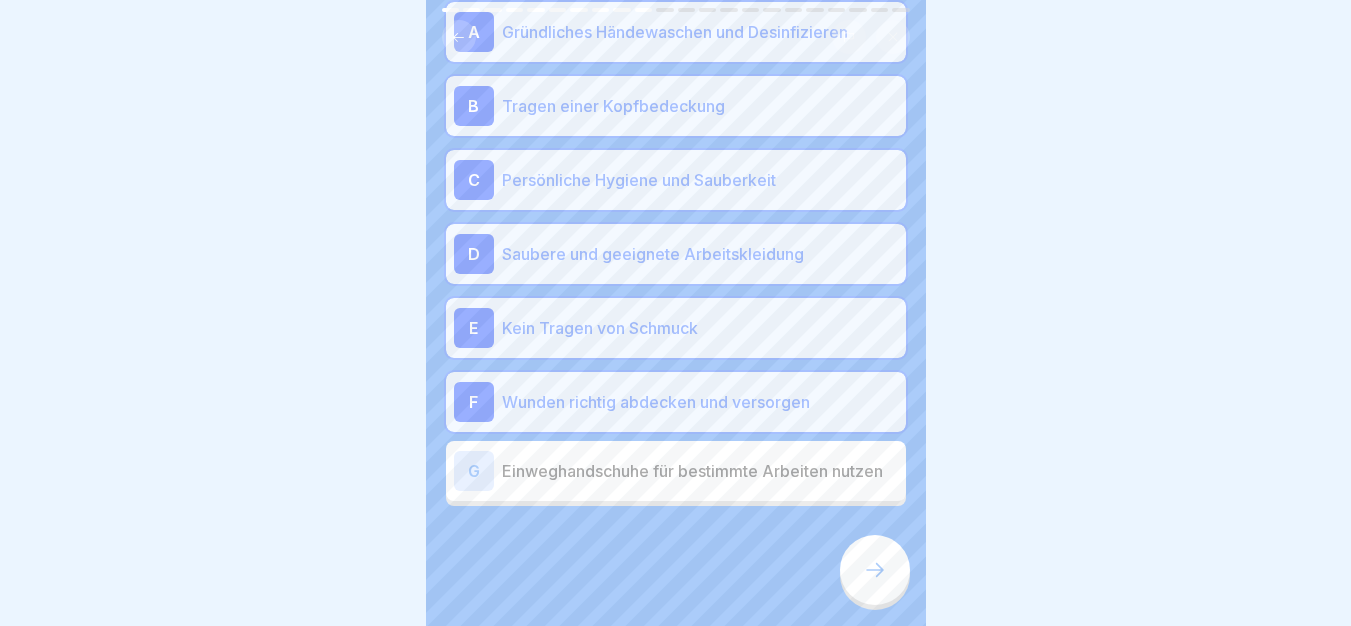 click on "Einweghandschuhe für bestimmte Arbeiten nutzen" at bounding box center (700, 471) 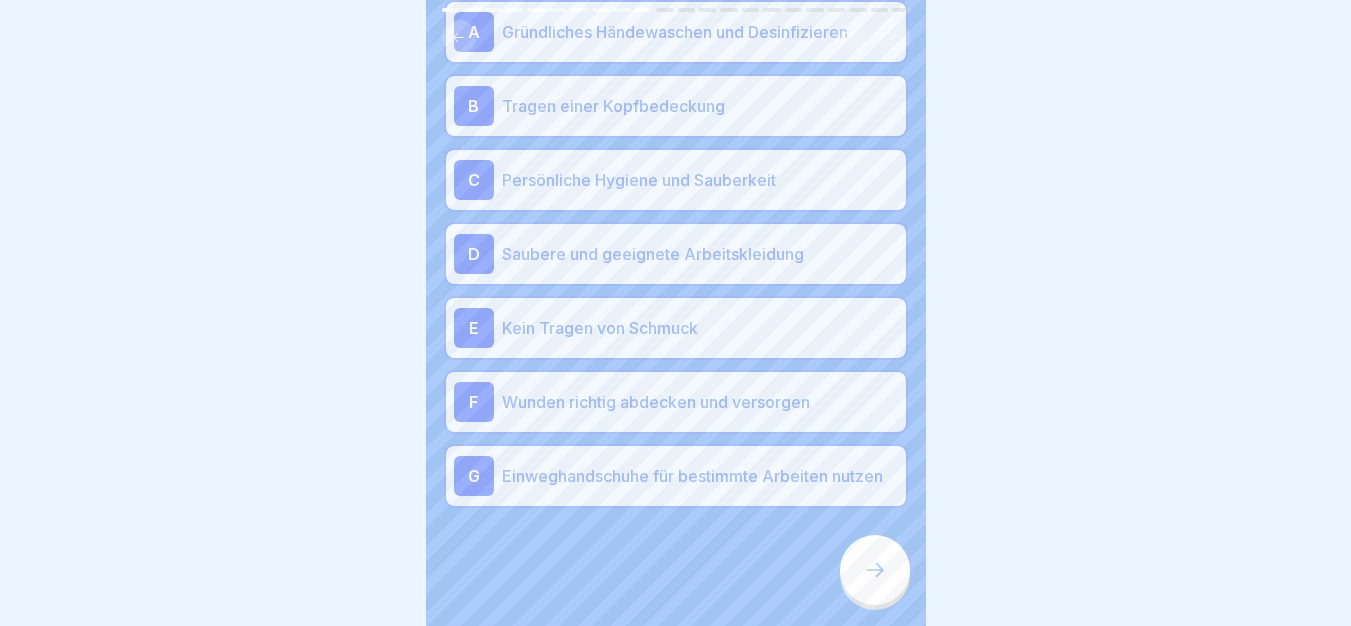click at bounding box center (875, 570) 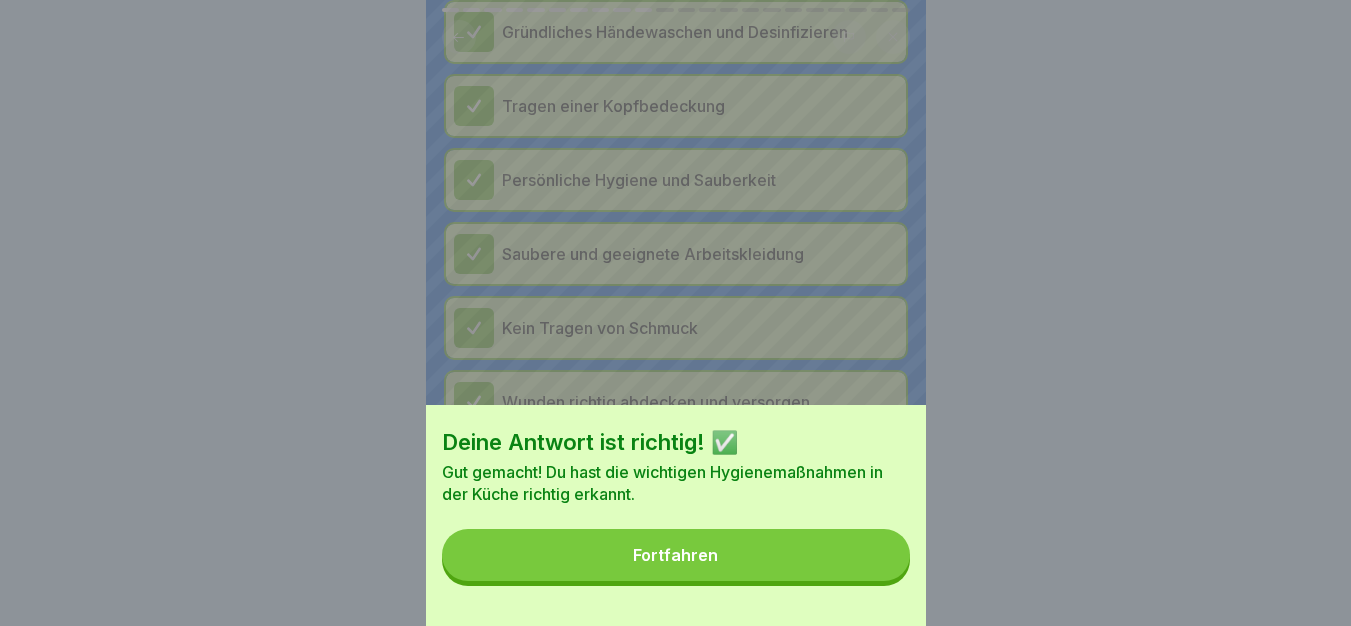 click on "Fortfahren" at bounding box center (676, 555) 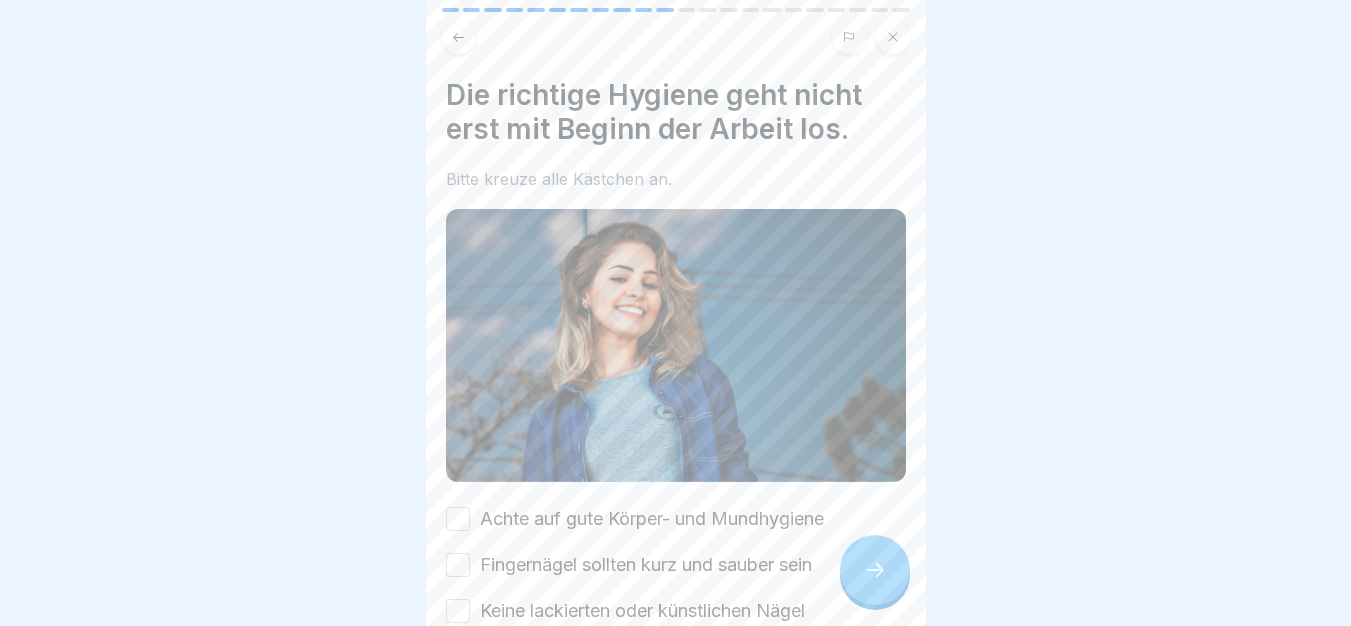 scroll, scrollTop: 109, scrollLeft: 0, axis: vertical 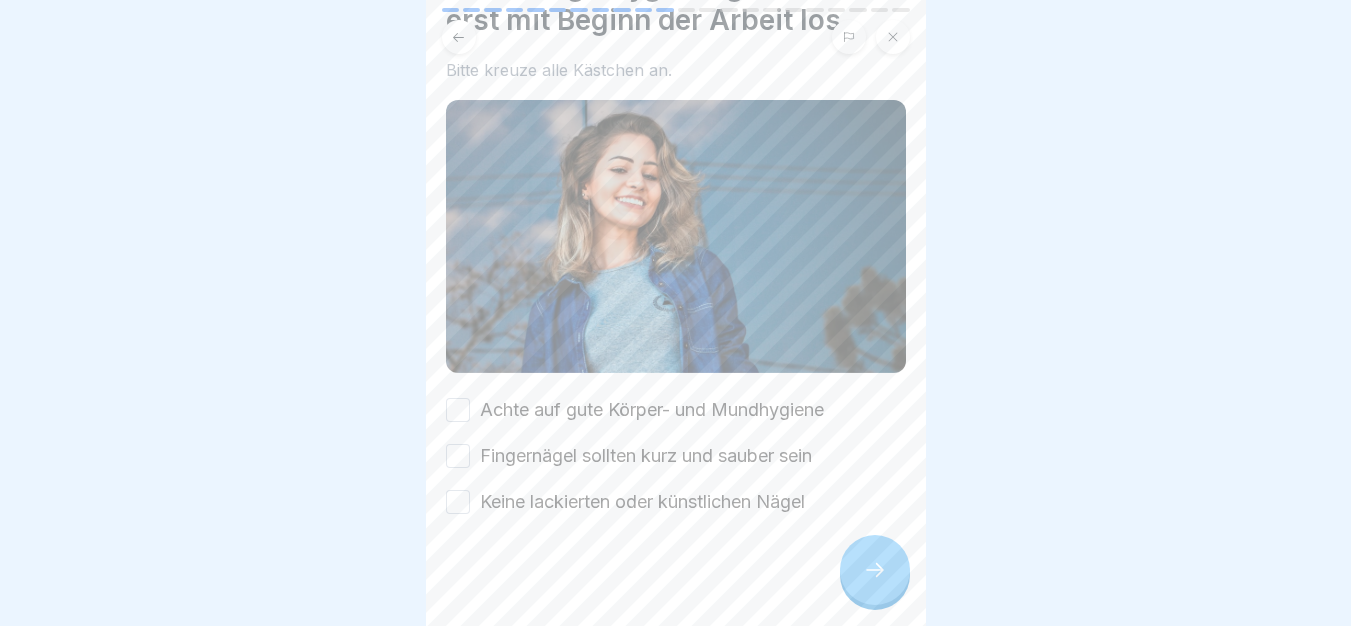 click on "Achte auf gute Körper- und Mundhygiene" at bounding box center [652, 410] 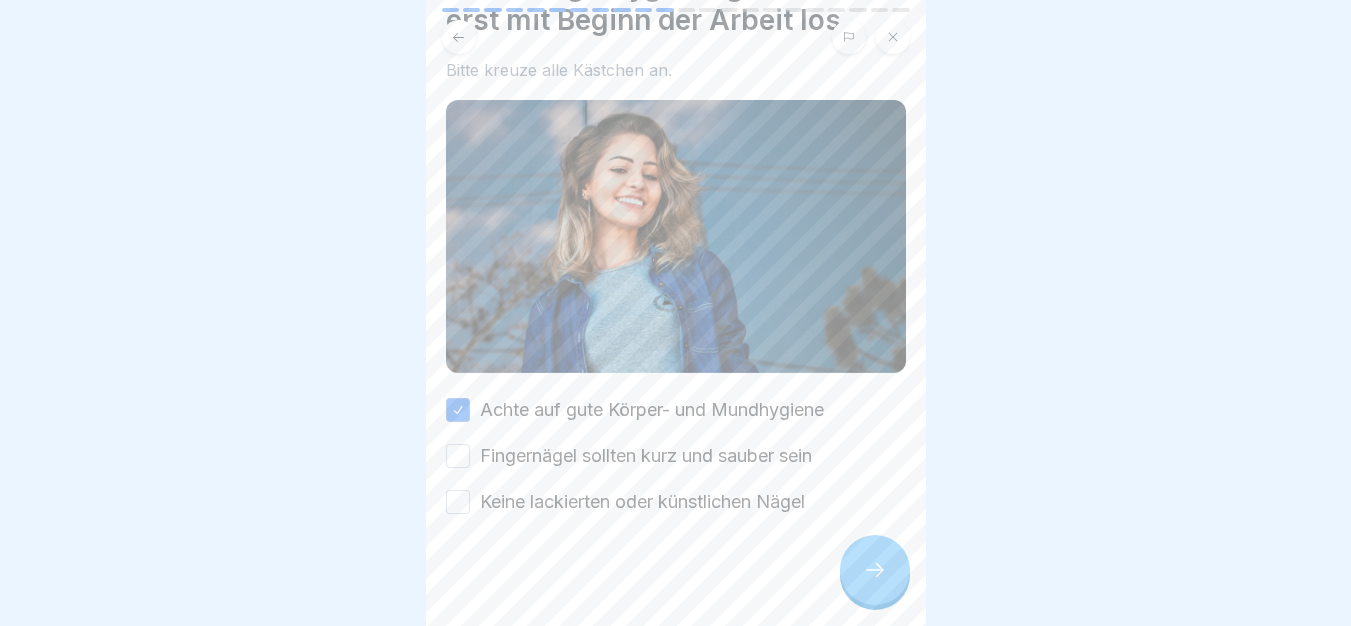 click on "Fingernägel sollten kurz und sauber sein" at bounding box center [646, 456] 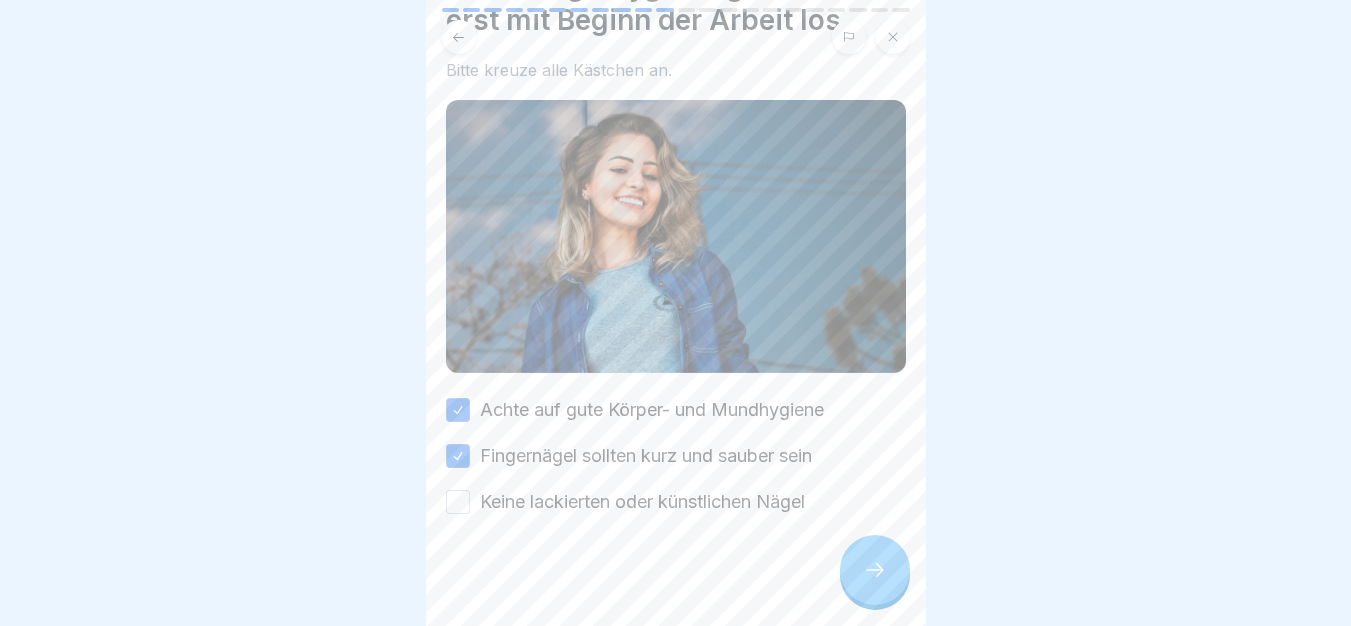 click on "Keine lackierten oder künstlichen Nägel" at bounding box center [642, 502] 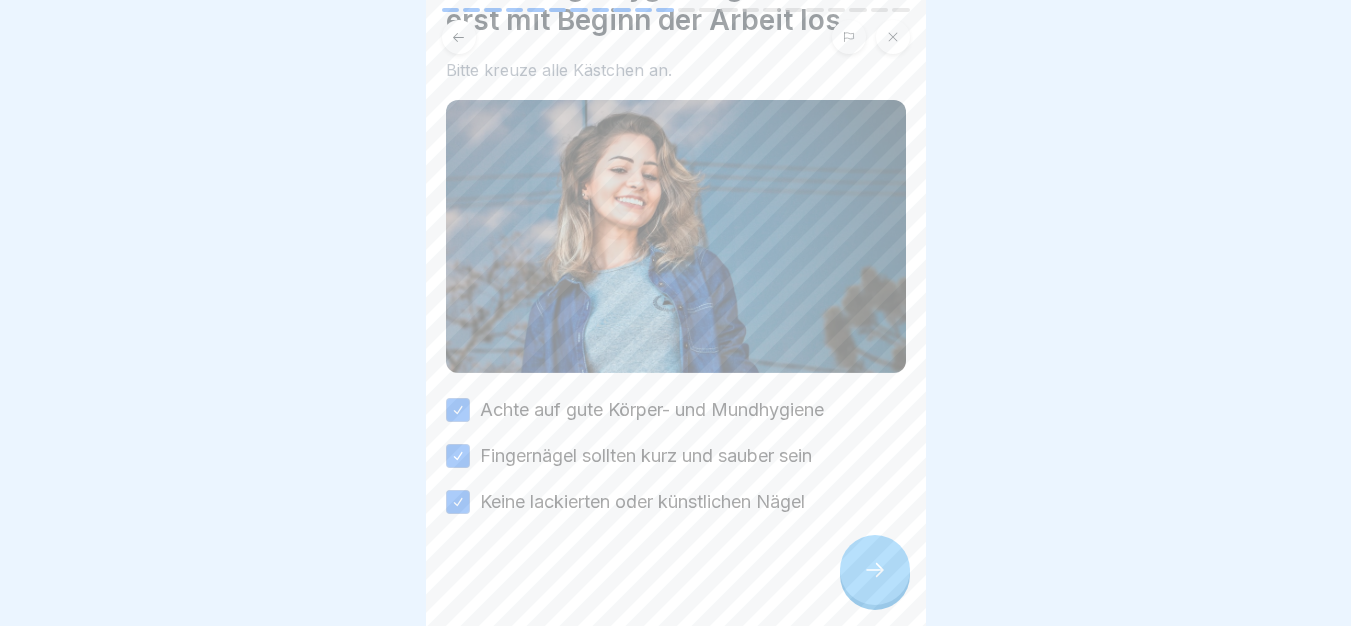 click at bounding box center (875, 570) 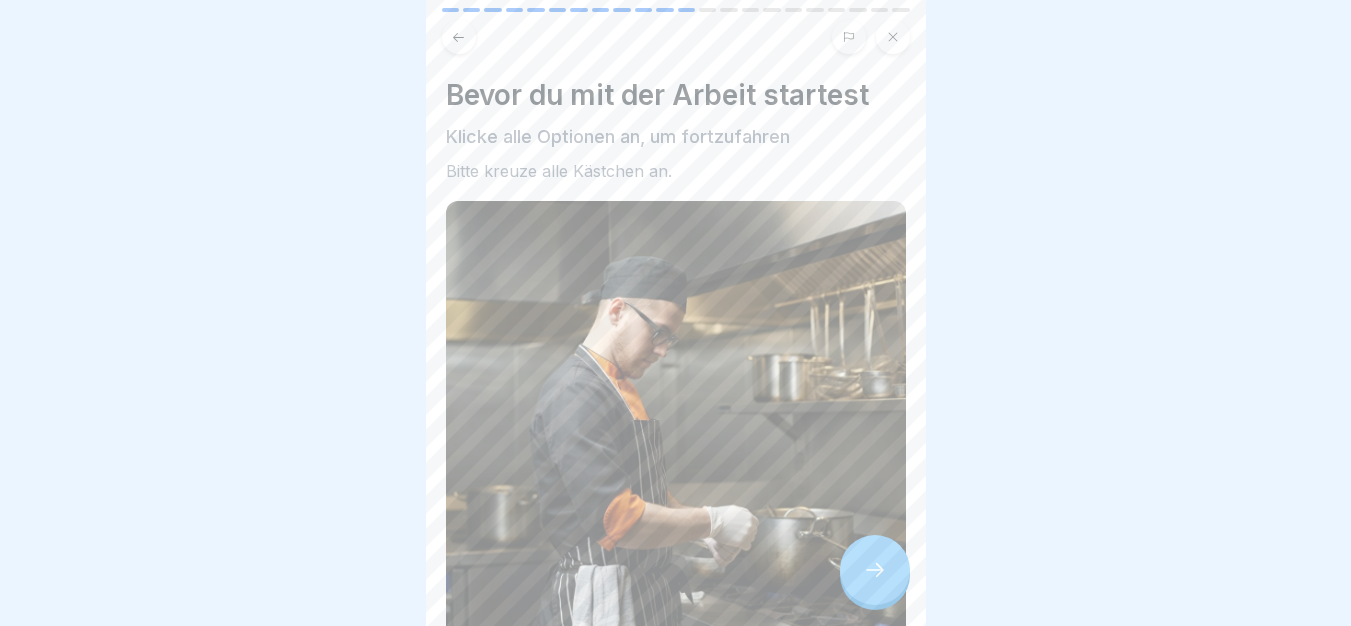 click at bounding box center (875, 570) 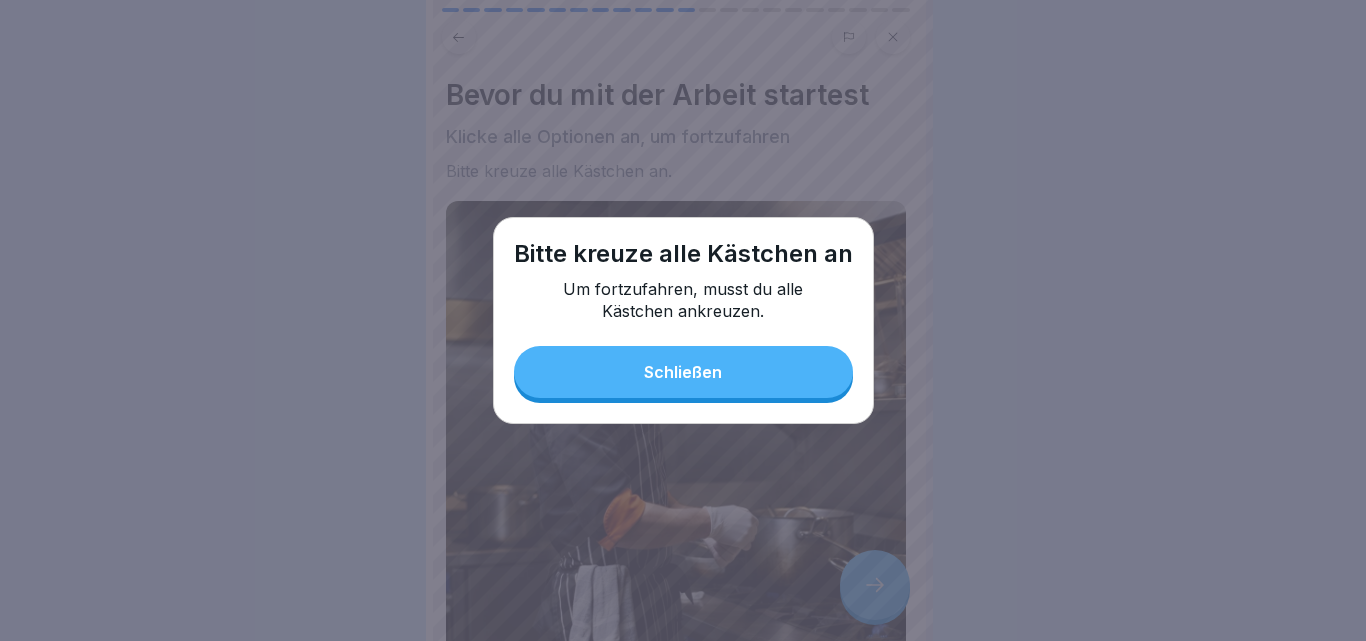 click on "Schließen" at bounding box center (683, 372) 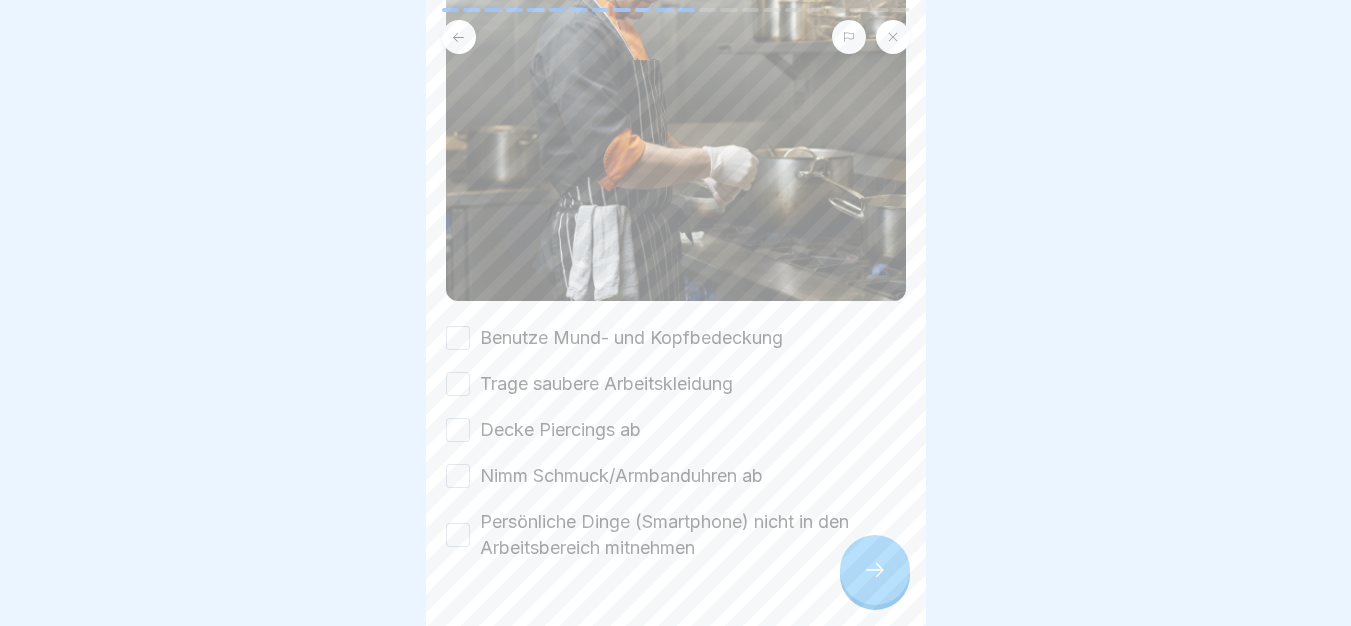 scroll, scrollTop: 400, scrollLeft: 0, axis: vertical 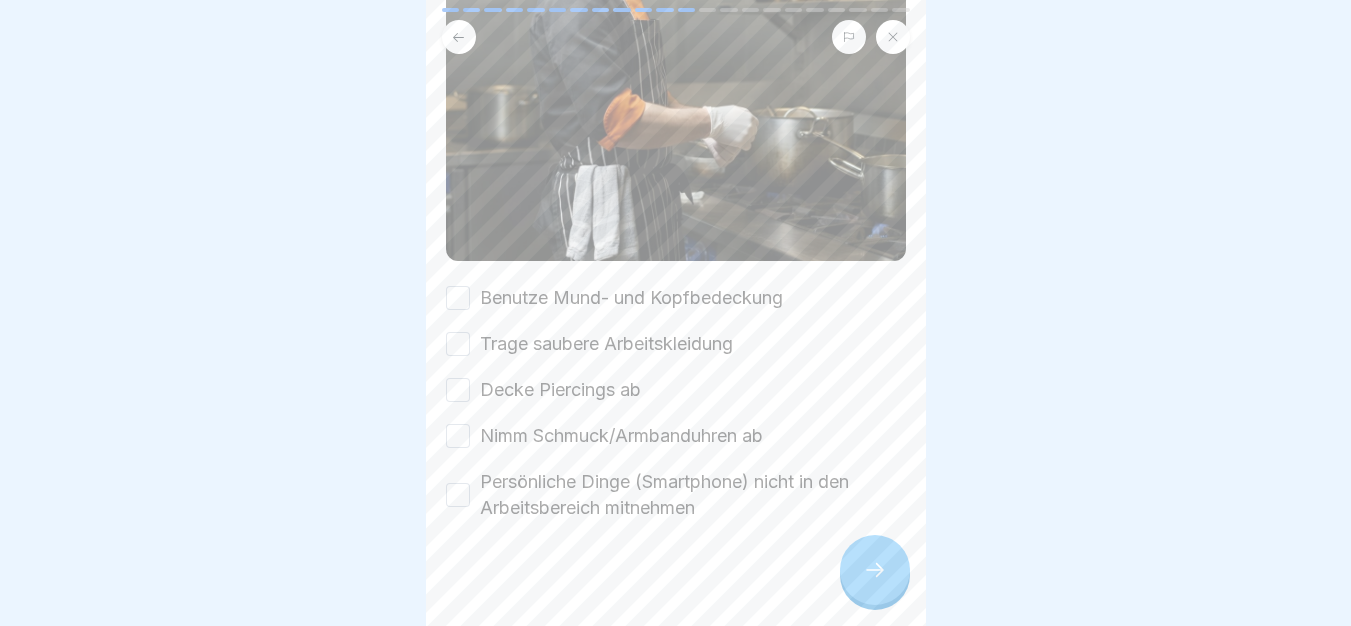 click on "Benutze Mund- und Kopfbedeckung" at bounding box center (631, 298) 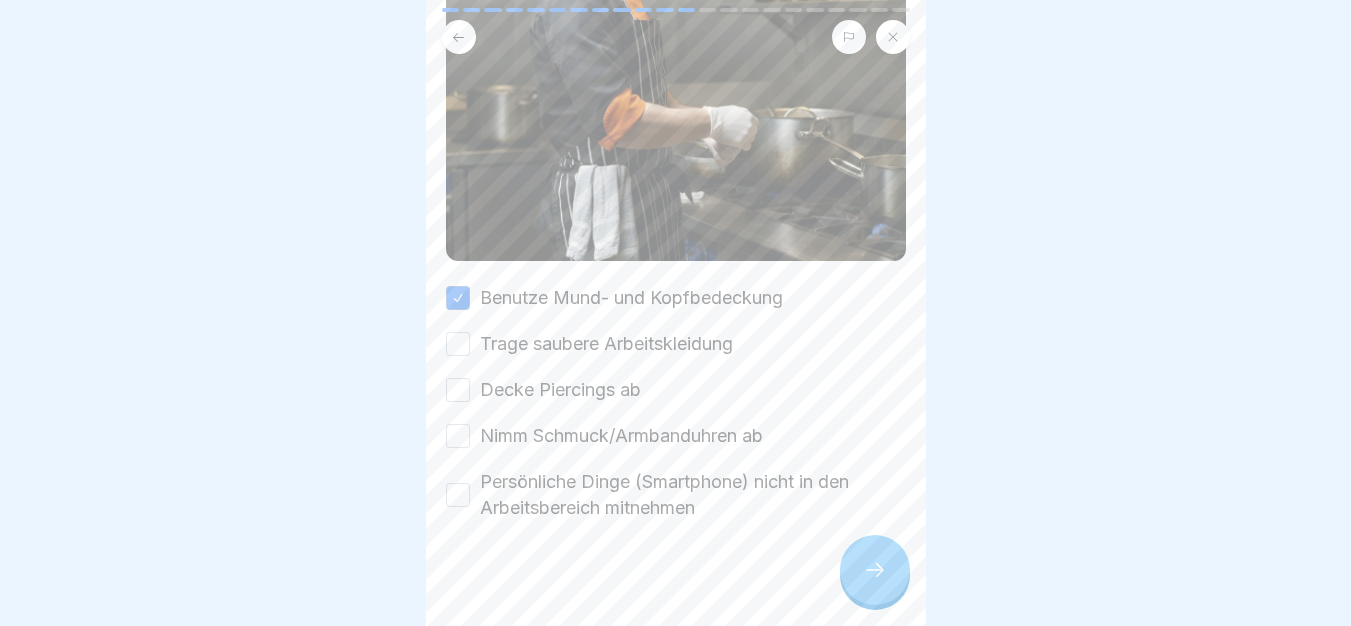 click on "Trage saubere Arbeitskleidung" at bounding box center (606, 344) 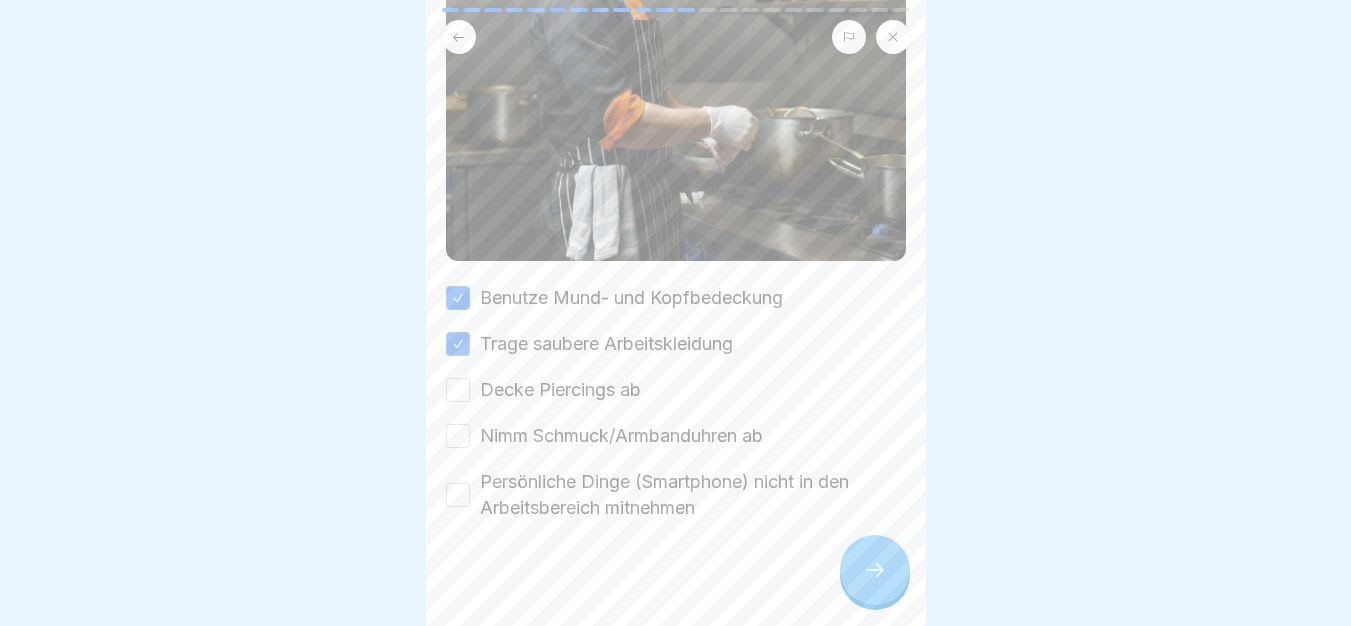 click on "Decke Piercings ab" at bounding box center [560, 390] 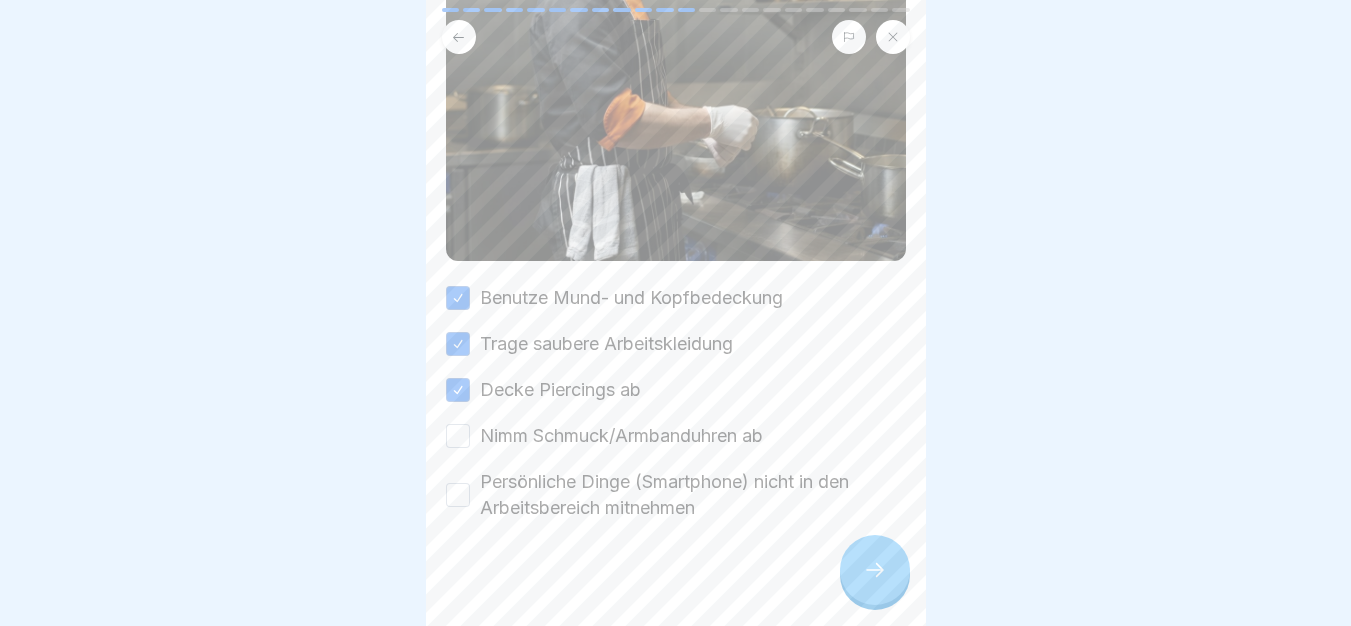 click on "Nimm Schmuck/Armbanduhren ab" at bounding box center (621, 436) 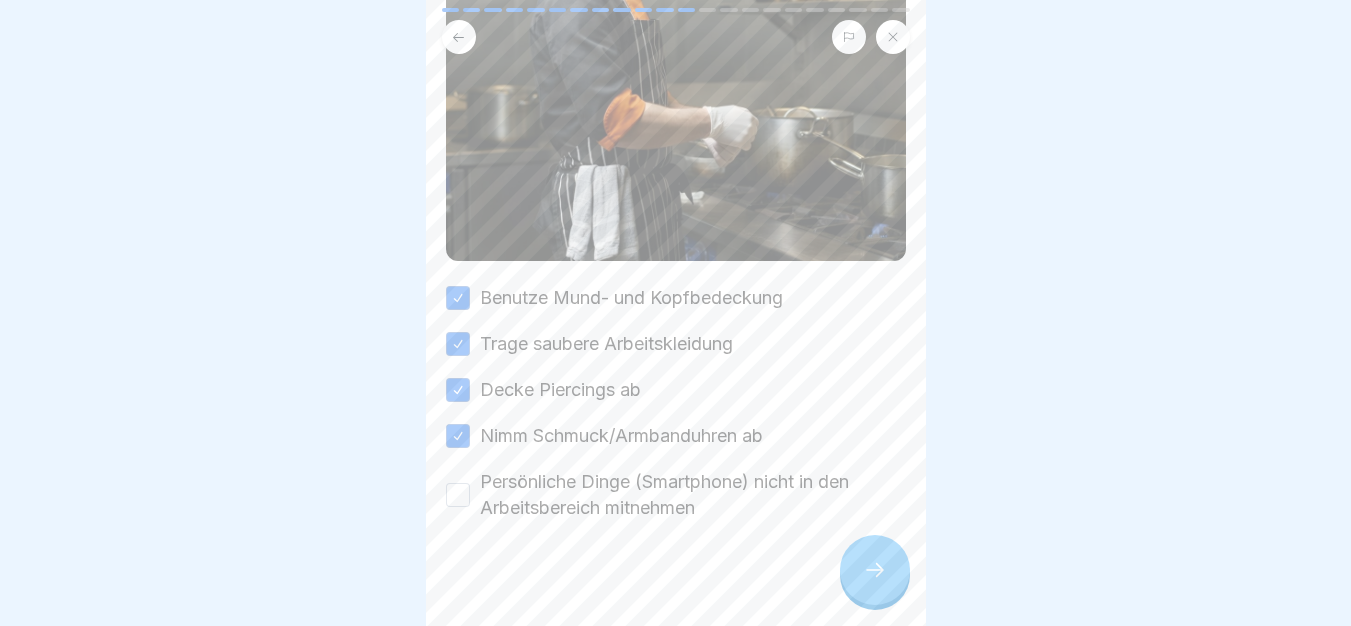 click on "Persönliche Dinge (Smartphone) nicht in den Arbeitsbereich mitnehmen" at bounding box center [693, 495] 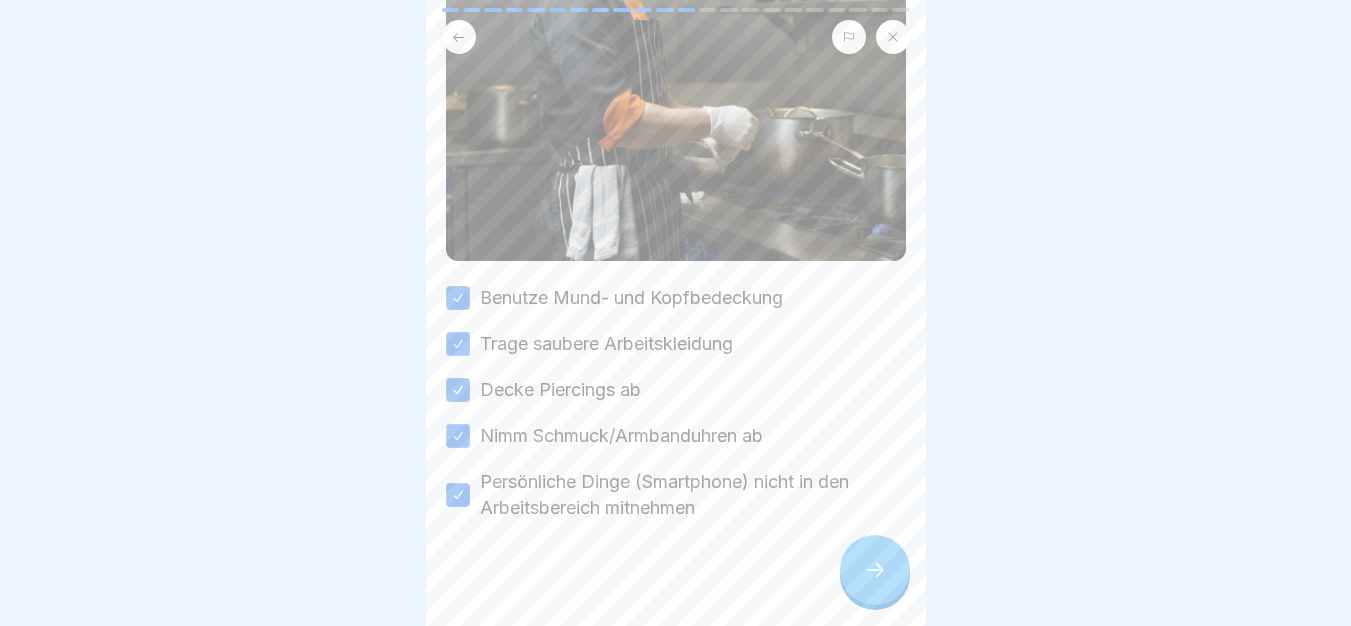 click at bounding box center [875, 570] 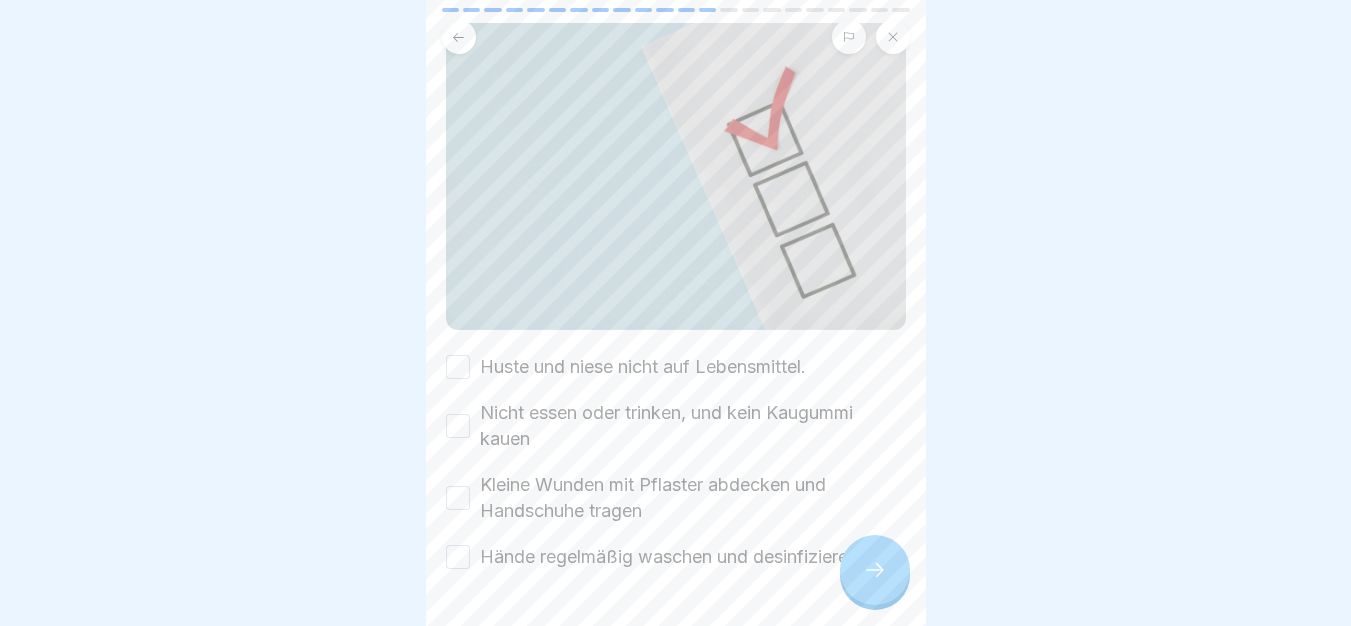scroll, scrollTop: 232, scrollLeft: 0, axis: vertical 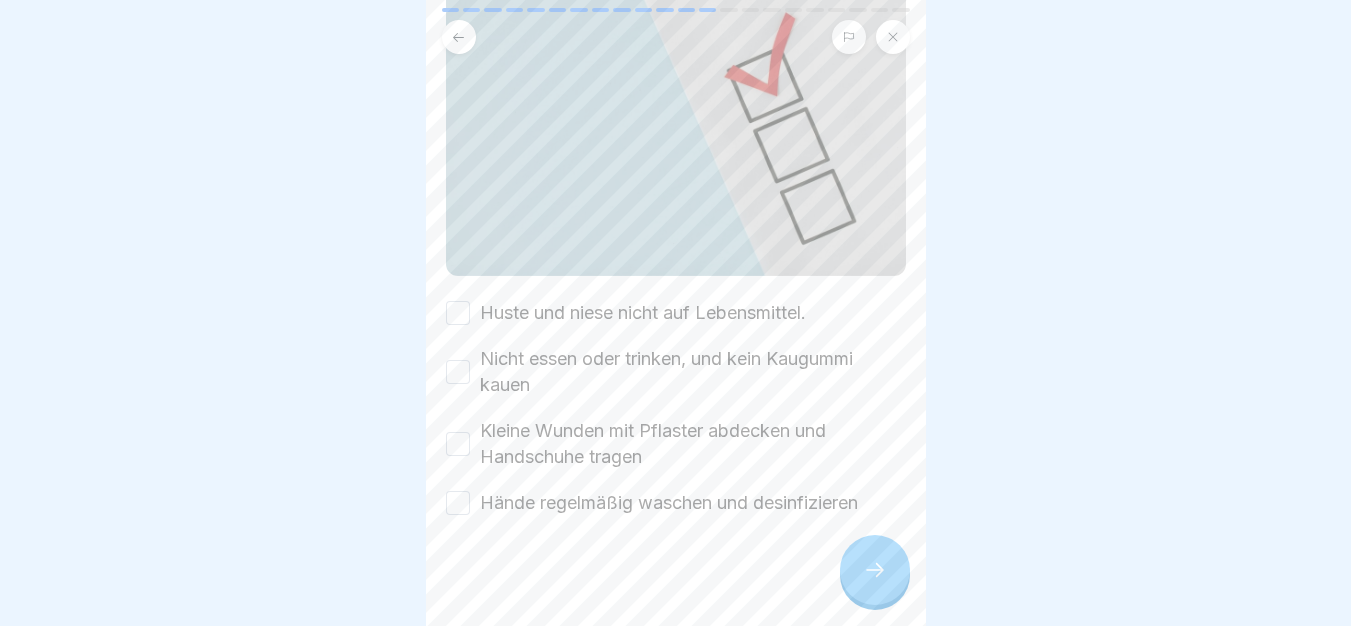 click on "Huste und niese nicht auf Lebensmittel." at bounding box center [643, 313] 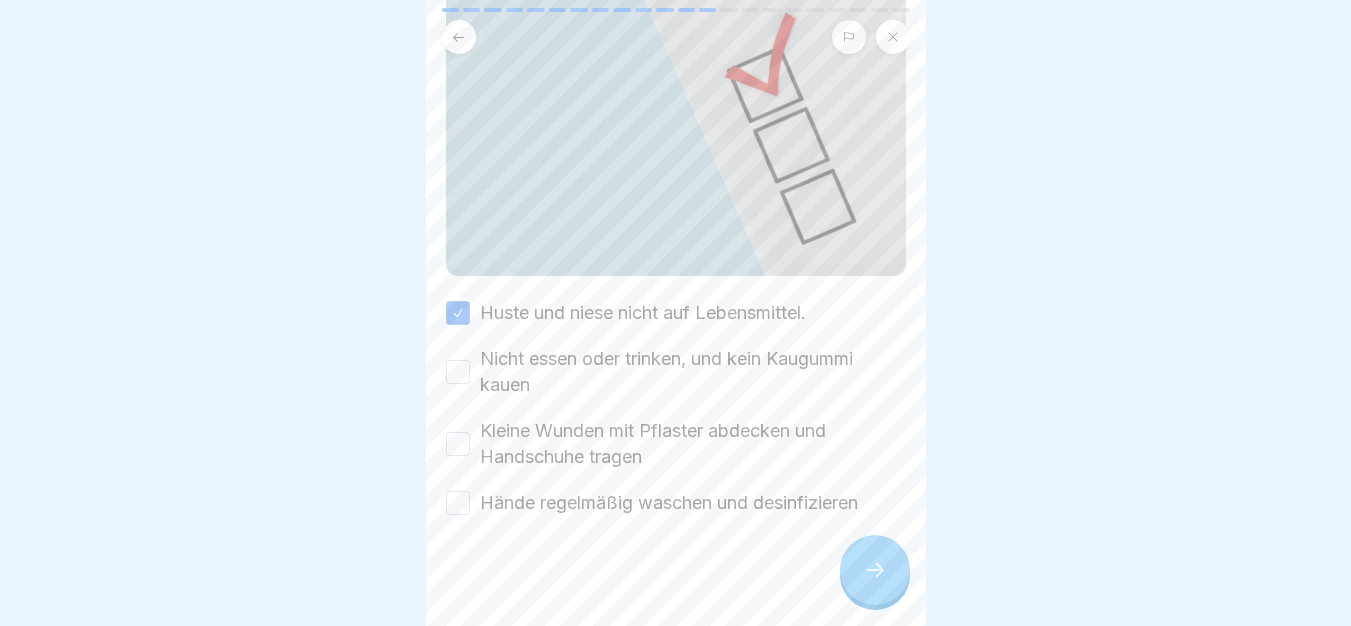 click on "Nicht essen oder trinken, und kein Kaugummi kauen" at bounding box center (693, 372) 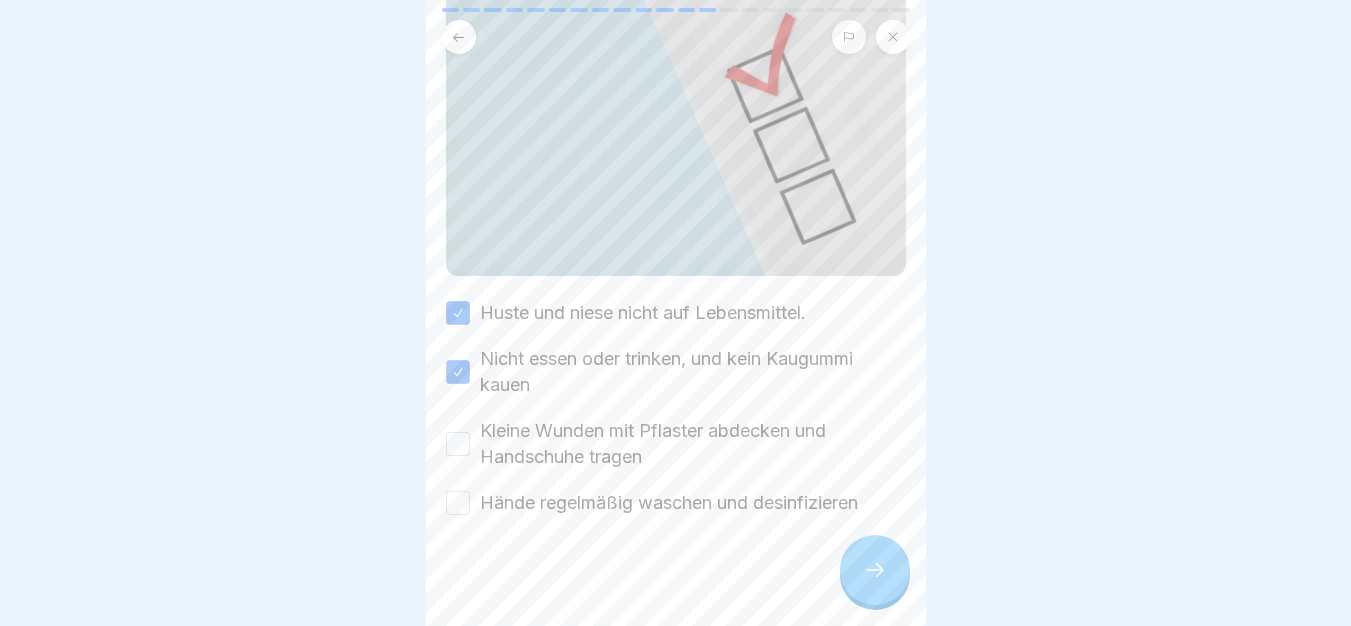 click on "Kleine Wunden mit Pflaster abdecken und Handschuhe tragen" at bounding box center [693, 444] 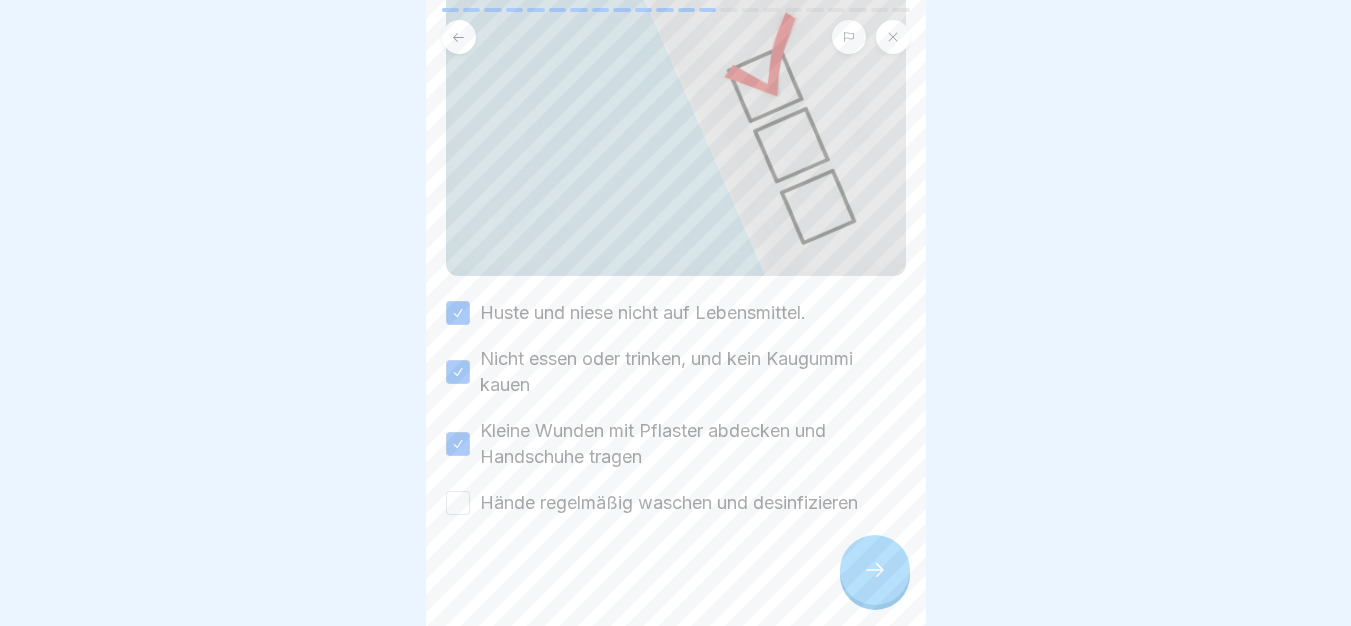 click on "Hände regelmäßig waschen und desinfizieren" at bounding box center [669, 503] 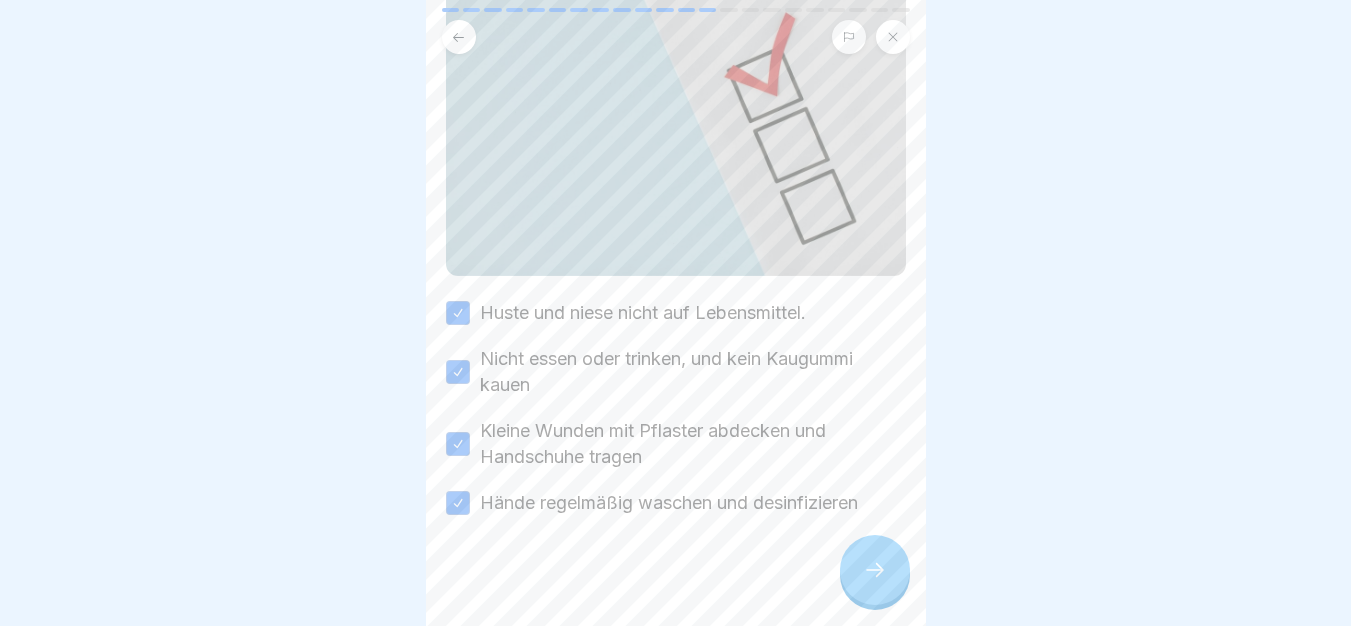click at bounding box center (875, 570) 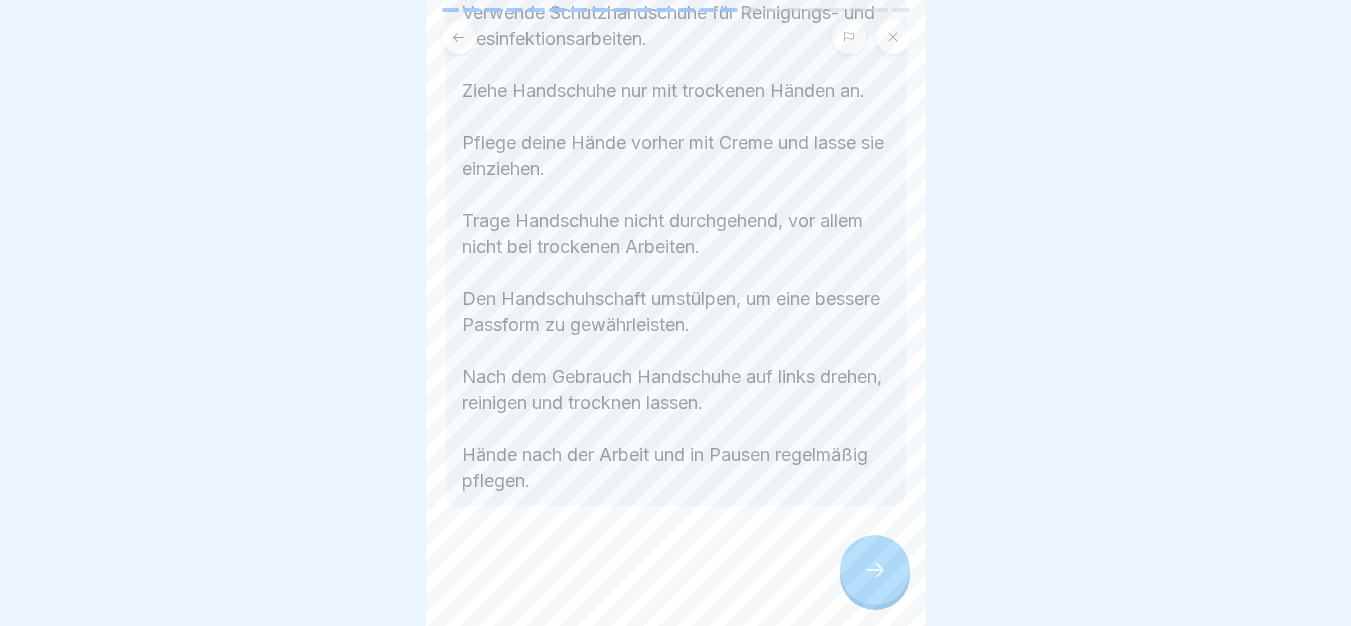 scroll, scrollTop: 476, scrollLeft: 0, axis: vertical 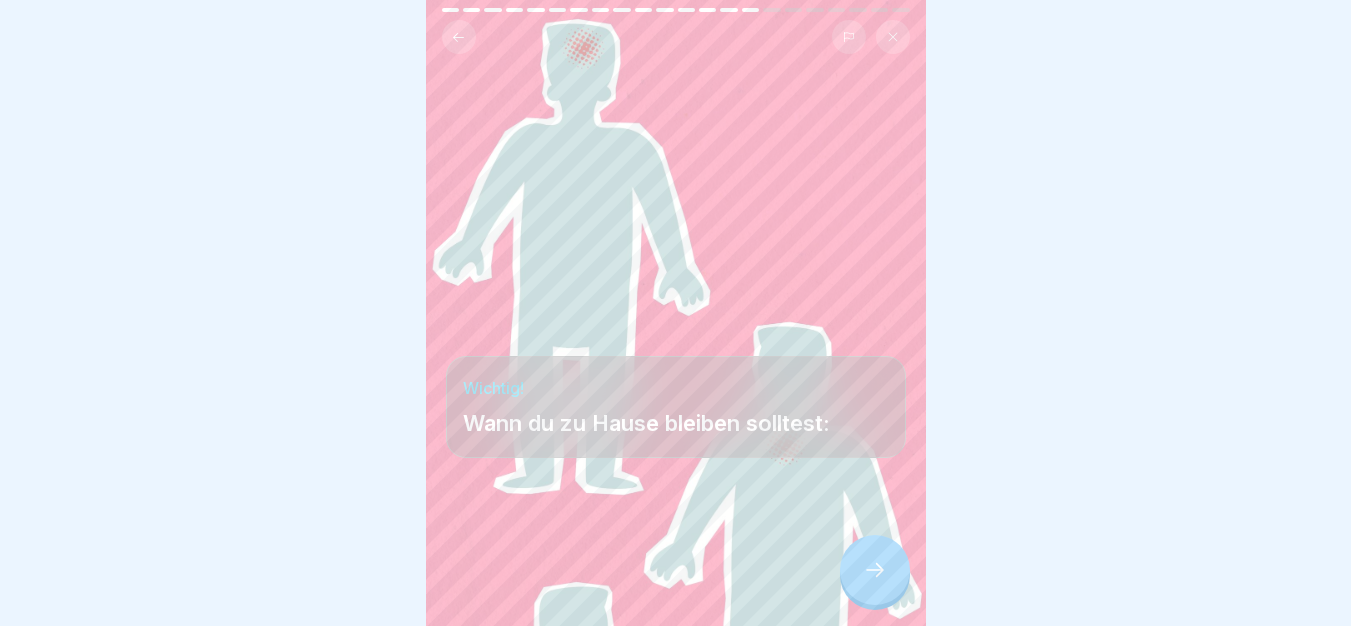 click 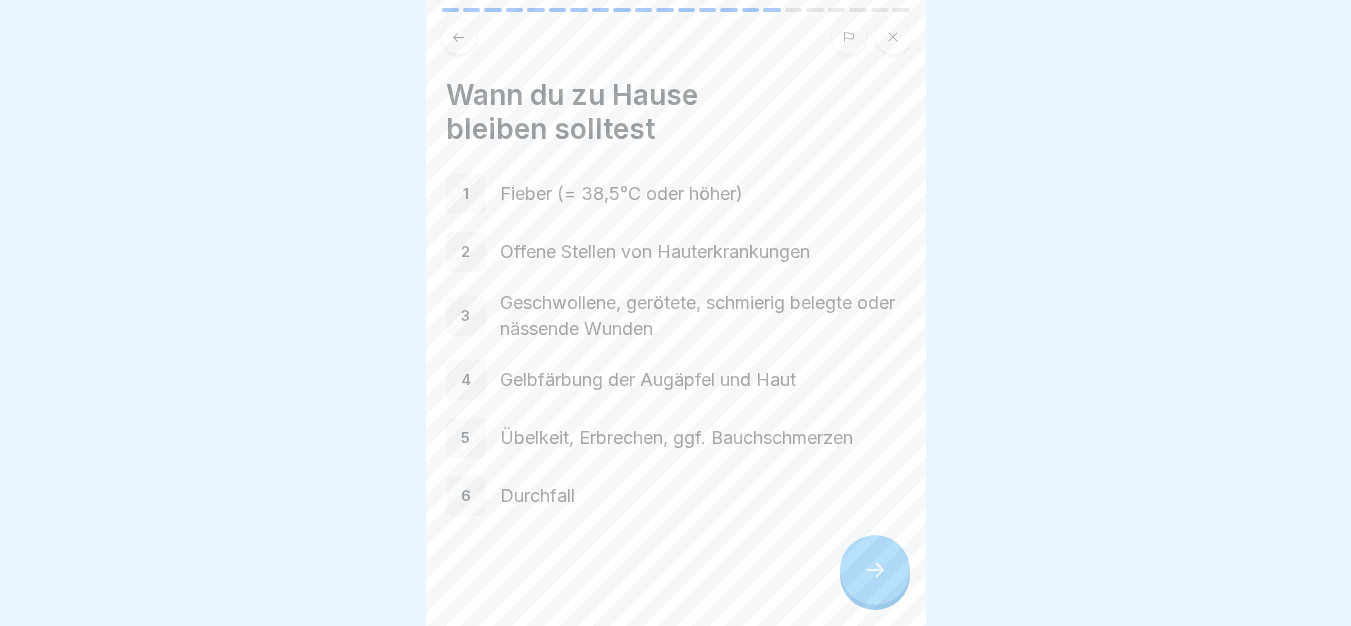 click at bounding box center [875, 570] 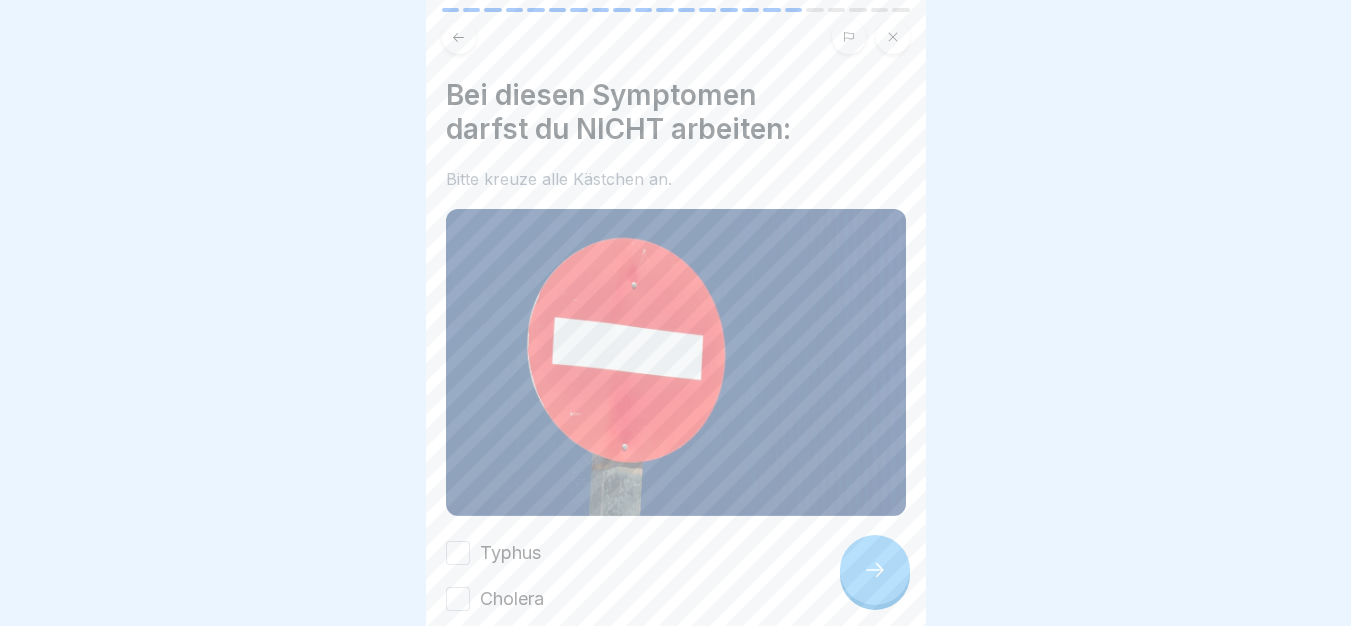 scroll, scrollTop: 306, scrollLeft: 0, axis: vertical 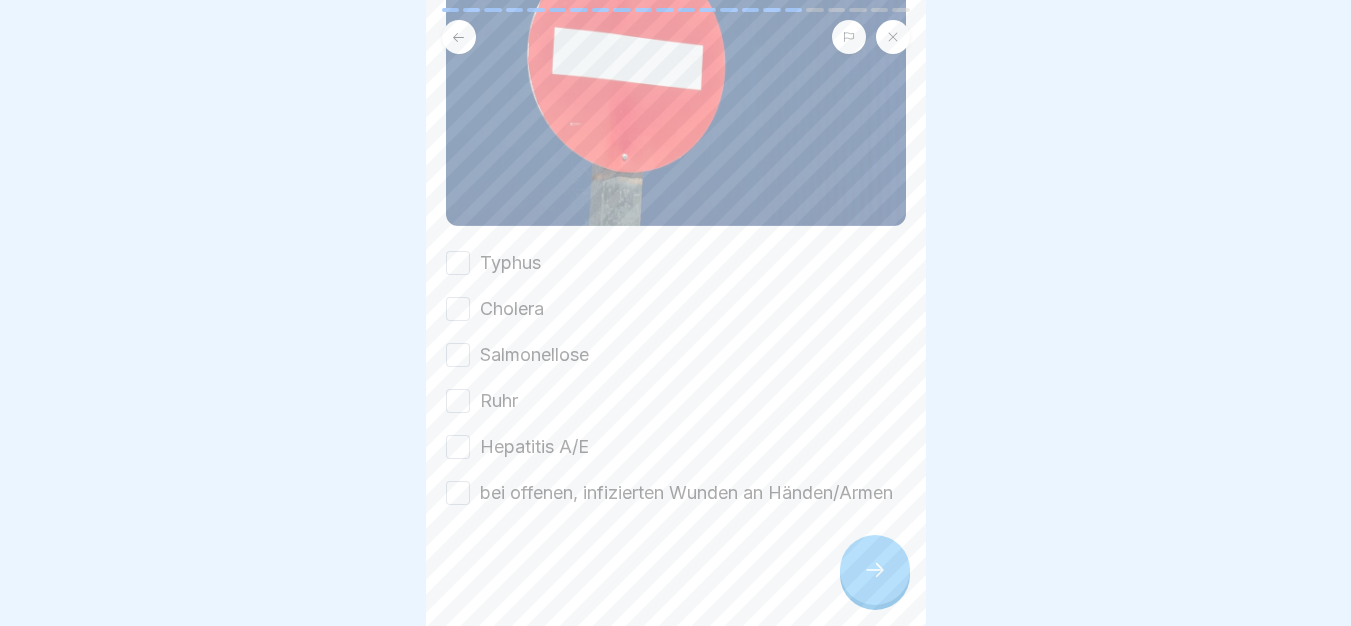 click on "Typhus" at bounding box center (510, 263) 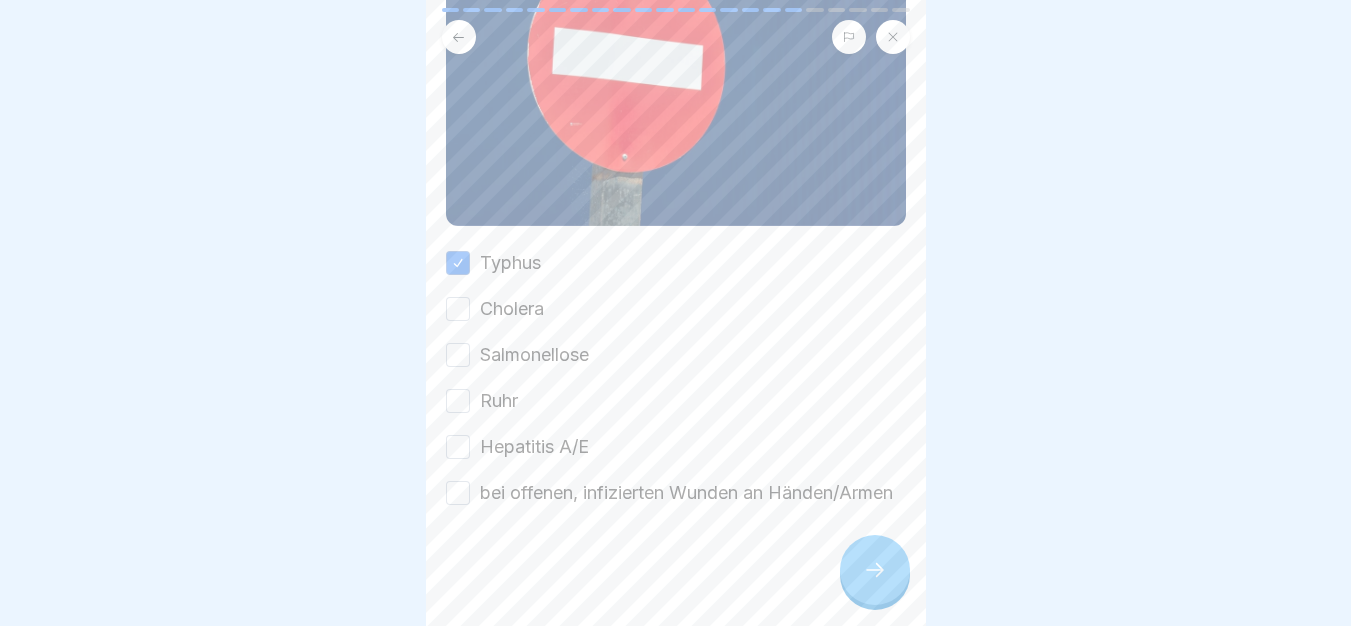 click on "Cholera" at bounding box center [512, 309] 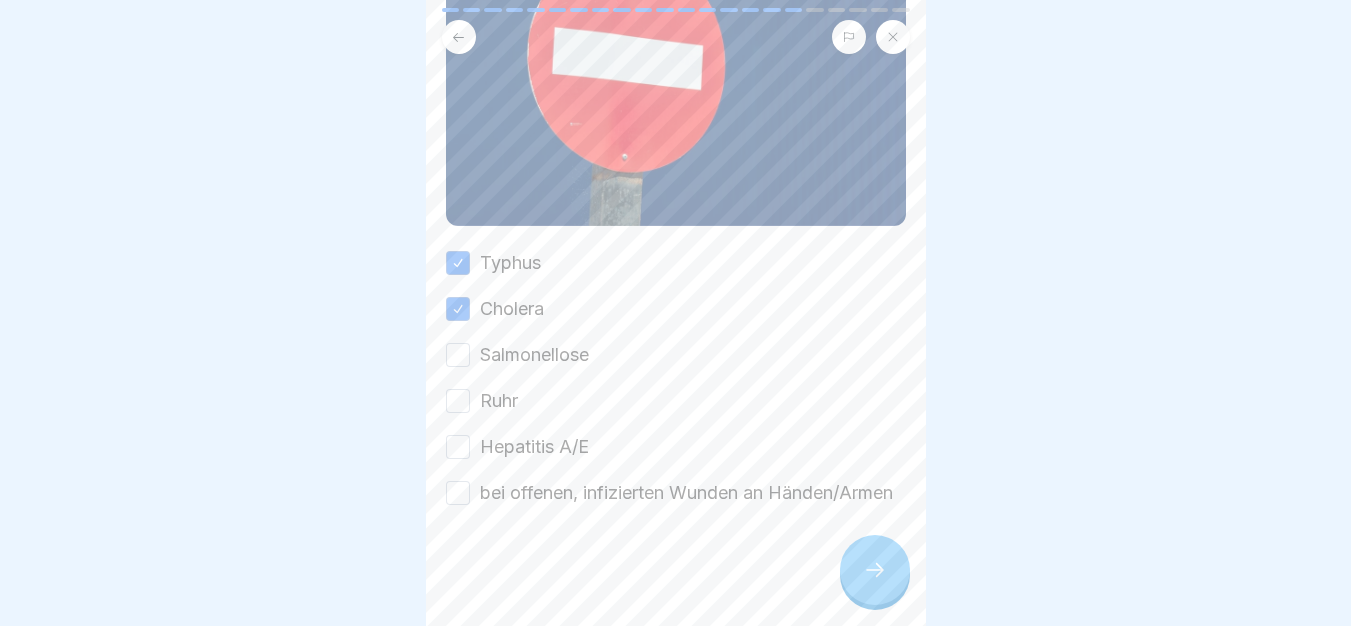 click on "Salmonellose" at bounding box center [534, 355] 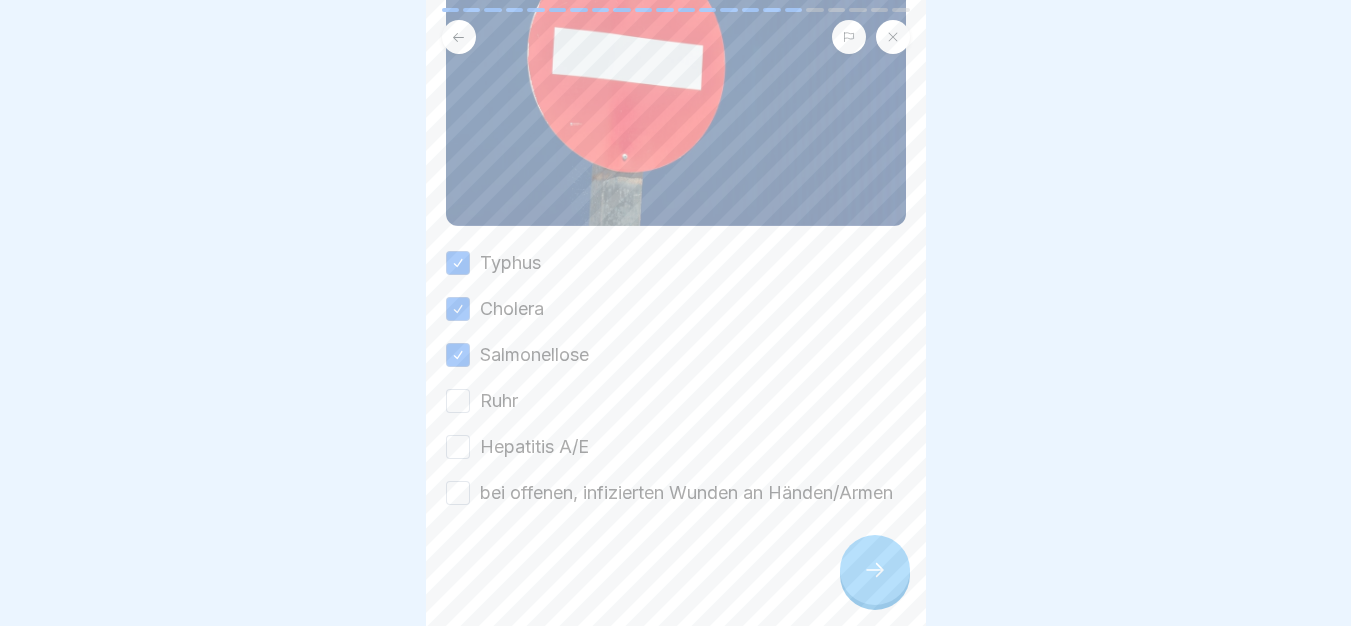 click on "Ruhr" at bounding box center (499, 401) 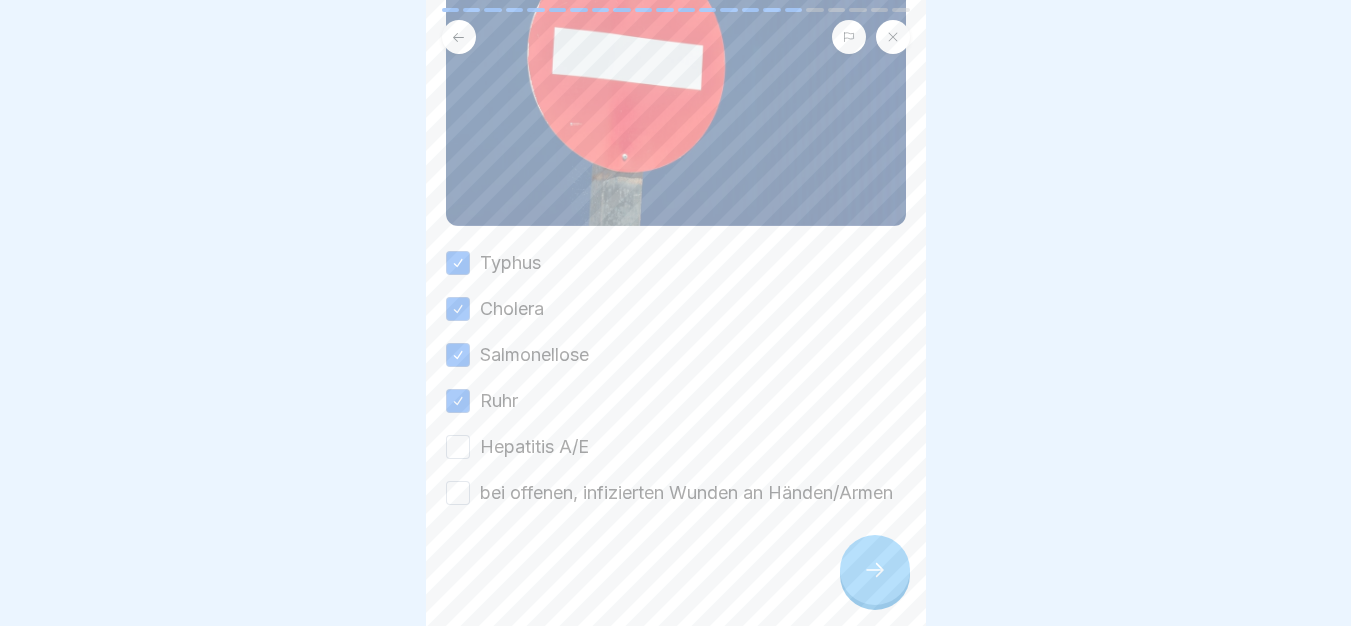 click on "Hepatitis A/E" at bounding box center (534, 447) 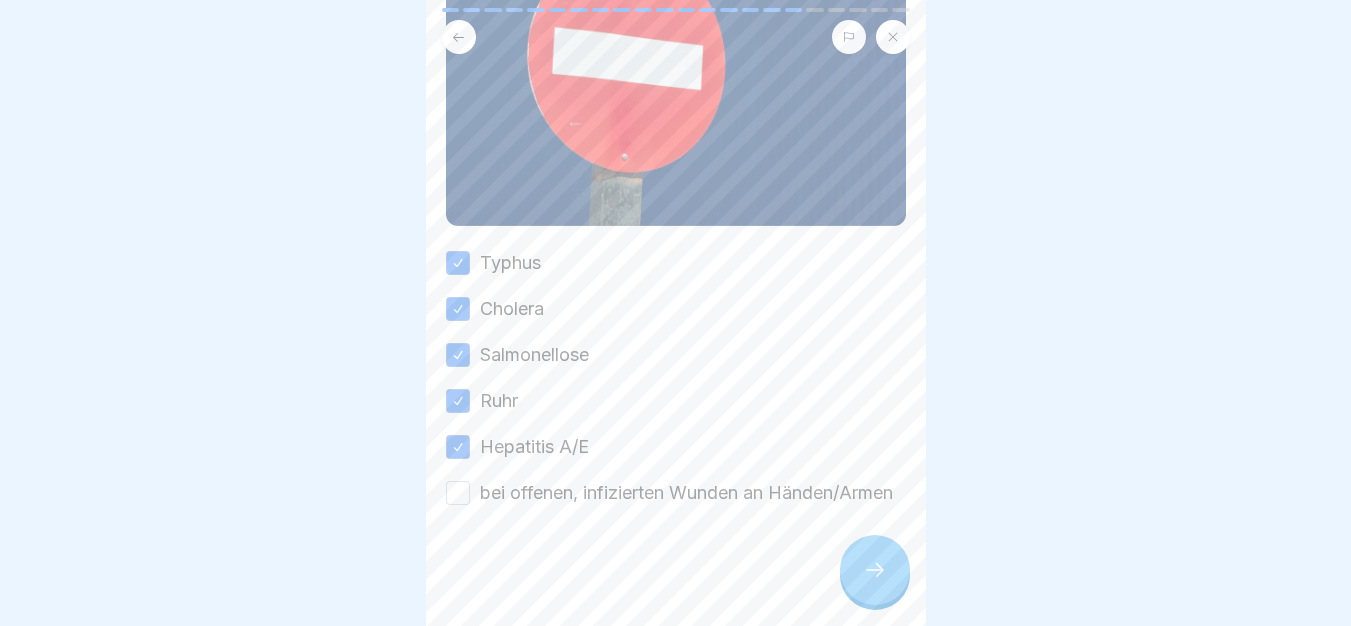 click on "bei offenen, infizierten Wunden an Händen/Armen" at bounding box center [686, 493] 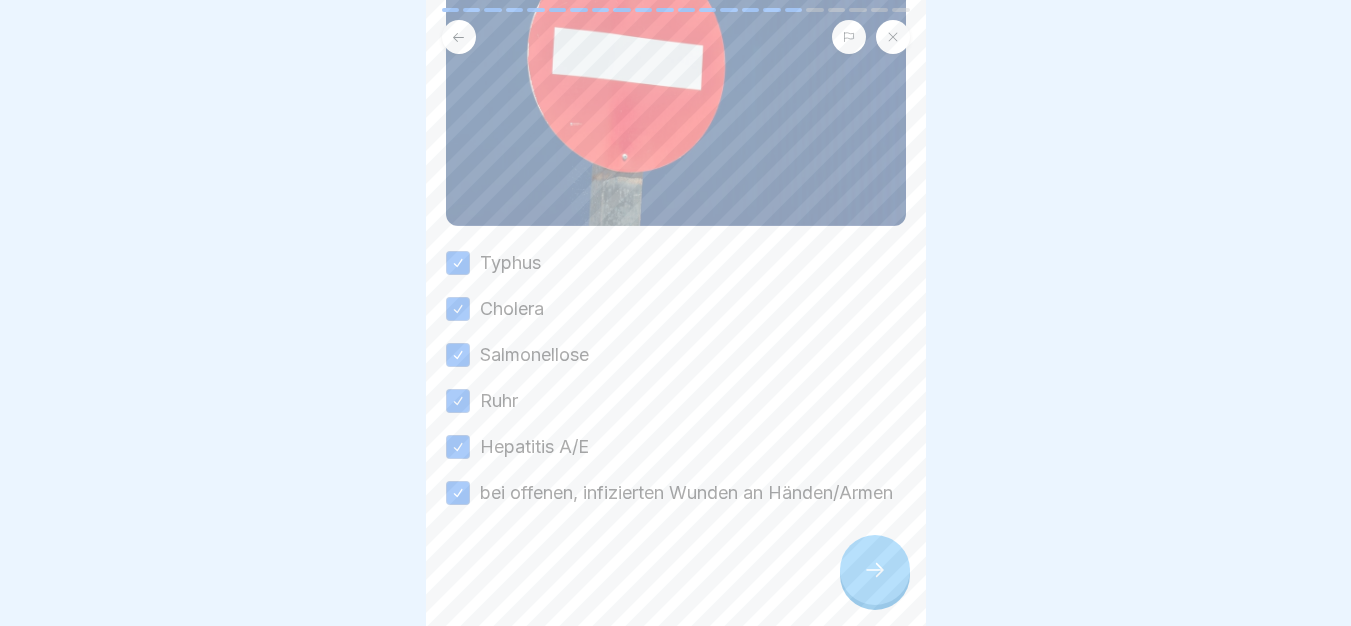 click 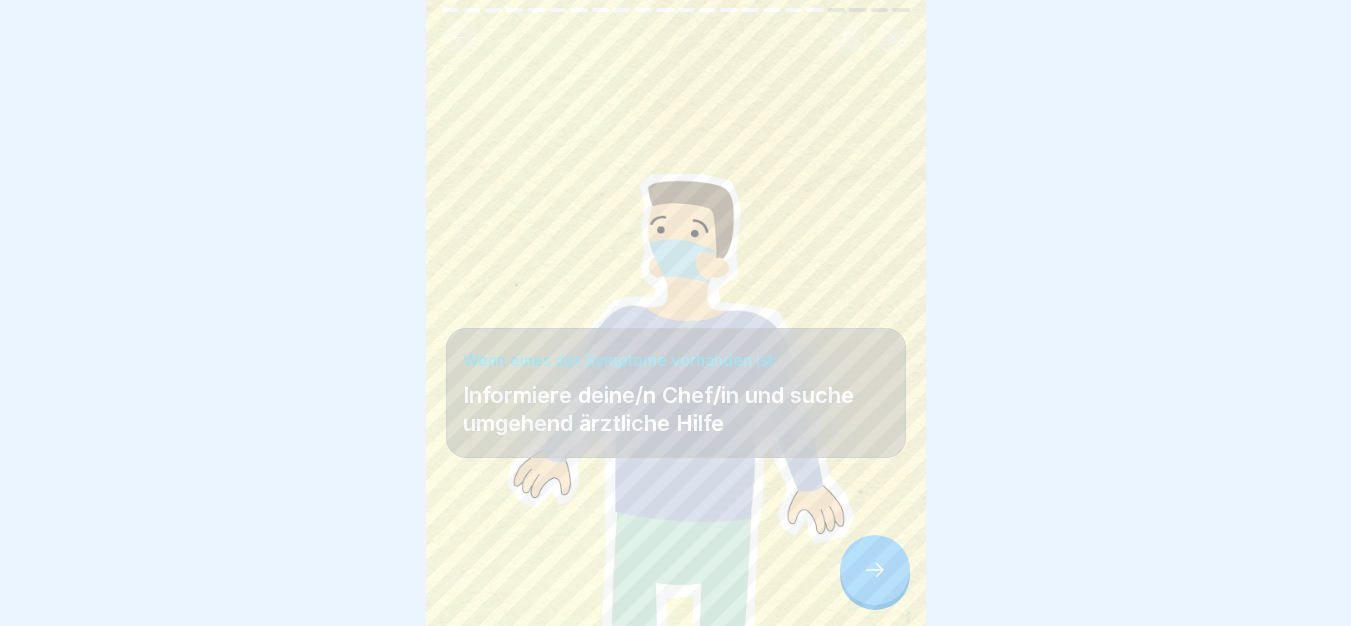 scroll, scrollTop: 15, scrollLeft: 0, axis: vertical 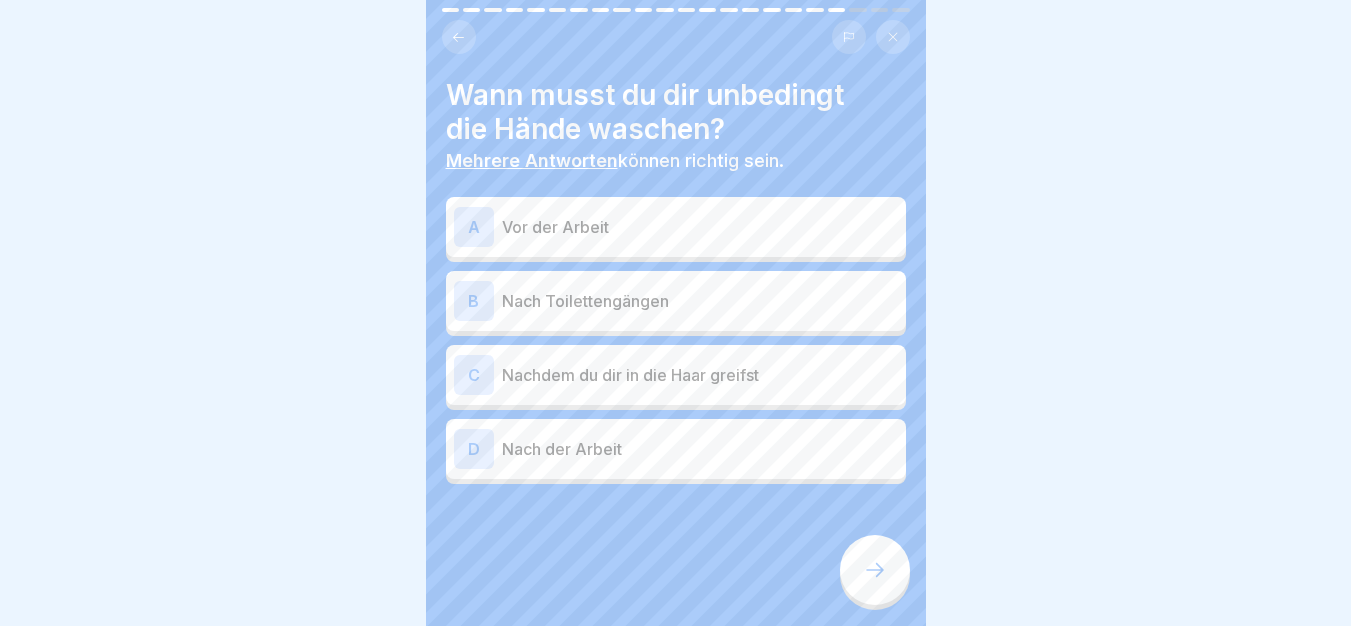 click on "Nachdem du dir in die Haar greifst" at bounding box center (700, 375) 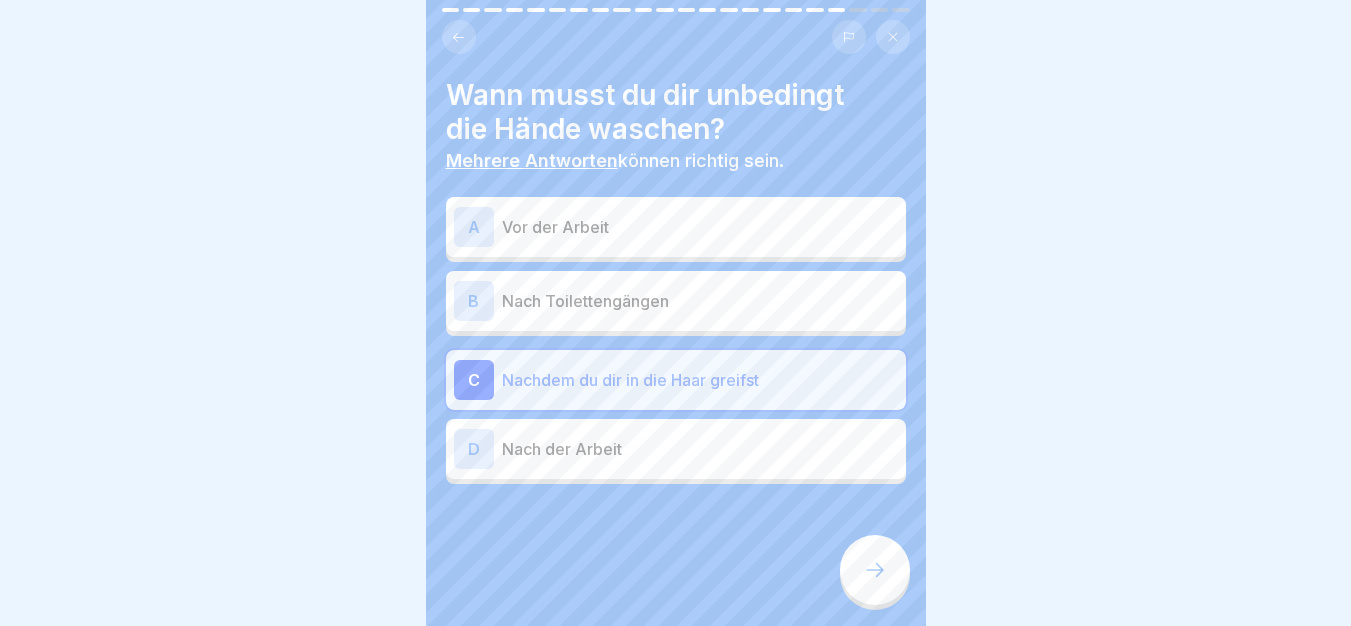 click on "Nach Toilettengängen" at bounding box center (700, 301) 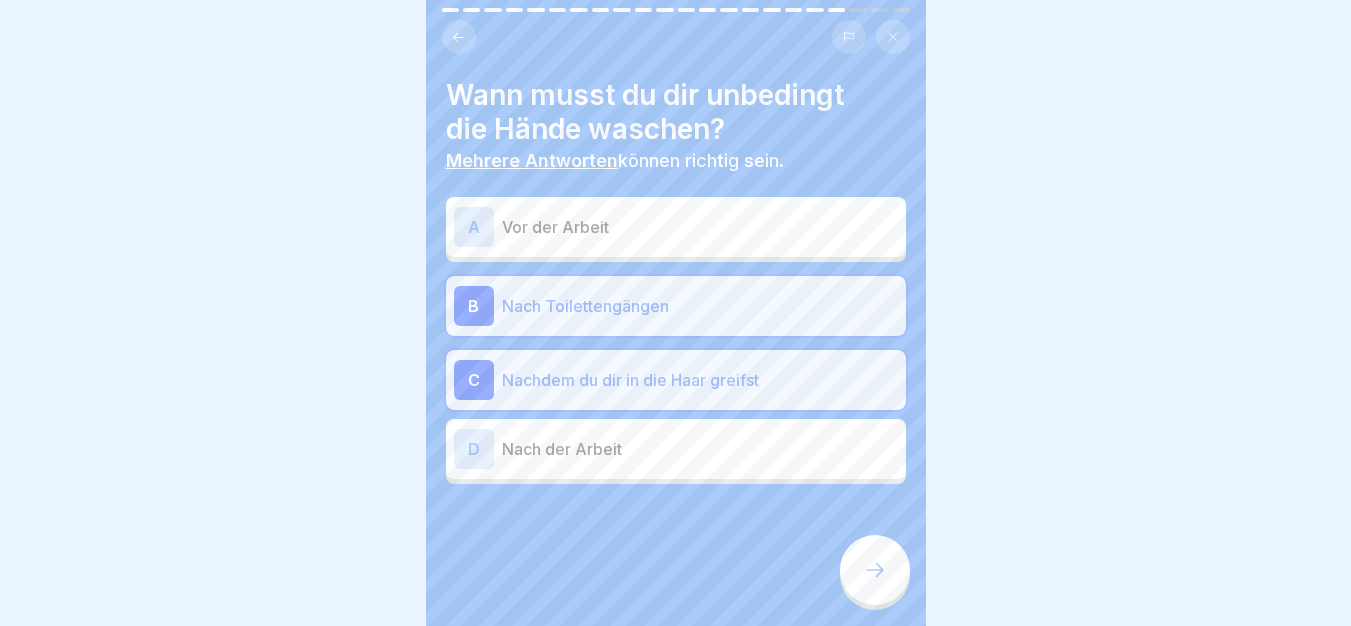 click at bounding box center (875, 570) 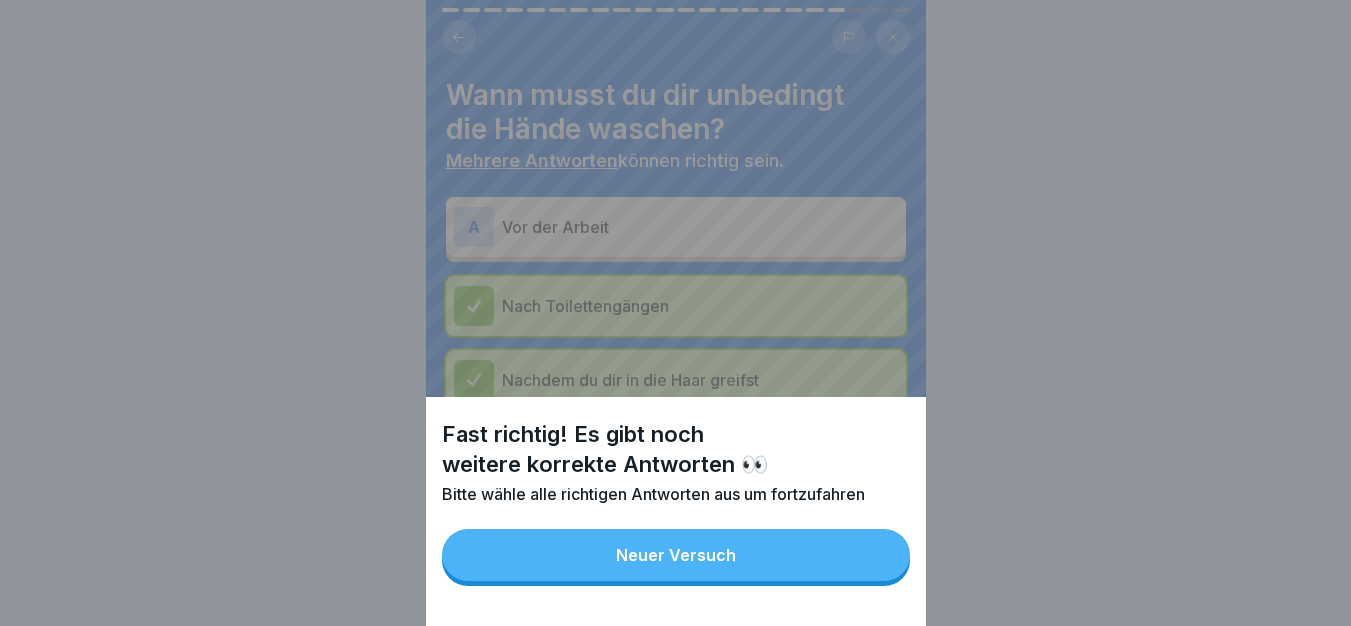 click on "Neuer Versuch" at bounding box center [676, 555] 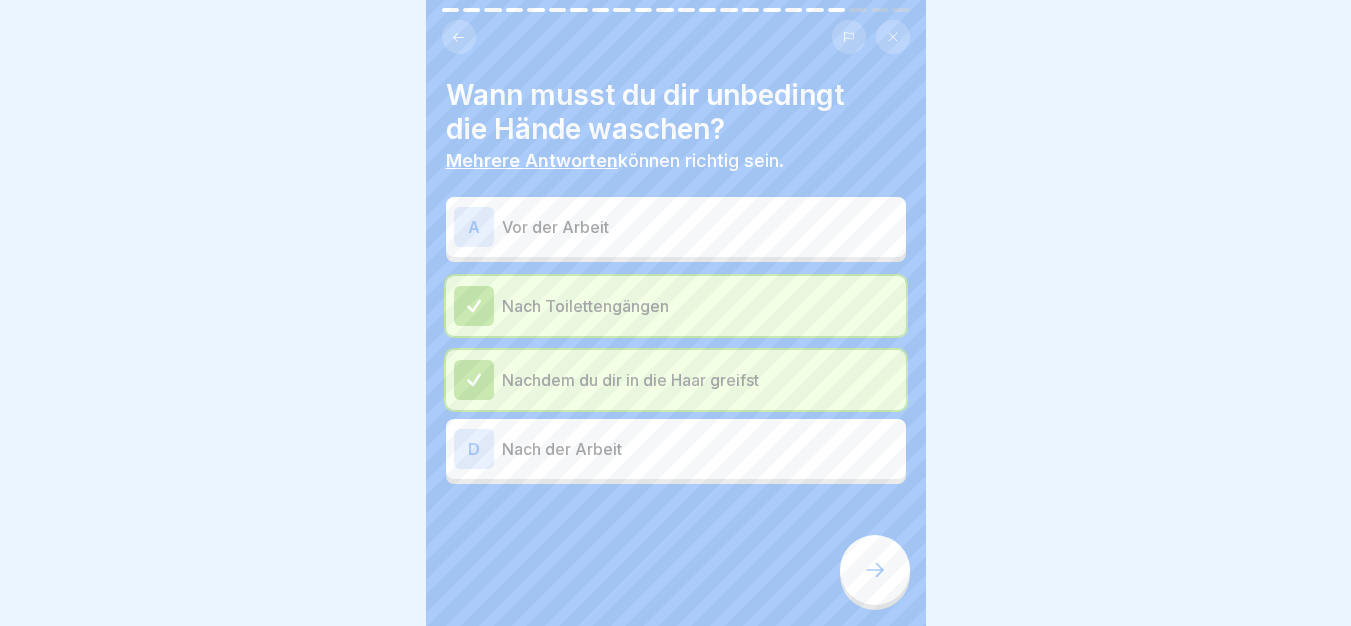 click on "Vor der Arbeit" at bounding box center (700, 227) 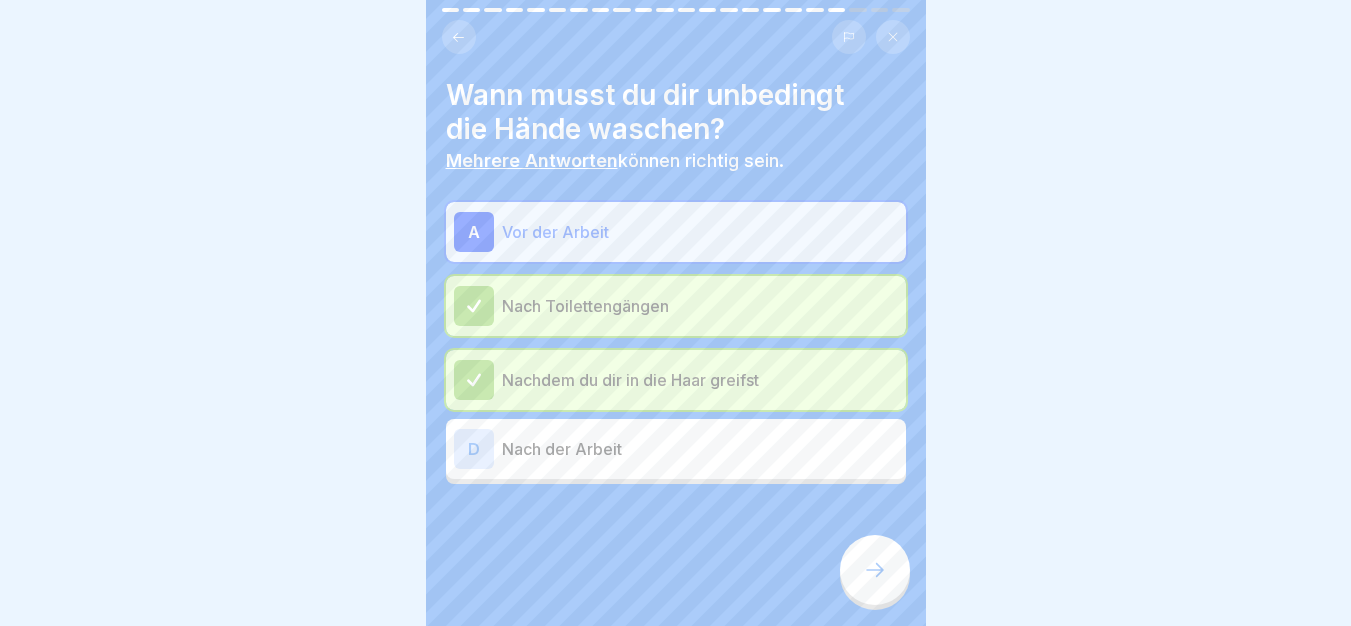 click at bounding box center (875, 570) 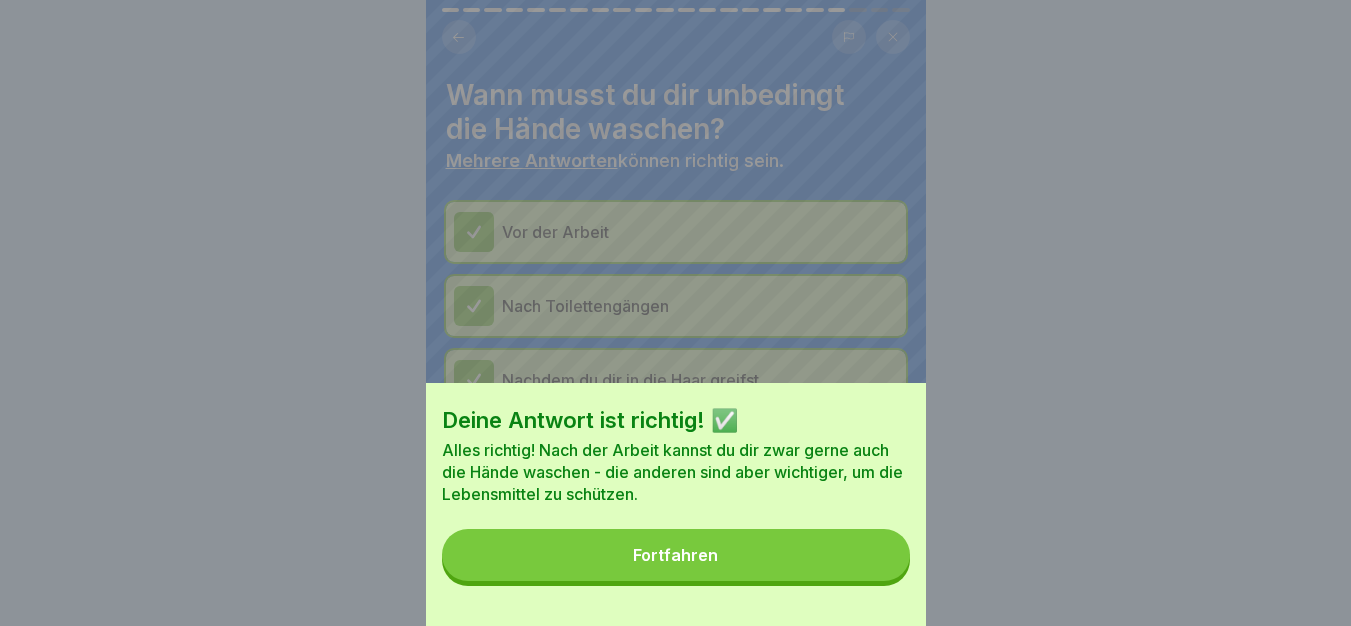 click on "Fortfahren" at bounding box center (676, 555) 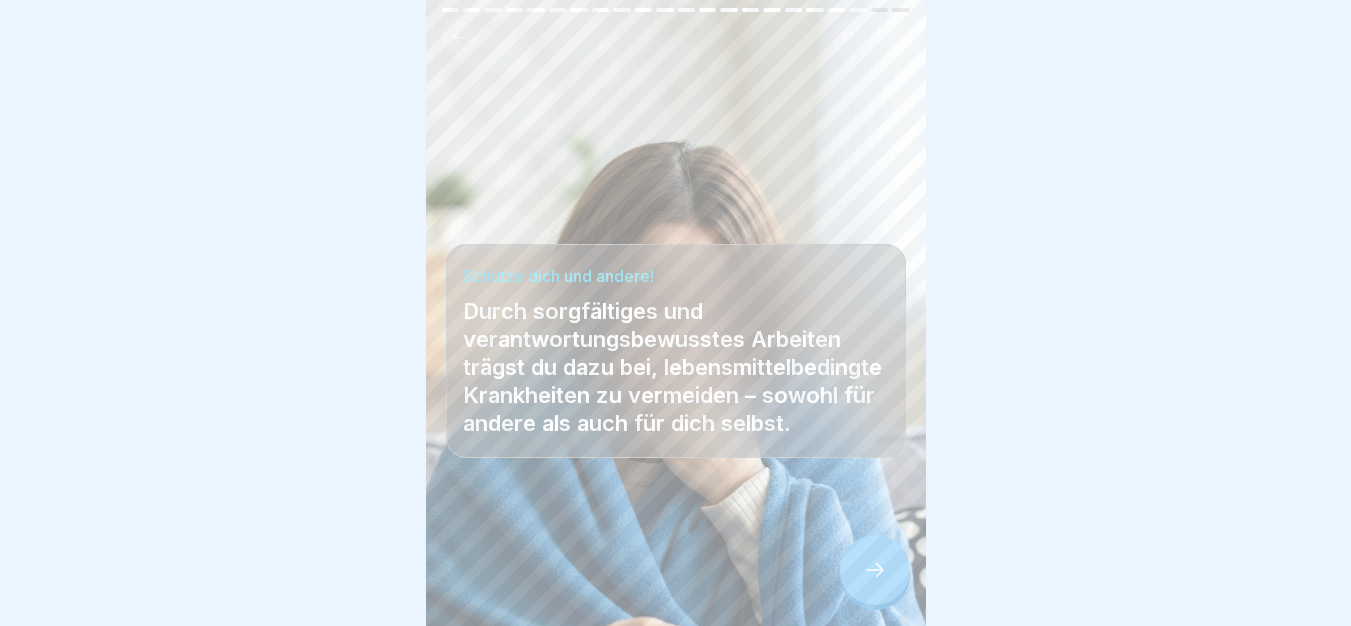 click at bounding box center [875, 570] 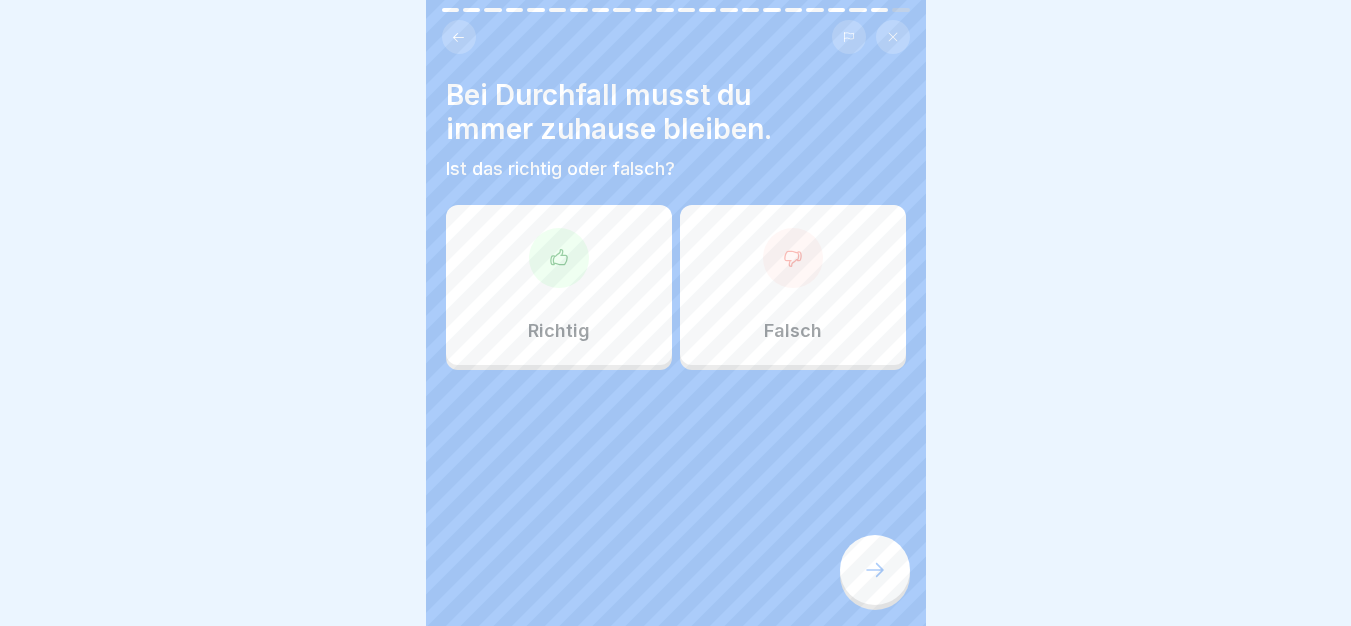click on "Richtig" at bounding box center (559, 285) 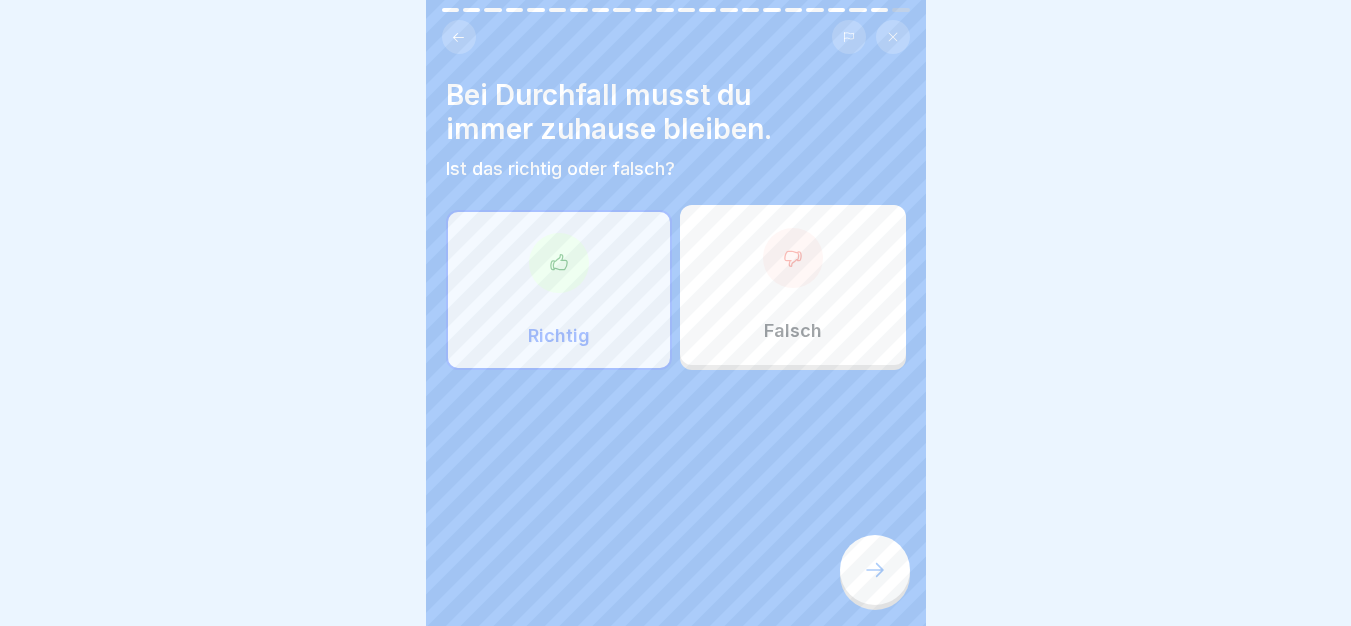 click at bounding box center [875, 570] 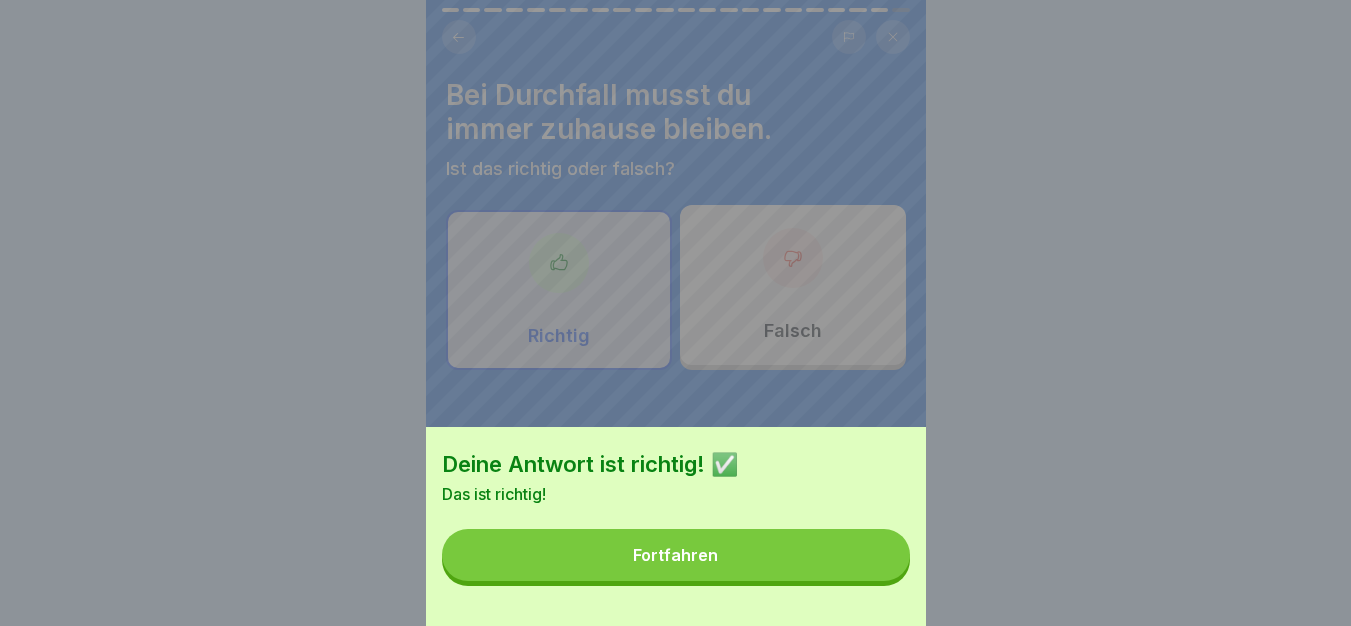 click on "Fortfahren" at bounding box center (676, 555) 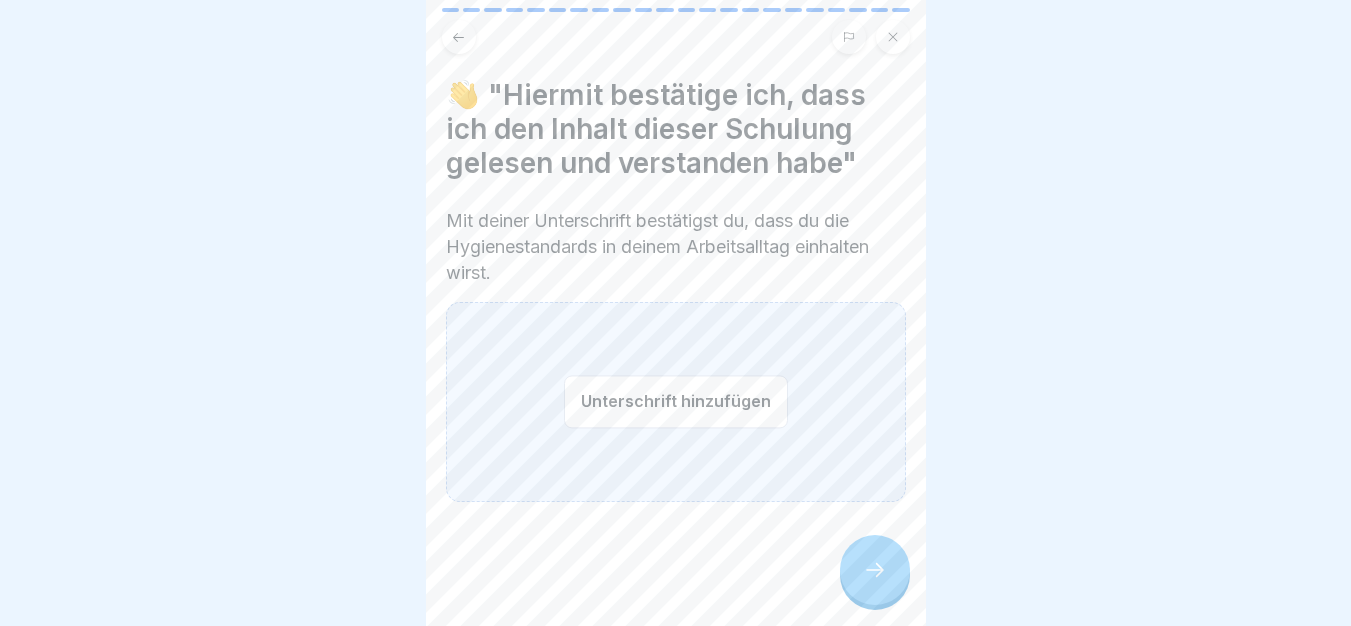 click on "Unterschrift hinzufügen" at bounding box center [676, 401] 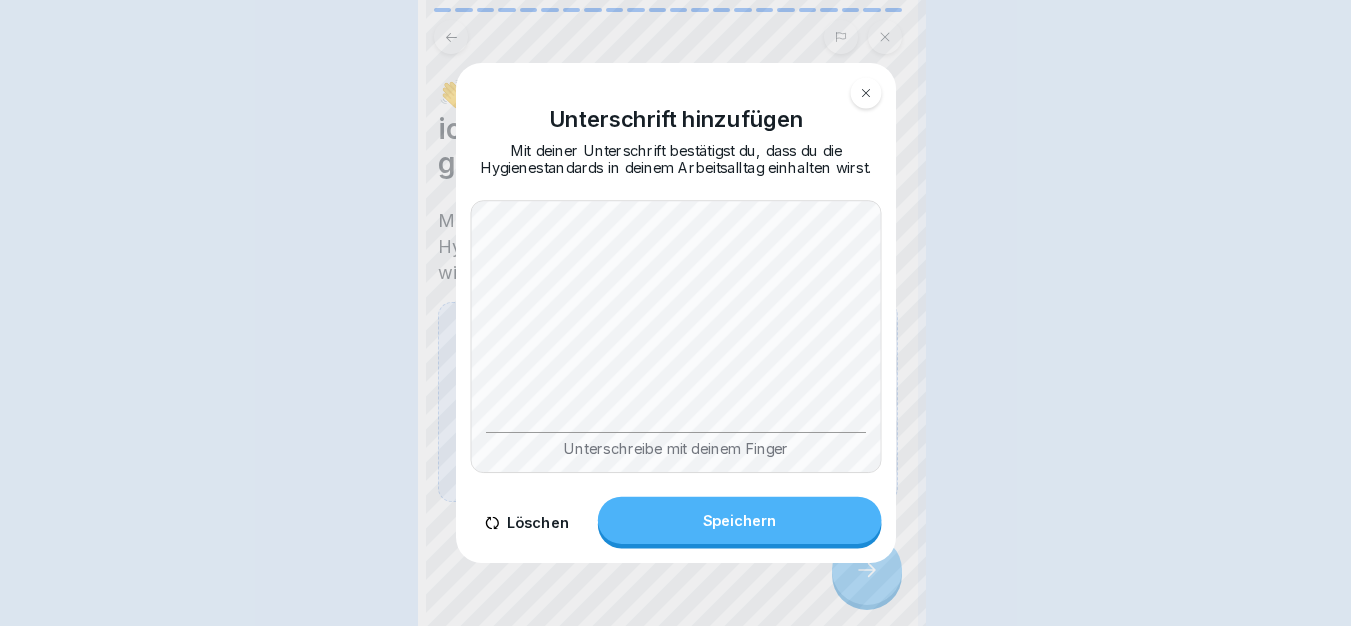 scroll, scrollTop: 0, scrollLeft: 0, axis: both 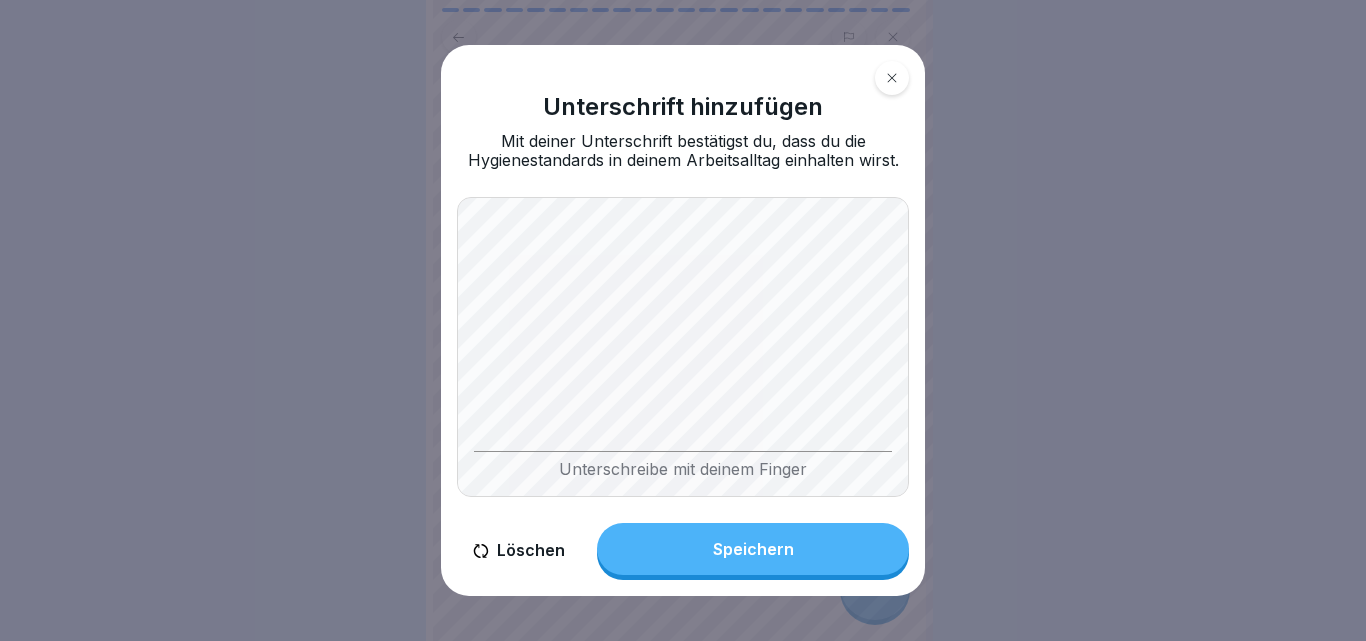 click on "Speichern" at bounding box center [753, 549] 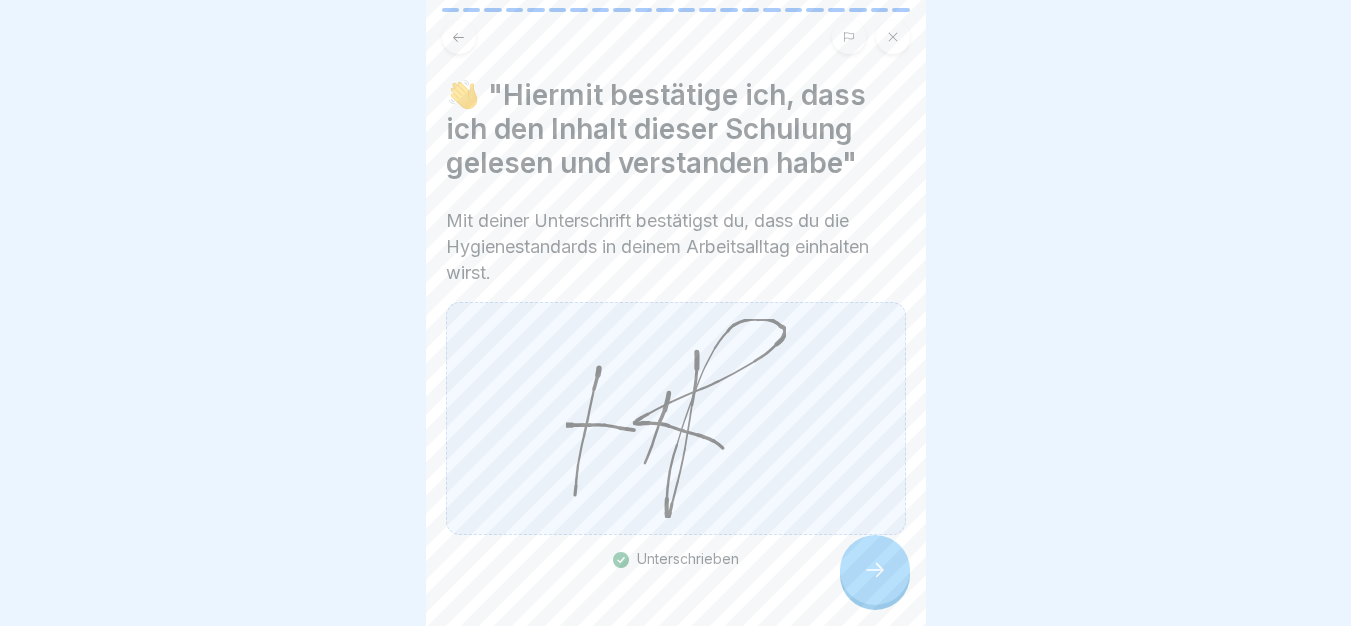 click at bounding box center [875, 570] 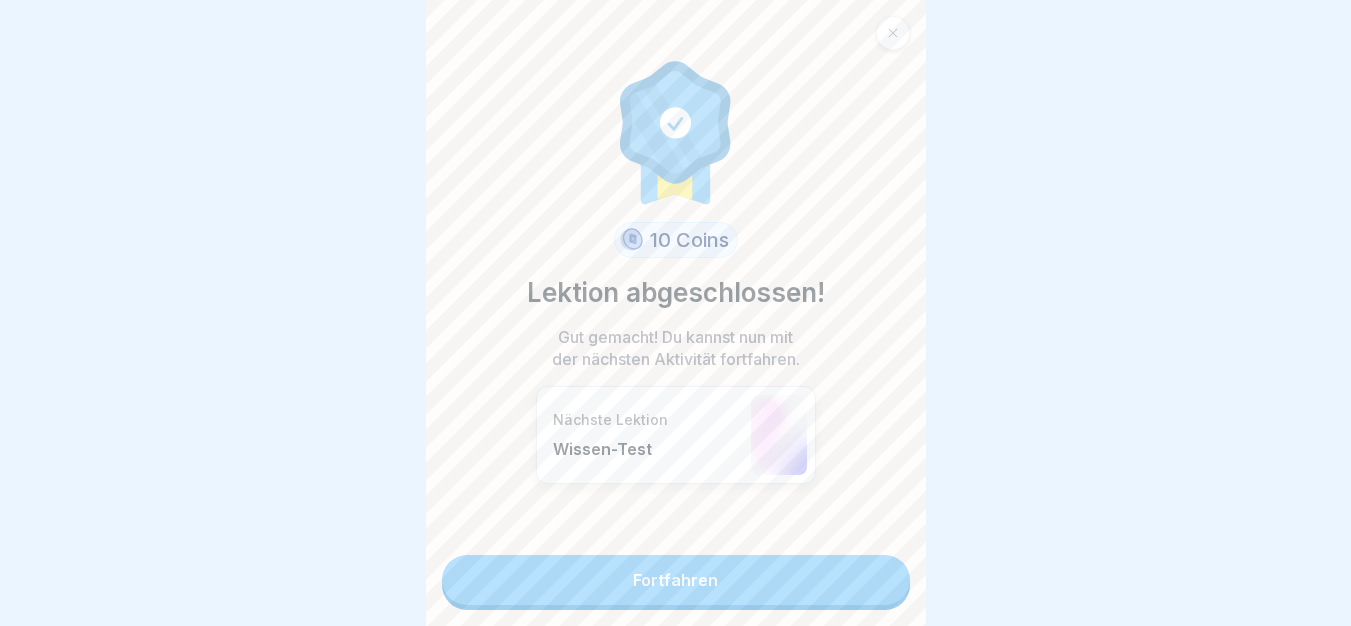 click on "Fortfahren" at bounding box center [676, 580] 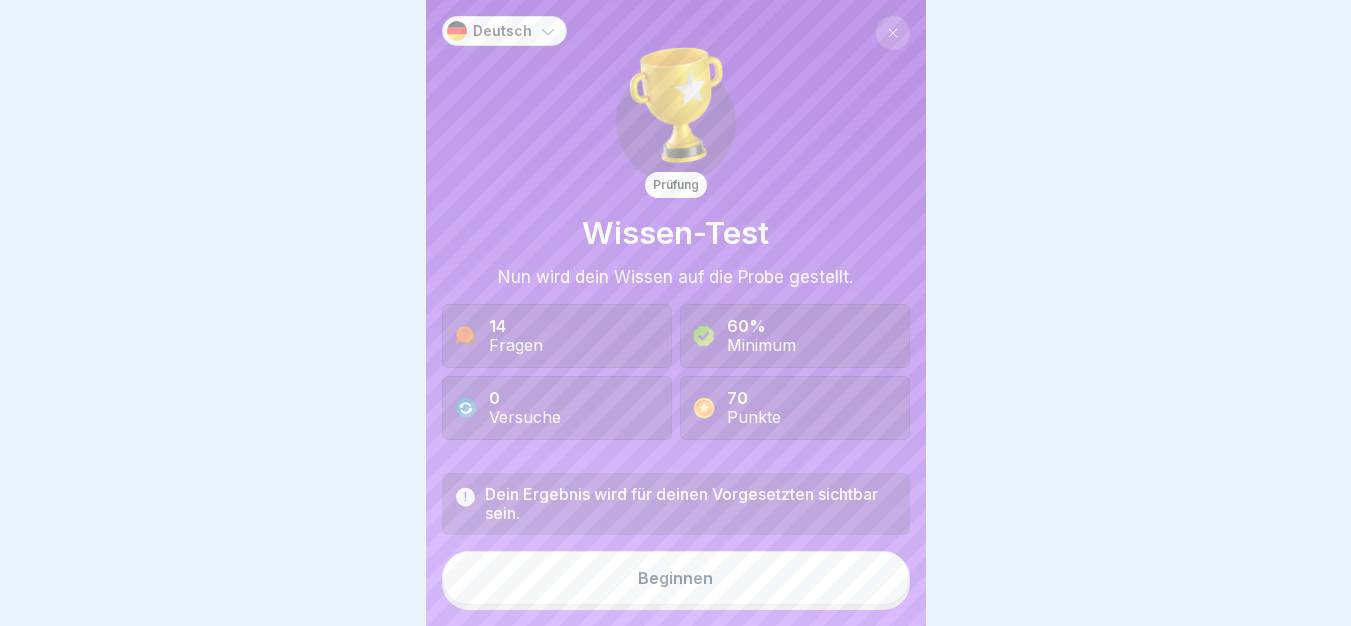 click on "Beginnen" at bounding box center [676, 578] 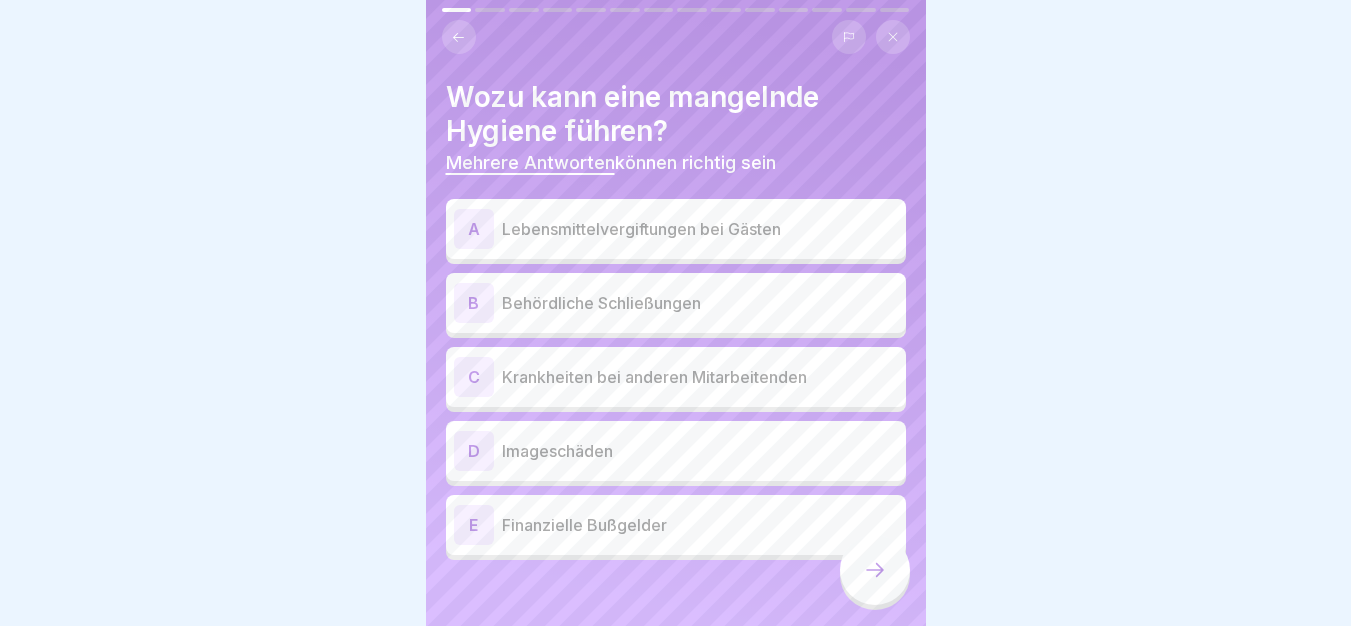 click on "Lebensmittelvergiftungen bei Gästen" at bounding box center (700, 229) 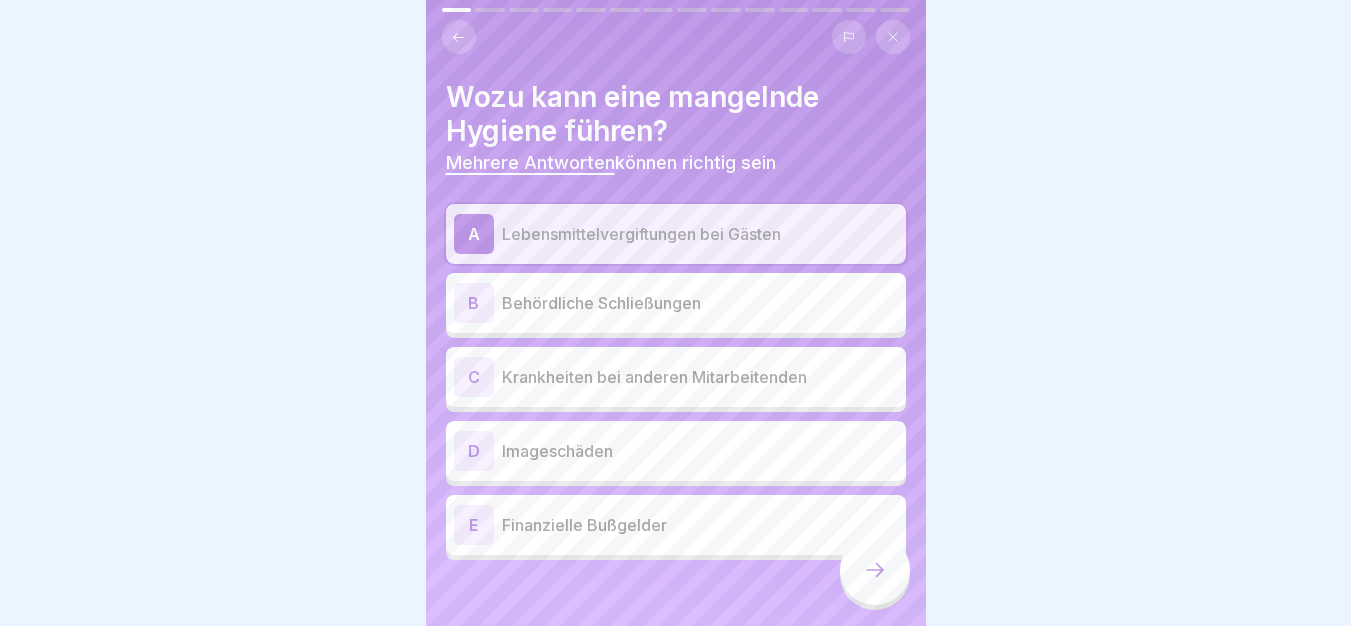 click on "Behördliche Schließungen" at bounding box center [700, 303] 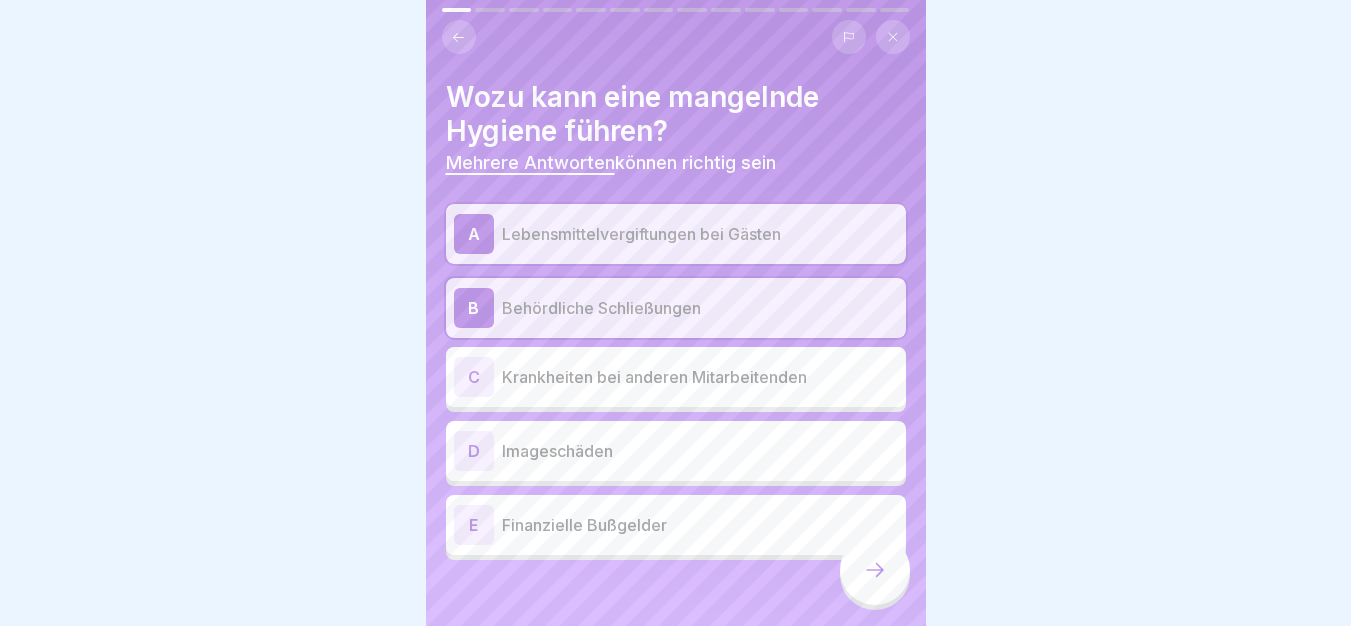 click on "C Krankheiten bei anderen Mitarbeitenden" at bounding box center [676, 377] 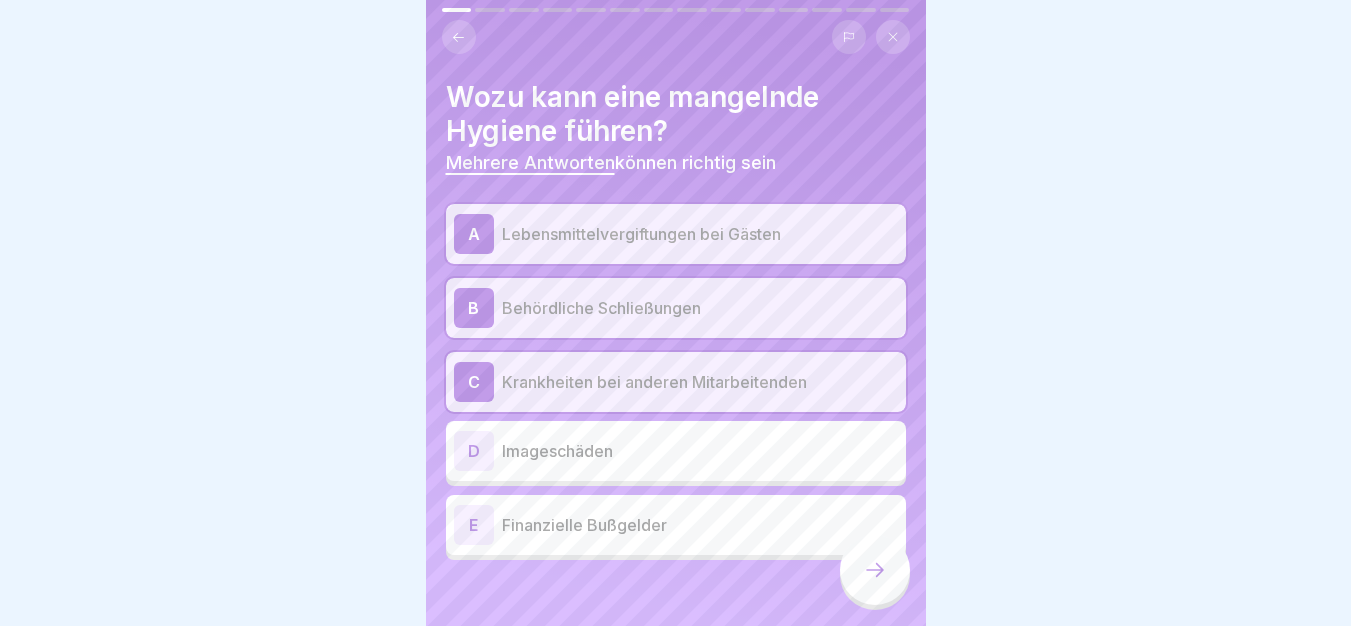 click on "Imageschäden" at bounding box center (700, 451) 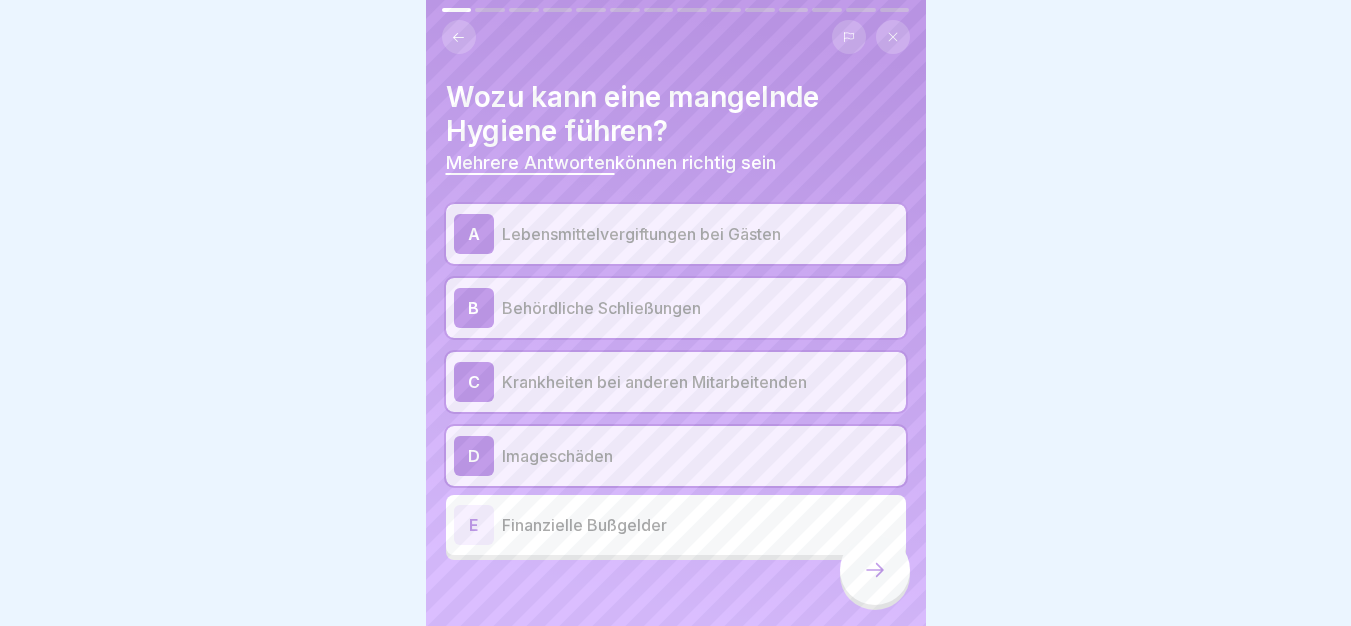 click on "Finanzielle Bußgelder" at bounding box center [700, 525] 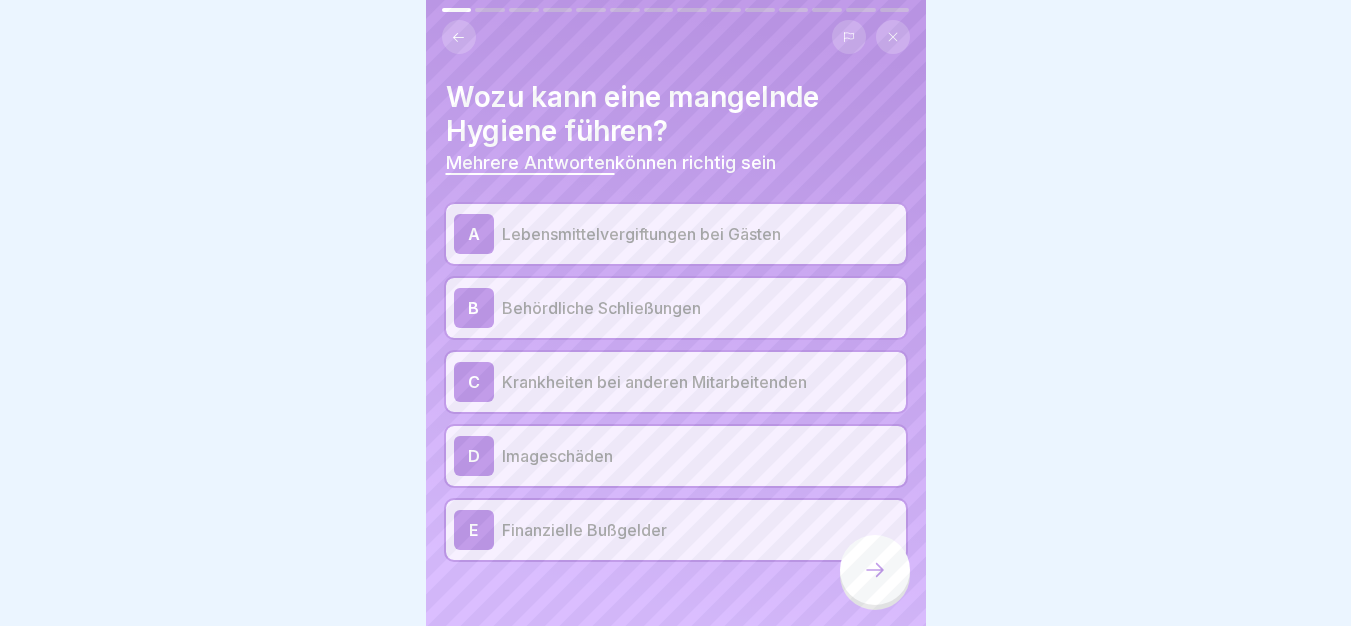 click at bounding box center (875, 570) 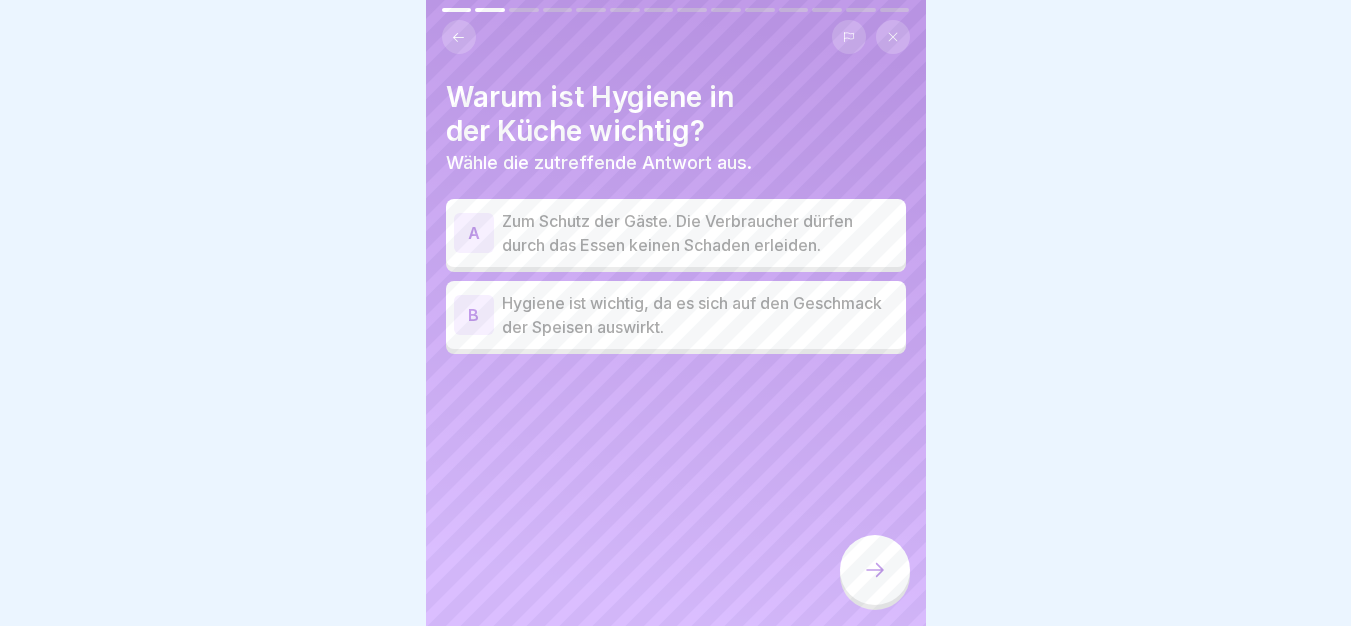 click on "Zum Schutz der Gäste. Die Verbraucher dürfen durch das Essen keinen Schaden erleiden." at bounding box center [700, 233] 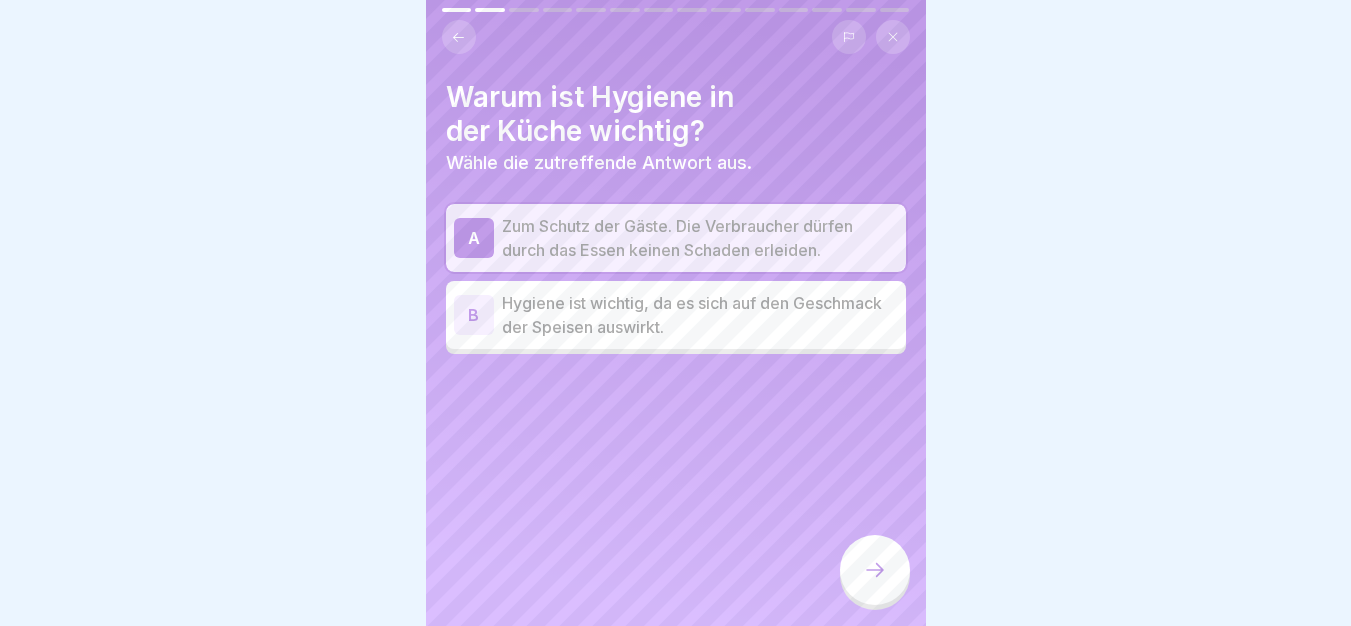 click at bounding box center [875, 570] 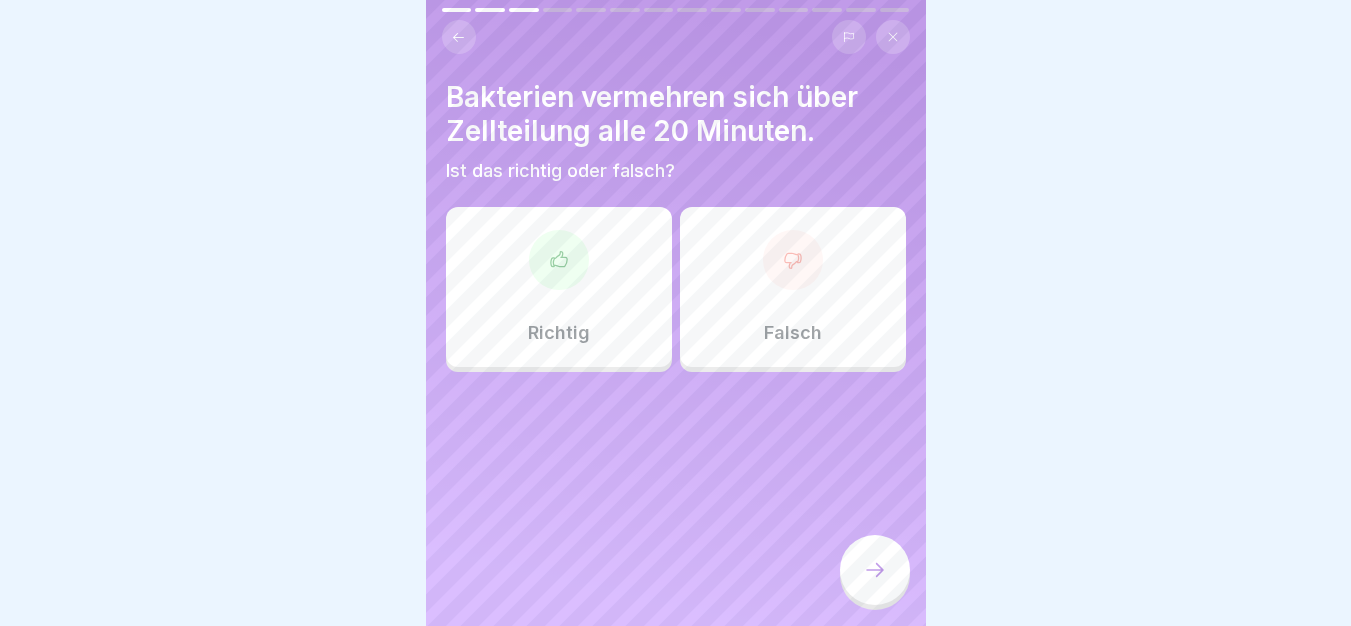 click on "Richtig" at bounding box center [559, 287] 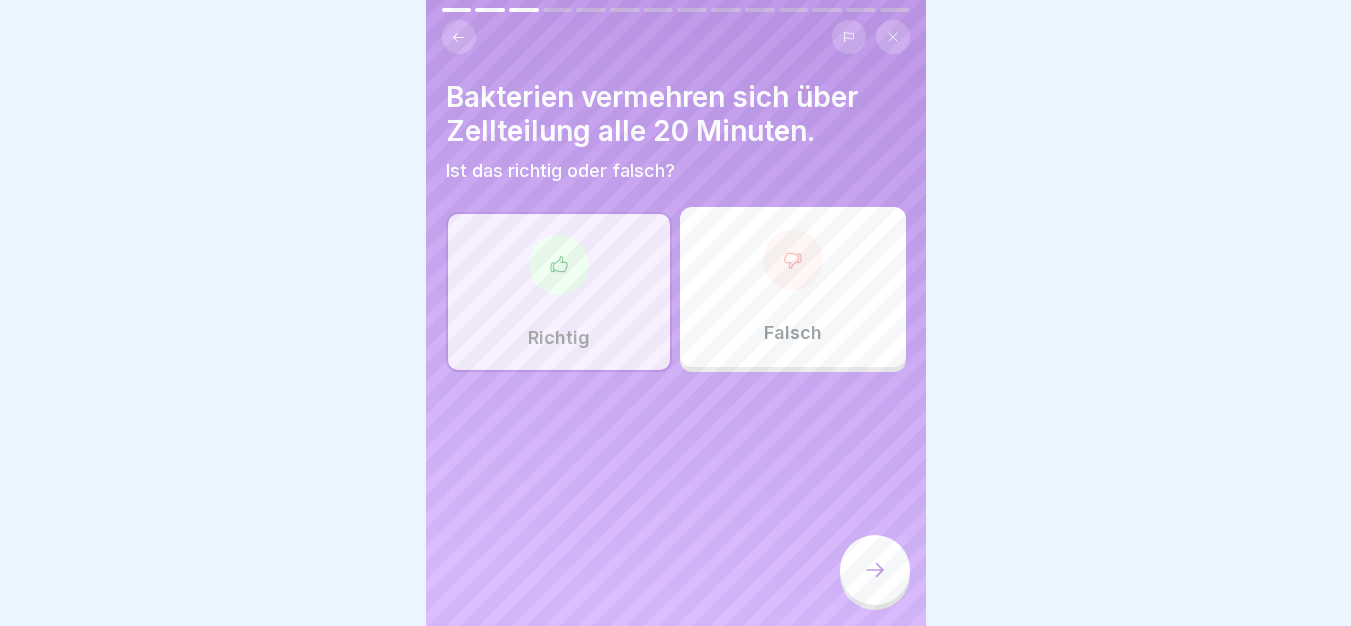 click at bounding box center (875, 570) 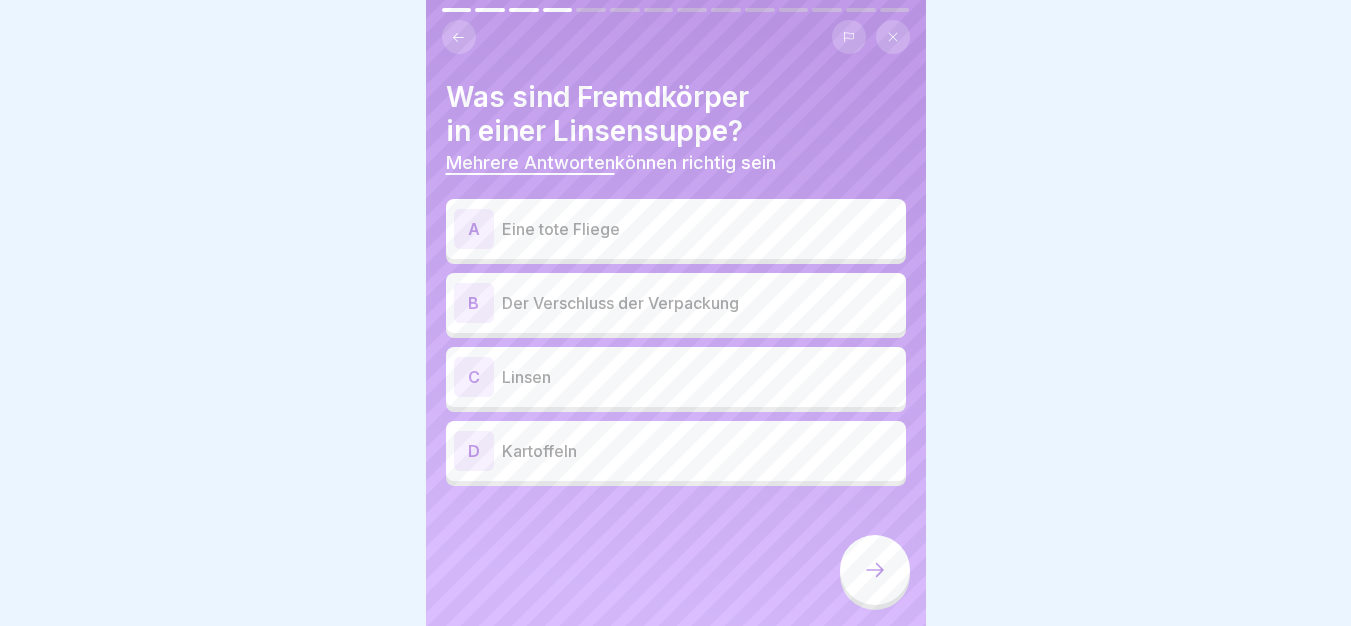 click on "Eine tote Fliege" at bounding box center [700, 229] 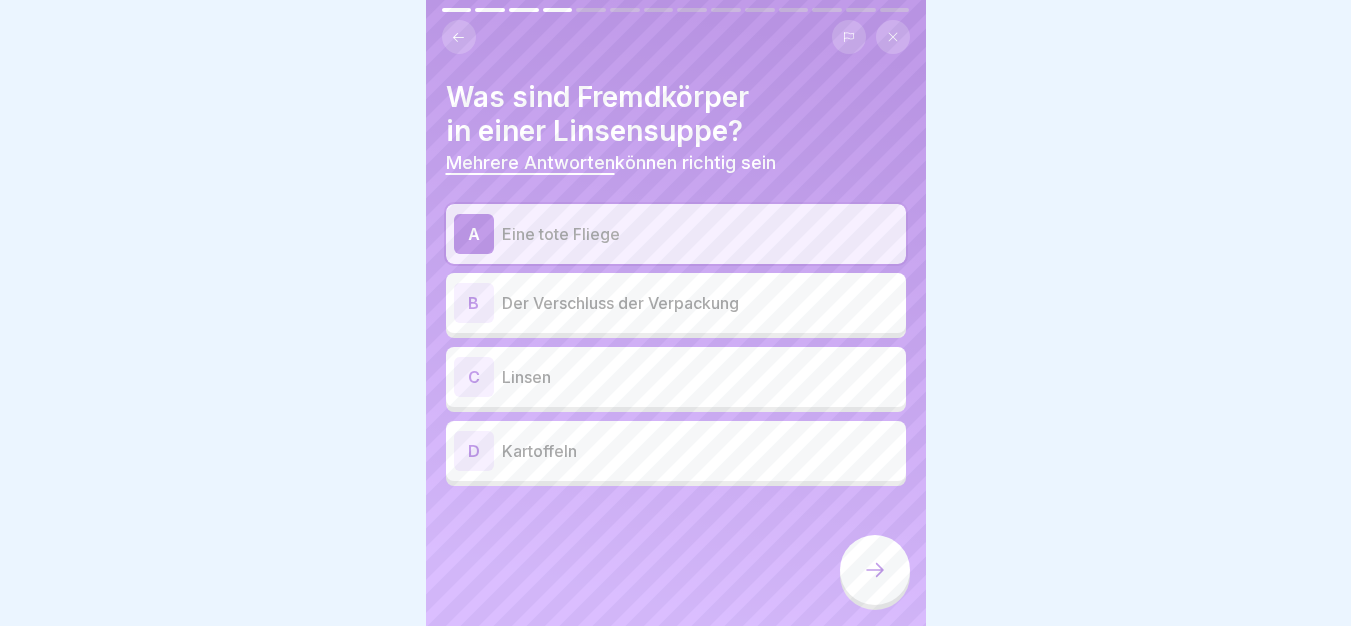 click on "Der Verschluss der Verpackung" at bounding box center [700, 303] 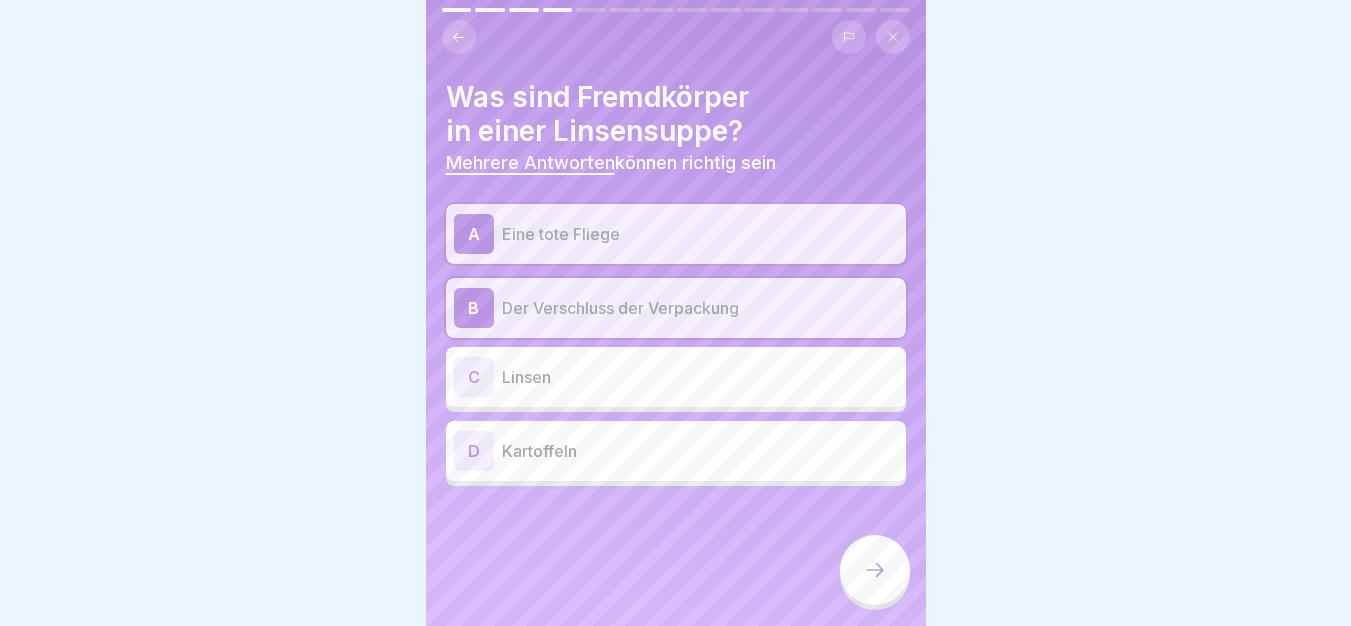 click 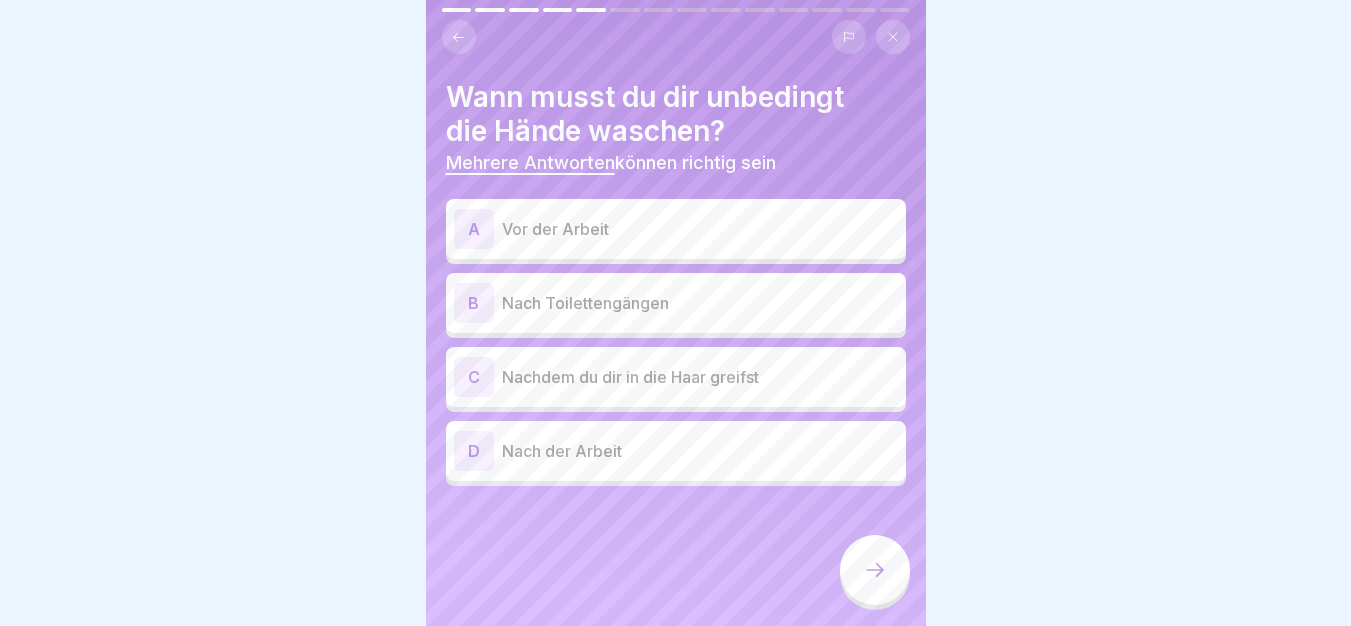 click on "Vor der Arbeit" at bounding box center [700, 229] 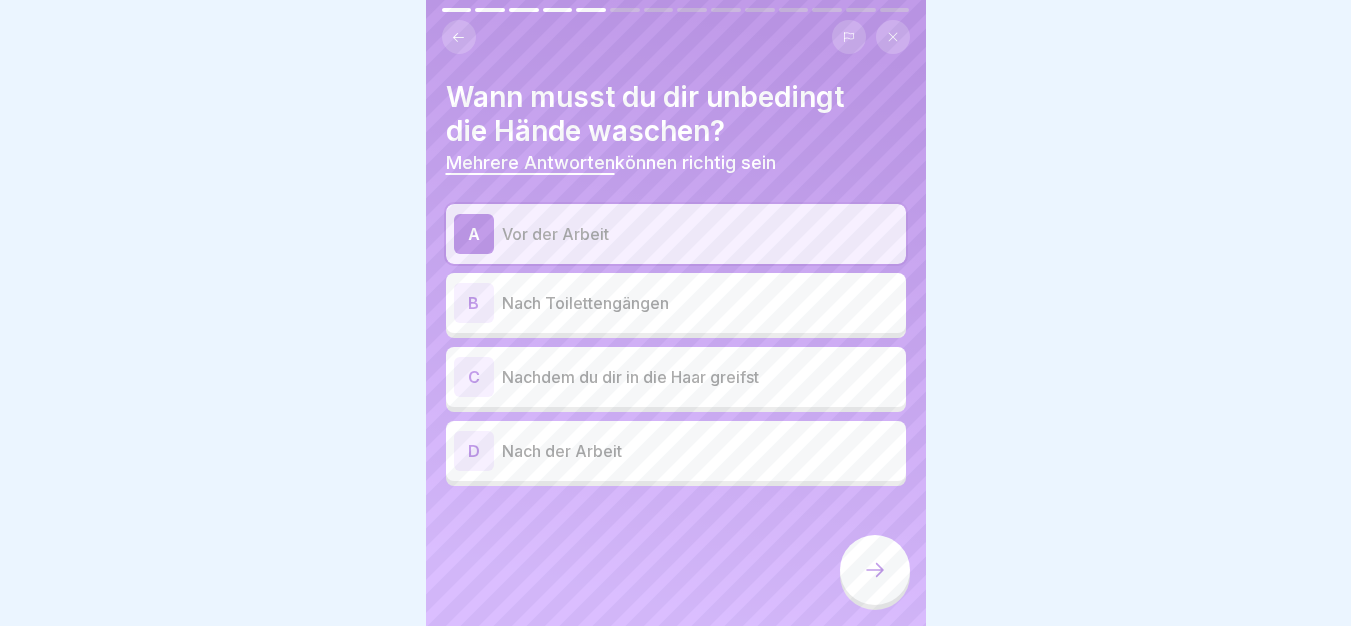 click on "A Vor der Arbeit B Nach Toilettengängen C Nachdem du dir in die Haar greifst D Nach der Arbeit" at bounding box center (676, 345) 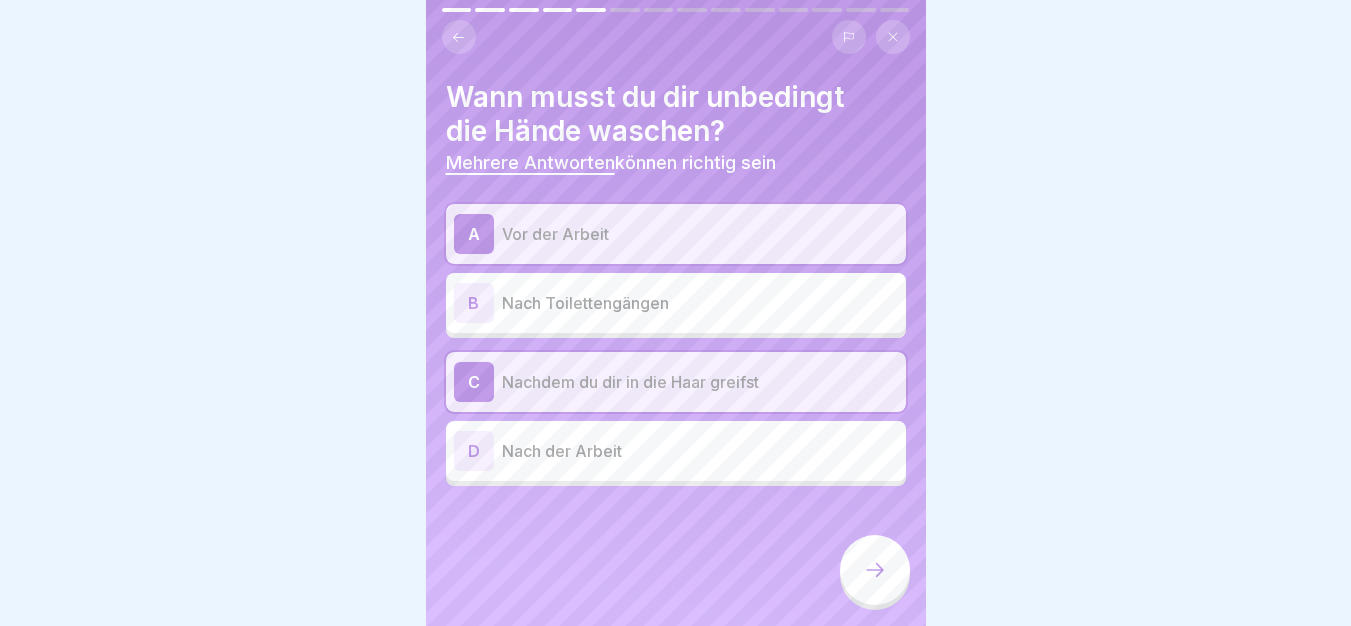 click on "B Nach Toilettengängen" at bounding box center (676, 303) 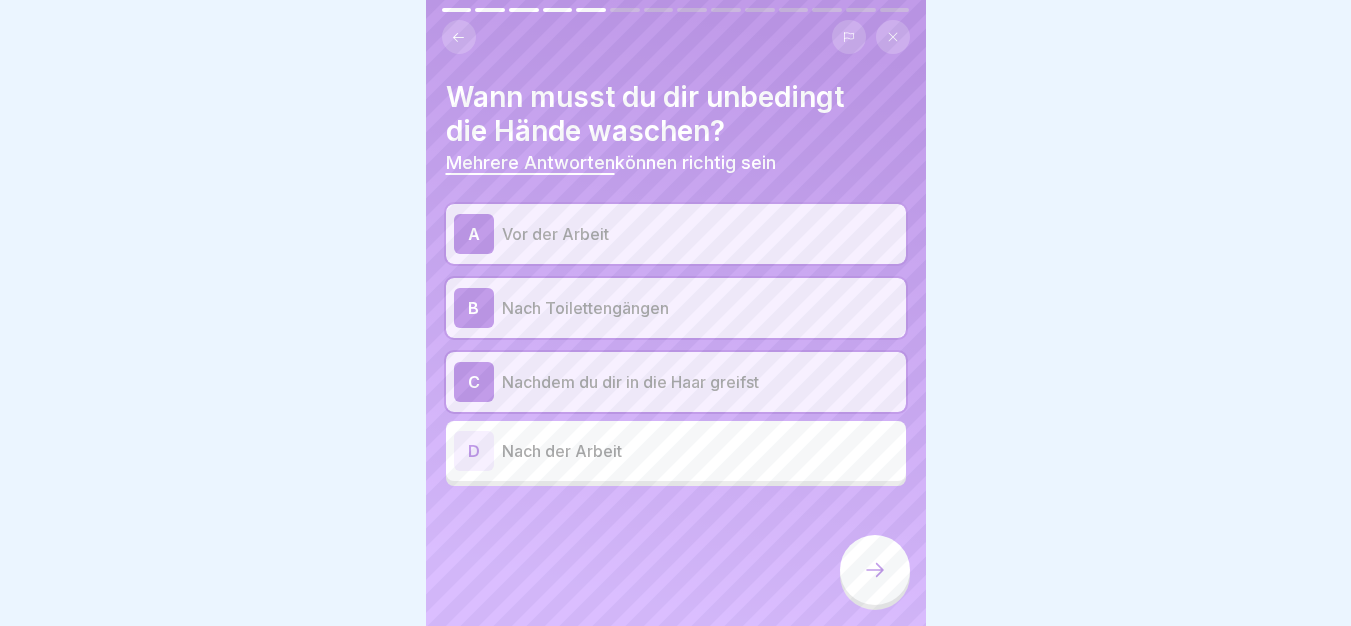 click at bounding box center (875, 570) 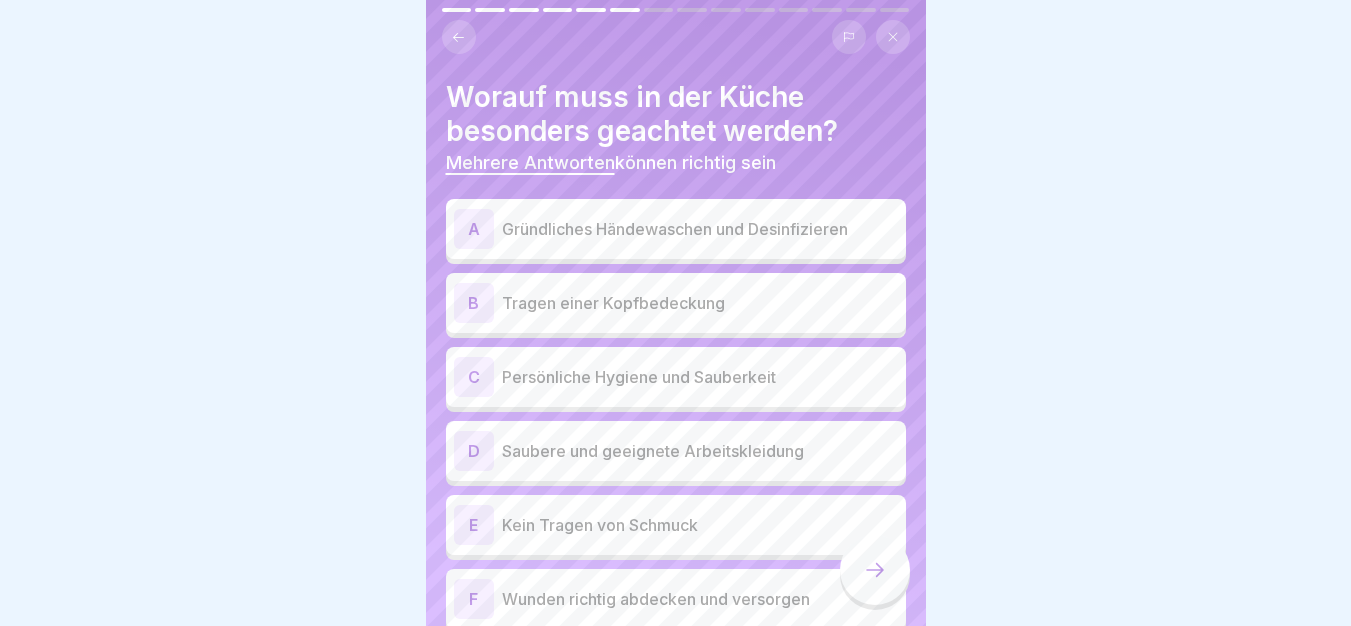 click on "A Gründliches Händewaschen und Desinfizieren" at bounding box center (676, 229) 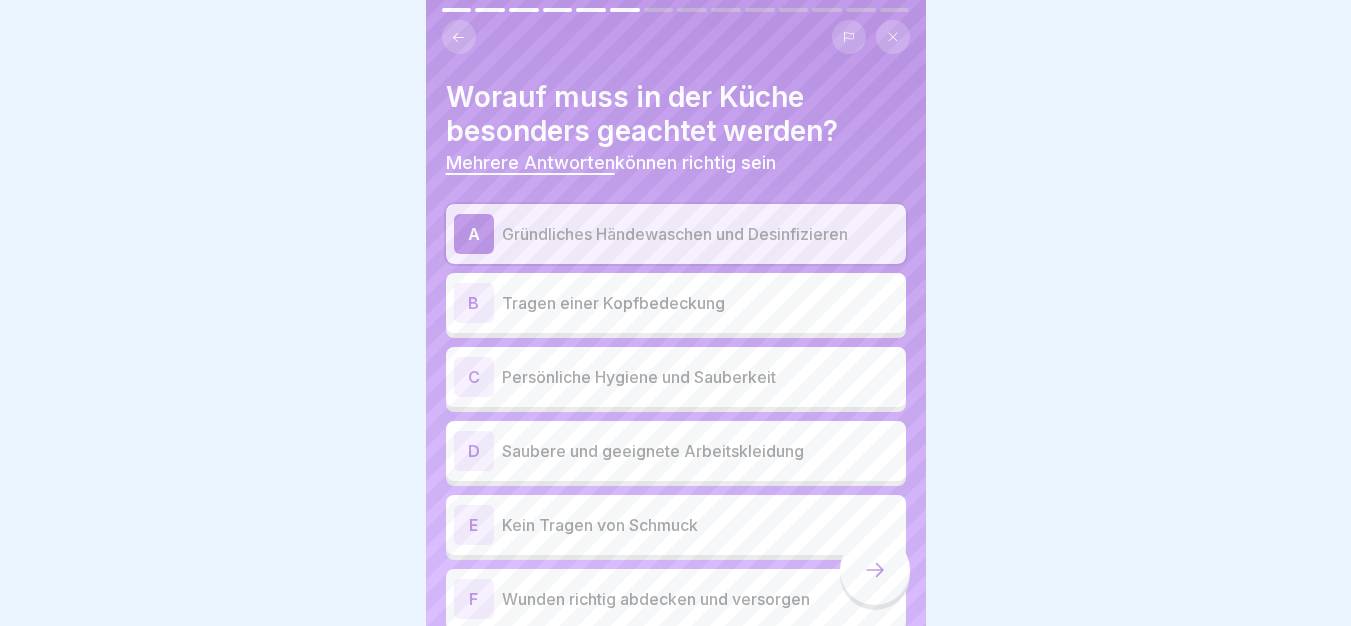 click on "Tragen einer Kopfbedeckung" at bounding box center [700, 303] 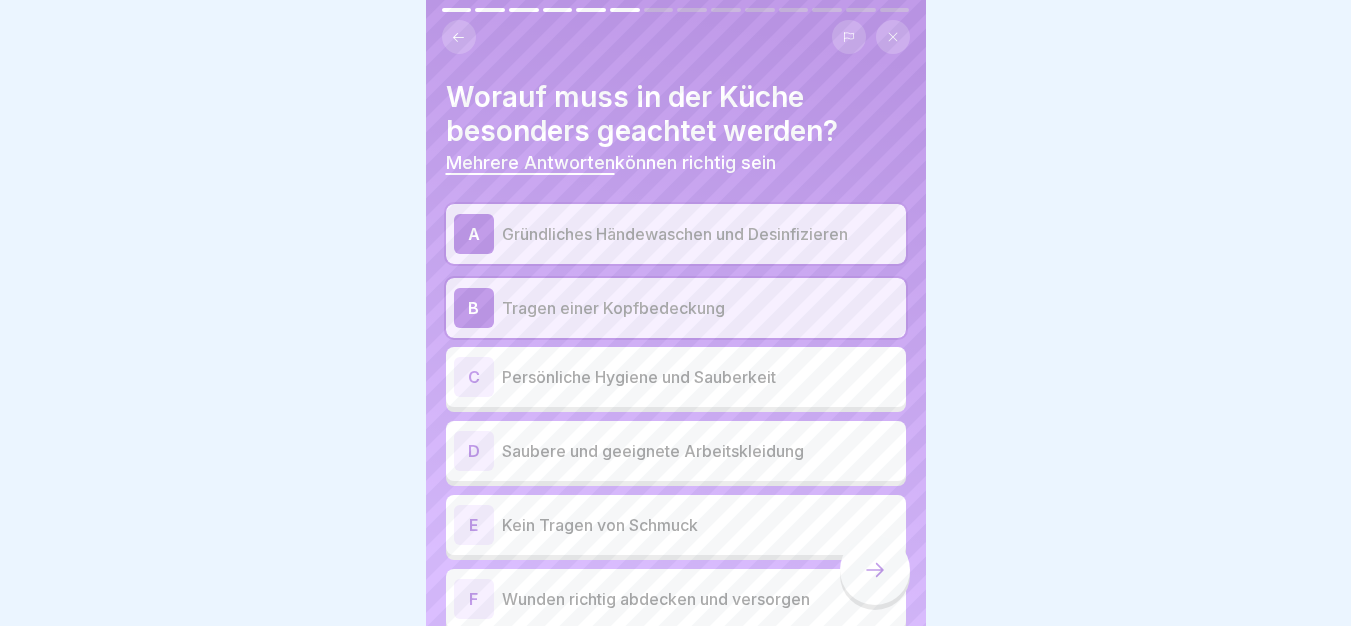 click on "Persönliche Hygiene und Sauberkeit" at bounding box center [700, 377] 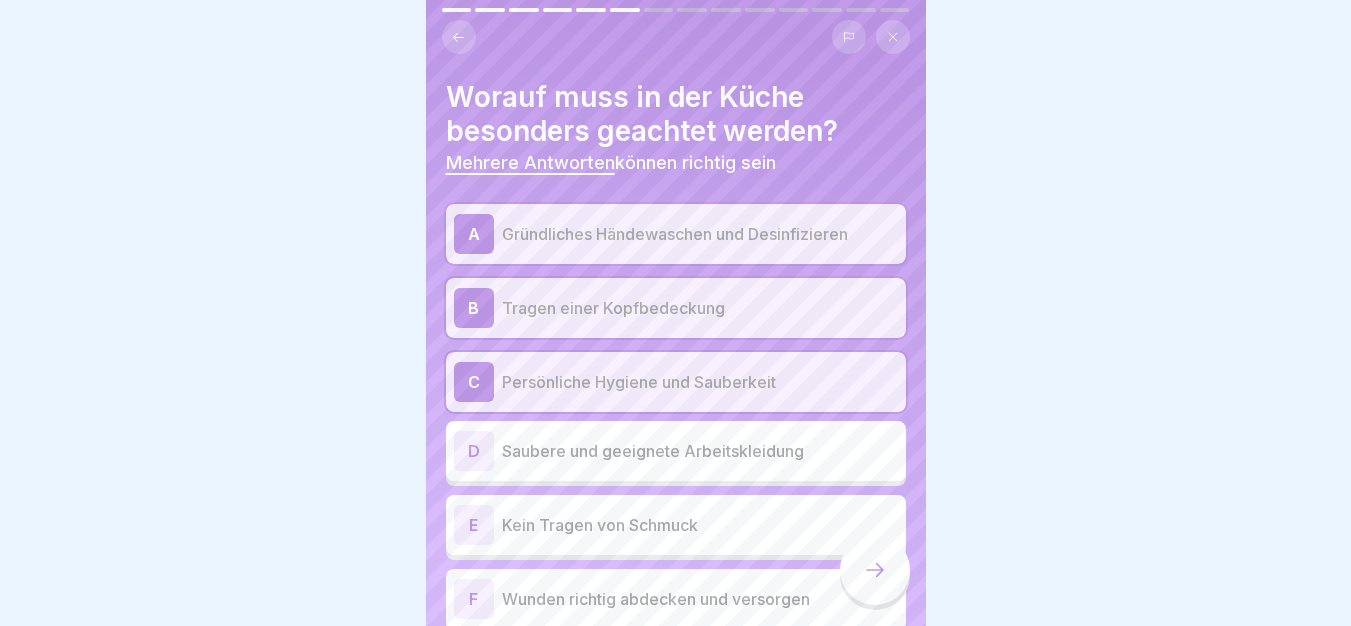 click on "D Saubere und geeignete Arbeitskleidung" at bounding box center [676, 451] 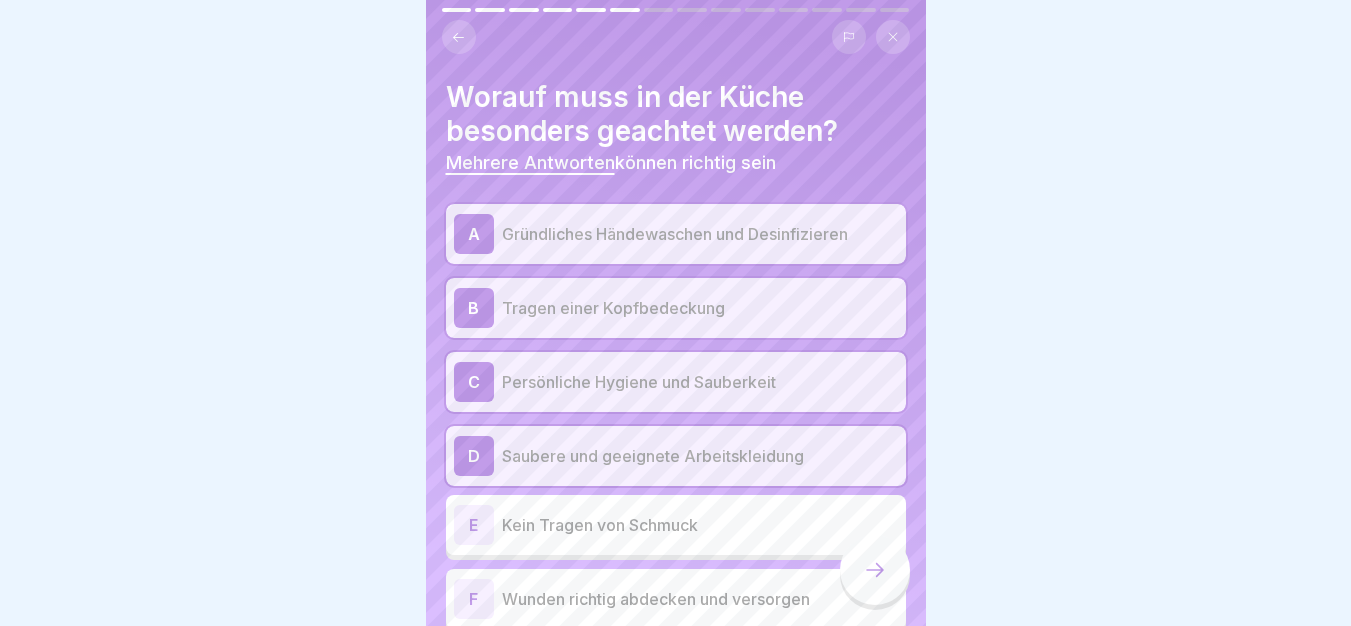 click on "E Kein Tragen von Schmuck" at bounding box center (676, 525) 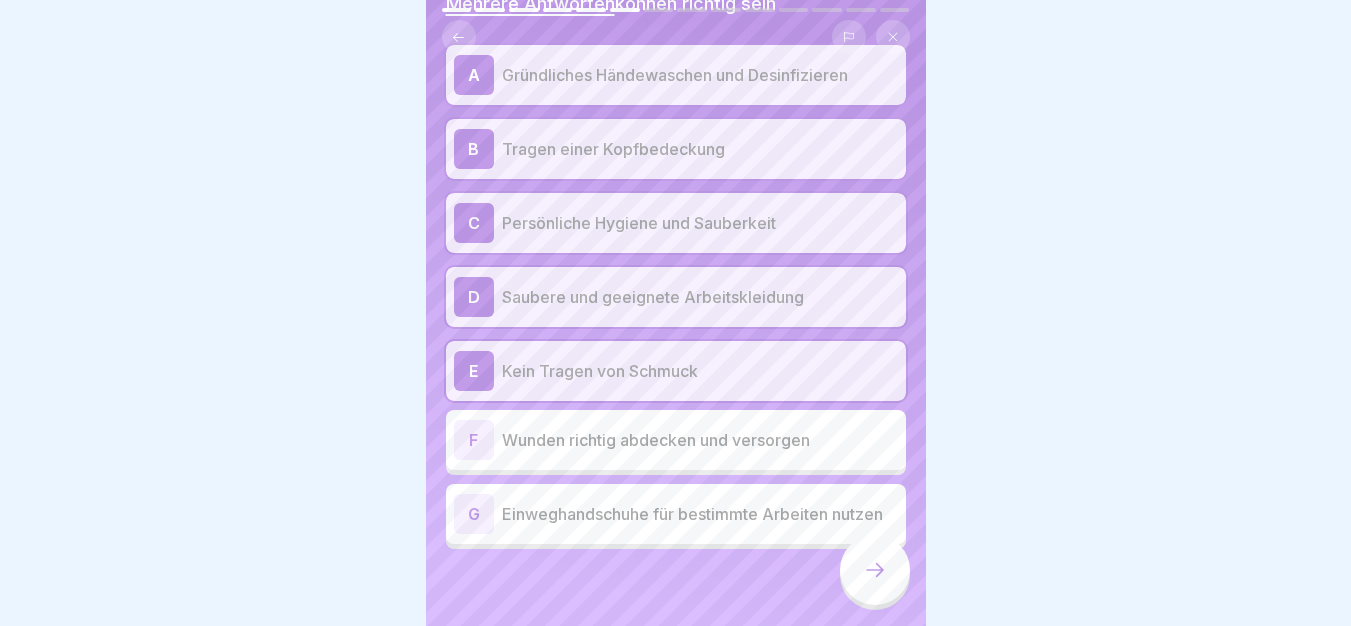 scroll, scrollTop: 170, scrollLeft: 0, axis: vertical 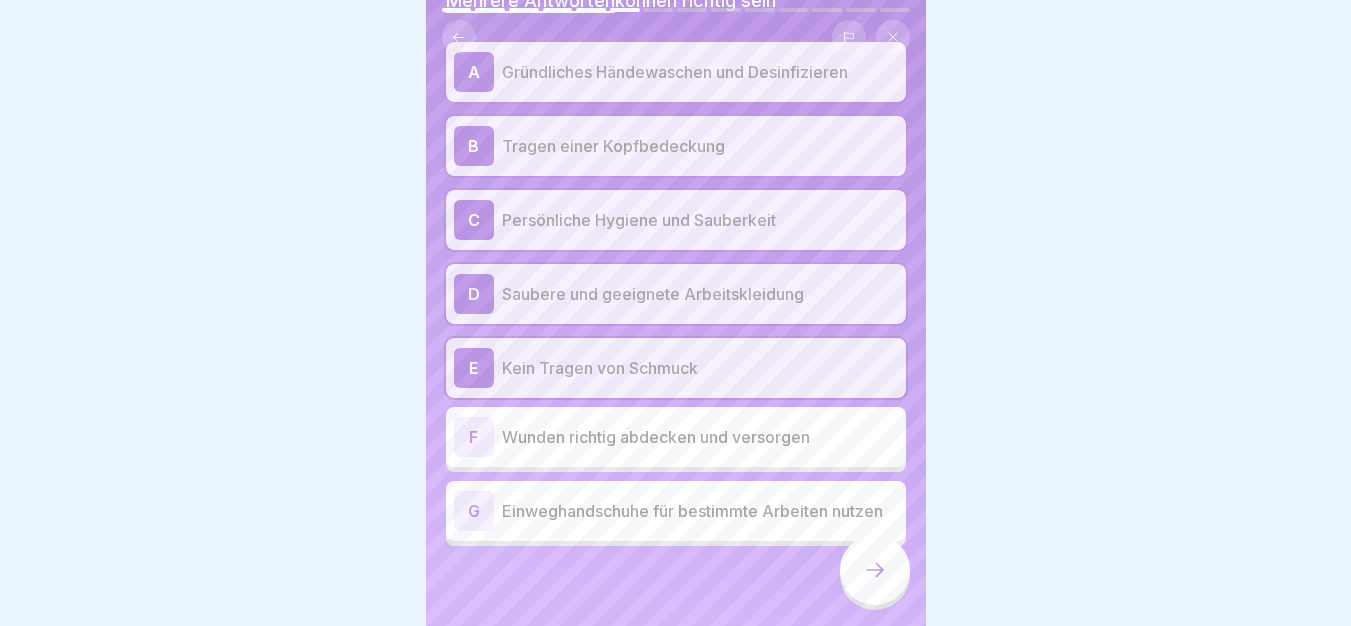 click on "F Wunden richtig abdecken und versorgen" at bounding box center (676, 437) 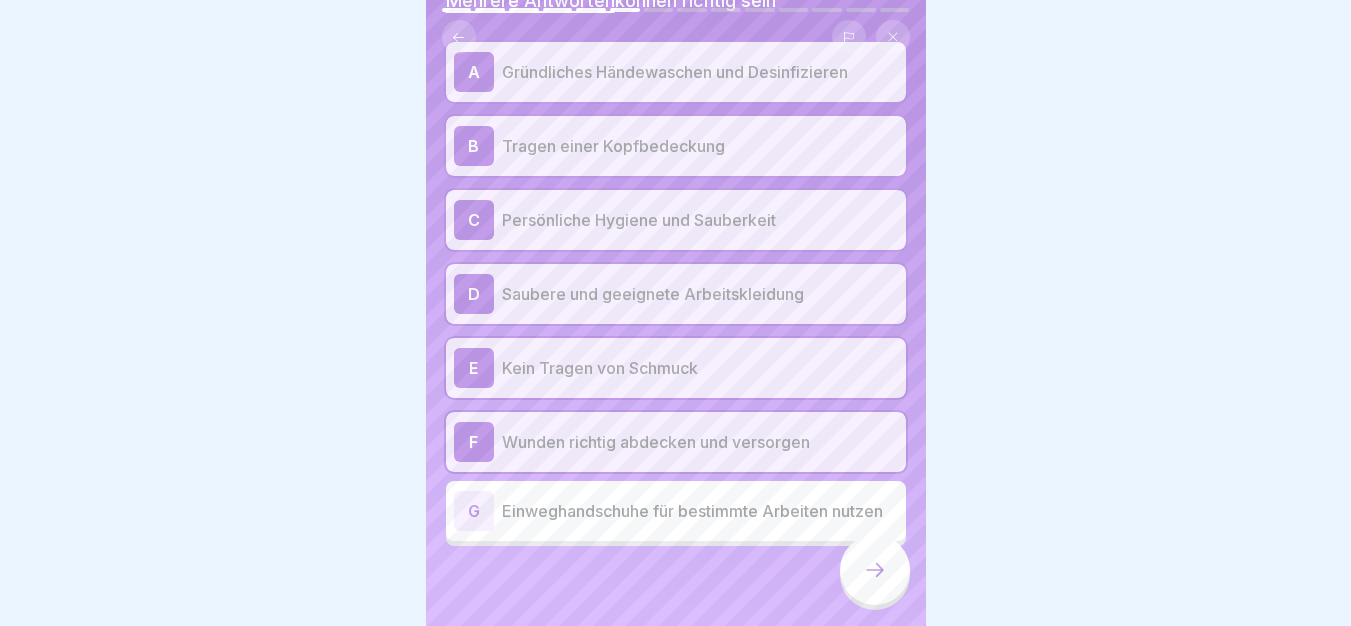 click on "Einweghandschuhe für bestimmte Arbeiten nutzen" at bounding box center (700, 511) 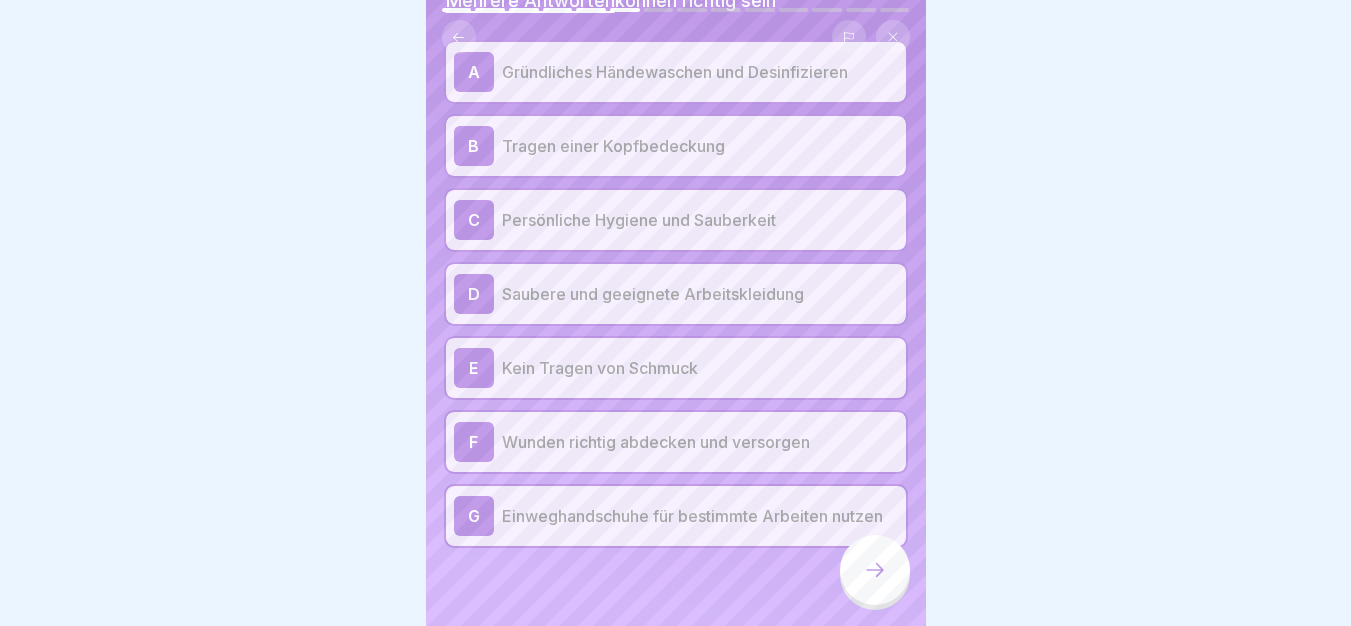 click 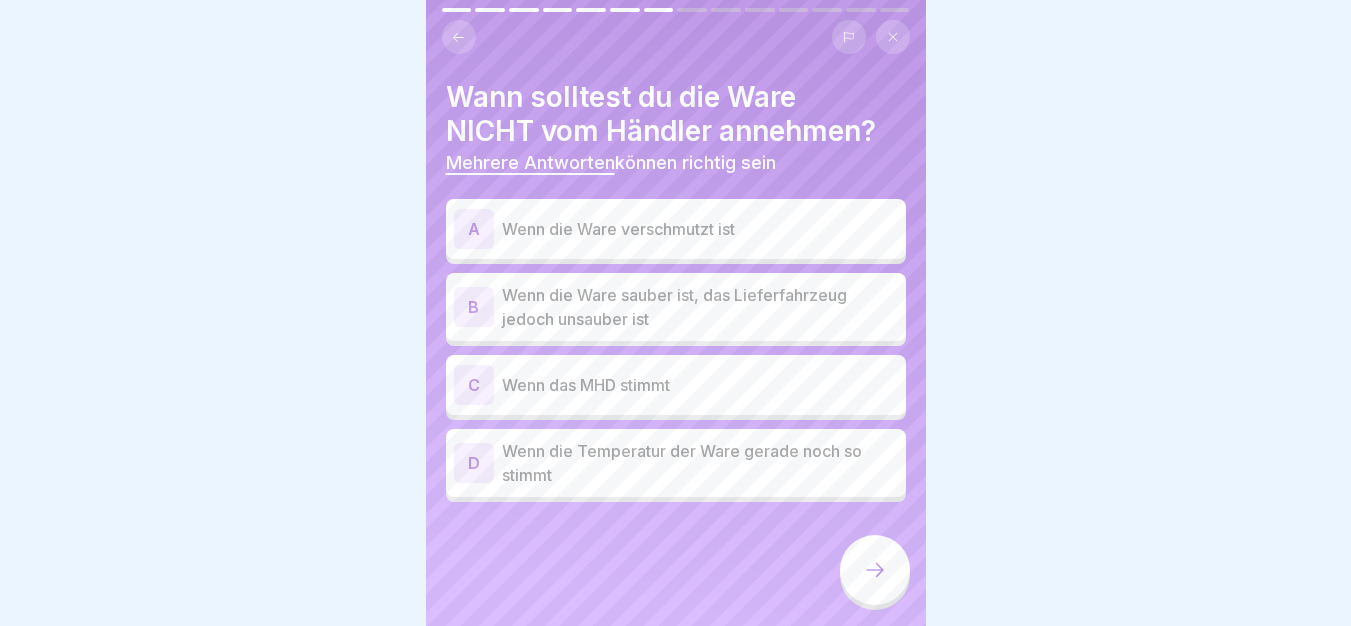 click on "Wenn die Ware verschmutzt ist" at bounding box center [700, 229] 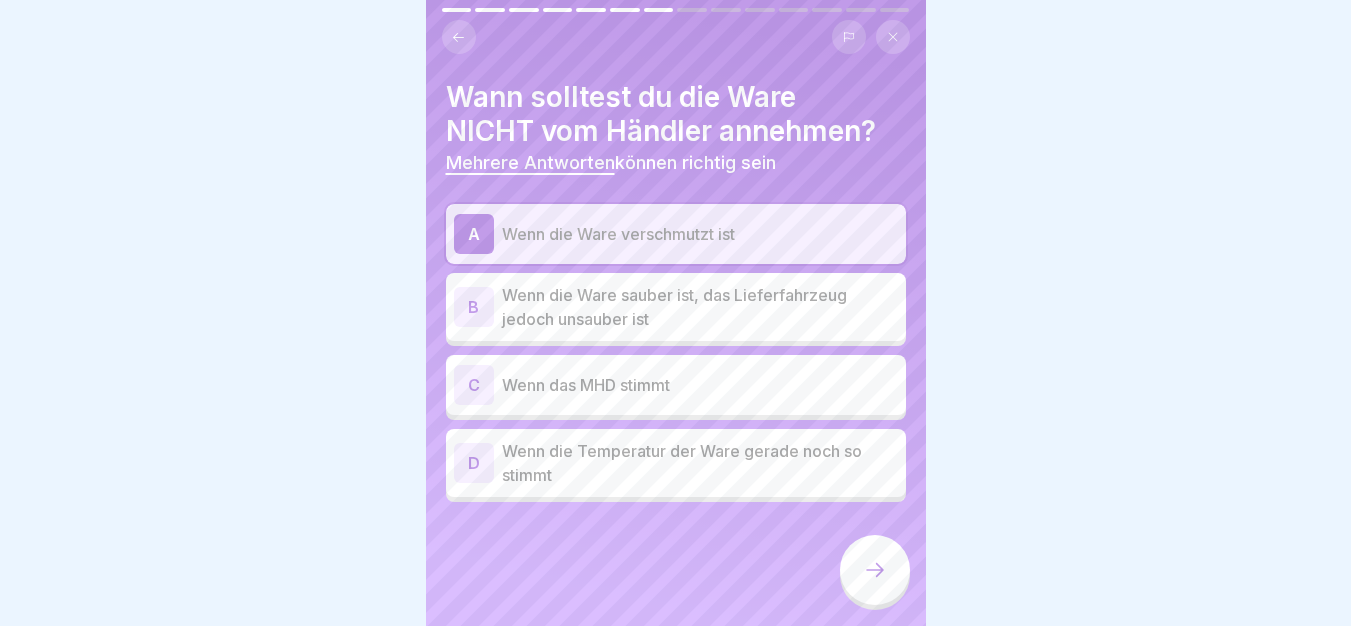 click on "A Wenn die Ware verschmutzt ist B Wenn die Ware sauber ist, das Lieferfahrzeug jedoch unsauber ist C Wenn das MHD stimmt D Wenn die Temperatur der Ware gerade noch so stimmt" at bounding box center [676, 353] 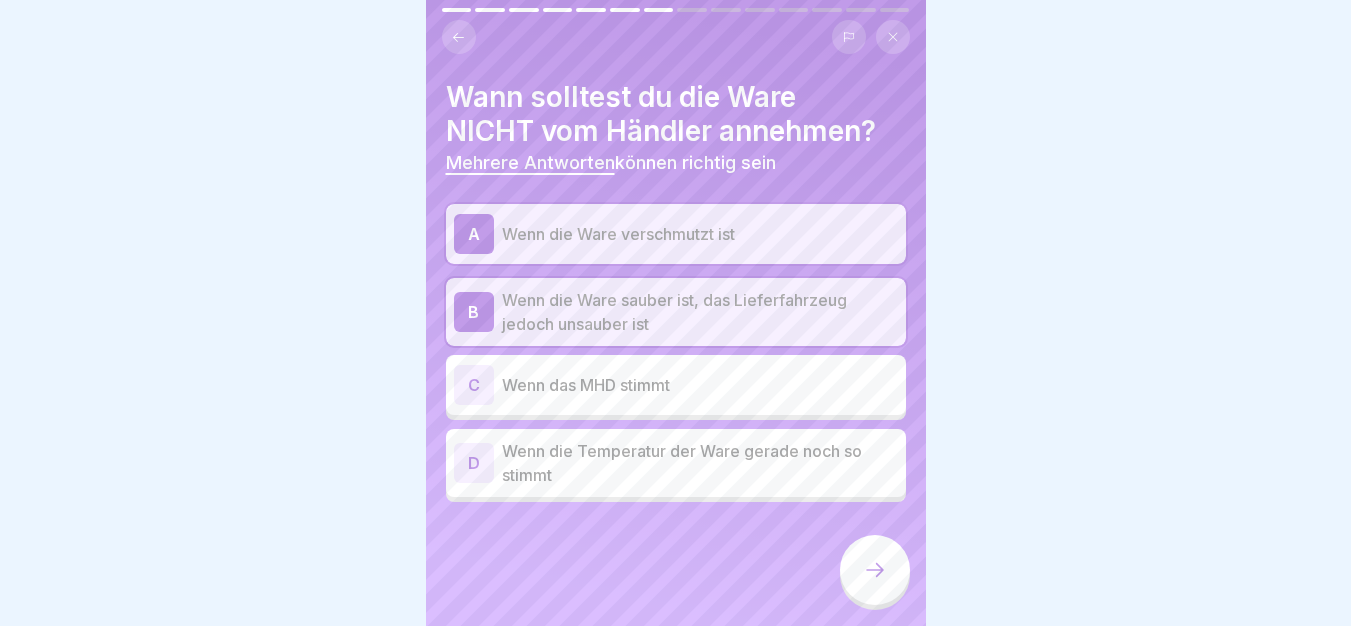click at bounding box center [875, 570] 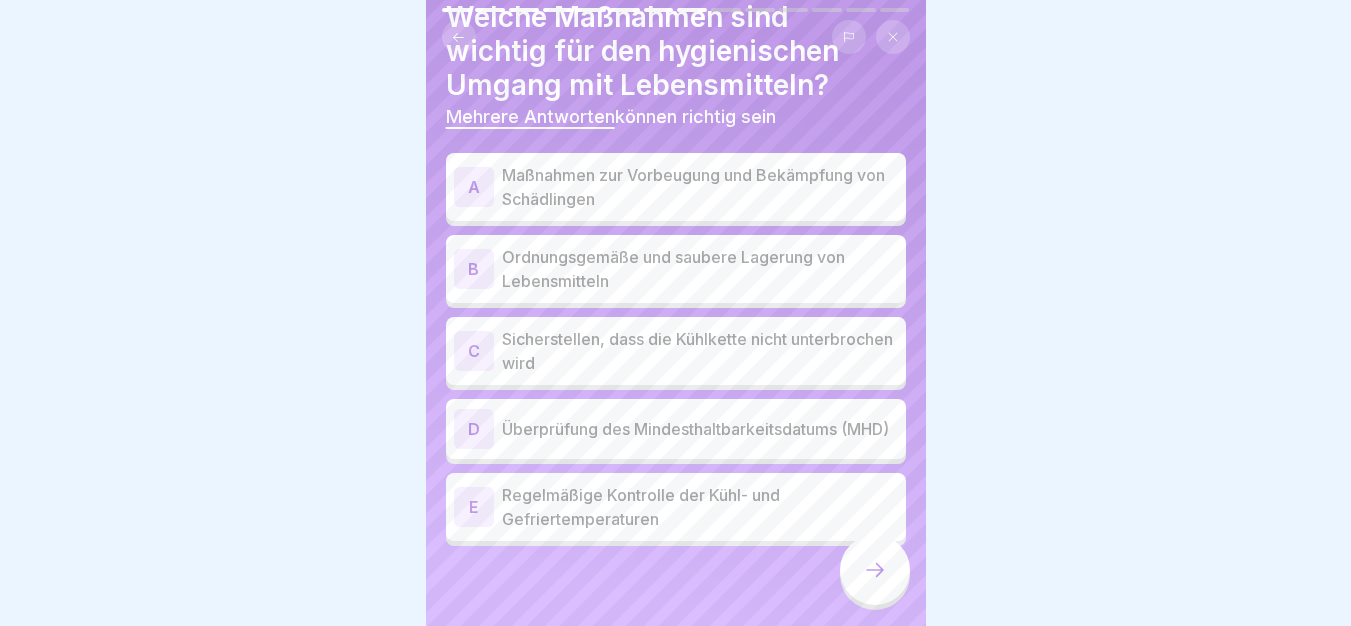 scroll, scrollTop: 88, scrollLeft: 0, axis: vertical 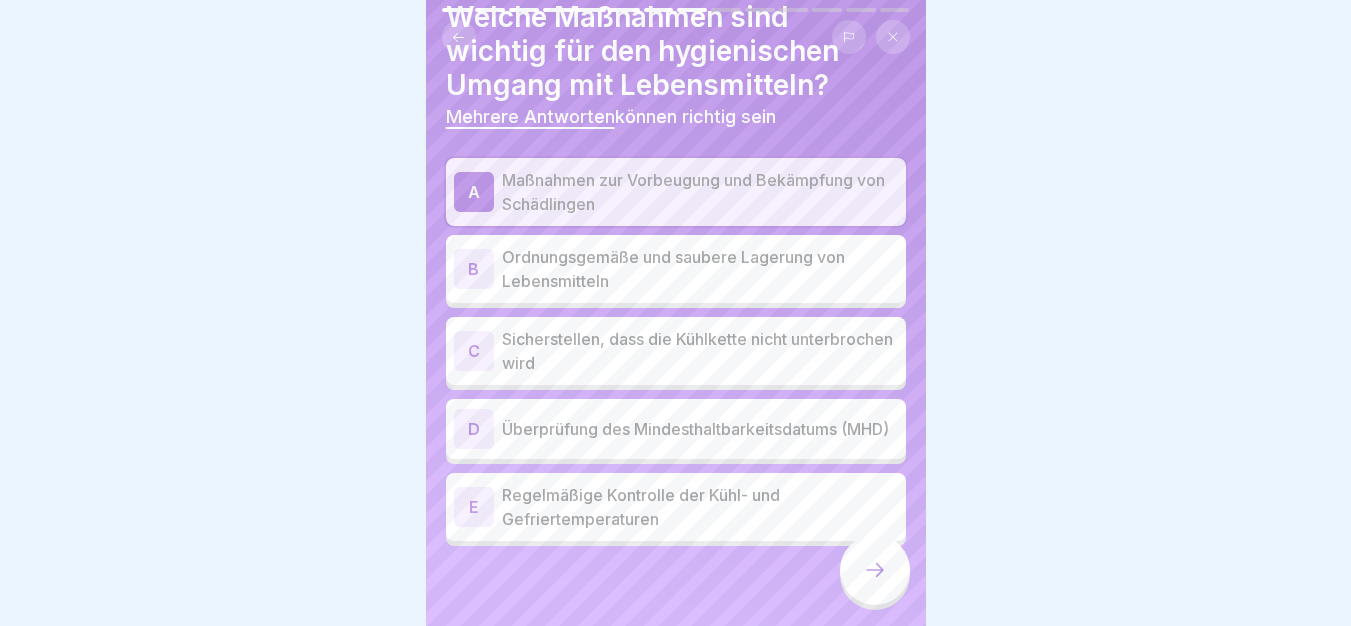 click on "Ordnungsgemäße und saubere Lagerung von Lebensmitteln" at bounding box center (700, 269) 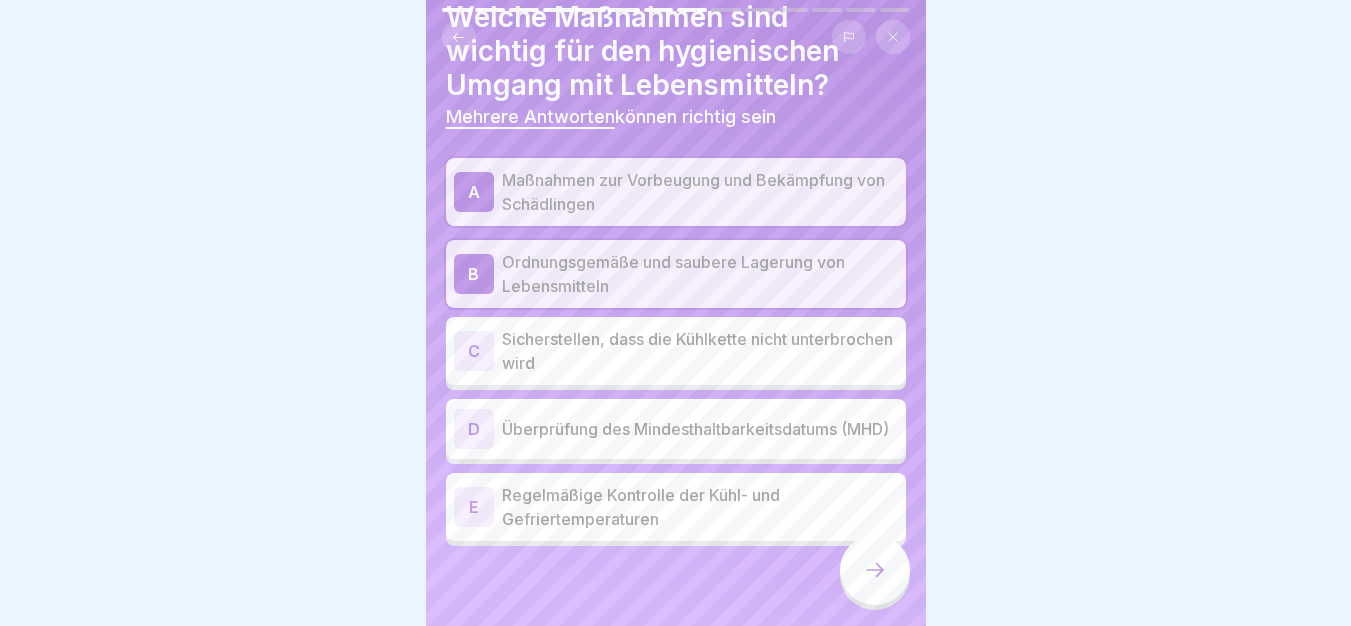 click on "Sicherstellen, dass die Kühlkette nicht unterbrochen wird" at bounding box center [700, 351] 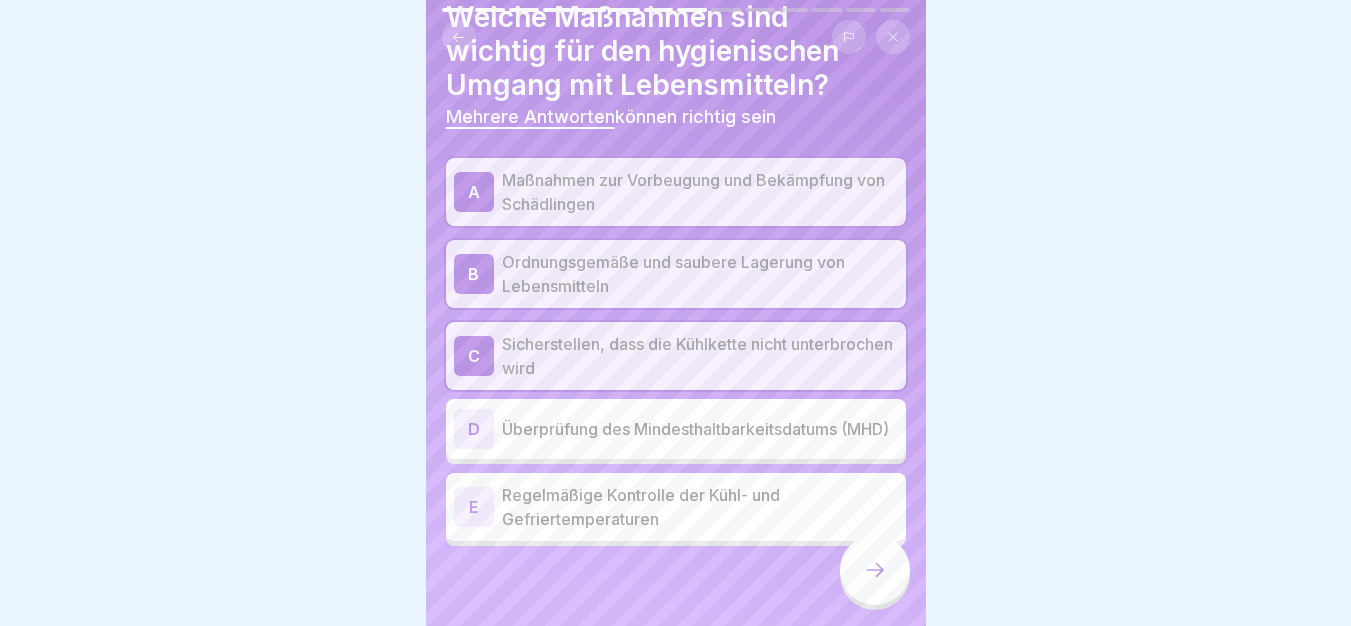 click on "Überprüfung des Mindesthaltbarkeitsdatums (MHD)" at bounding box center (700, 429) 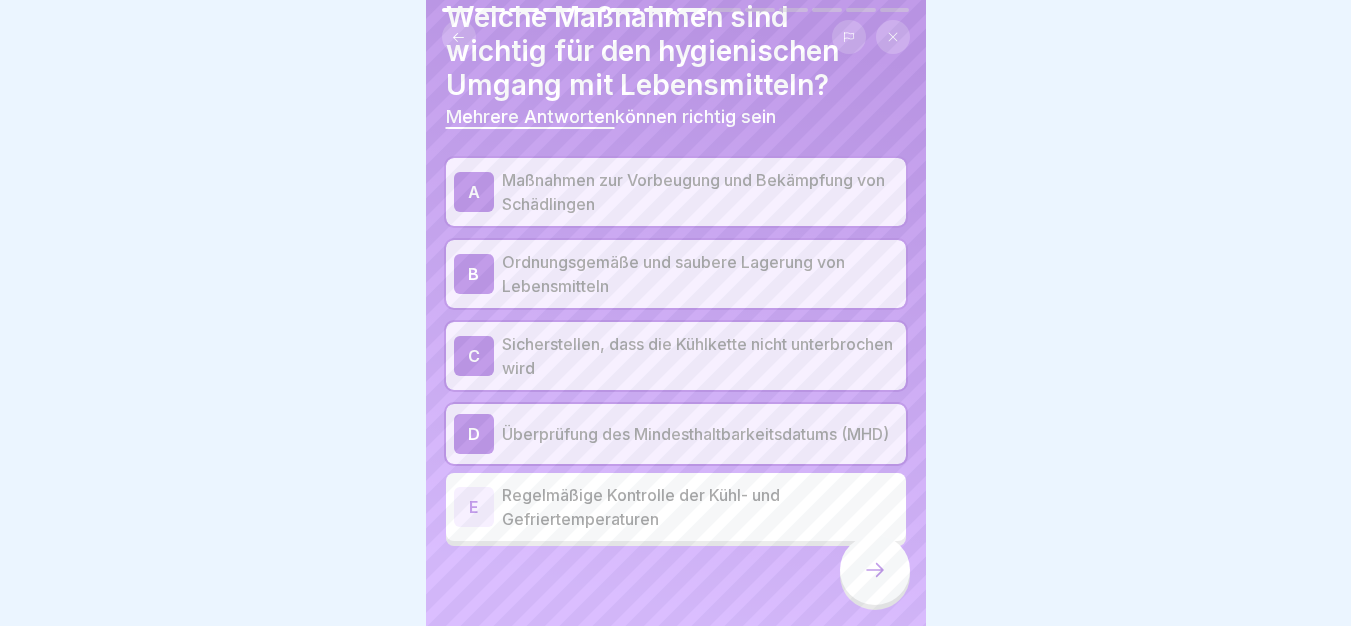 click on "E Regelmäßige Kontrolle der Kühl- und Gefriertemperaturen" at bounding box center [676, 507] 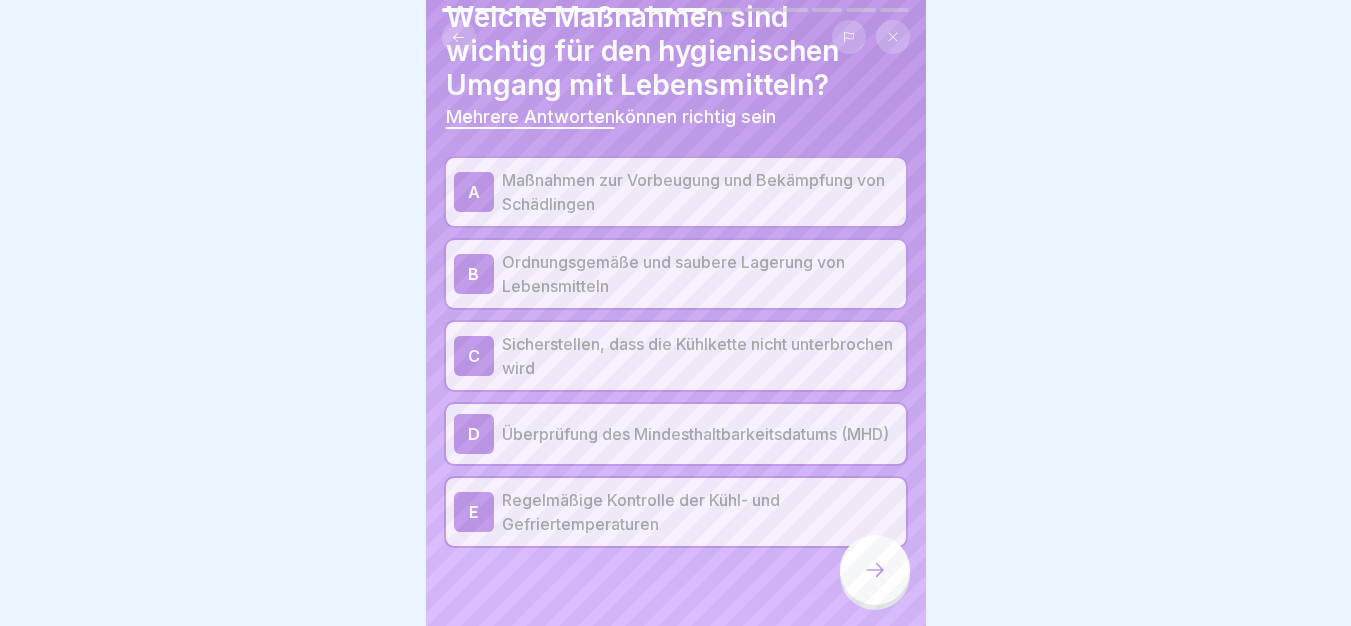 click 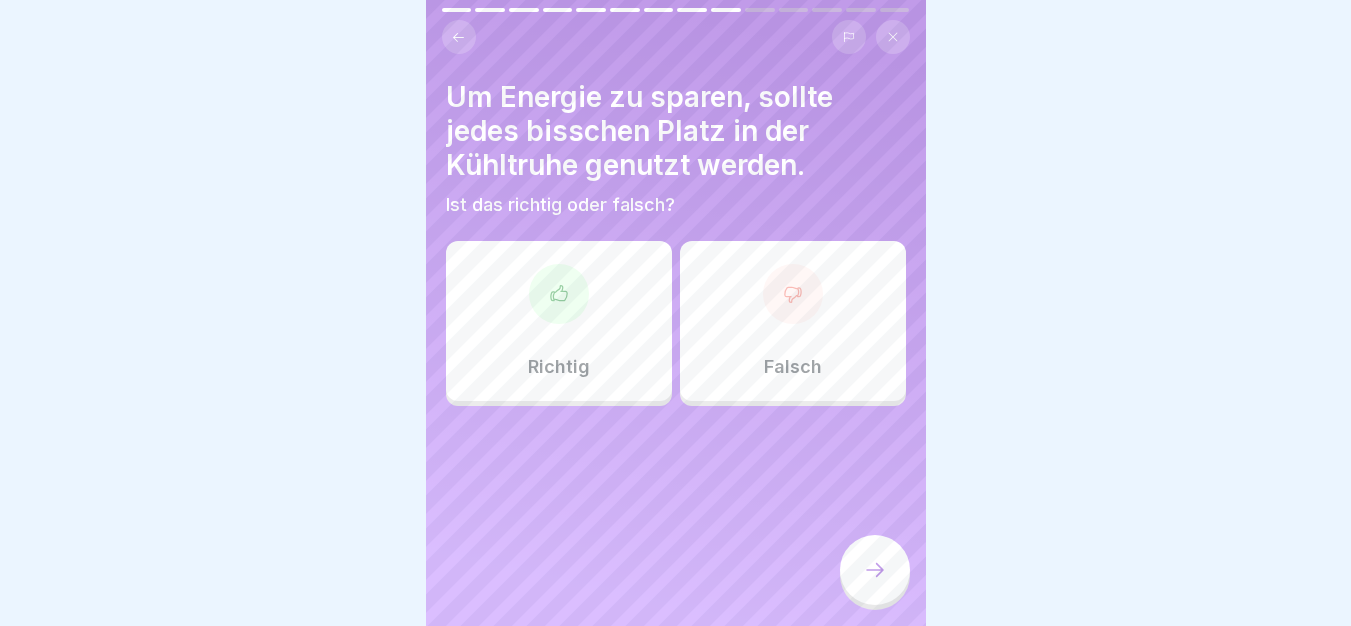 click on "Falsch" at bounding box center [793, 321] 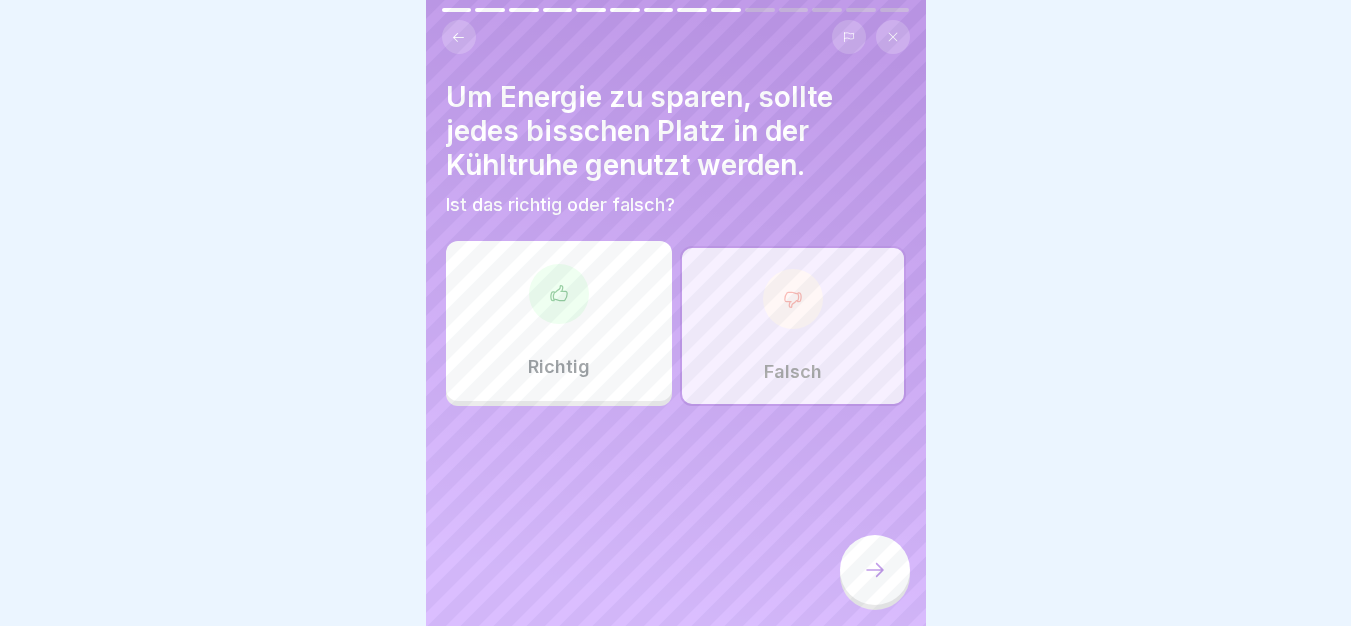 click at bounding box center [875, 570] 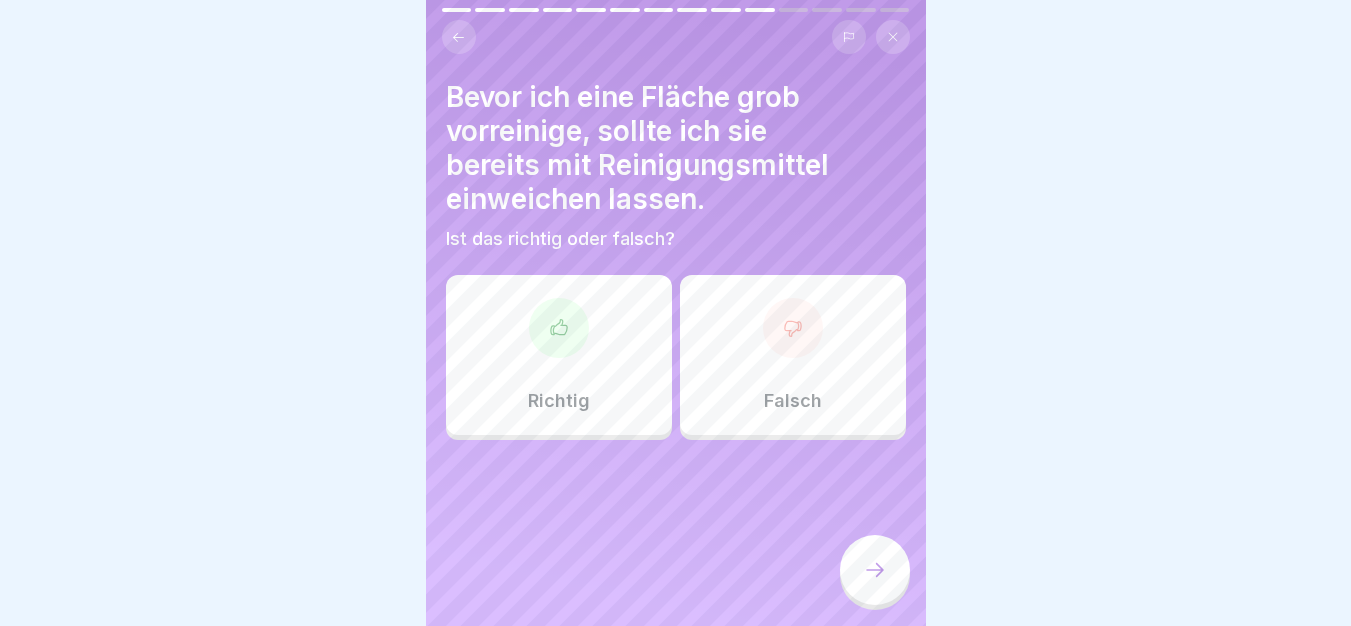 click on "Falsch" at bounding box center (793, 355) 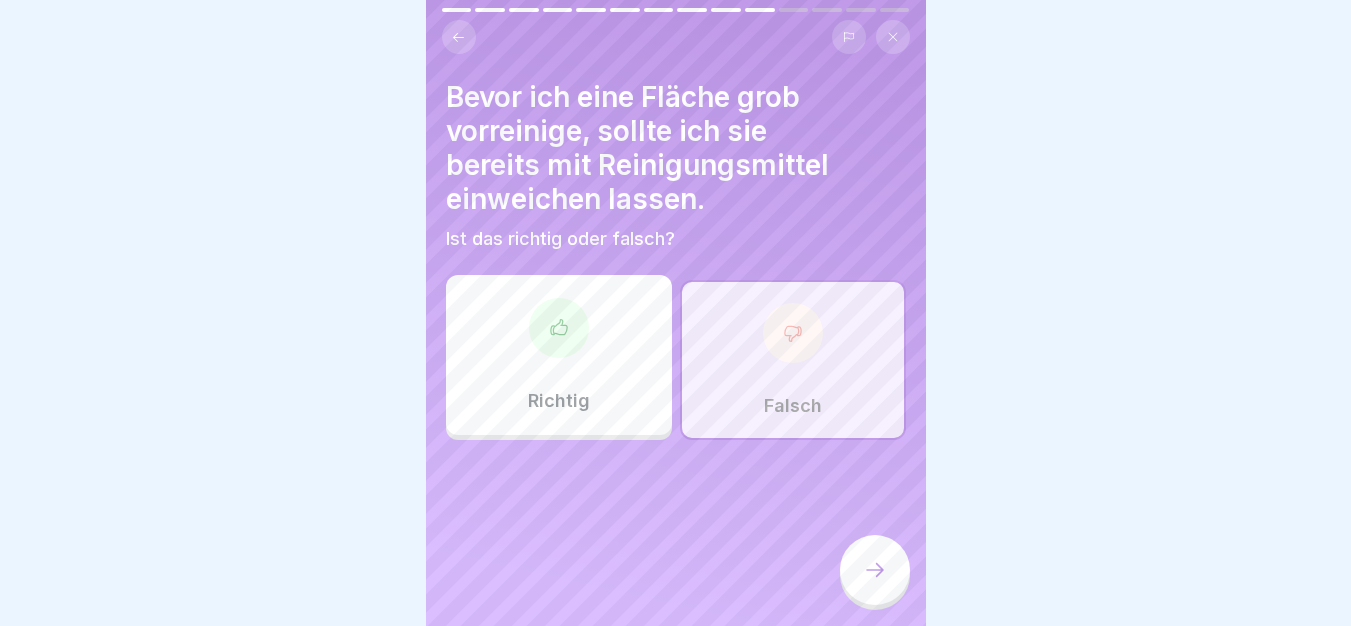 click 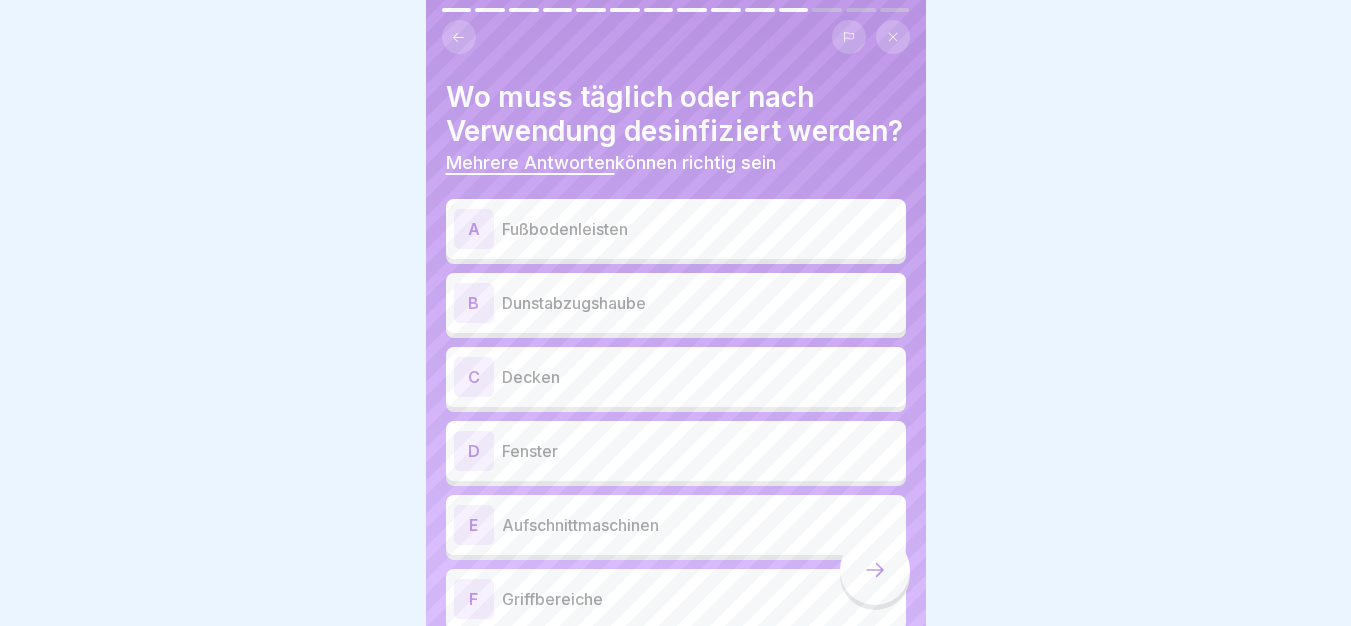 scroll, scrollTop: 196, scrollLeft: 0, axis: vertical 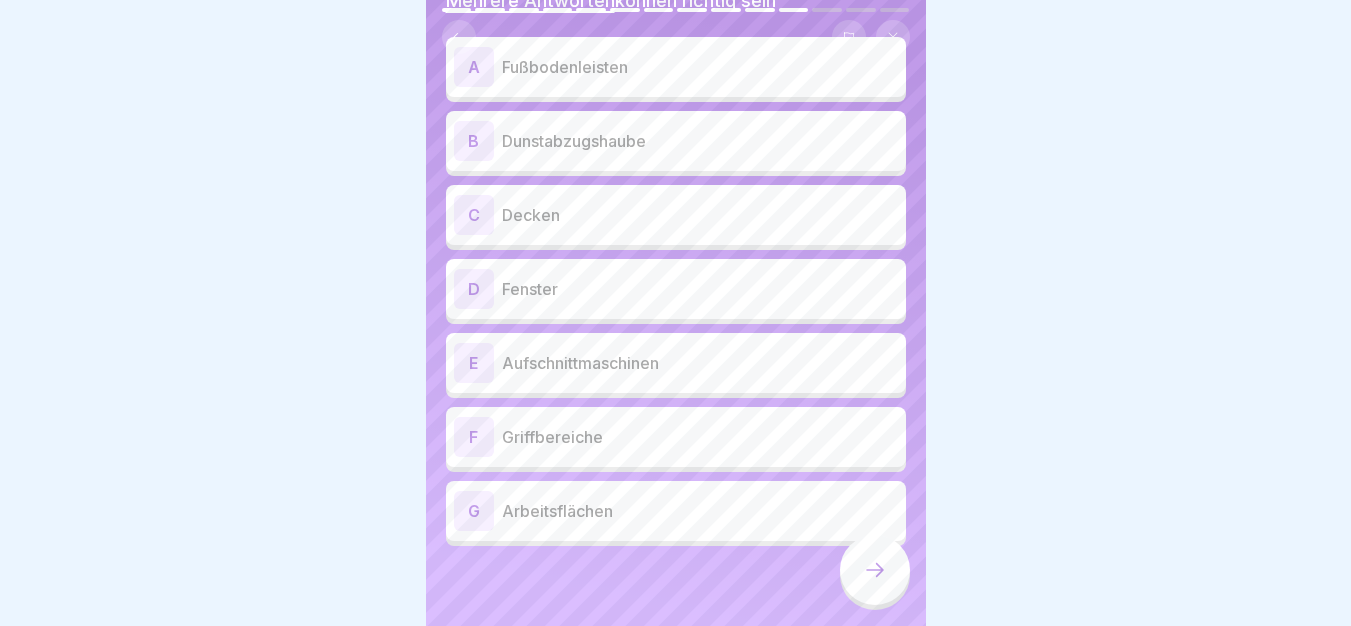 click on "G Arbeitsflächen" at bounding box center [676, 511] 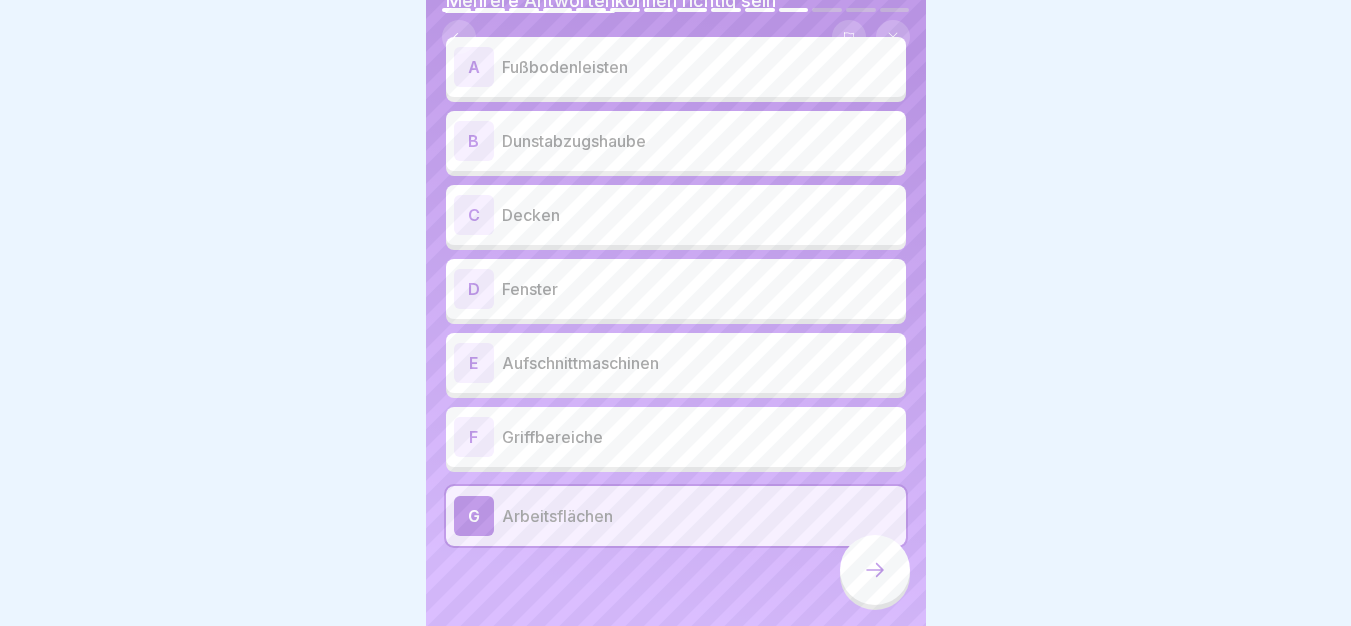 click on "Griffbereiche" at bounding box center (700, 437) 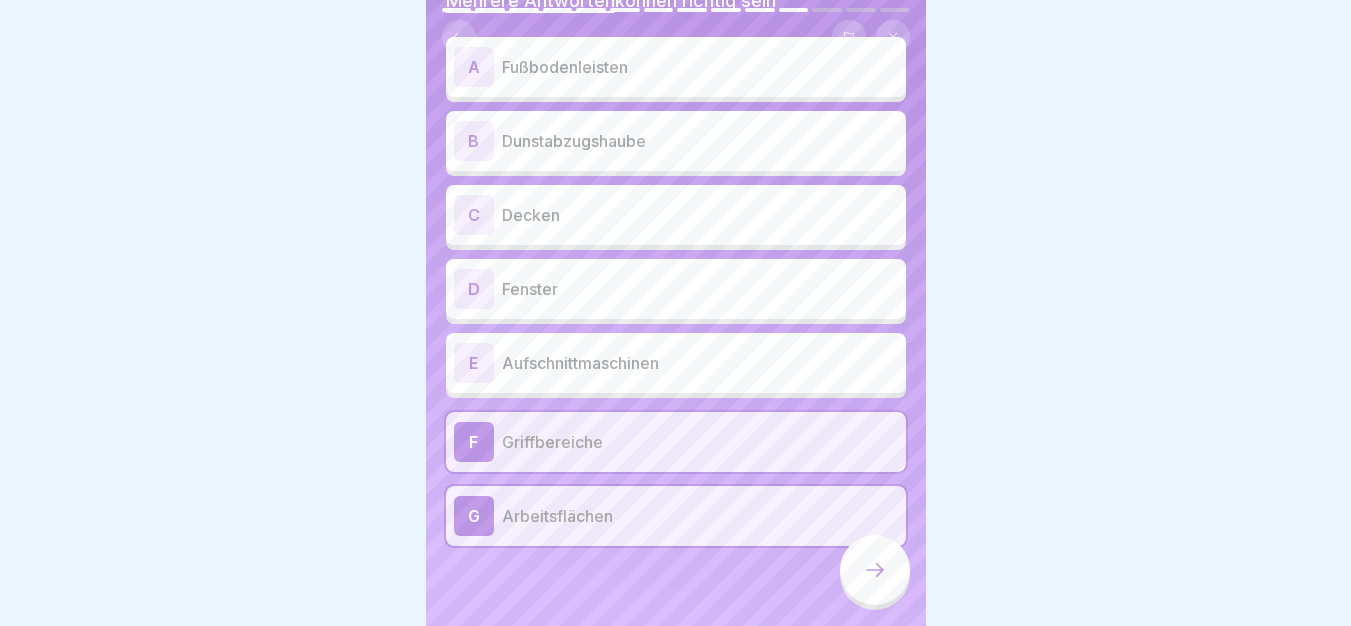 click on "E Aufschnittmaschinen" at bounding box center [676, 363] 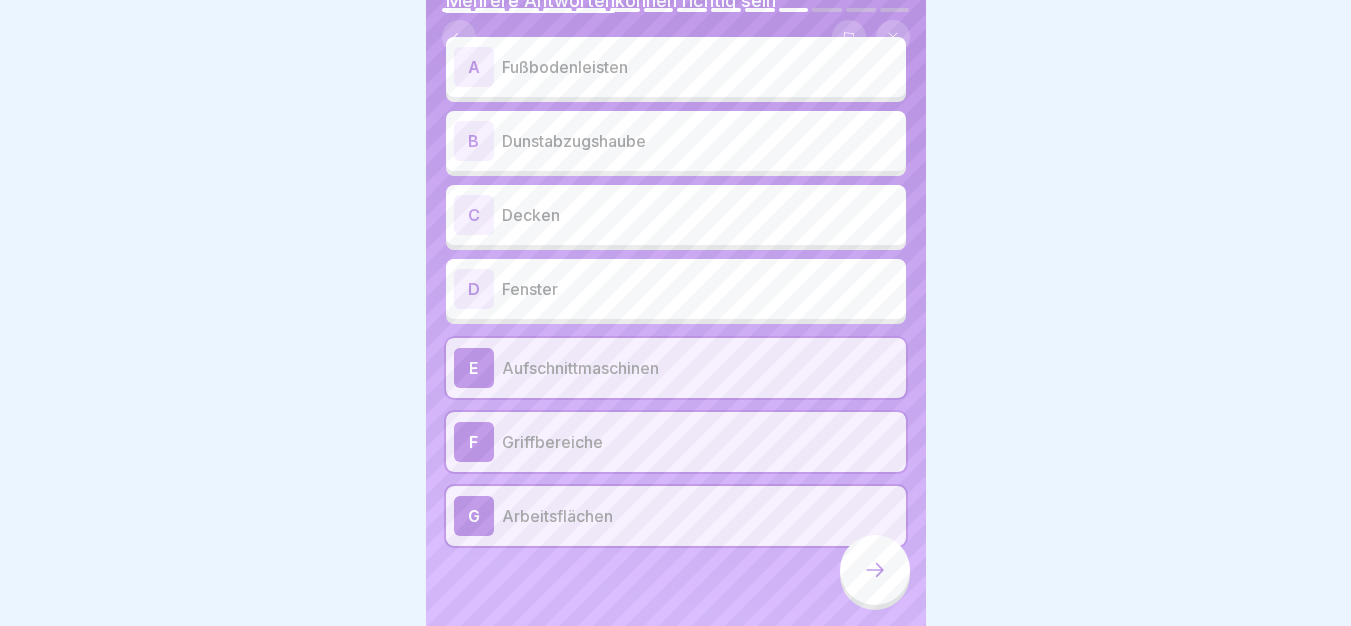 click 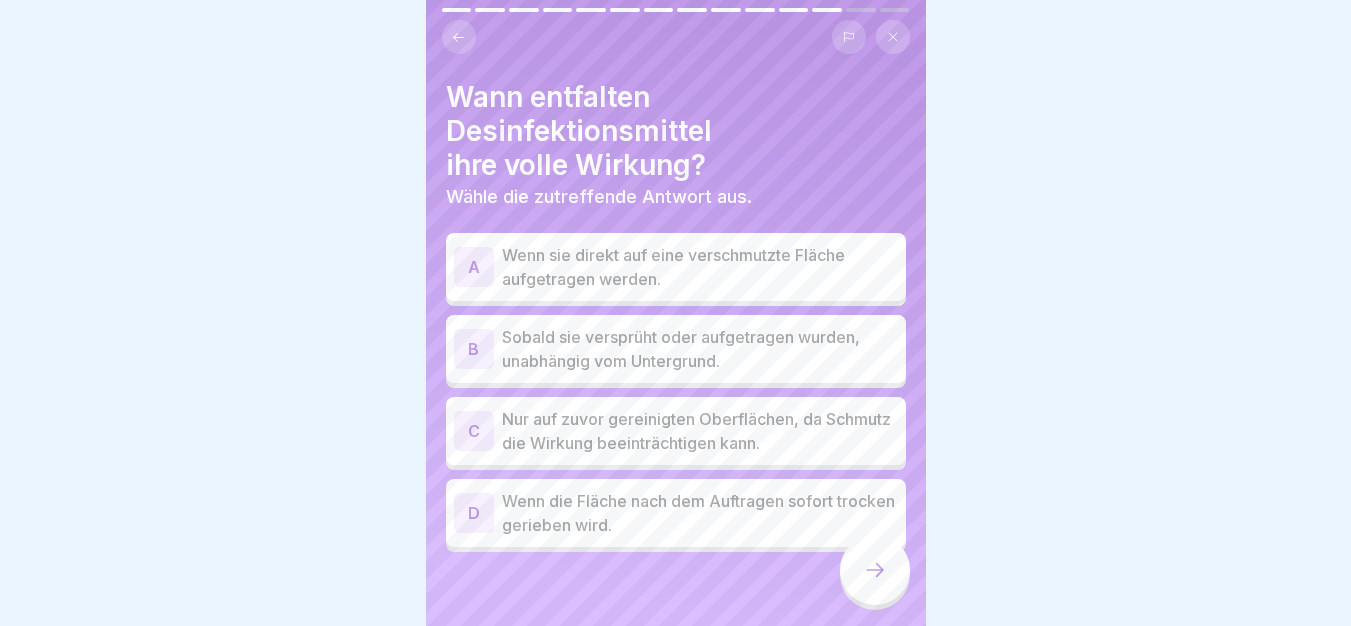 click 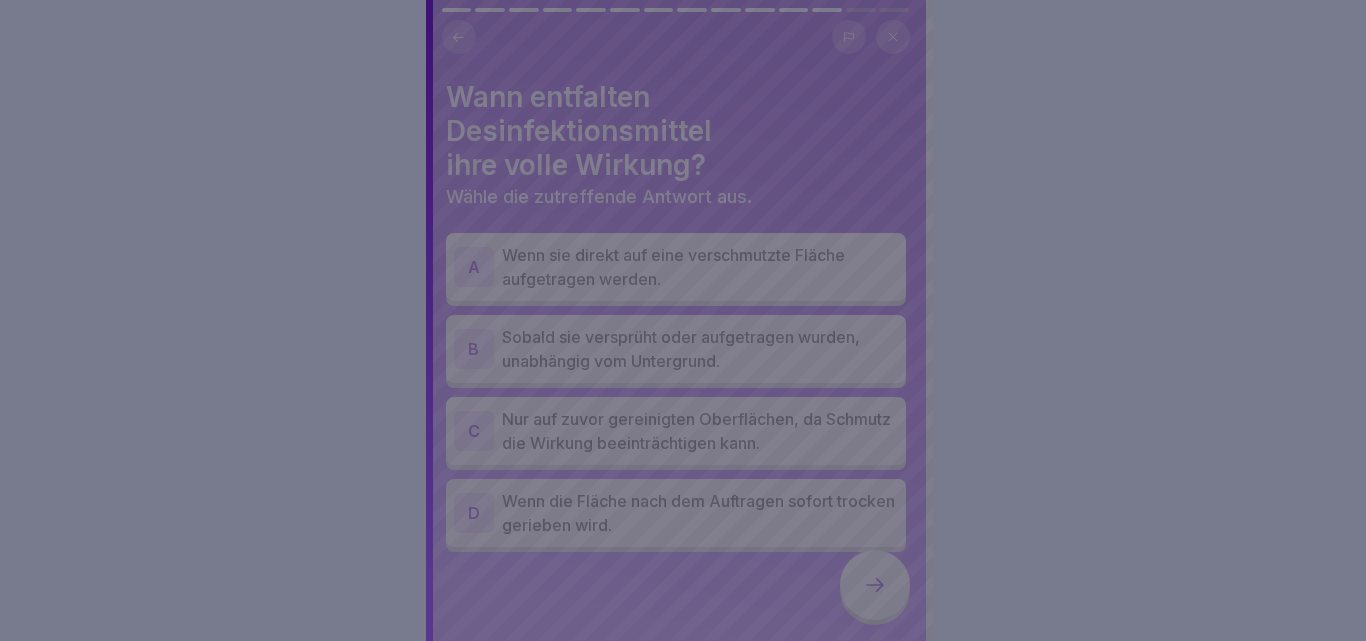 click at bounding box center (683, 320) 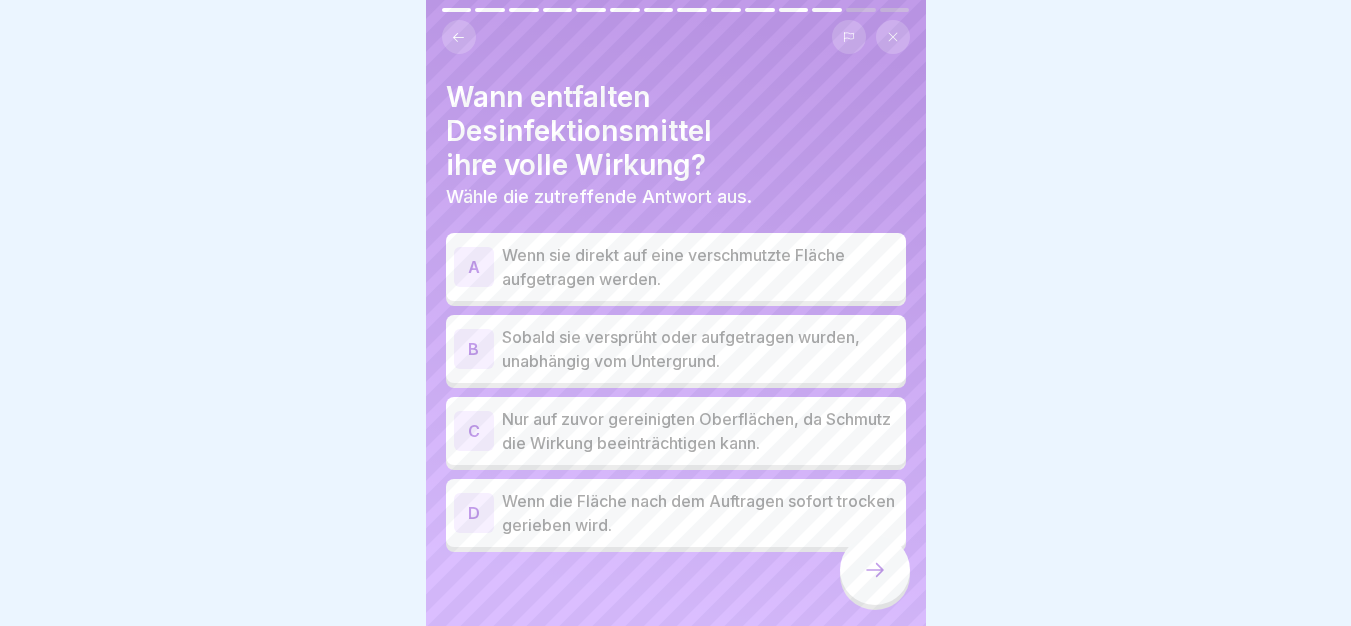 click on "Nur auf zuvor gereinigten Oberflächen, da Schmutz die Wirkung beeinträchtigen kann." at bounding box center (700, 431) 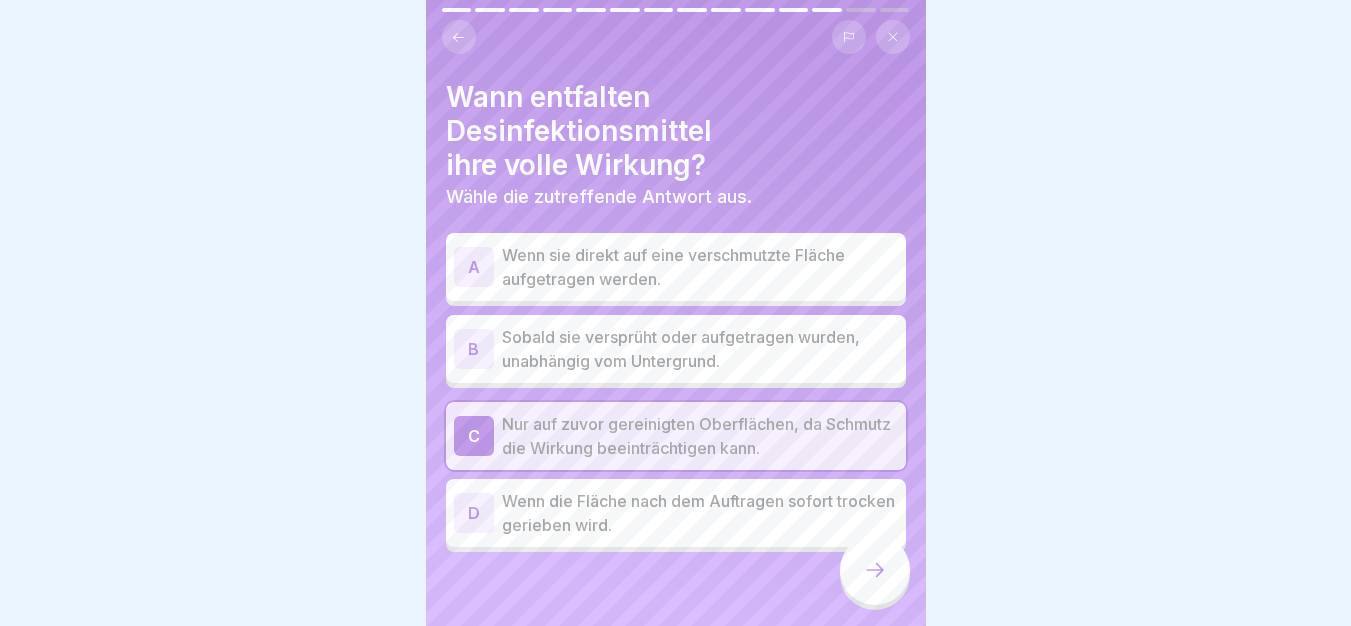 click at bounding box center (875, 570) 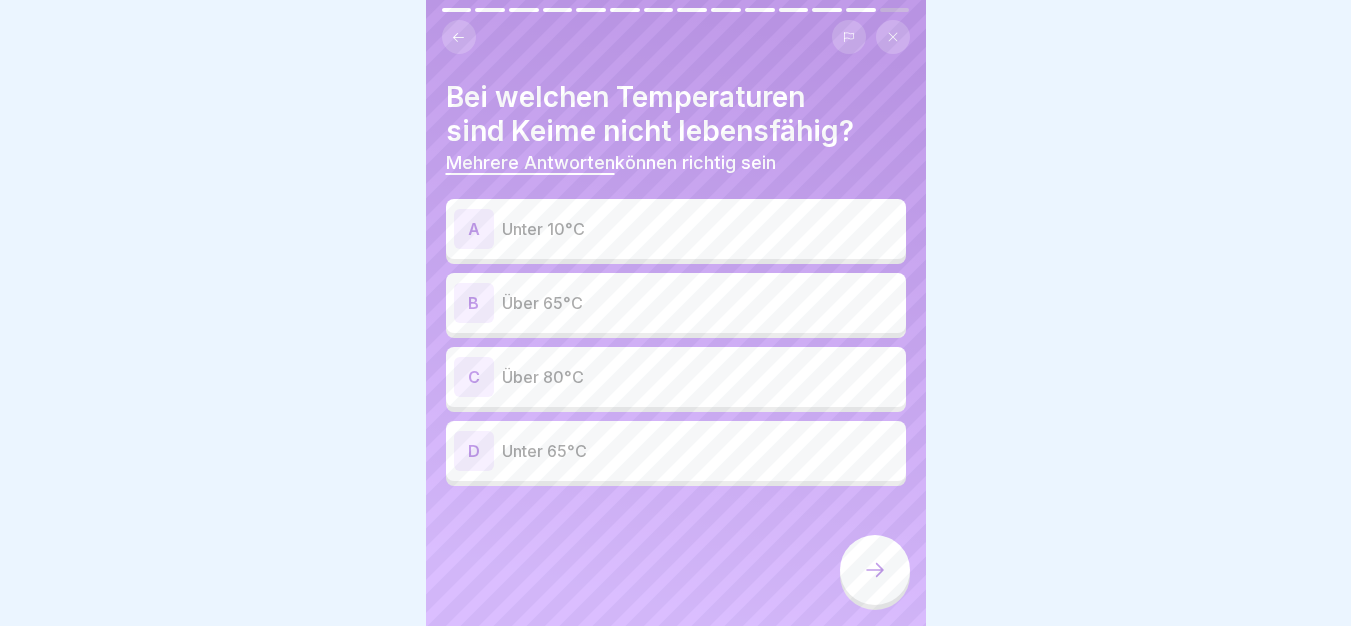 click on "Unter 10°C" at bounding box center (700, 229) 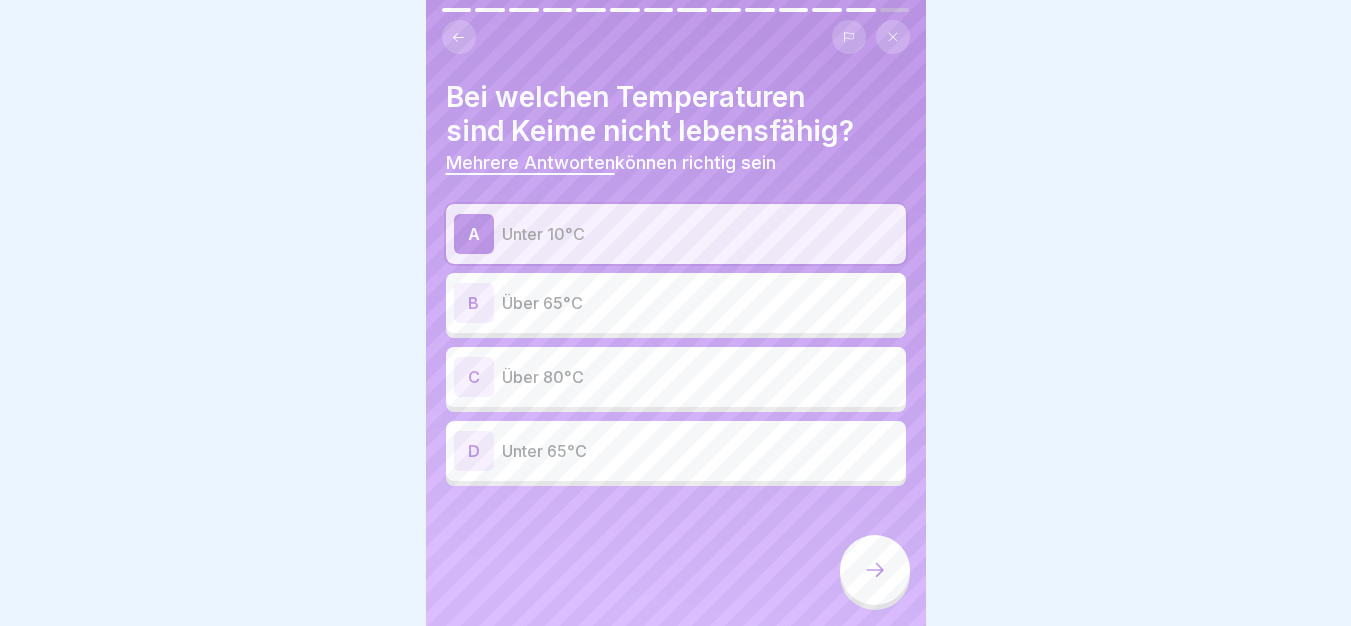 click on "Über 65°C" at bounding box center [700, 303] 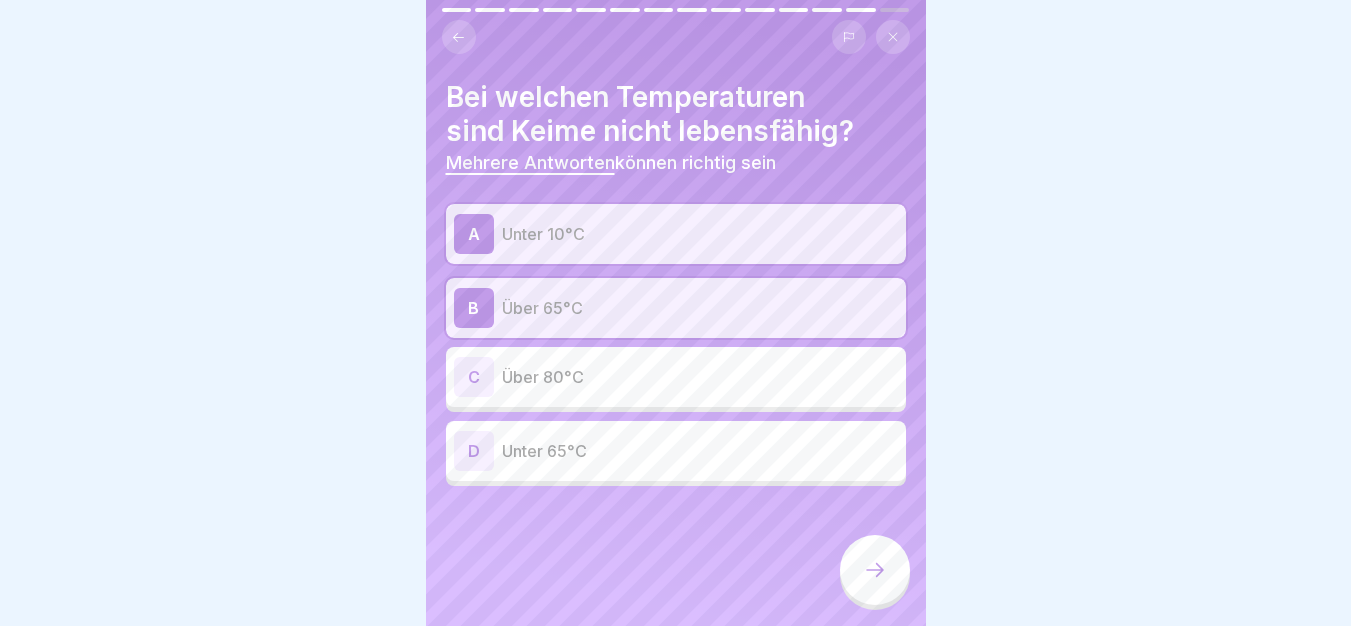 click on "C Über 80°C" at bounding box center (676, 377) 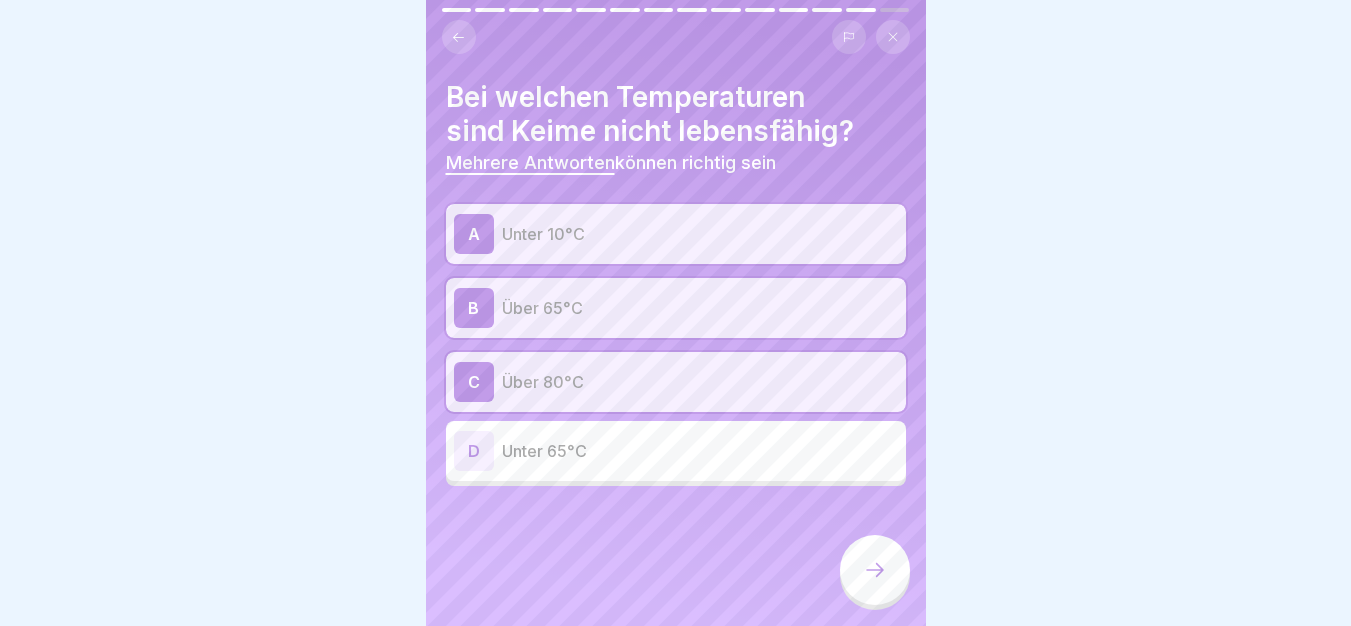 click at bounding box center (875, 570) 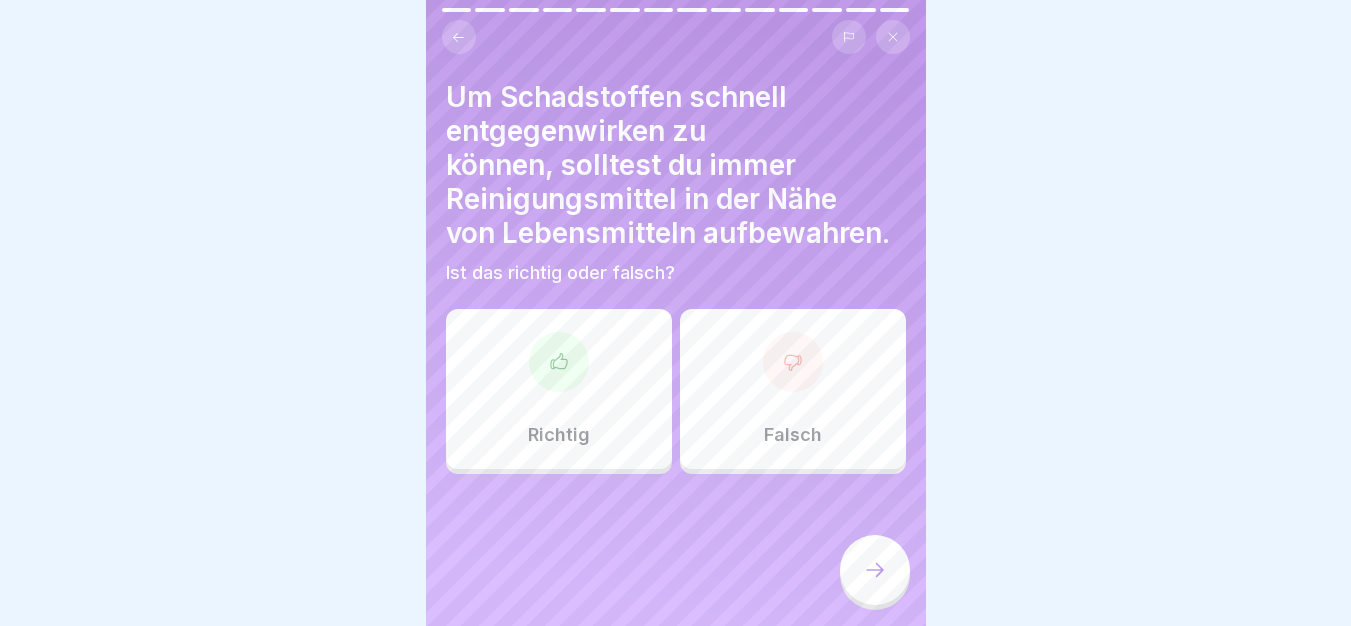 click on "Falsch" at bounding box center [793, 389] 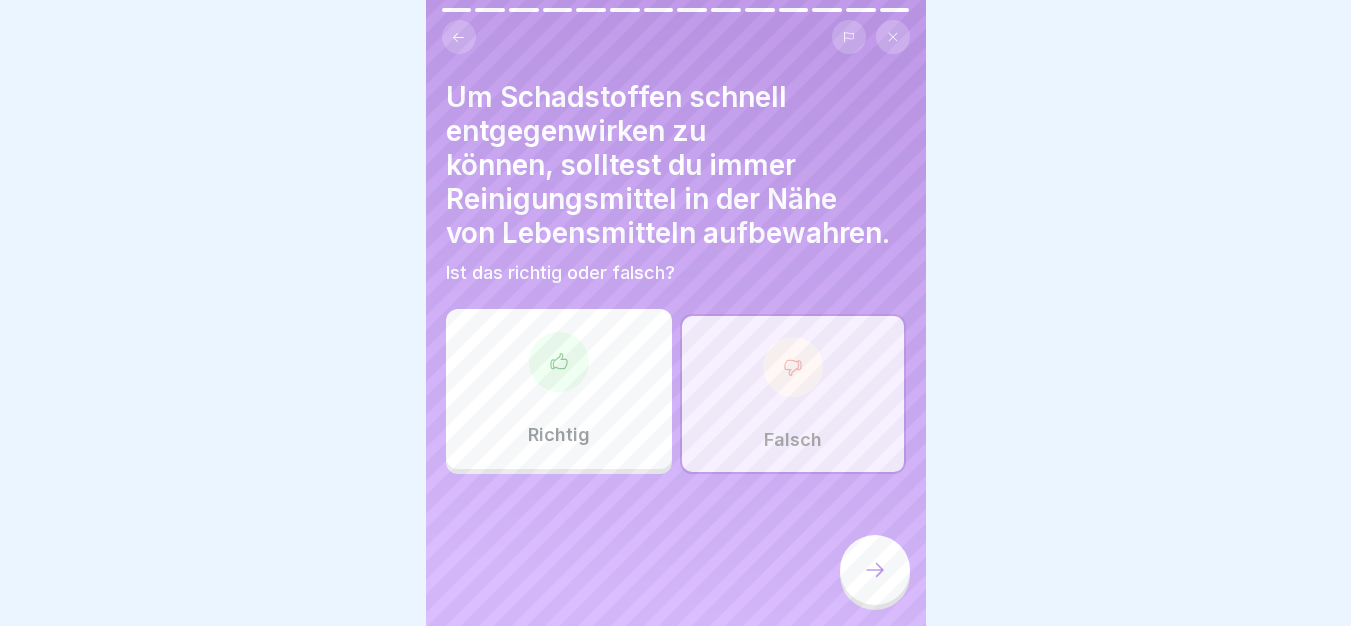 click 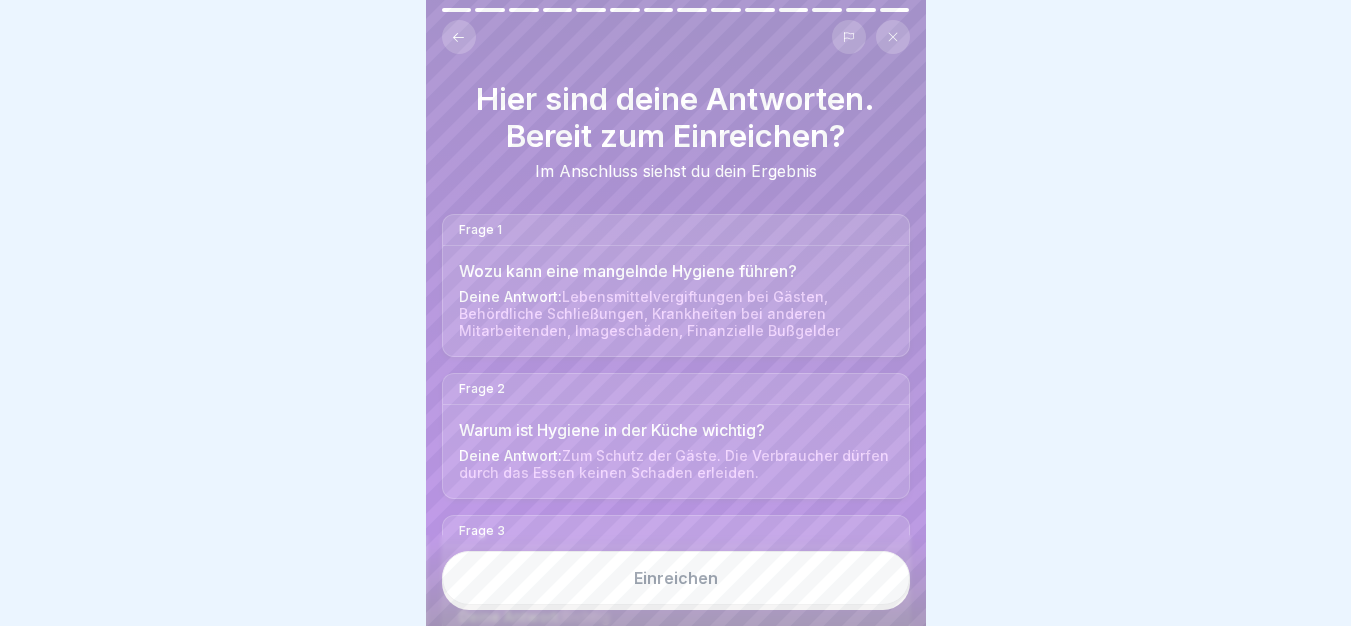 click on "Einreichen" at bounding box center [676, 578] 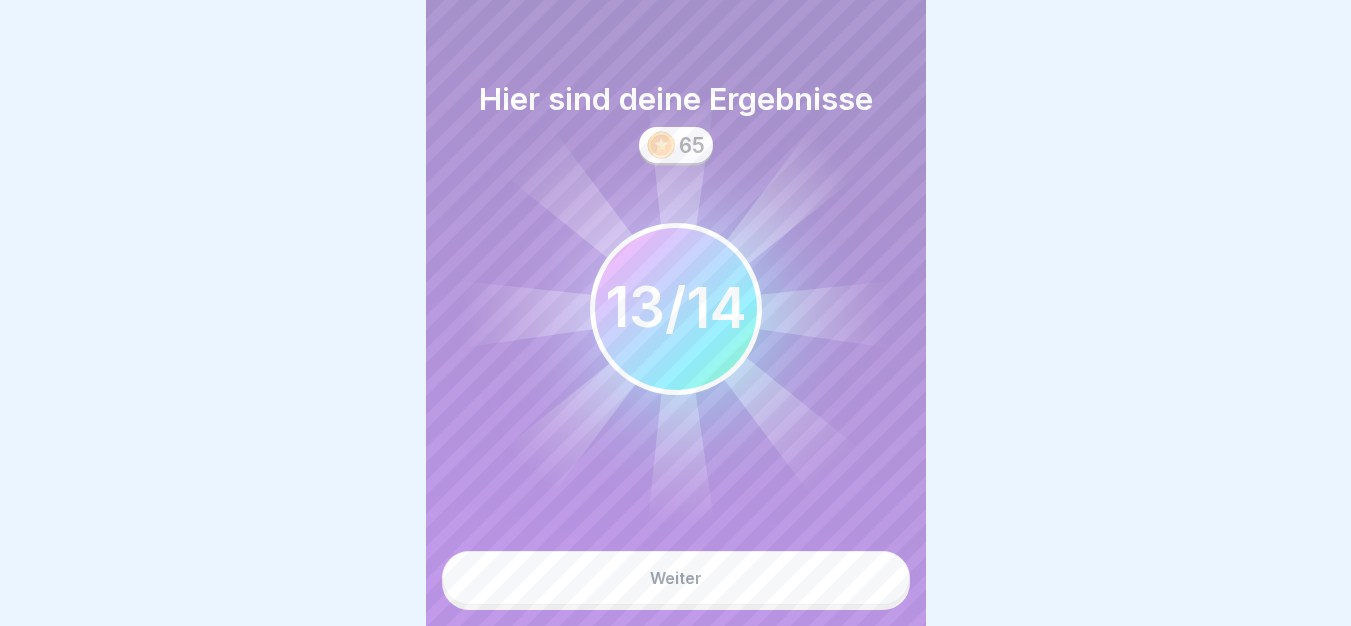 click on "Weiter" at bounding box center (676, 578) 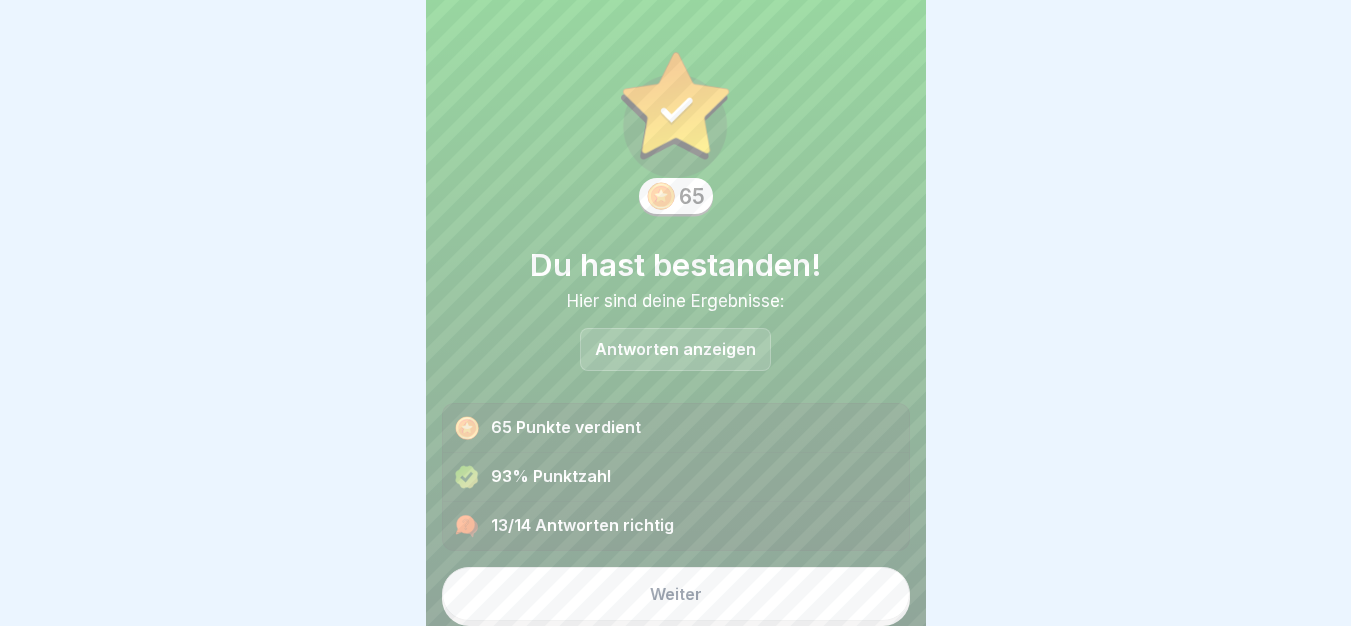 click on "Weiter" at bounding box center [676, 594] 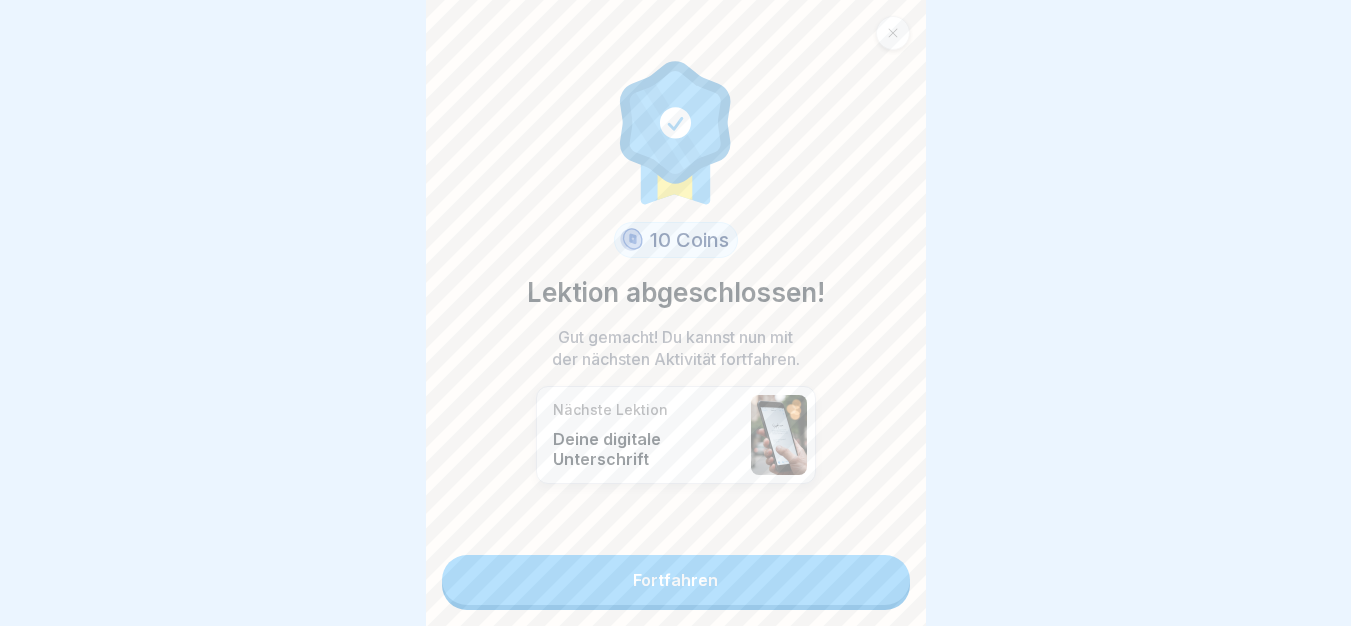 click on "Fortfahren" at bounding box center [676, 580] 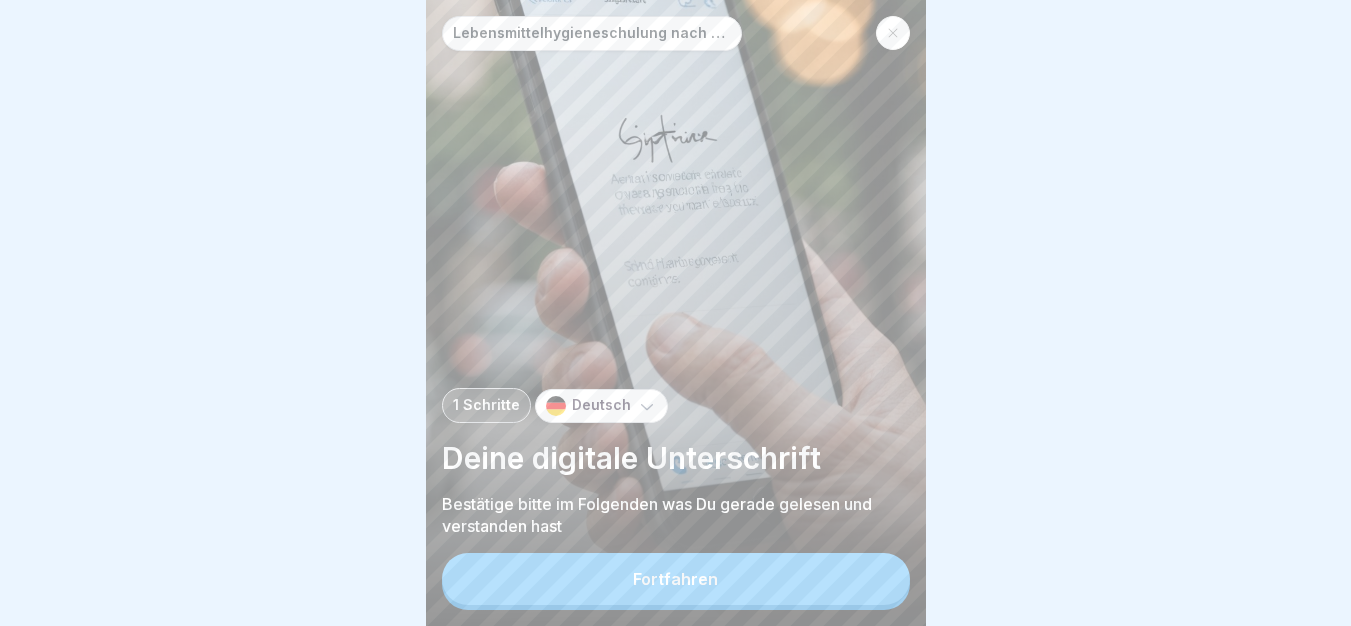 click on "Fortfahren" at bounding box center [676, 579] 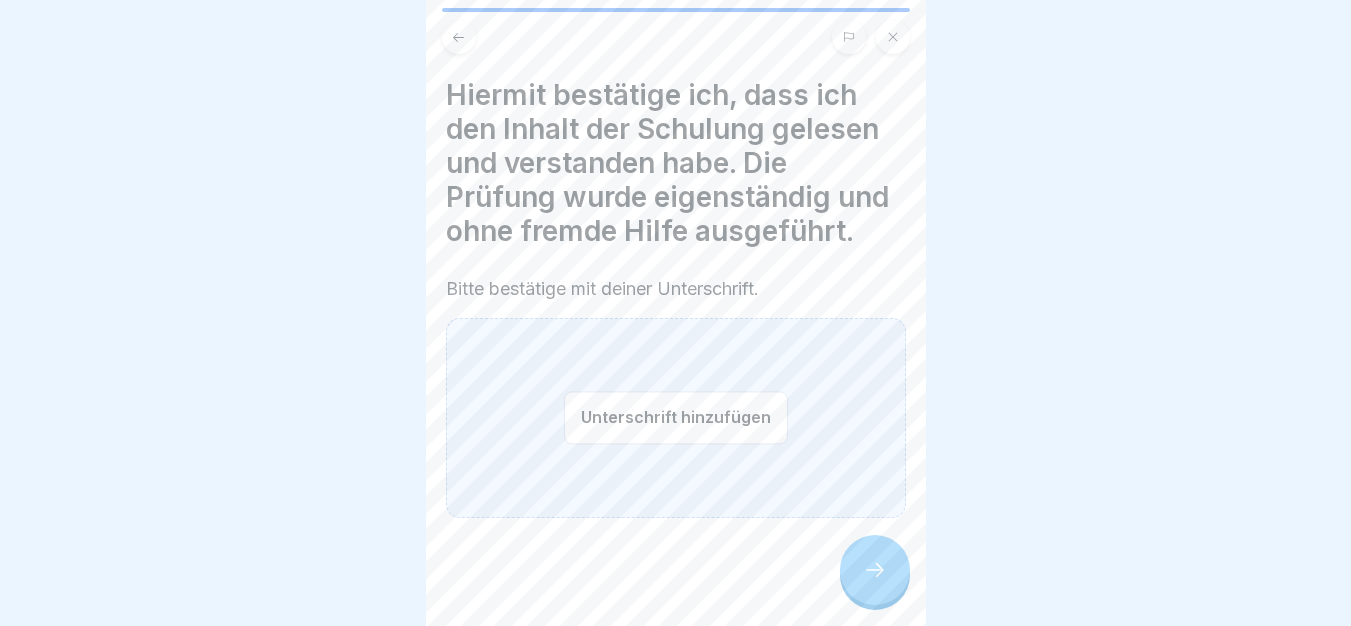 click on "Unterschrift hinzufügen" at bounding box center (676, 417) 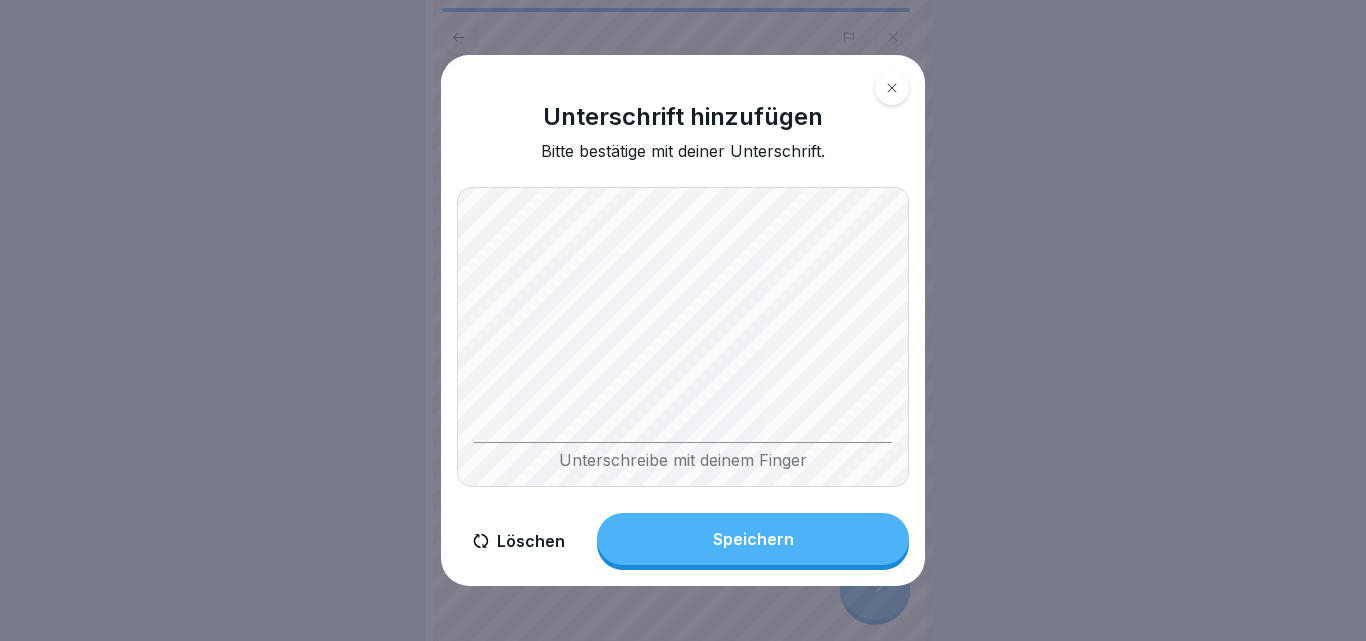 click on "Unterschrift hinzufügen Bitte bestätige mit deiner Unterschrift. Unterschreibe mit deinem Finger Löschen Speichern" at bounding box center [683, 320] 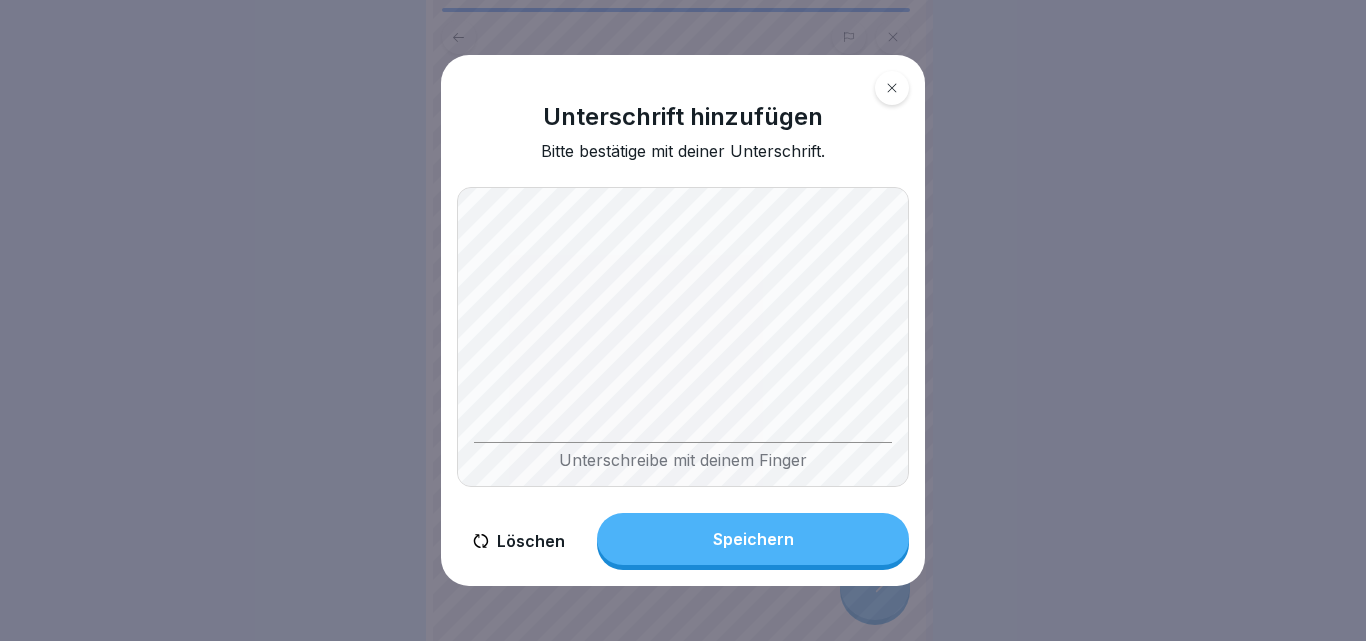 click on "Speichern" at bounding box center [753, 539] 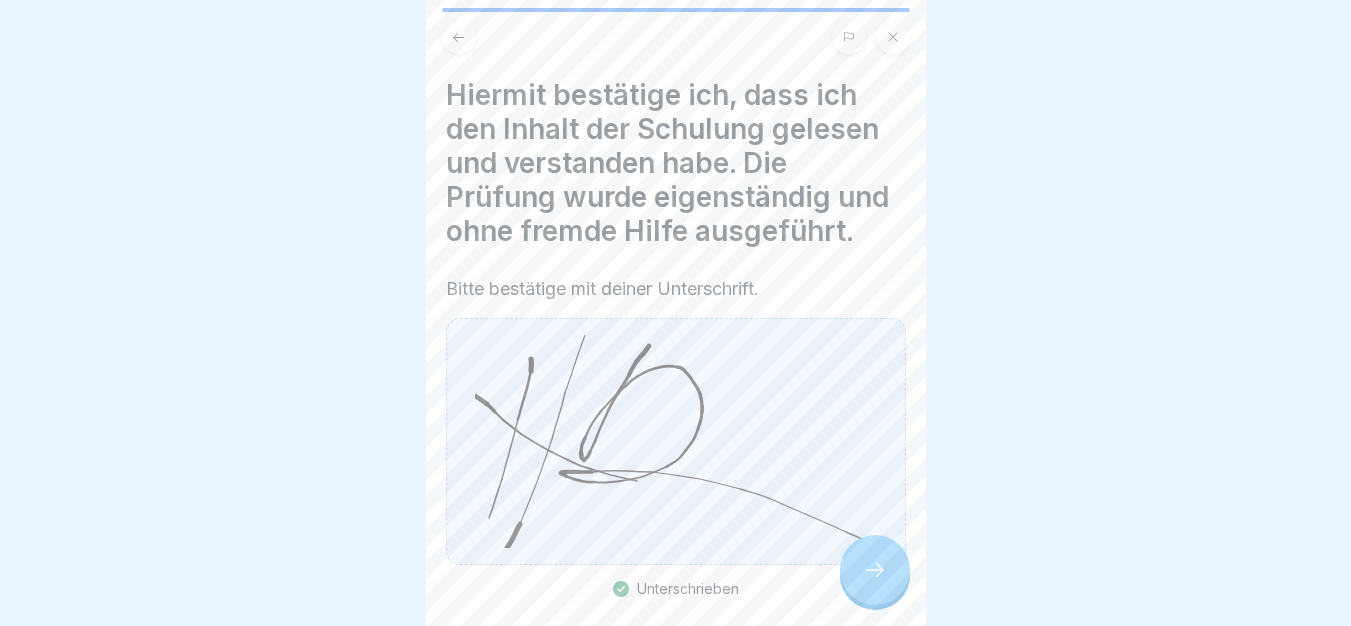 click at bounding box center [875, 570] 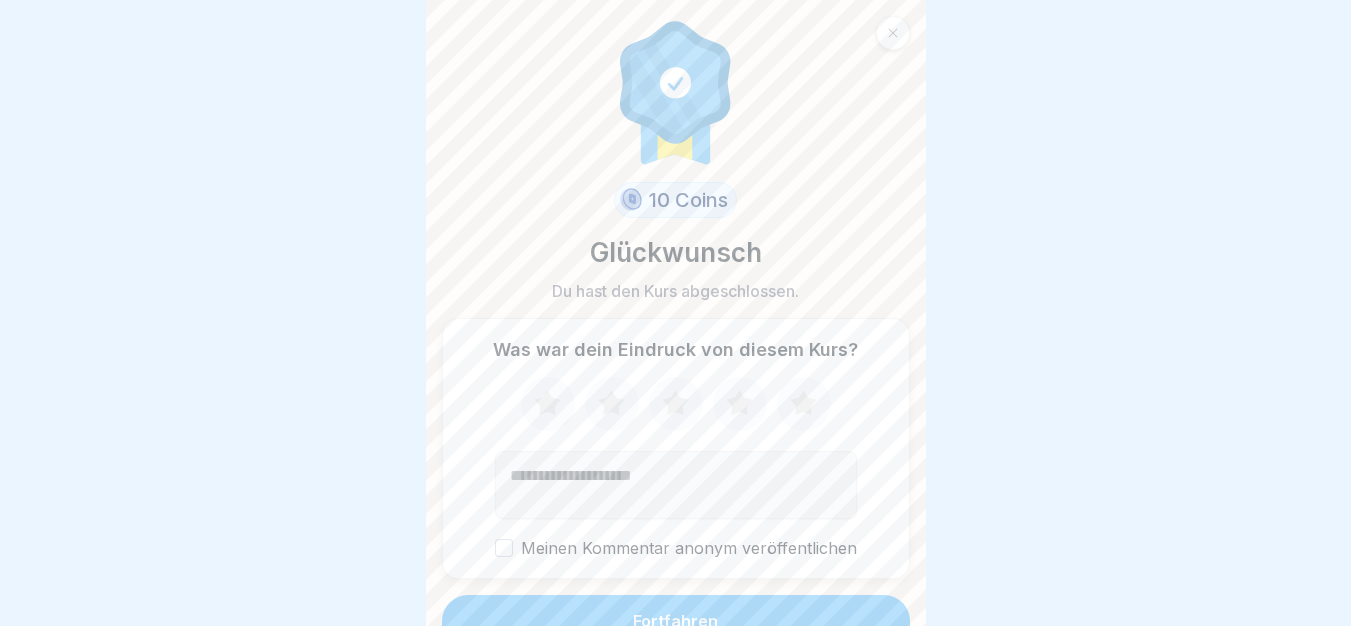 click on "Fortfahren" at bounding box center [676, 621] 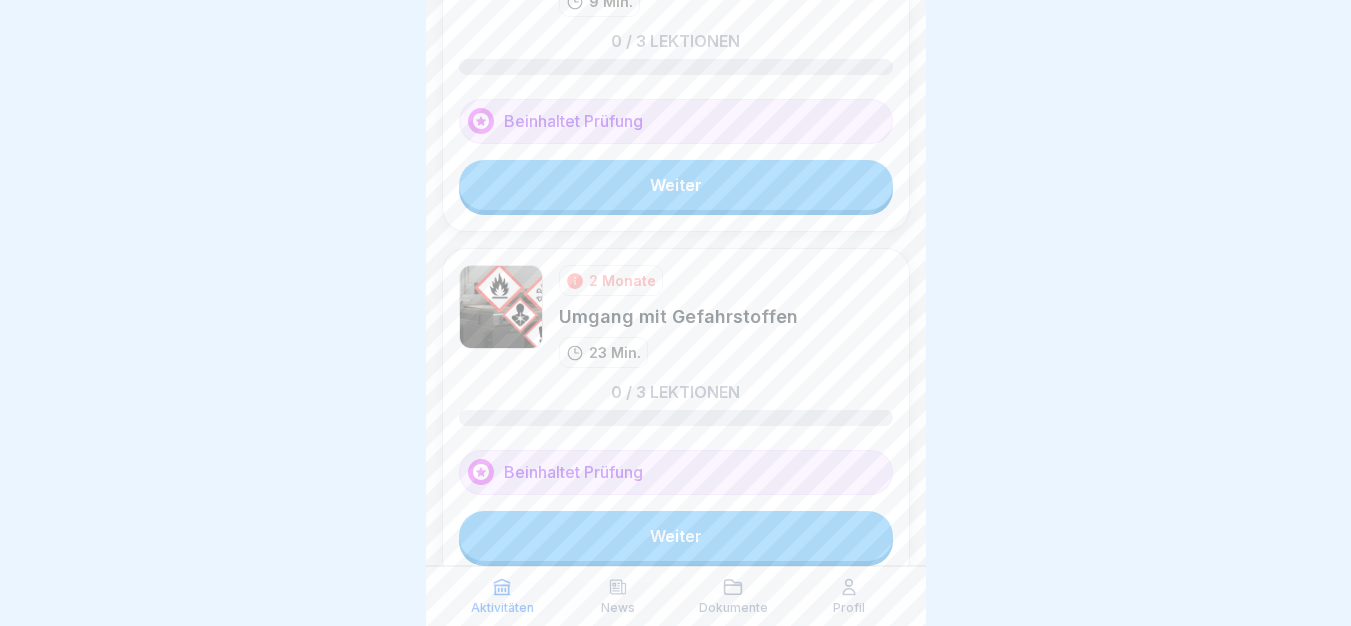 scroll, scrollTop: 988, scrollLeft: 0, axis: vertical 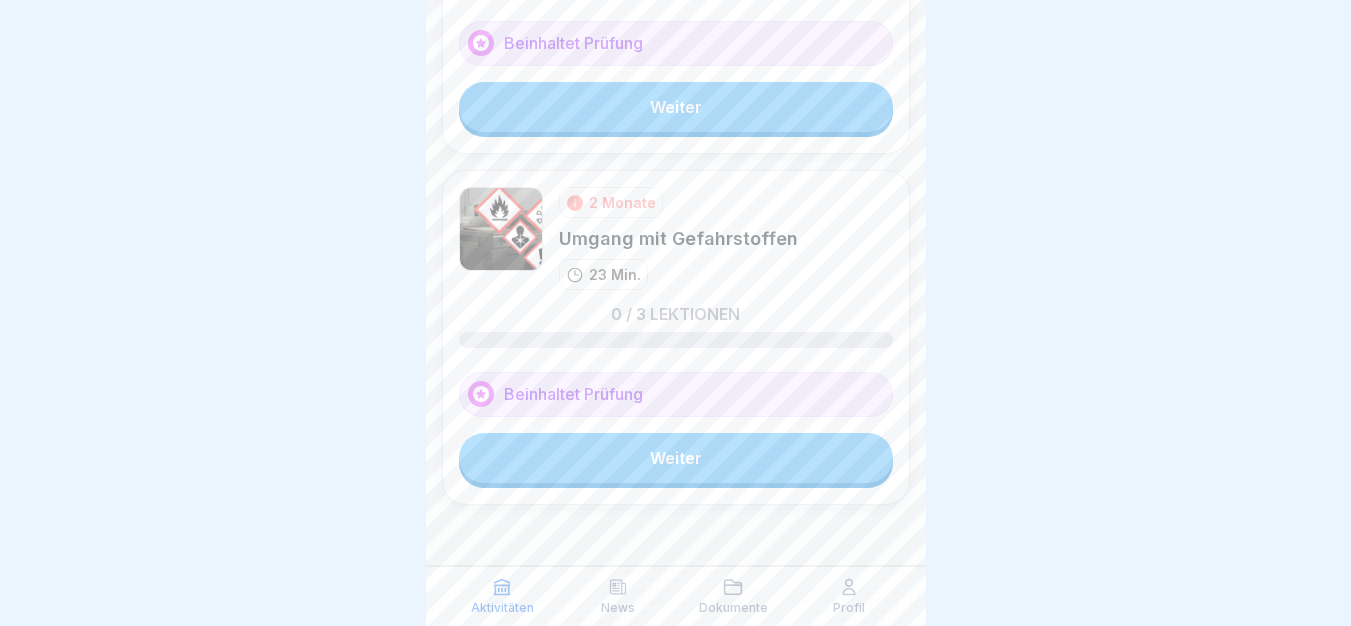 click on "Weiter" at bounding box center [676, 458] 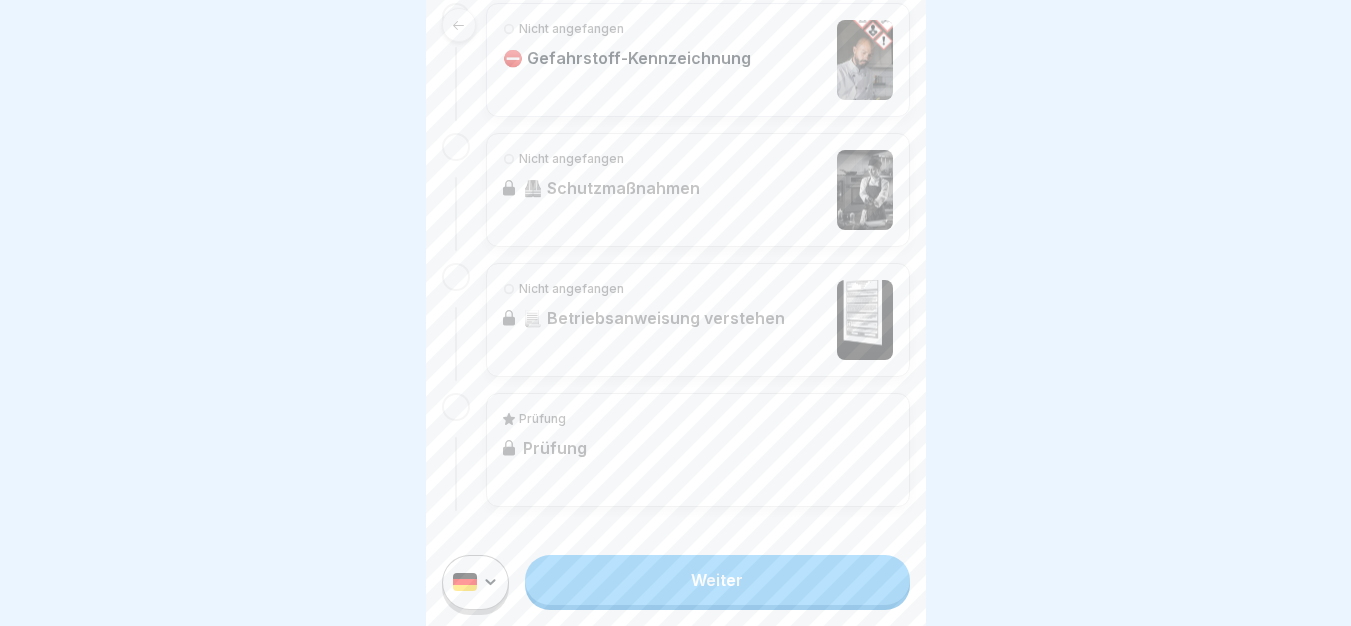 scroll, scrollTop: 0, scrollLeft: 0, axis: both 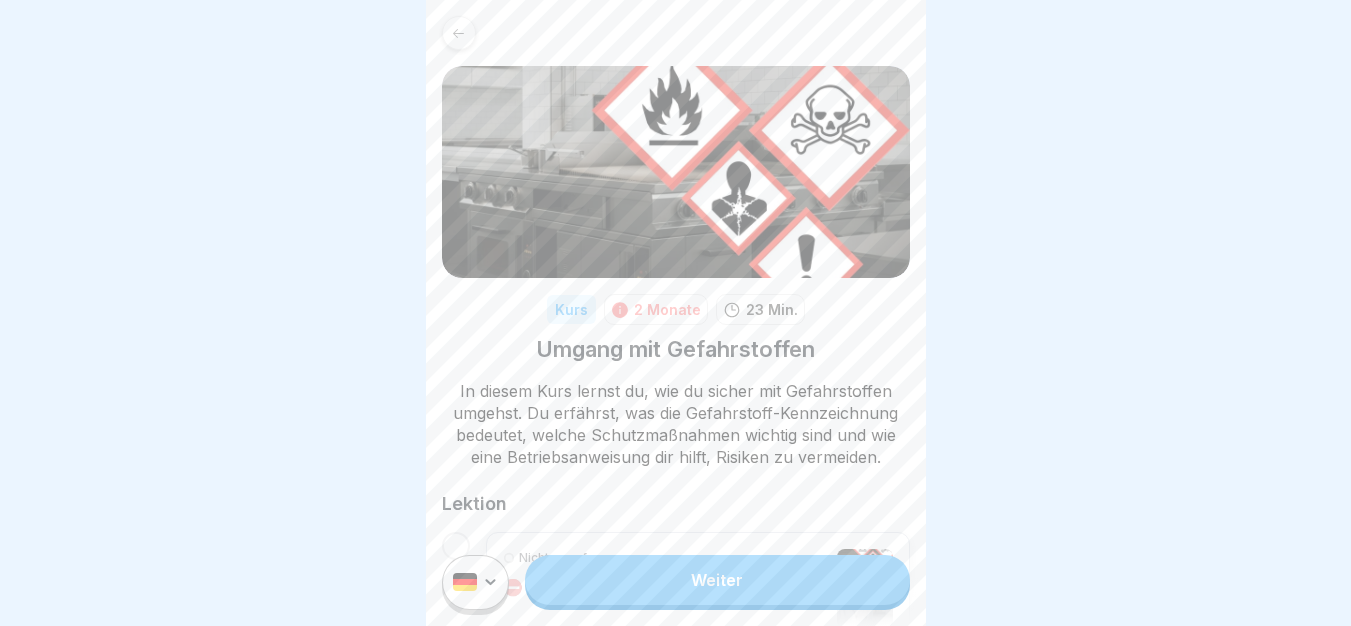 click on "Weiter" at bounding box center [717, 580] 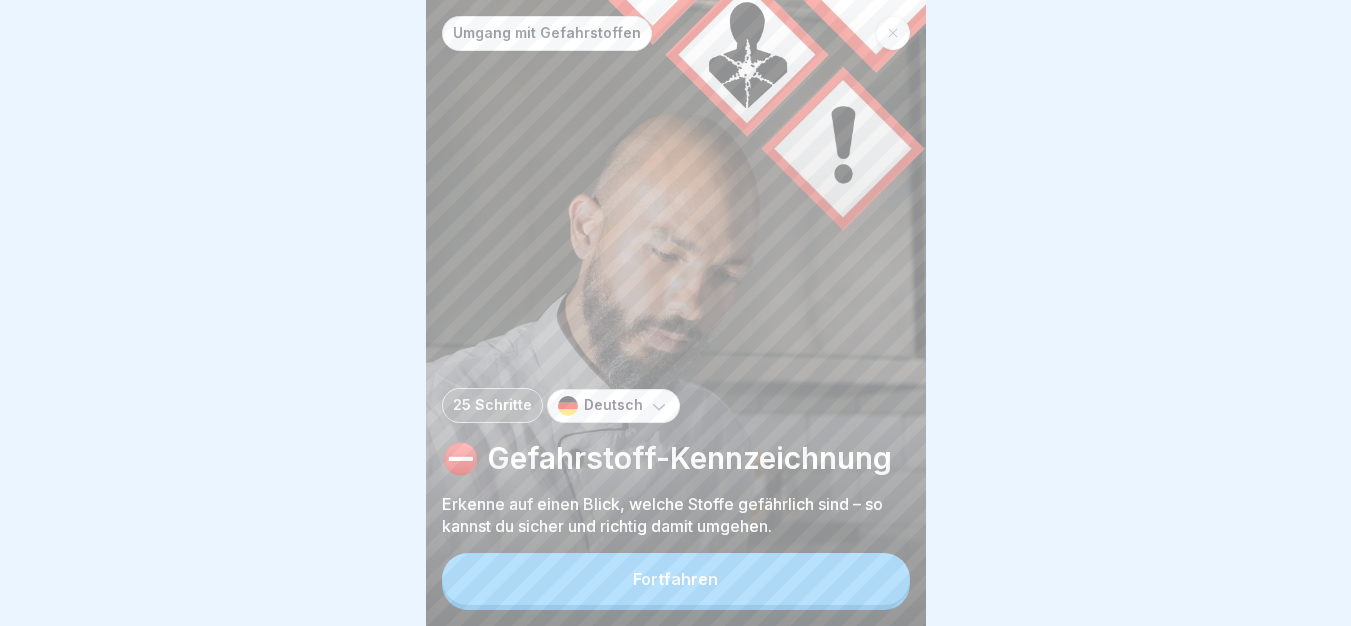 click on "Fortfahren" at bounding box center [676, 579] 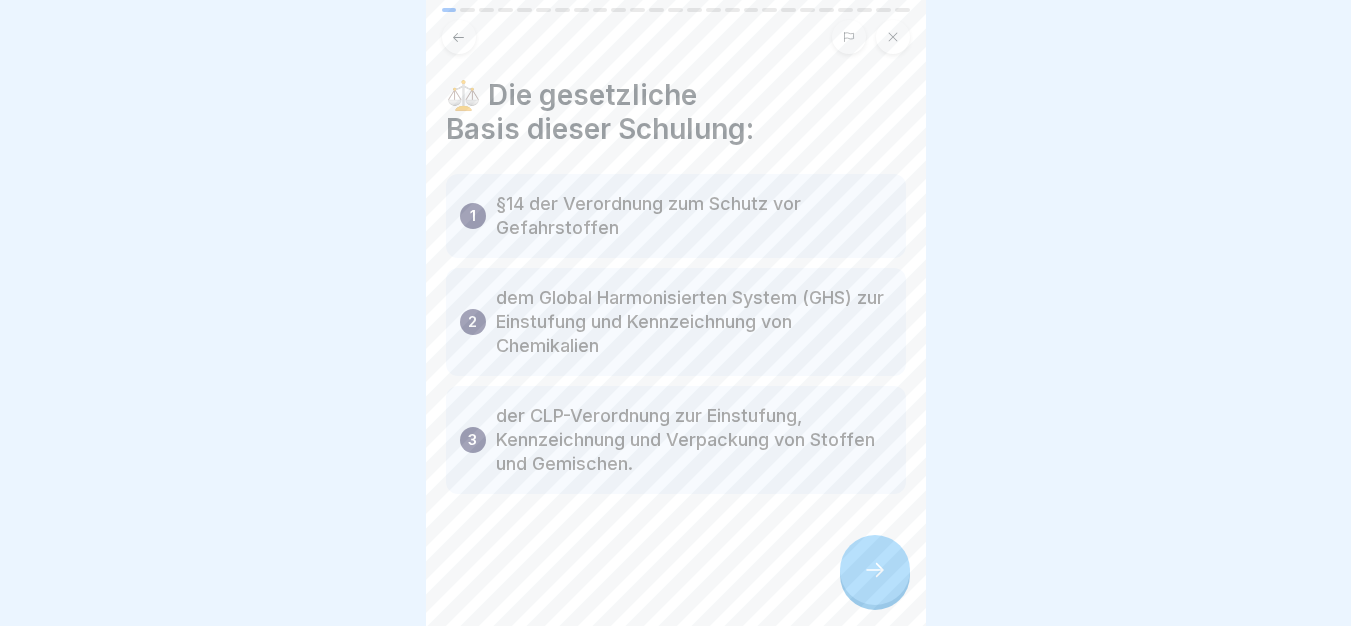 click at bounding box center [875, 570] 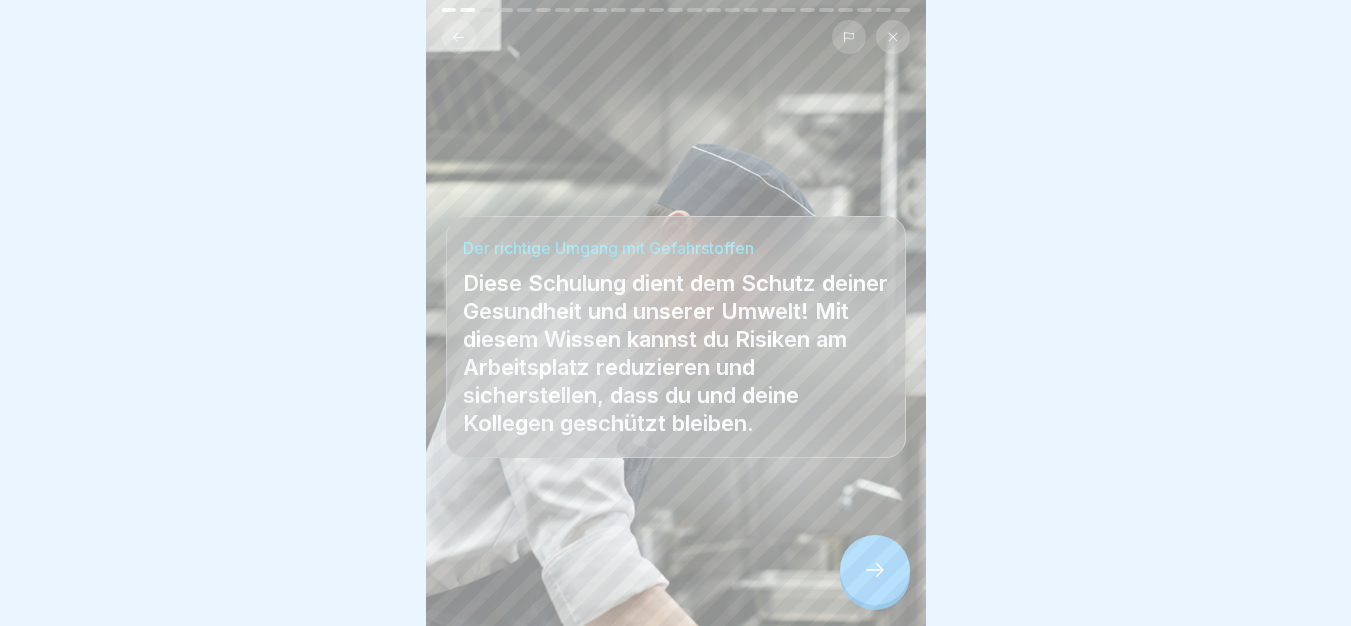 click at bounding box center (875, 570) 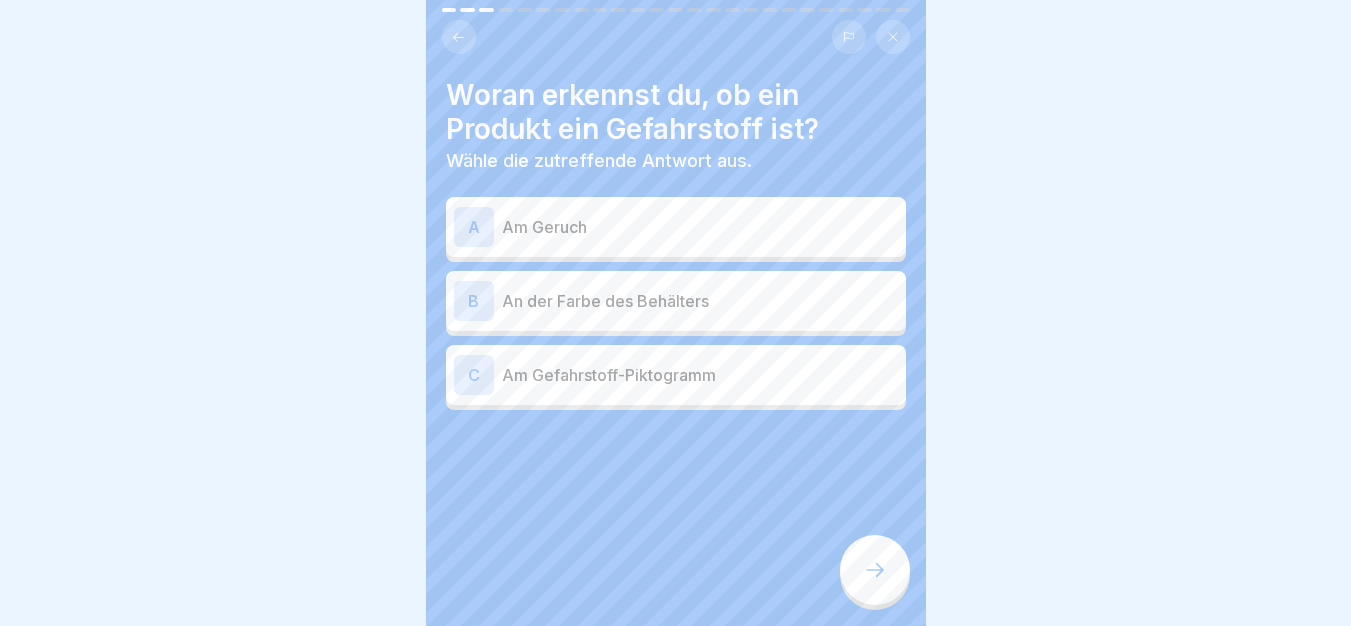 click on "C Am Gefahrstoff-Piktogramm" at bounding box center [676, 375] 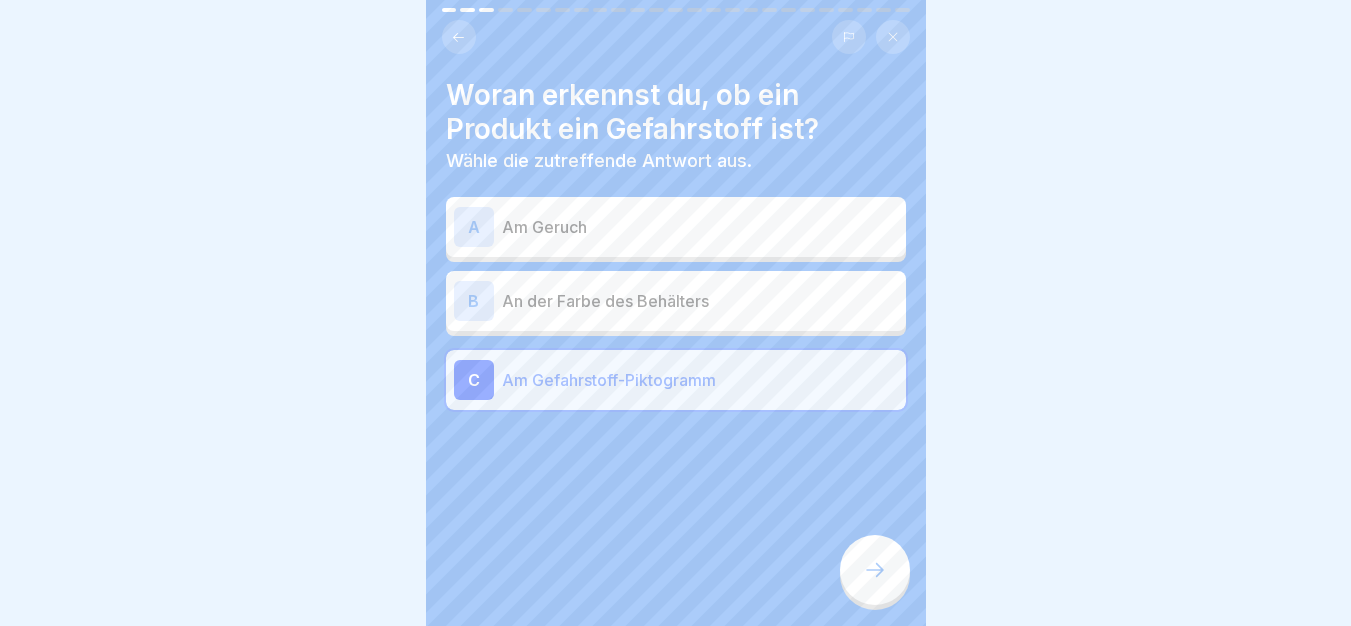 click on "Woran erkennst du, ob ein Produkt ein Gefahrstoff ist? Wähle die zutreffende Antwort aus. A Am Geruch B An der Farbe des Behälters C Am Gefahrstoff-Piktogramm" at bounding box center [676, 313] 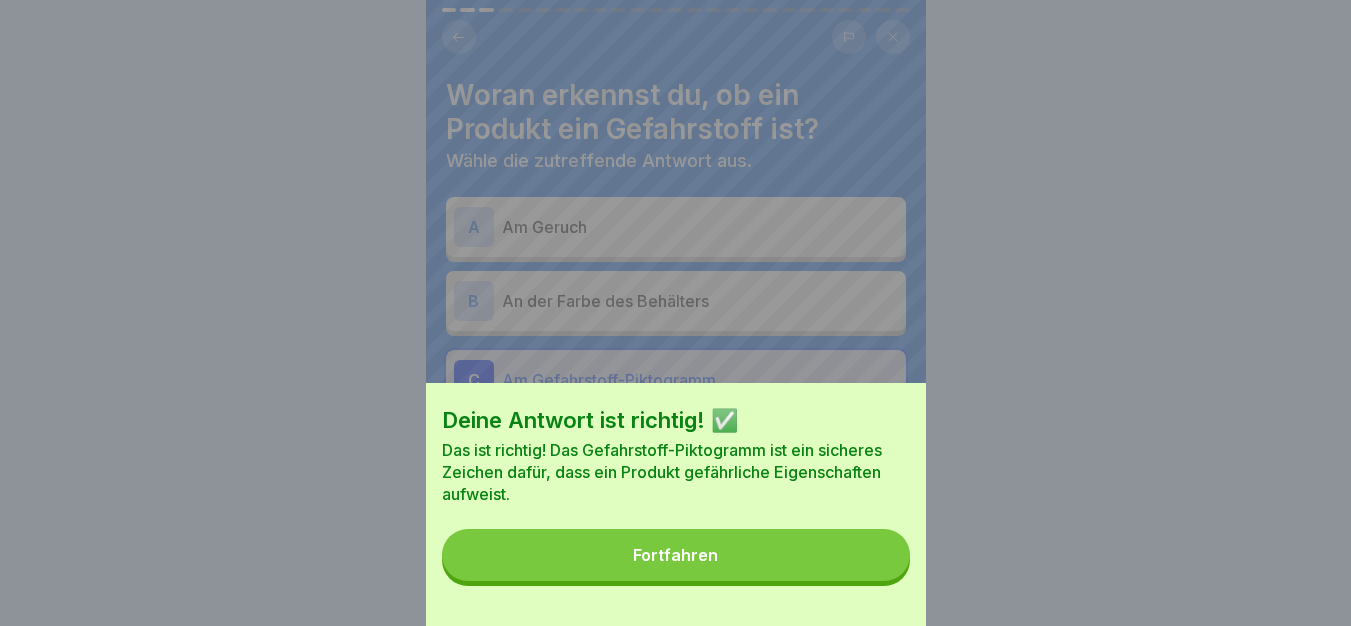 click on "Fortfahren" at bounding box center [676, 555] 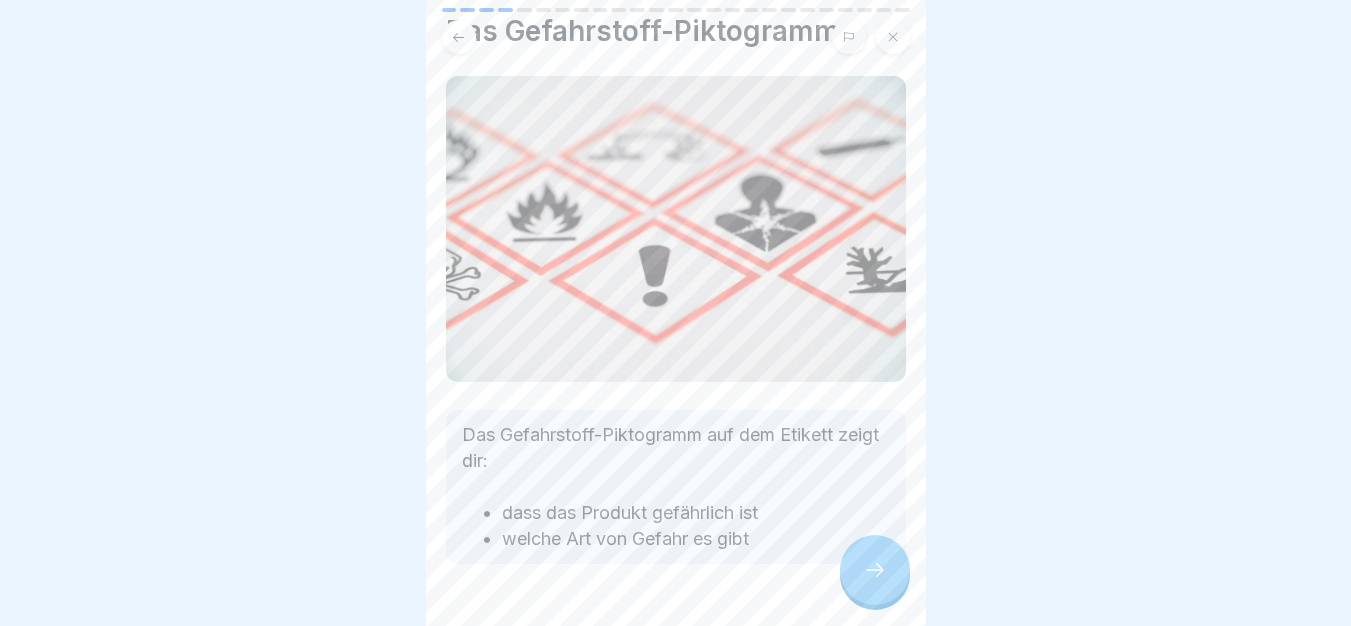 scroll, scrollTop: 112, scrollLeft: 0, axis: vertical 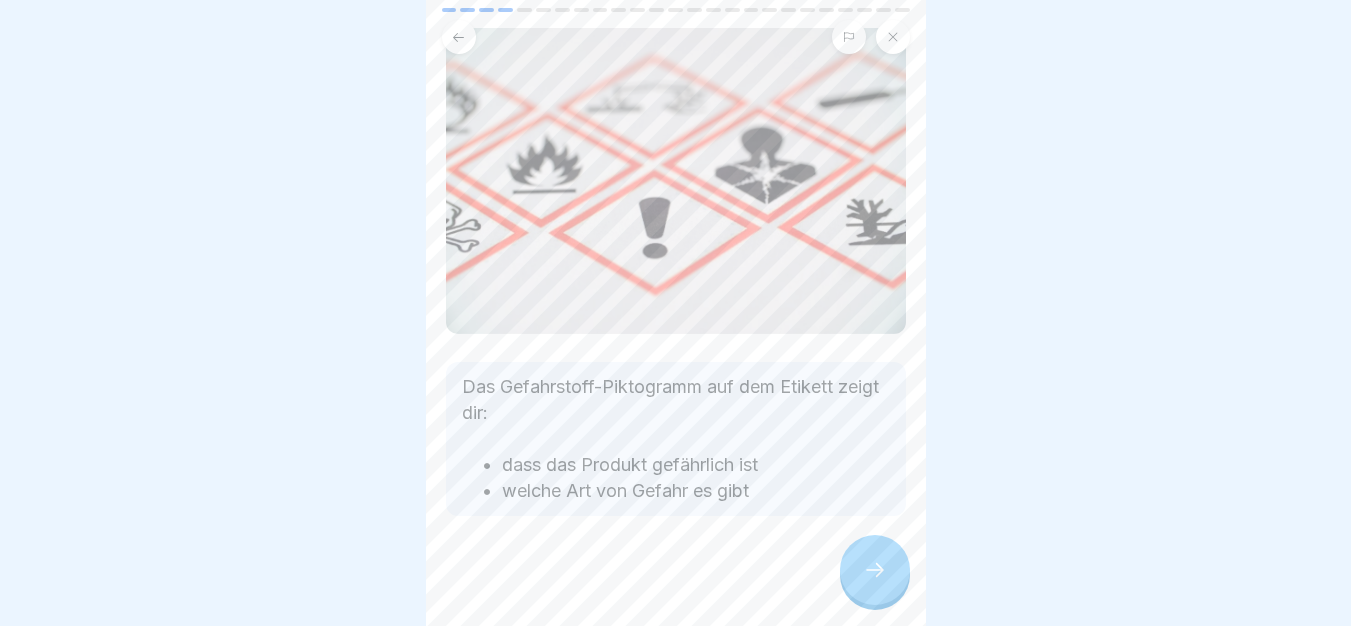 click 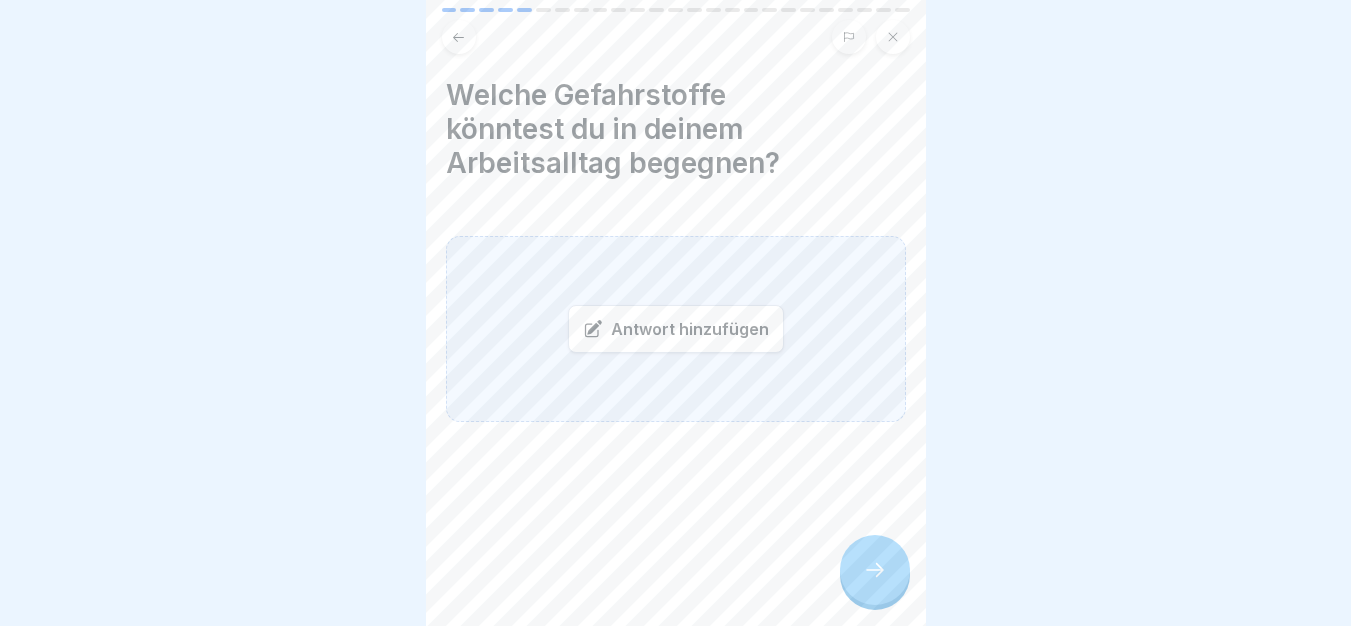 scroll, scrollTop: 15, scrollLeft: 0, axis: vertical 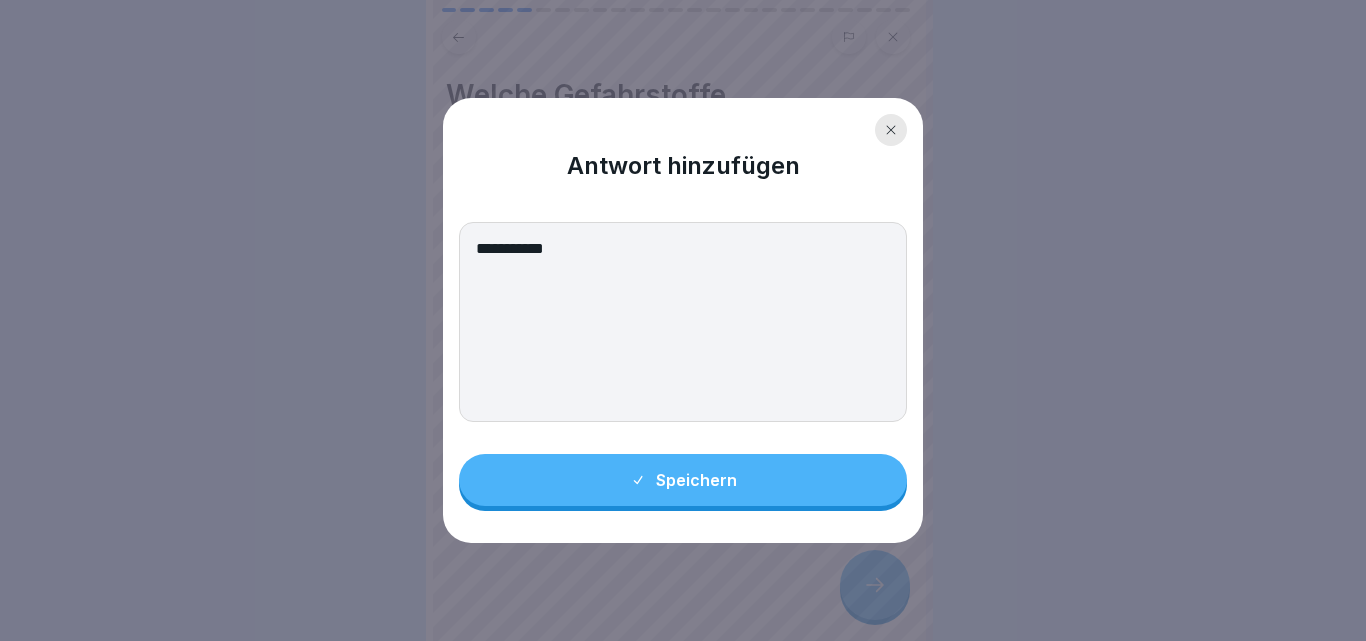 type on "**********" 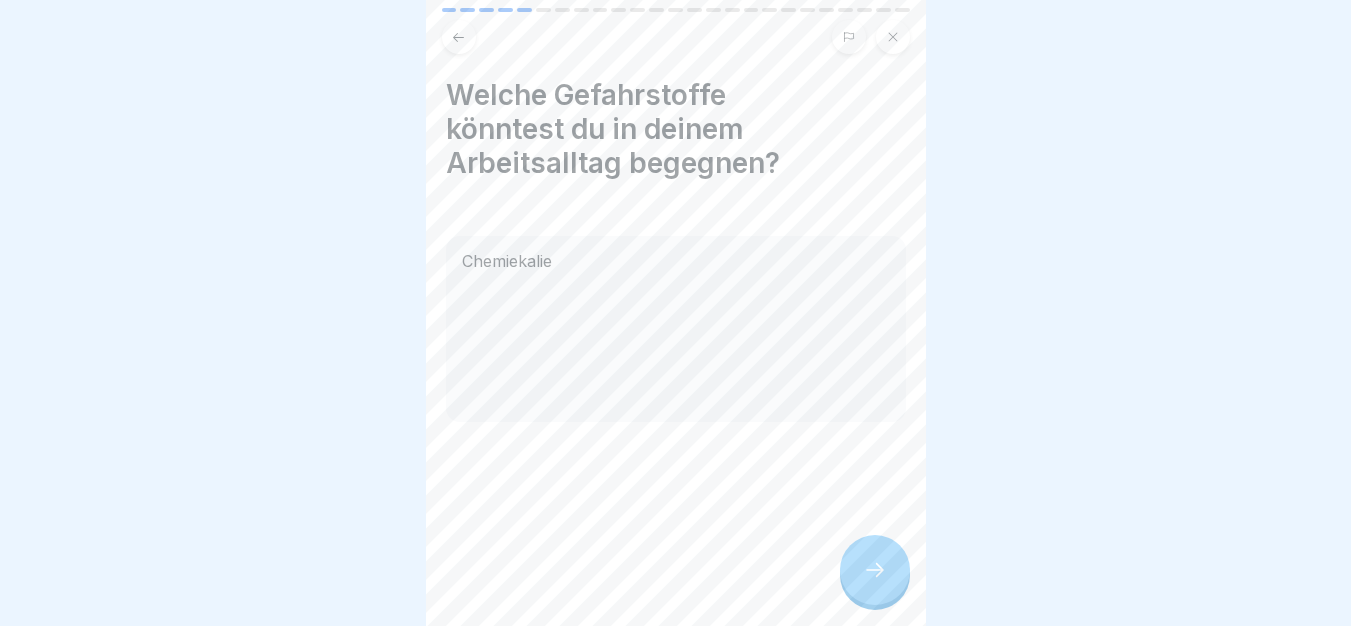 click at bounding box center [875, 570] 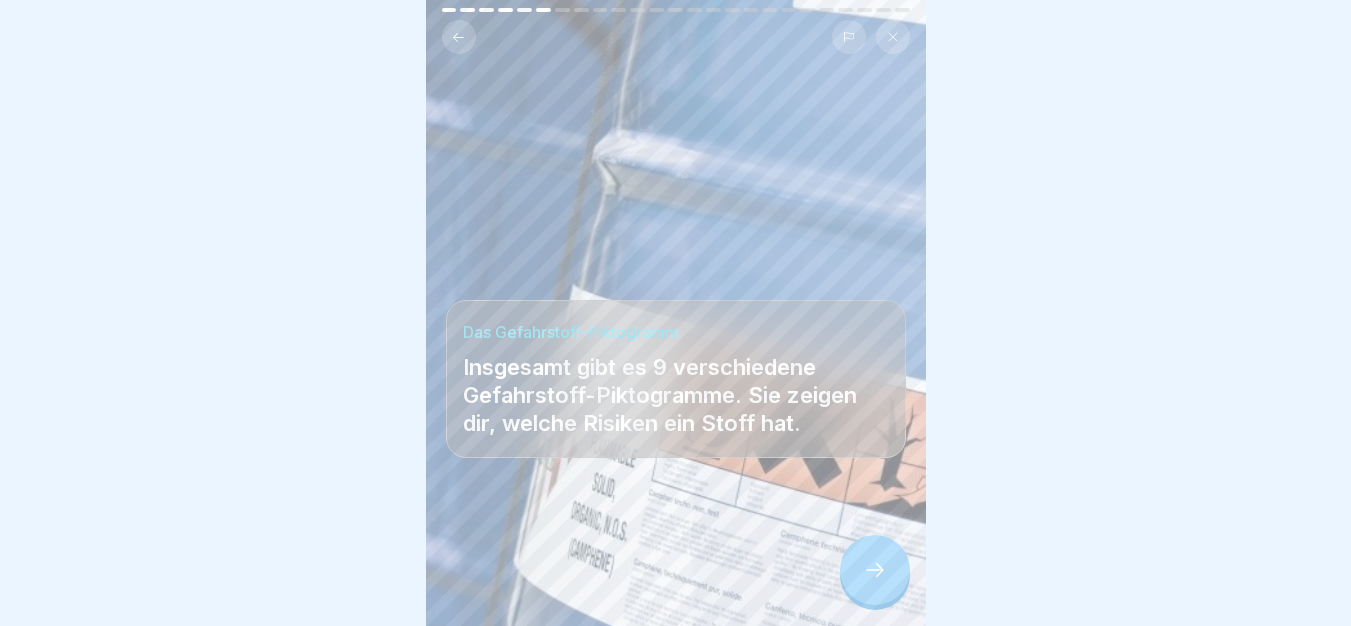 click at bounding box center (875, 570) 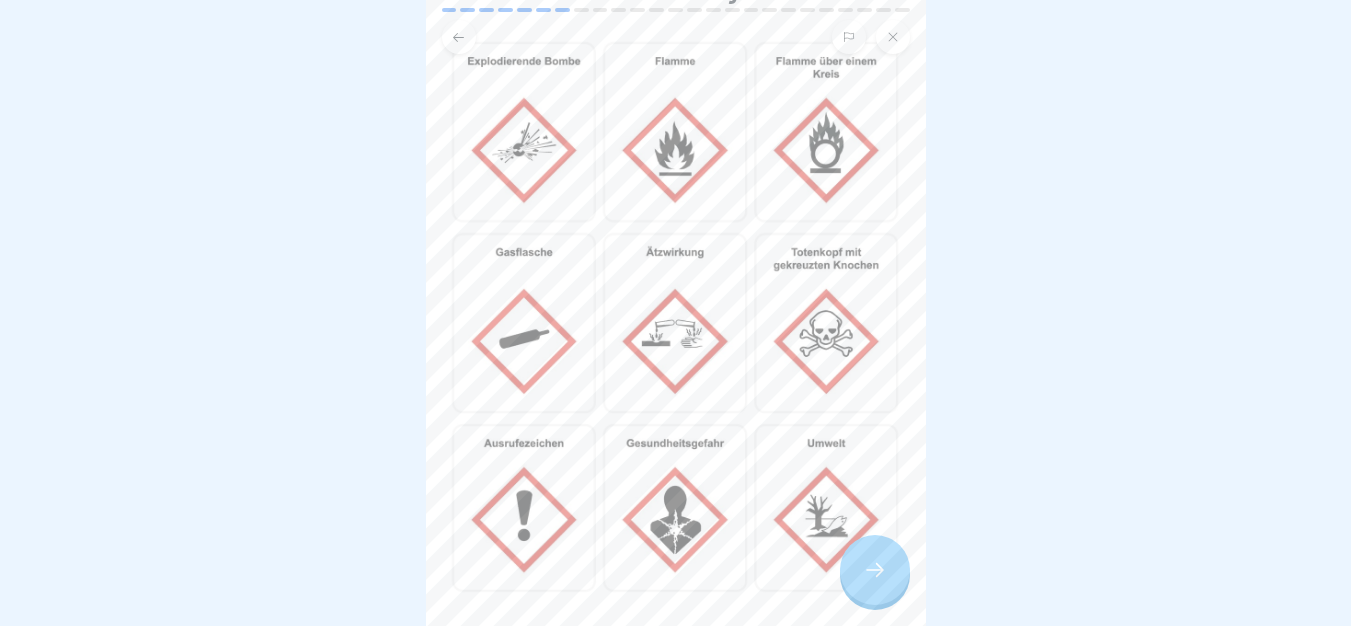 scroll, scrollTop: 253, scrollLeft: 0, axis: vertical 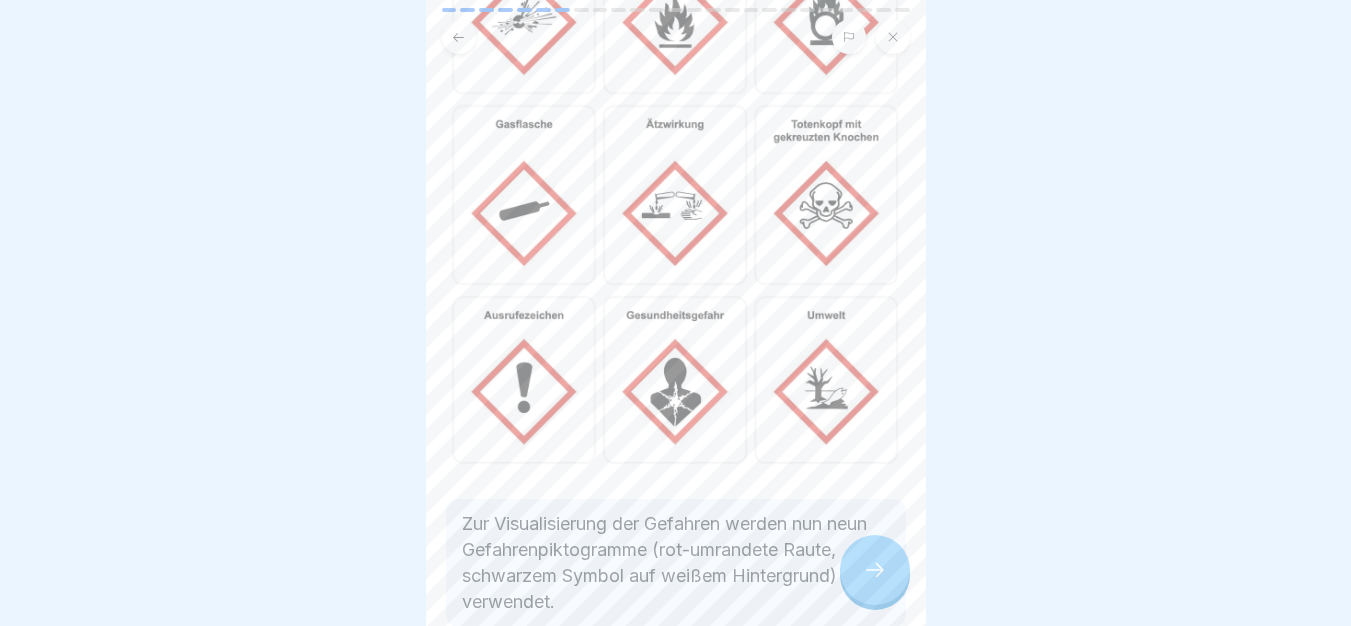 click at bounding box center [875, 570] 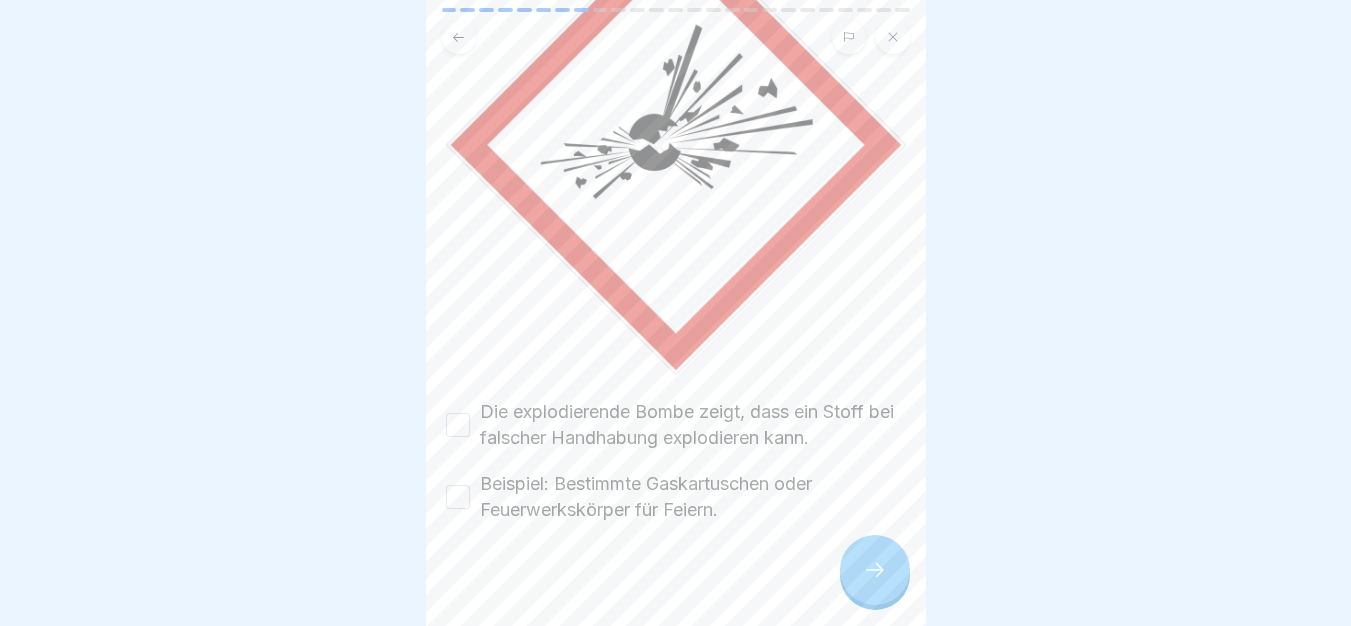 scroll, scrollTop: 262, scrollLeft: 0, axis: vertical 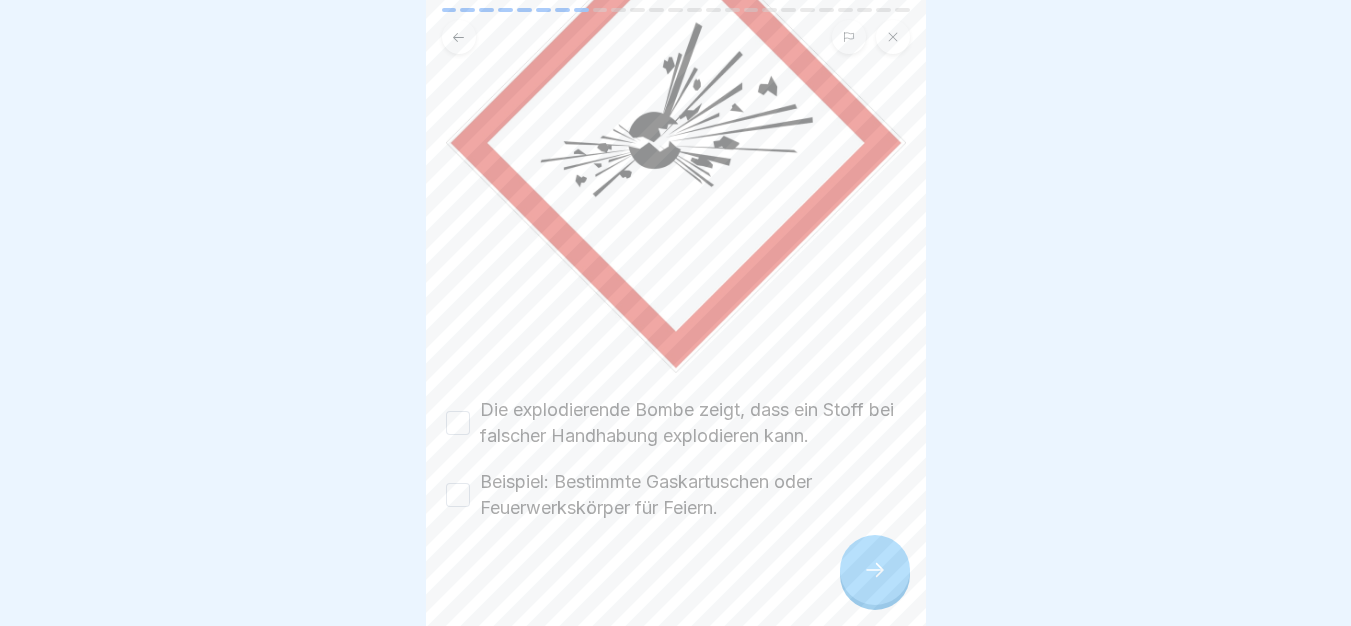 click on "Die explodierende Bombe zeigt, dass ein Stoff bei falscher Handhabung explodieren kann." at bounding box center [693, 423] 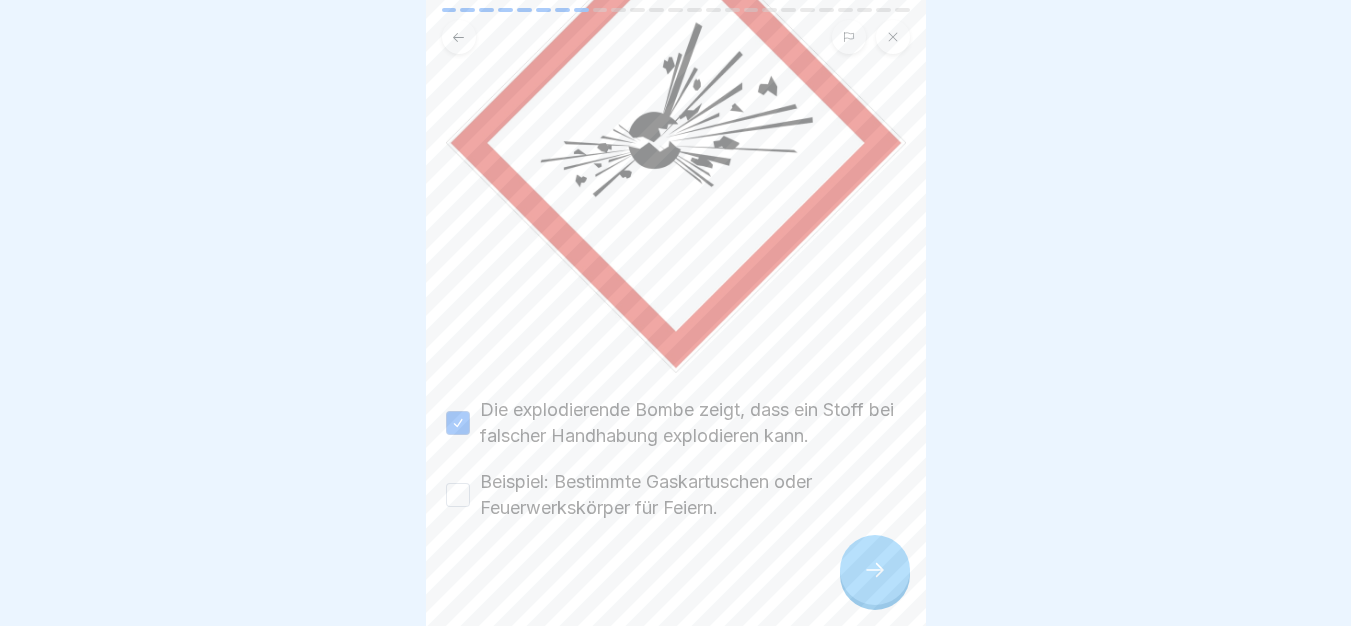 click on "Beispiel: Bestimmte Gaskartuschen oder Feuerwerkskörper für Feiern." at bounding box center [693, 495] 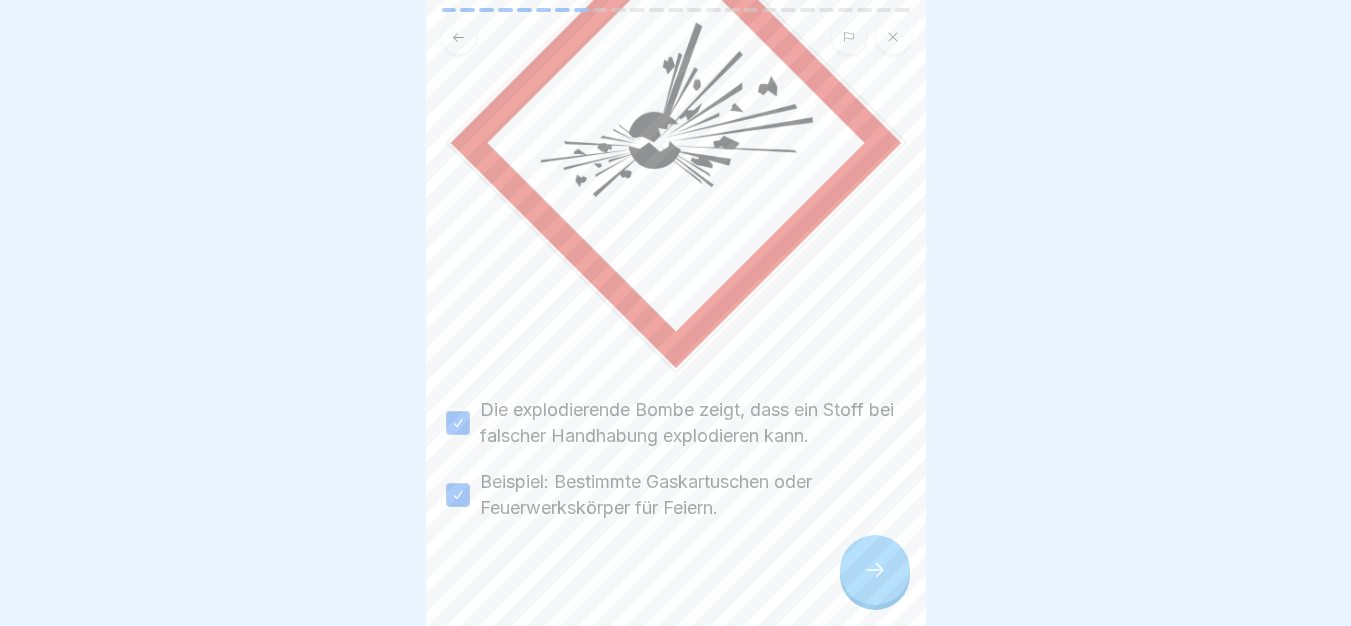 click at bounding box center (676, 581) 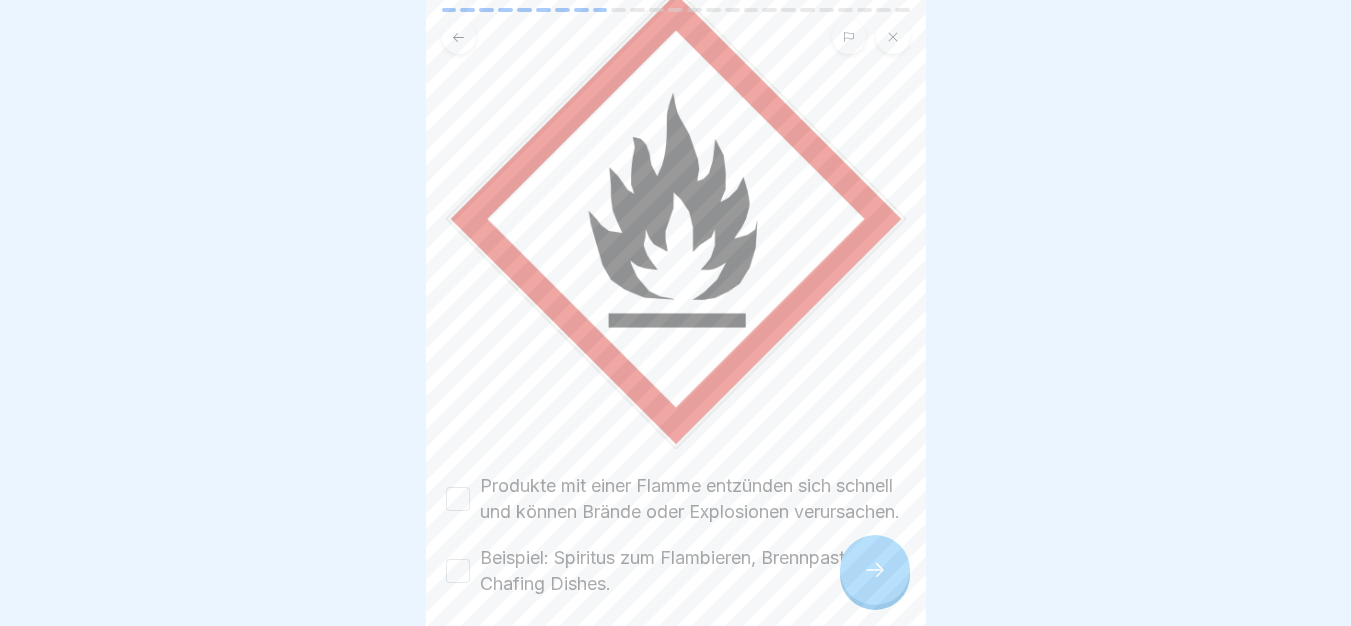 scroll, scrollTop: 288, scrollLeft: 0, axis: vertical 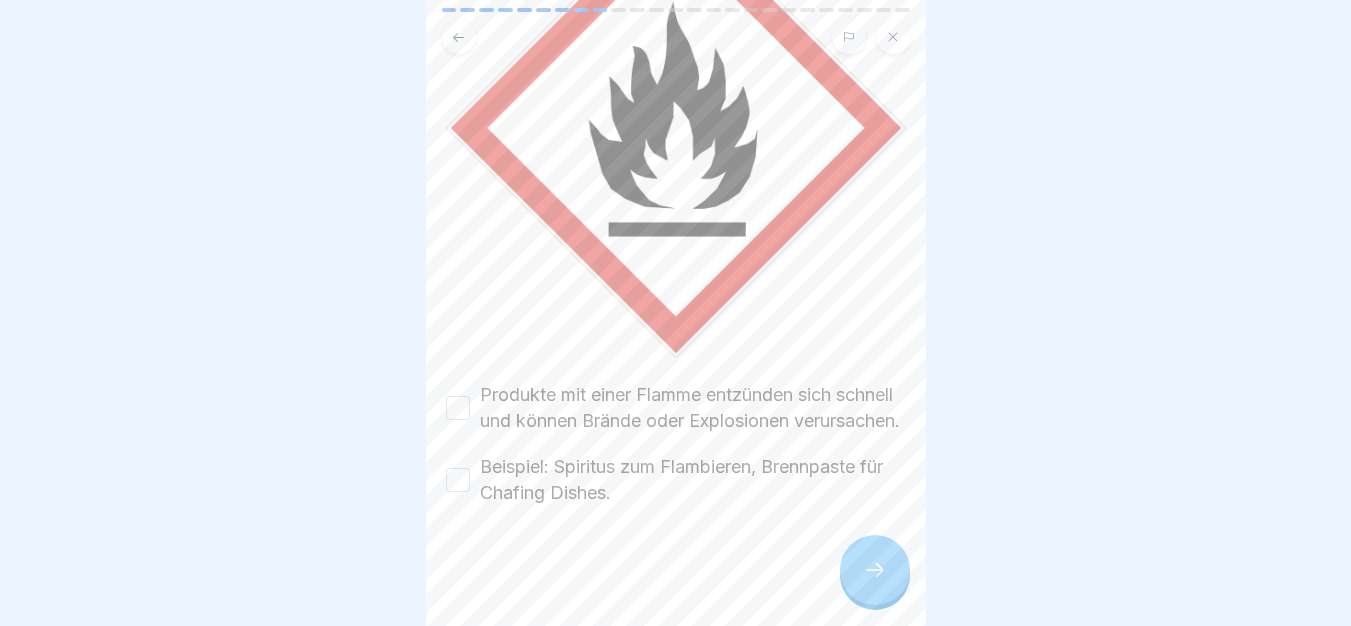 click on "Produkte mit einer Flamme entzünden sich schnell und können Brände oder Explosionen verursachen." at bounding box center [693, 408] 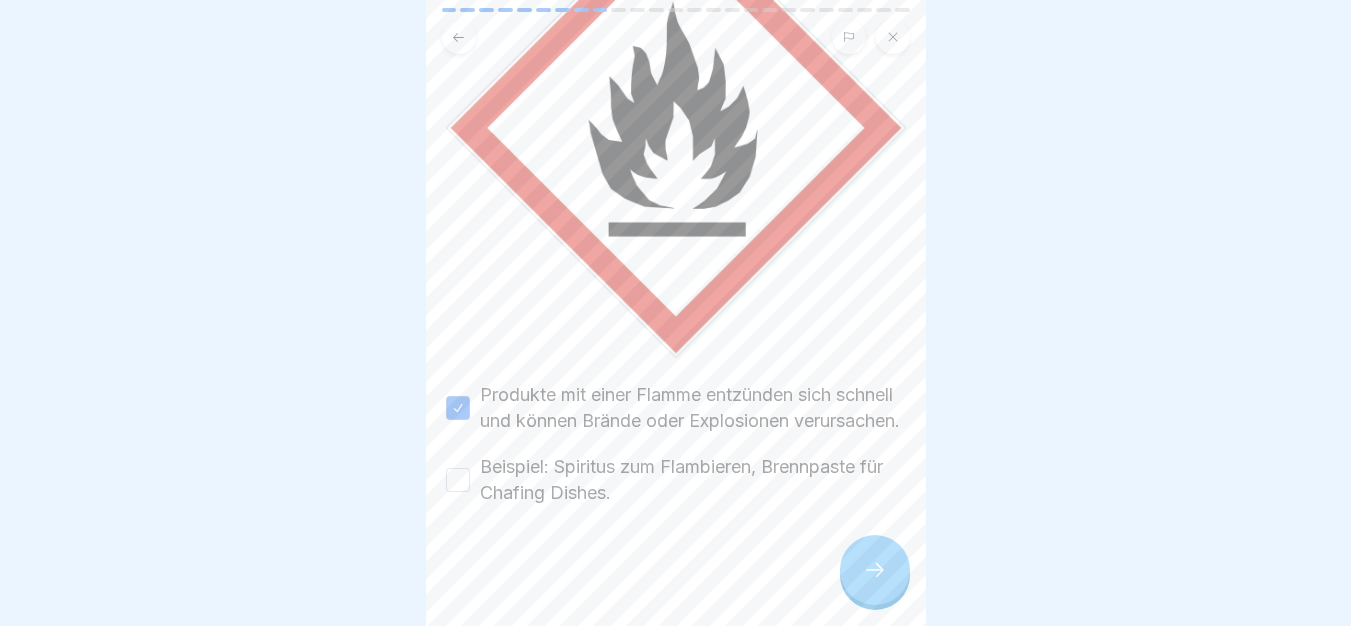 click on "Beispiel: Spiritus zum Flambieren, Brennpaste für Chafing Dishes." at bounding box center (693, 480) 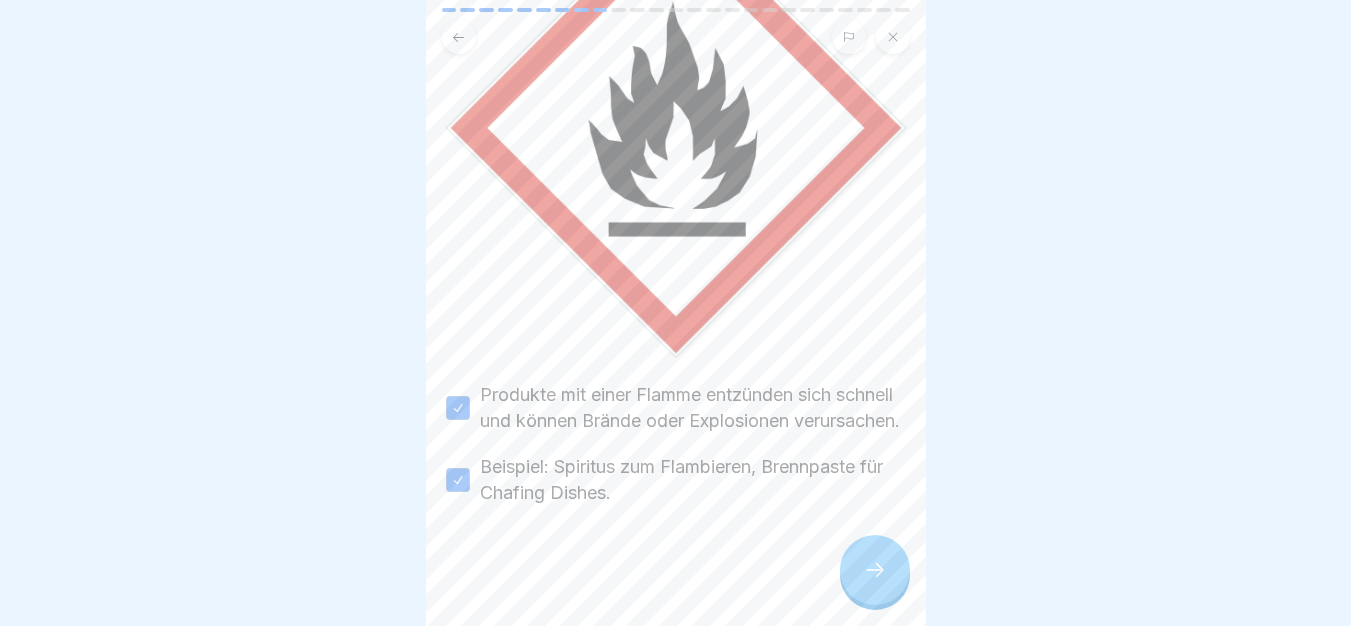 click 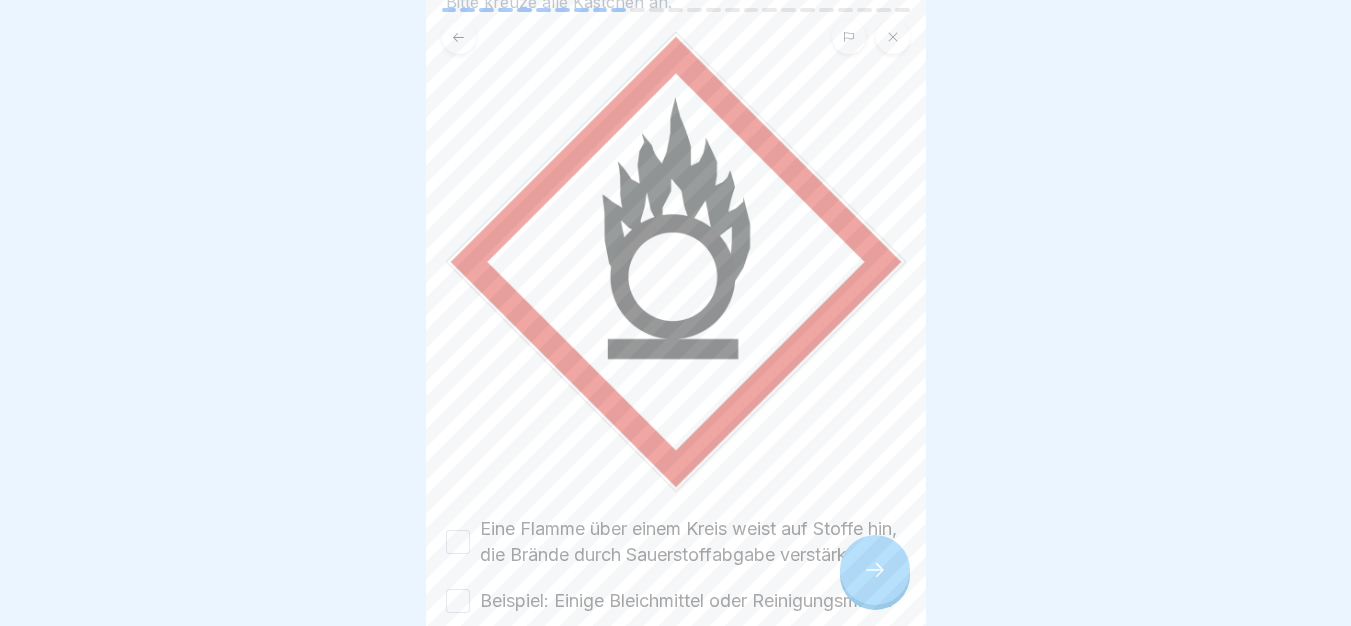 scroll, scrollTop: 288, scrollLeft: 0, axis: vertical 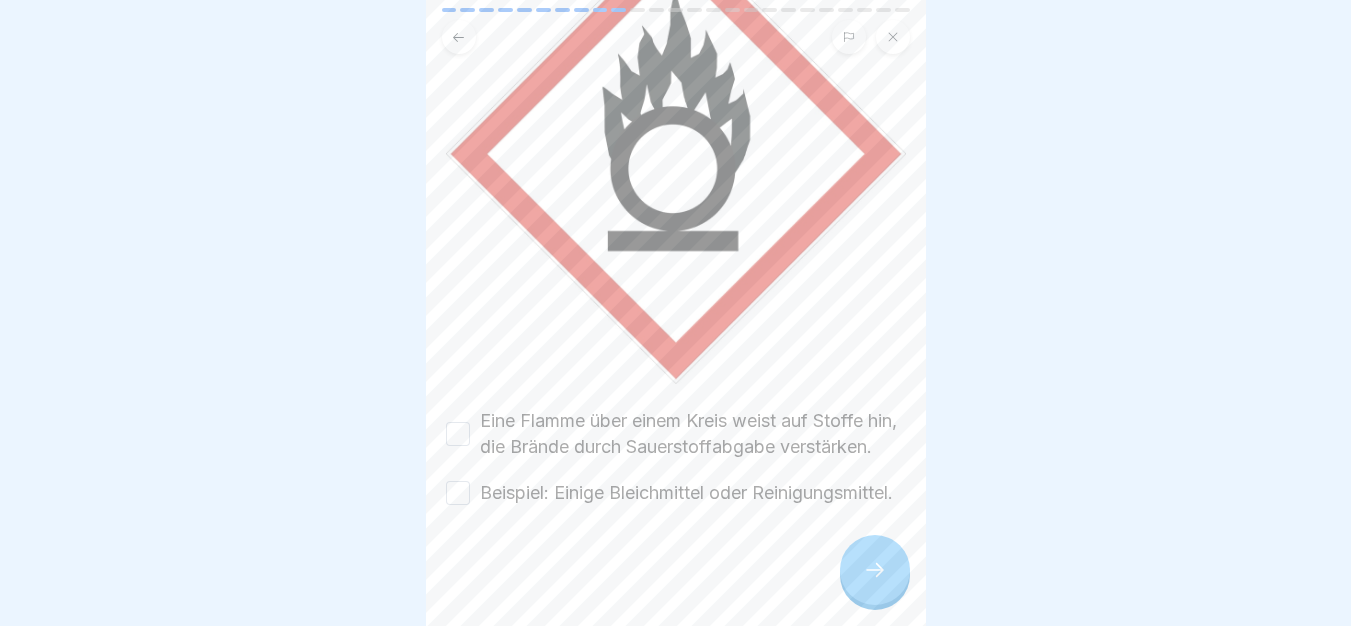 click on "Eine Flamme über einem Kreis weist auf Stoffe hin, die Brände durch Sauerstoffabgabe verstärken." at bounding box center [693, 434] 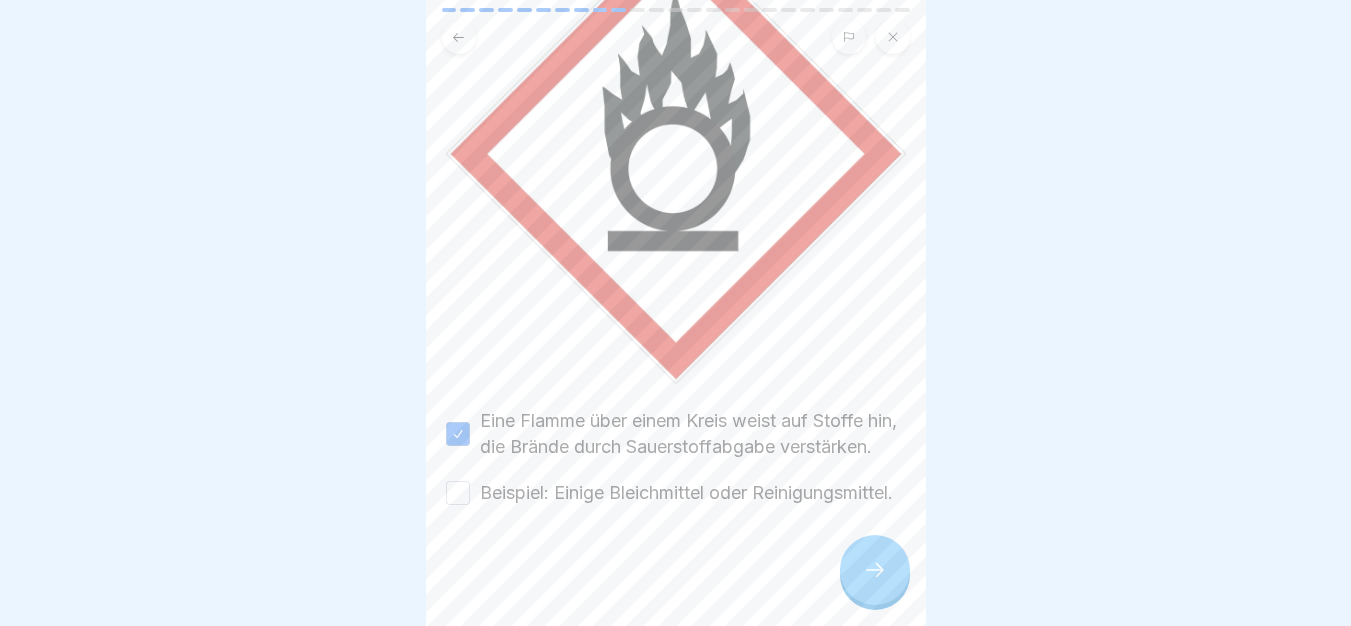click on "Beispiel: Einige Bleichmittel oder Reinigungsmittel." at bounding box center (686, 493) 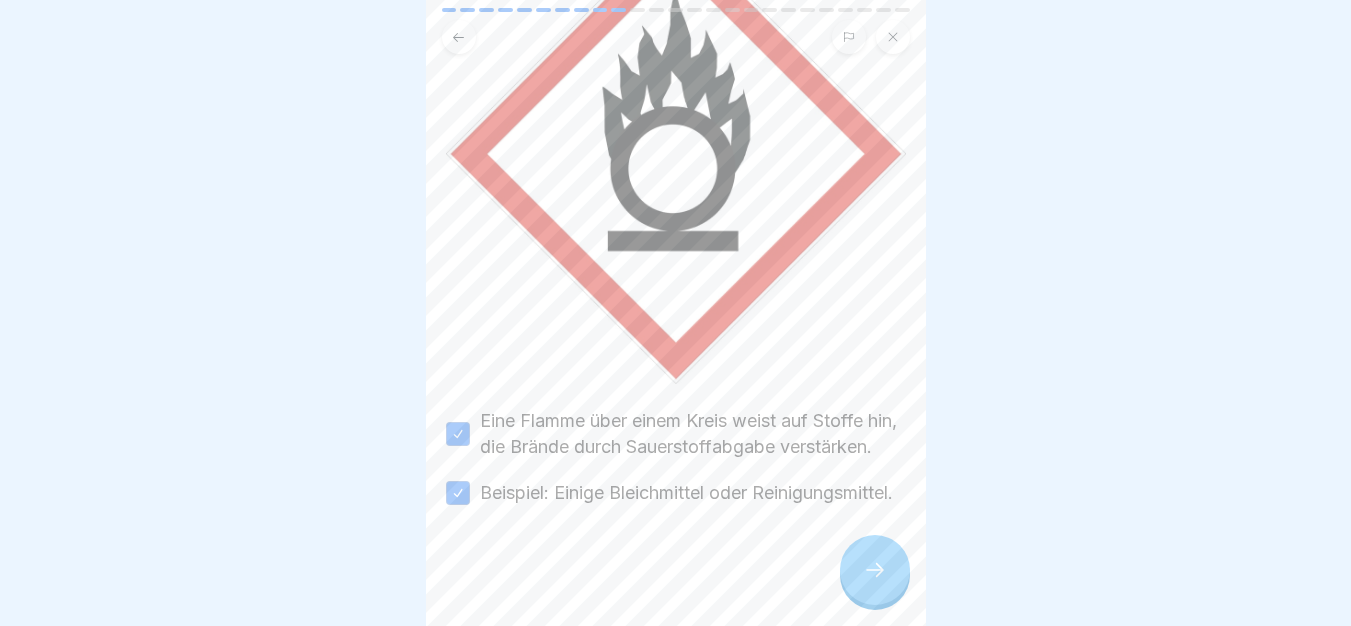 click at bounding box center (875, 570) 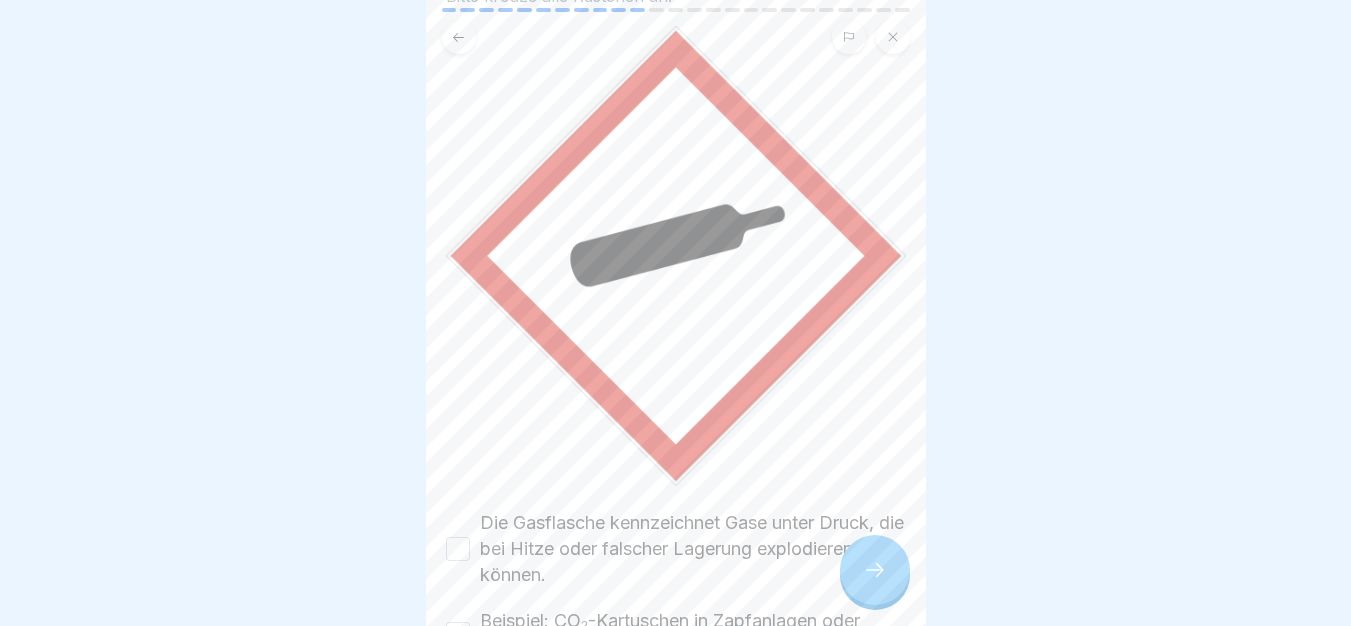 scroll, scrollTop: 288, scrollLeft: 0, axis: vertical 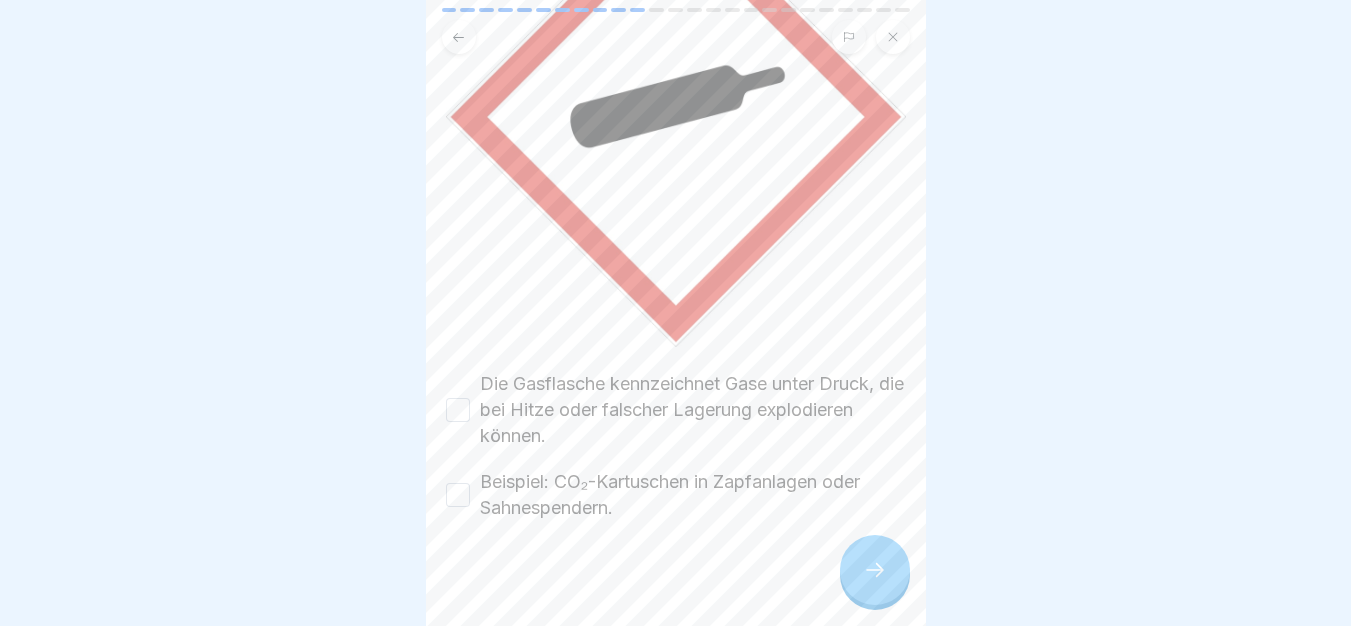 click on "Die Gasflasche kennzeichnet Gase unter Druck, die bei Hitze oder falscher Lagerung explodieren können." at bounding box center [693, 410] 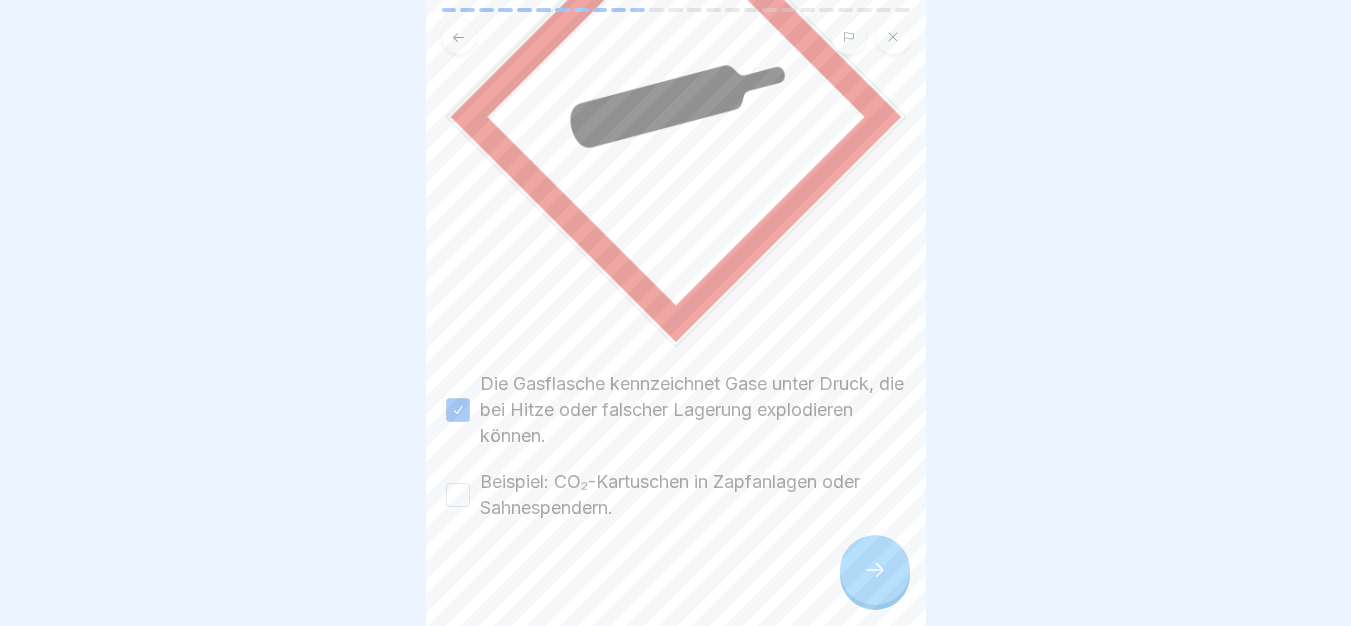 click on "Die Gasflasche kennzeichnet Gase unter Druck, die bei Hitze oder falscher Lagerung explodieren können. Beispiel: CO₂-Kartuschen in Zapfanlagen oder Sahnespendern." at bounding box center (676, 446) 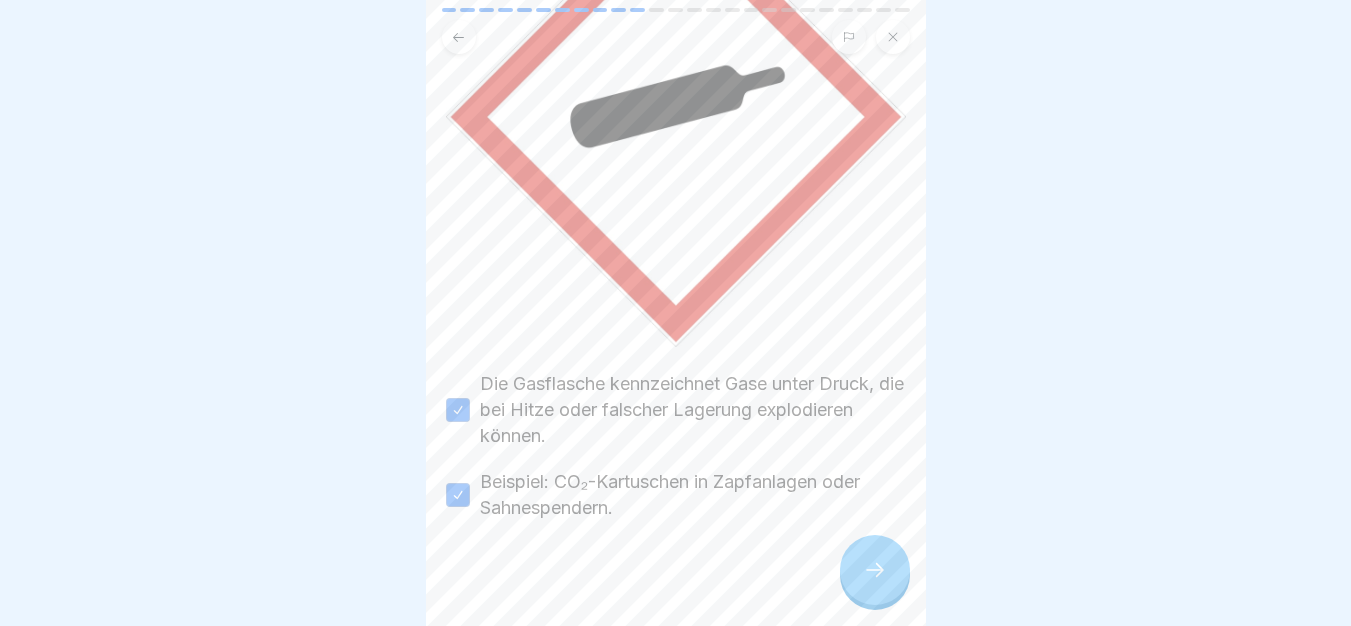 click at bounding box center [875, 570] 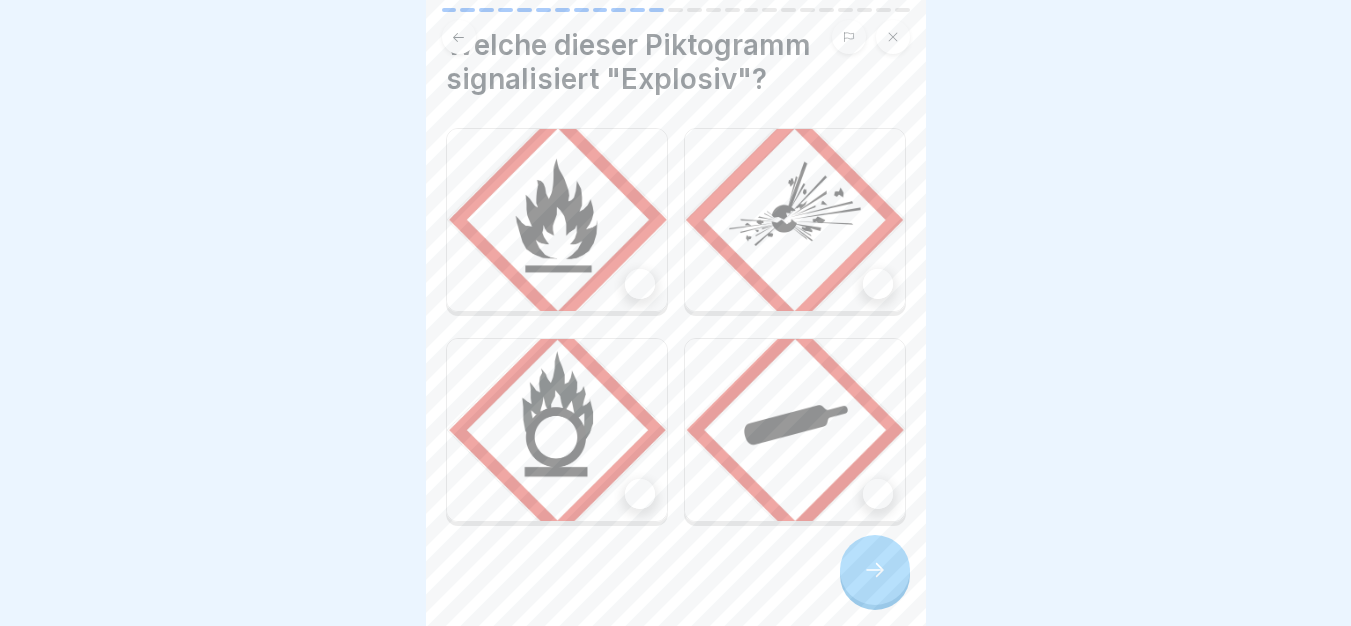 scroll, scrollTop: 76, scrollLeft: 0, axis: vertical 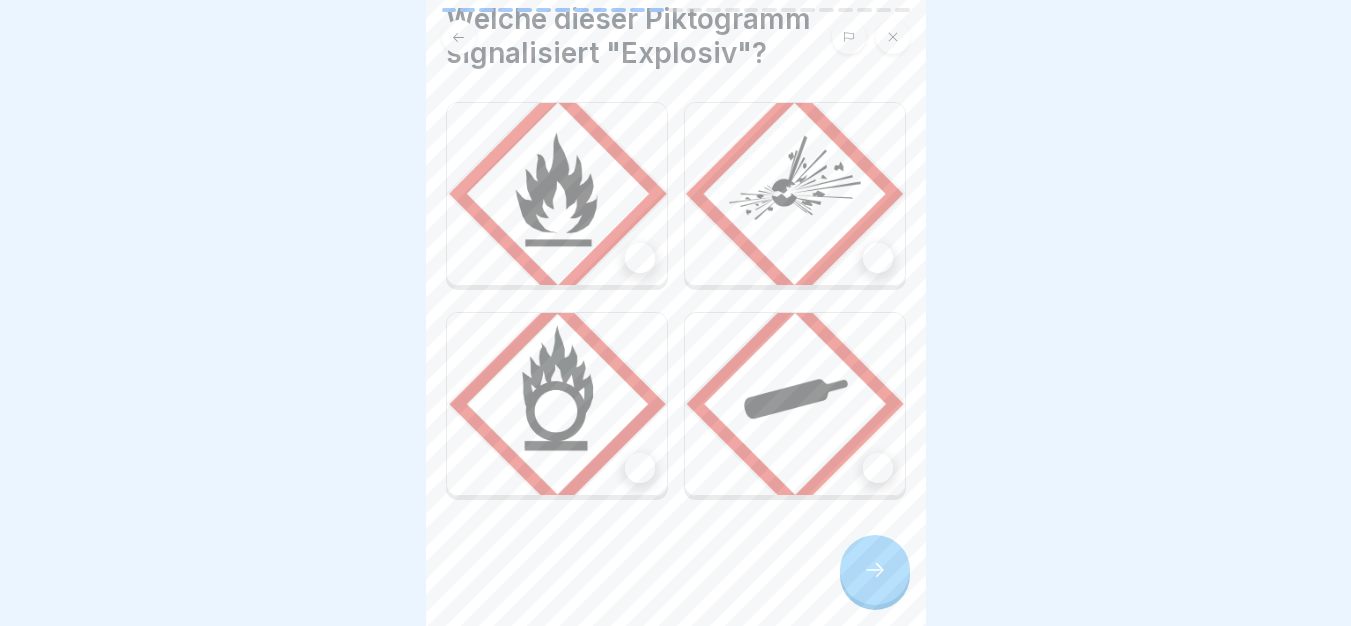 click at bounding box center [795, 409] 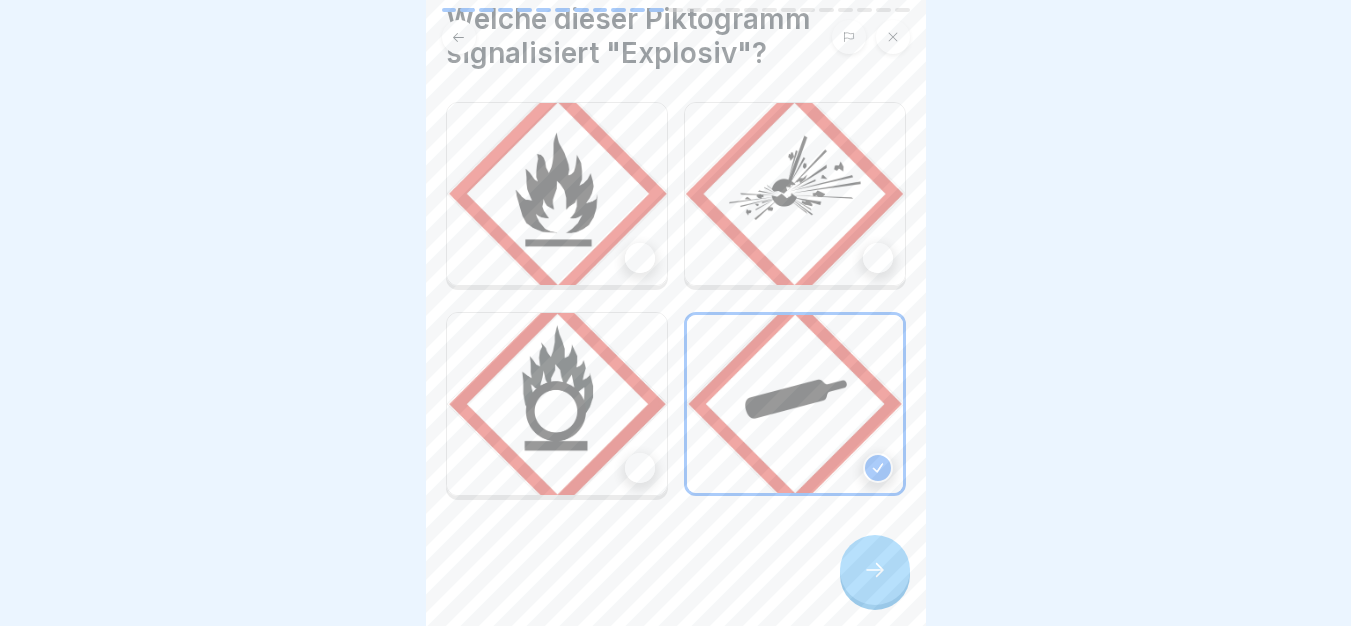 click at bounding box center (795, 194) 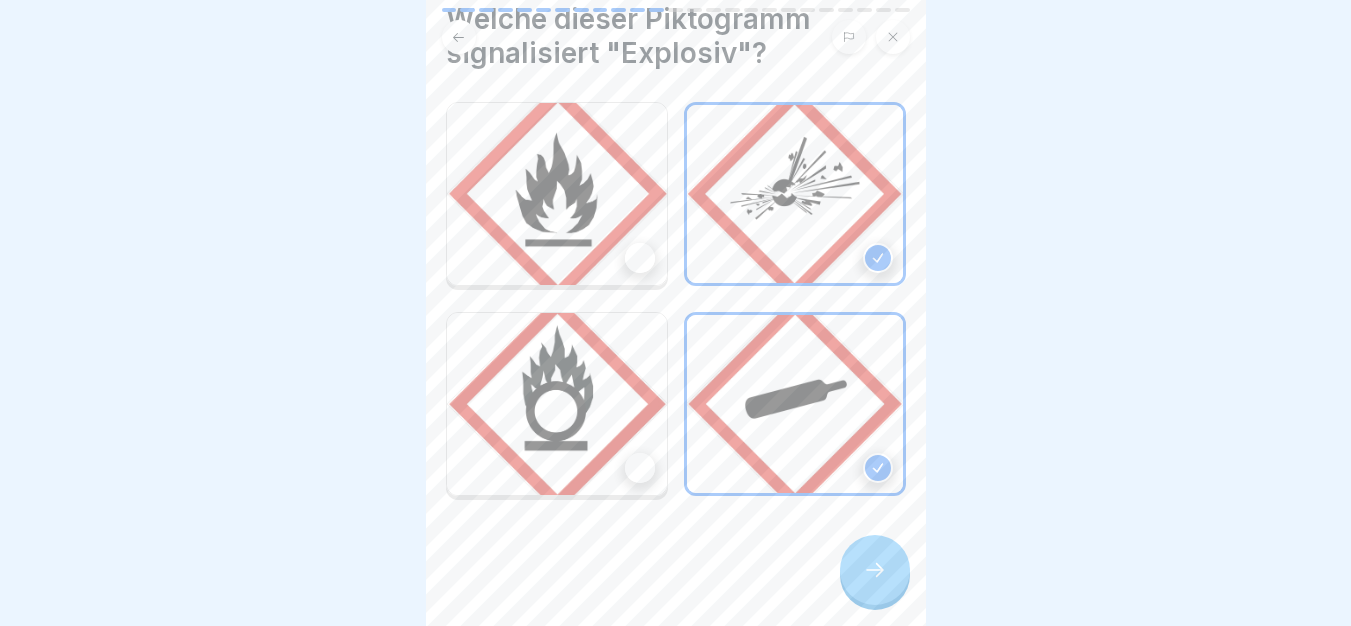 click at bounding box center [795, 404] 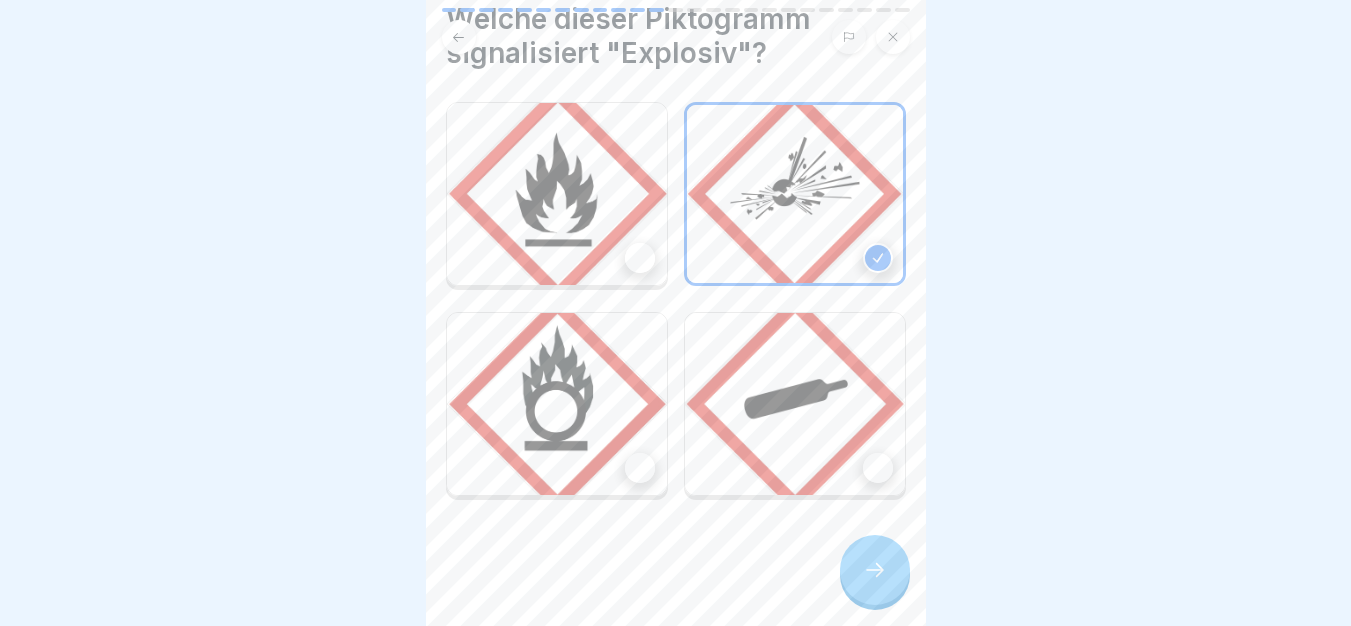 click 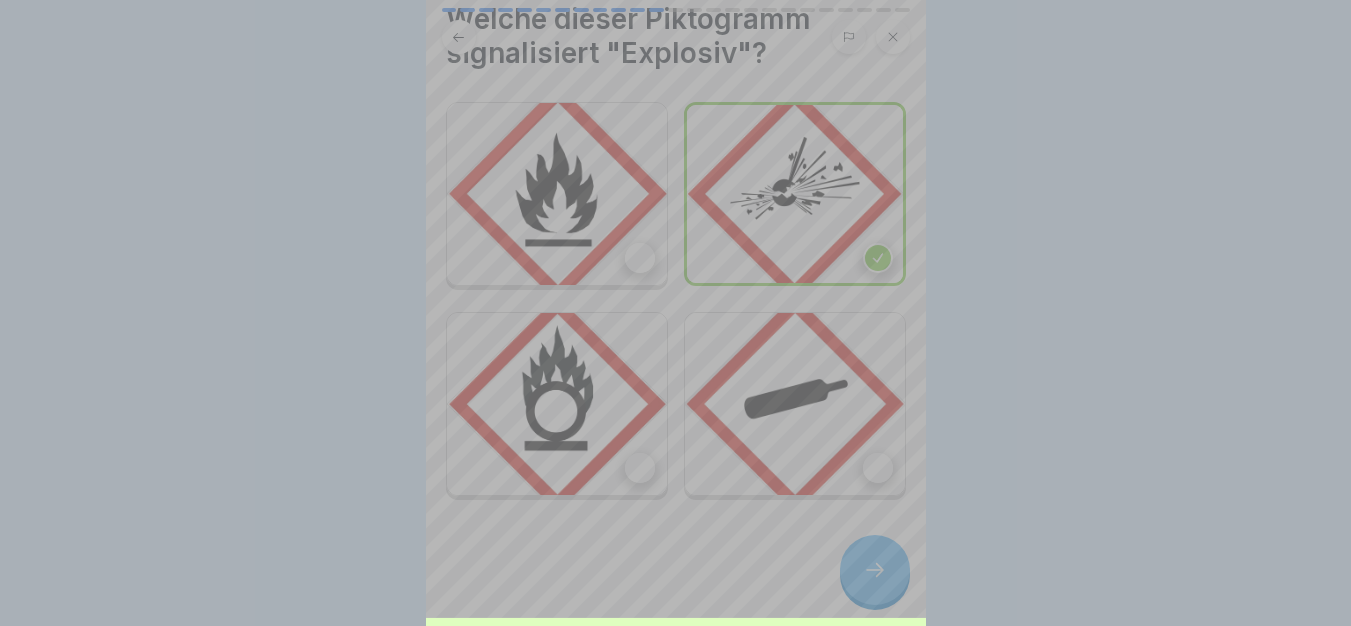 click on "Fortfahren" at bounding box center [676, 746] 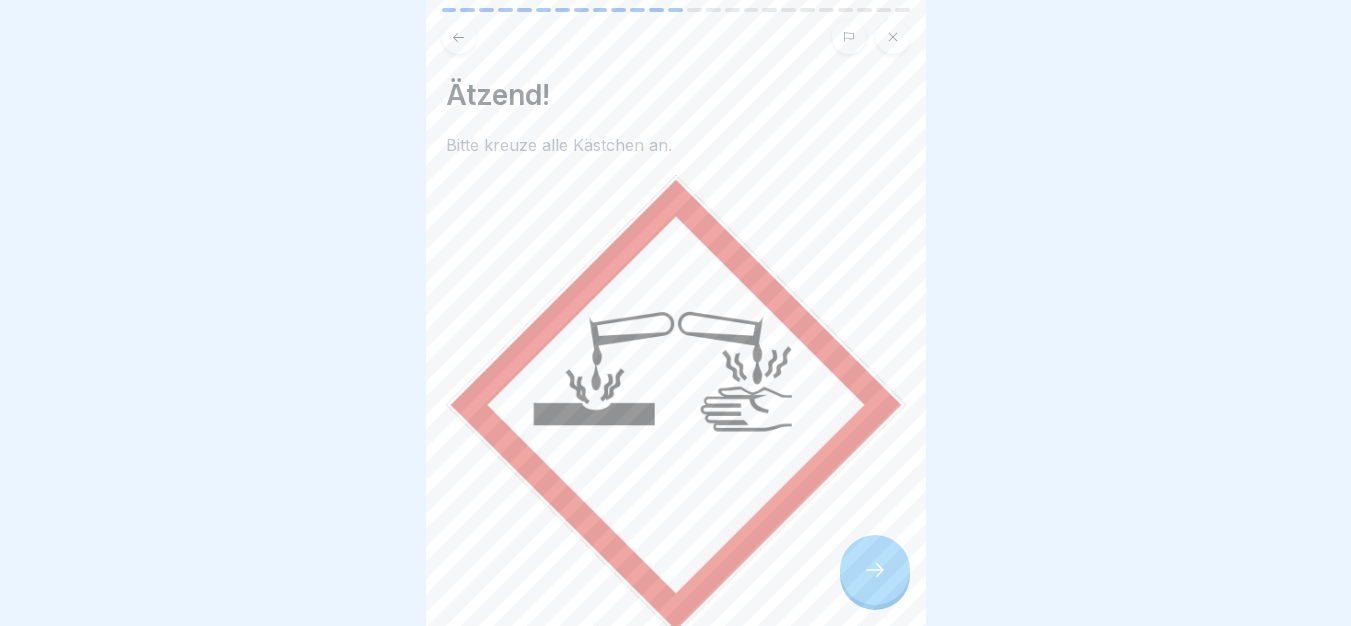 scroll, scrollTop: 288, scrollLeft: 0, axis: vertical 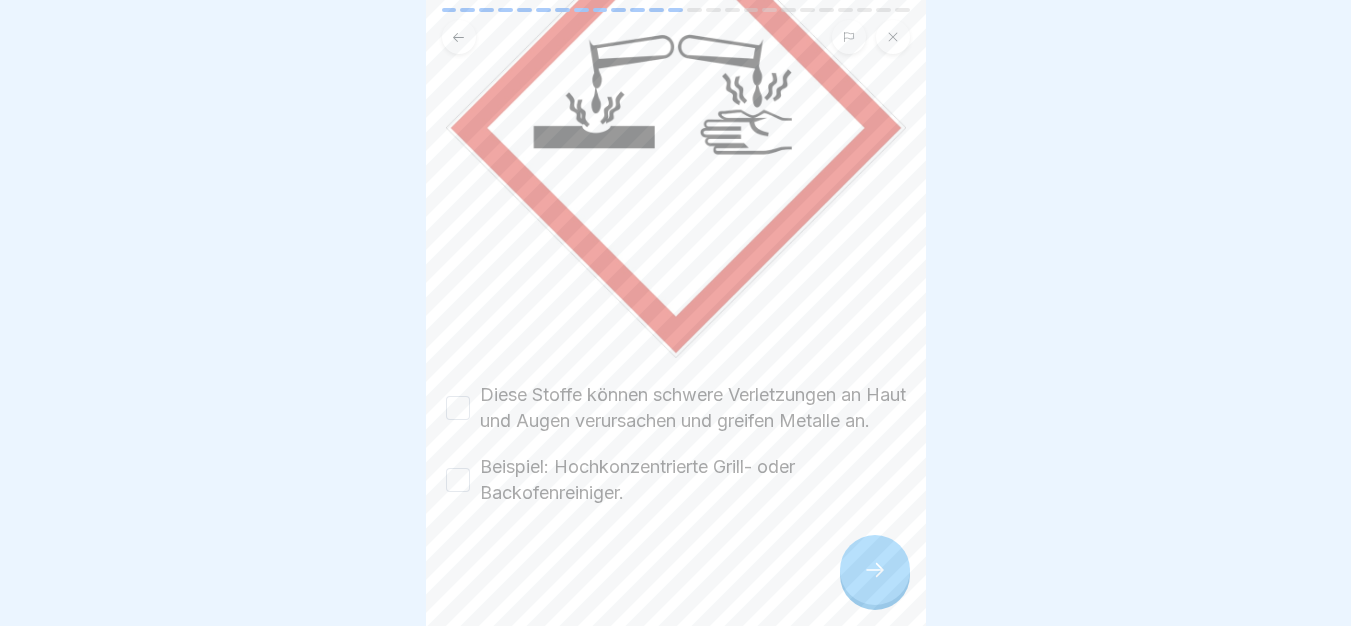 drag, startPoint x: 774, startPoint y: 500, endPoint x: 745, endPoint y: 461, distance: 48.60041 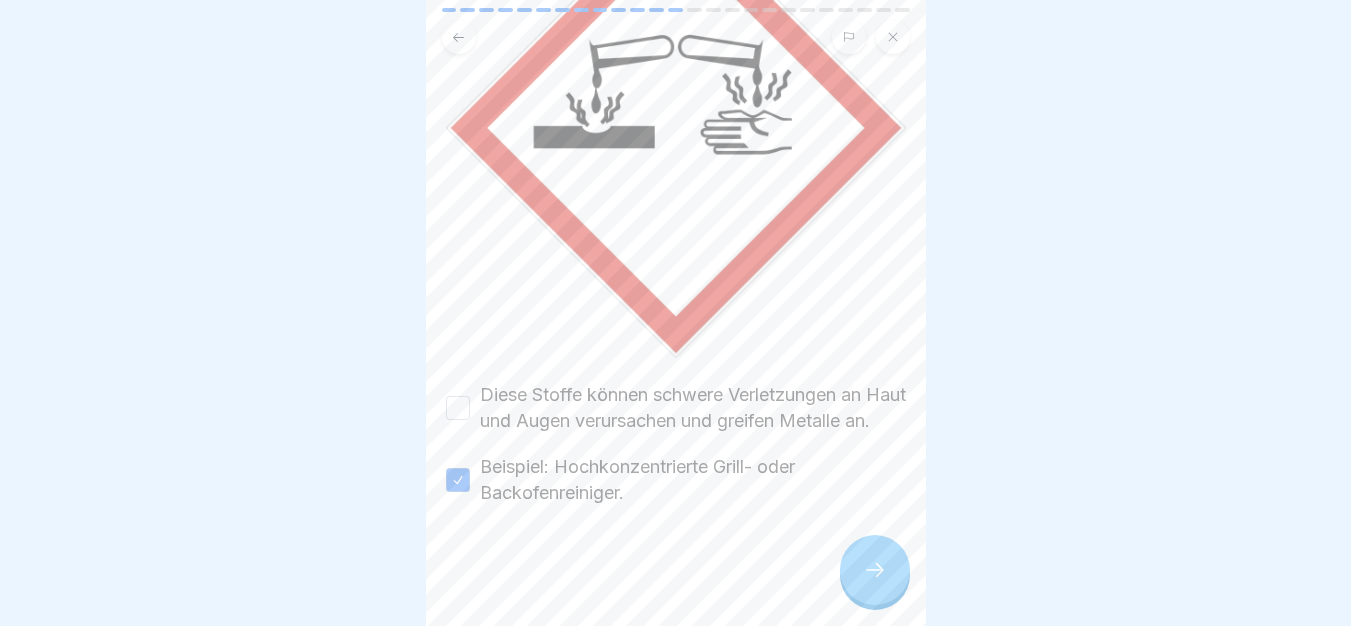 click on "Diese Stoffe können schwere Verletzungen an Haut und Augen verursachen und greifen Metalle an." at bounding box center (693, 408) 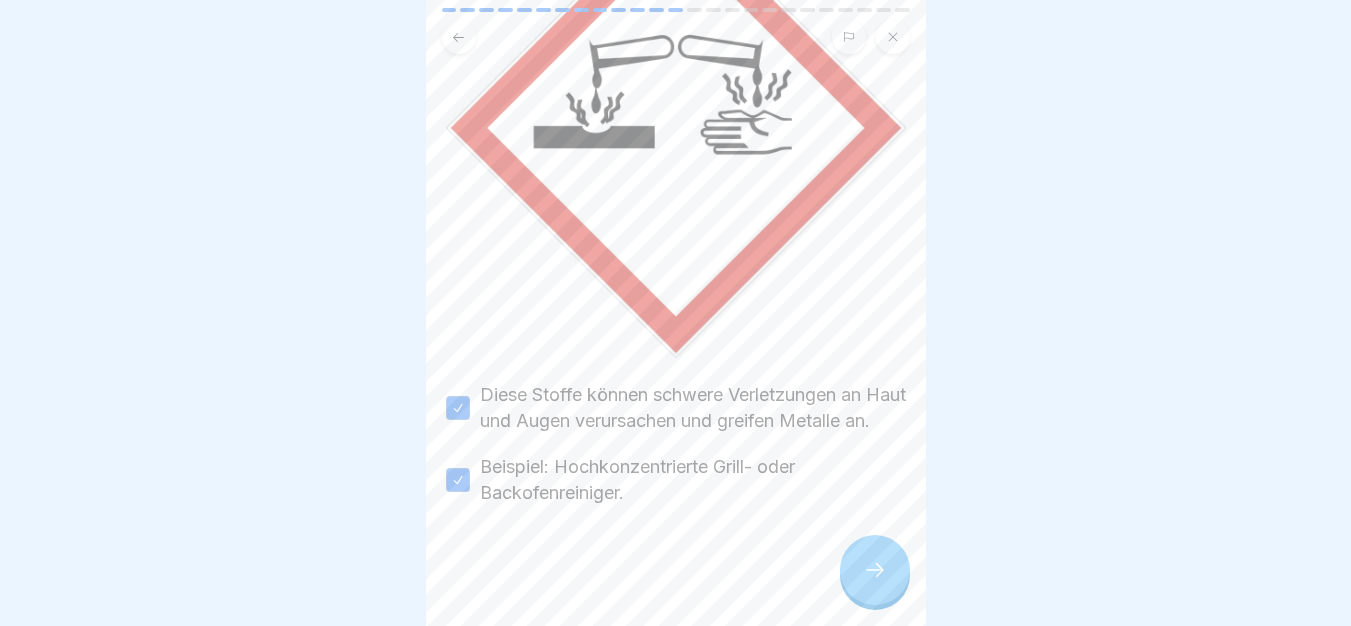 click at bounding box center [875, 570] 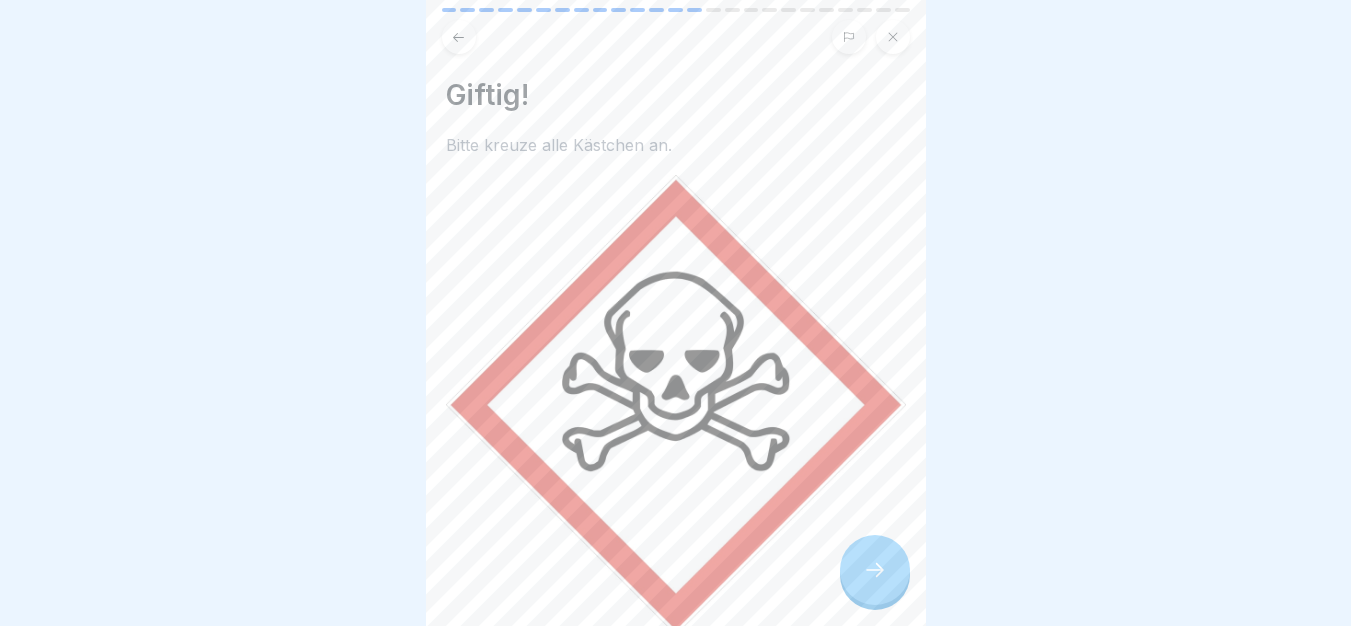 scroll, scrollTop: 236, scrollLeft: 0, axis: vertical 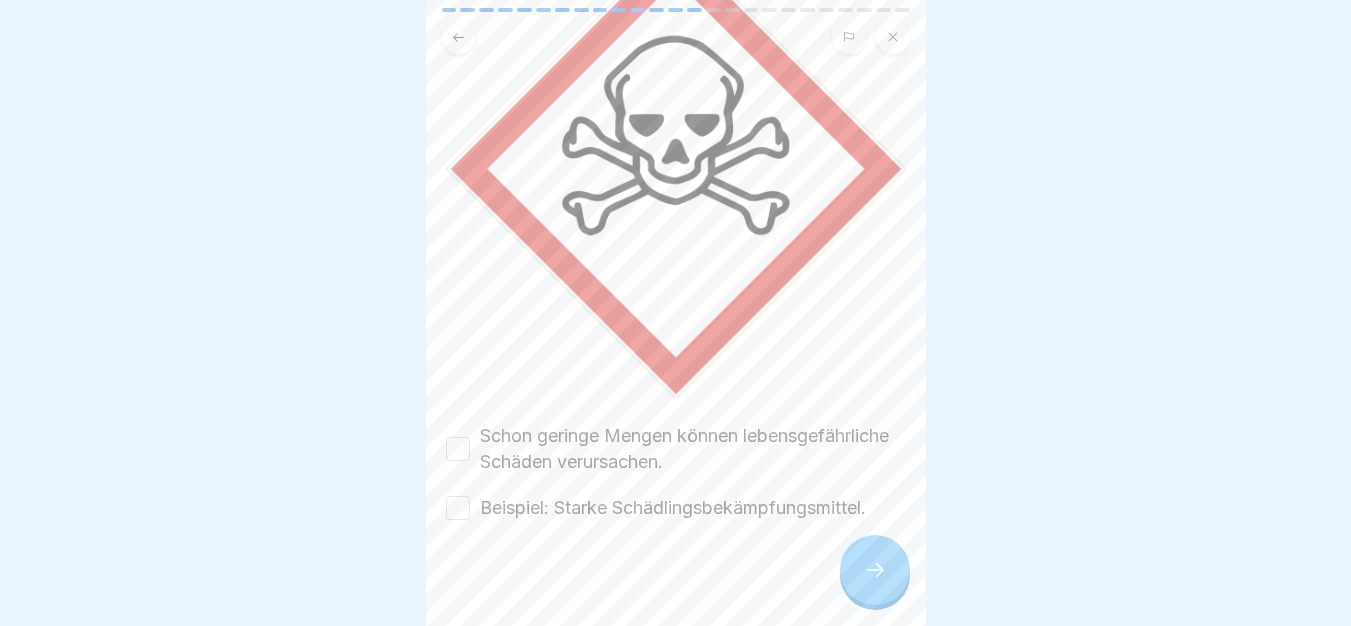 click on "Schon geringe Mengen können lebensgefährliche Schäden verursachen." at bounding box center [693, 449] 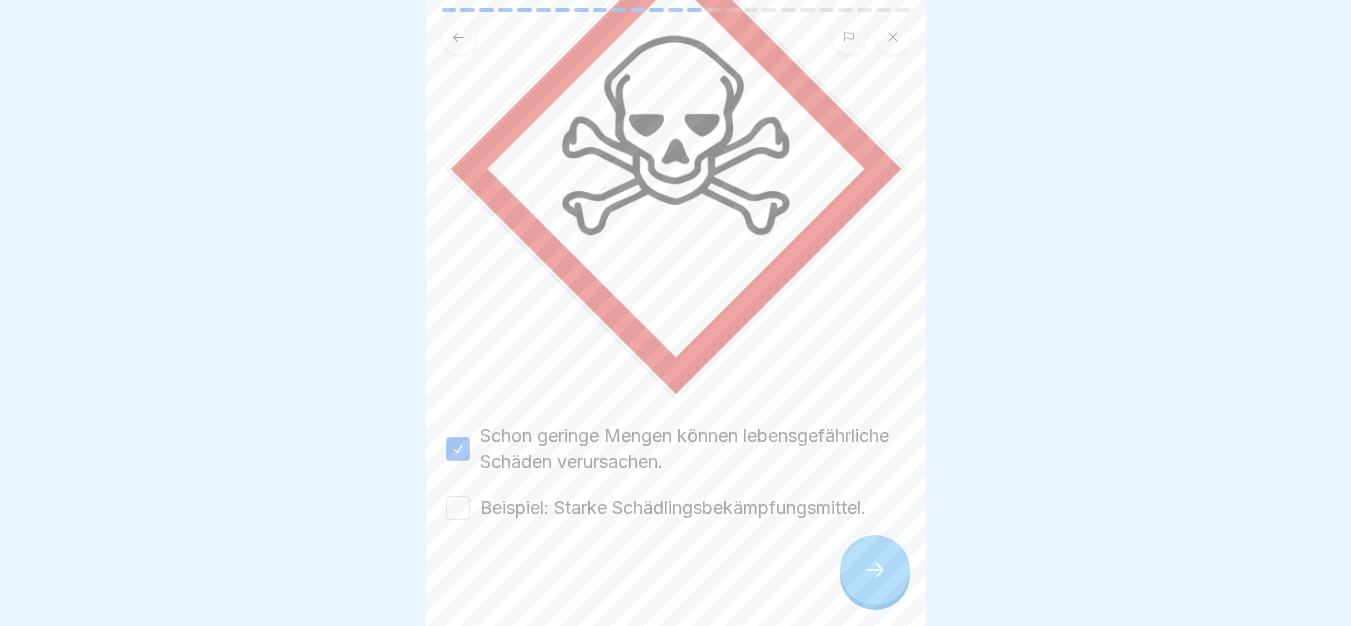 click on "Schon geringe Mengen können lebensgefährliche Schäden verursachen. Beispiel: Starke Schädlingsbekämpfungsmittel." at bounding box center (676, 472) 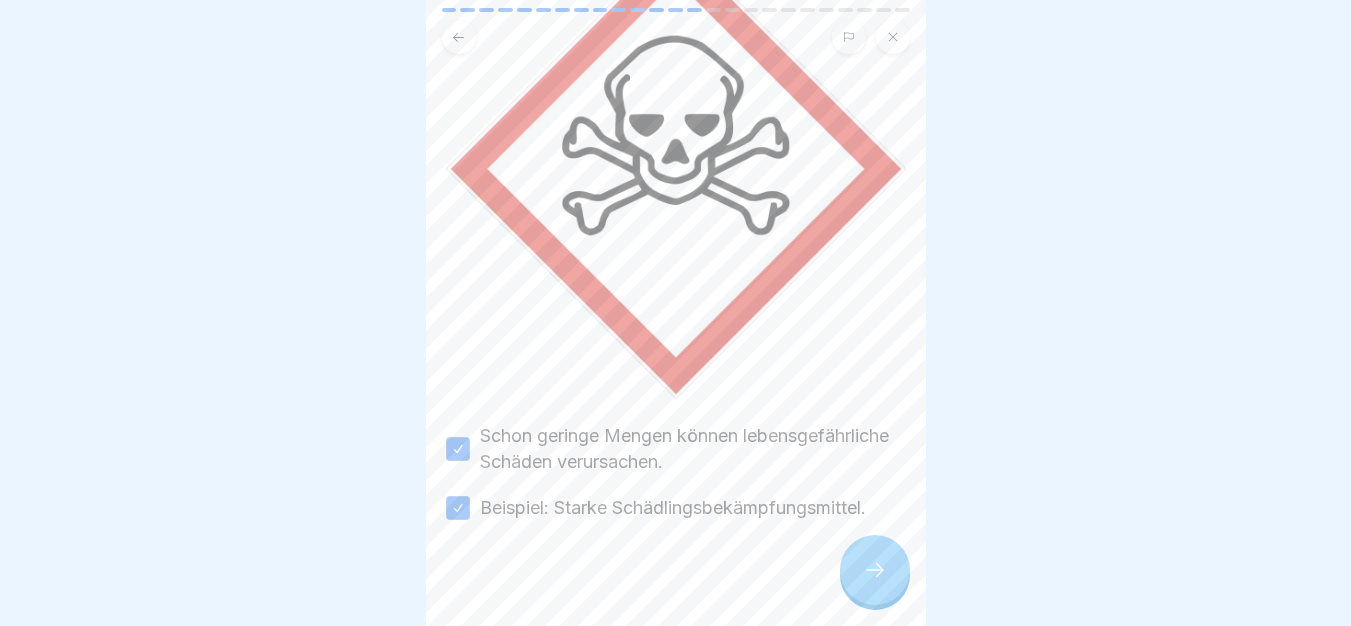 click at bounding box center (875, 570) 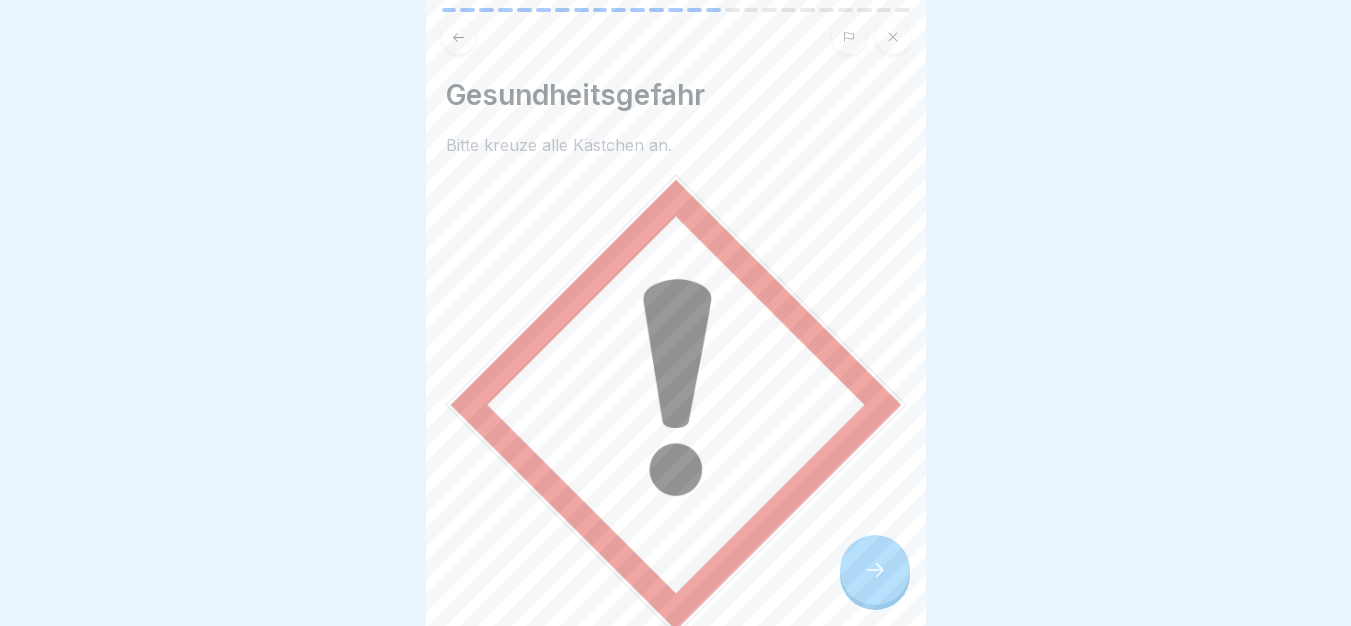 scroll, scrollTop: 288, scrollLeft: 0, axis: vertical 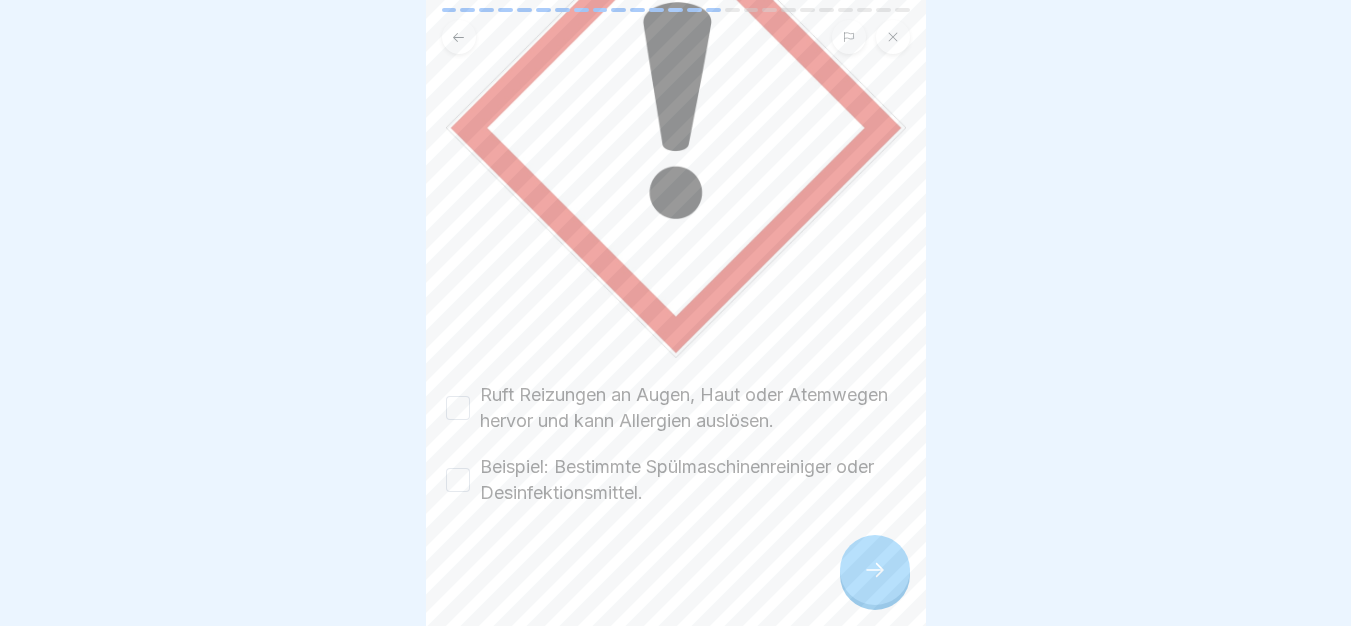click on "Ruft Reizungen an Augen, Haut oder Atemwegen hervor und kann Allergien auslösen." at bounding box center [693, 408] 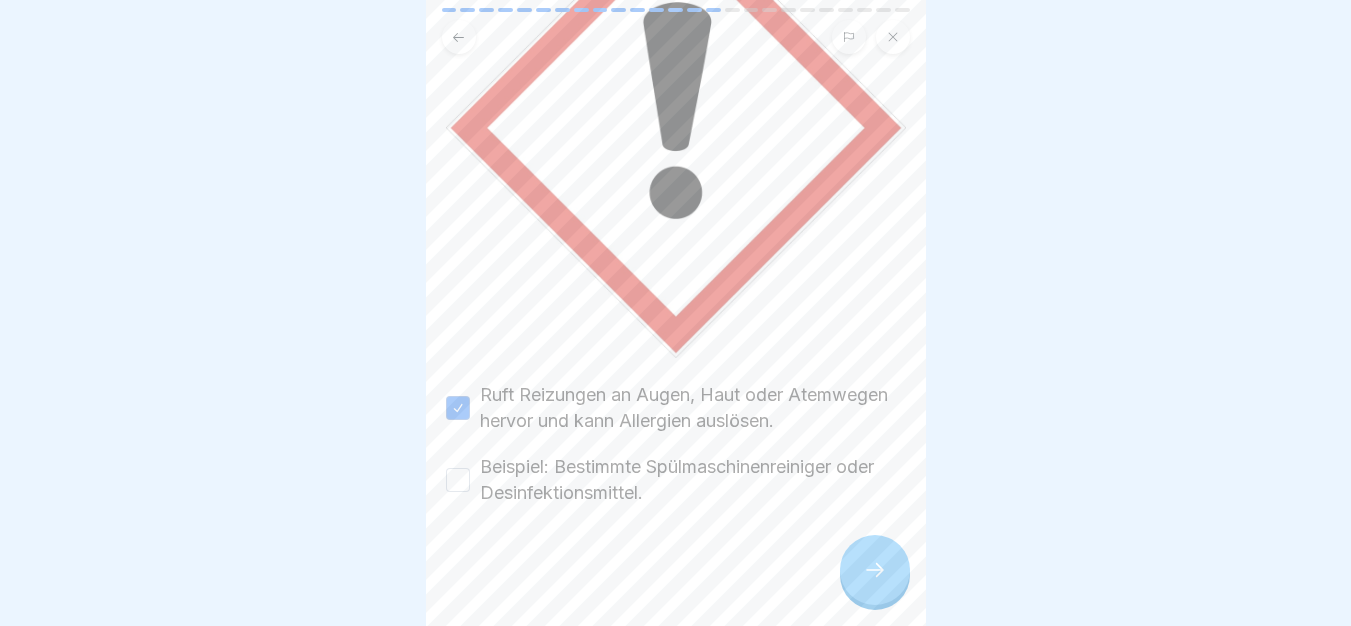 click on "Beispiel: Bestimmte Spülmaschinenreiniger oder Desinfektionsmittel." at bounding box center (693, 480) 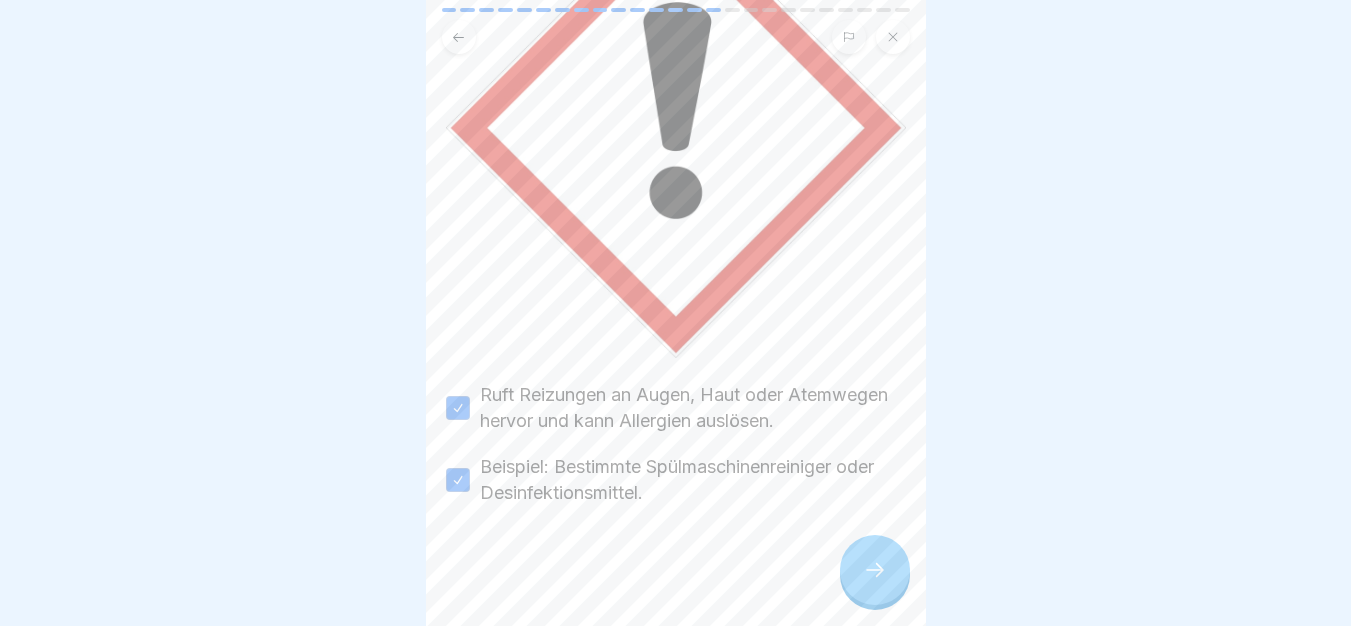 click at bounding box center [875, 570] 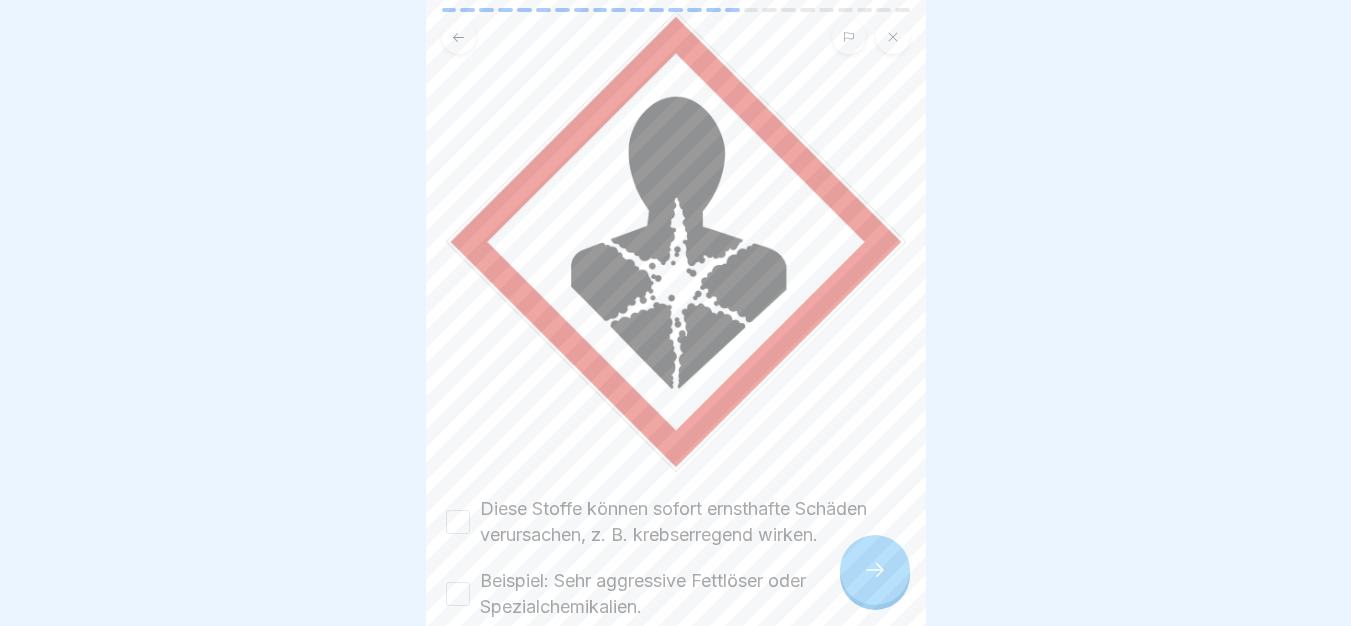 scroll, scrollTop: 262, scrollLeft: 0, axis: vertical 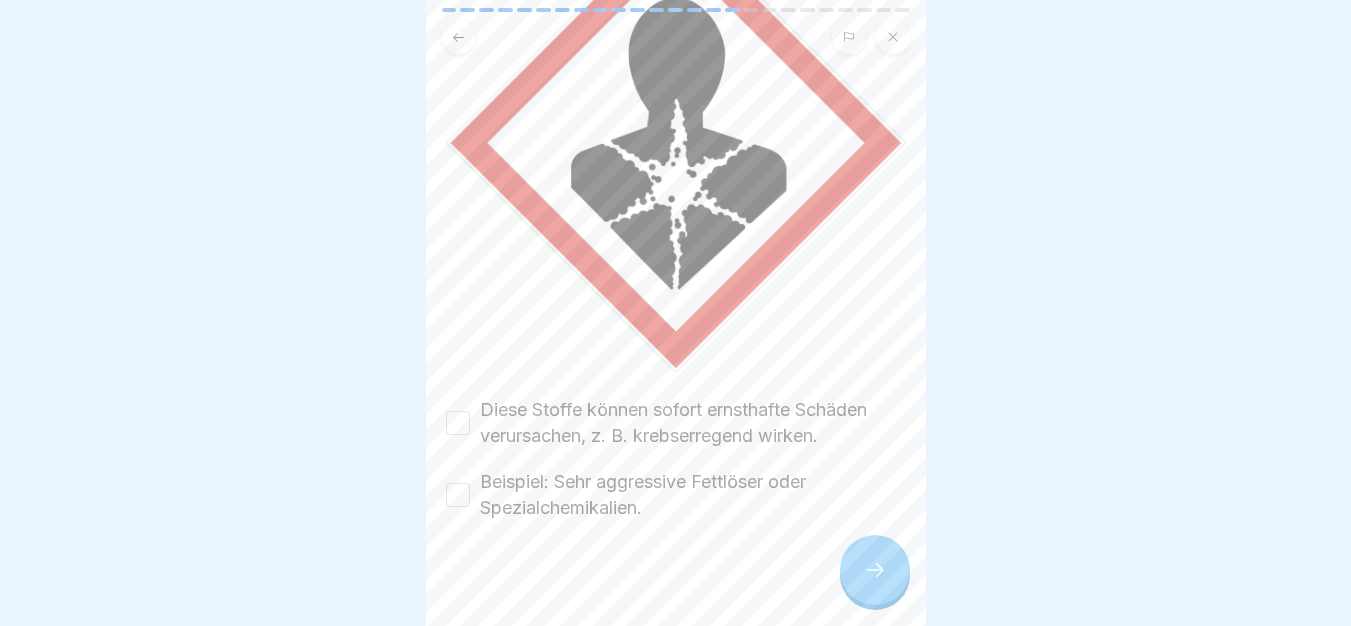click on "Diese Stoffe können sofort ernsthafte Schäden verursachen, z. B. krebserregend wirken." at bounding box center [693, 423] 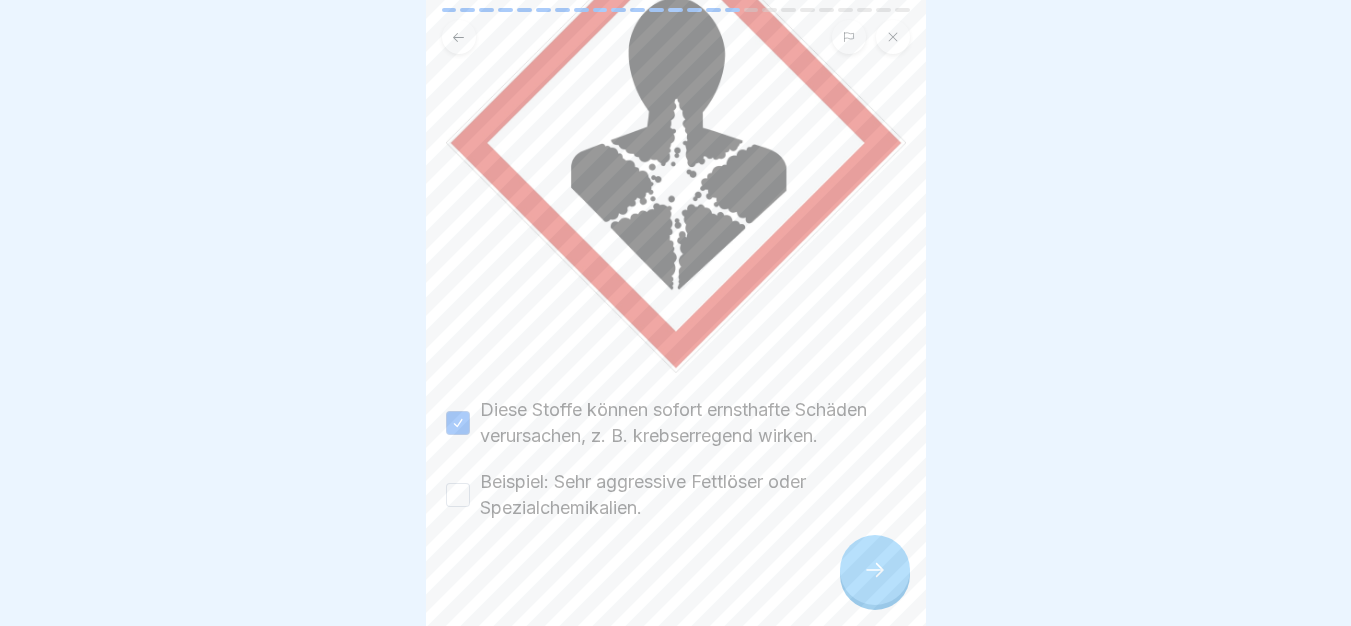 click on "Beispiel: Sehr aggressive Fettlöser oder Spezialchemikalien." at bounding box center [693, 495] 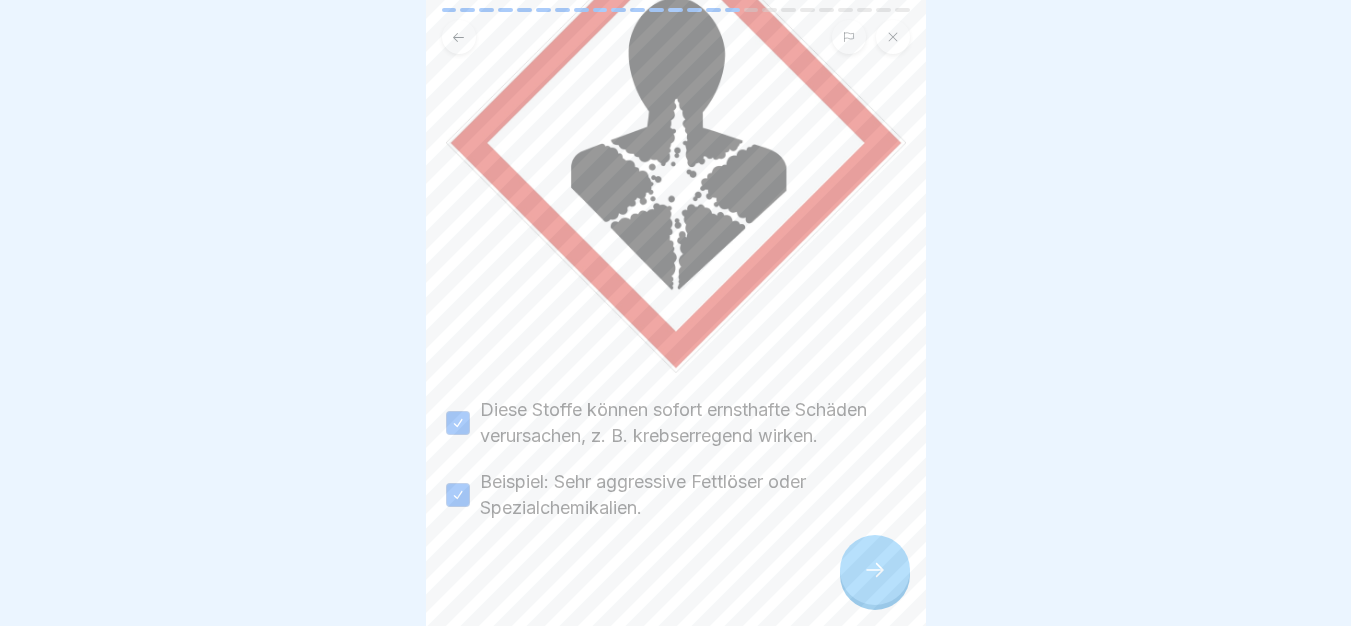 click on "Akute Gesundheitsgefahr! Bitte kreuze alle Kästchen an. Diese Stoffe können sofort ernsthafte Schäden verursachen, z. B. krebserregend wirken. Beispiel: Sehr aggressive Fettlöser oder Spezialchemikalien." at bounding box center [676, 313] 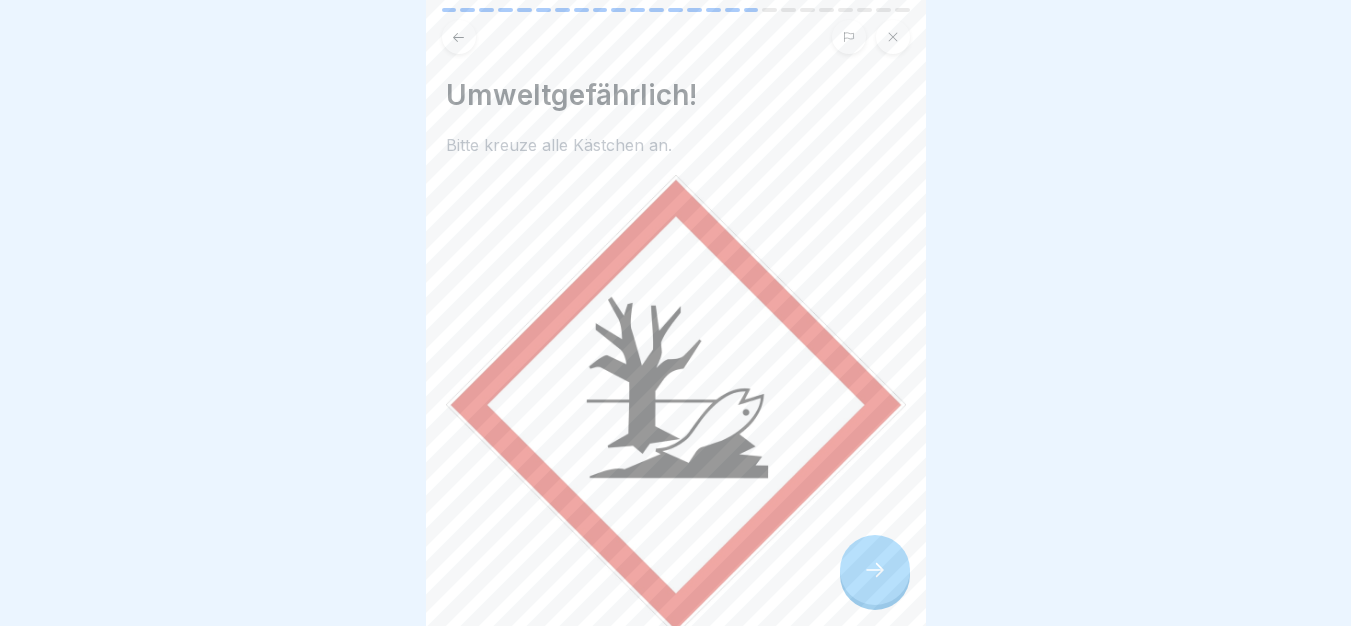 scroll, scrollTop: 262, scrollLeft: 0, axis: vertical 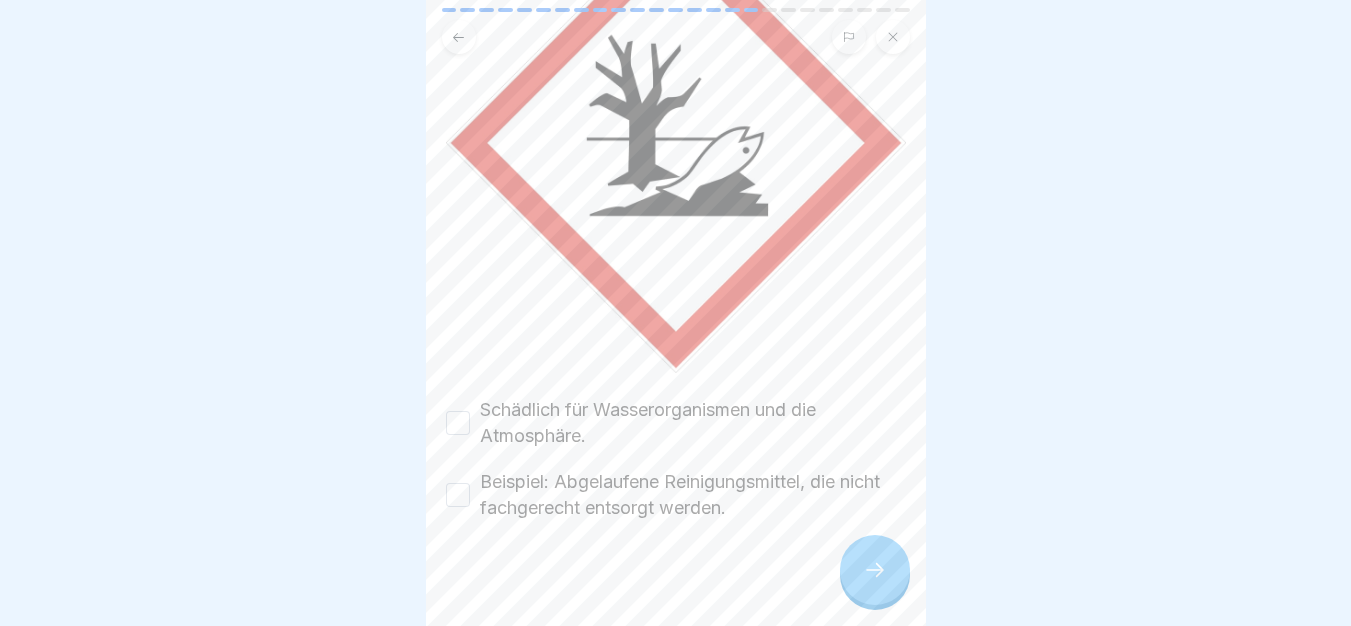 click on "Schädlich für Wasserorganismen und die Atmosphäre." at bounding box center [693, 423] 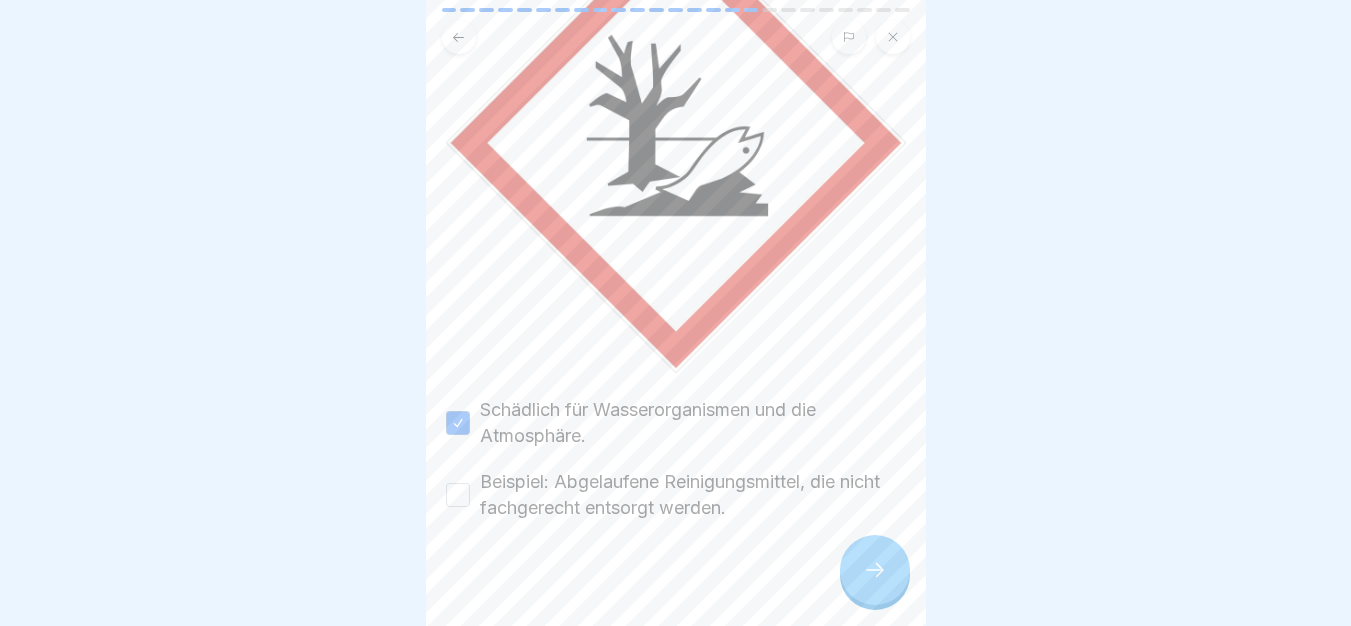 click on "Beispiel: Abgelaufene Reinigungsmittel, die nicht fachgerecht entsorgt werden." at bounding box center (693, 495) 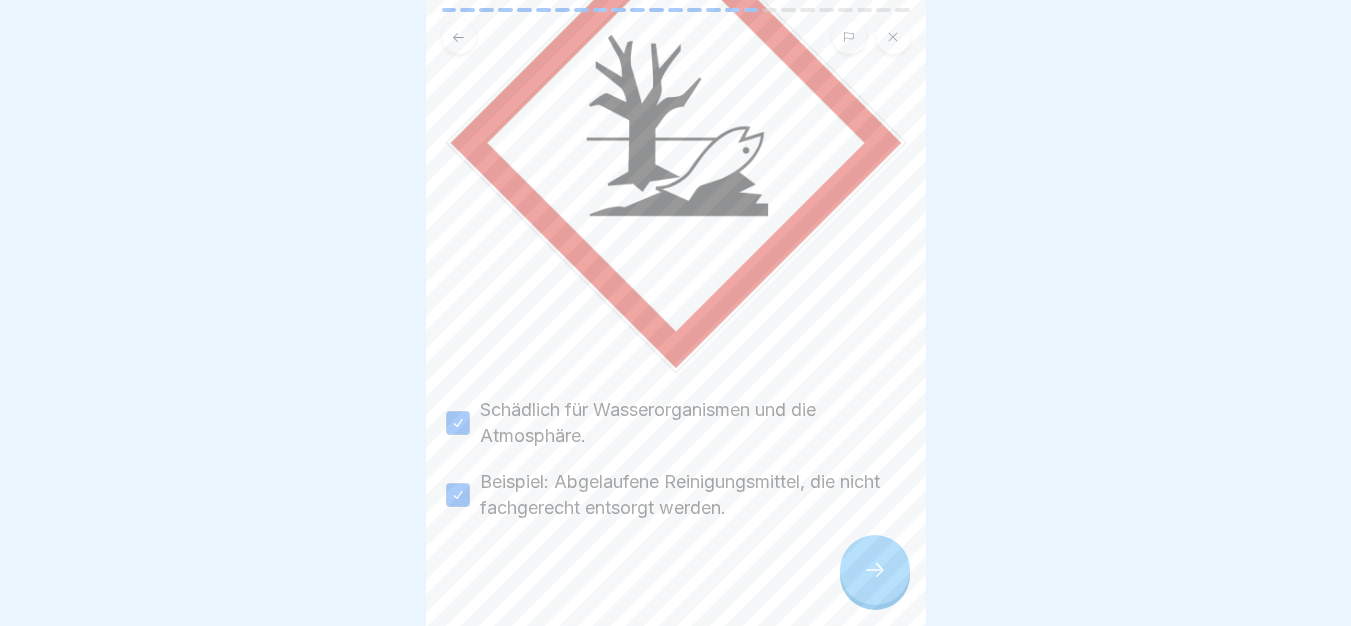 click at bounding box center (875, 570) 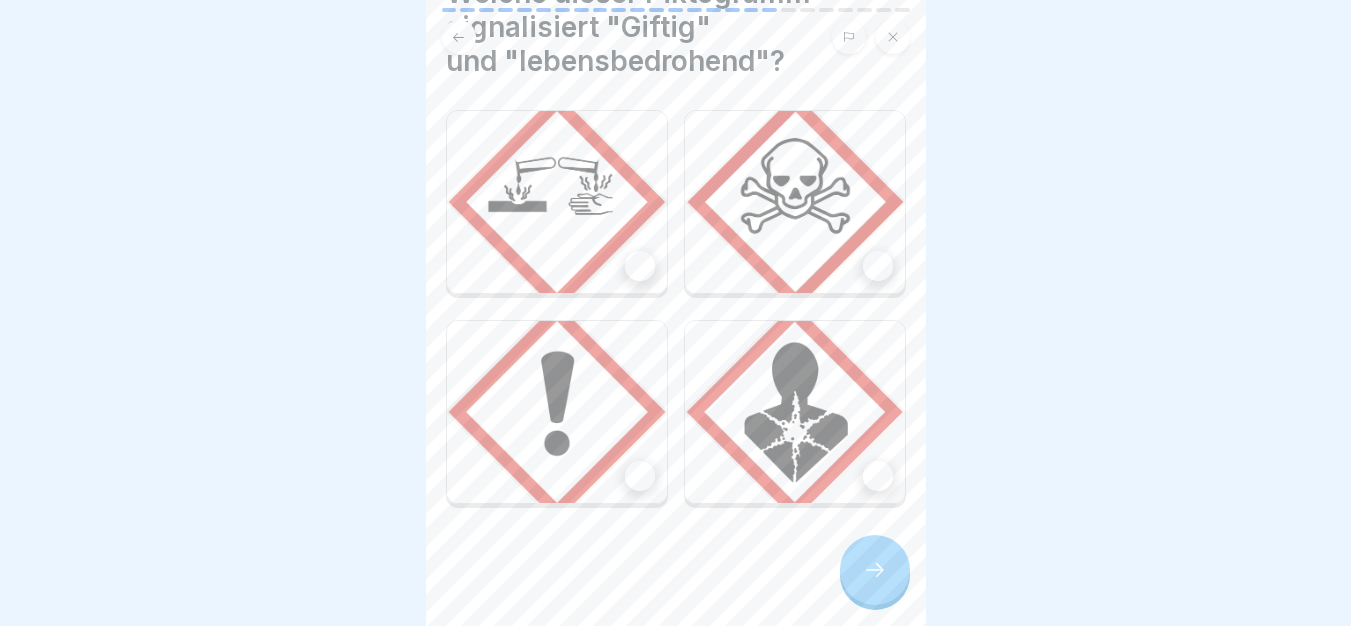 scroll, scrollTop: 110, scrollLeft: 0, axis: vertical 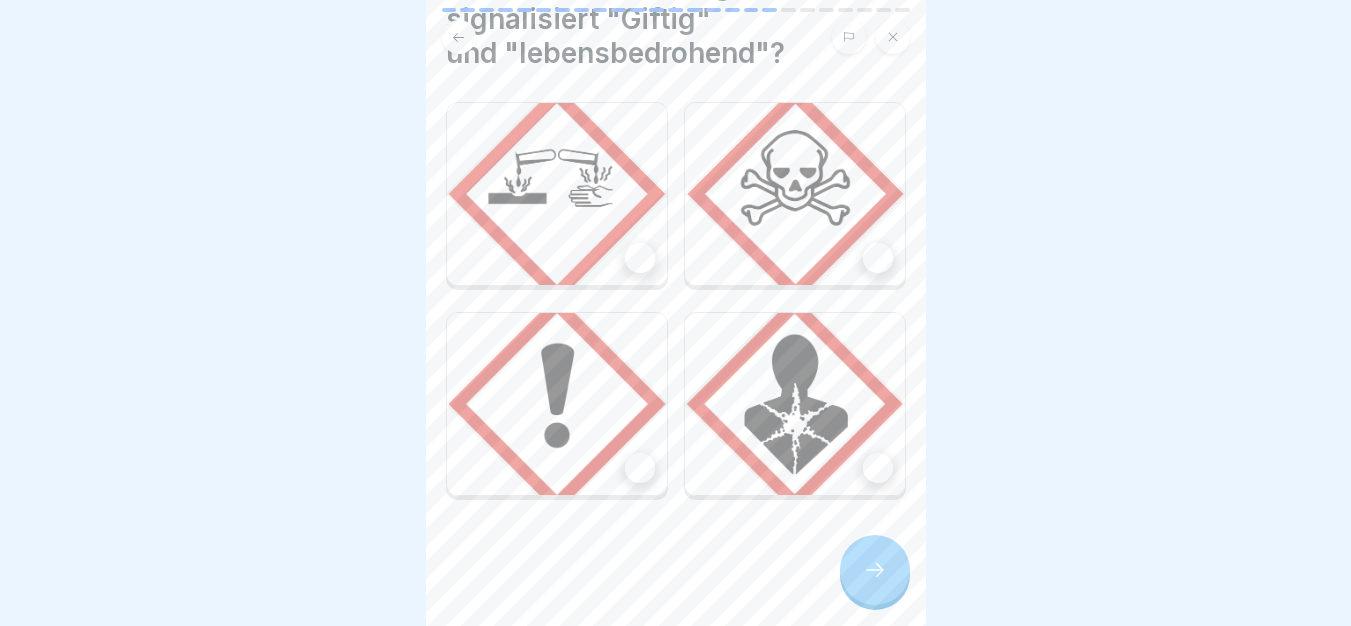 click at bounding box center (557, 404) 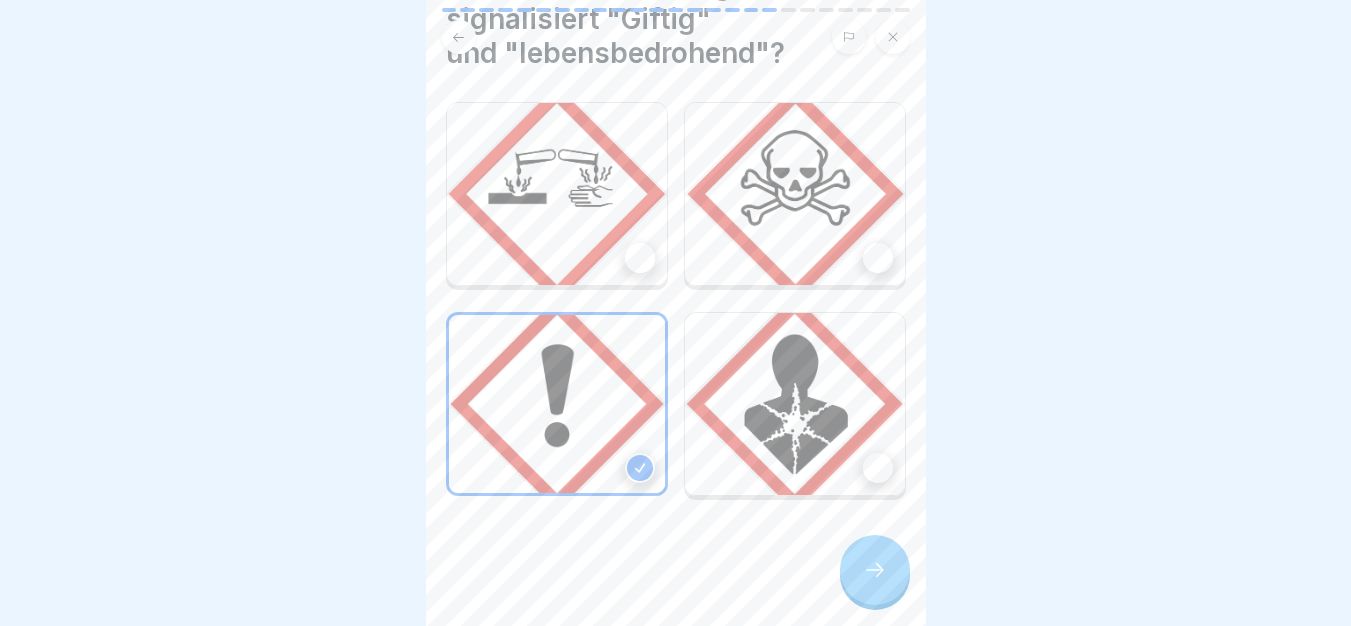 click at bounding box center (795, 194) 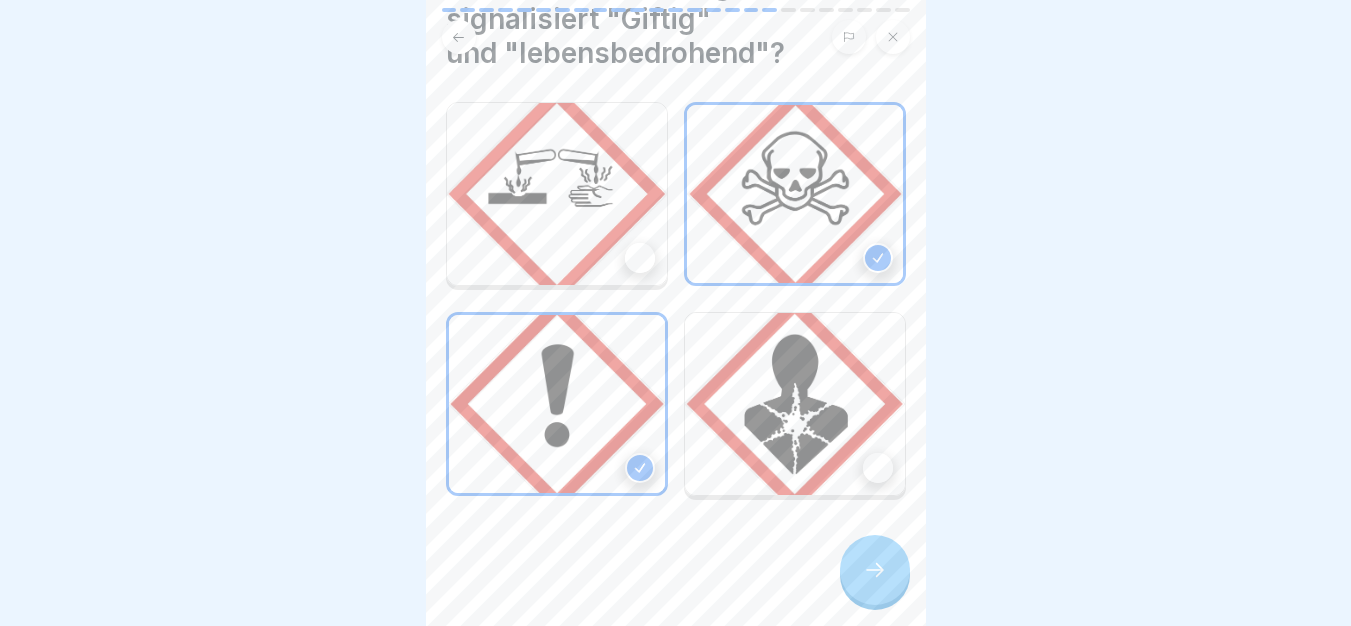 click at bounding box center (557, 404) 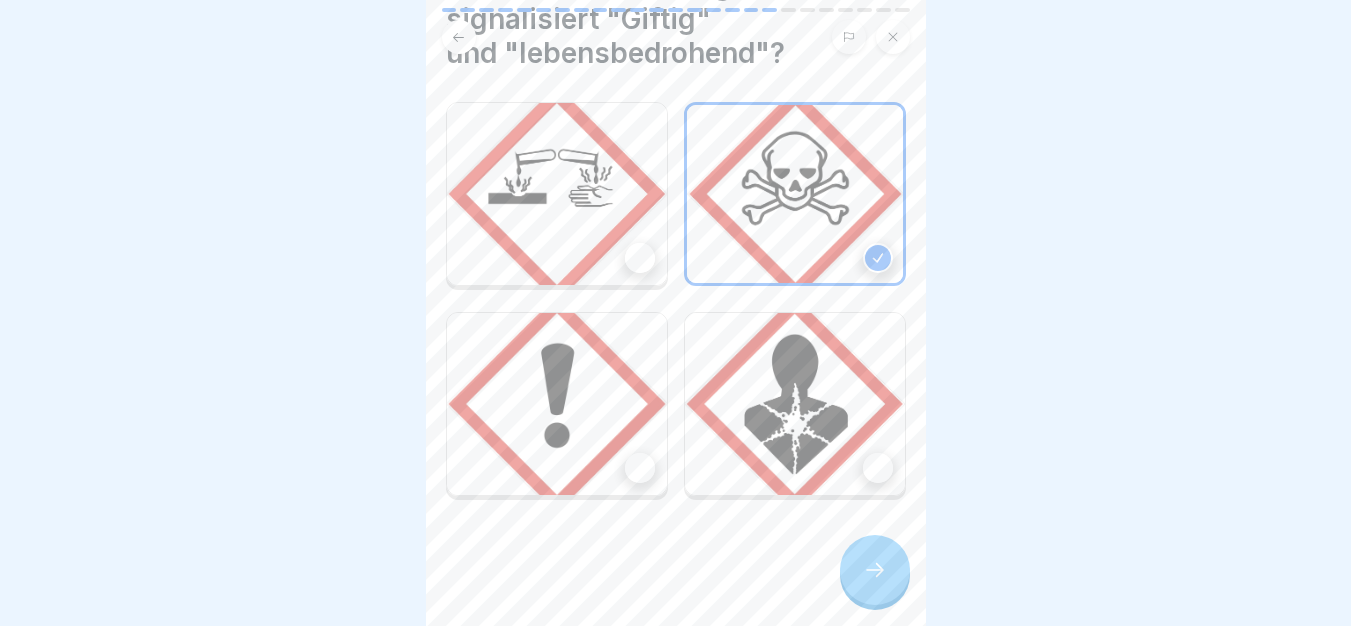 click at bounding box center [875, 570] 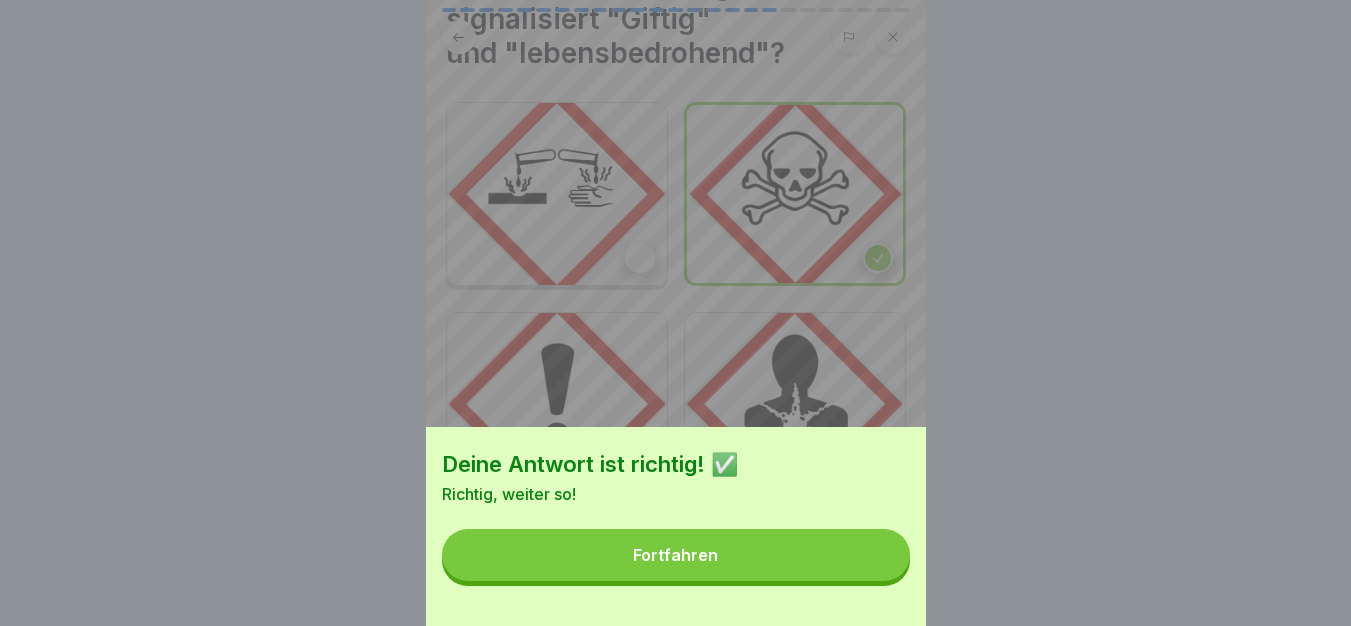 click on "Fortfahren" at bounding box center [676, 555] 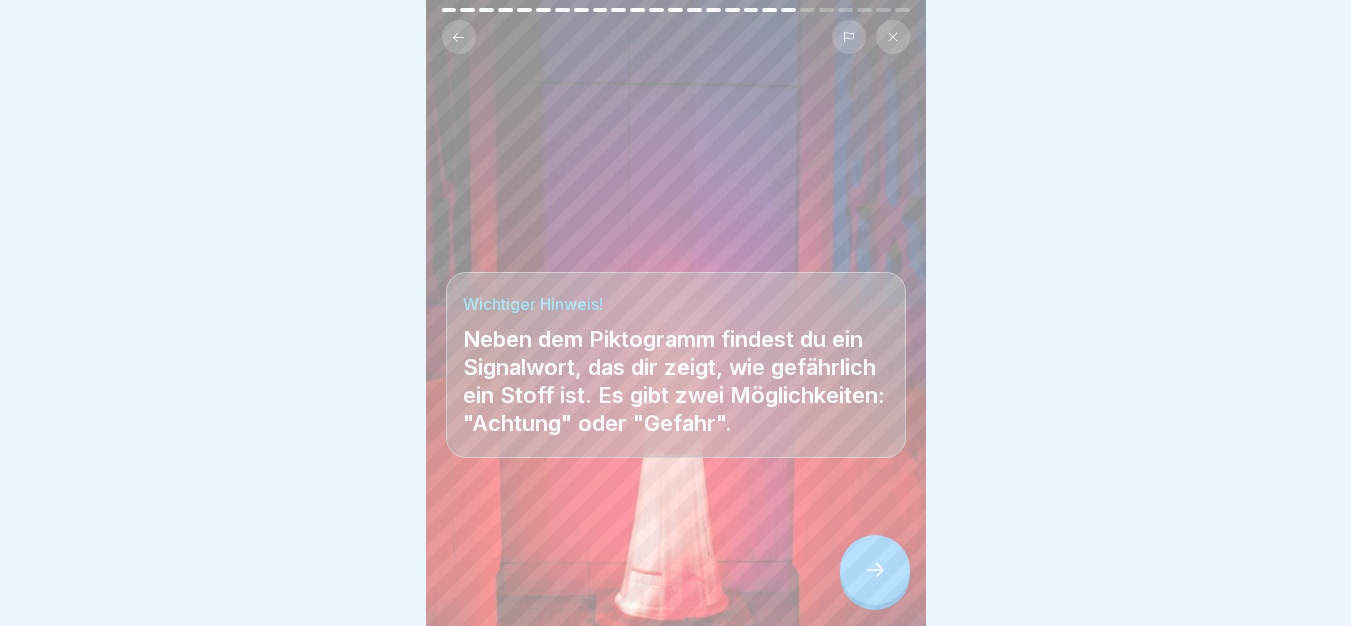 scroll, scrollTop: 15, scrollLeft: 0, axis: vertical 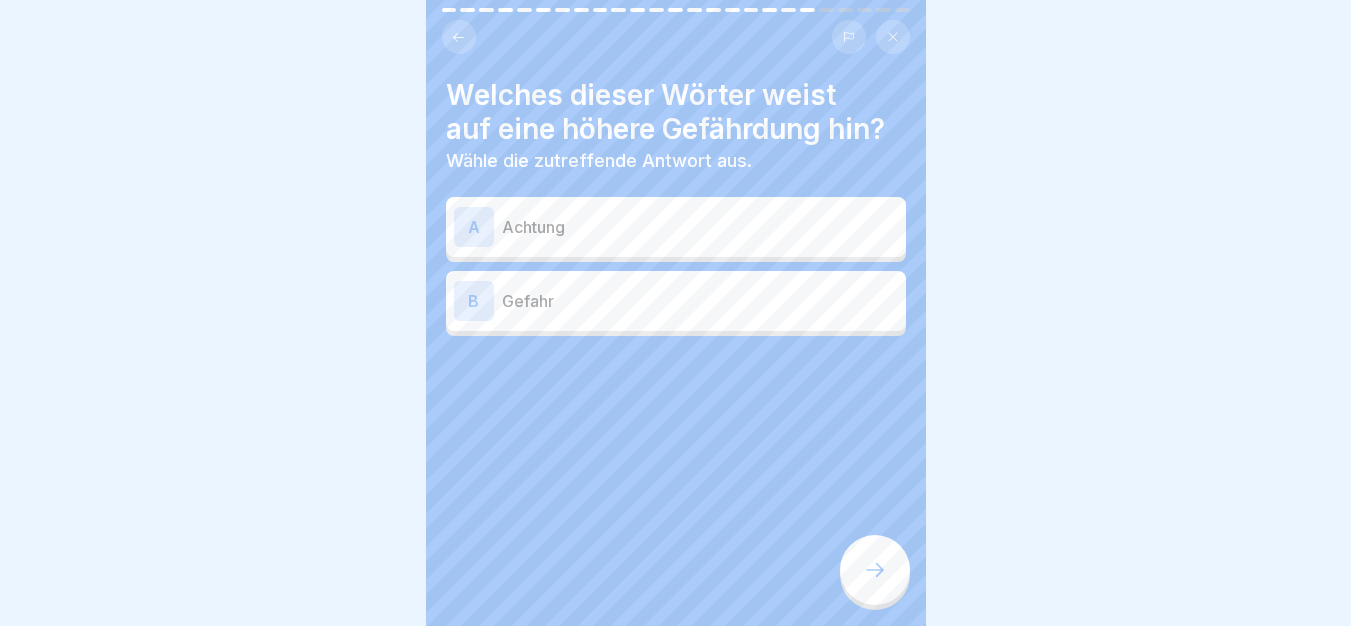 click on "Gefahr" at bounding box center [700, 301] 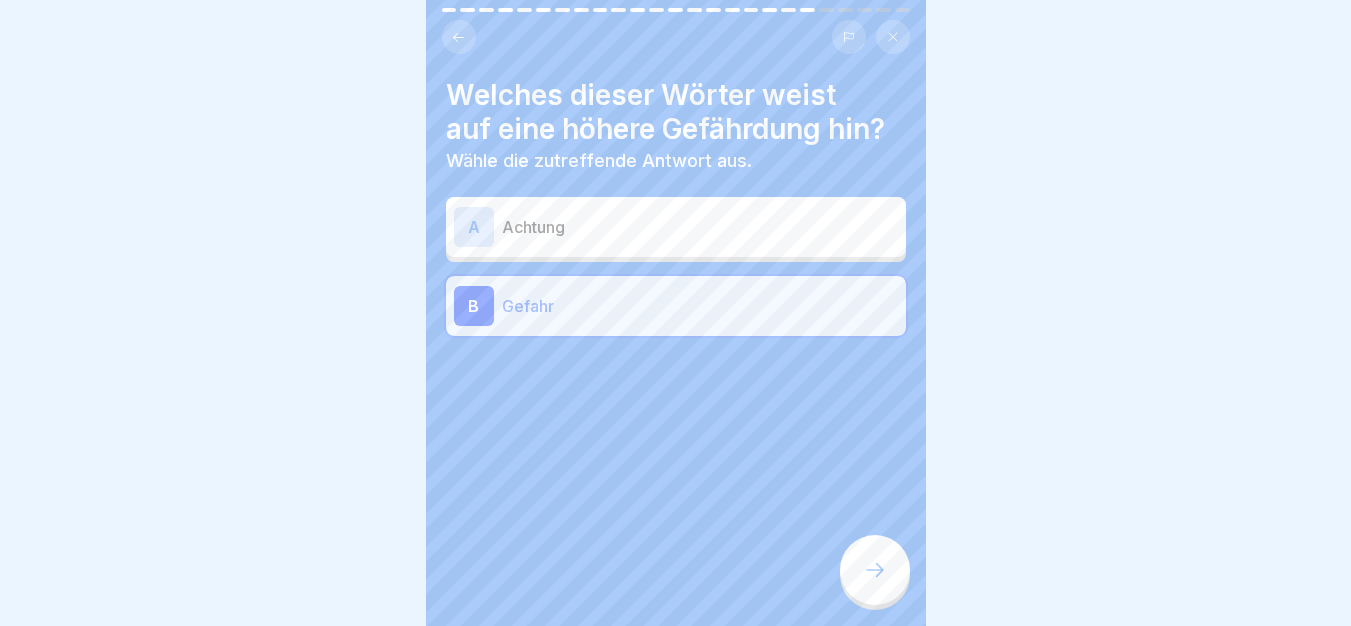 click at bounding box center [875, 570] 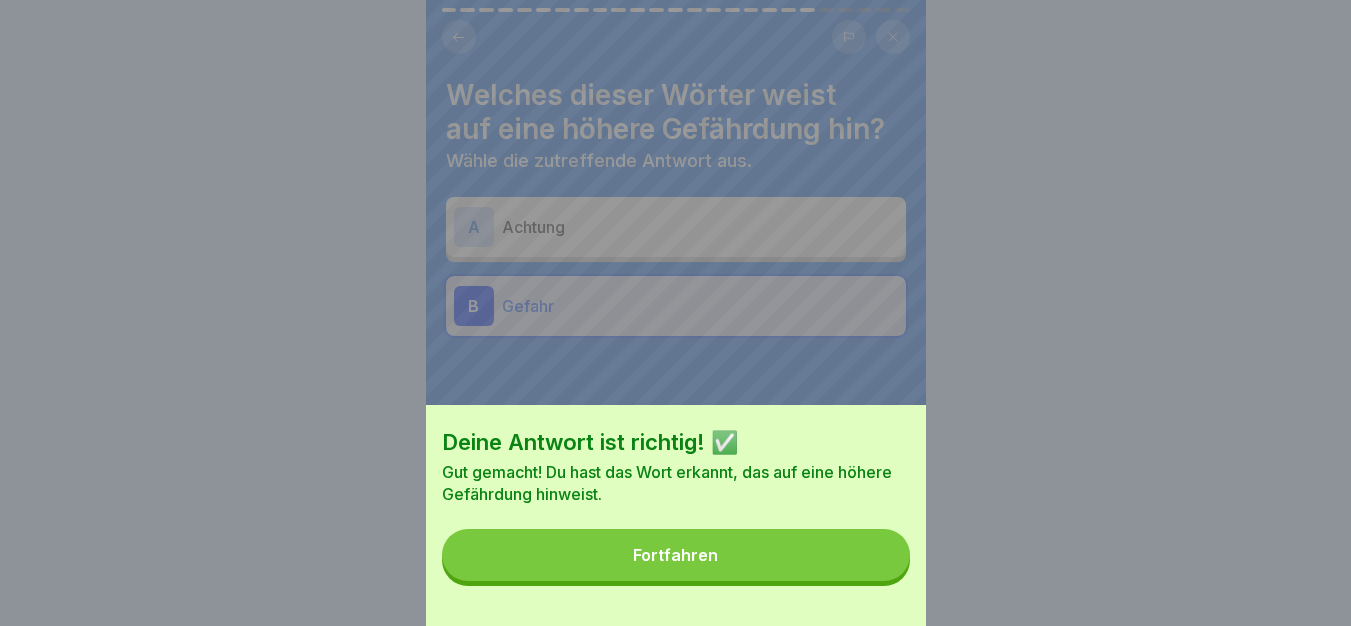 click on "Fortfahren" at bounding box center [676, 555] 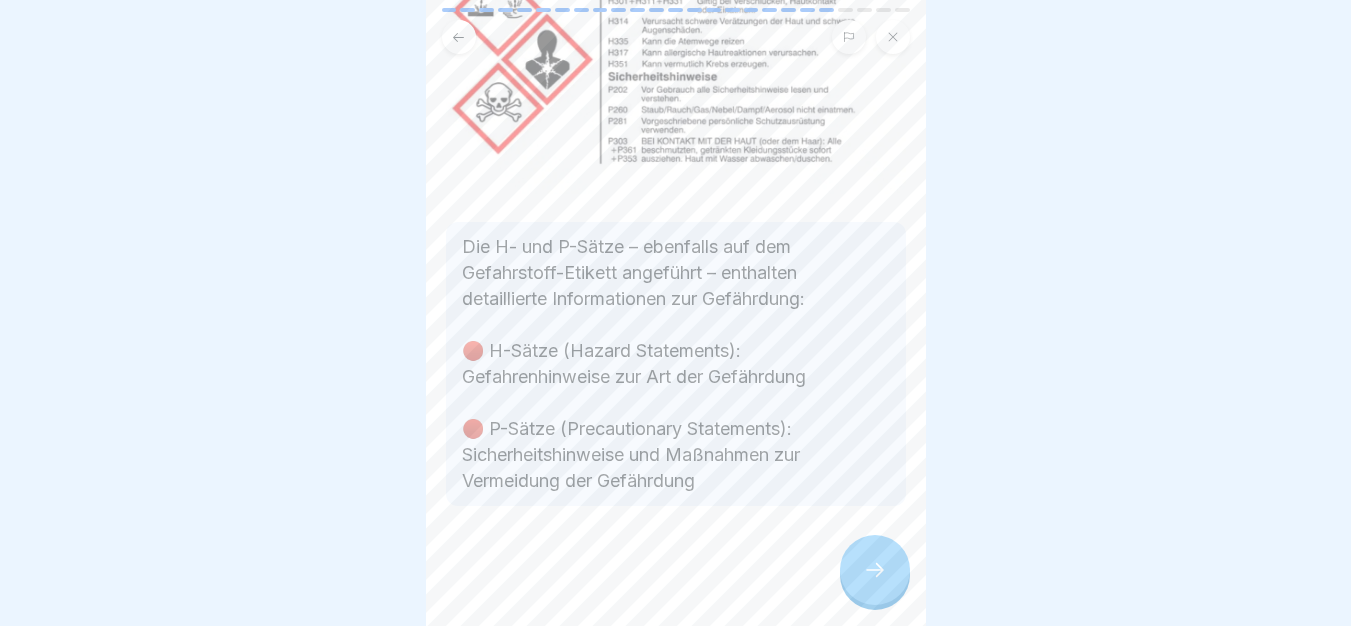 scroll, scrollTop: 273, scrollLeft: 0, axis: vertical 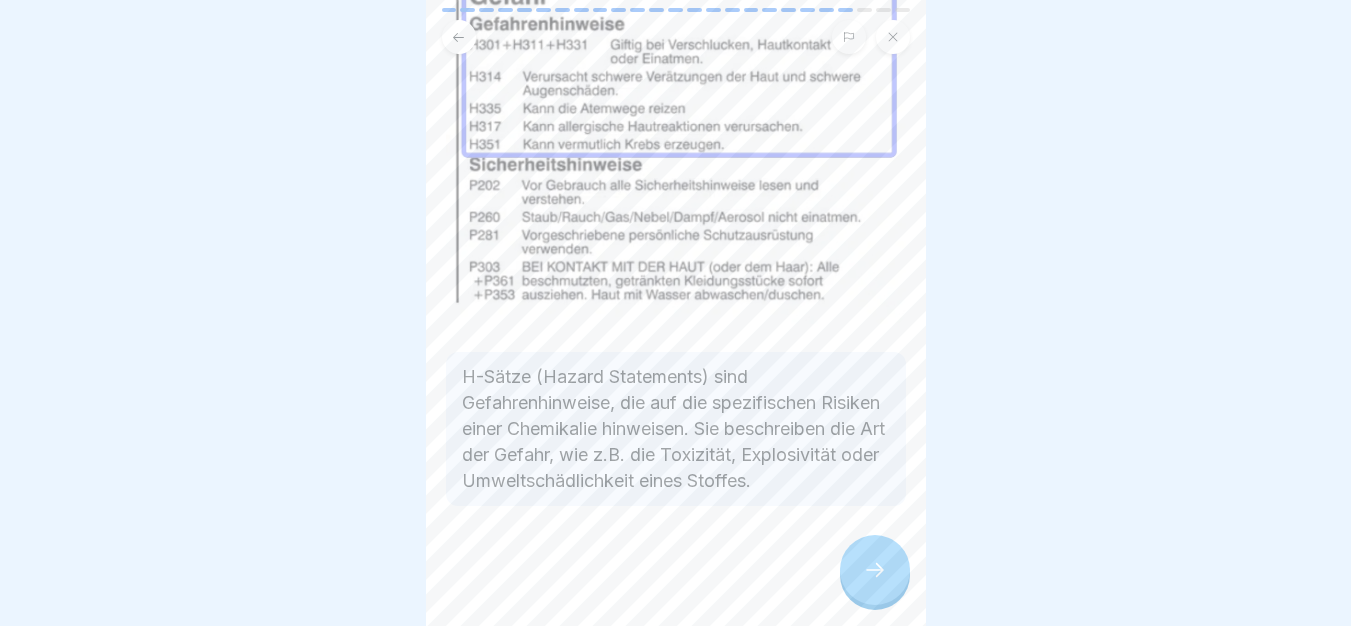 click at bounding box center [676, 566] 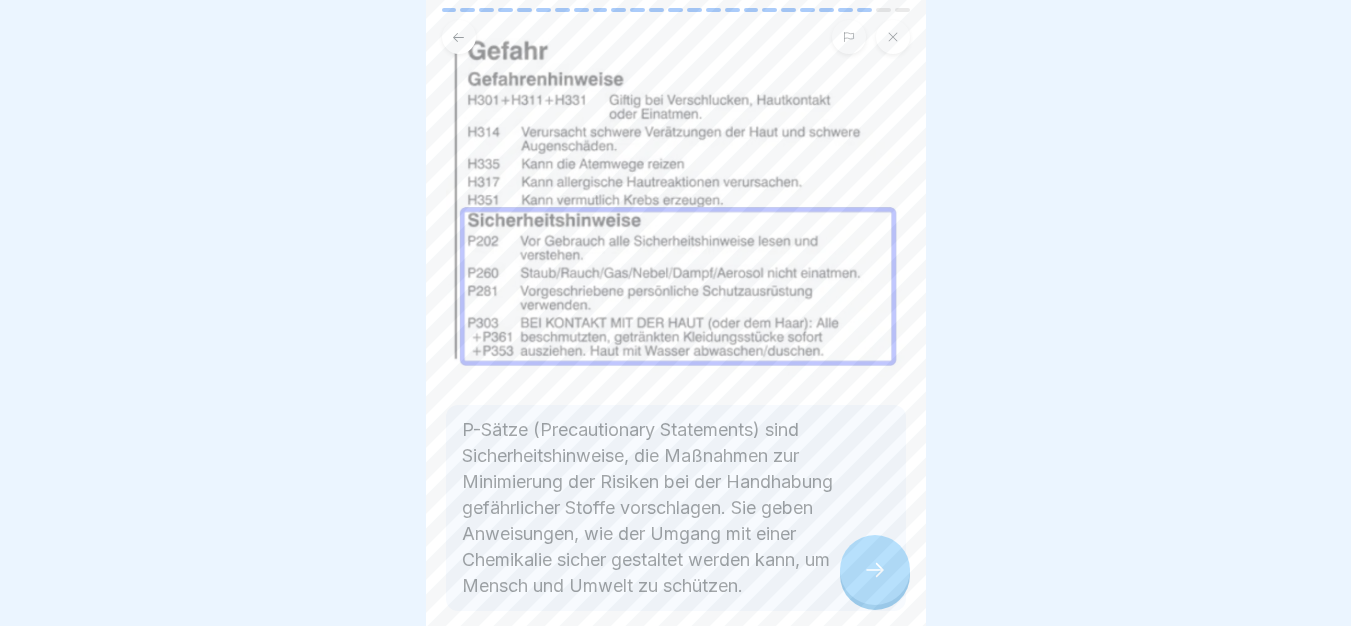 scroll, scrollTop: 243, scrollLeft: 0, axis: vertical 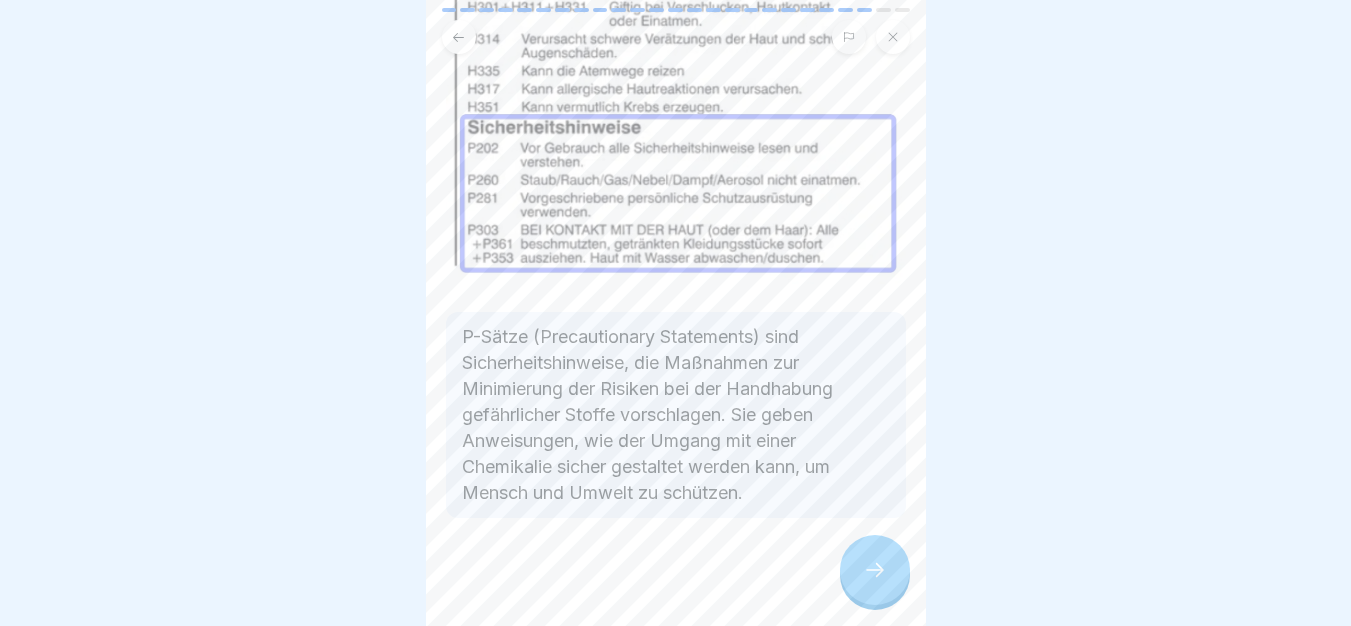 click at bounding box center [875, 570] 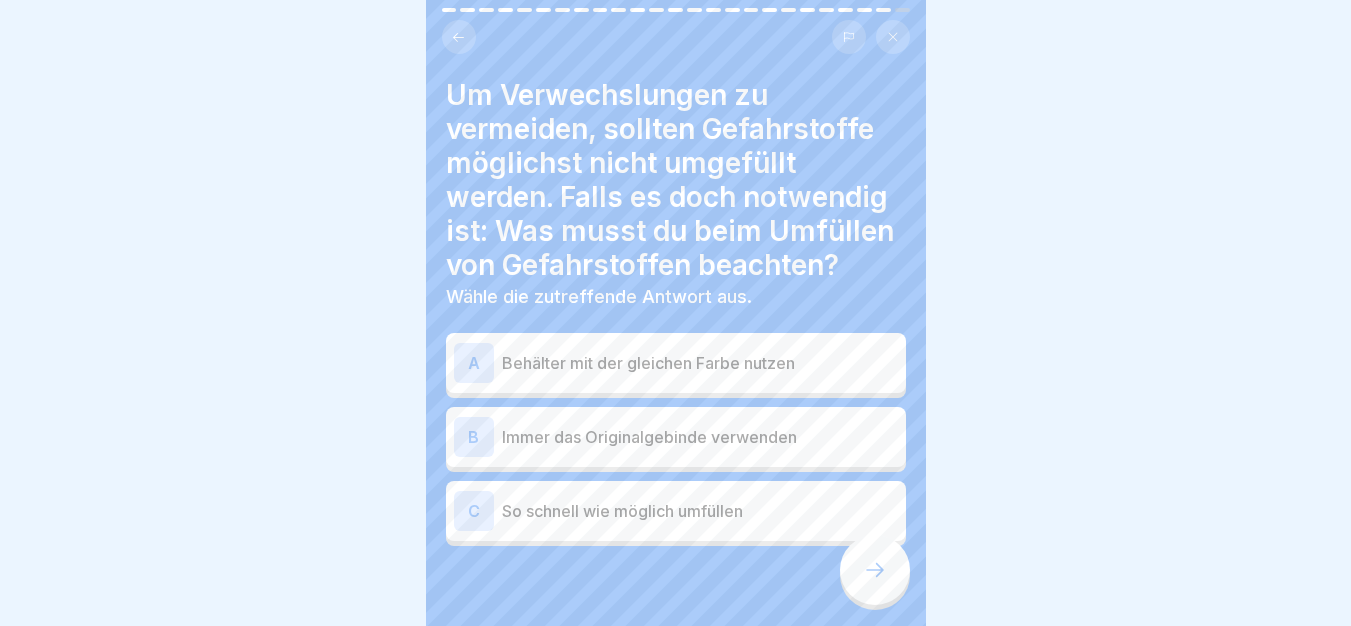 scroll, scrollTop: 40, scrollLeft: 0, axis: vertical 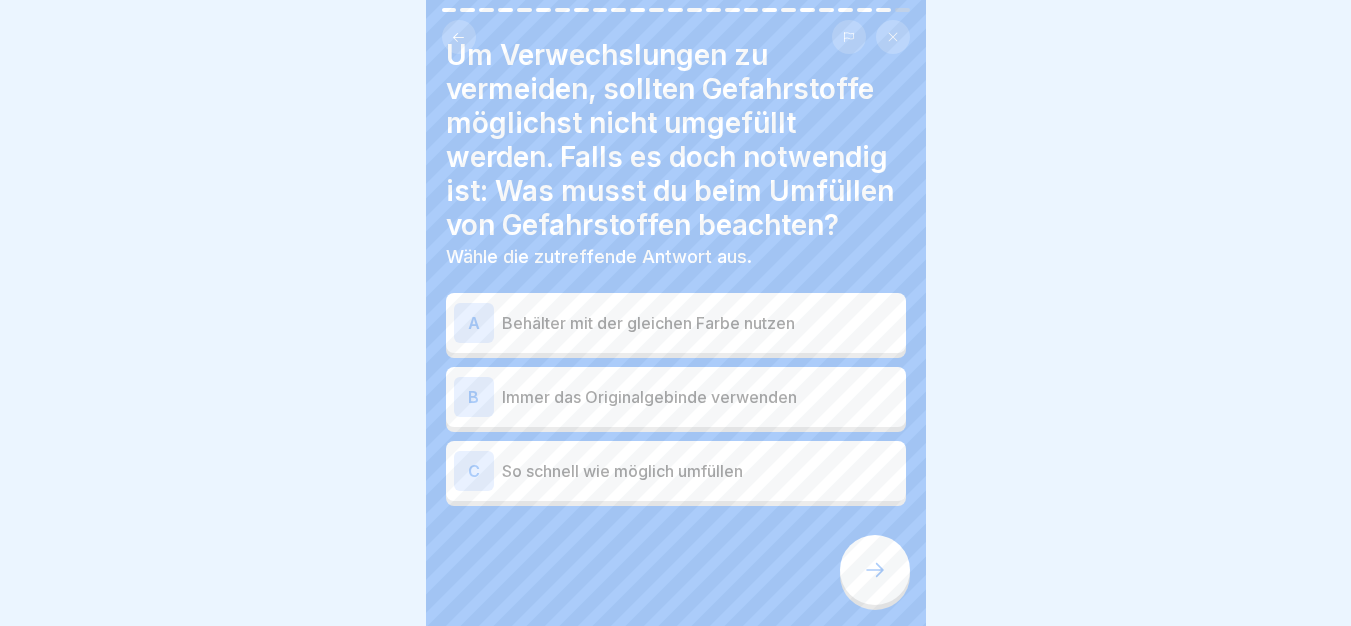 click on "Immer das Originalgebinde verwenden" at bounding box center [700, 397] 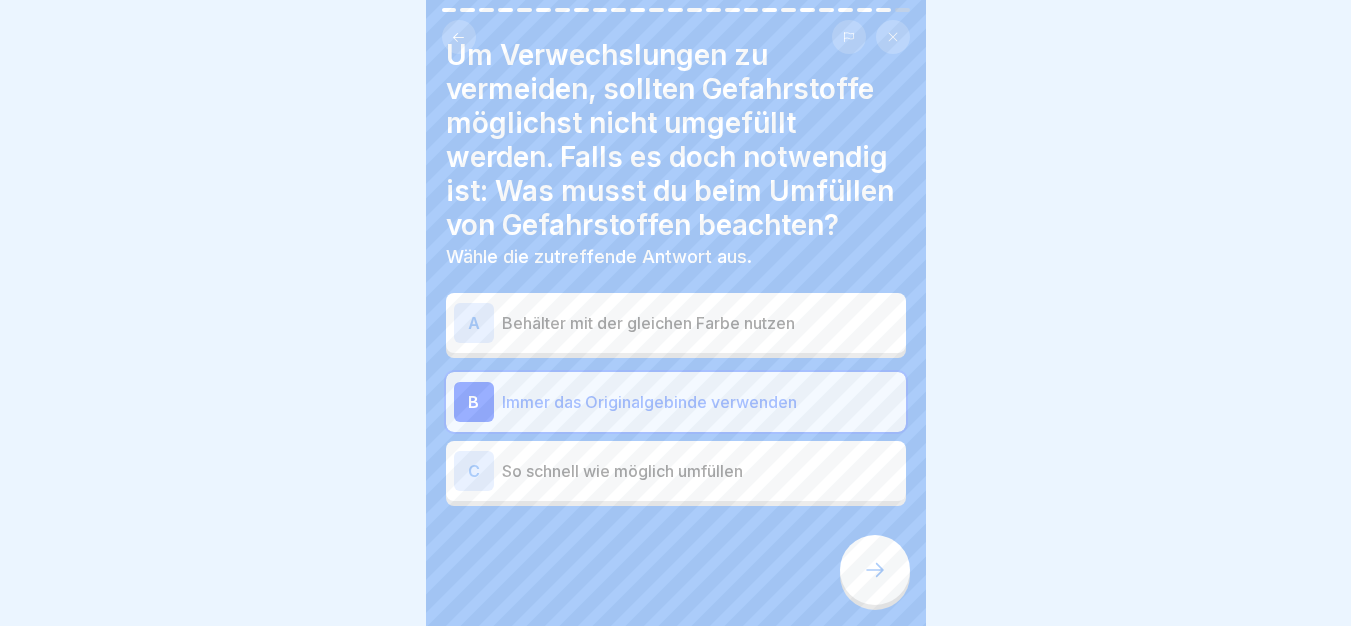 click 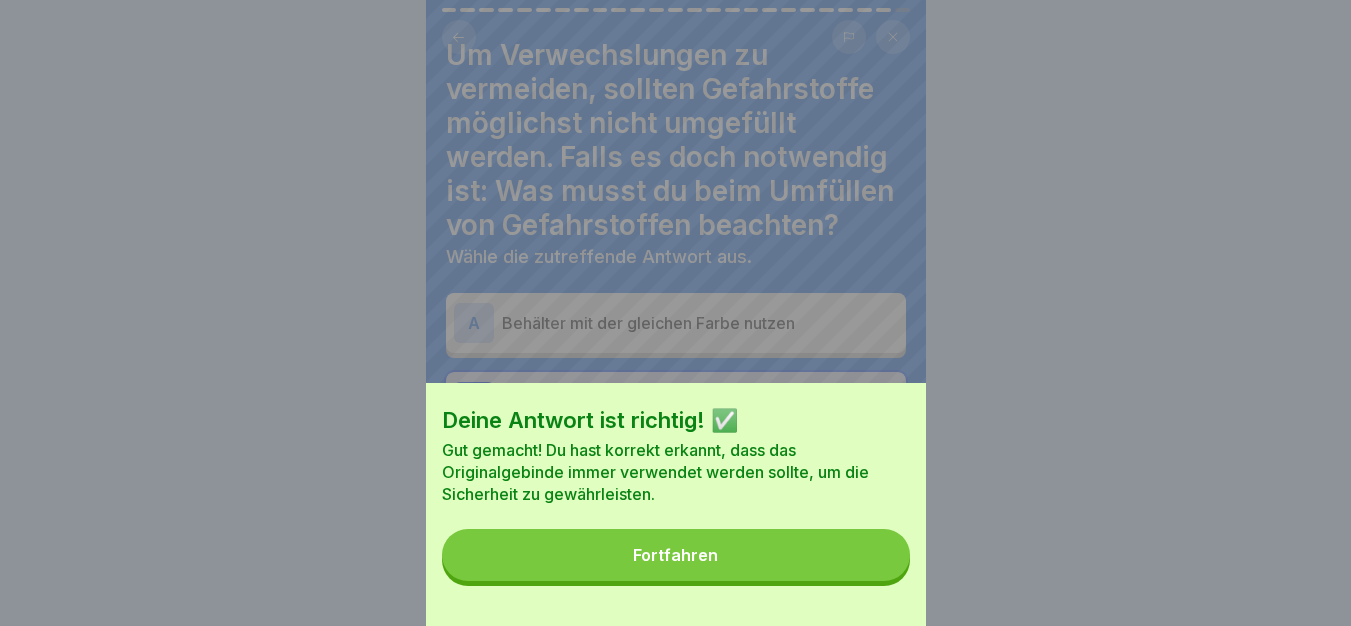click on "Fortfahren" at bounding box center [676, 555] 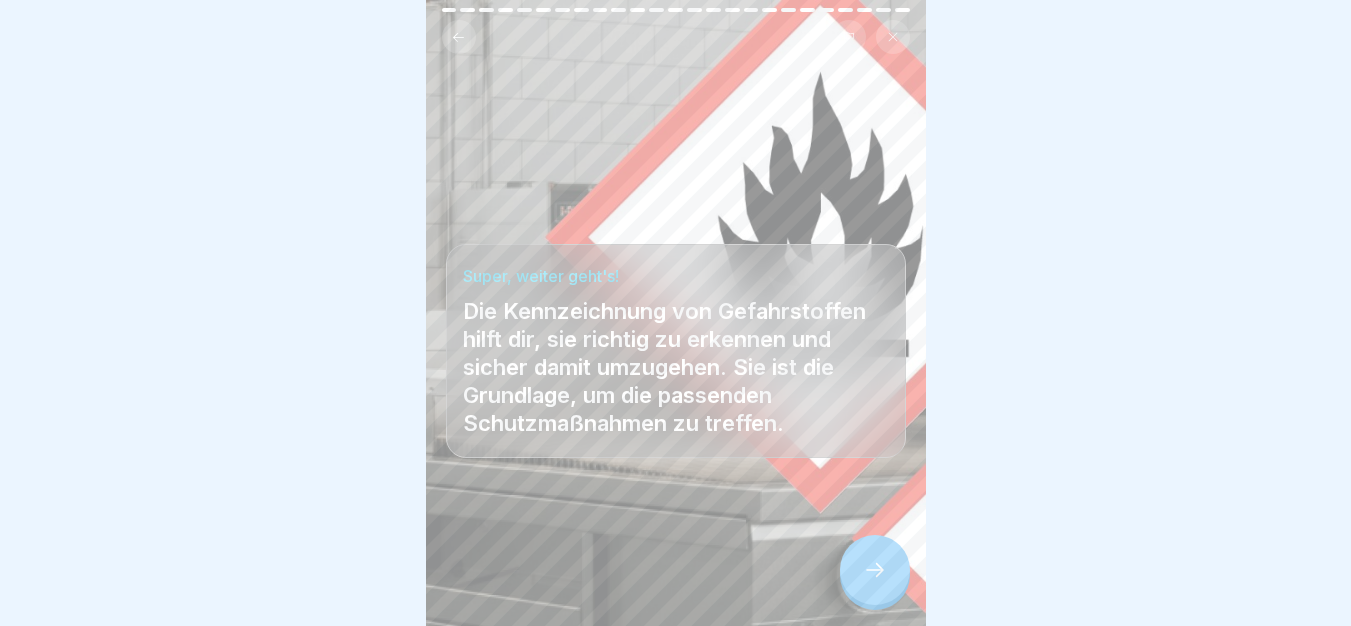 click 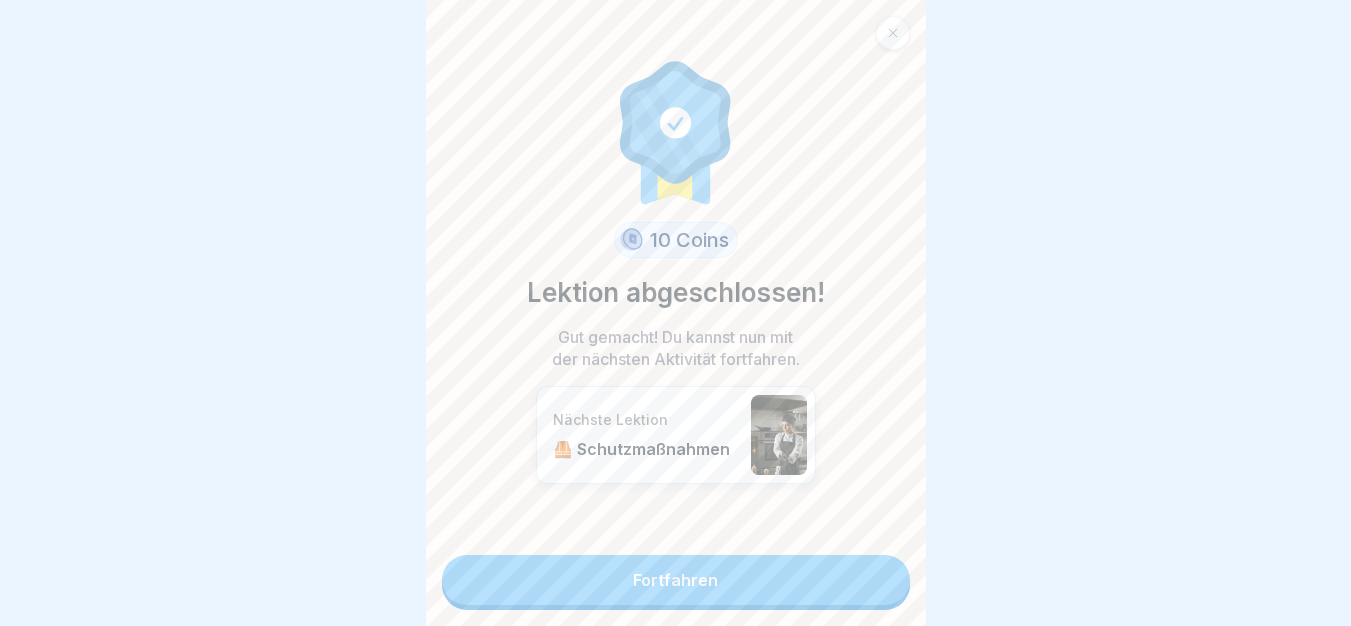 click on "Fortfahren" at bounding box center [676, 580] 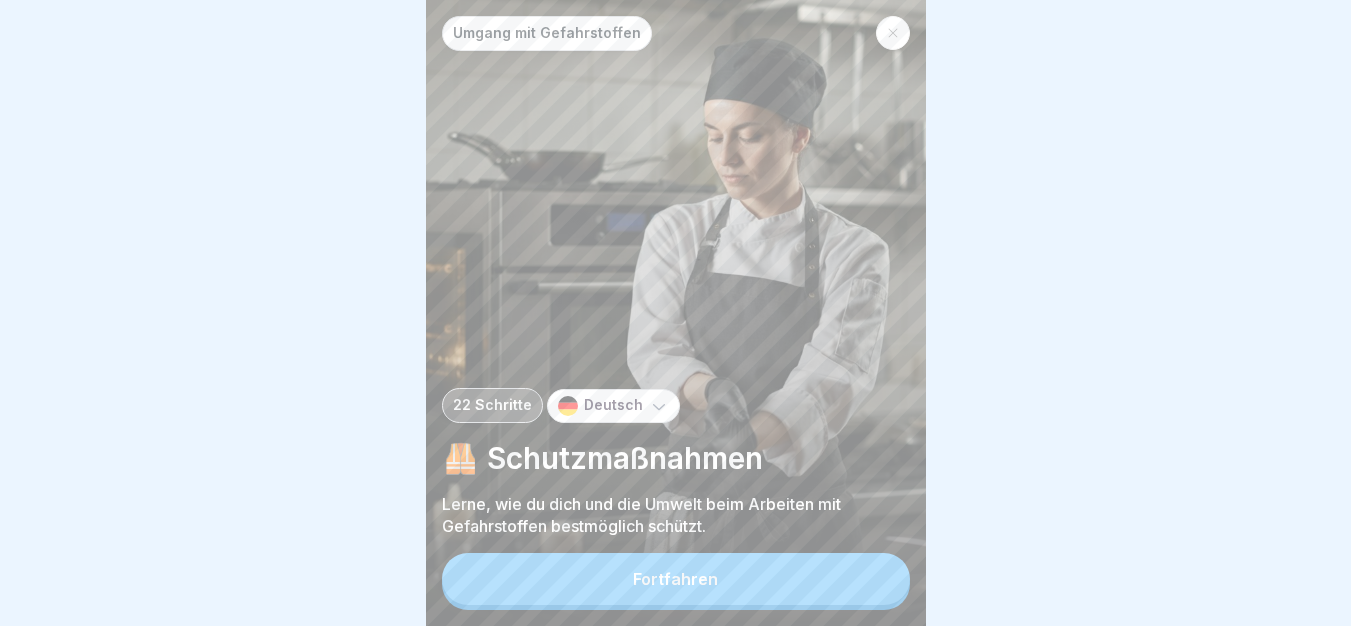 click on "Fortfahren" at bounding box center (676, 579) 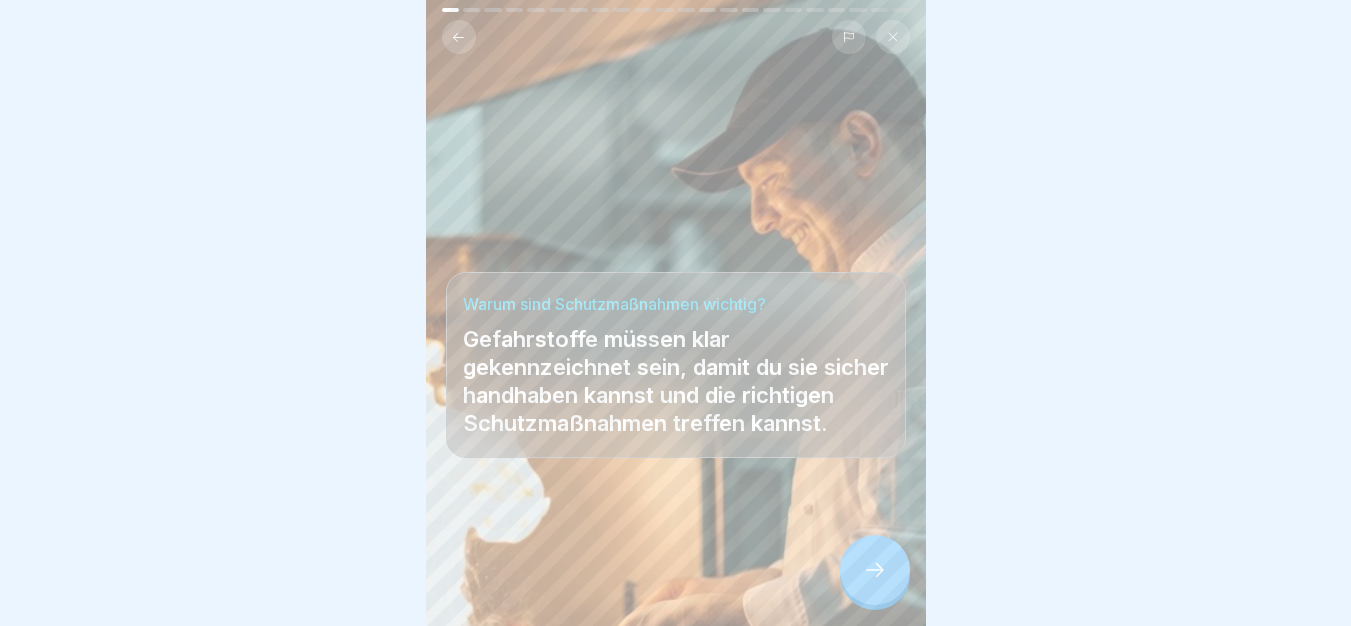scroll, scrollTop: 15, scrollLeft: 0, axis: vertical 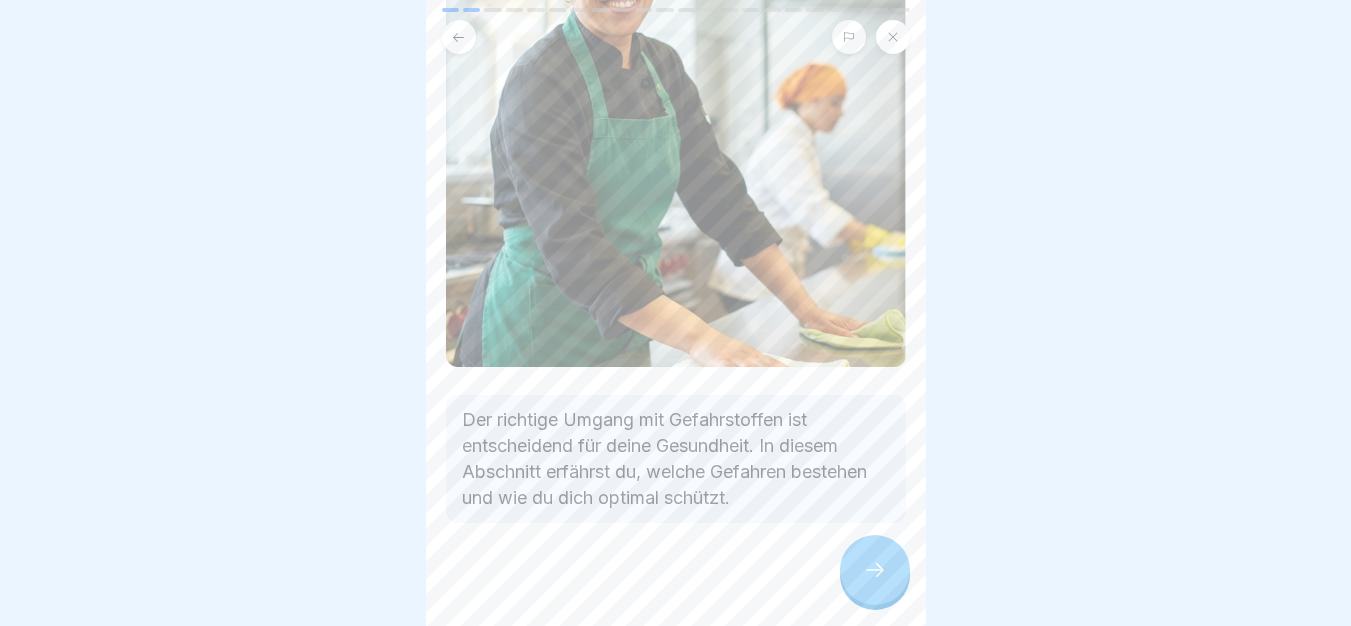 click at bounding box center (875, 570) 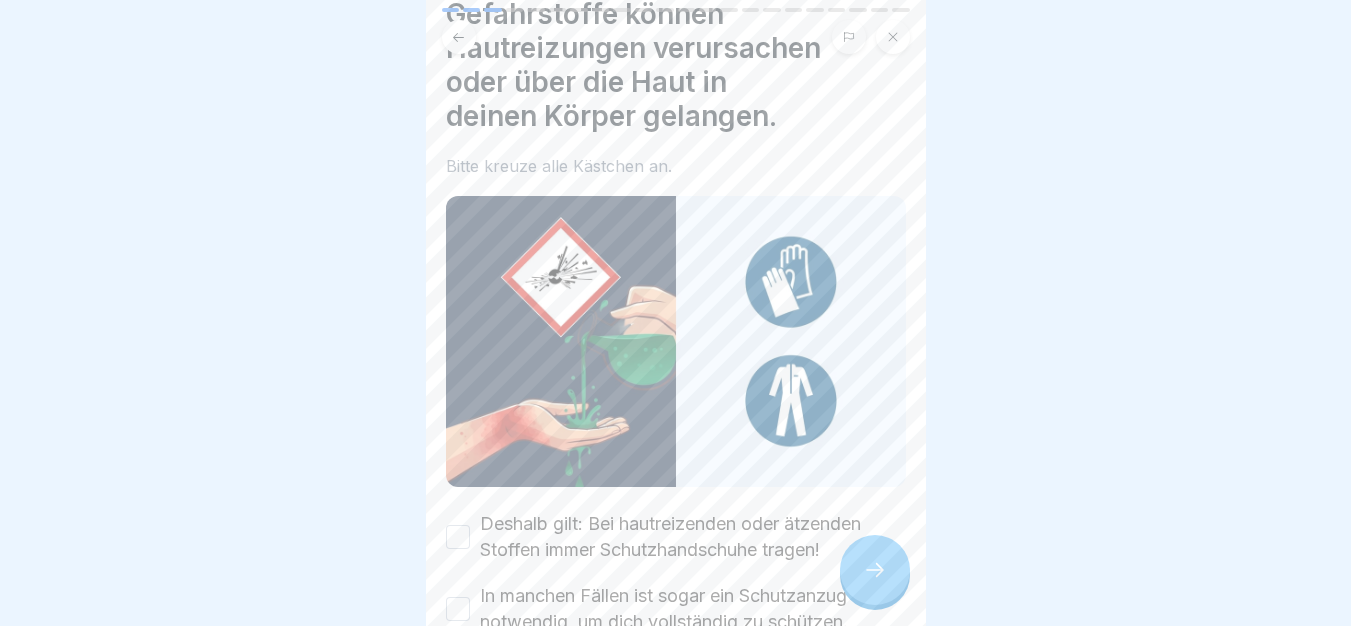 scroll, scrollTop: 200, scrollLeft: 0, axis: vertical 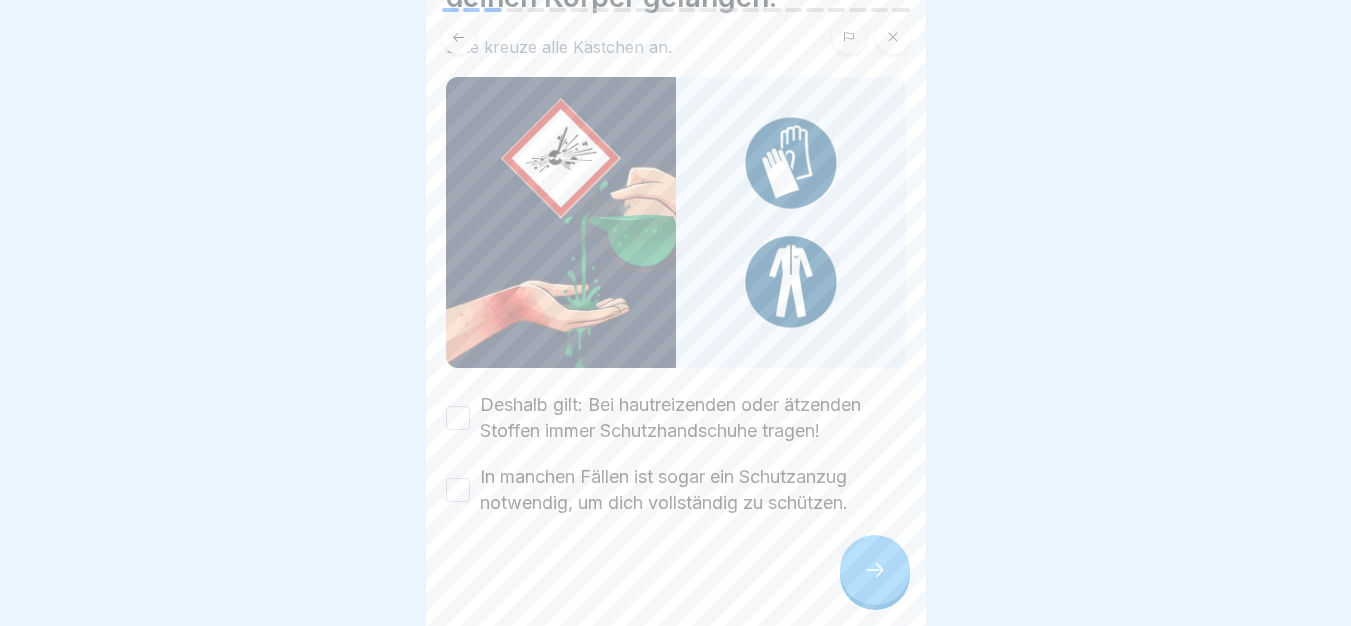 click on "Deshalb gilt: Bei hautreizenden oder ätzenden Stoffen immer Schutzhandschuhe tragen!" at bounding box center (693, 418) 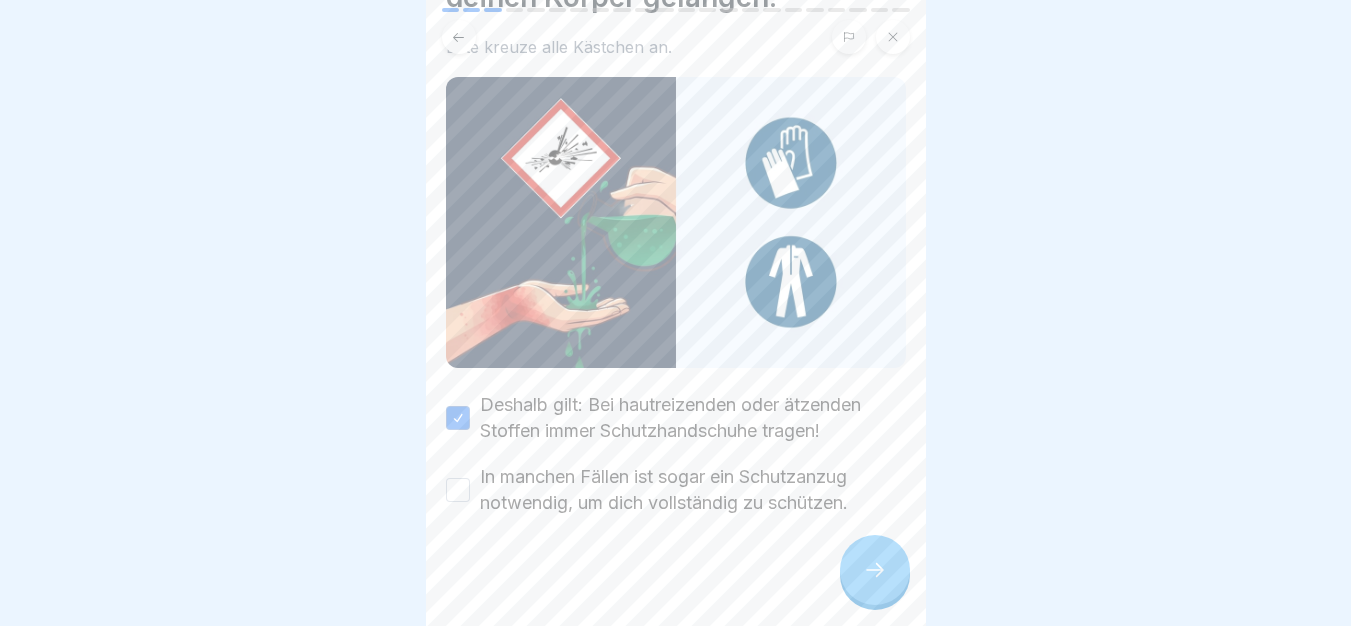 click on "In manchen Fällen ist sogar ein Schutzanzug notwendig, um dich vollständig zu schützen." at bounding box center [693, 490] 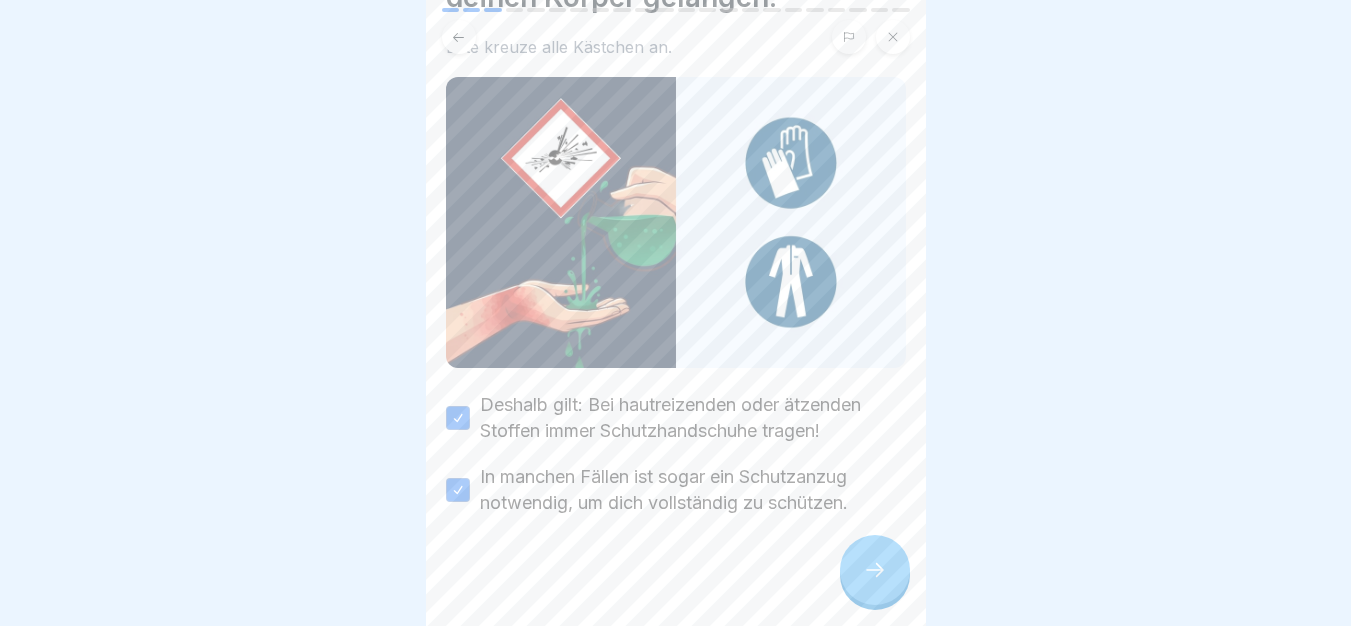 click at bounding box center [875, 570] 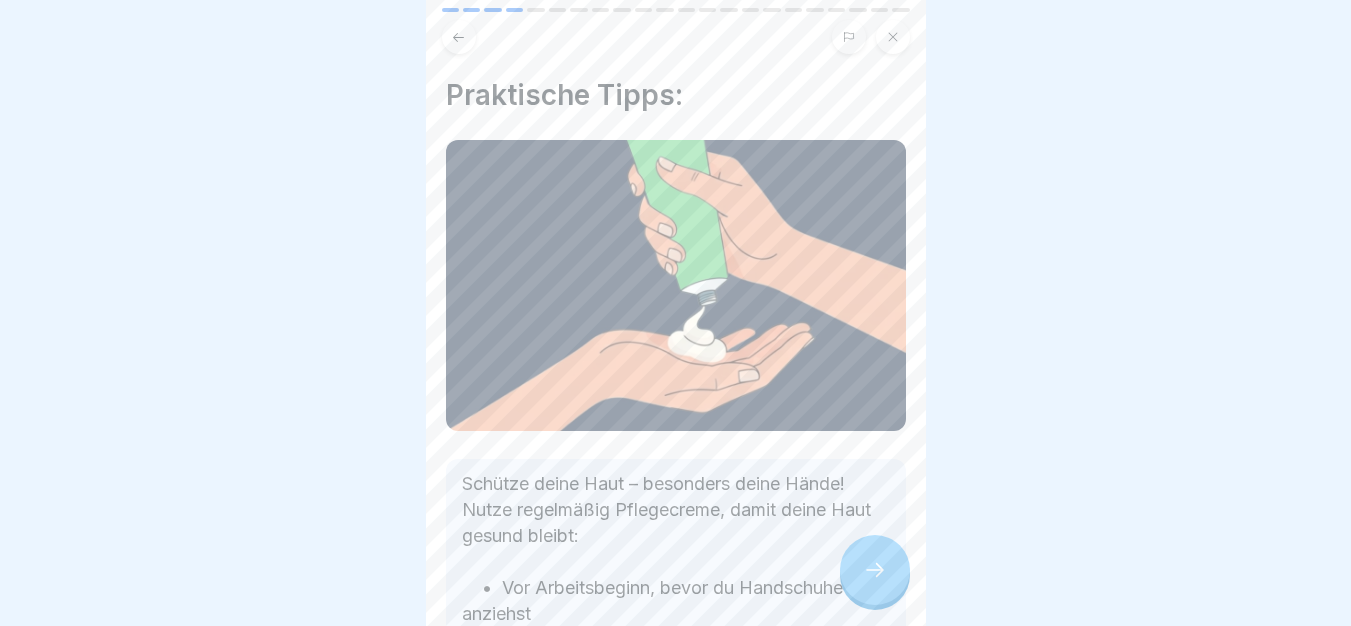 scroll, scrollTop: 175, scrollLeft: 0, axis: vertical 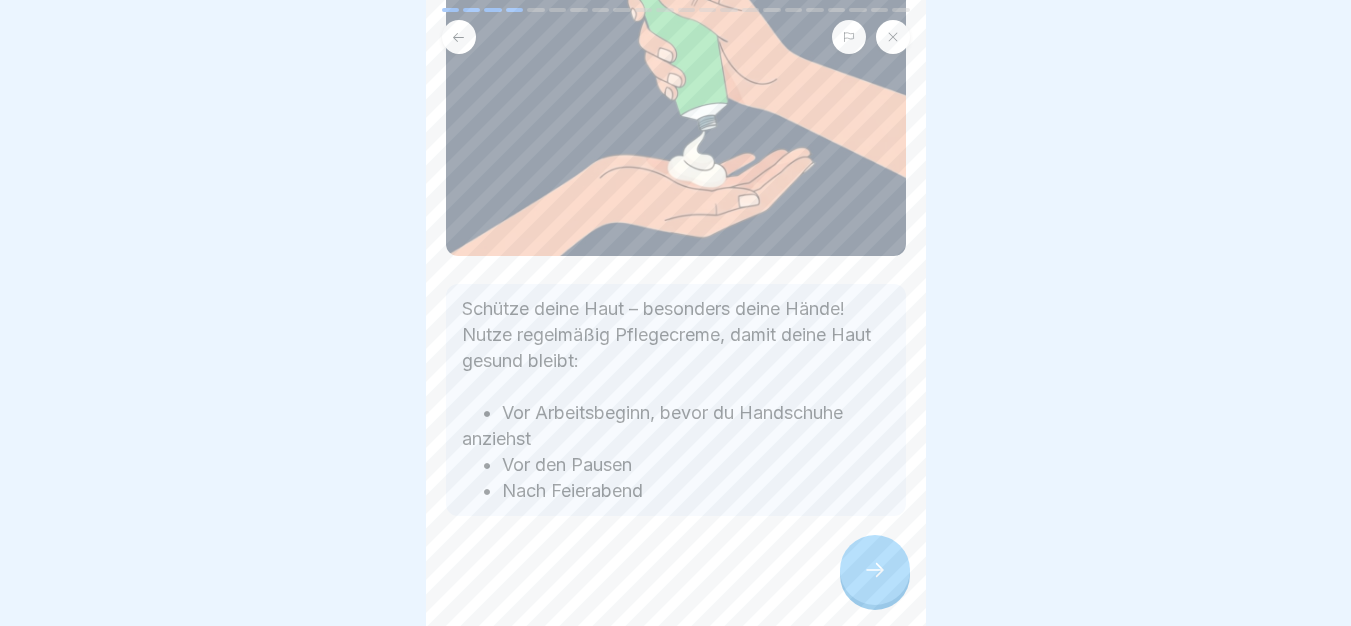 click at bounding box center [875, 570] 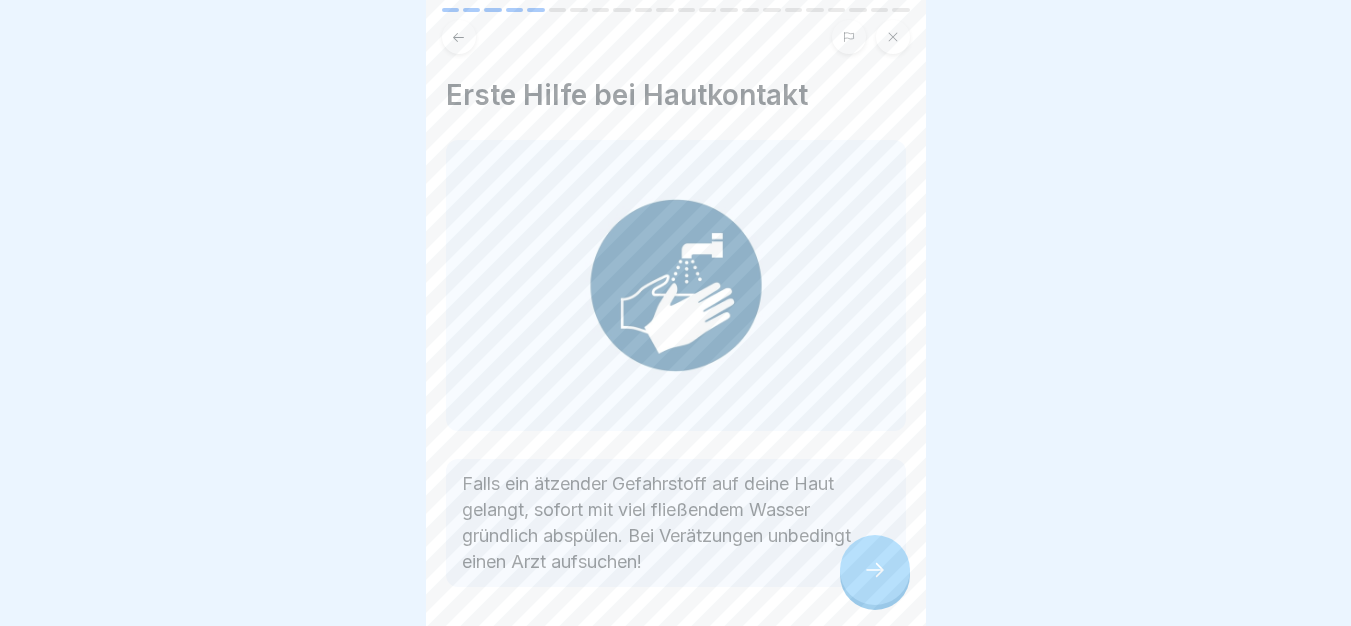 scroll, scrollTop: 71, scrollLeft: 0, axis: vertical 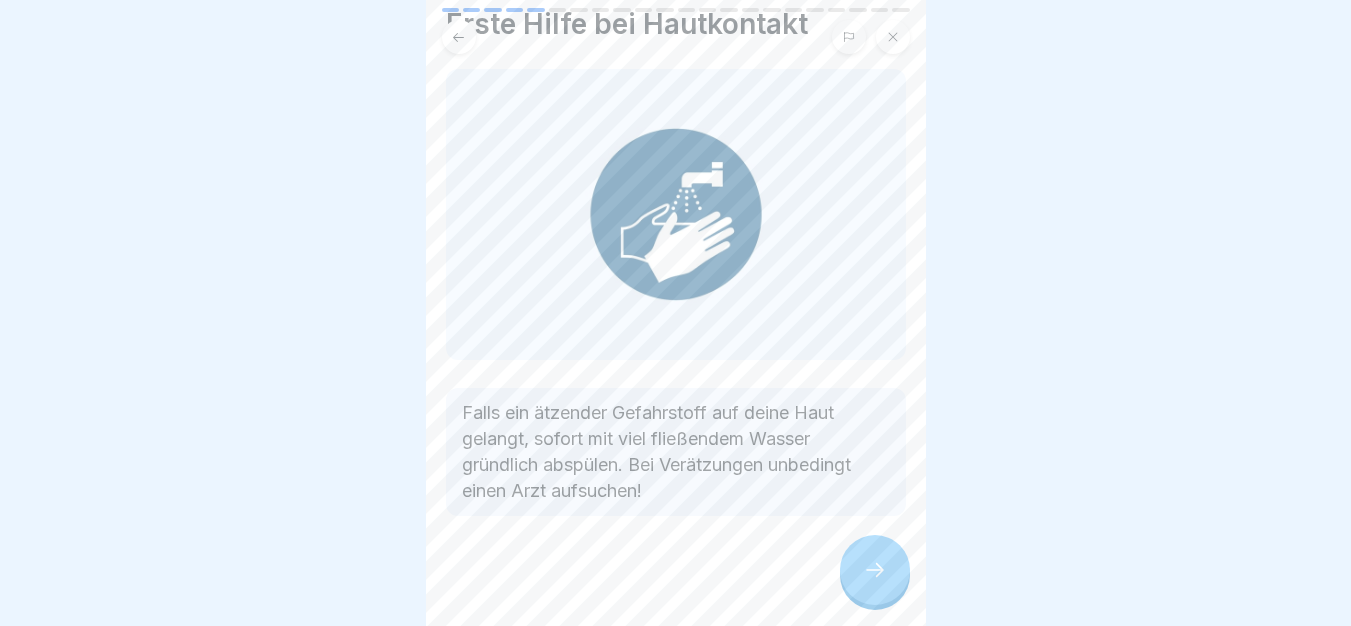 click at bounding box center (875, 570) 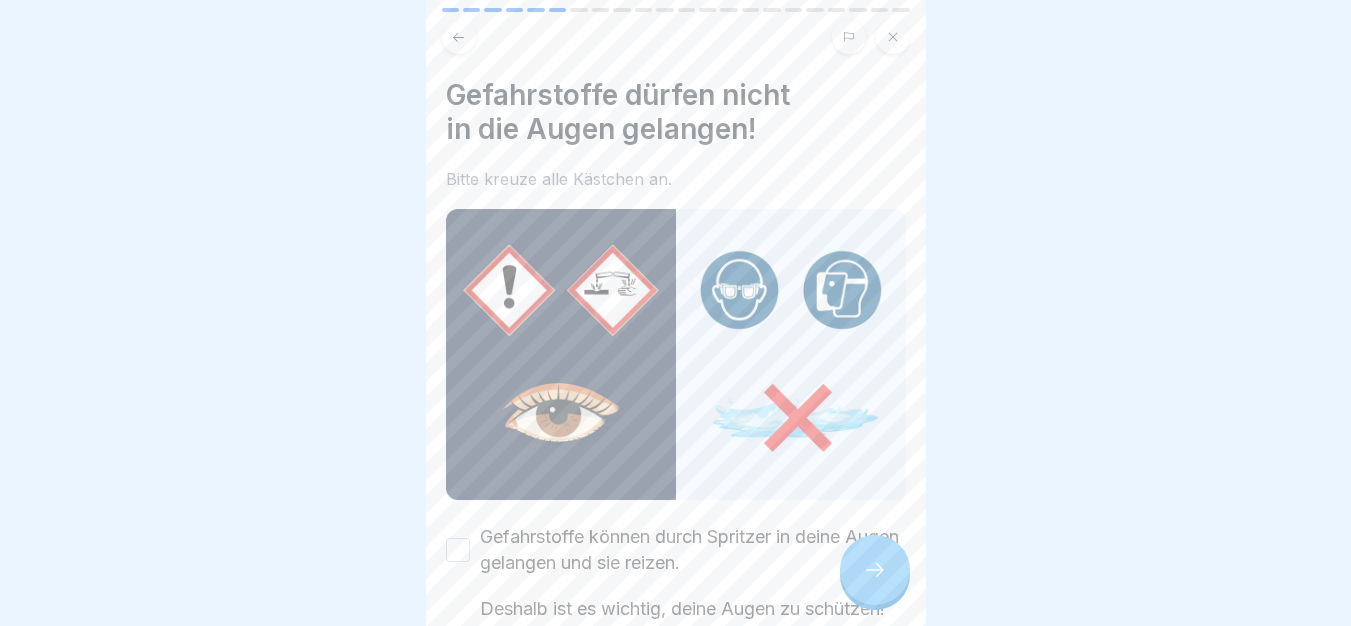 scroll, scrollTop: 282, scrollLeft: 0, axis: vertical 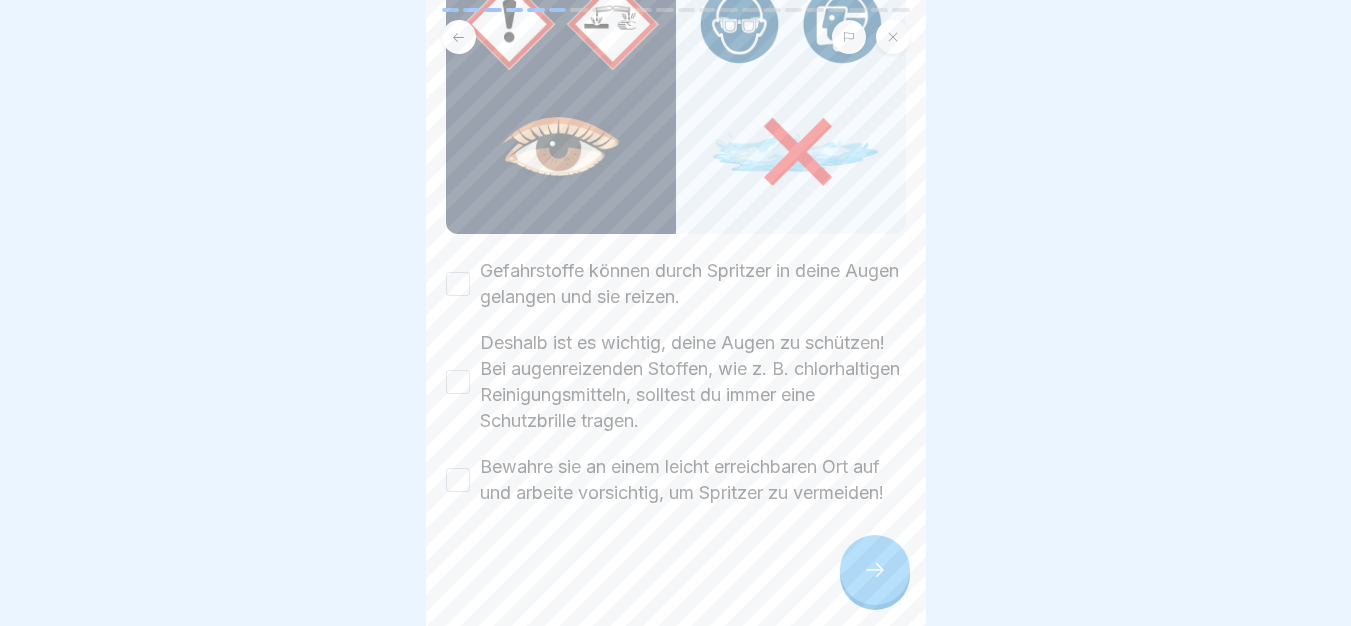 click on "Gefahrstoffe können durch Spritzer in deine Augen gelangen und sie reizen." at bounding box center [693, 284] 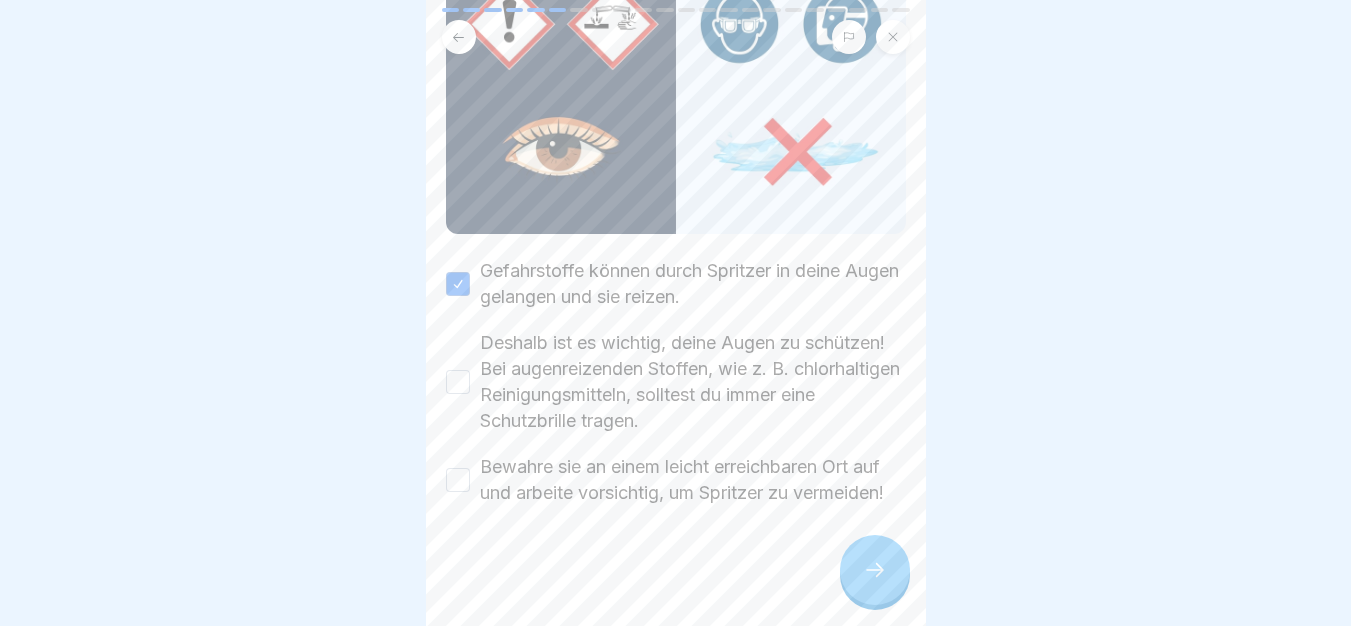 click on "Deshalb ist es wichtig, deine Augen zu schützen! Bei augenreizenden Stoffen, wie z. B. chlorhaltigen Reinigungsmitteln, solltest du immer eine Schutzbrille tragen." at bounding box center (693, 382) 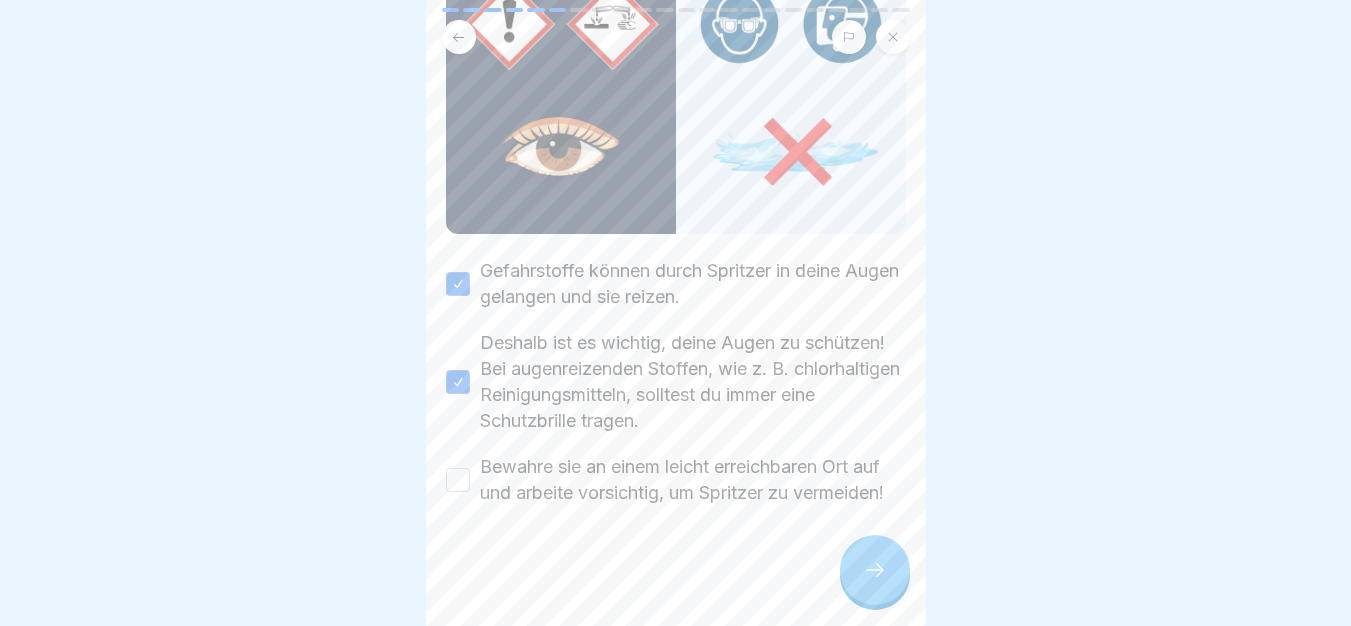 click on "Bewahre sie an einem leicht erreichbaren Ort auf und arbeite vorsichtig, um Spritzer zu vermeiden!" at bounding box center (693, 480) 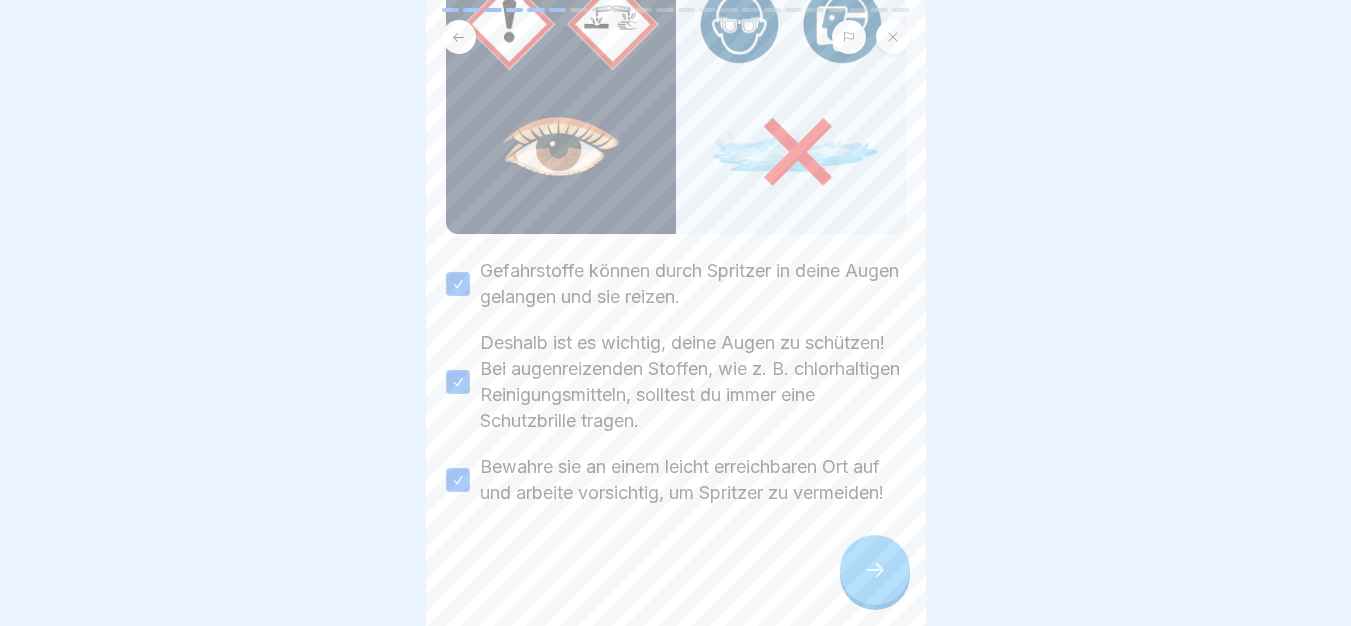 click at bounding box center [875, 570] 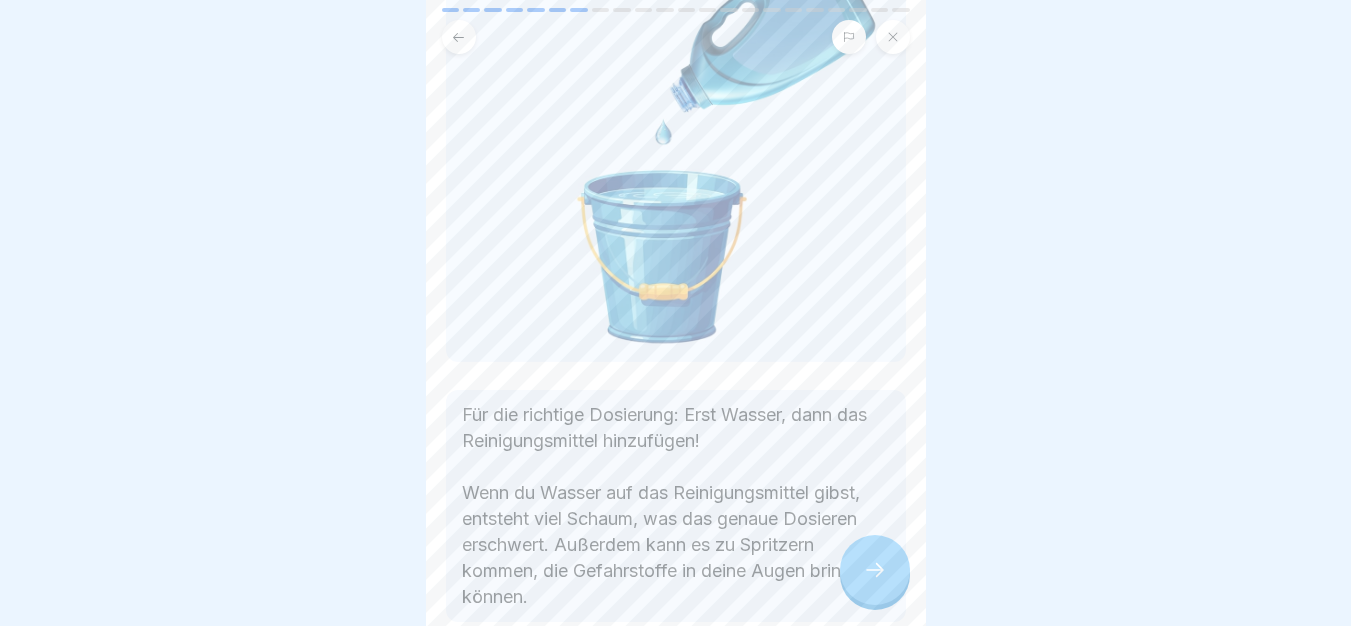 scroll, scrollTop: 309, scrollLeft: 0, axis: vertical 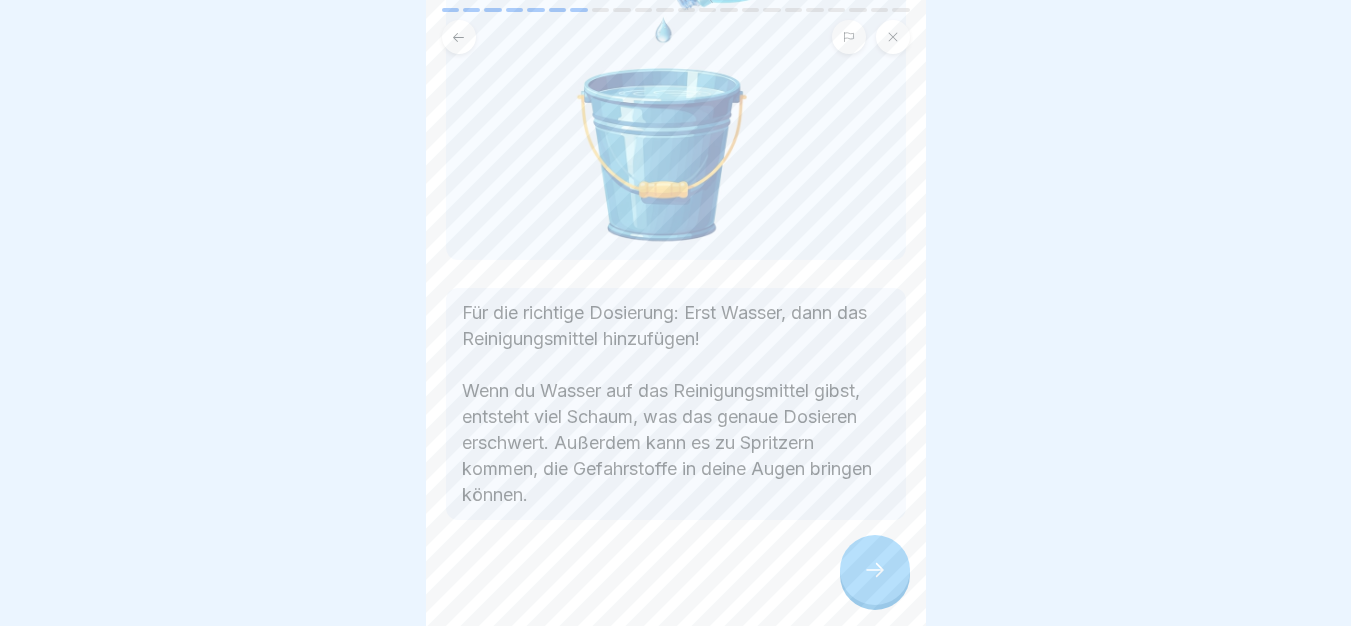 click at bounding box center [875, 570] 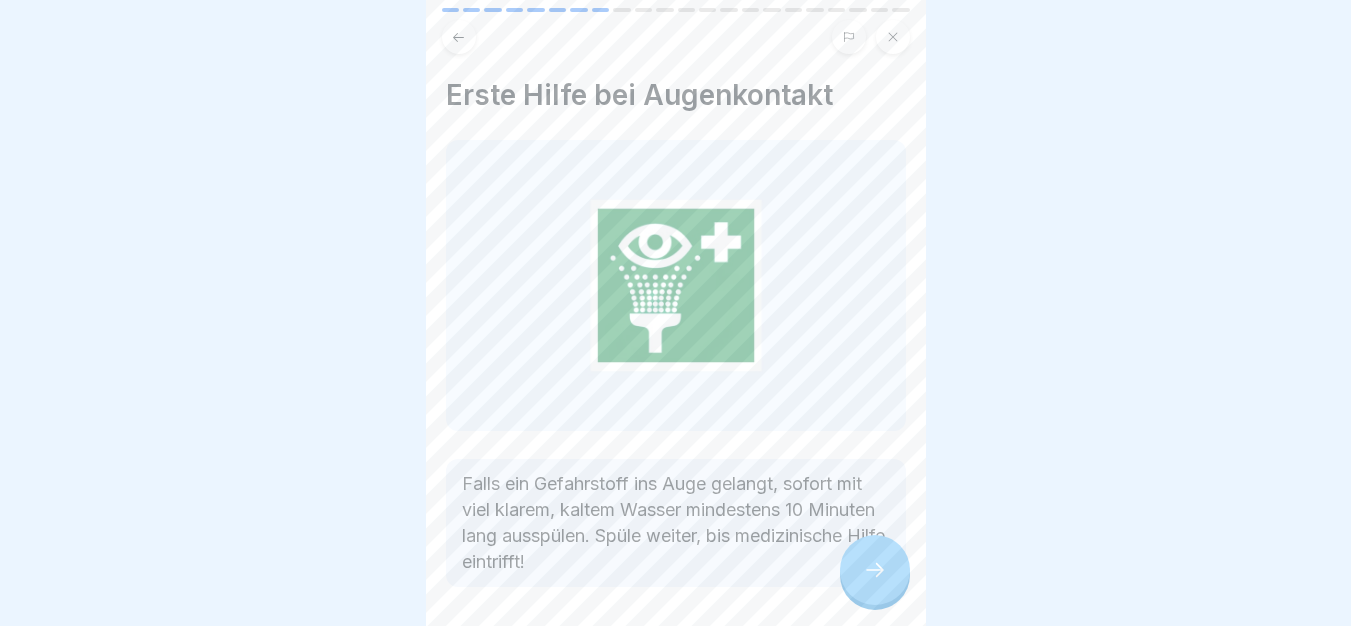 scroll, scrollTop: 71, scrollLeft: 0, axis: vertical 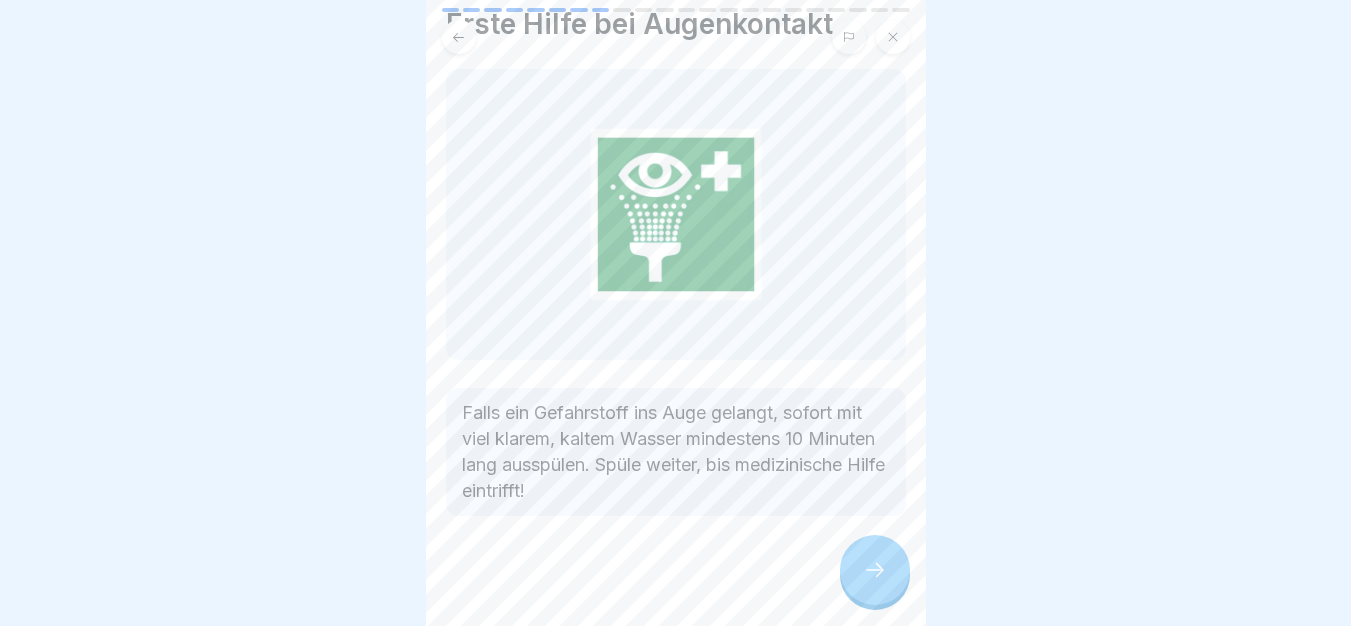 click at bounding box center (875, 570) 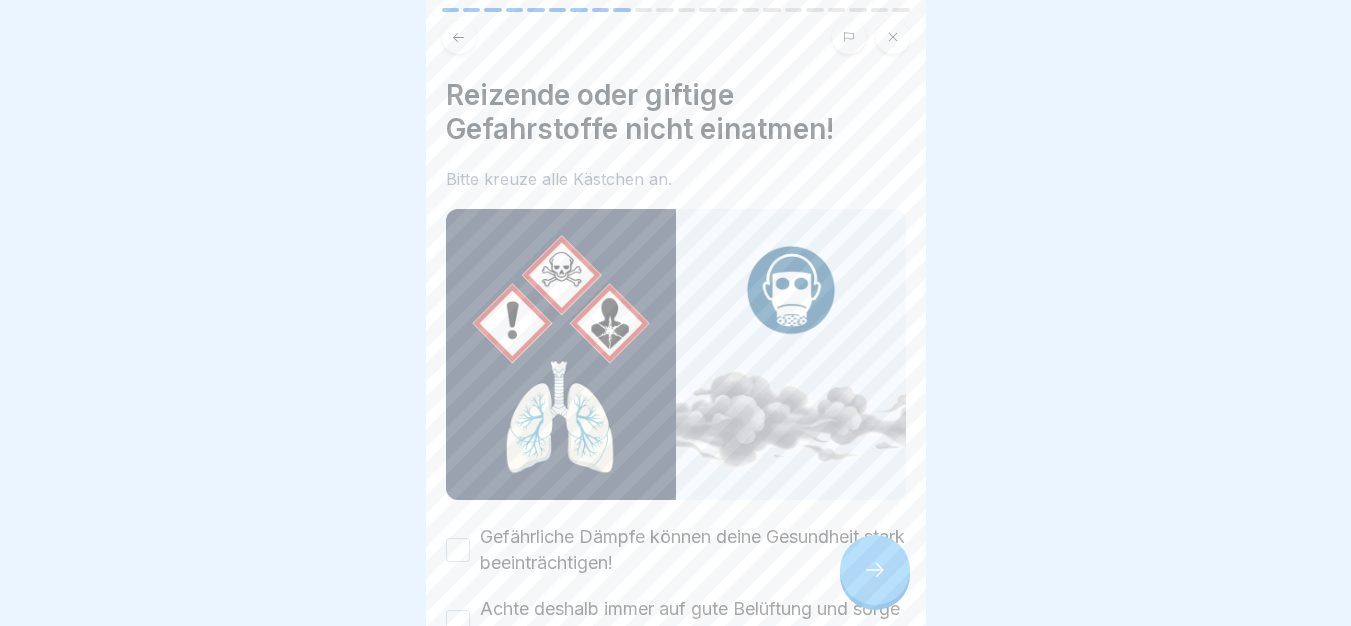 scroll, scrollTop: 230, scrollLeft: 0, axis: vertical 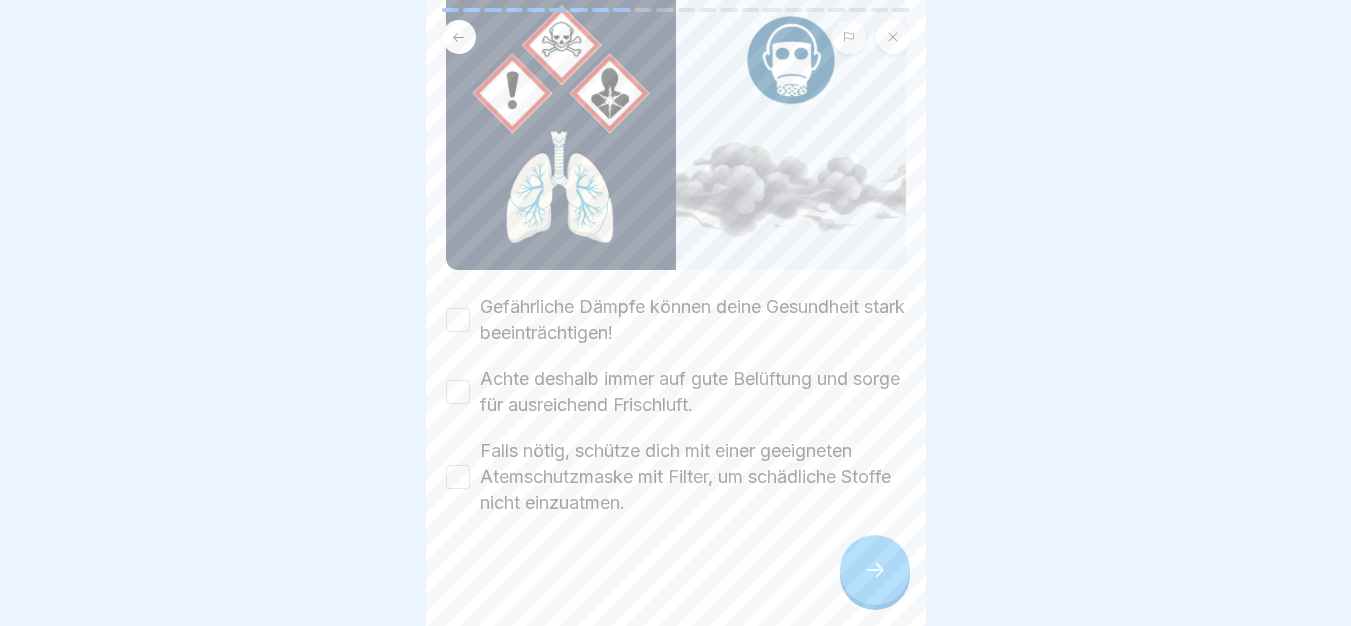 click on "Gefährliche Dämpfe können deine Gesundheit stark beeinträchtigen!" at bounding box center (693, 320) 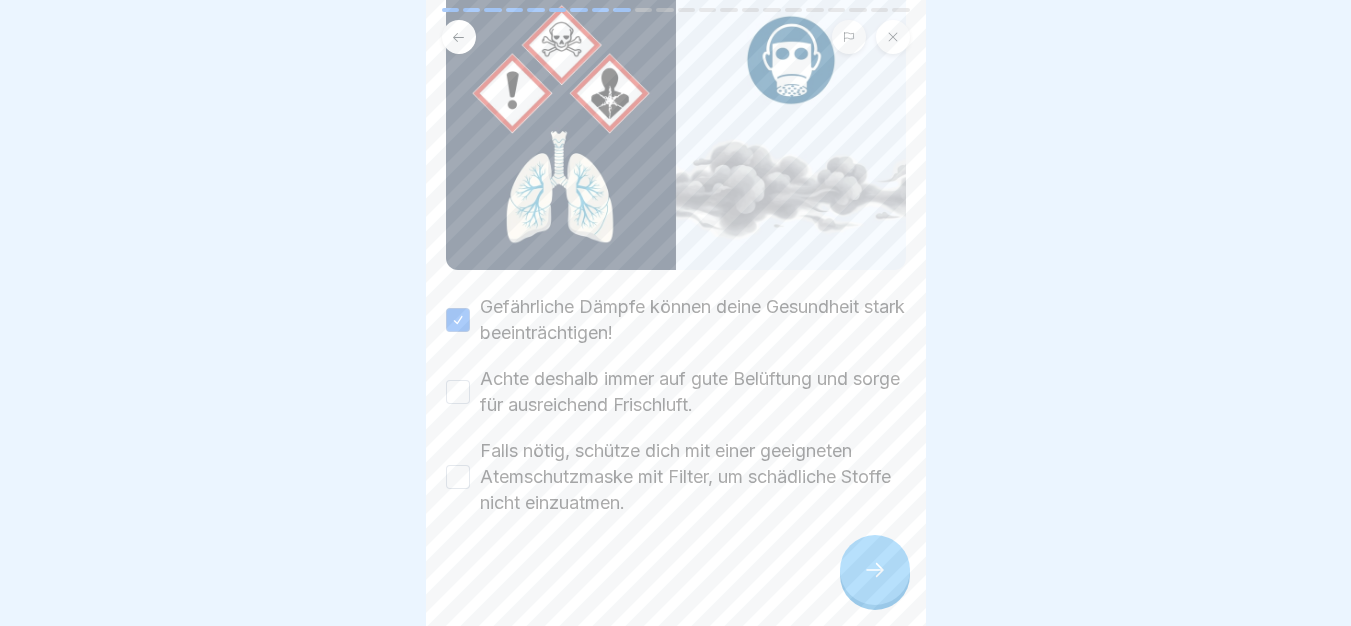 click on "Achte deshalb immer auf gute Belüftung und sorge für ausreichend Frischluft." at bounding box center [693, 392] 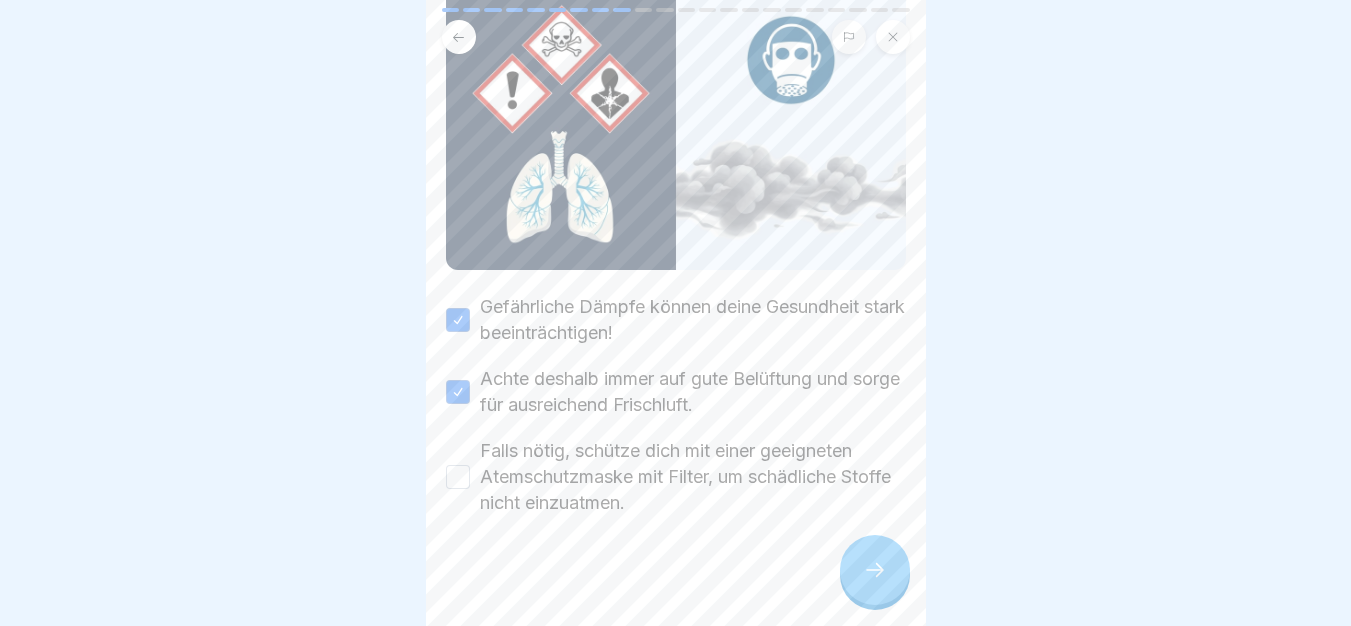 click on "Falls nötig, schütze dich mit einer geeigneten Atemschutzmaske mit Filter, um schädliche Stoffe nicht einzuatmen." at bounding box center (693, 477) 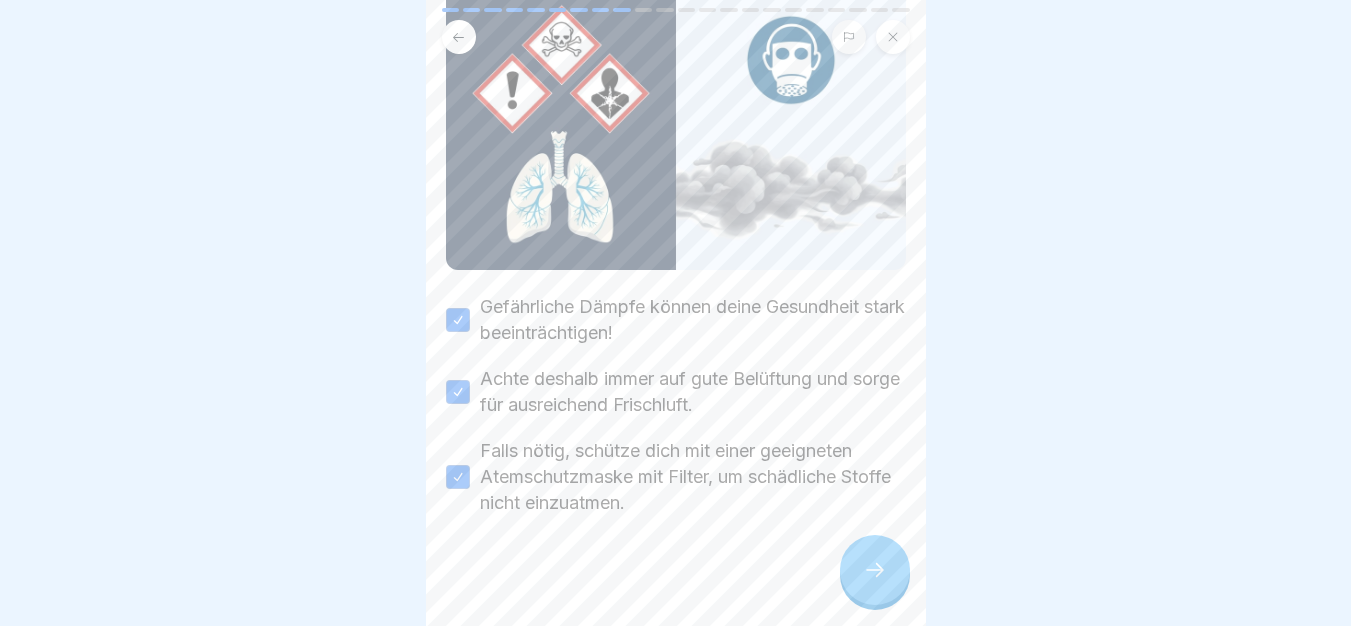 click at bounding box center [875, 570] 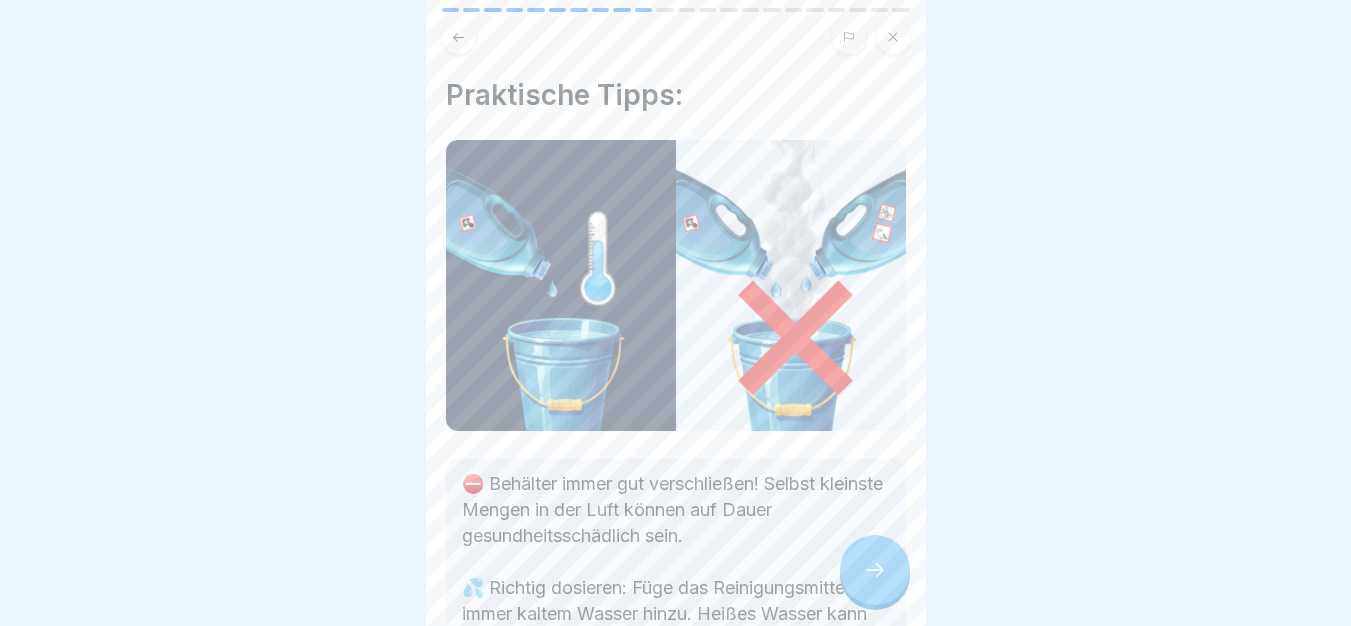 scroll, scrollTop: 409, scrollLeft: 0, axis: vertical 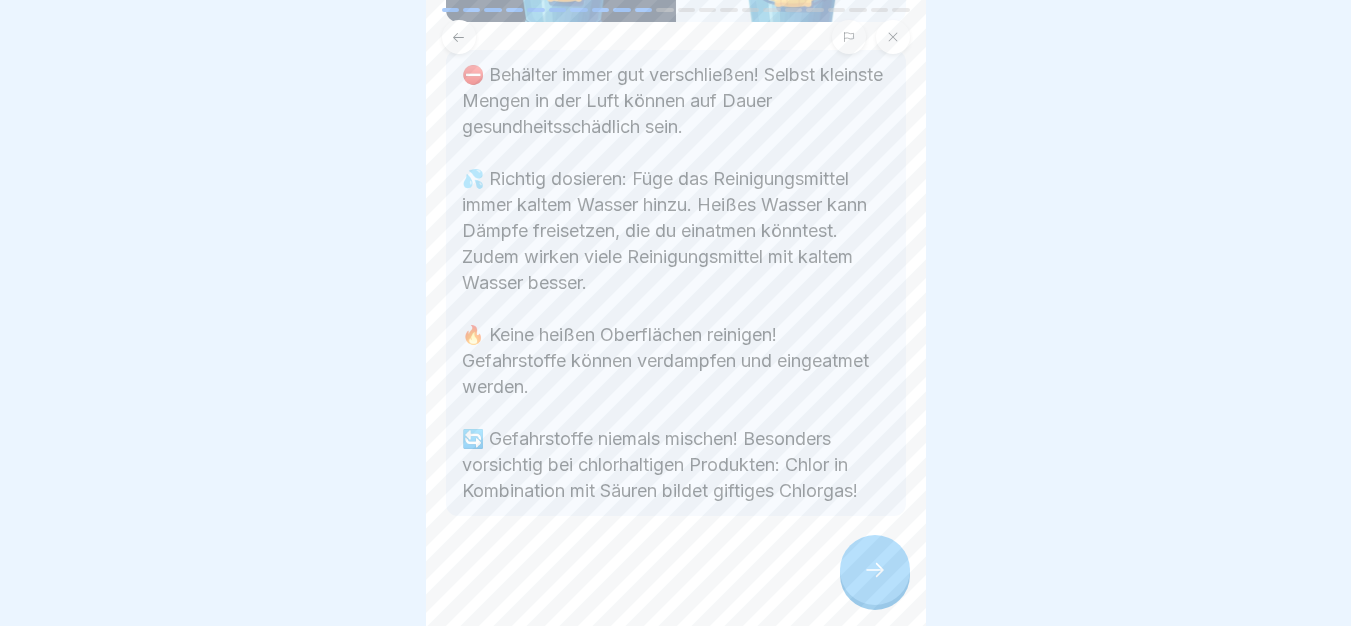 click 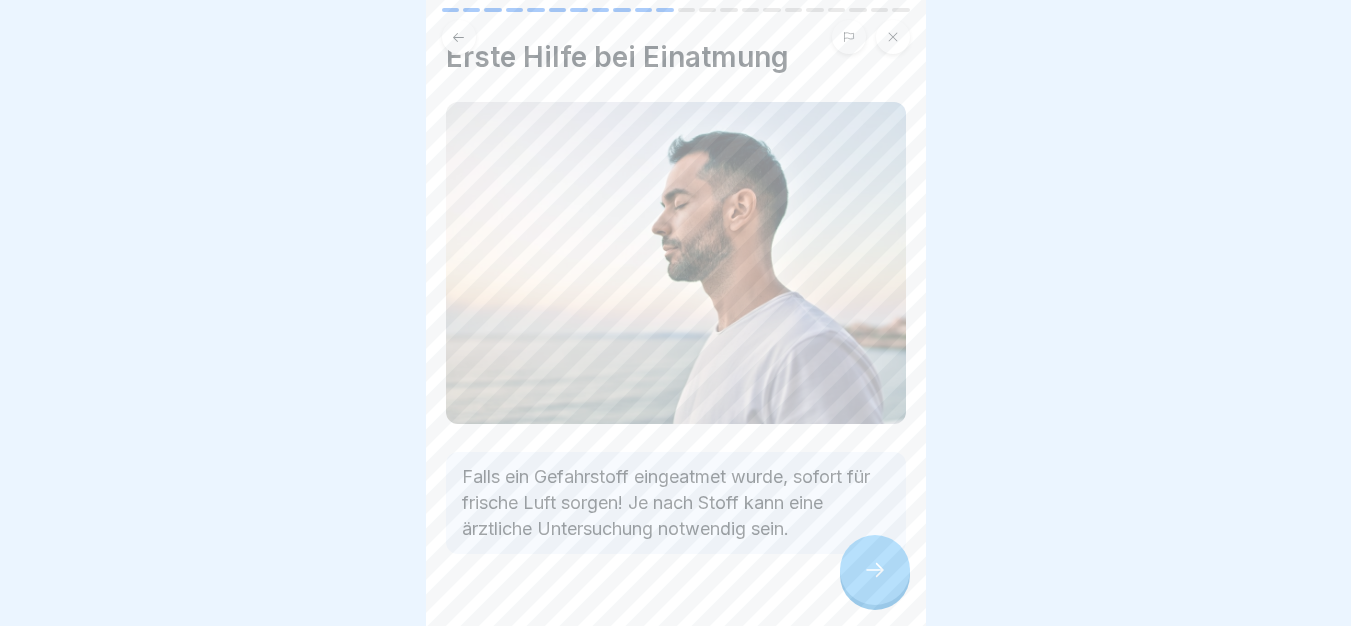 scroll, scrollTop: 76, scrollLeft: 0, axis: vertical 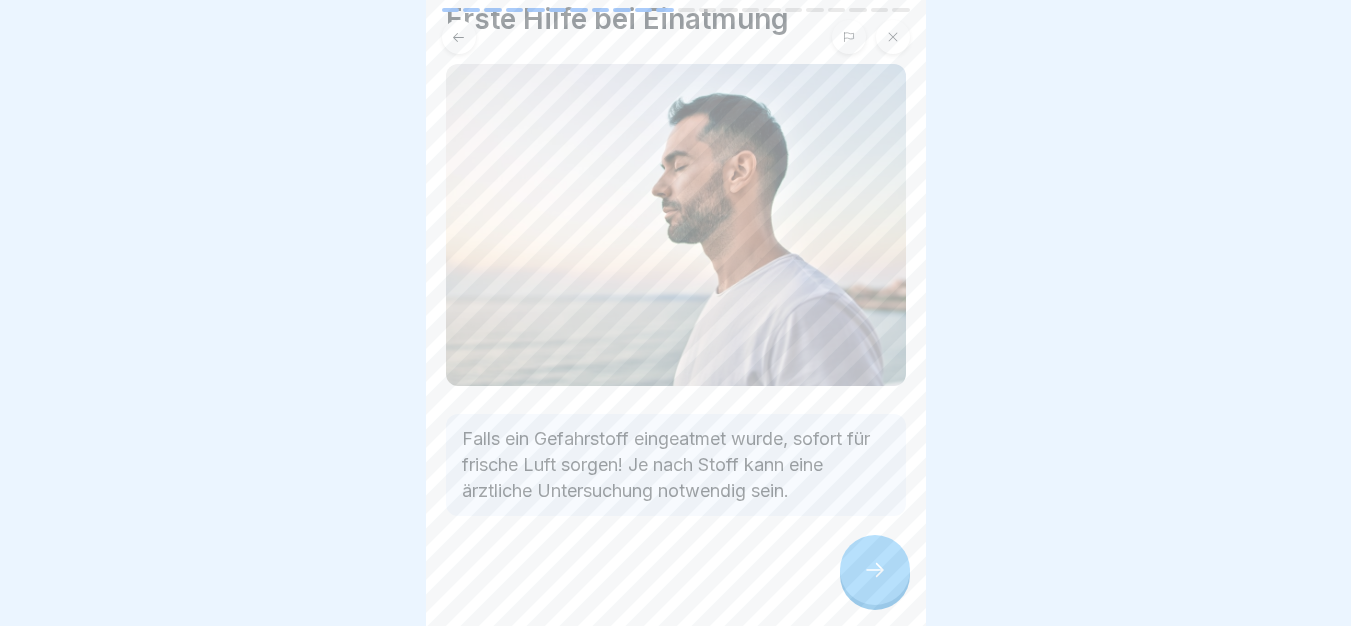 click 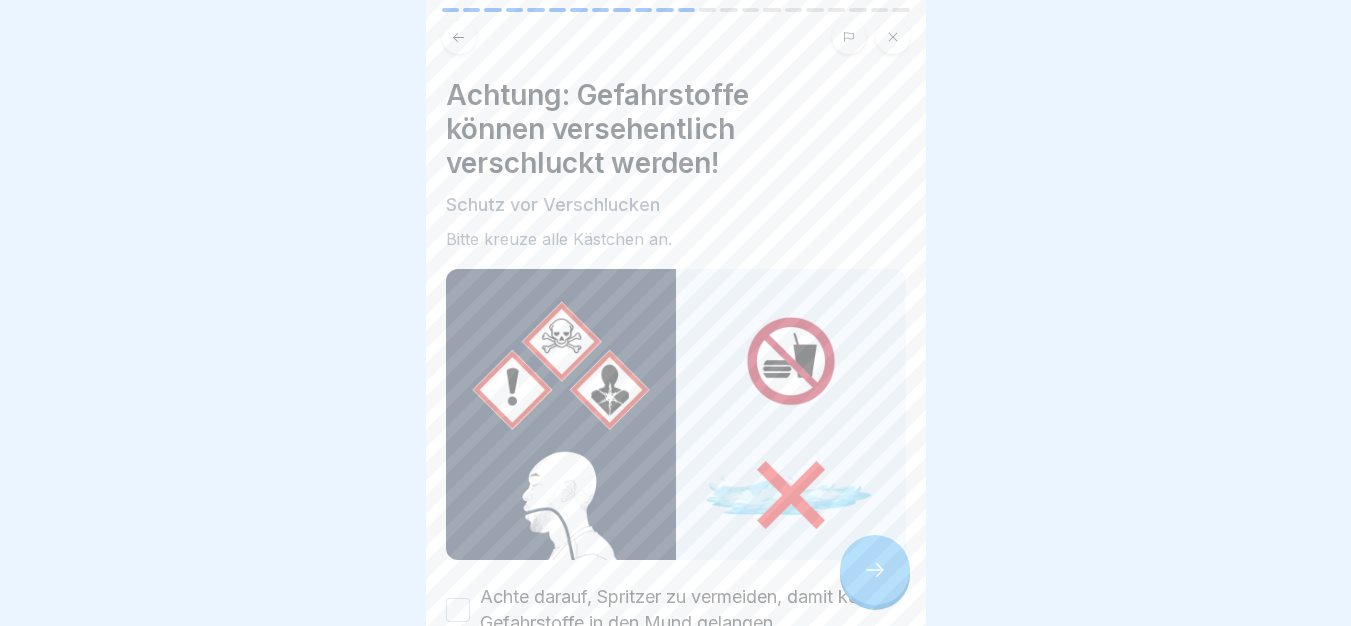 scroll, scrollTop: 264, scrollLeft: 0, axis: vertical 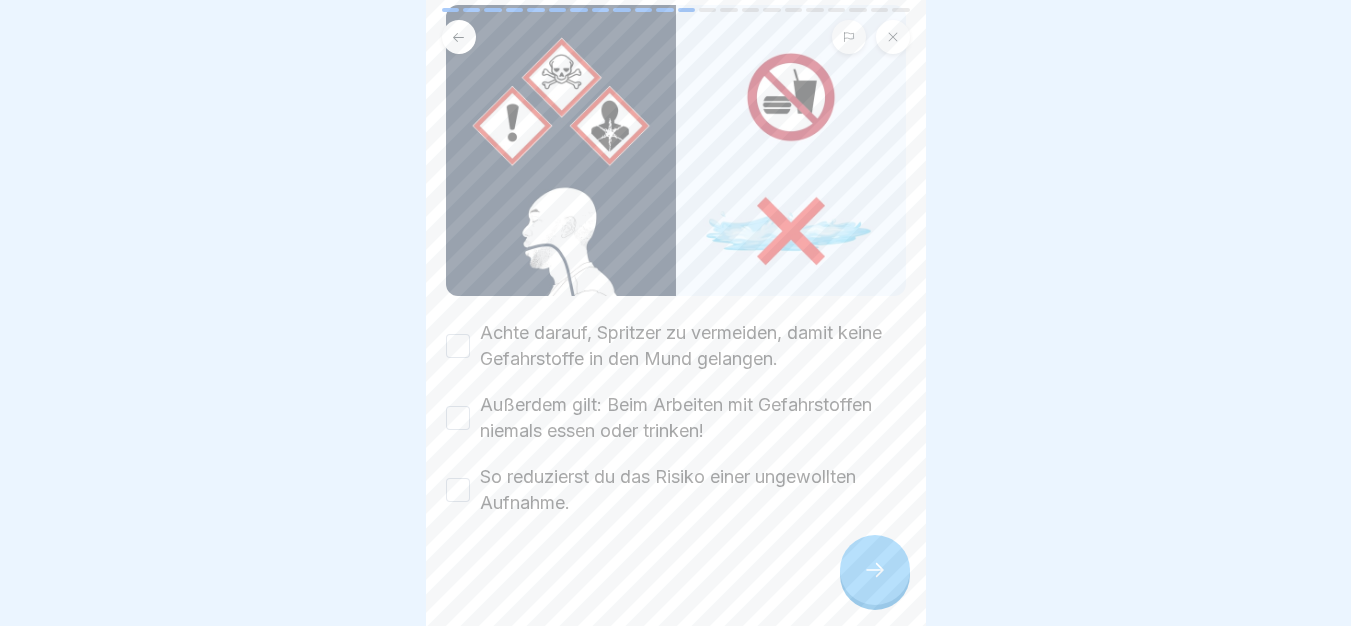 click on "Achte darauf, Spritzer zu vermeiden, damit keine Gefahrstoffe in den Mund gelangen." at bounding box center (693, 346) 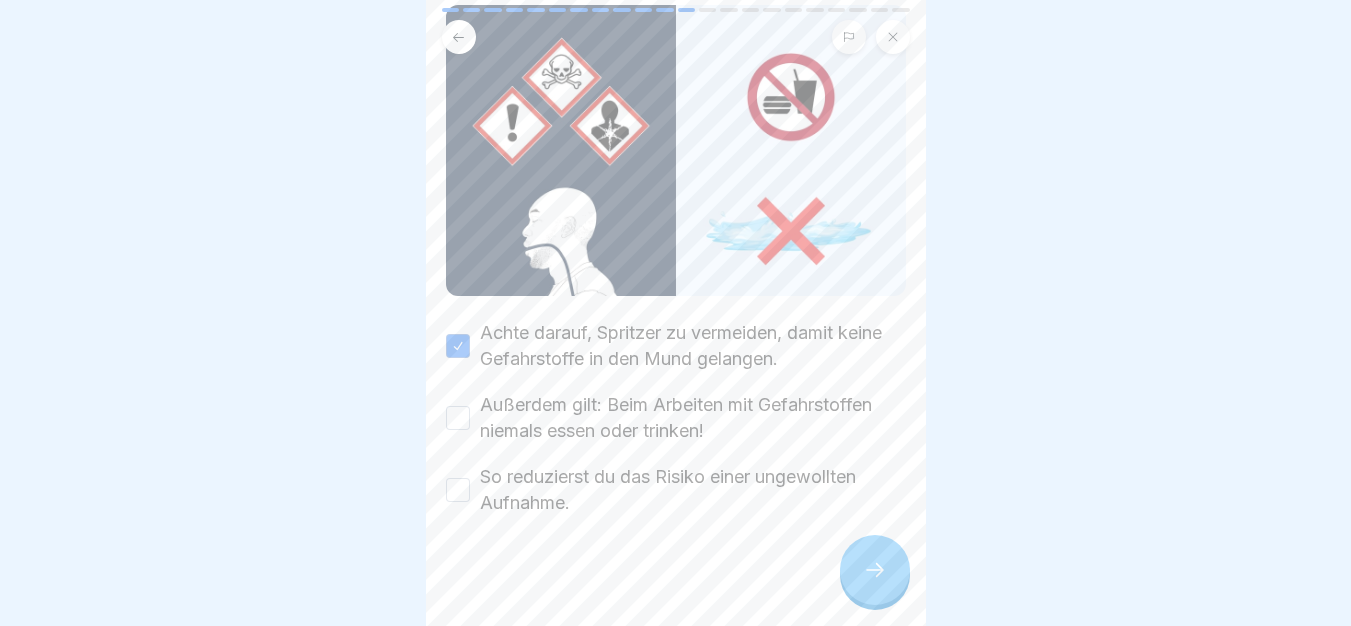 click on "Außerdem gilt: Beim Arbeiten mit Gefahrstoffen niemals essen oder trinken!" at bounding box center [693, 418] 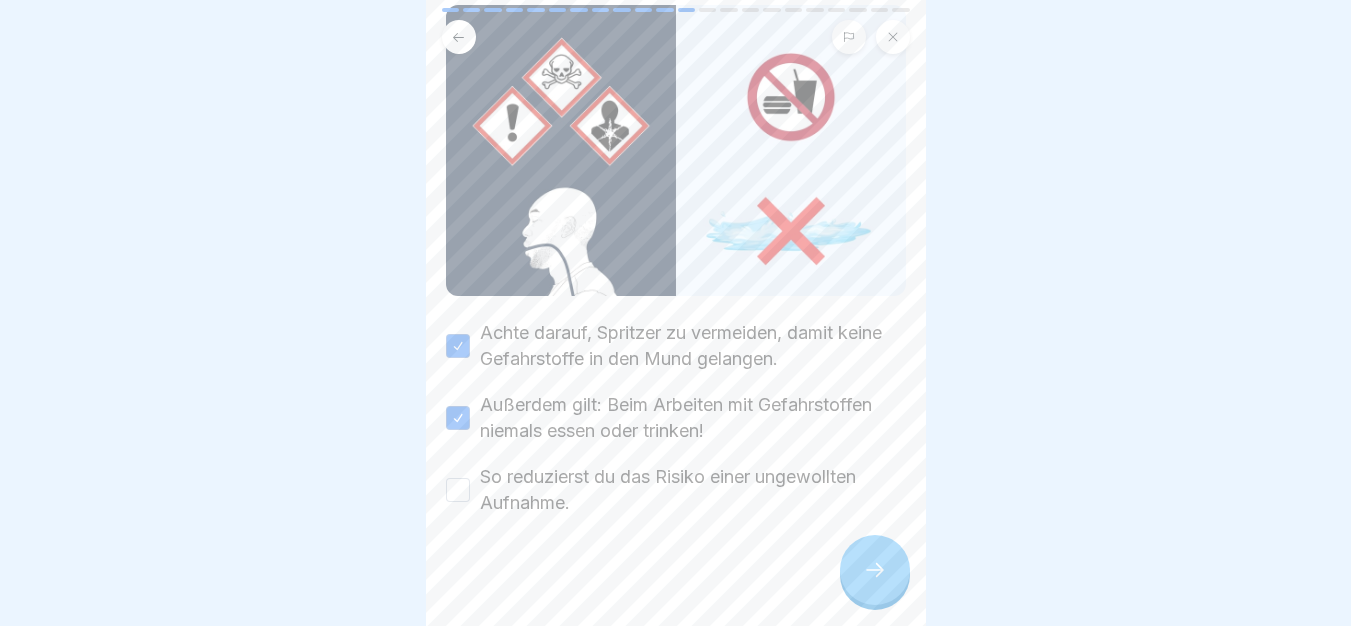 click on "Achte darauf, Spritzer zu vermeiden, damit keine Gefahrstoffe in den Mund gelangen. Außerdem gilt: Beim Arbeiten mit Gefahrstoffen niemals essen oder trinken!  So reduzierst du das Risiko einer ungewollten Aufnahme." at bounding box center [676, 418] 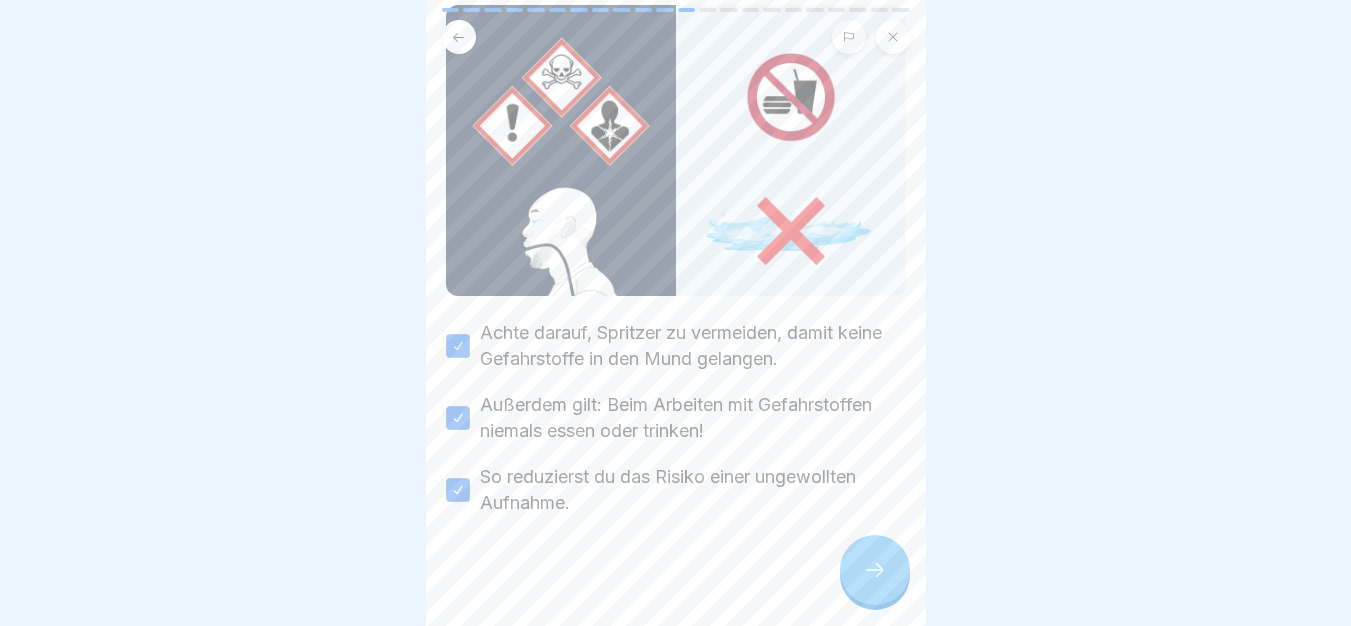 click 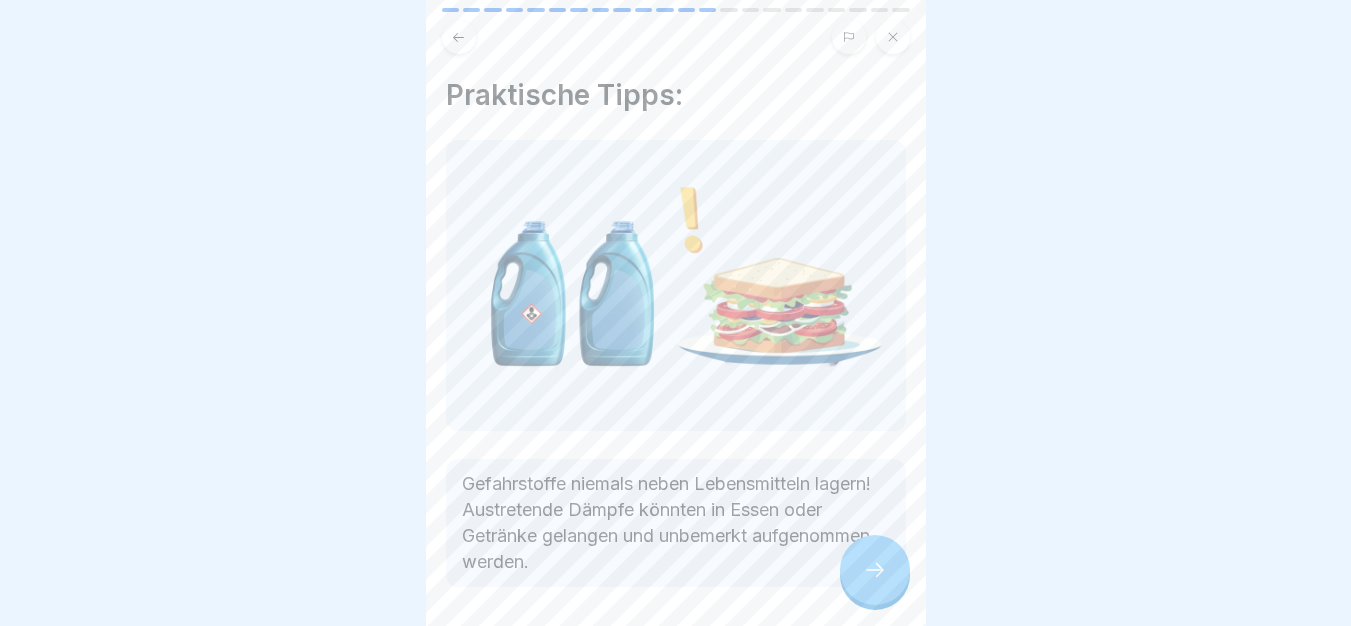 scroll, scrollTop: 71, scrollLeft: 0, axis: vertical 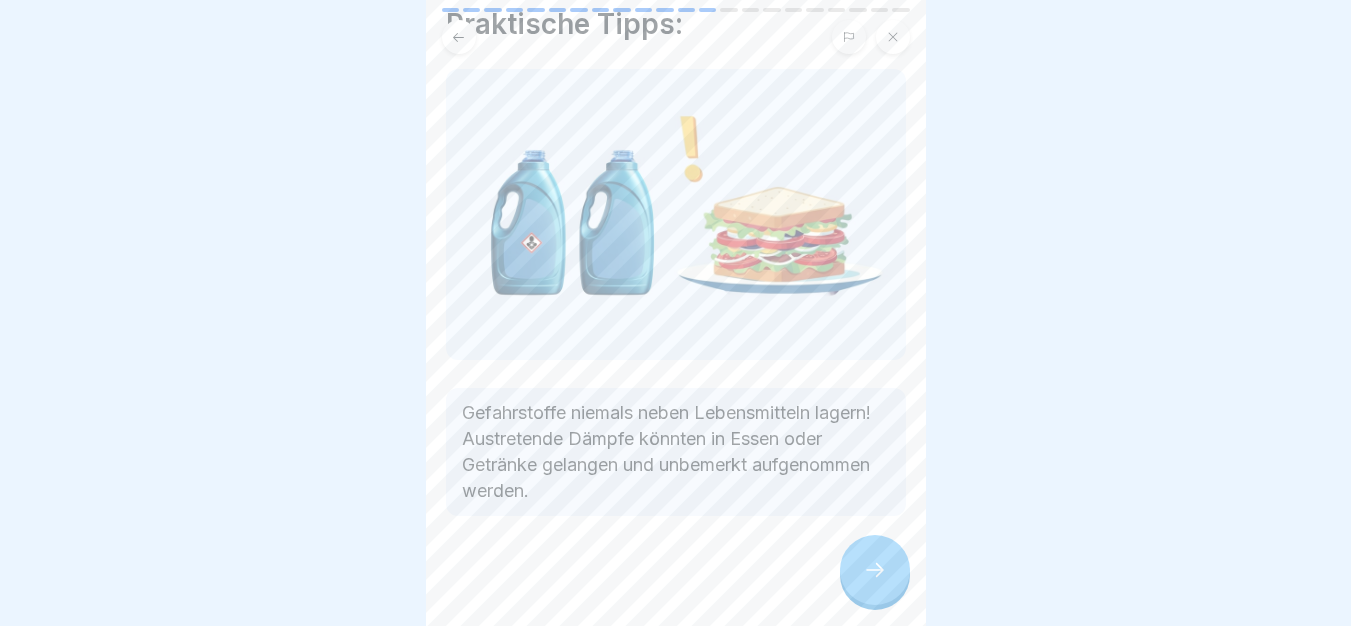 click 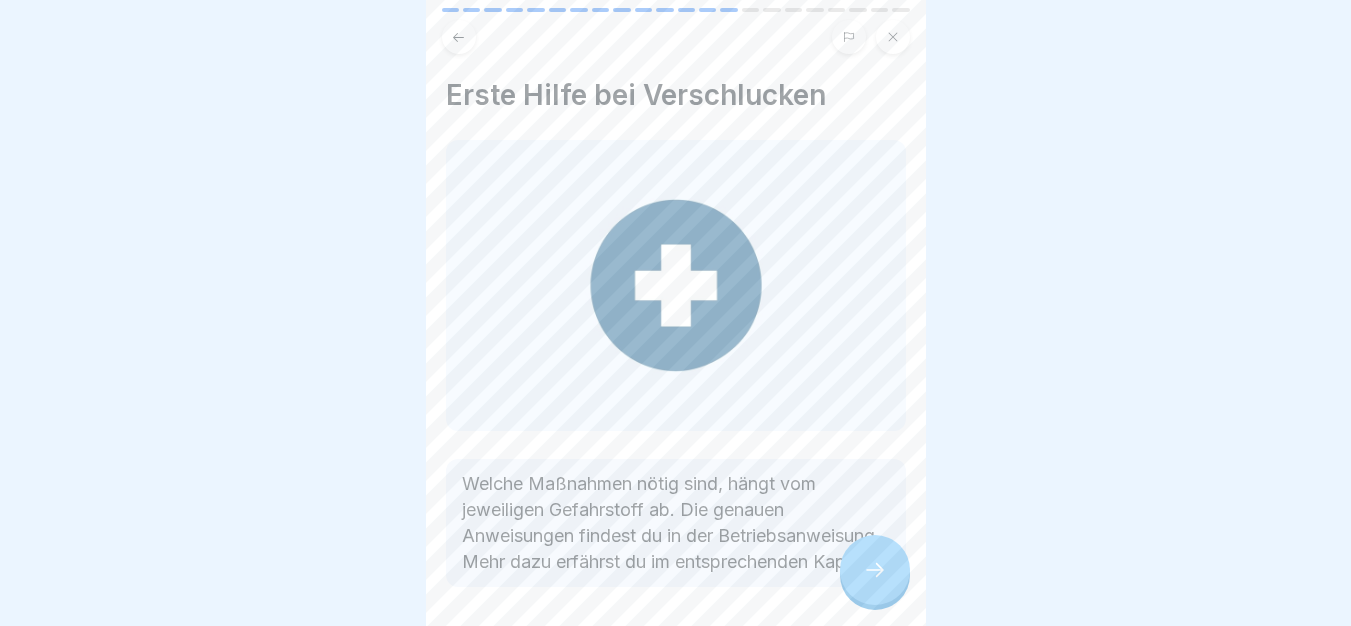 scroll, scrollTop: 97, scrollLeft: 0, axis: vertical 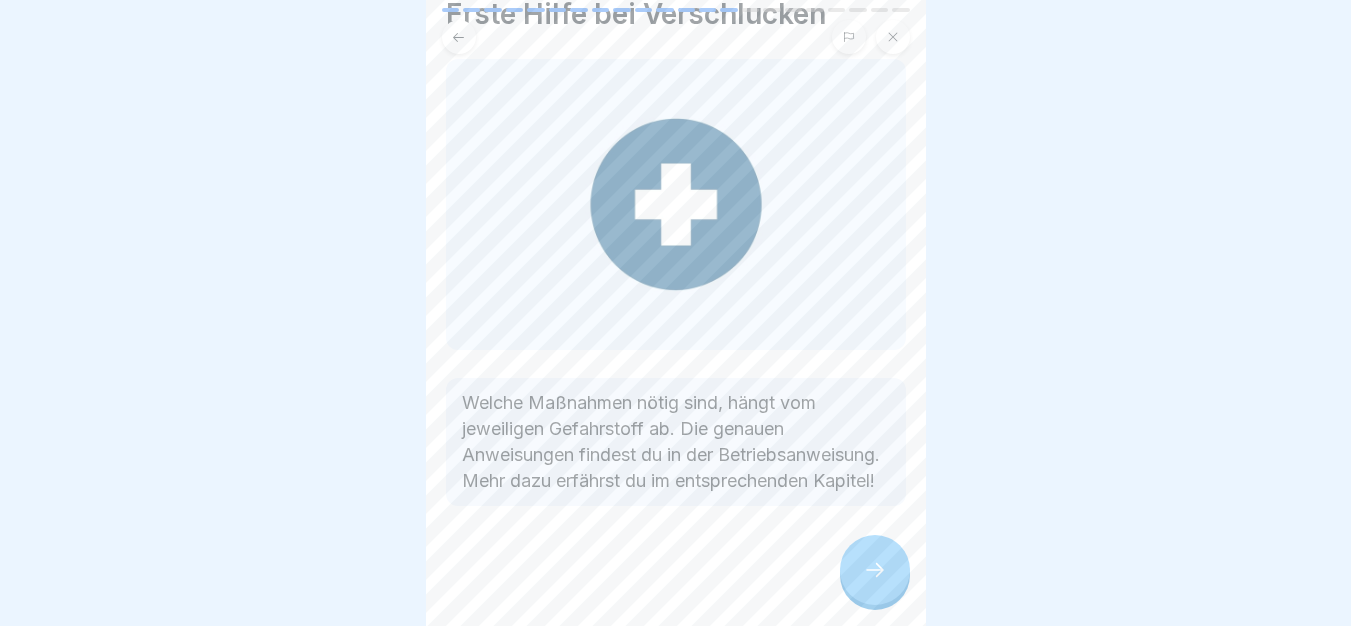 click at bounding box center [875, 570] 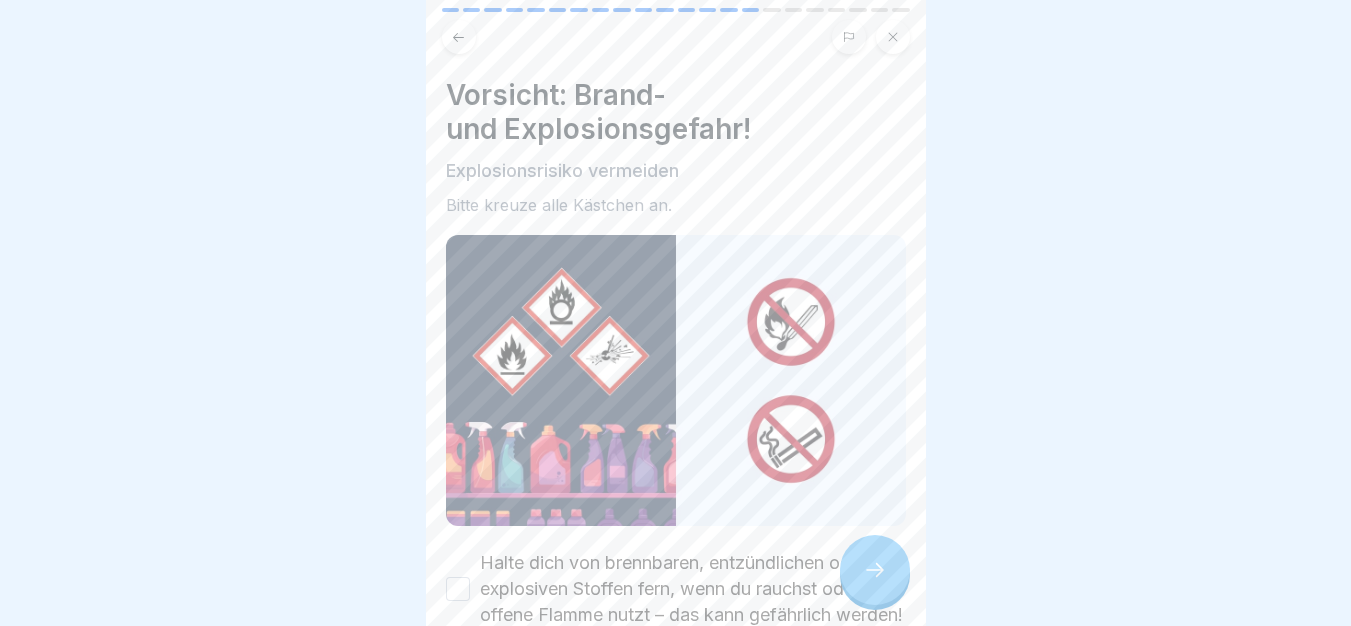 scroll, scrollTop: 210, scrollLeft: 0, axis: vertical 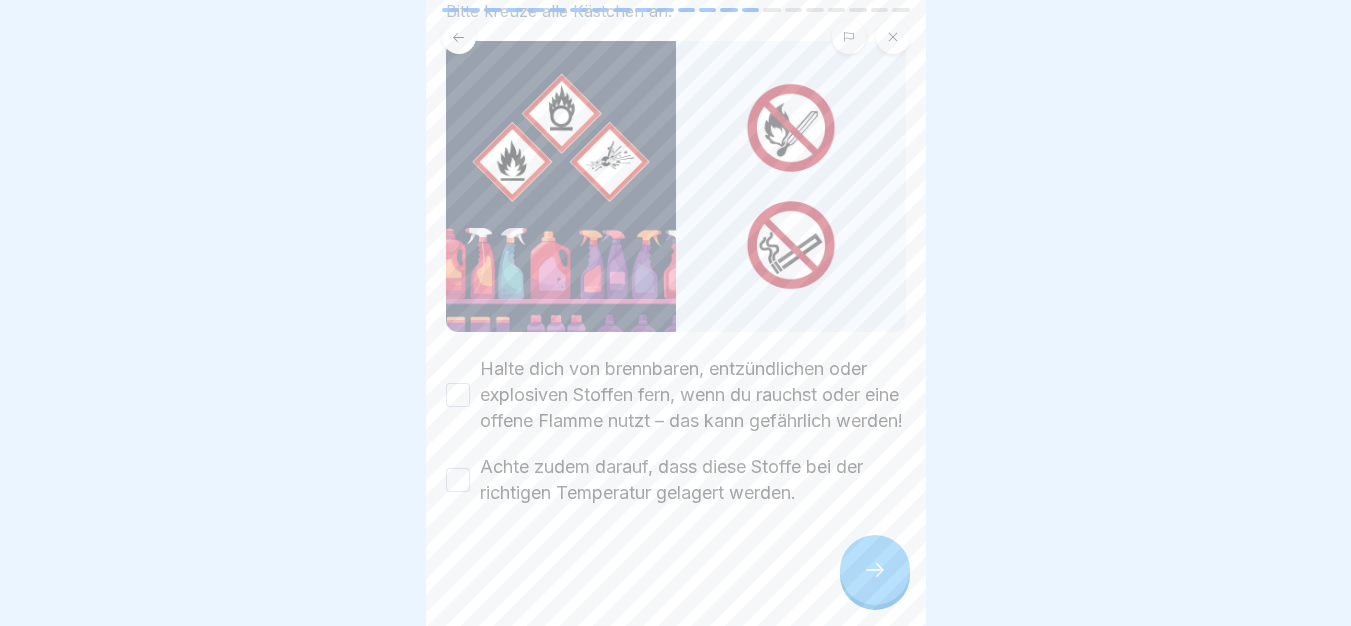 click on "Halte dich von brennbaren, entzündlichen oder explosiven Stoffen fern, wenn du rauchst oder eine offene Flamme nutzt – das kann gefährlich werden!" at bounding box center (693, 395) 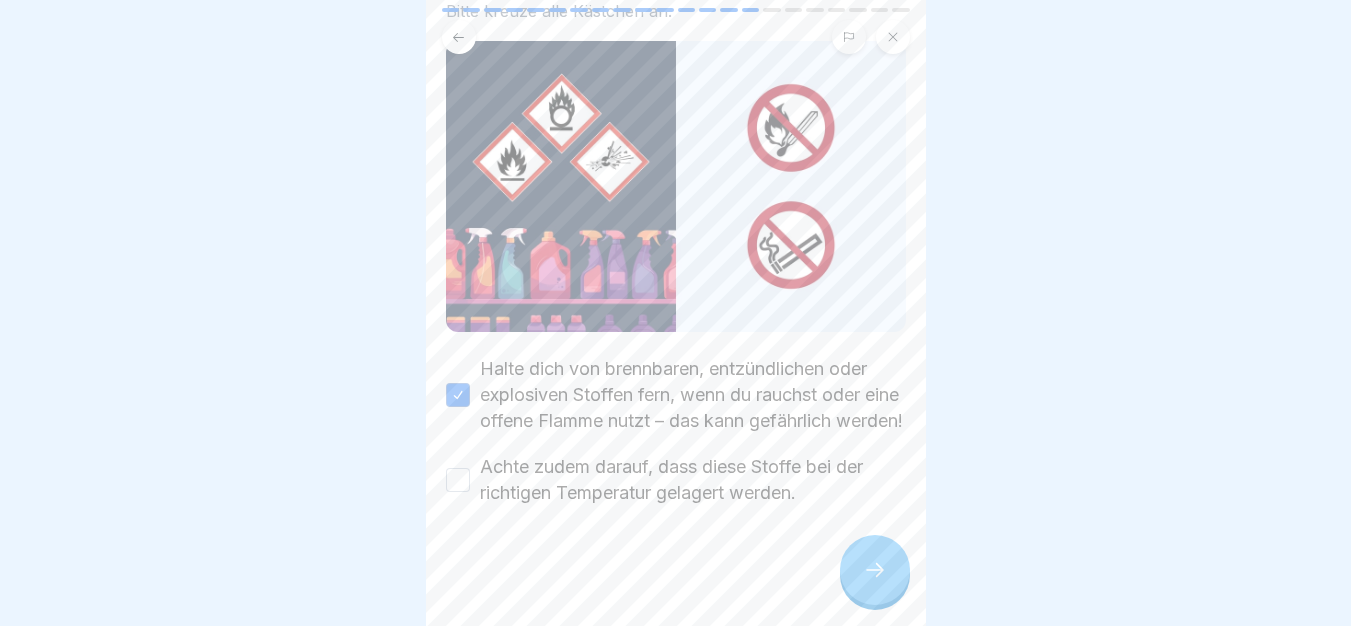 click on "Achte zudem darauf, dass diese Stoffe bei der richtigen Temperatur gelagert werden." at bounding box center (693, 480) 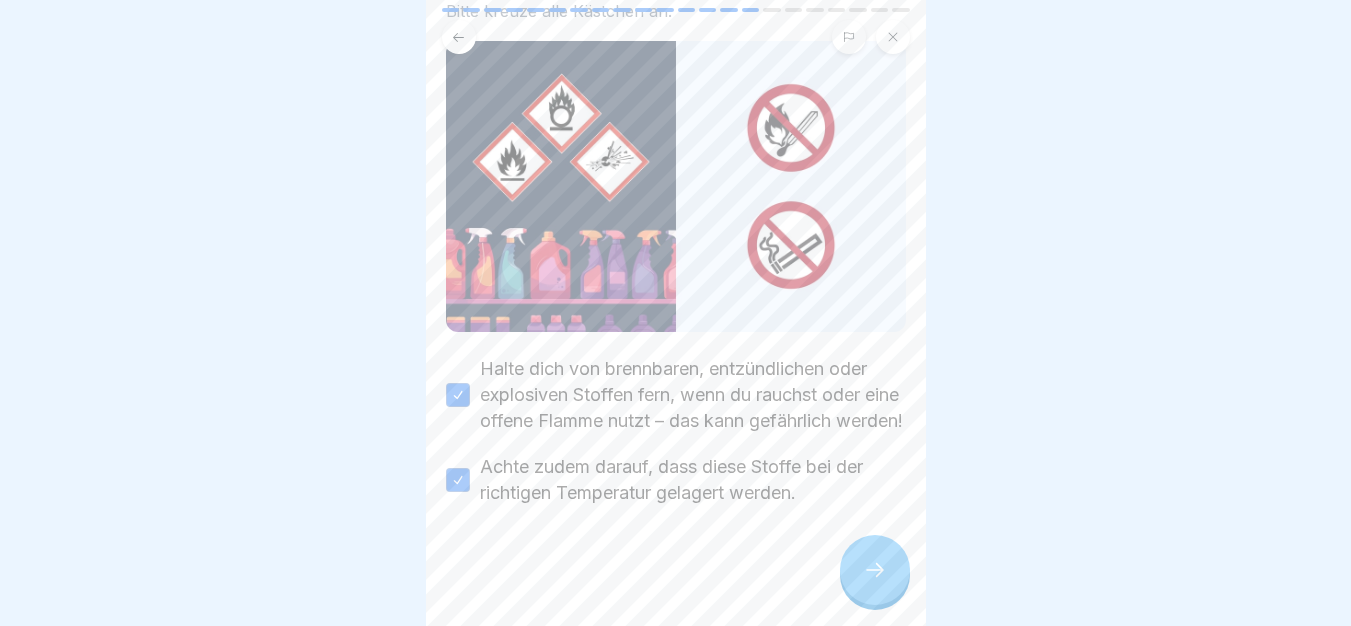 click at bounding box center [676, 566] 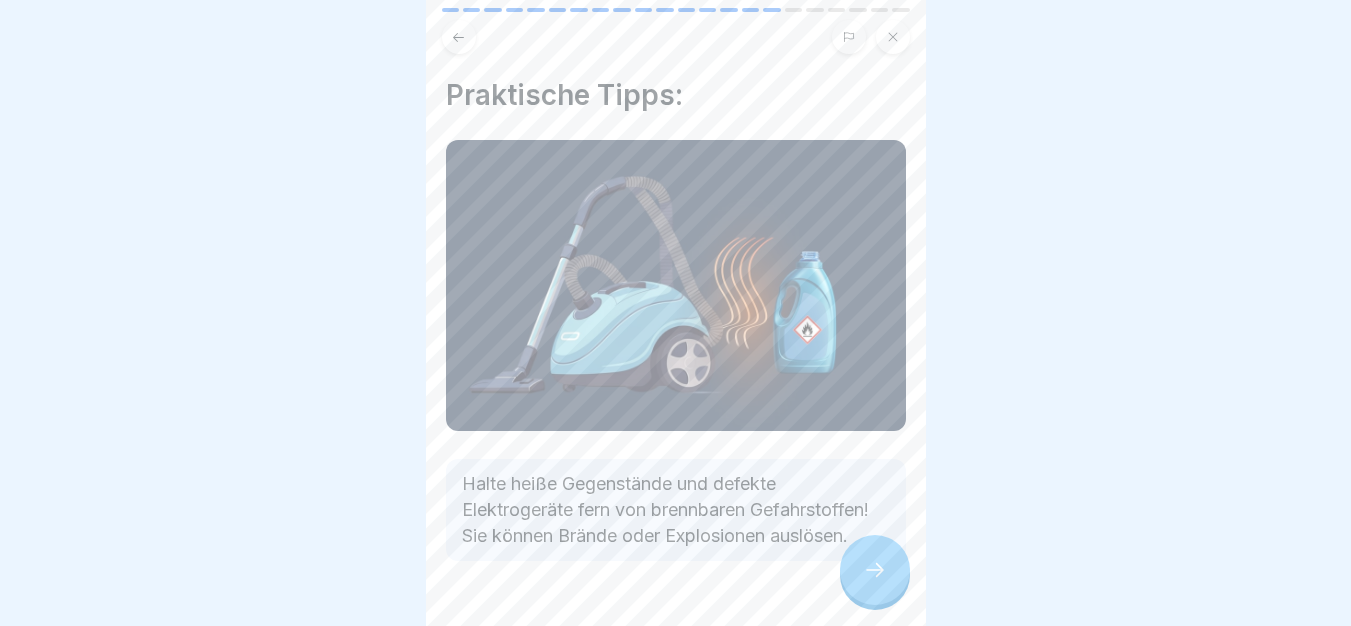 click at bounding box center [875, 570] 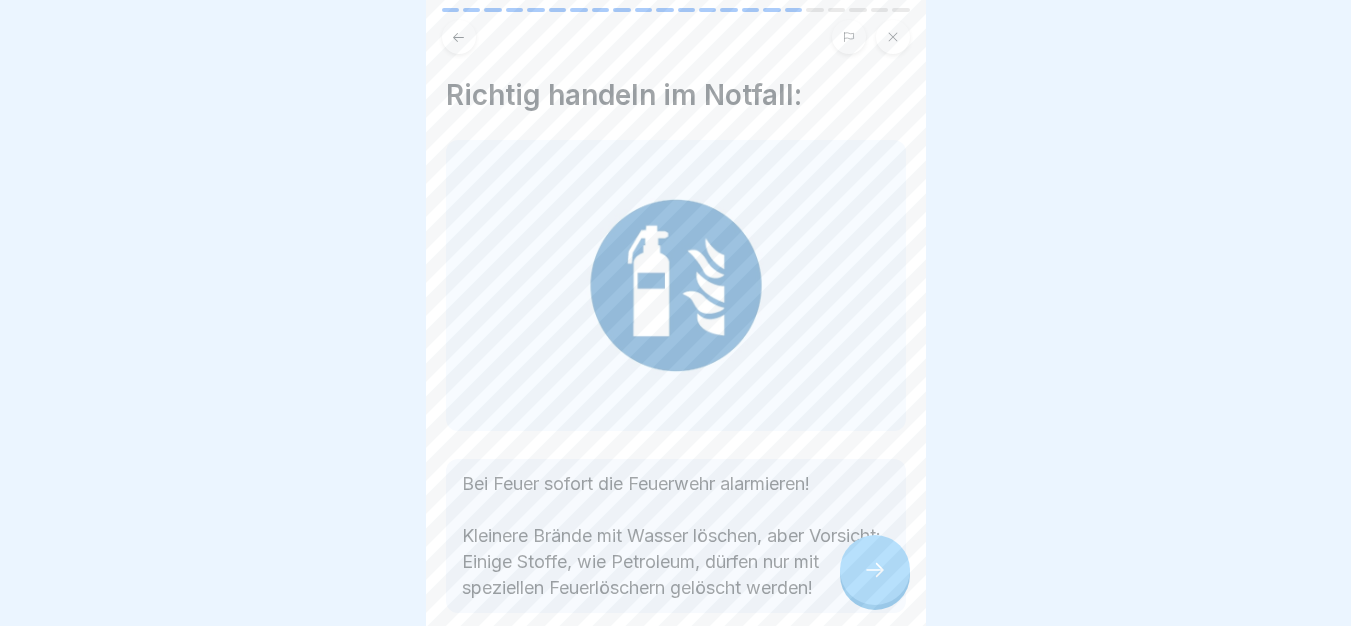 click 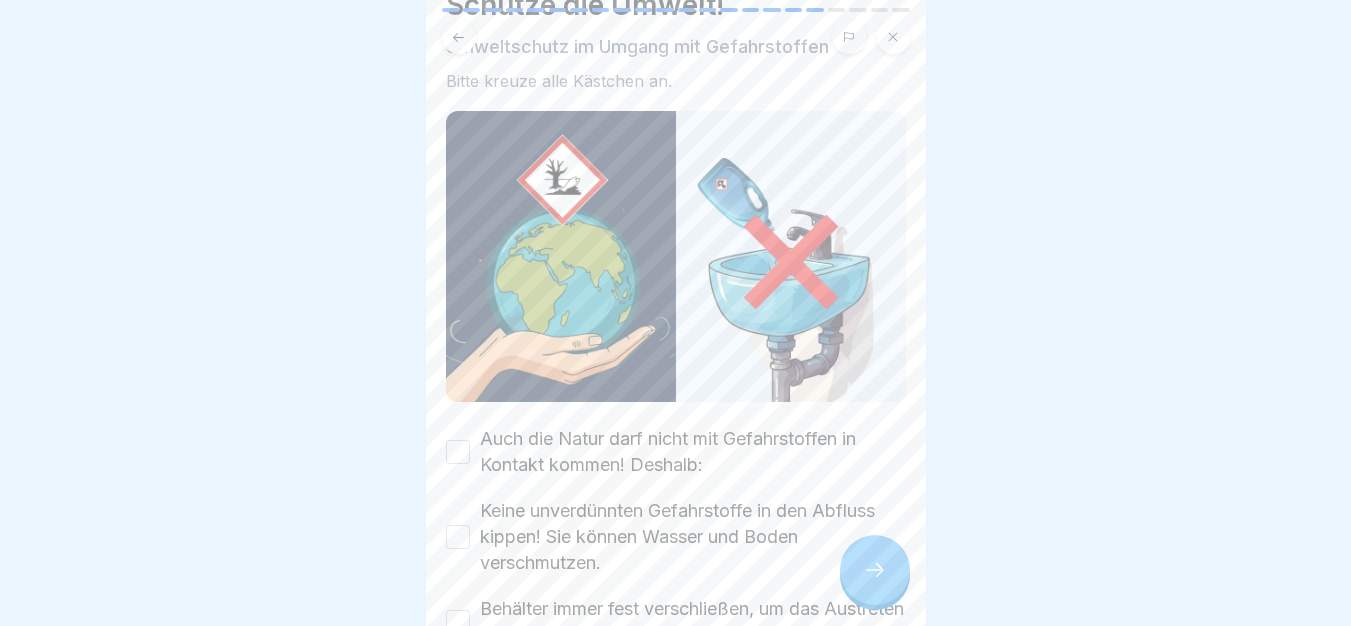 scroll, scrollTop: 222, scrollLeft: 0, axis: vertical 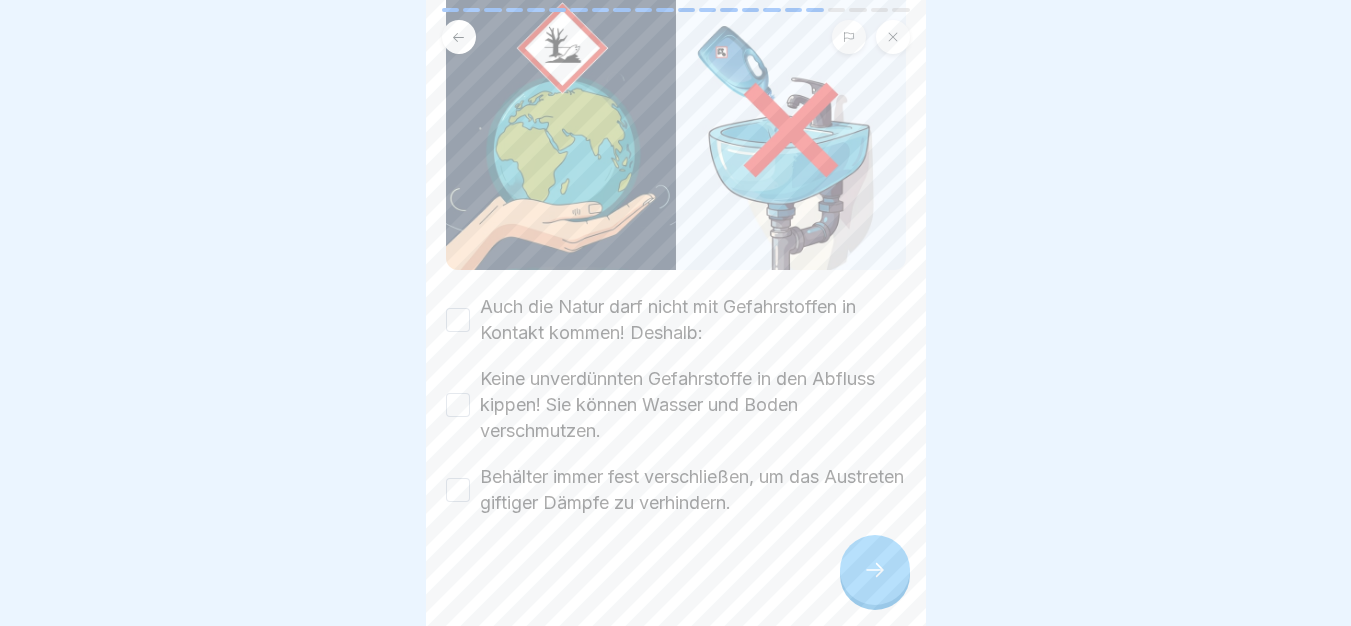 click on "Auch die Natur darf nicht mit Gefahrstoffen in Kontakt kommen! Deshalb:" at bounding box center [693, 320] 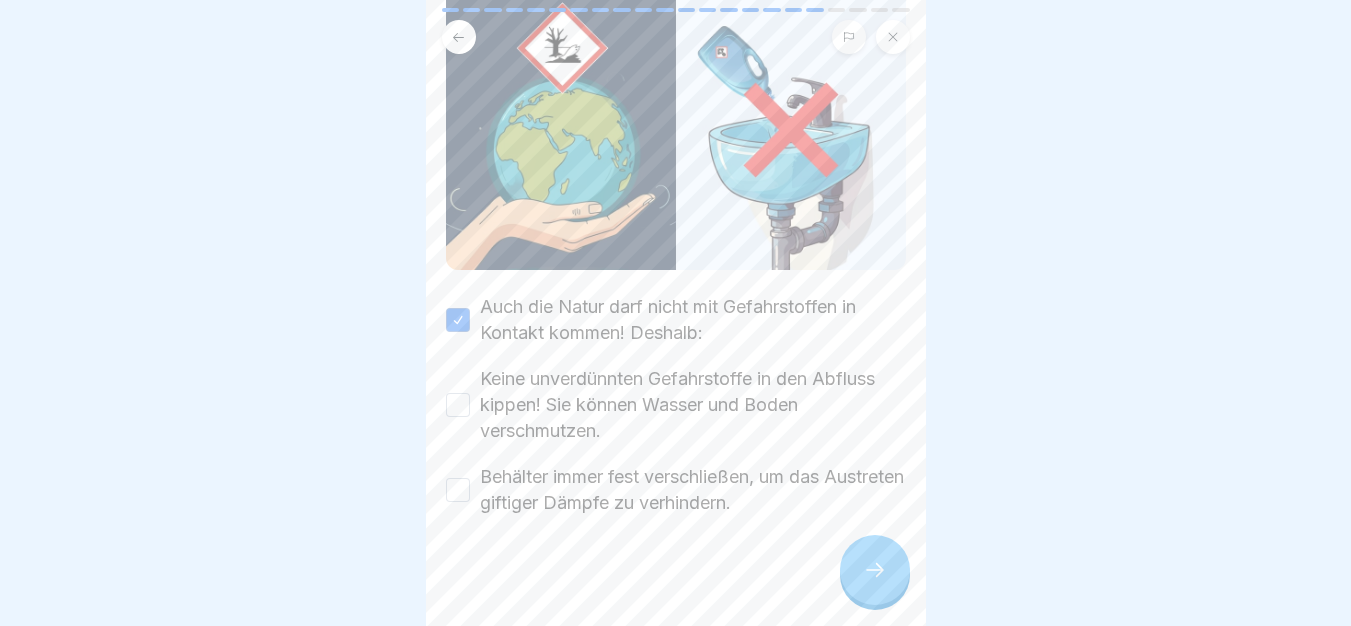 click on "Keine unverdünnten Gefahrstoffe in den Abfluss kippen! Sie können Wasser und Boden verschmutzen." at bounding box center [693, 405] 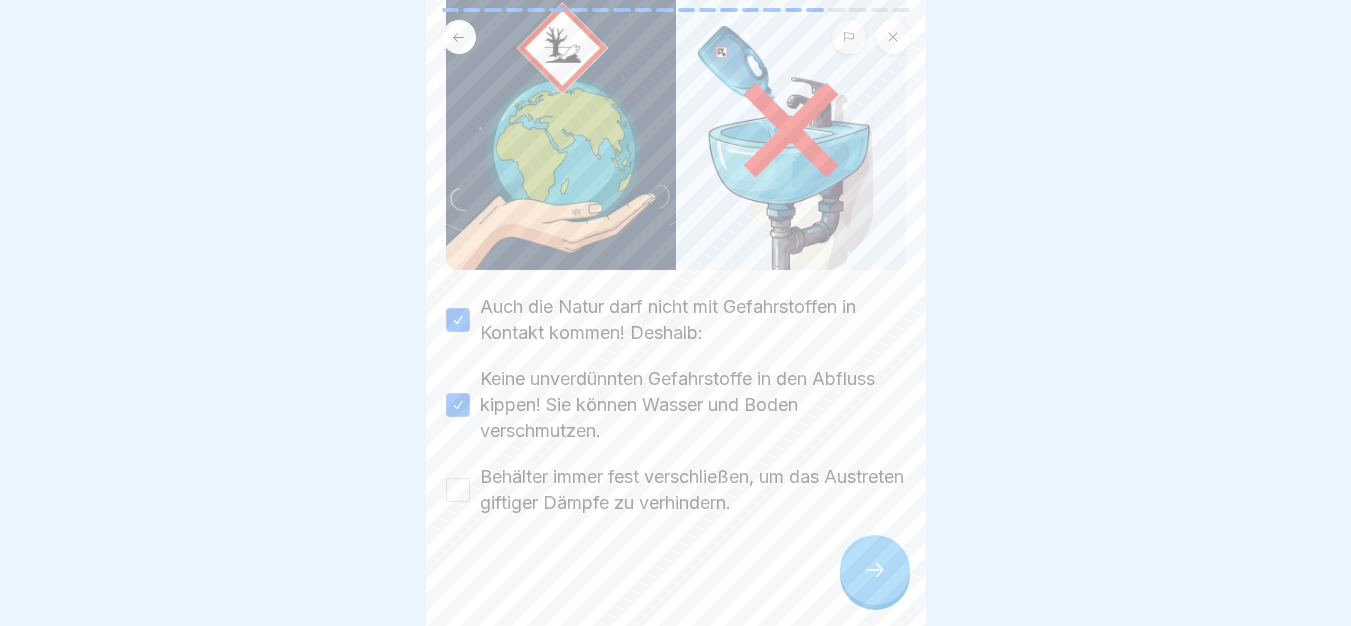 click on "Behälter immer fest verschließen, um das Austreten giftiger Dämpfe zu verhindern." at bounding box center [693, 490] 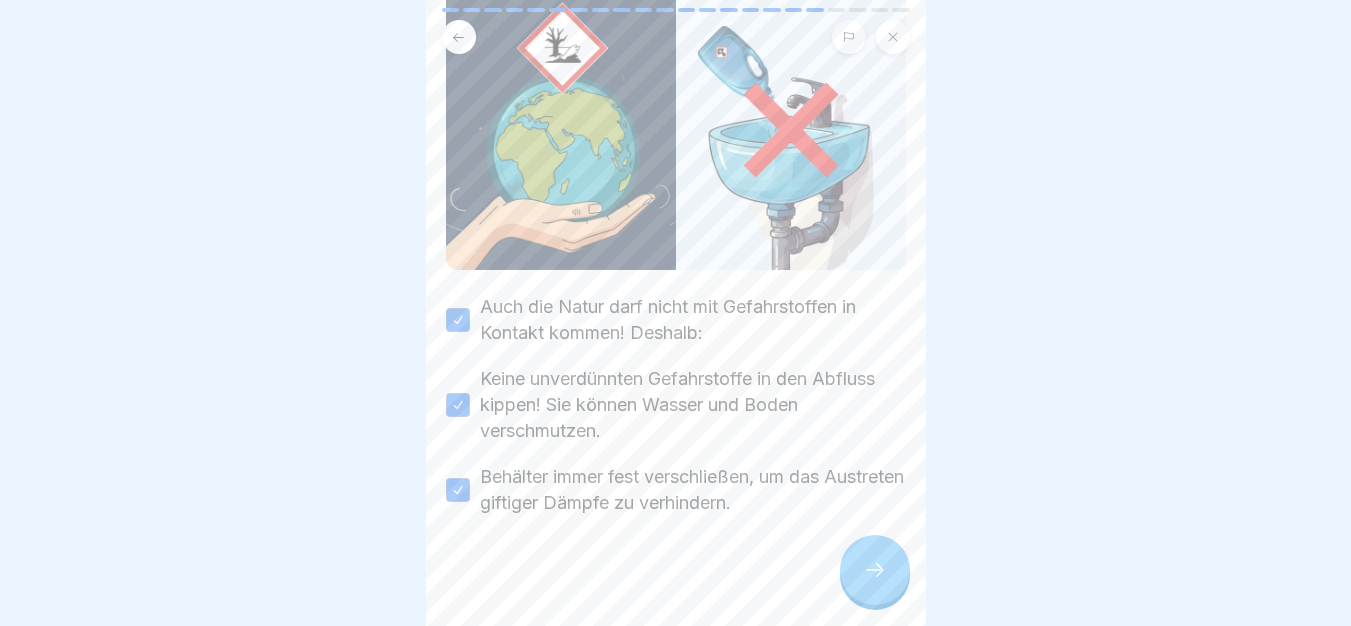 click at bounding box center (875, 570) 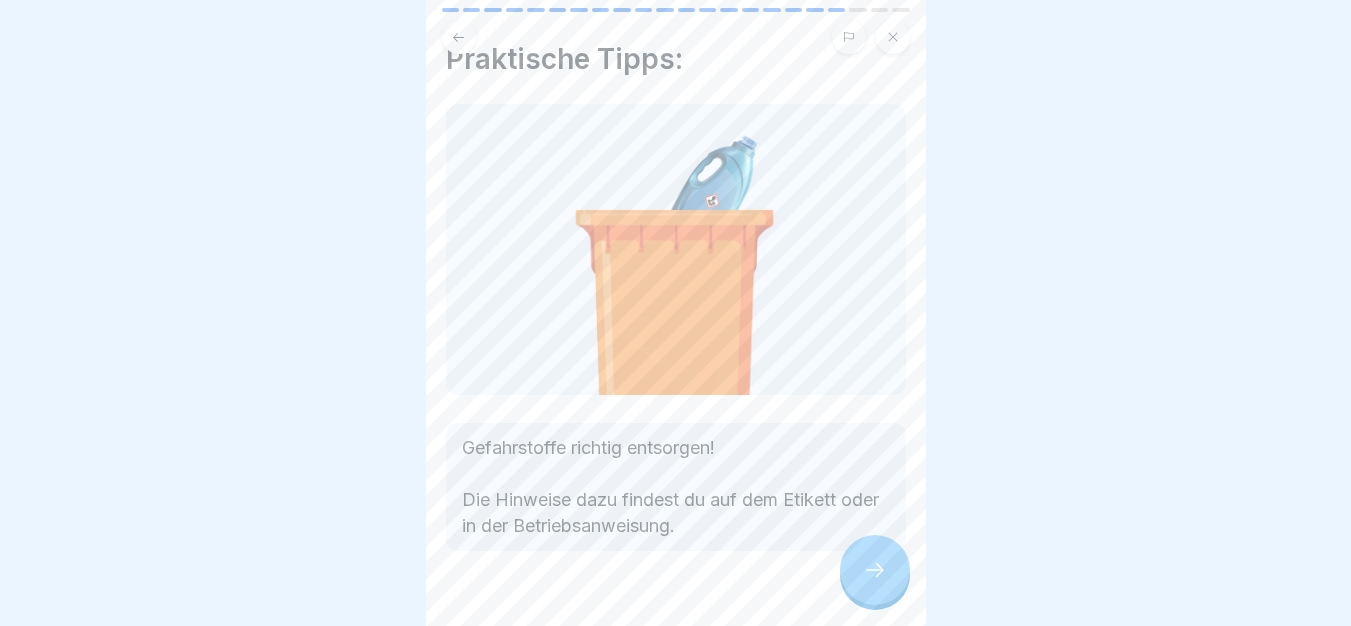 scroll, scrollTop: 71, scrollLeft: 0, axis: vertical 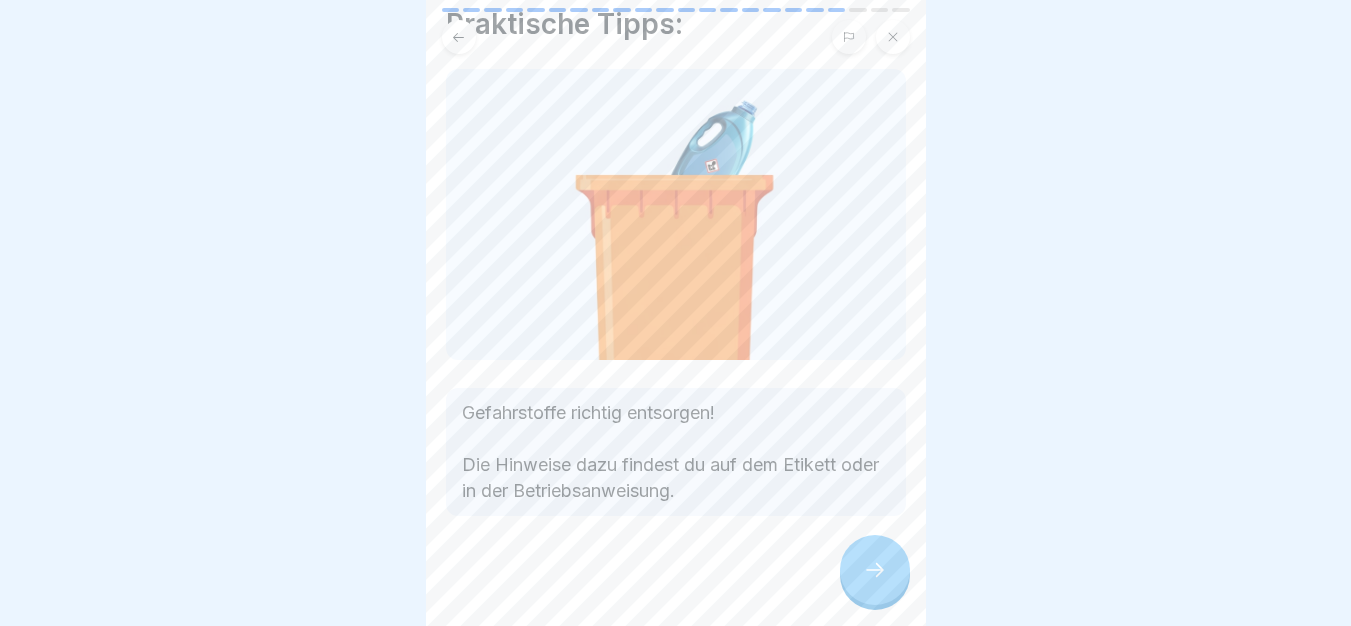 click 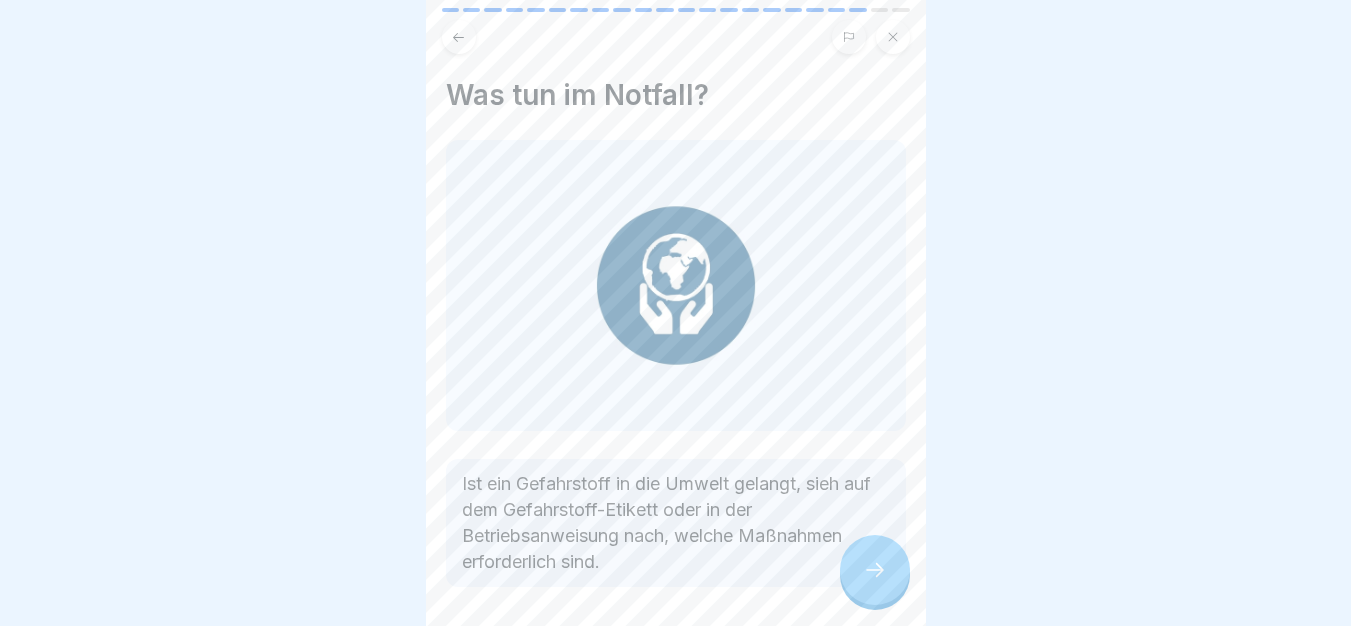 click at bounding box center [875, 570] 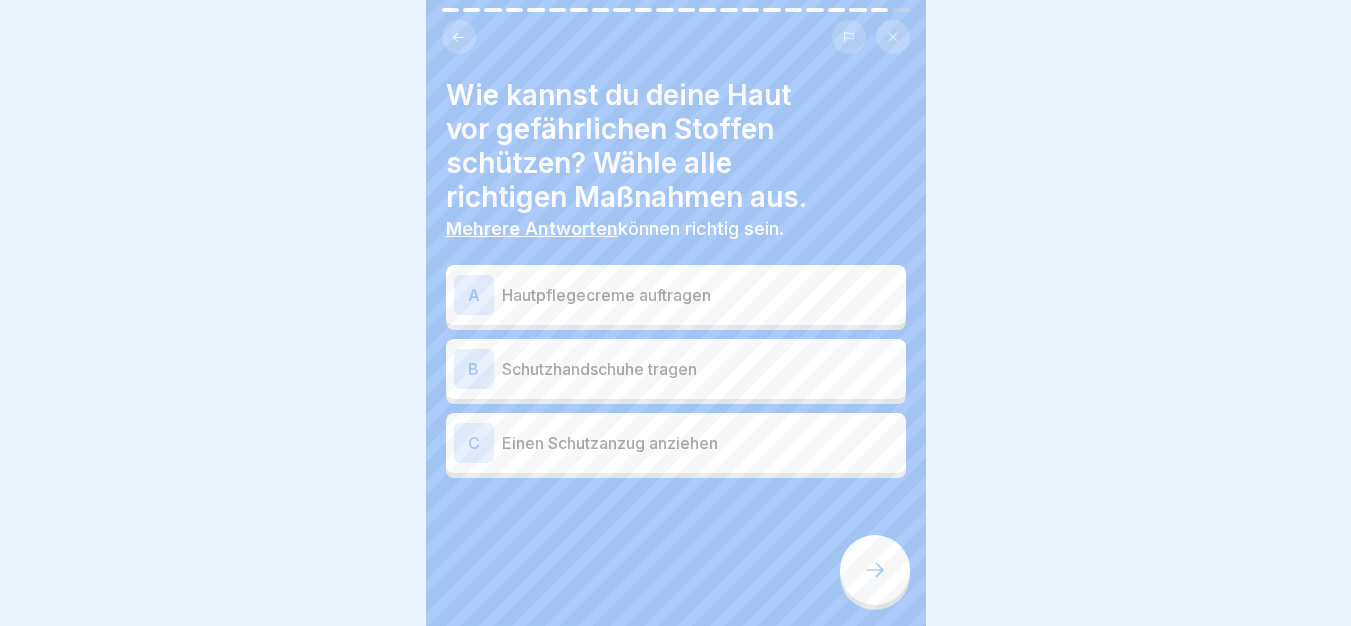click on "Schutzhandschuhe tragen" at bounding box center (700, 369) 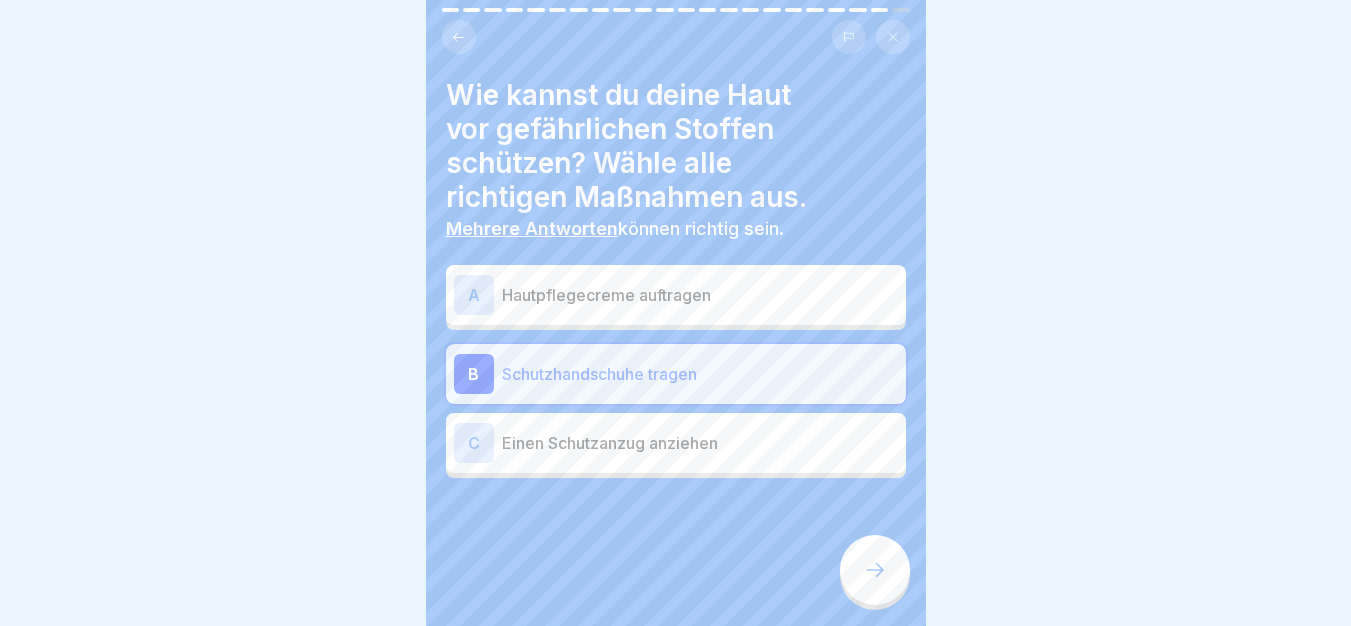 click on "C Einen Schutzanzug anziehen" at bounding box center (676, 443) 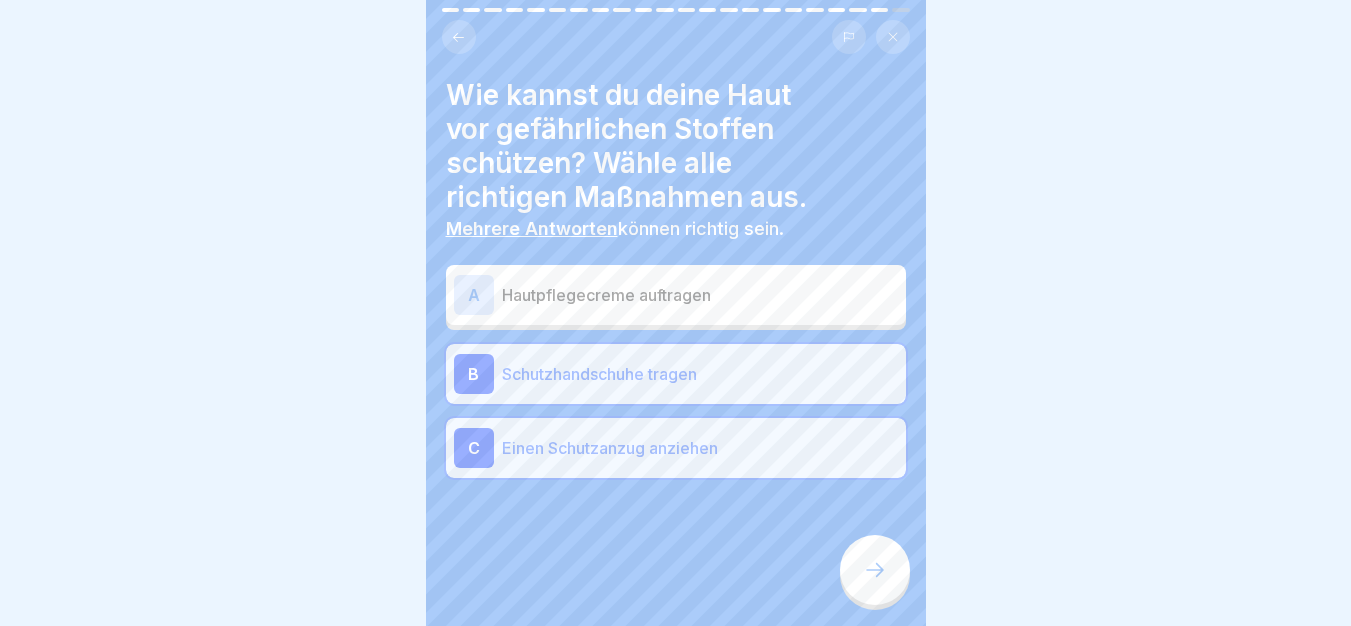 click at bounding box center (875, 570) 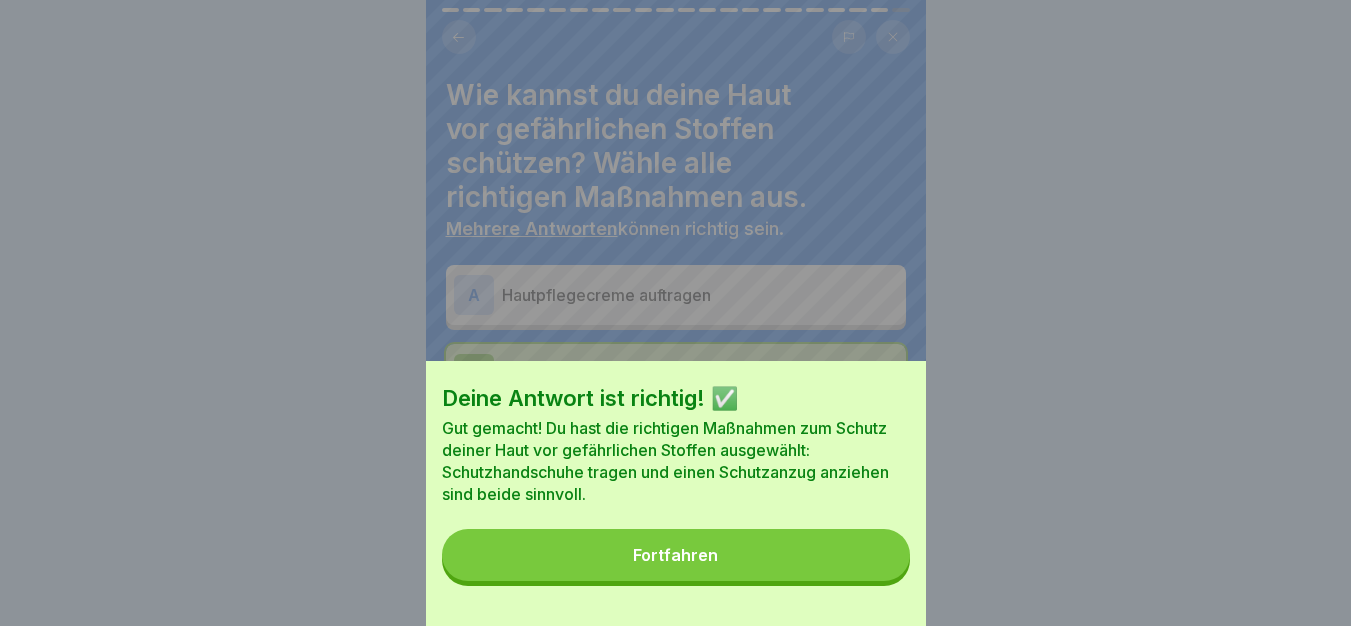 click on "Fortfahren" at bounding box center (676, 555) 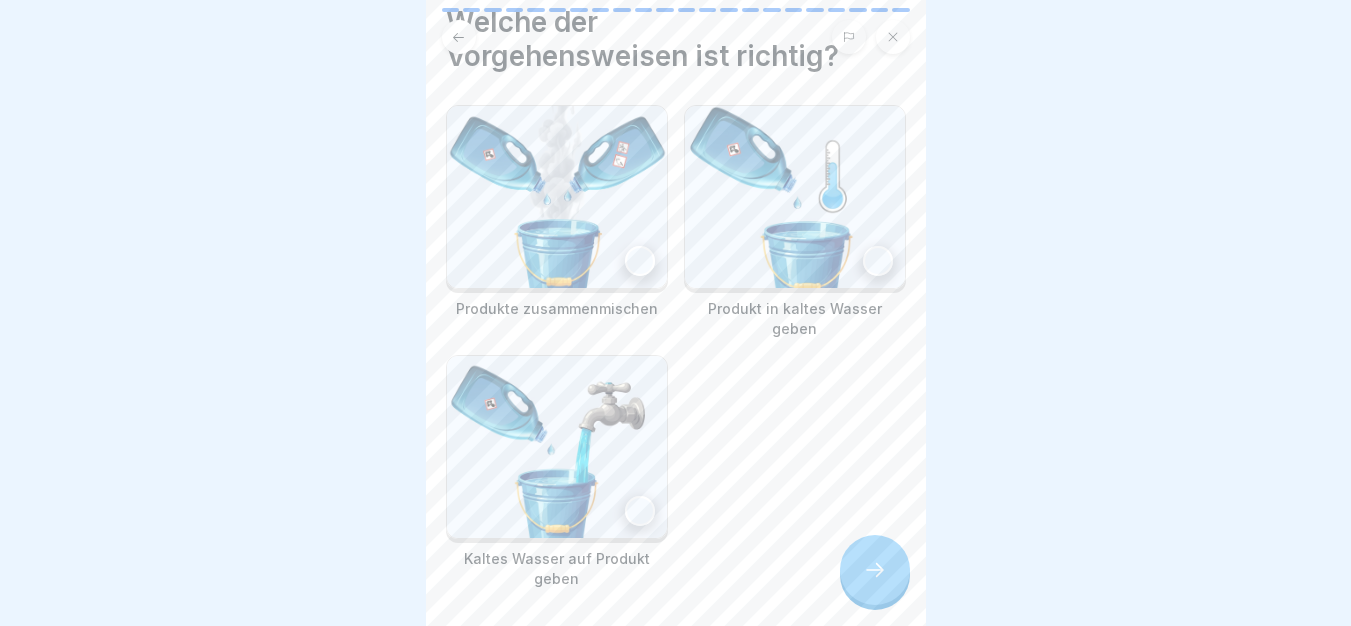 scroll, scrollTop: 136, scrollLeft: 0, axis: vertical 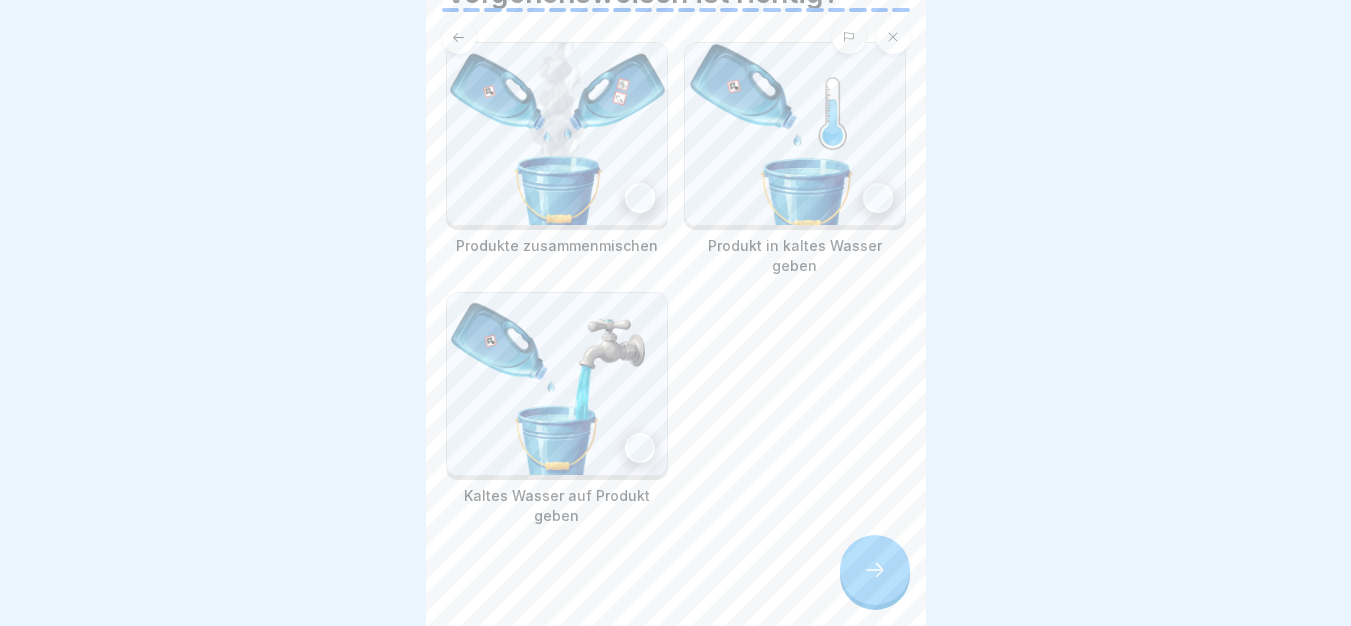 click at bounding box center [795, 134] 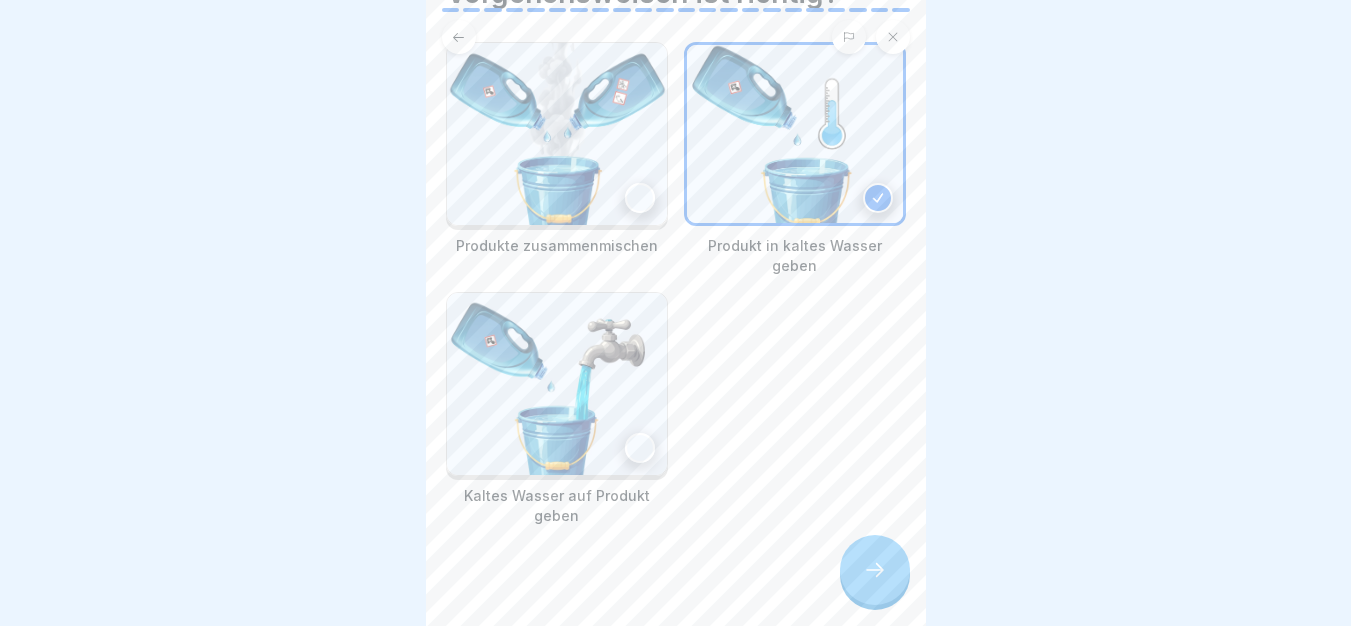 click at bounding box center [875, 570] 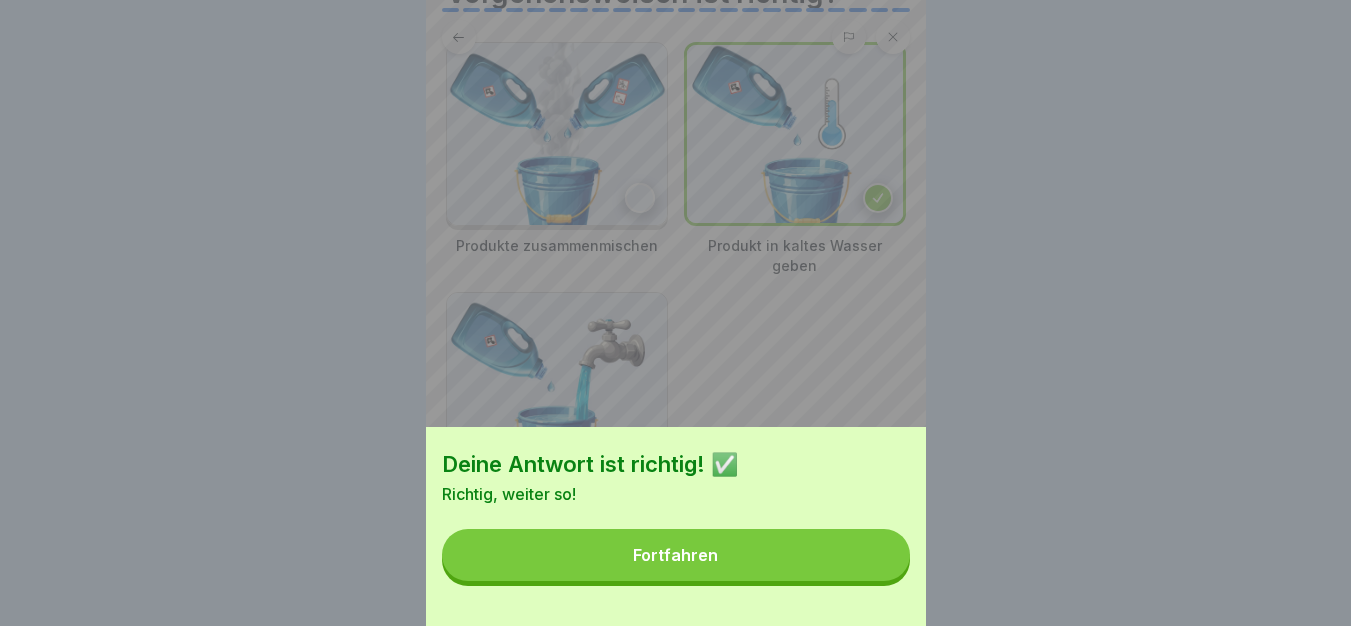 click on "Fortfahren" at bounding box center [676, 555] 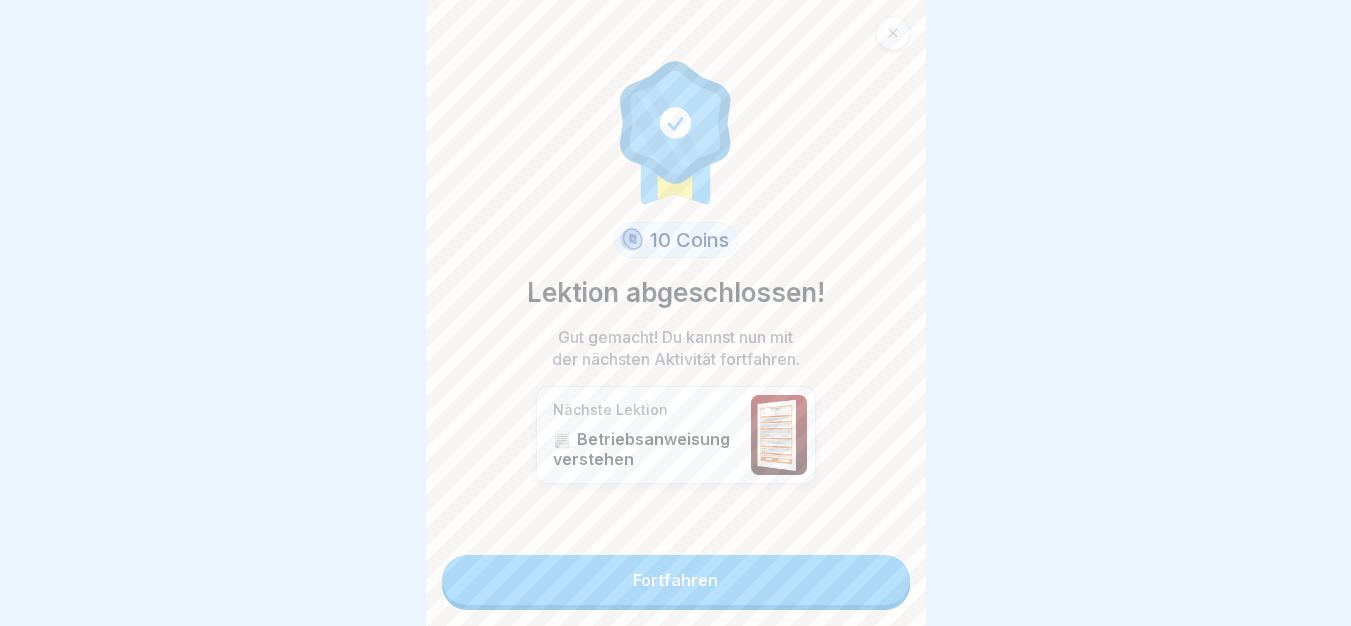 click on "Fortfahren" at bounding box center (676, 580) 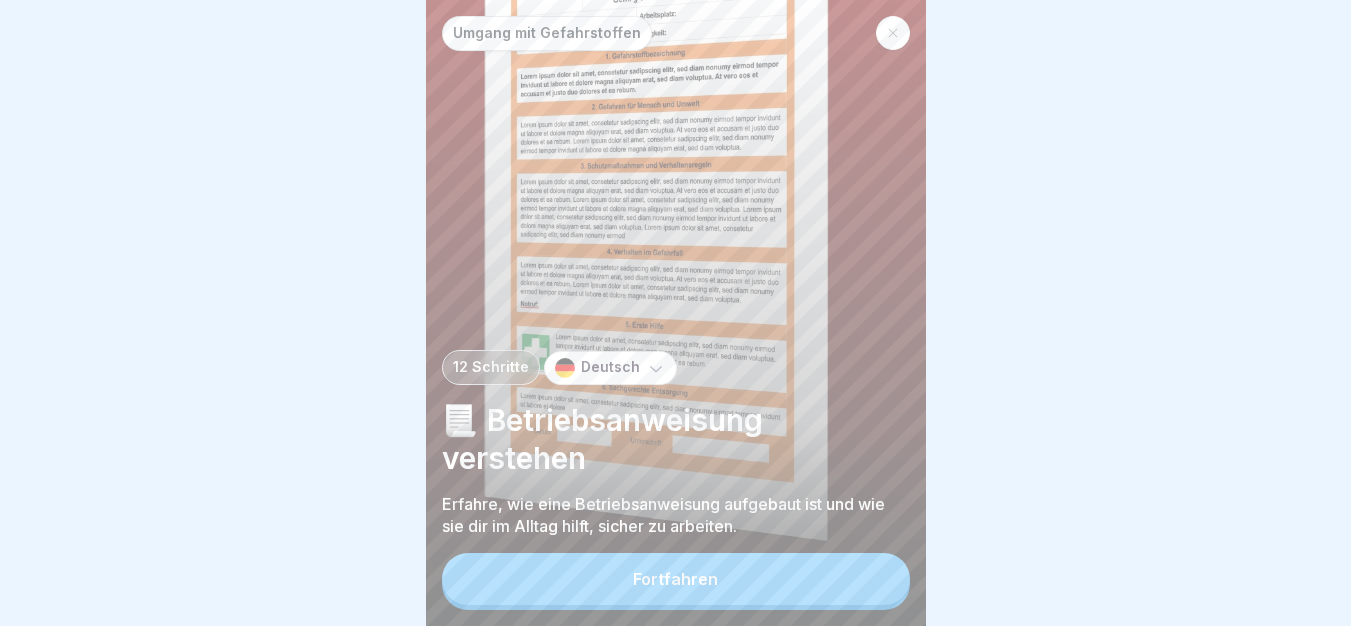 scroll, scrollTop: 0, scrollLeft: 0, axis: both 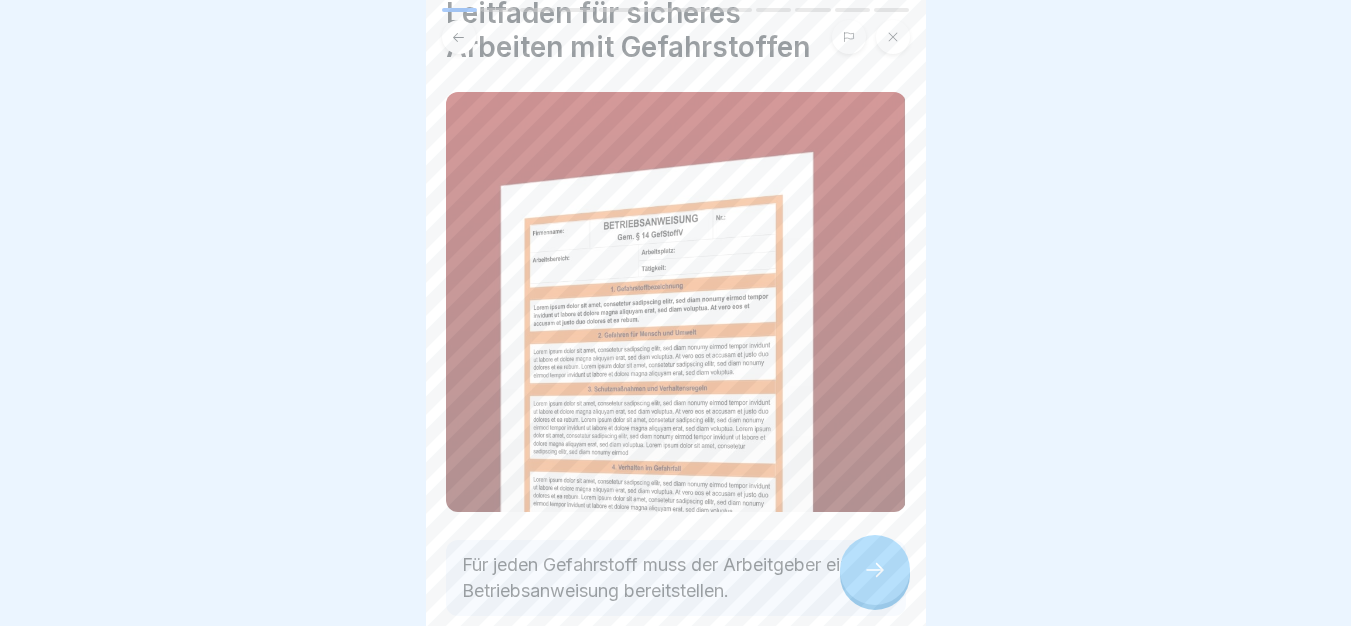 click at bounding box center [676, 676] 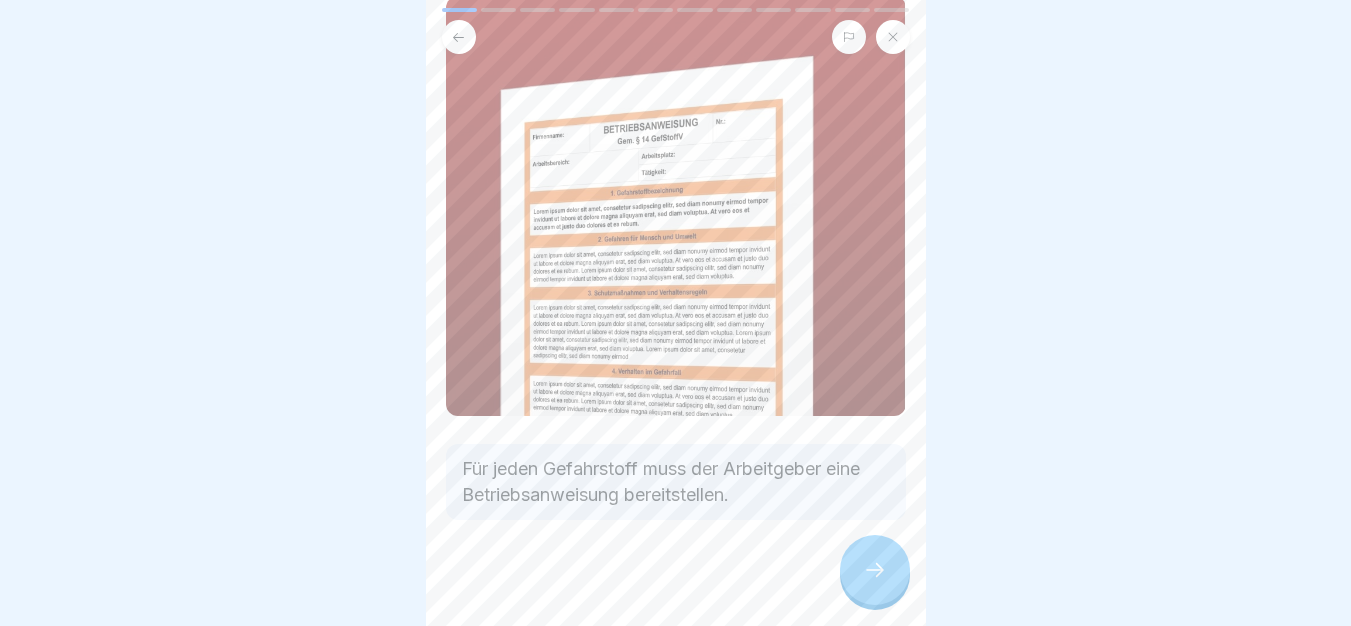 click at bounding box center (875, 570) 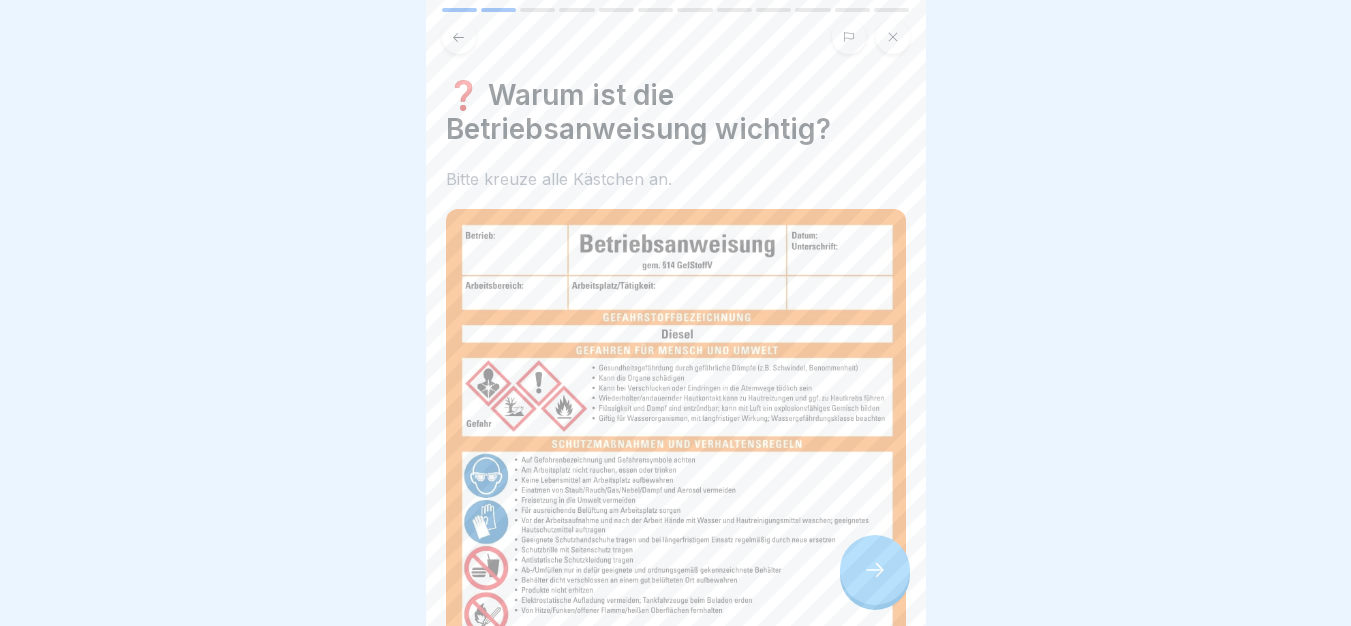 scroll, scrollTop: 464, scrollLeft: 0, axis: vertical 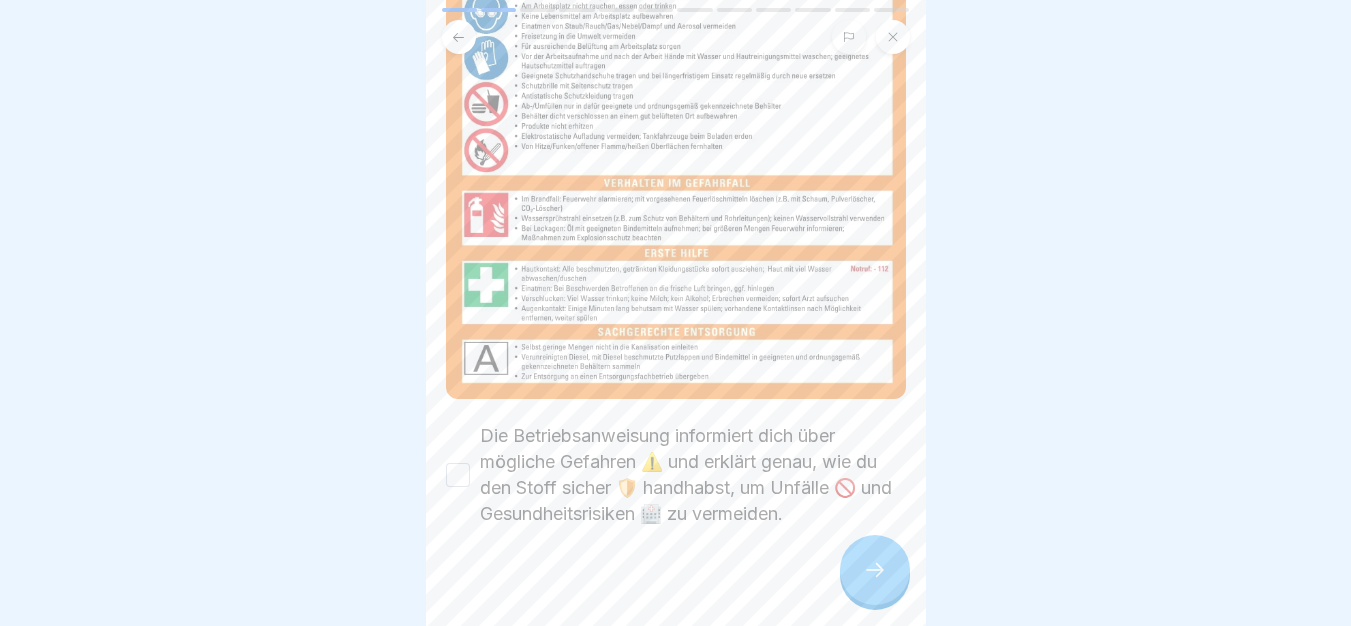 click on "Umgang mit Gefahrstoffen 12 Schritte Deutsch 📃 Betriebsanweisung verstehen Erfahre, wie eine Betriebsanweisung aufgebaut ist und wie sie dir im Alltag hilft, sicher zu arbeiten. Fortfahren Betriebsanweisung – dein Leitfaden für sicheres Arbeiten mit Gefahrstoffen Für jeden Gefahrstoff muss der Arbeitgeber eine Betriebsanweisung bereitstellen.  ❓ Warum ist die Betriebsanweisung wichtig? Bitte kreuze alle Kästchen an. Die Betriebsanweisung informiert dich über mögliche Gefahren ⚠️ und erklärt genau, wie du den Stoff sicher 🛡️ handhabst, um Unfälle 🚫 und Gesundheitsrisiken 🏥 zu vermeiden. 🔴 Gefahrstoffbezeichnung Hier findest du den Produktnamen, den Verwendungszweck sowie gegebenenfalls Informationen zu den enthaltenen Stoffen. 📛 Kennzeichnung von Gefahrstoffen In diesem Abschnitt erhältst du wichtige Hinweise zu den Gefahren eines Stoffes, darunter Piktogramme, Signalwörter sowie H- und P-Sätze. 🦺 Schutzmaßnahmen 🚨 Verhalten im Notfall ⛑️ Erste Hilfe A B C D" at bounding box center (676, 313) 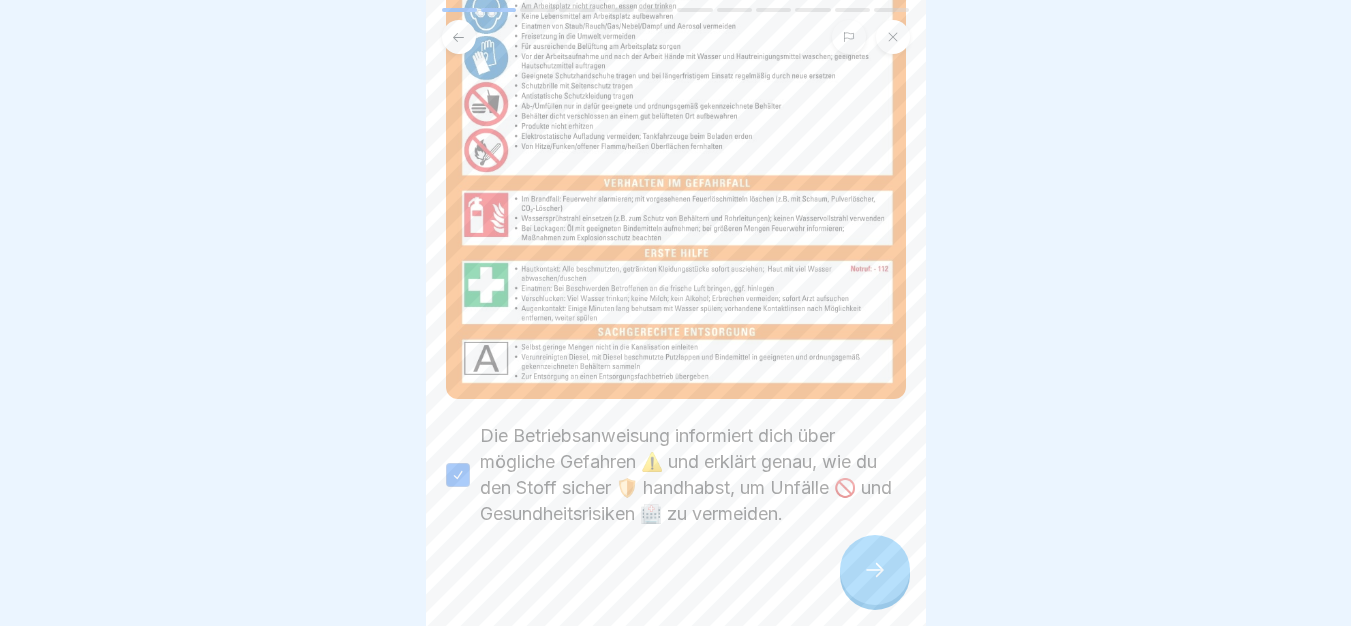 click at bounding box center [875, 570] 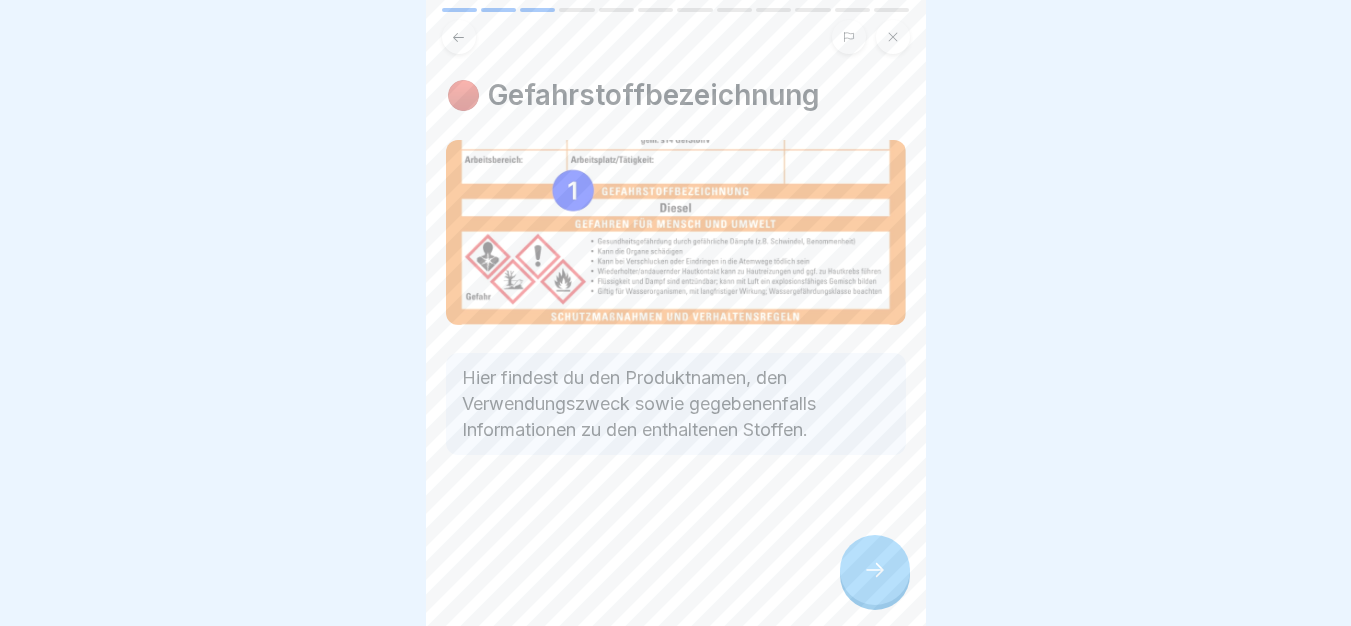 click at bounding box center [676, 515] 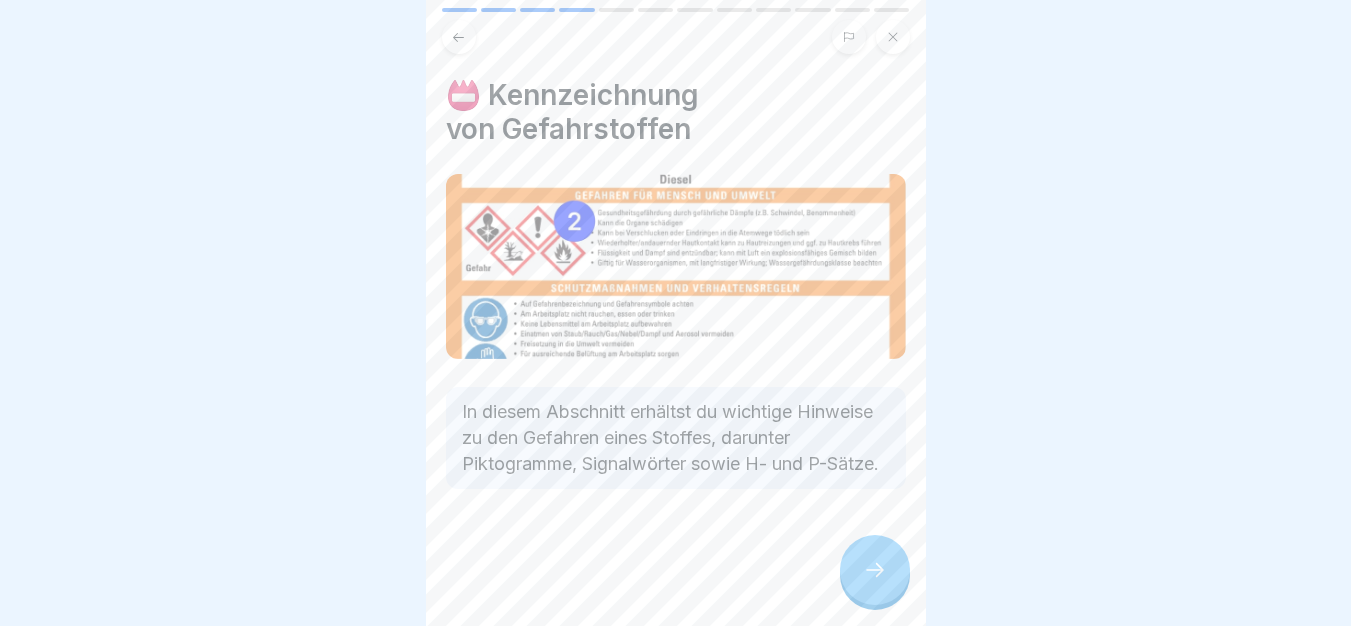 drag, startPoint x: 778, startPoint y: 524, endPoint x: 847, endPoint y: 573, distance: 84.6286 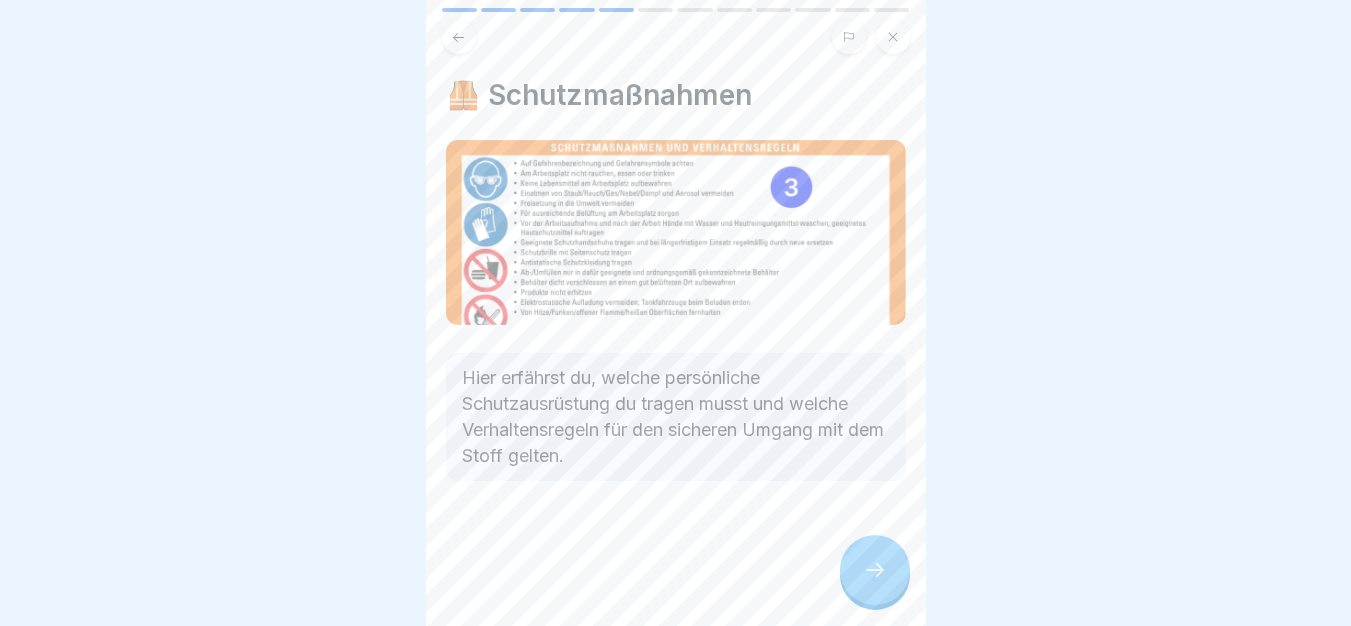 scroll, scrollTop: 15, scrollLeft: 0, axis: vertical 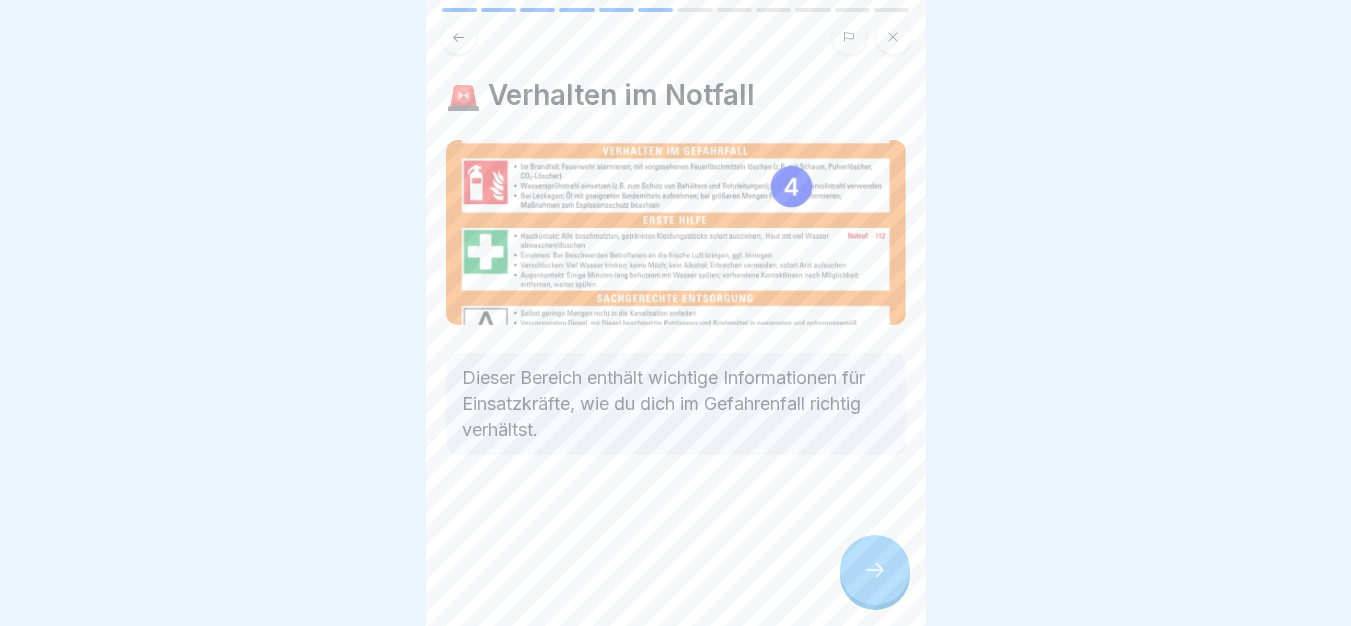click at bounding box center (875, 570) 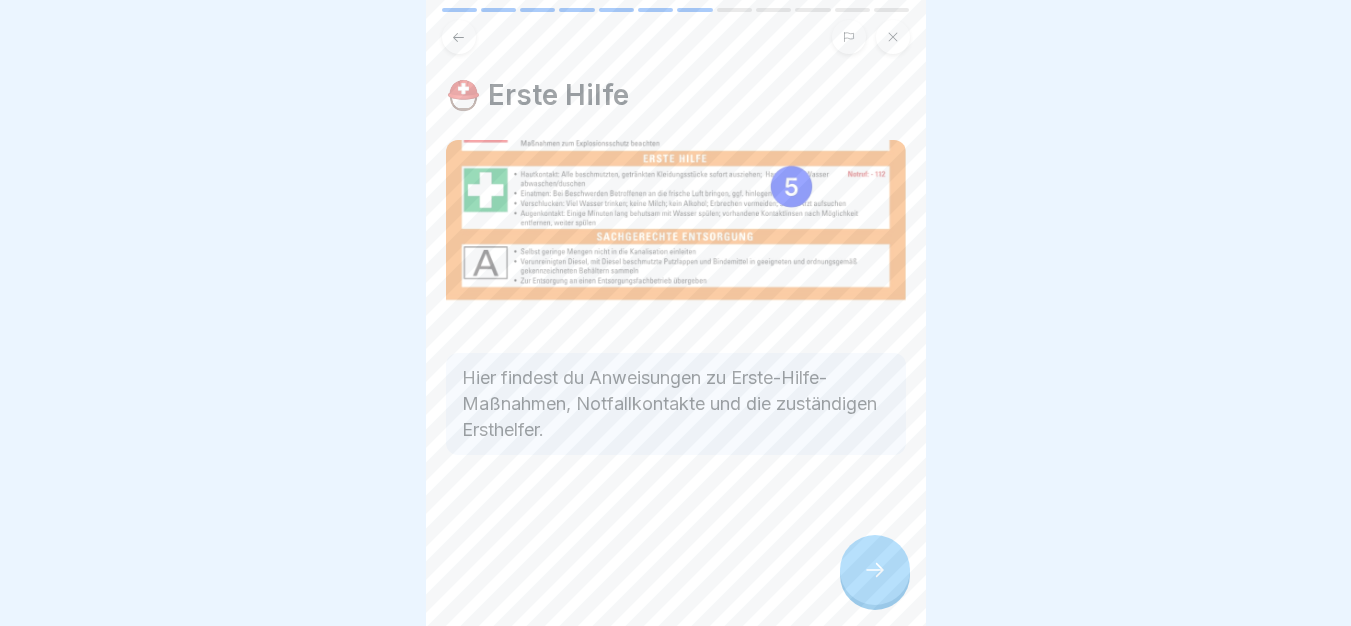 click at bounding box center (875, 570) 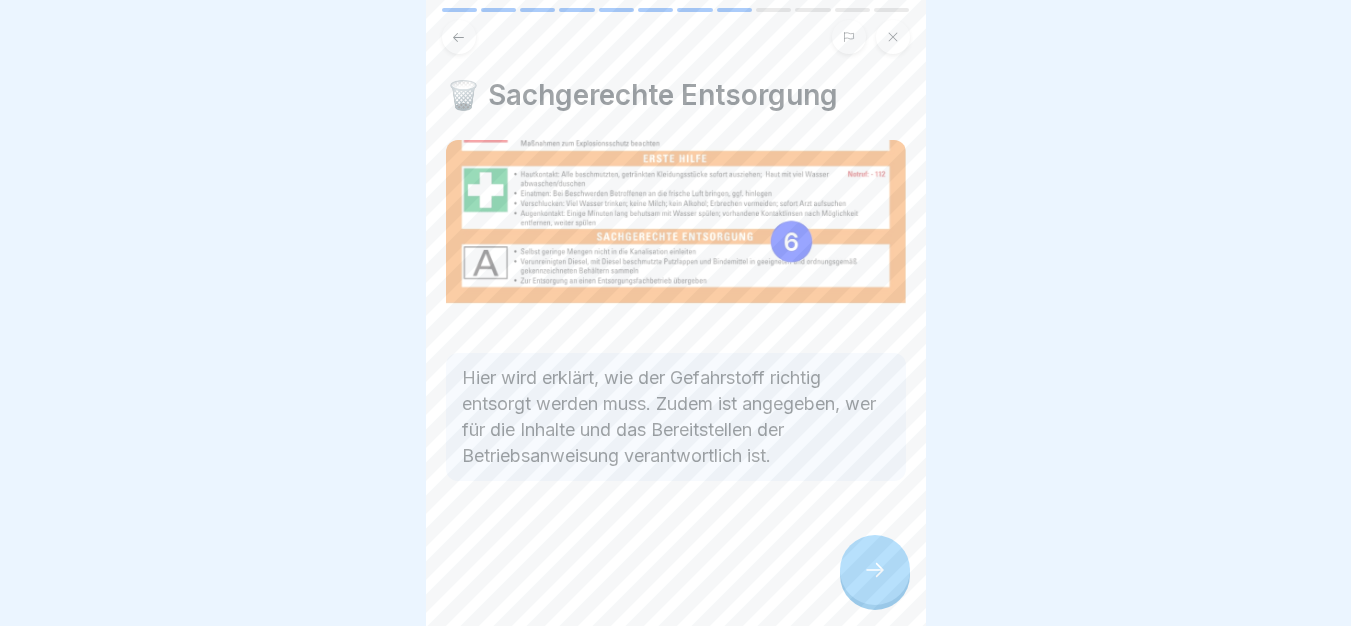 click at bounding box center (875, 570) 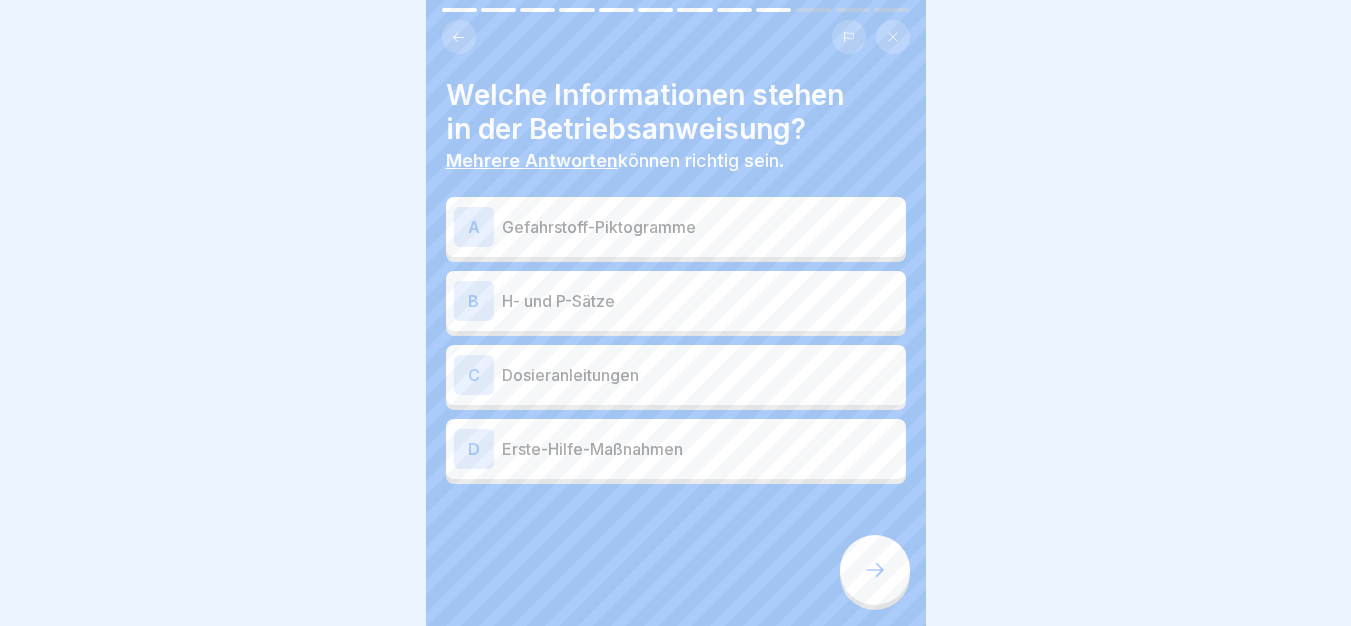 click on "Gefahrstoff-Piktogramme" at bounding box center [700, 227] 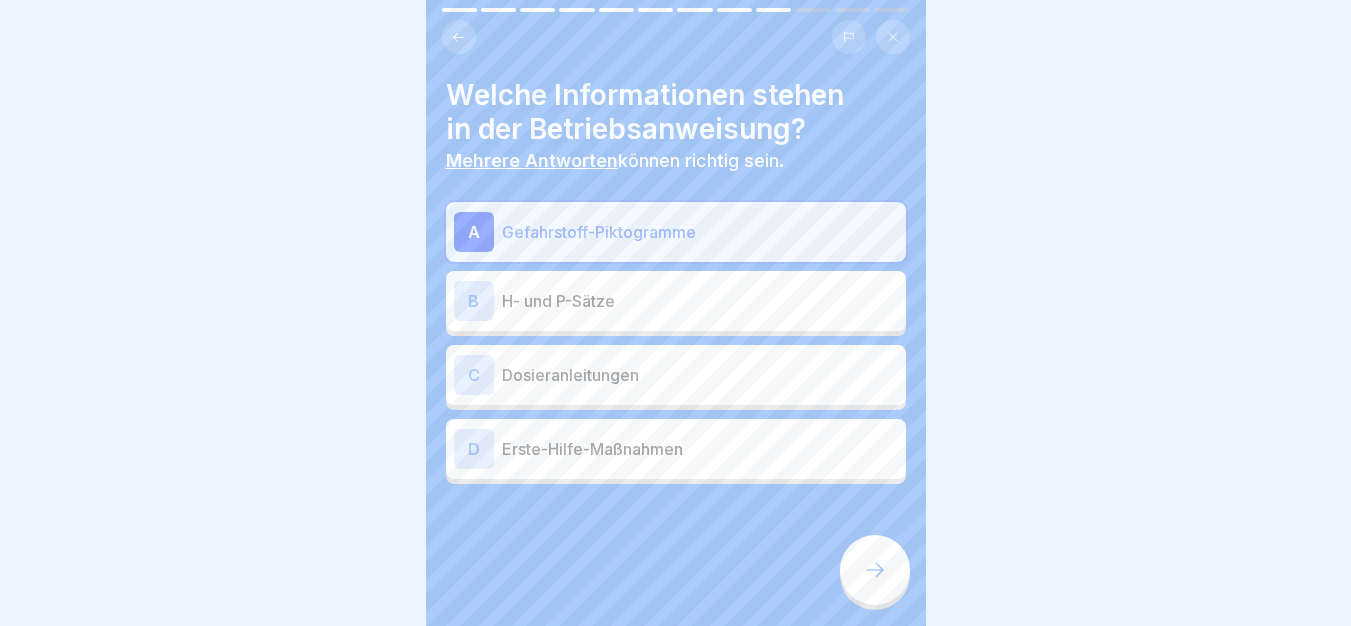 click on "H- und P-Sätze" at bounding box center (700, 301) 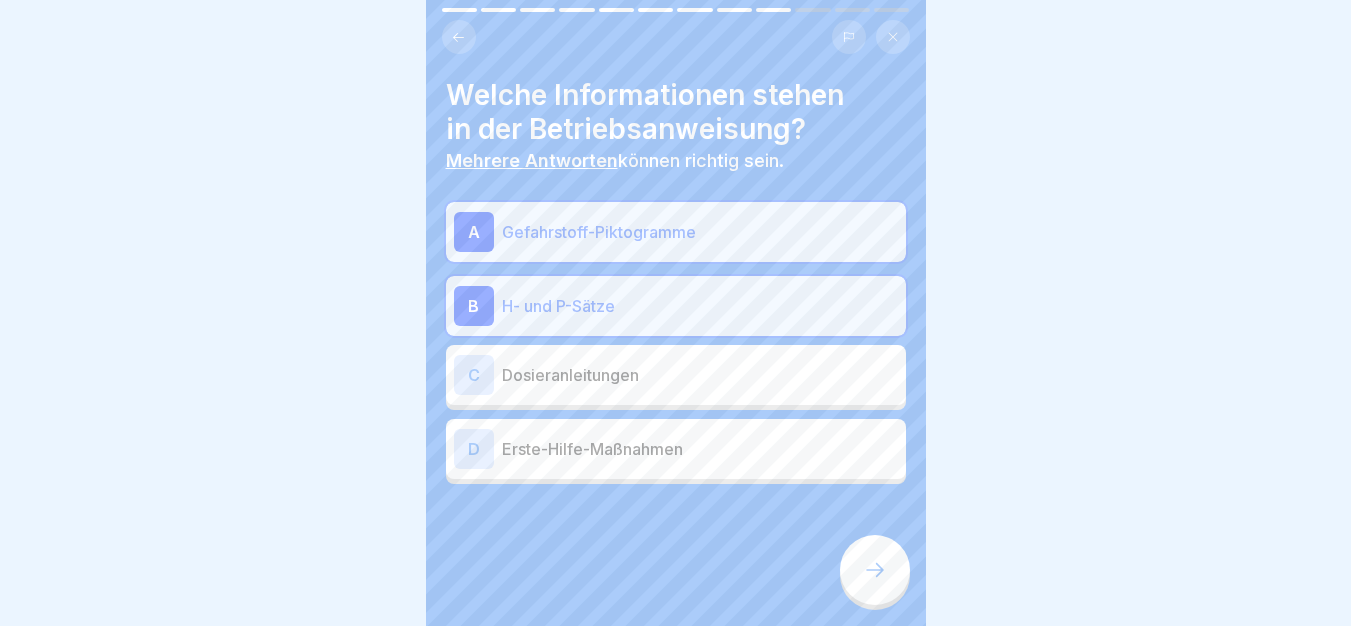 click on "D Erste-Hilfe-Maßnahmen" at bounding box center (676, 449) 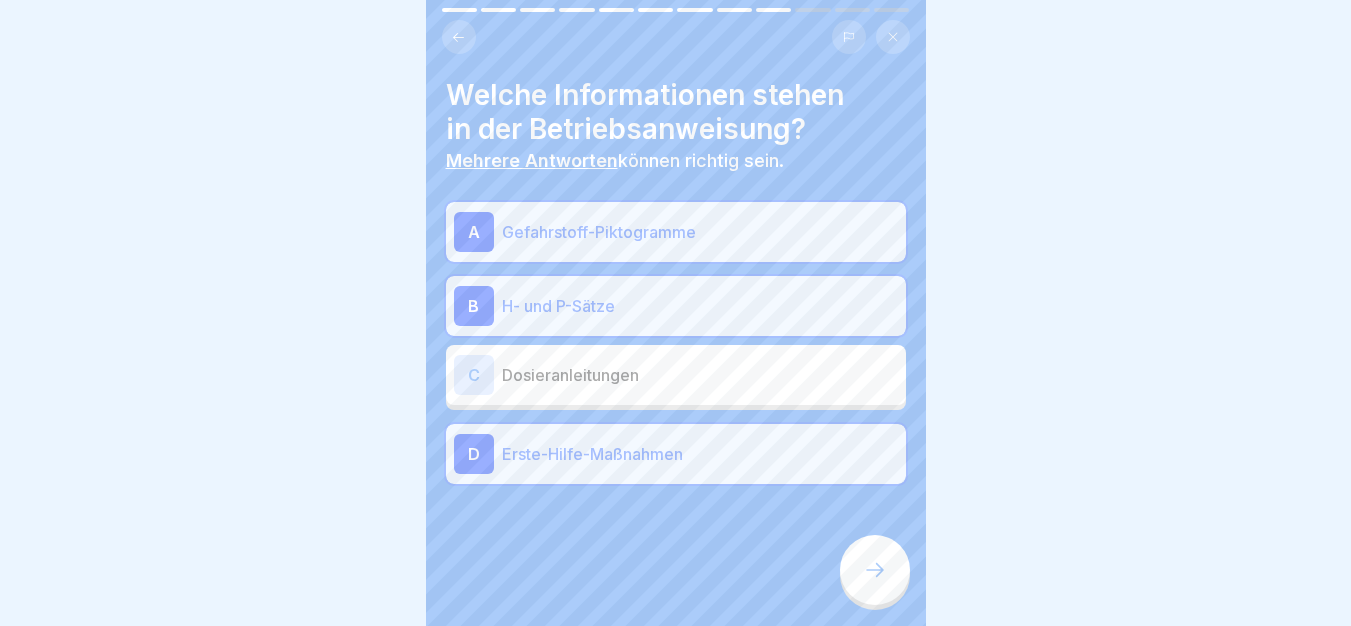 click 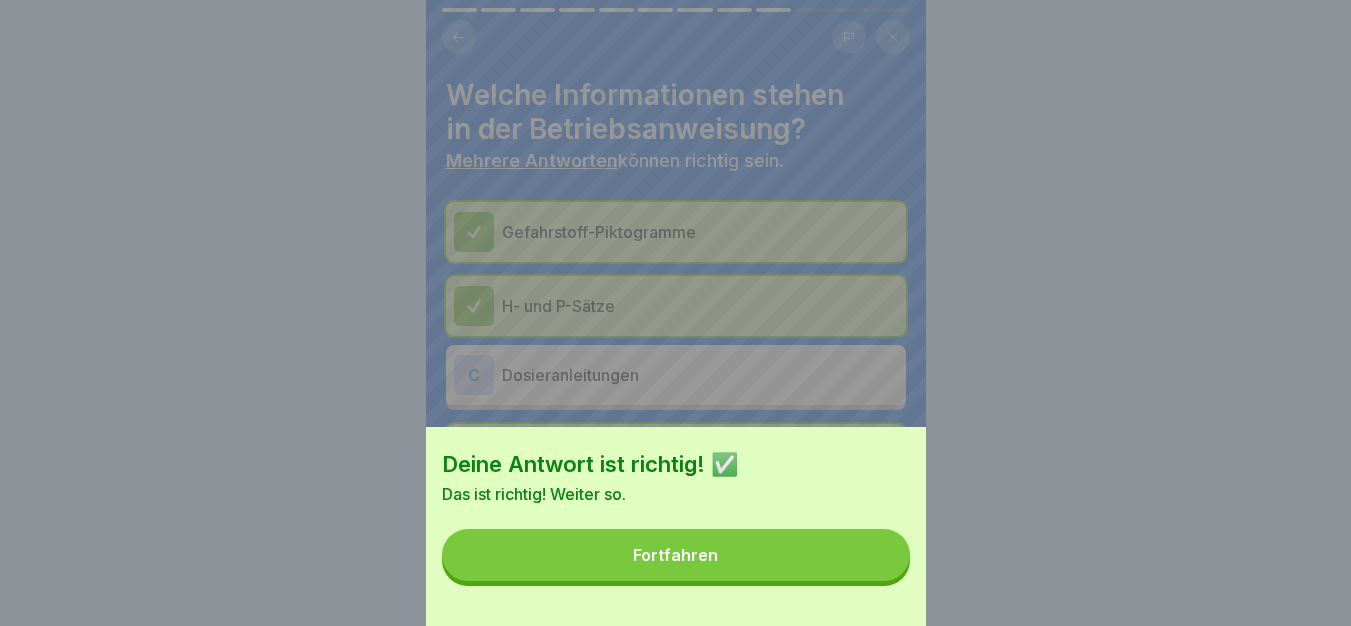 scroll, scrollTop: 0, scrollLeft: 0, axis: both 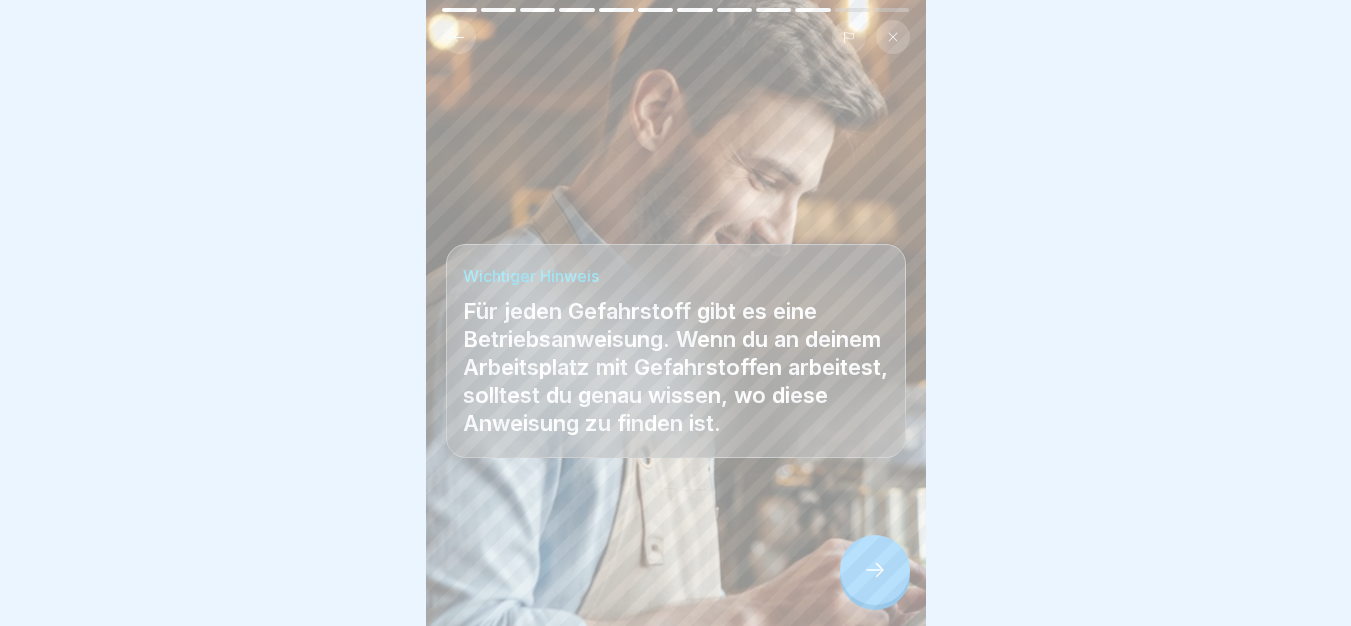 click 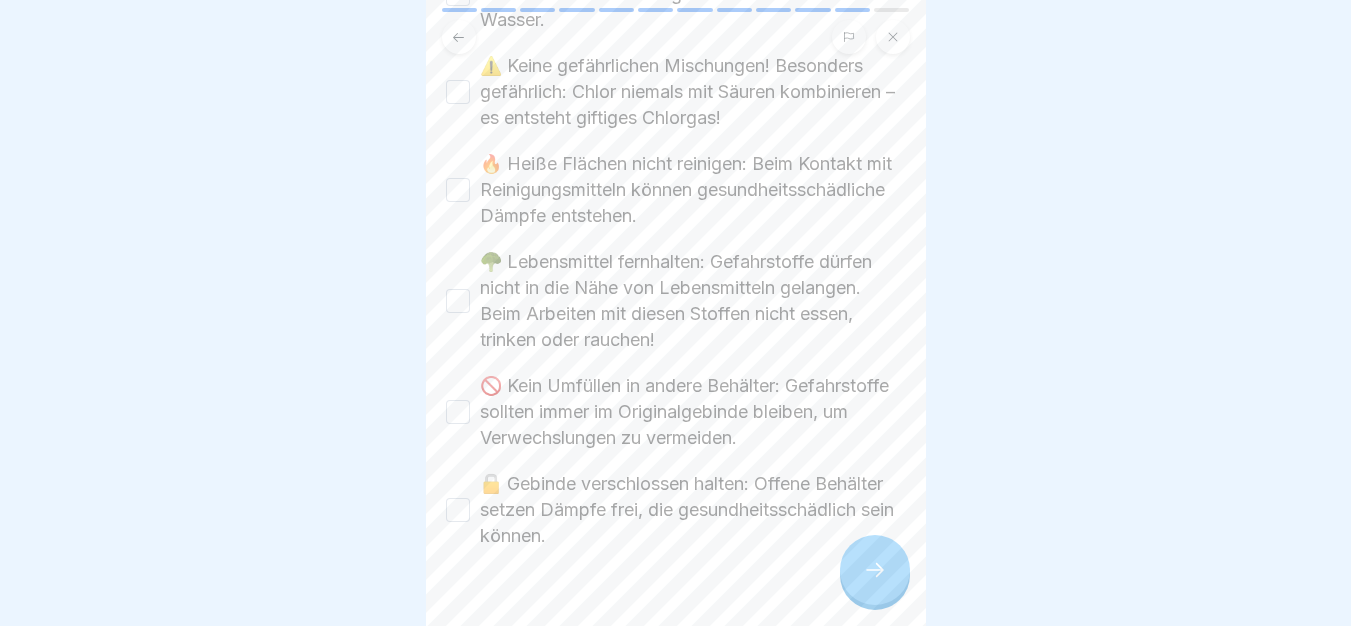 scroll, scrollTop: 627, scrollLeft: 0, axis: vertical 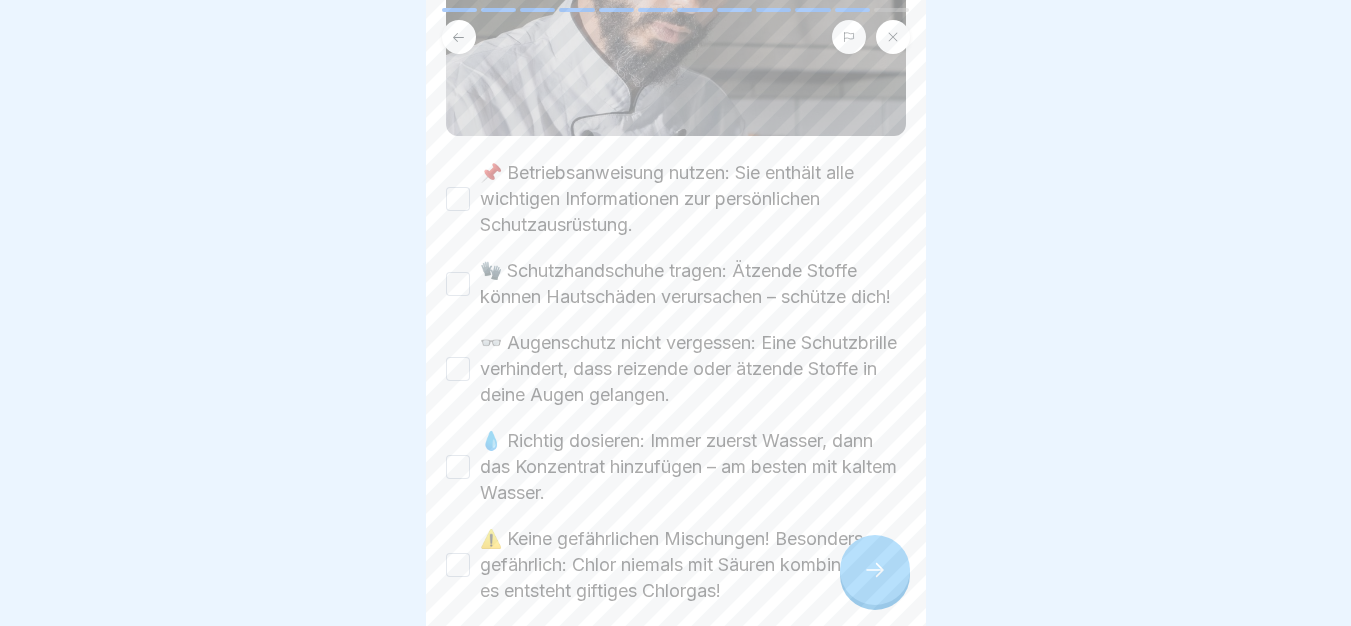 click on "📌 Betriebsanweisung nutzen: Sie enthält alle wichtigen Informationen zur persönlichen Schutzausrüstung." at bounding box center (693, 199) 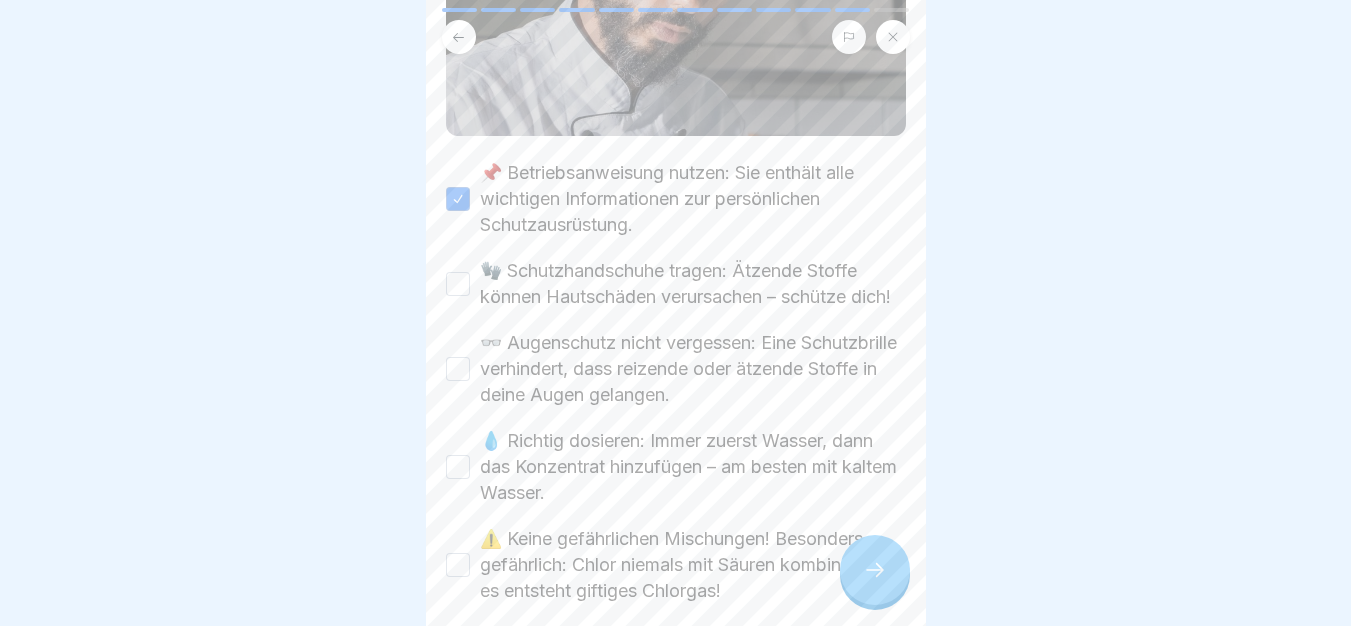 click on "🧤 Schutzhandschuhe tragen: Ätzende Stoffe können Hautschäden verursachen – schütze dich!" at bounding box center [693, 284] 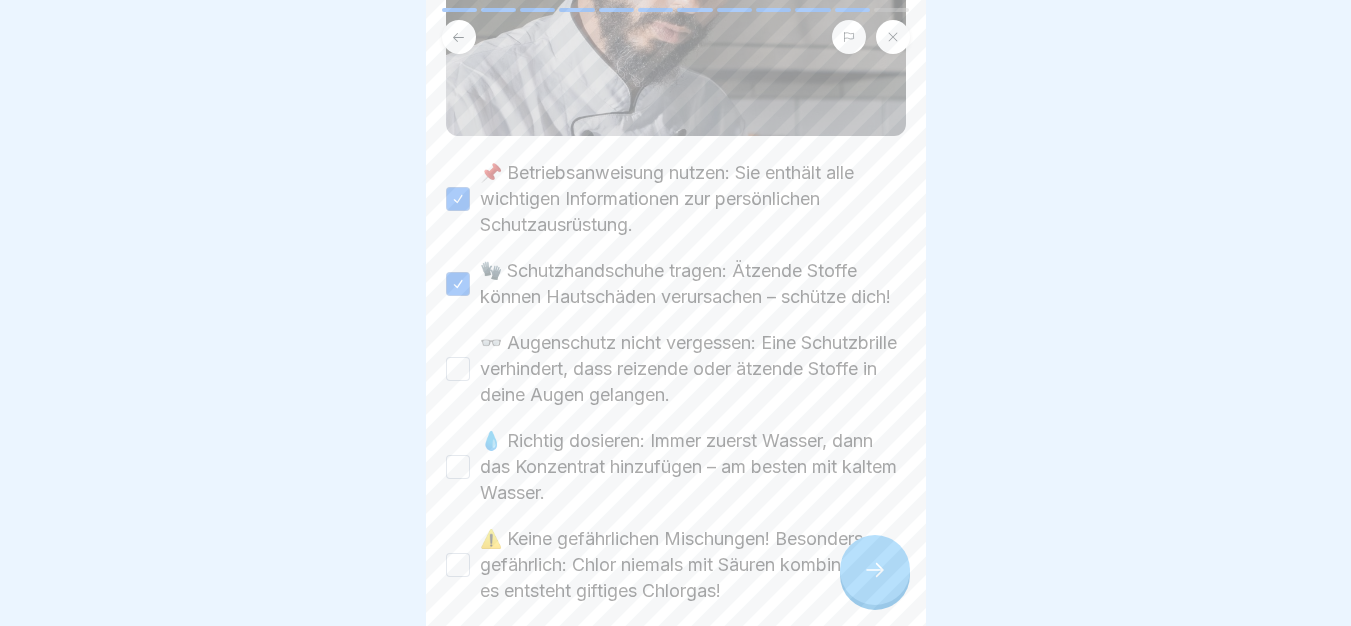 click on "👓 Augenschutz nicht vergessen: Eine Schutzbrille verhindert, dass reizende oder ätzende Stoffe in deine Augen gelangen." at bounding box center (693, 369) 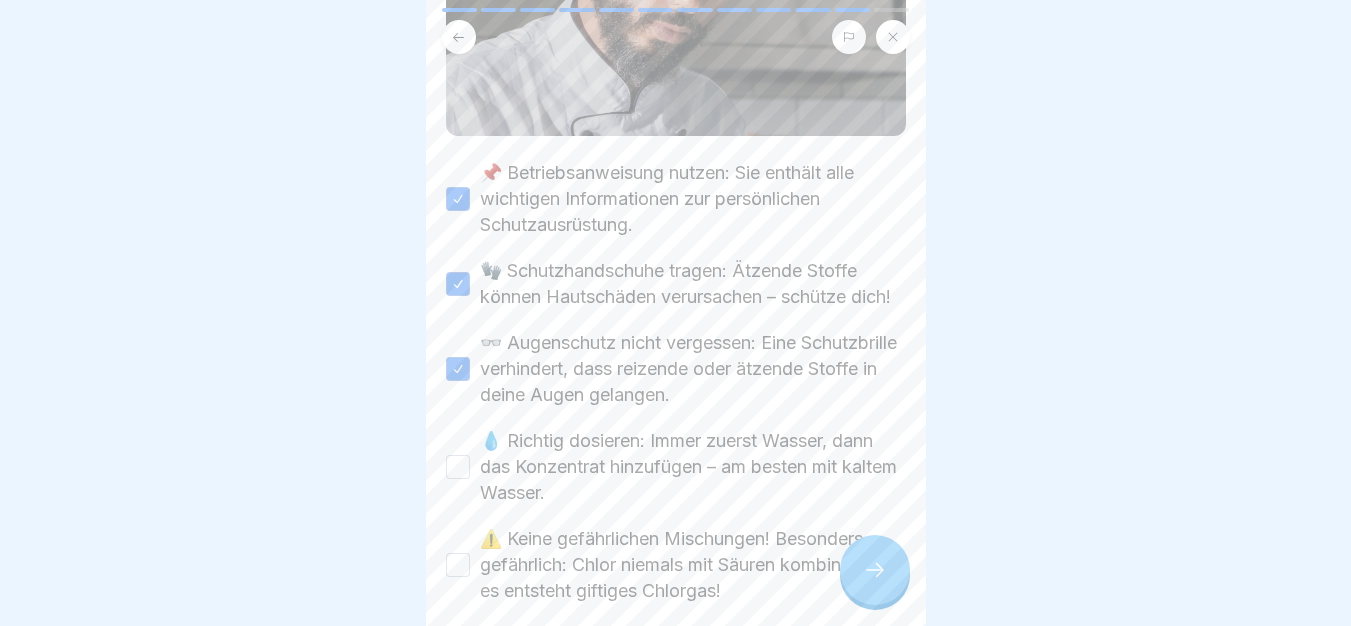 click on "💧 Richtig dosieren: Immer zuerst Wasser, dann das Konzentrat hinzufügen – am besten mit kaltem Wasser." at bounding box center (693, 467) 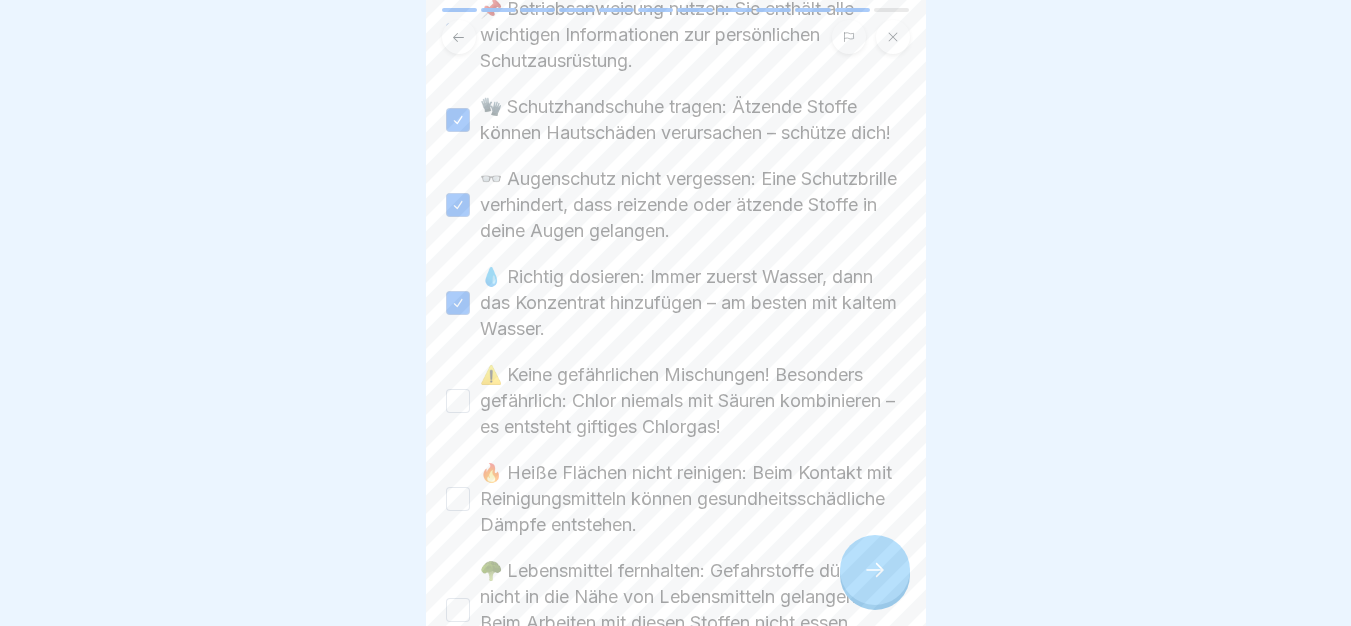 scroll, scrollTop: 800, scrollLeft: 0, axis: vertical 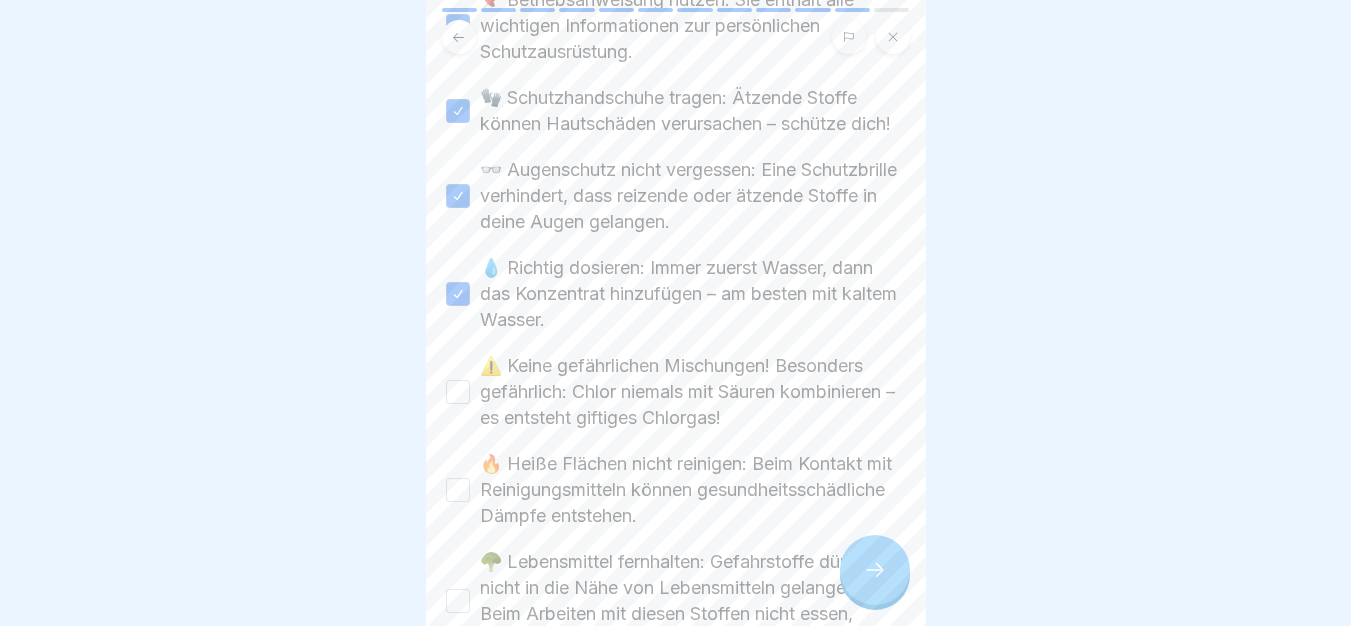 click on "⚠️ Keine gefährlichen Mischungen! Besonders gefährlich: Chlor niemals mit Säuren kombinieren – es entsteht giftiges Chlorgas!" at bounding box center [693, 392] 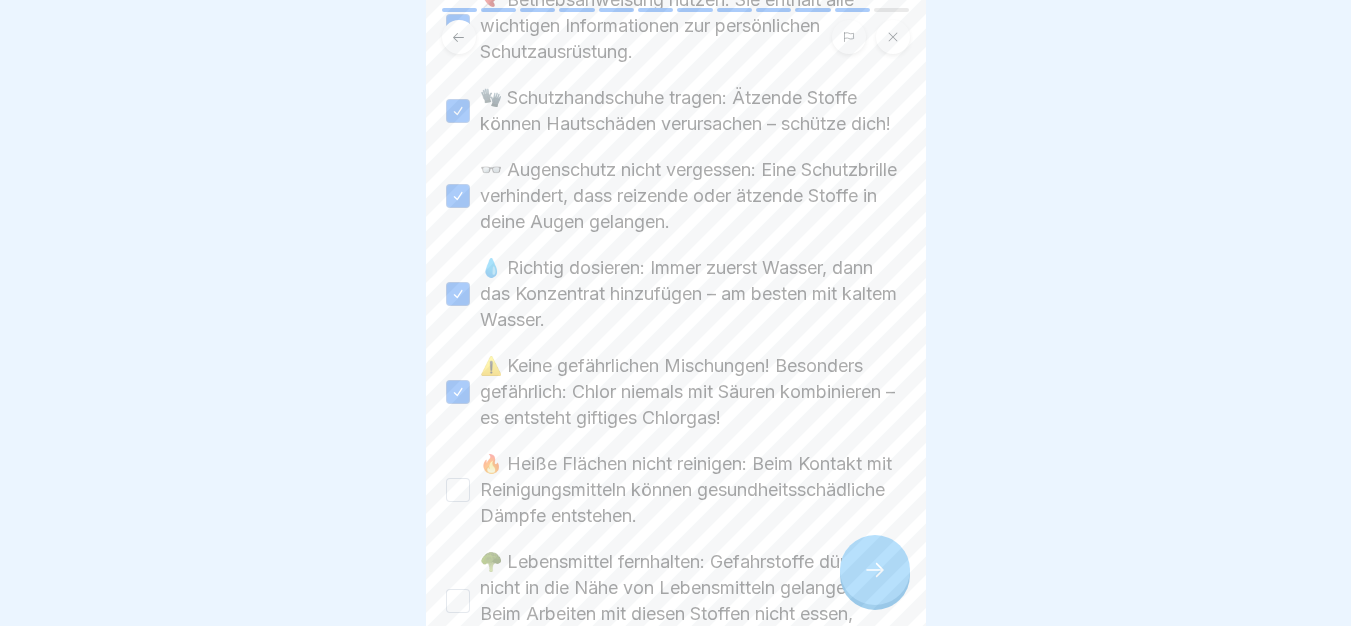 click on "🔥 Heiße Flächen nicht reinigen: Beim Kontakt mit Reinigungsmitteln können gesundheitsschädliche Dämpfe entstehen." at bounding box center (693, 490) 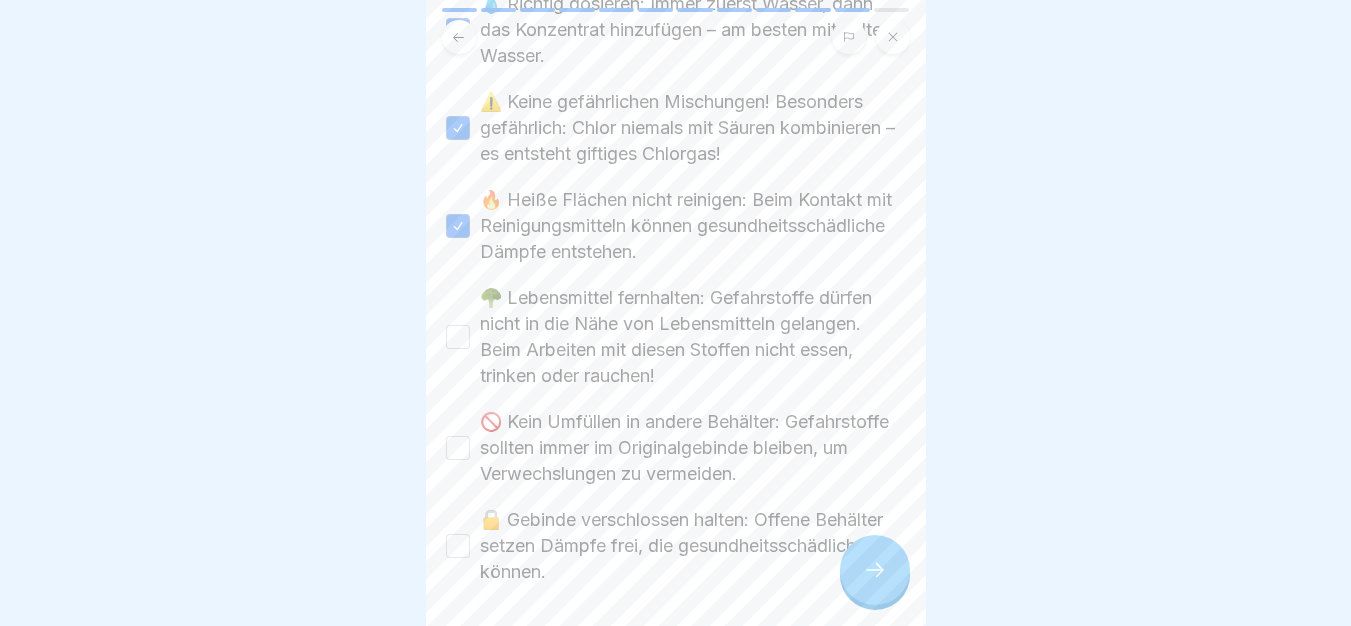 scroll, scrollTop: 1080, scrollLeft: 0, axis: vertical 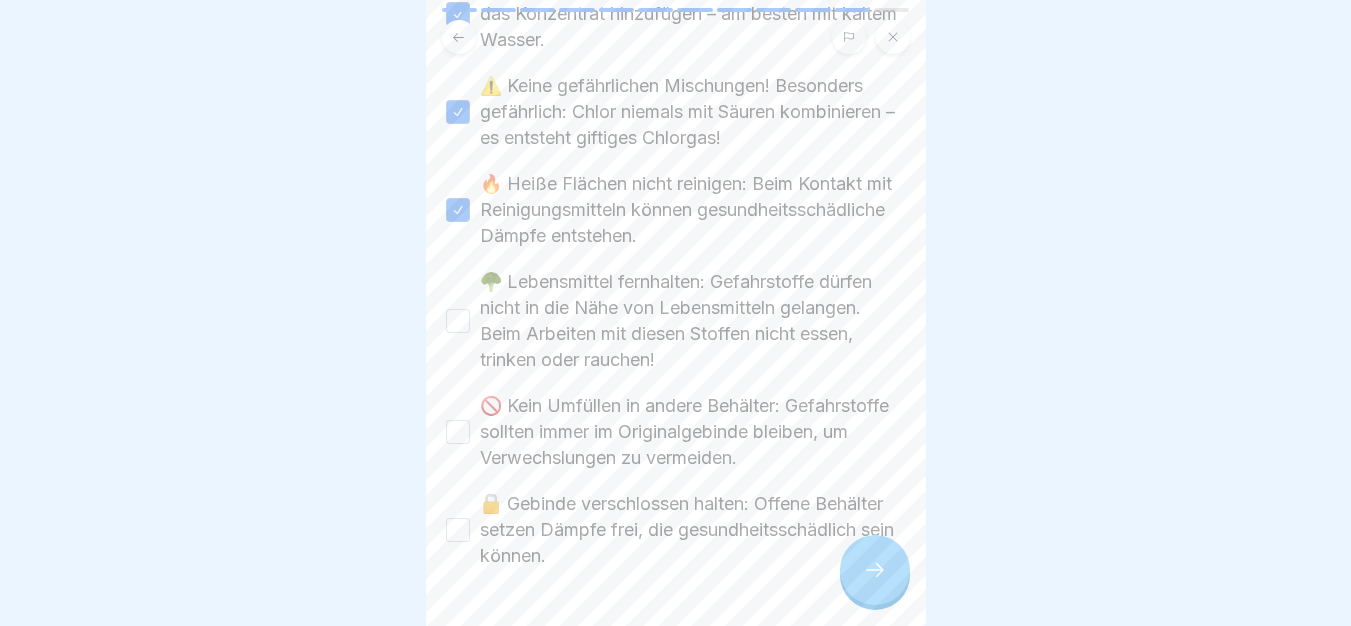 click on "🥦 Lebensmittel fernhalten: Gefahrstoffe dürfen nicht in die Nähe von Lebensmitteln gelangen. Beim Arbeiten mit diesen Stoffen nicht essen, trinken oder rauchen!" at bounding box center (693, 321) 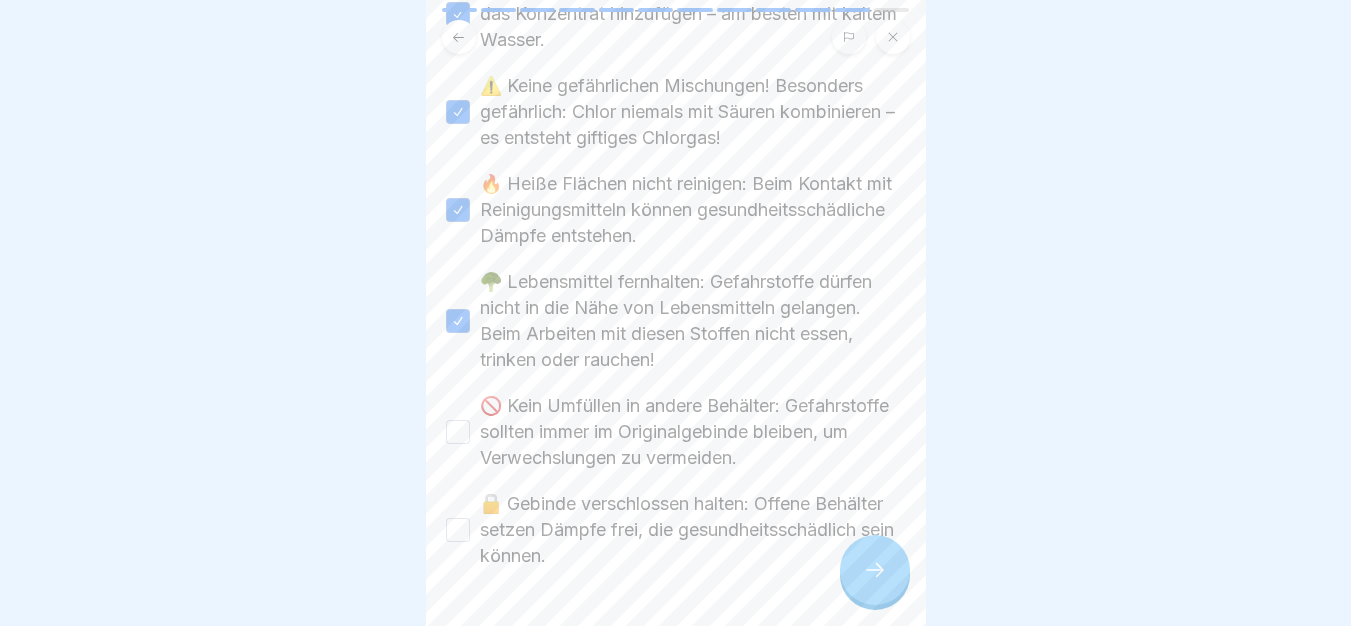 click on "🚫 Kein Umfüllen in andere Behälter: Gefahrstoffe sollten immer im Originalgebinde bleiben, um Verwechslungen zu vermeiden." at bounding box center (693, 432) 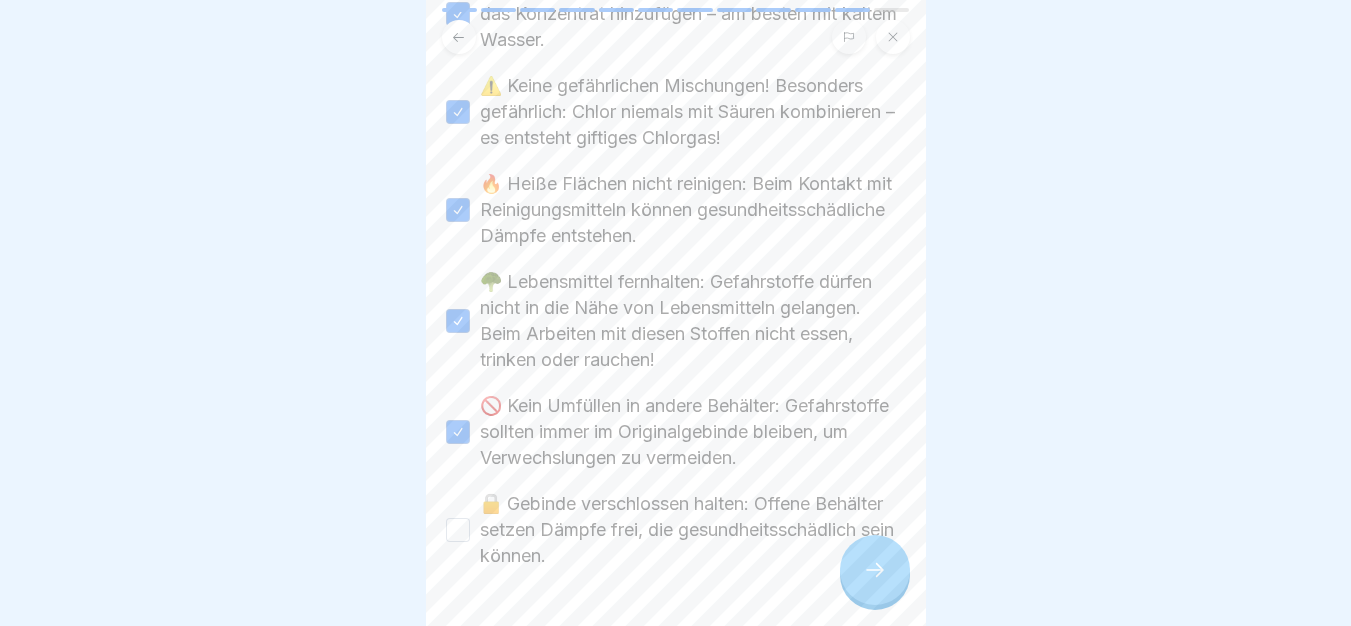 click on "🔒 Gebinde verschlossen halten: Offene Behälter setzen Dämpfe frei, die gesundheitsschädlich sein können." at bounding box center [693, 530] 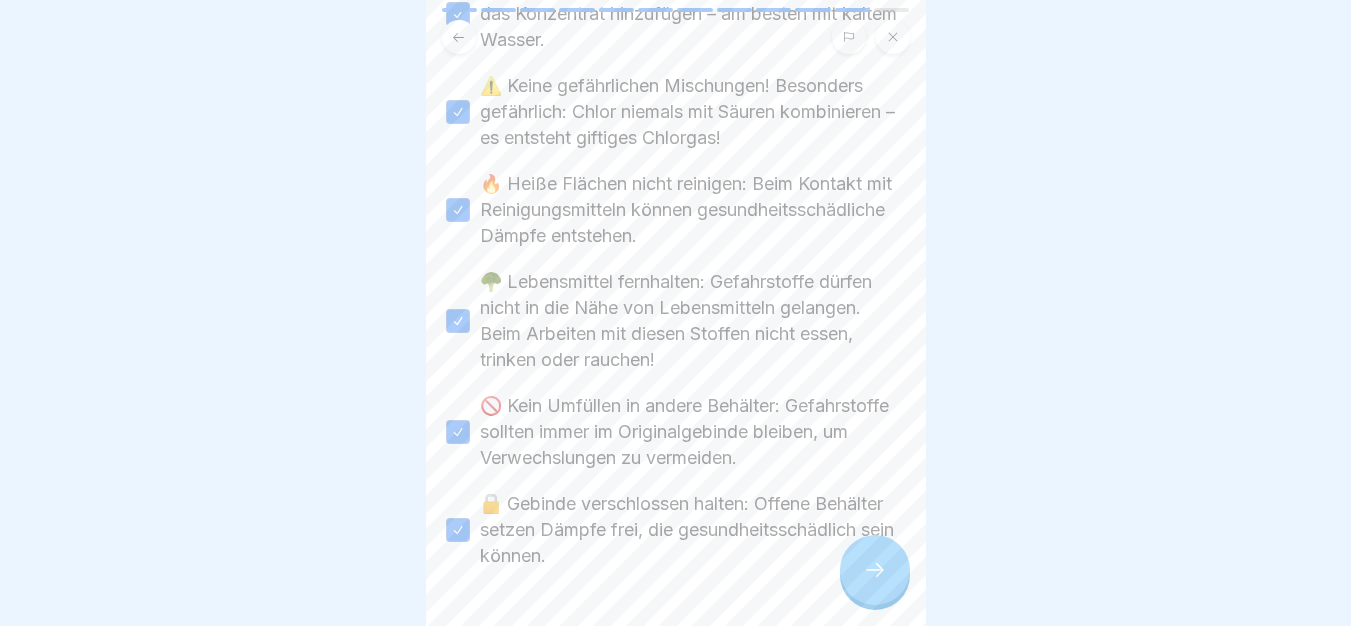 click 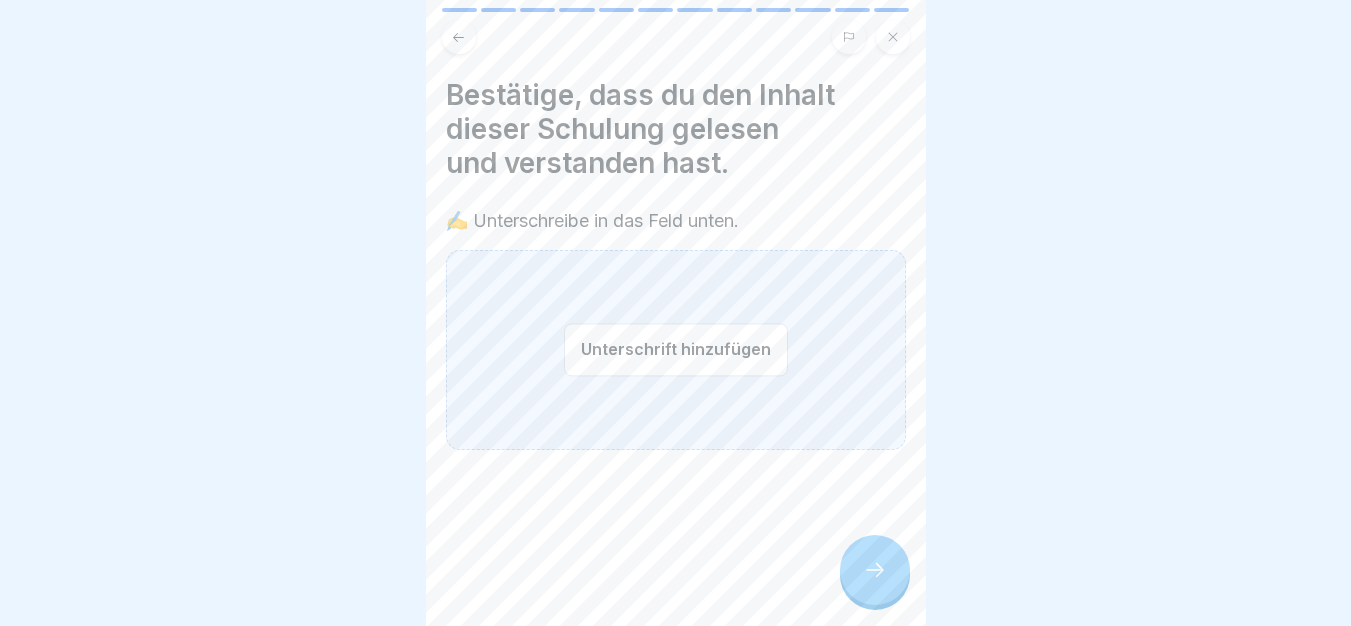 drag, startPoint x: 810, startPoint y: 495, endPoint x: 635, endPoint y: 327, distance: 242.58813 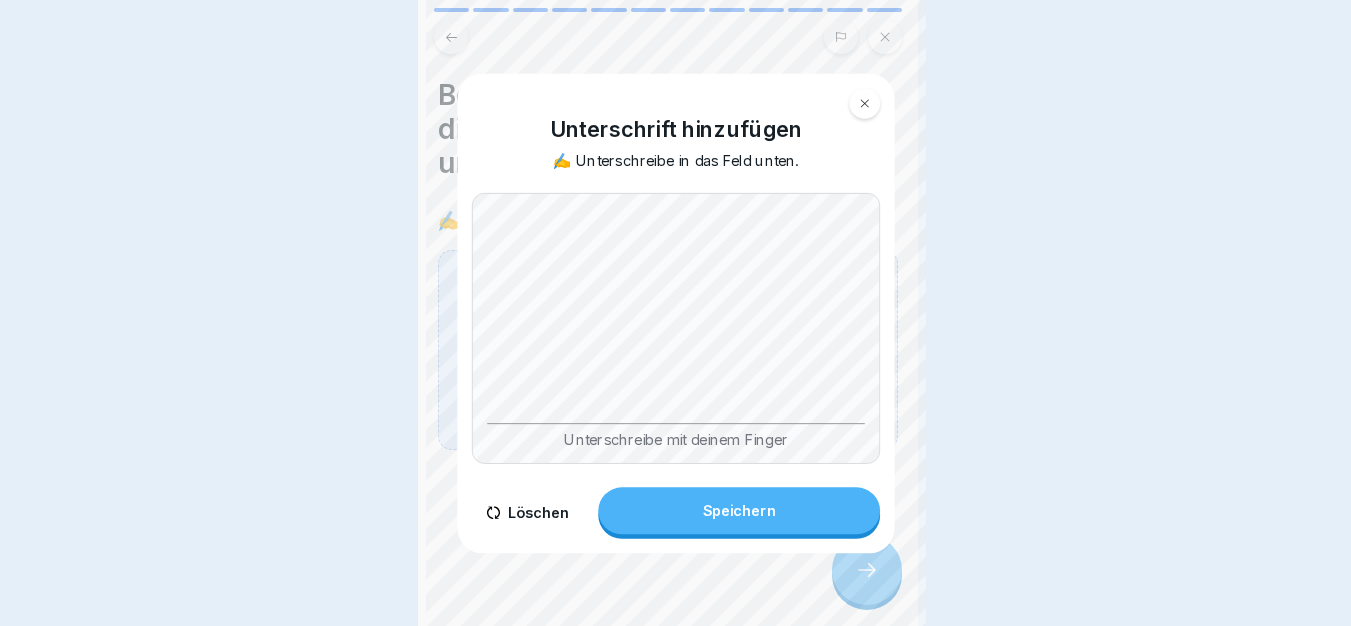 scroll, scrollTop: 0, scrollLeft: 0, axis: both 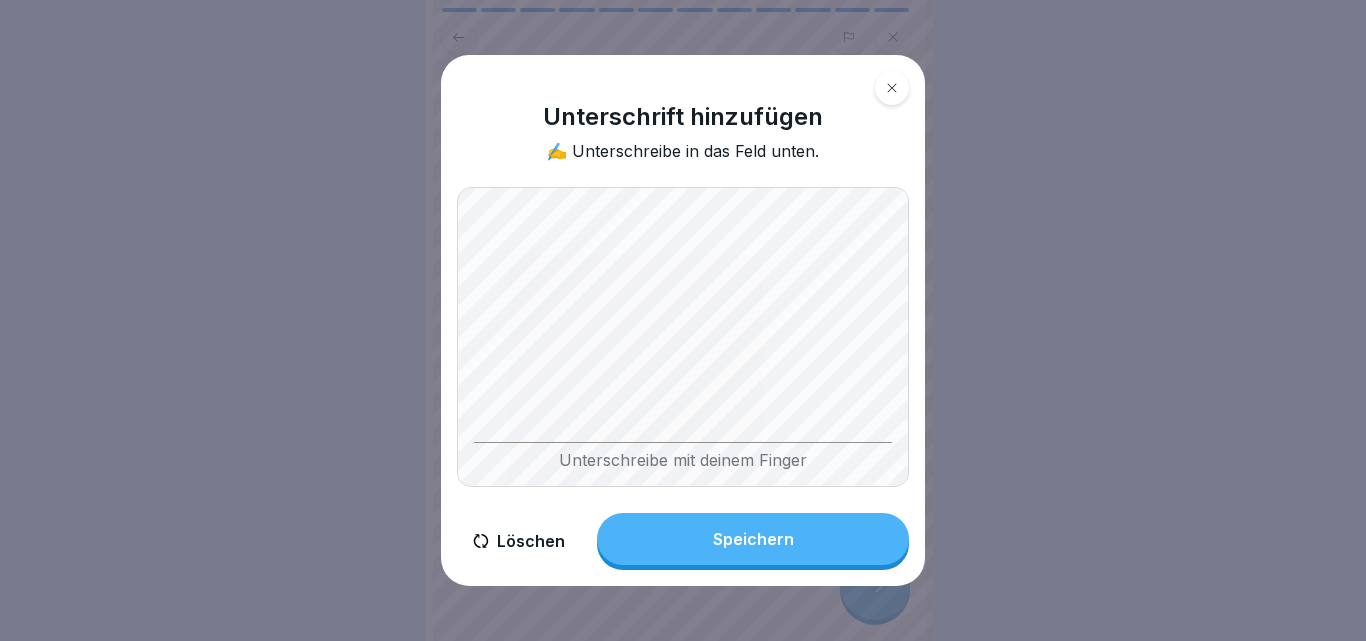 click on "Unterschrift hinzufügen ✍️ Unterschreibe in das Feld unten. Unterschreibe mit deinem Finger Löschen Speichern" at bounding box center (683, 320) 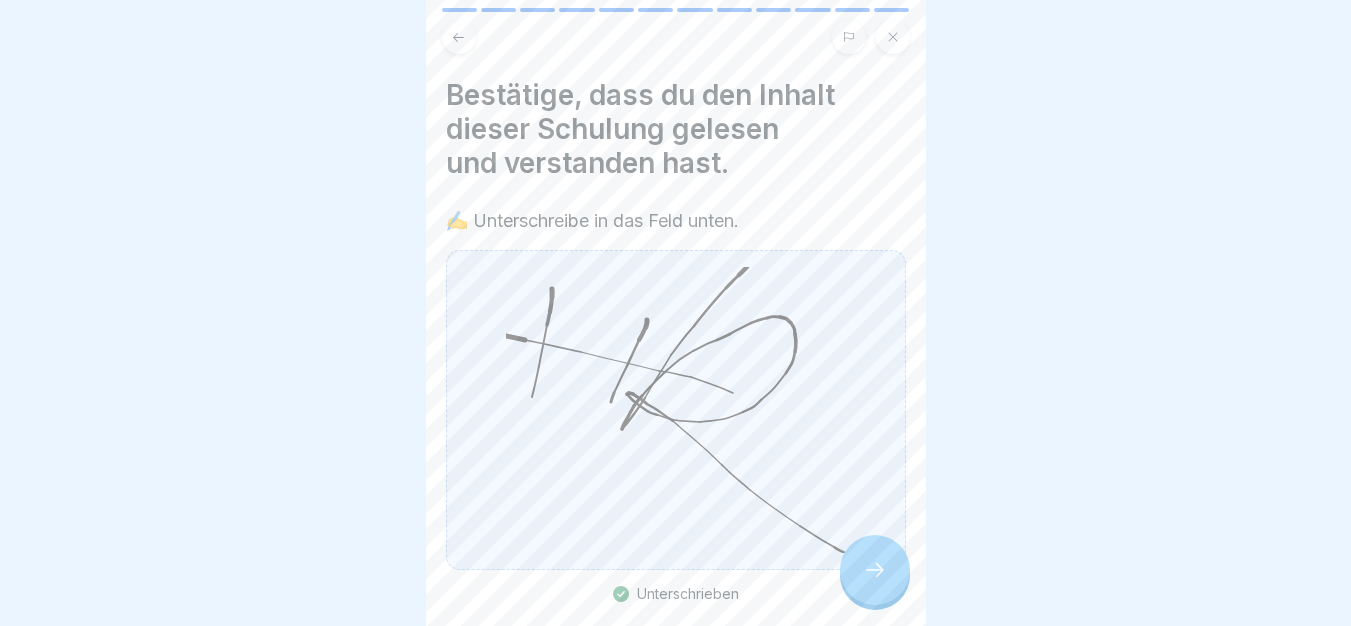 click 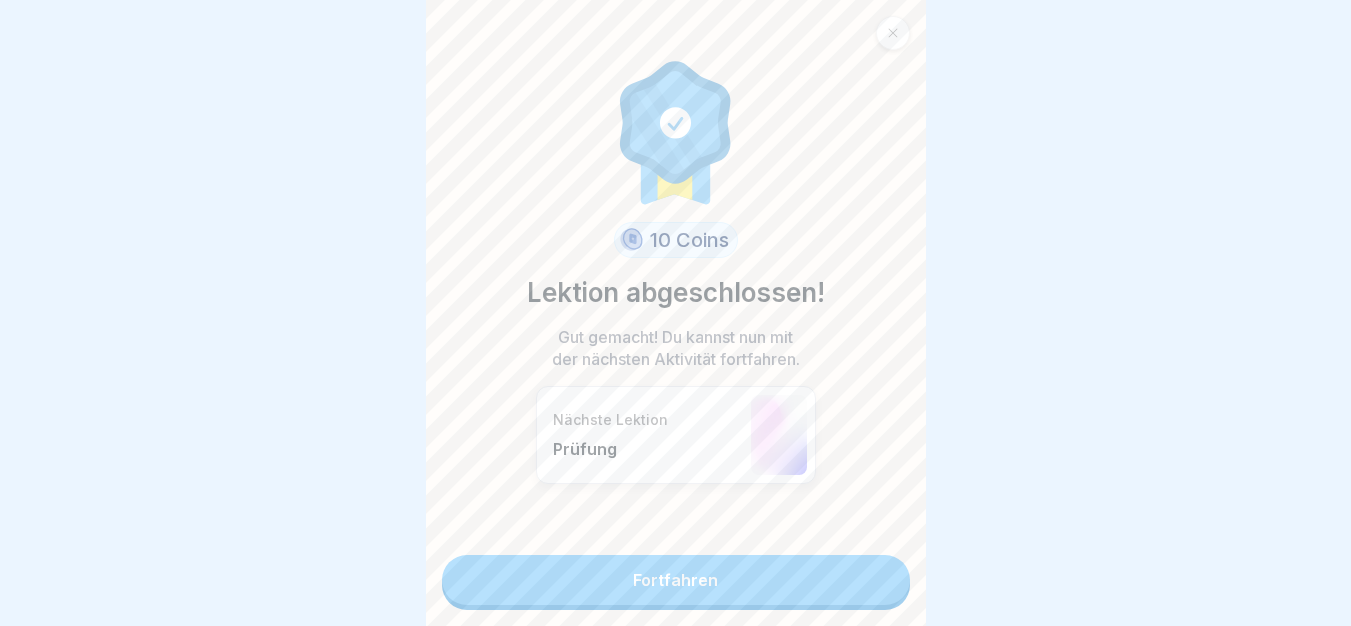 click on "Fortfahren" at bounding box center (676, 580) 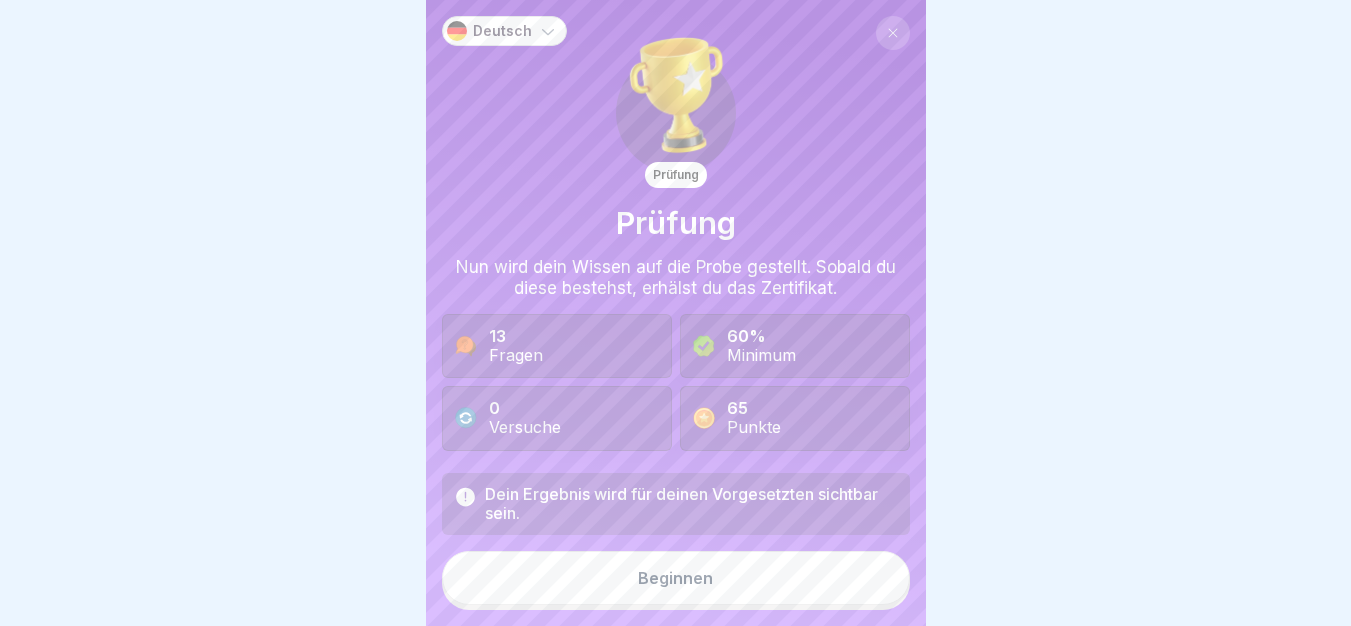 click on "Beginnen" at bounding box center [676, 578] 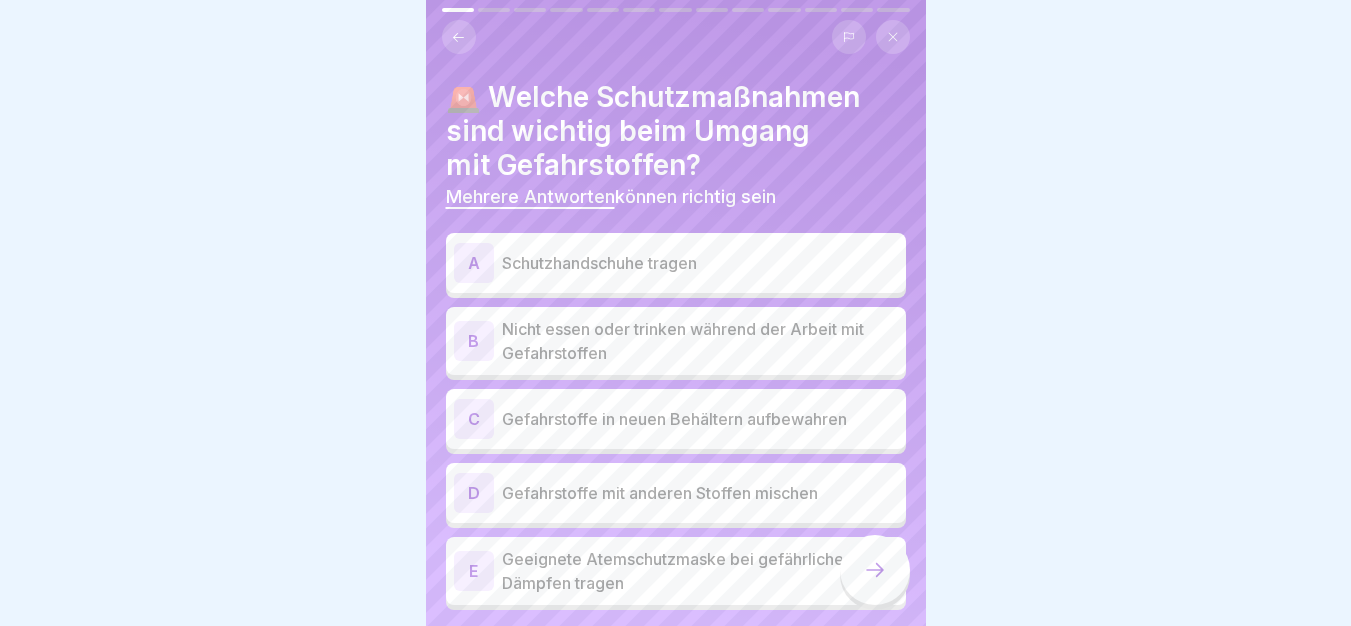 click on "Schutzhandschuhe tragen" at bounding box center [700, 263] 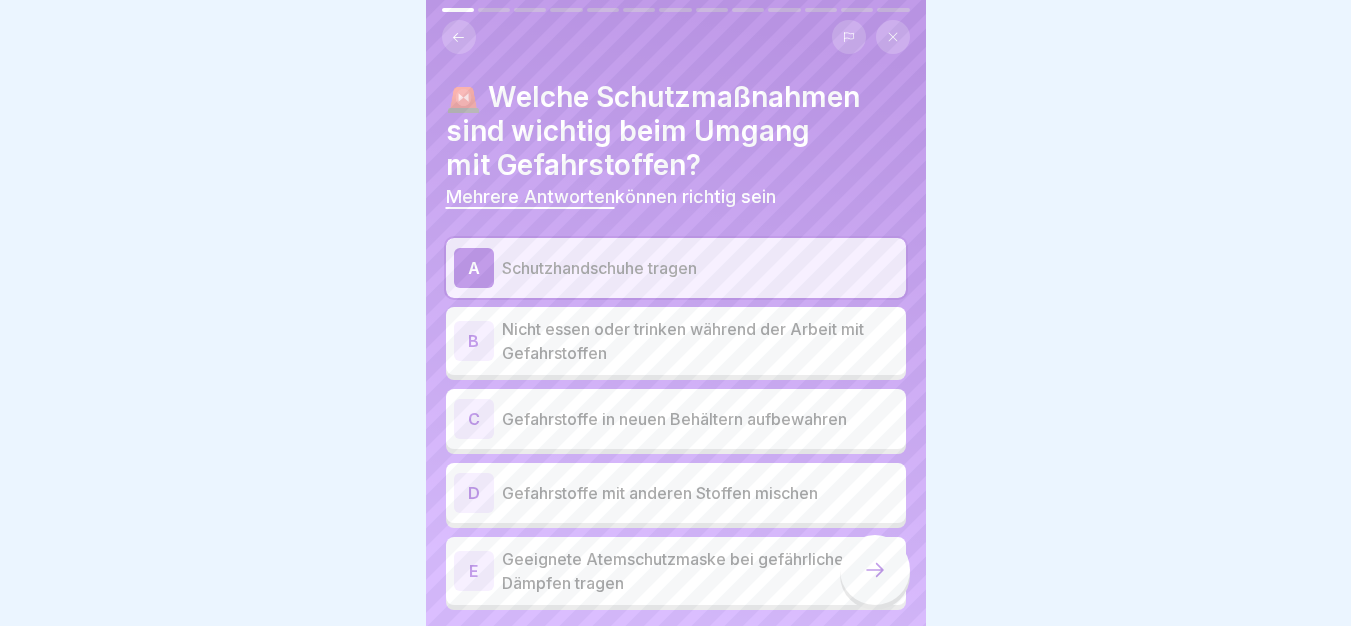 click on "Nicht essen oder trinken während der Arbeit mit Gefahrstoffen" at bounding box center (700, 341) 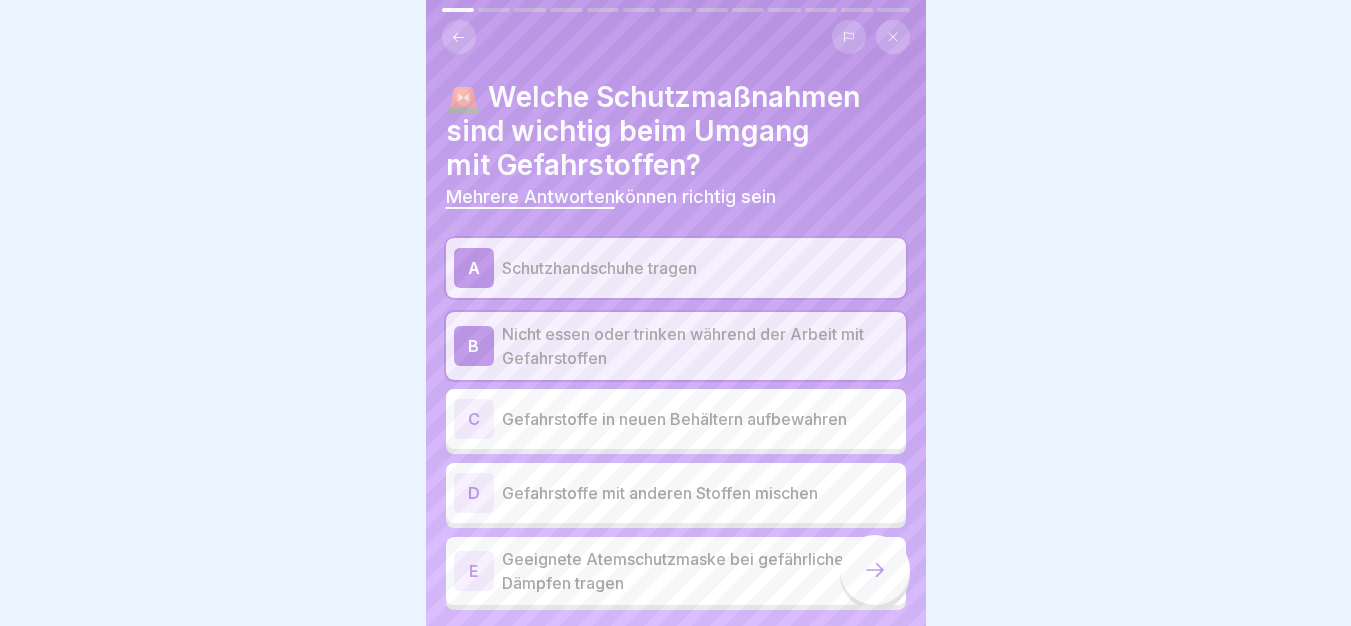 click on "Gefahrstoffe in neuen Behältern aufbewahren" at bounding box center [700, 419] 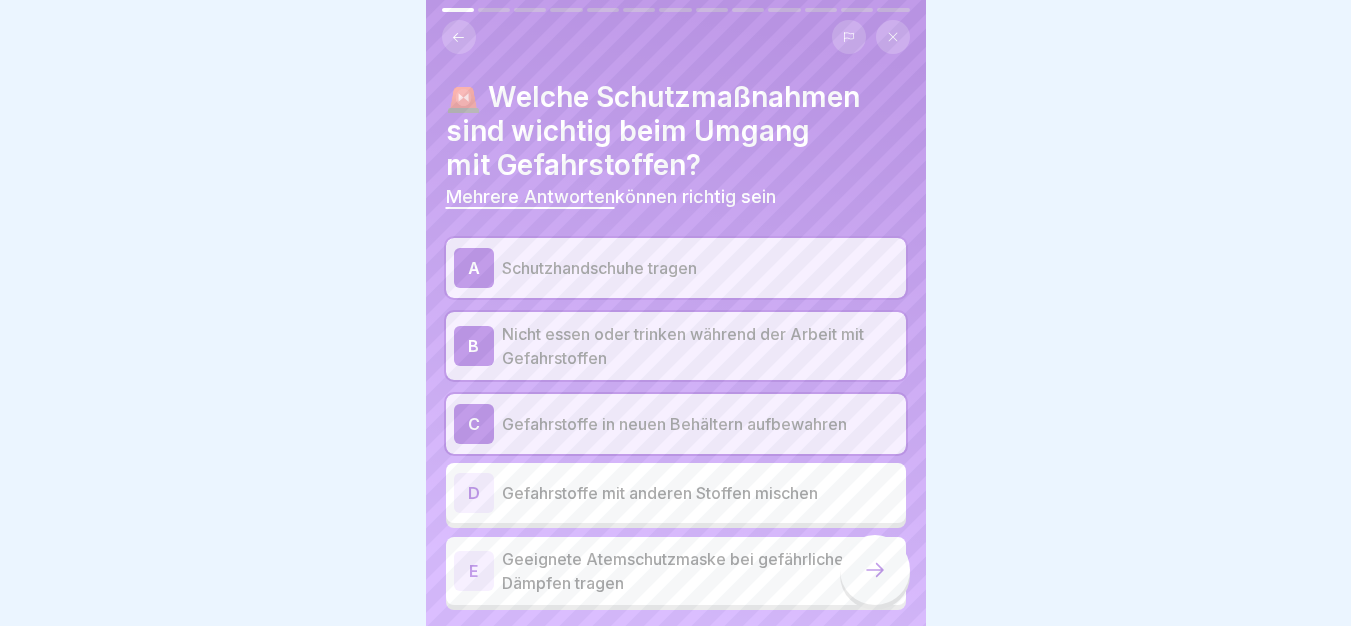click on "Gefahrstoffe in neuen Behältern aufbewahren" at bounding box center (700, 424) 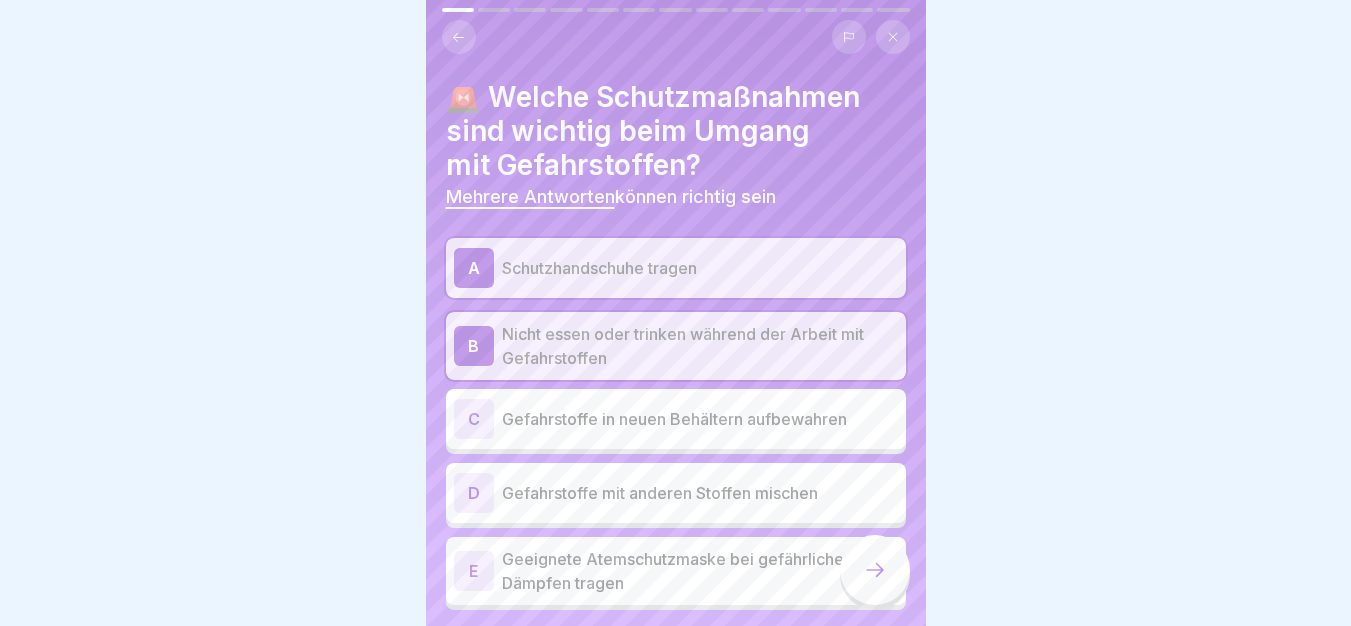 scroll, scrollTop: 64, scrollLeft: 0, axis: vertical 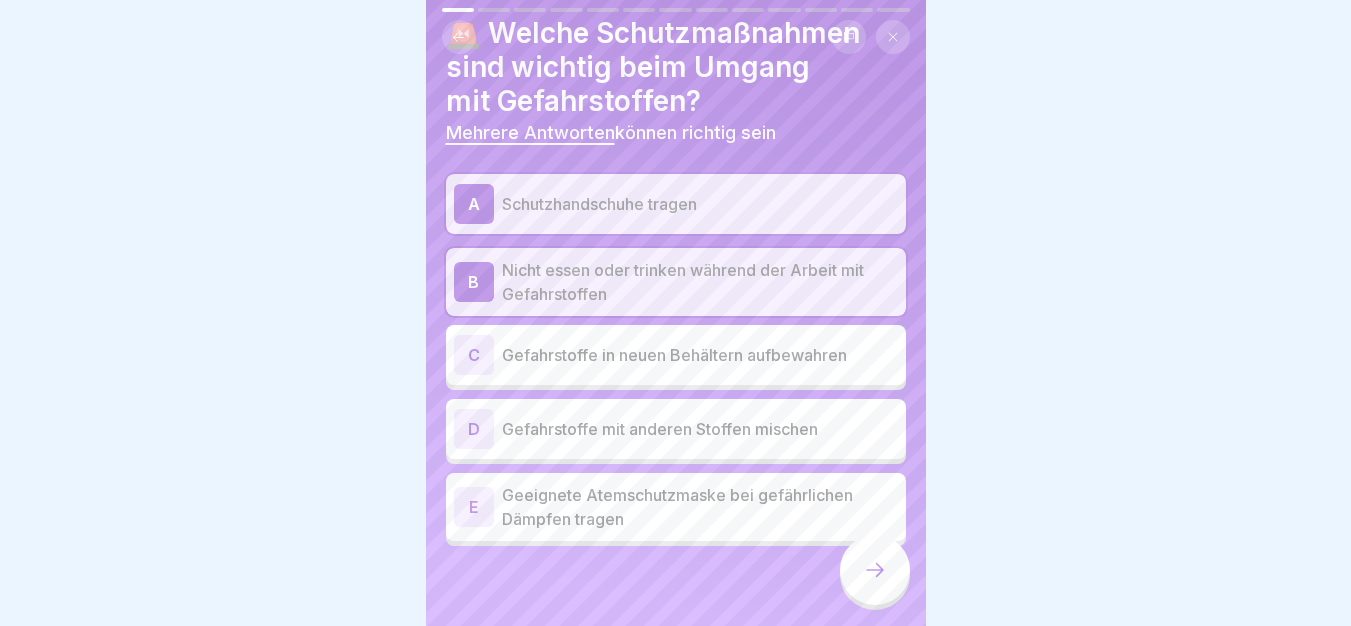 click on "Geeignete Atemschutzmaske bei gefährlichen Dämpfen tragen" at bounding box center [700, 507] 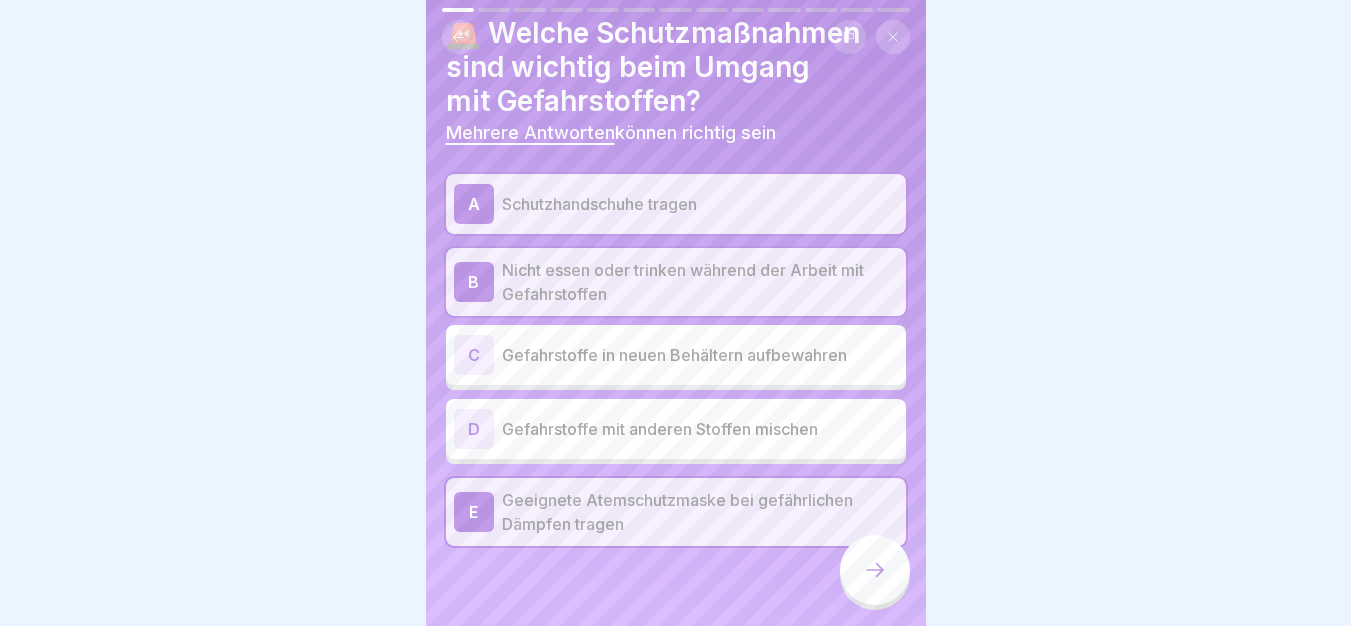 click at bounding box center (875, 570) 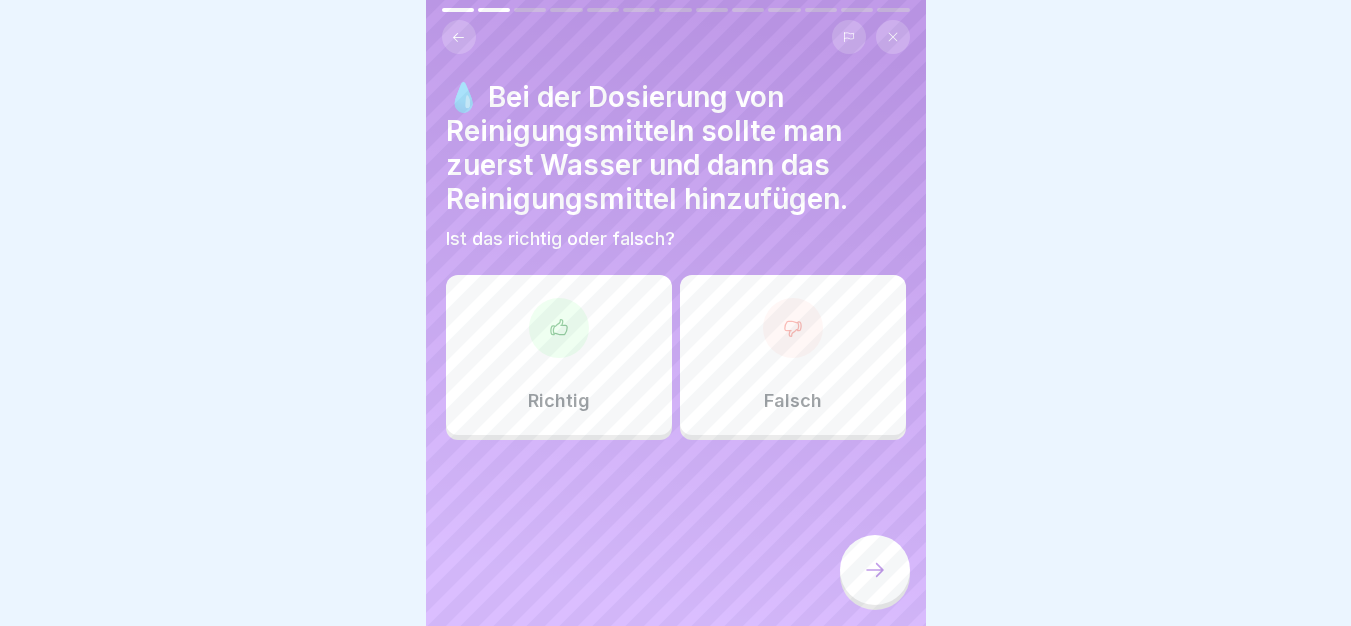 click on "Richtig" at bounding box center [559, 355] 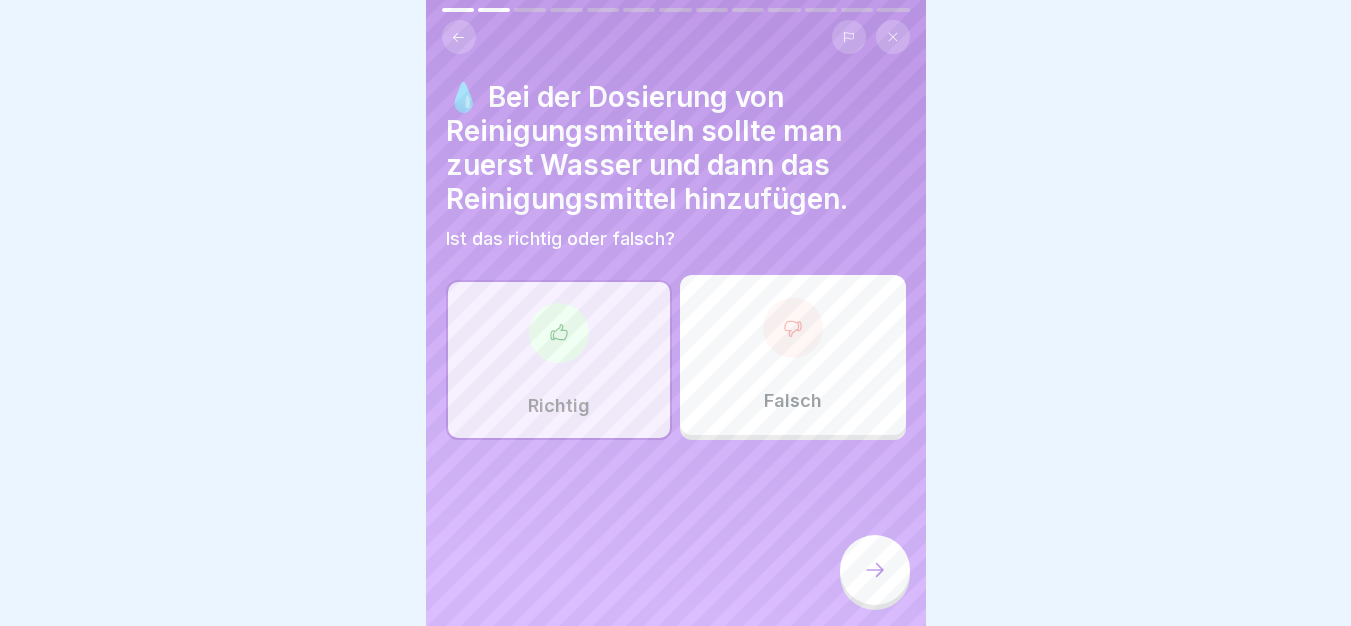 click at bounding box center [875, 570] 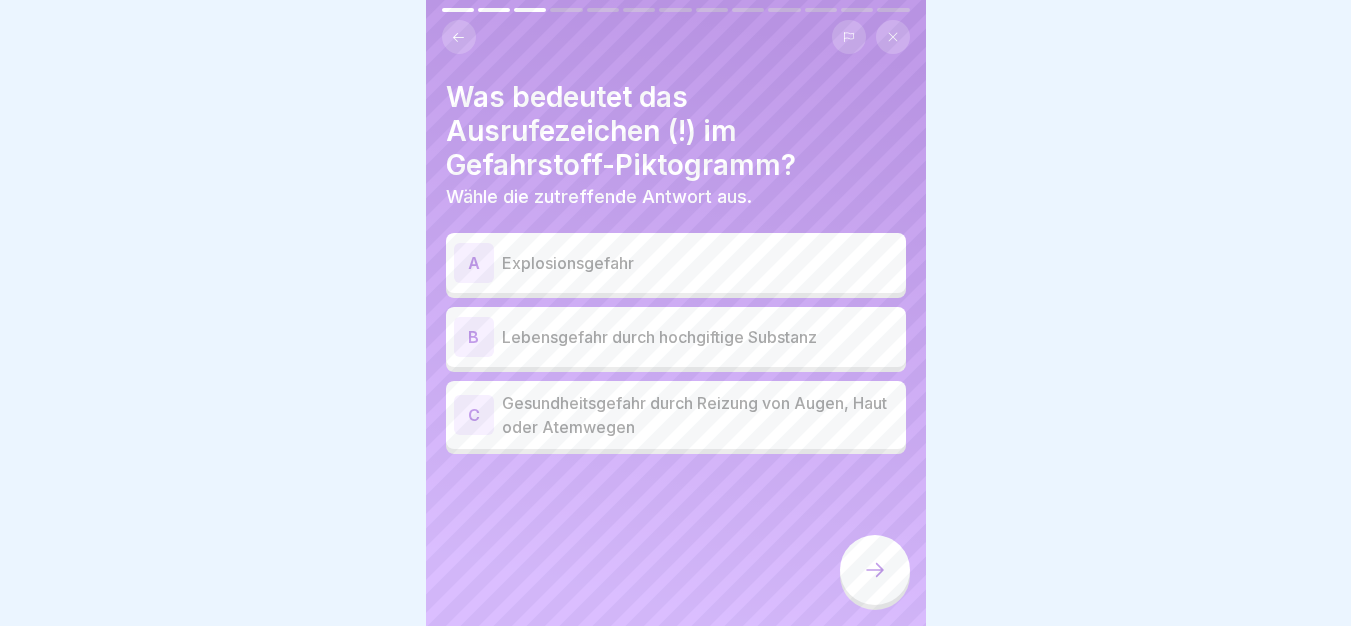 scroll, scrollTop: 15, scrollLeft: 0, axis: vertical 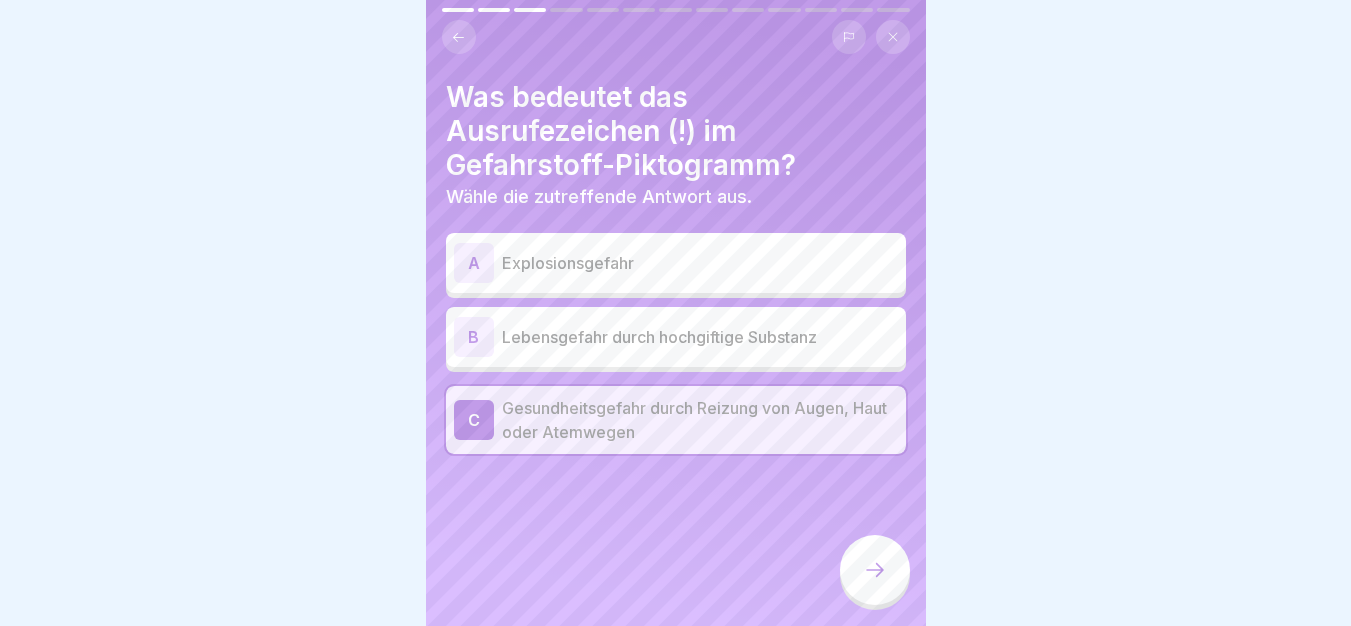 click 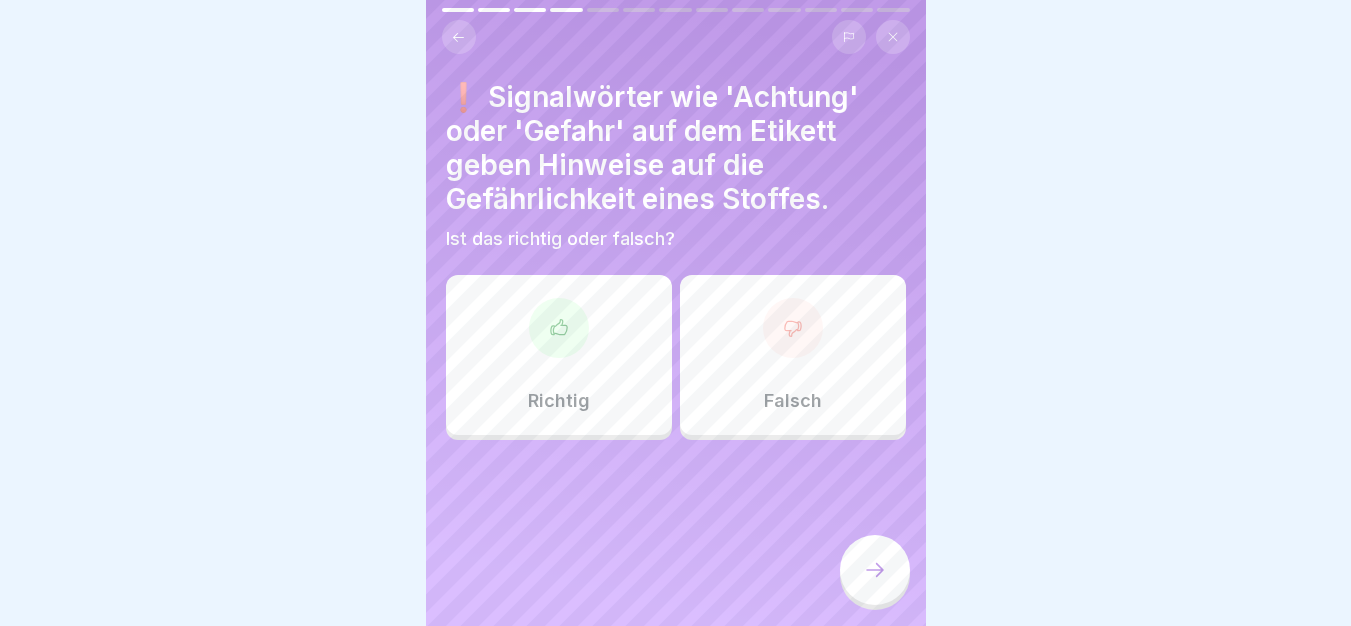 click on "Richtig" at bounding box center [559, 355] 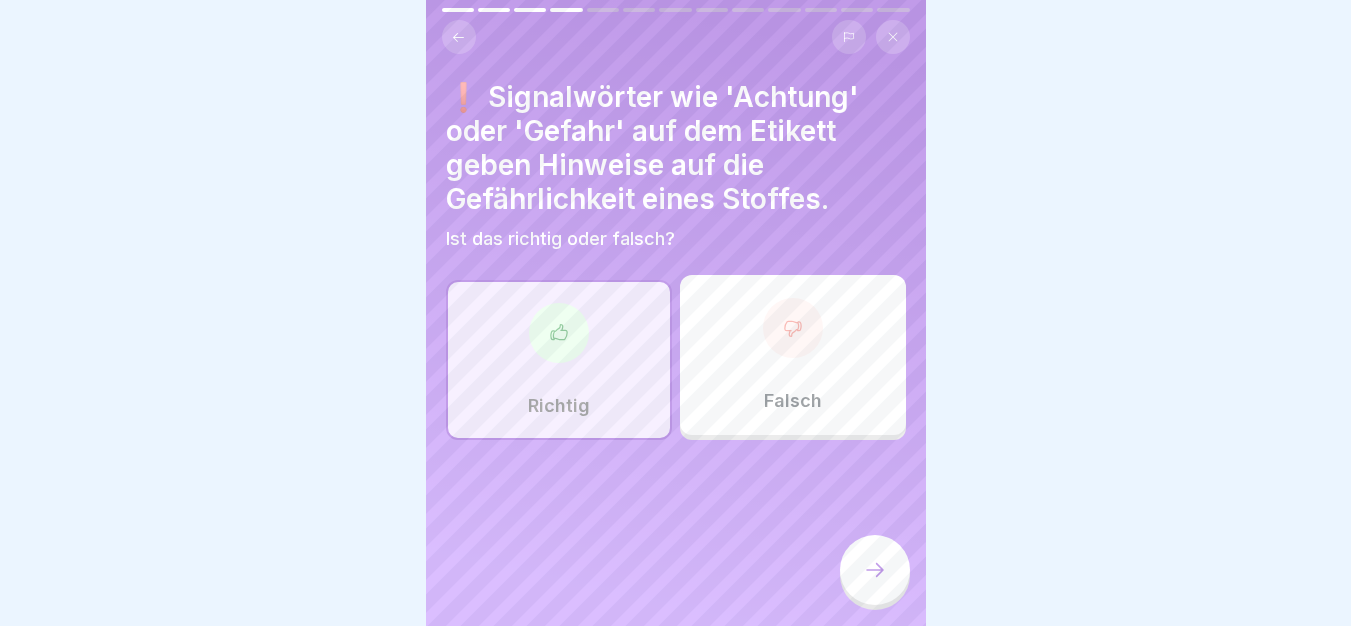 click 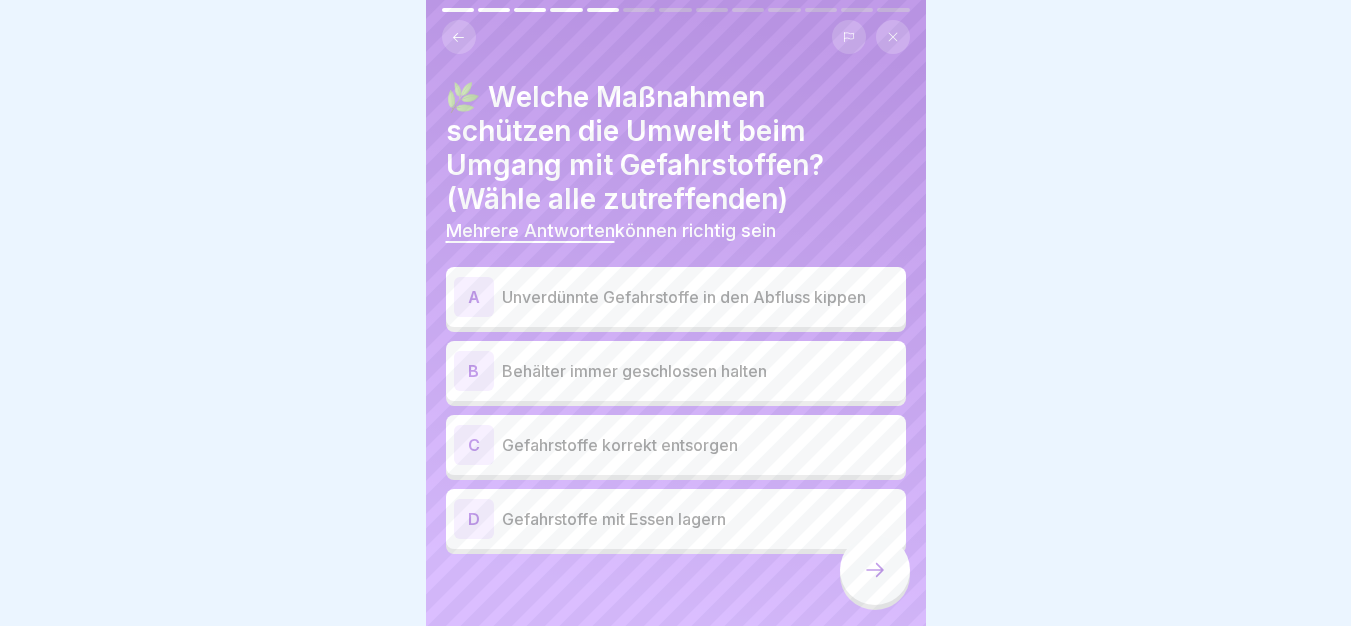 click on "Behälter immer geschlossen halten" at bounding box center (700, 371) 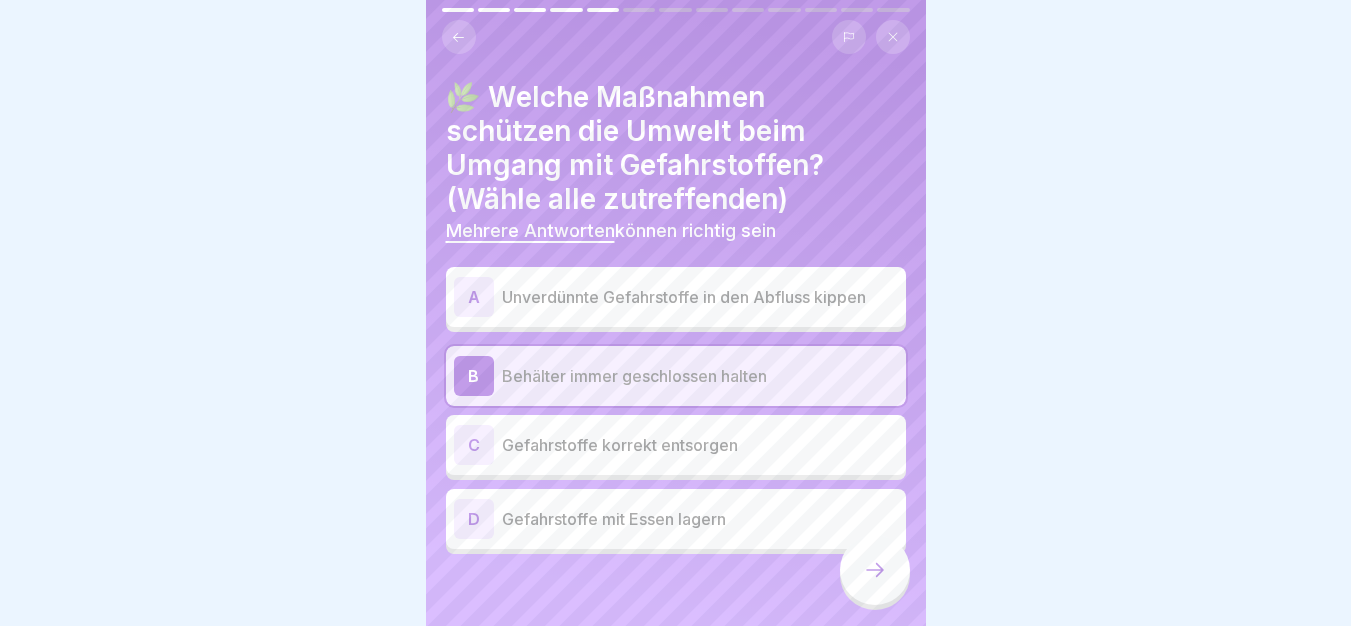 click on "Gefahrstoffe korrekt entsorgen" at bounding box center (700, 445) 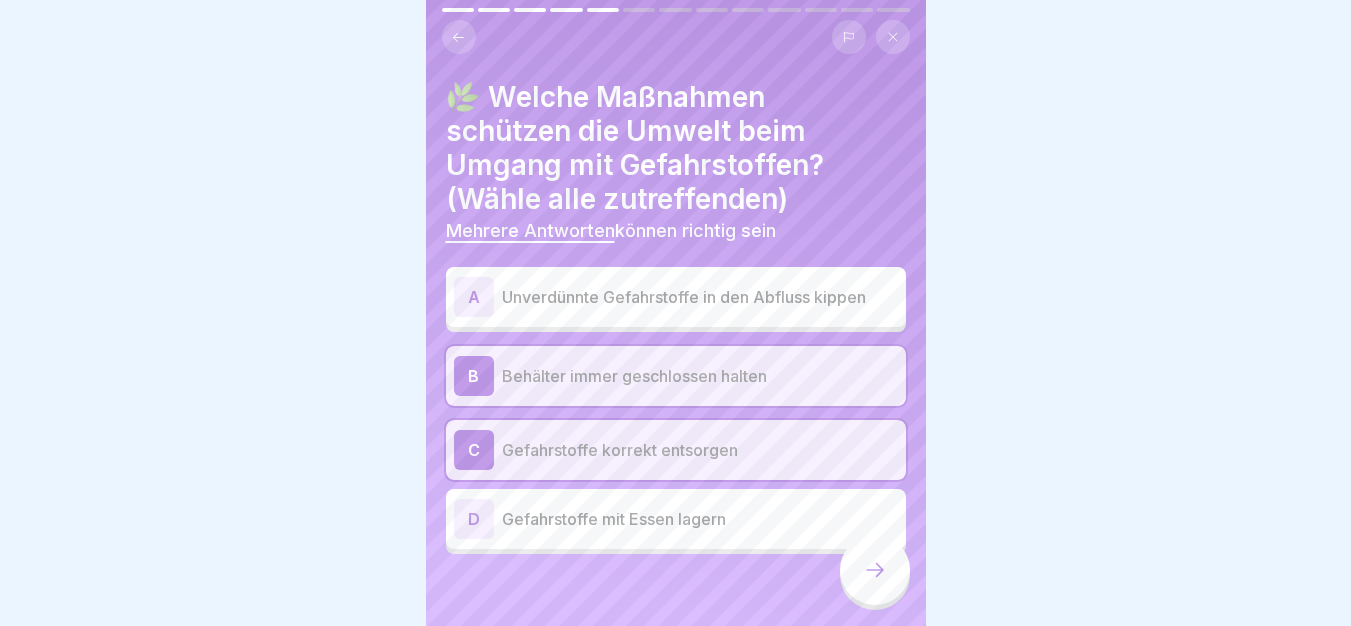 click at bounding box center [875, 570] 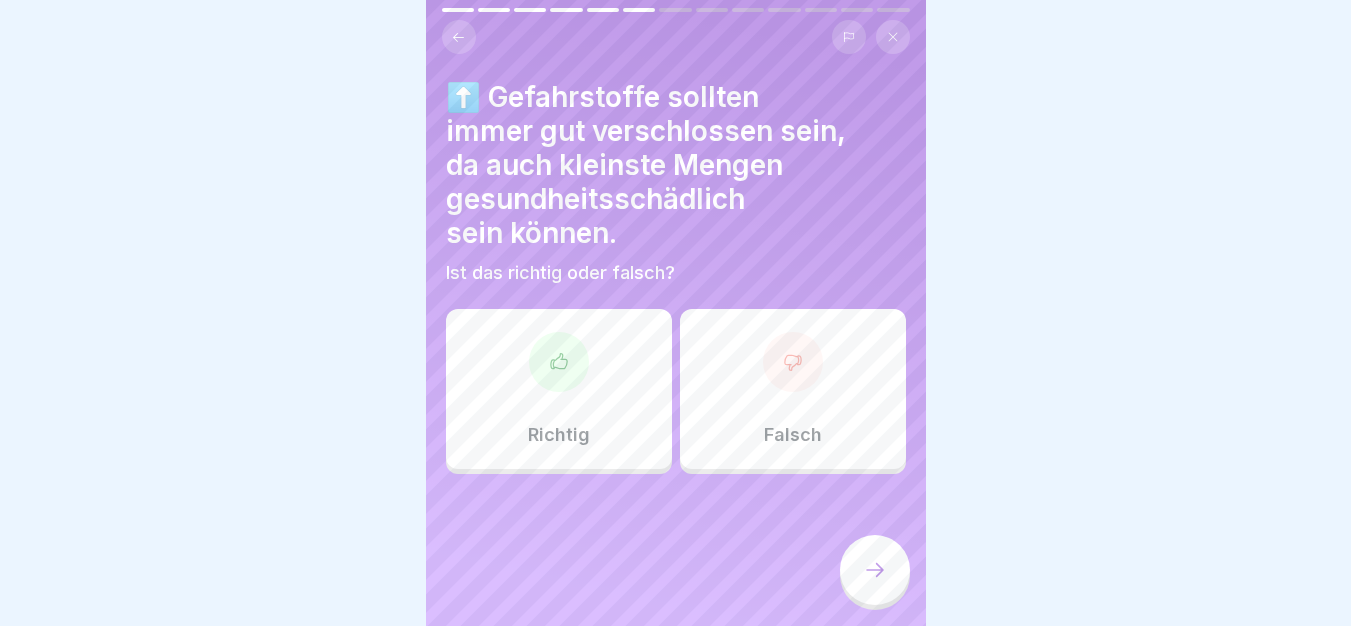 click on "Richtig" at bounding box center (559, 389) 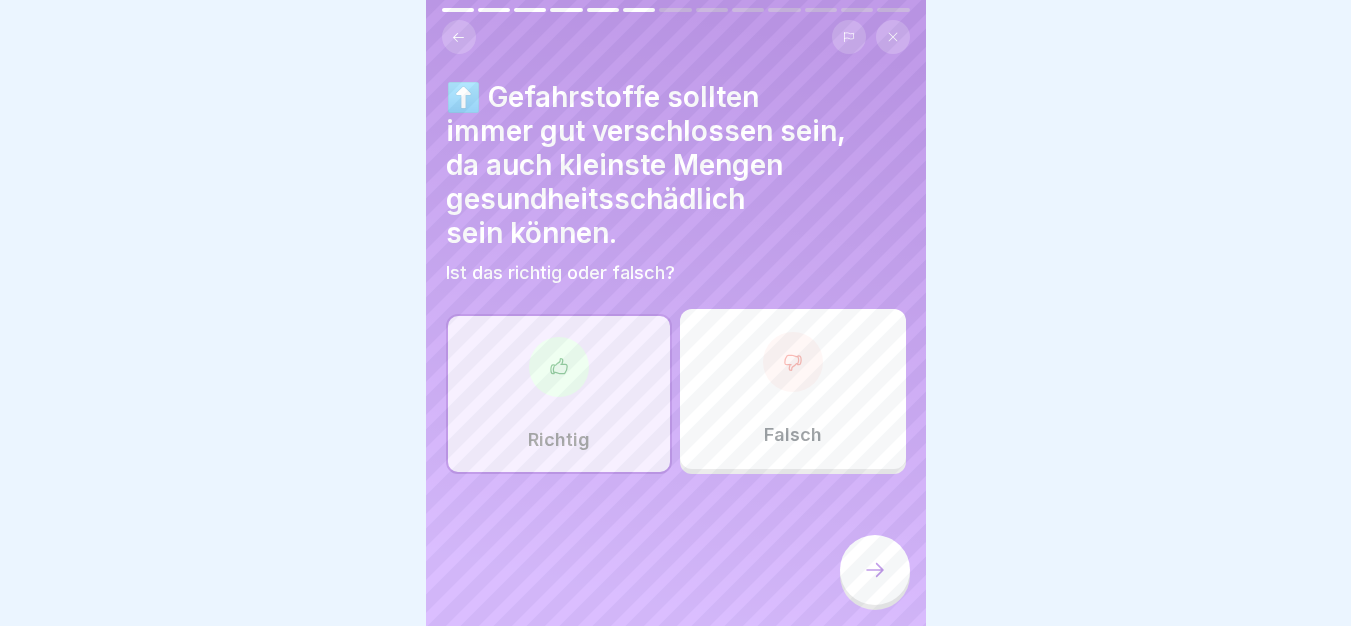 click 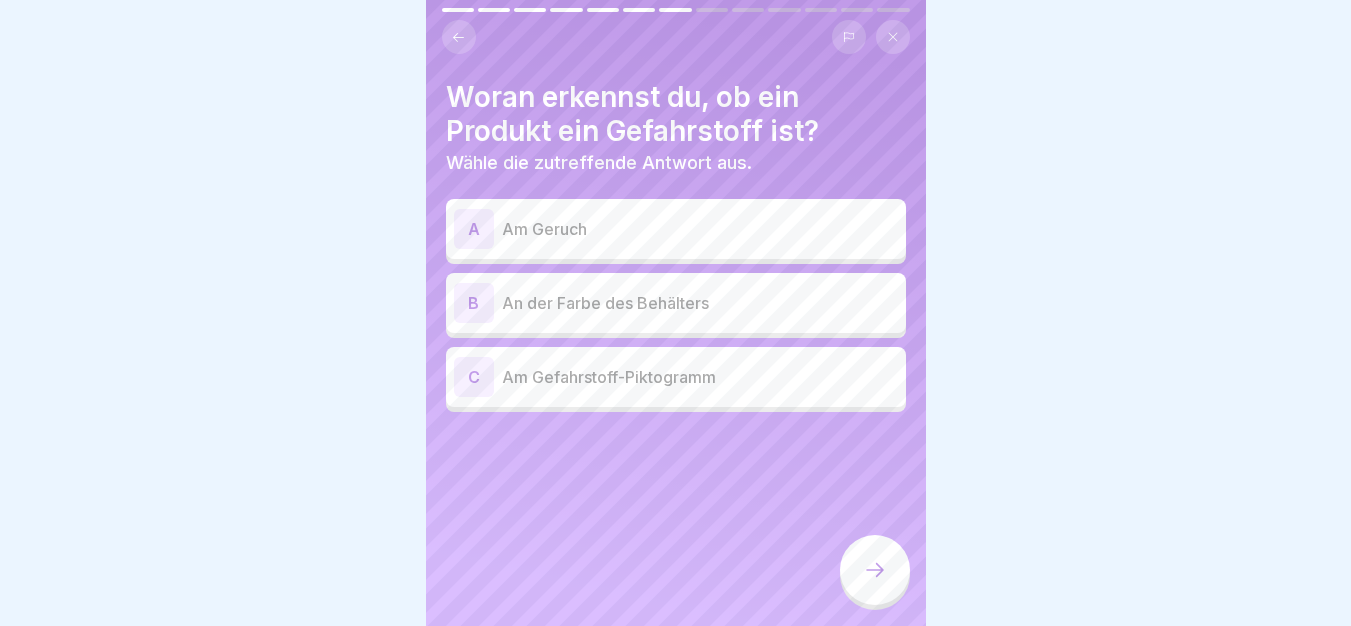 click on "Am Gefahrstoff-Piktogramm" at bounding box center [700, 377] 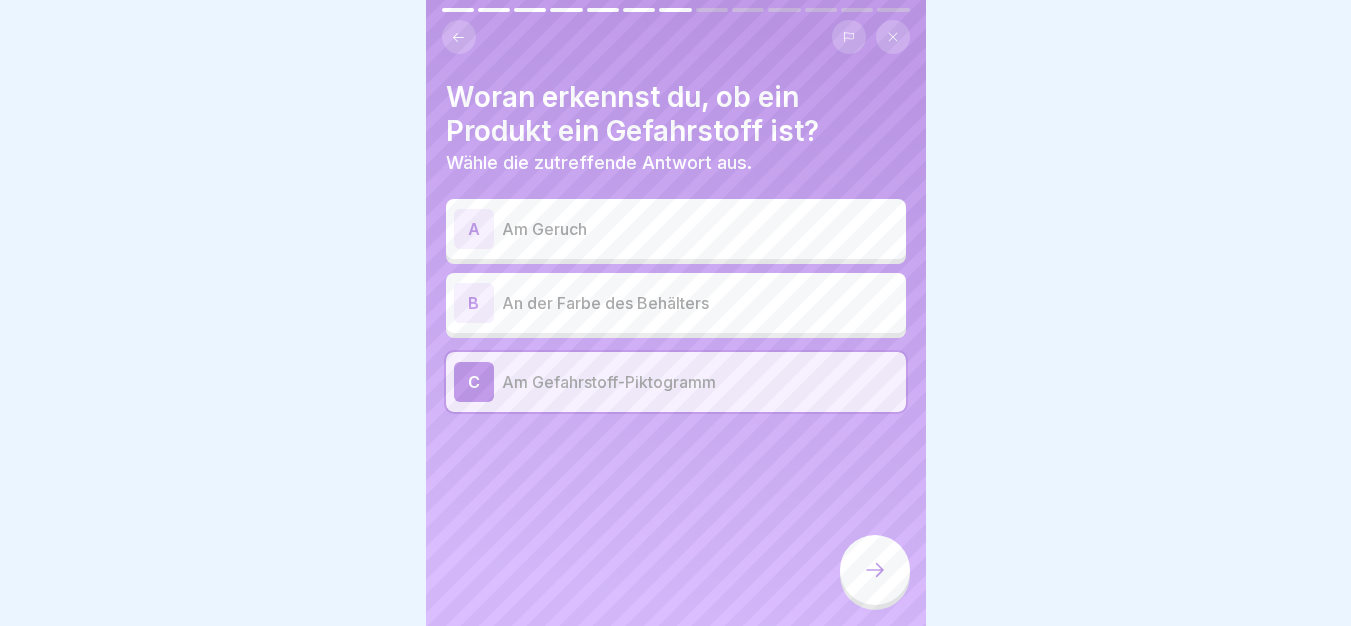 click at bounding box center (875, 570) 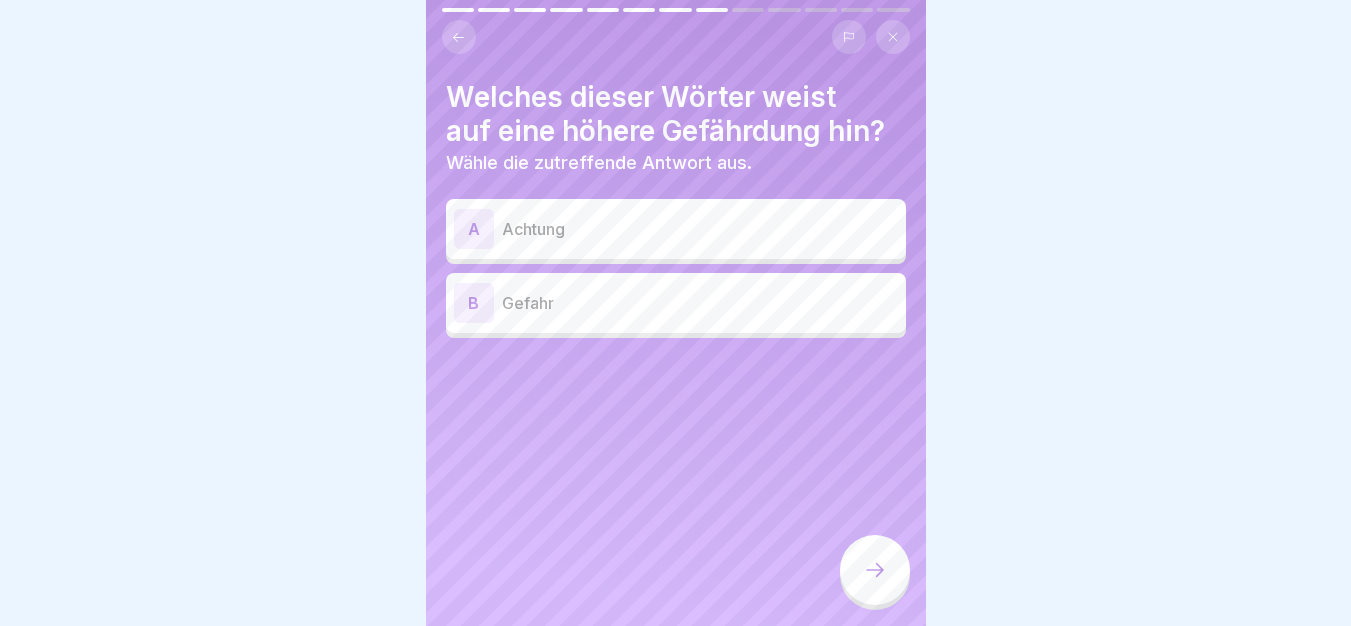 click 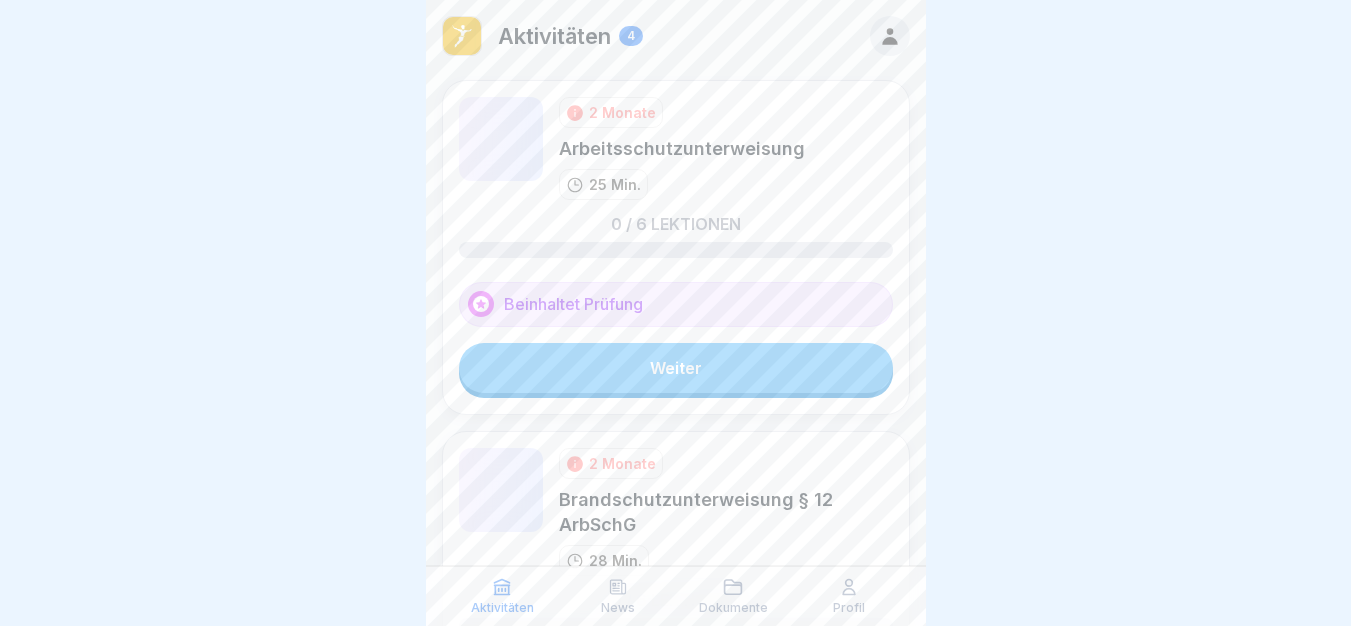 scroll, scrollTop: 0, scrollLeft: 0, axis: both 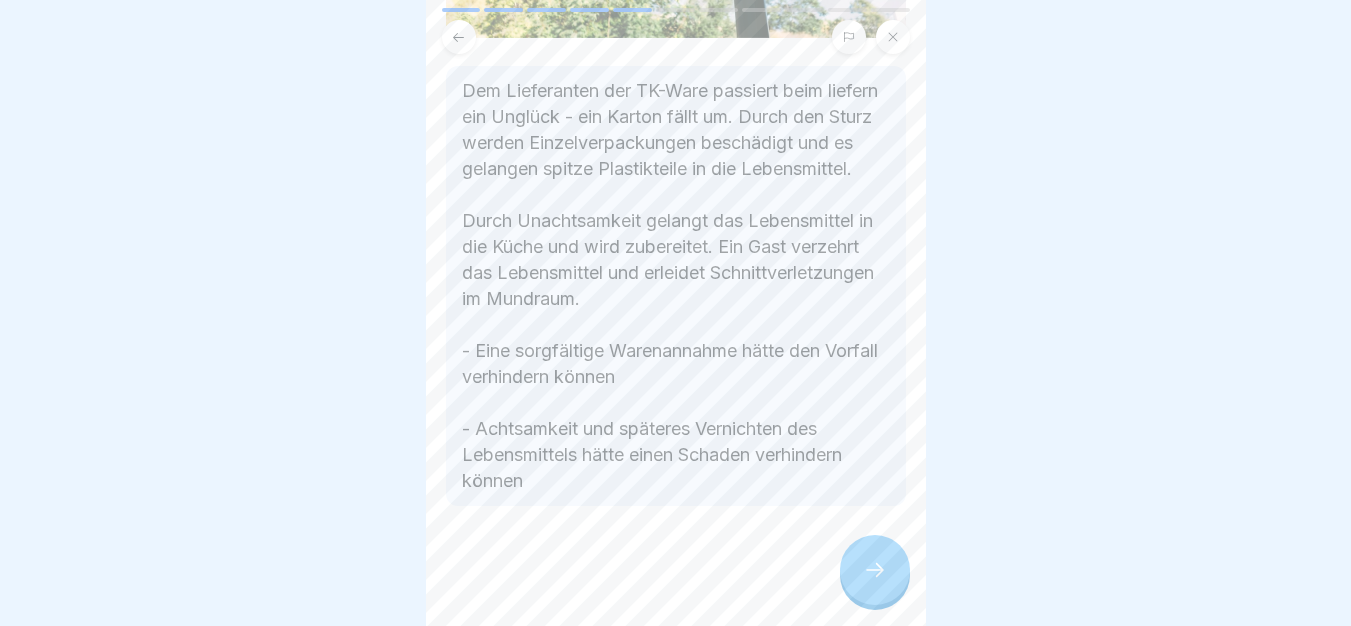 drag, startPoint x: 848, startPoint y: 586, endPoint x: 810, endPoint y: 570, distance: 41.231056 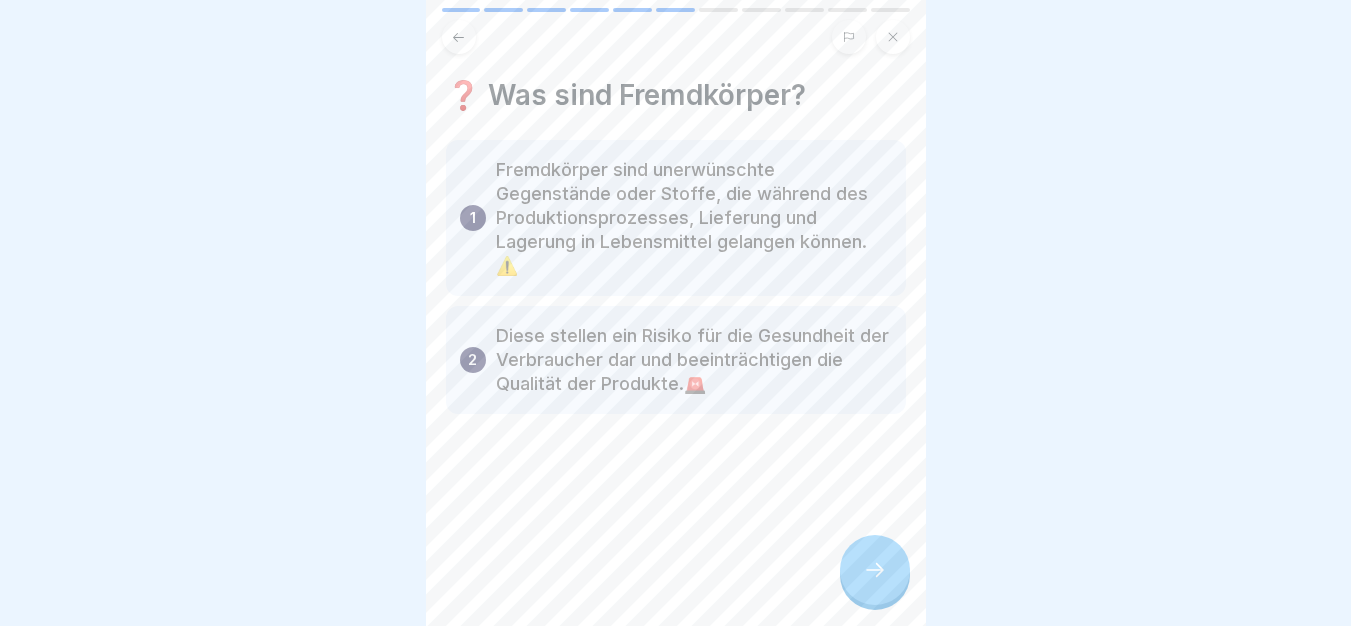 scroll, scrollTop: 15, scrollLeft: 0, axis: vertical 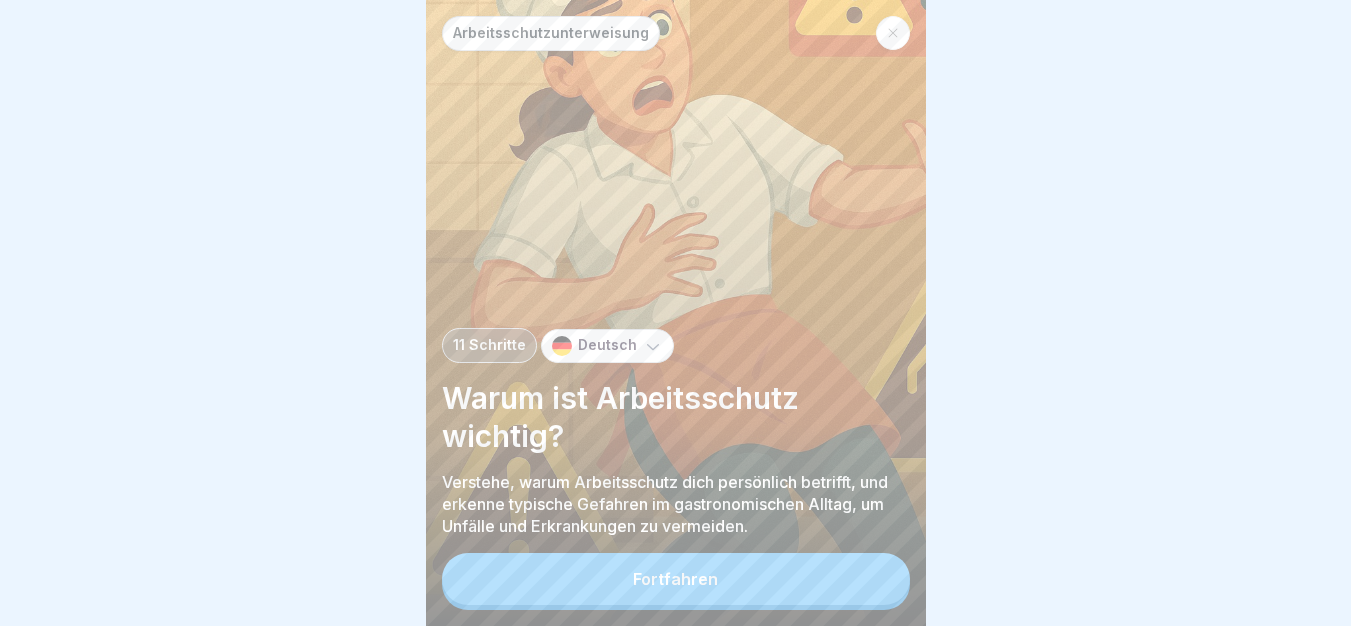 drag, startPoint x: 757, startPoint y: 581, endPoint x: 770, endPoint y: 584, distance: 13.341664 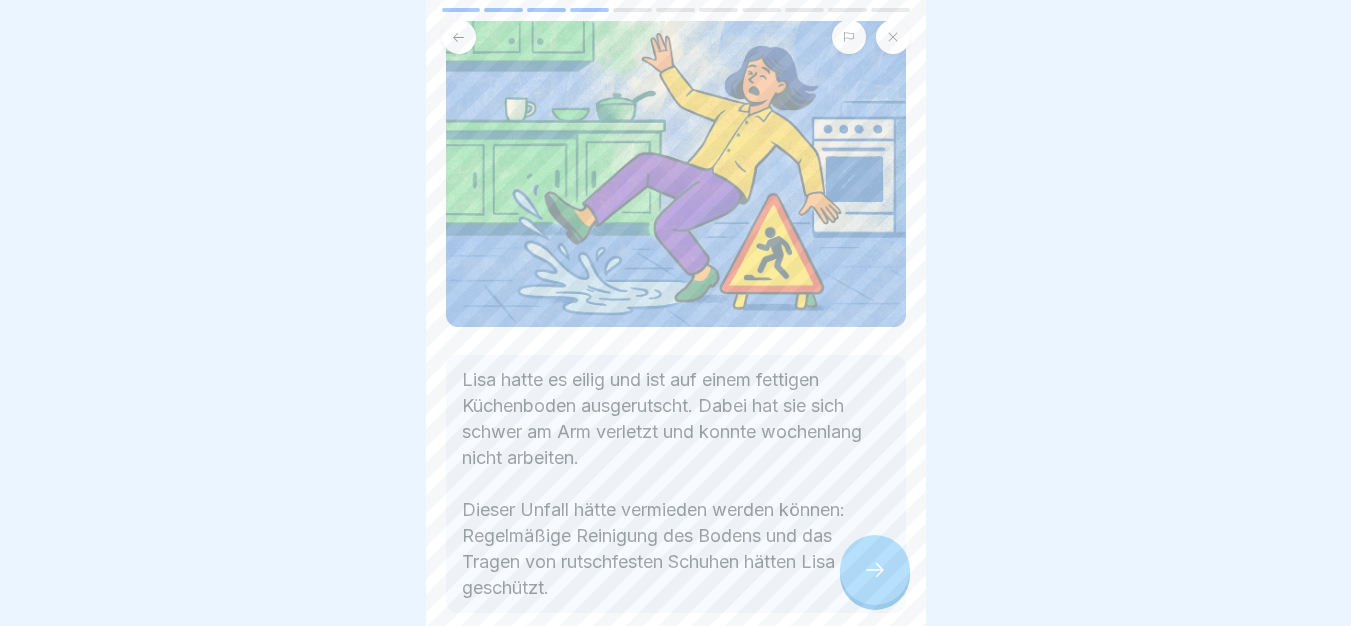 scroll, scrollTop: 216, scrollLeft: 0, axis: vertical 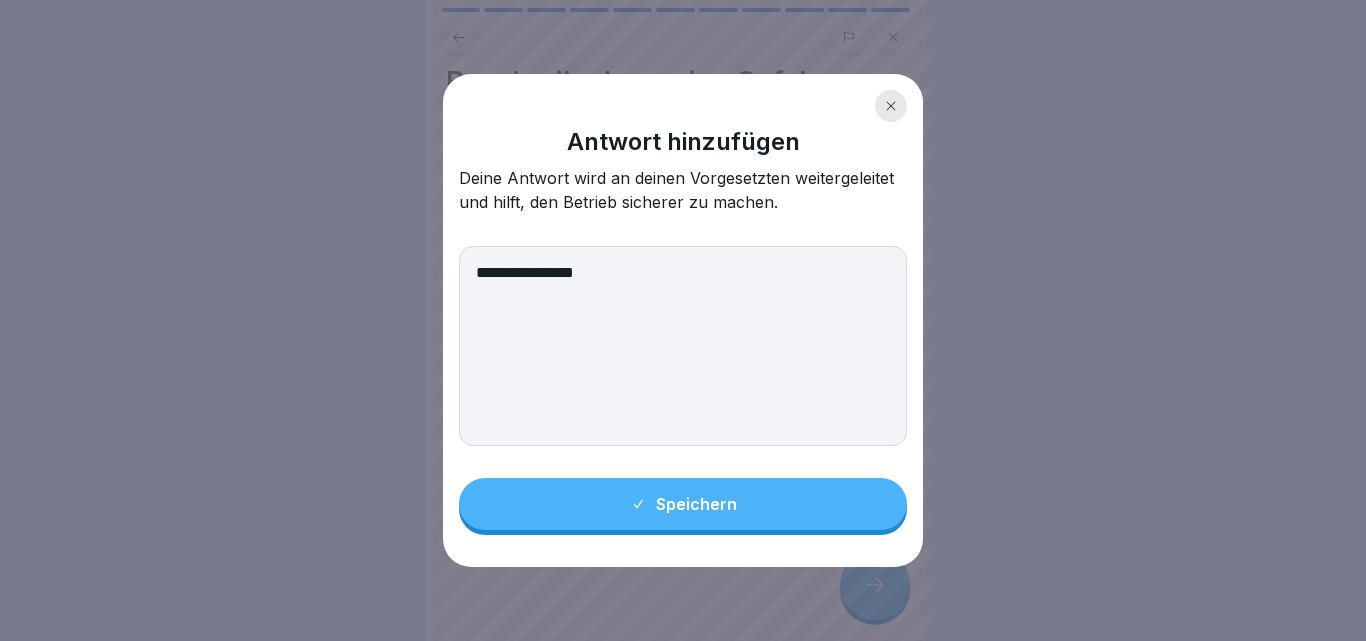 type on "**********" 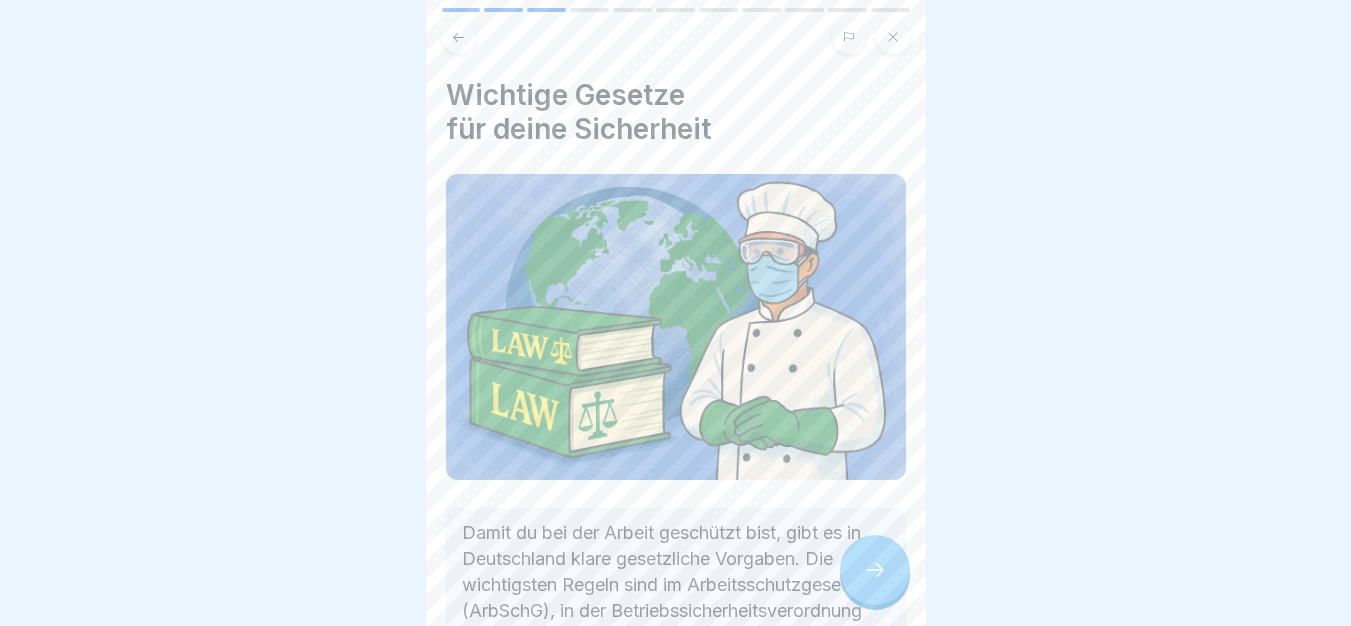 scroll, scrollTop: 302, scrollLeft: 0, axis: vertical 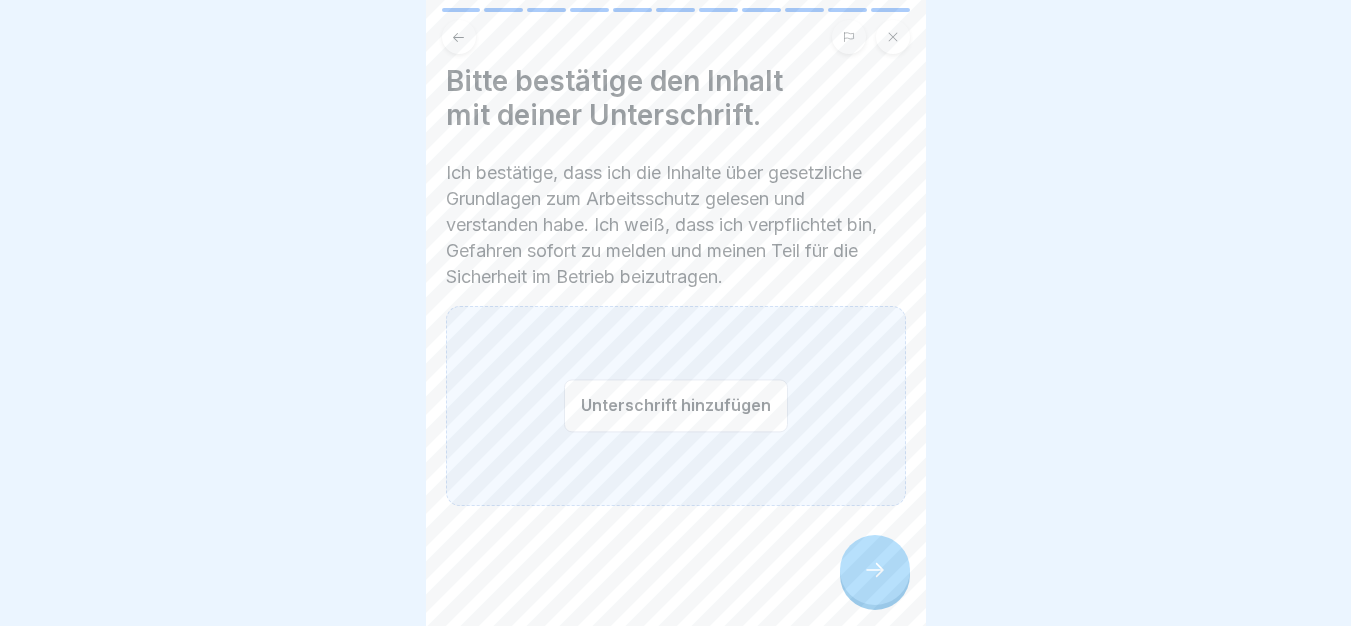 drag, startPoint x: 846, startPoint y: 554, endPoint x: 717, endPoint y: 422, distance: 184.56706 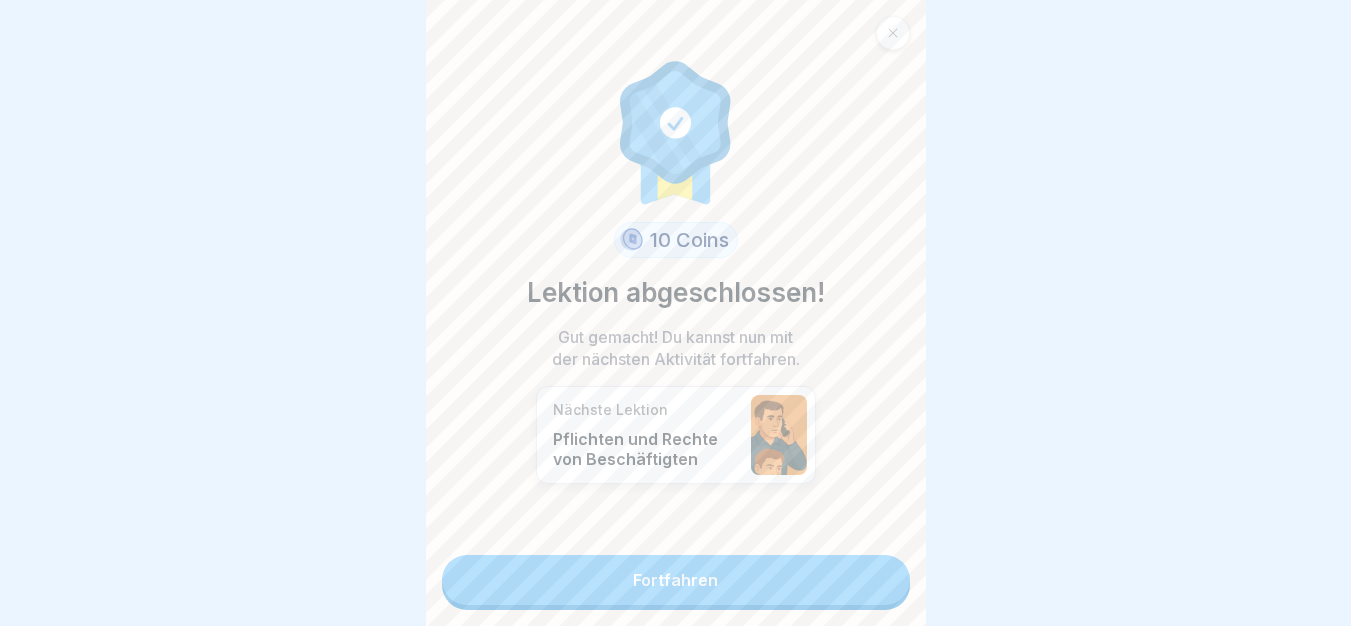 scroll, scrollTop: 15, scrollLeft: 0, axis: vertical 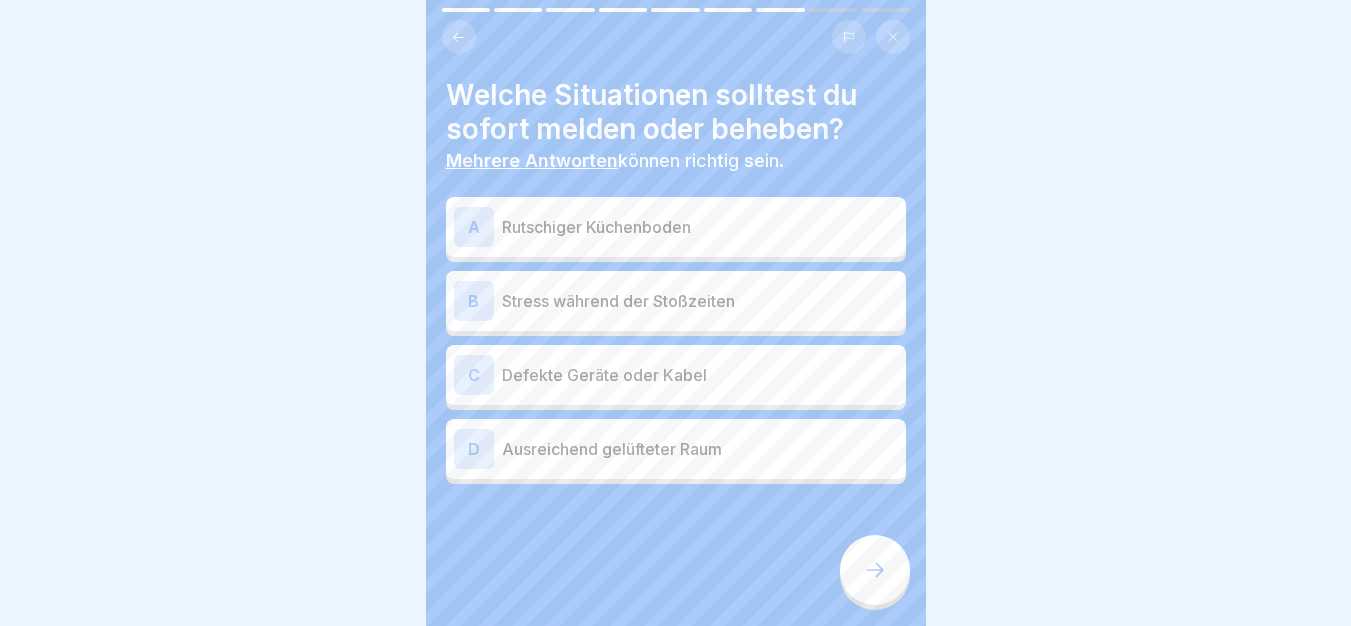 drag, startPoint x: 850, startPoint y: 545, endPoint x: 748, endPoint y: 306, distance: 259.85574 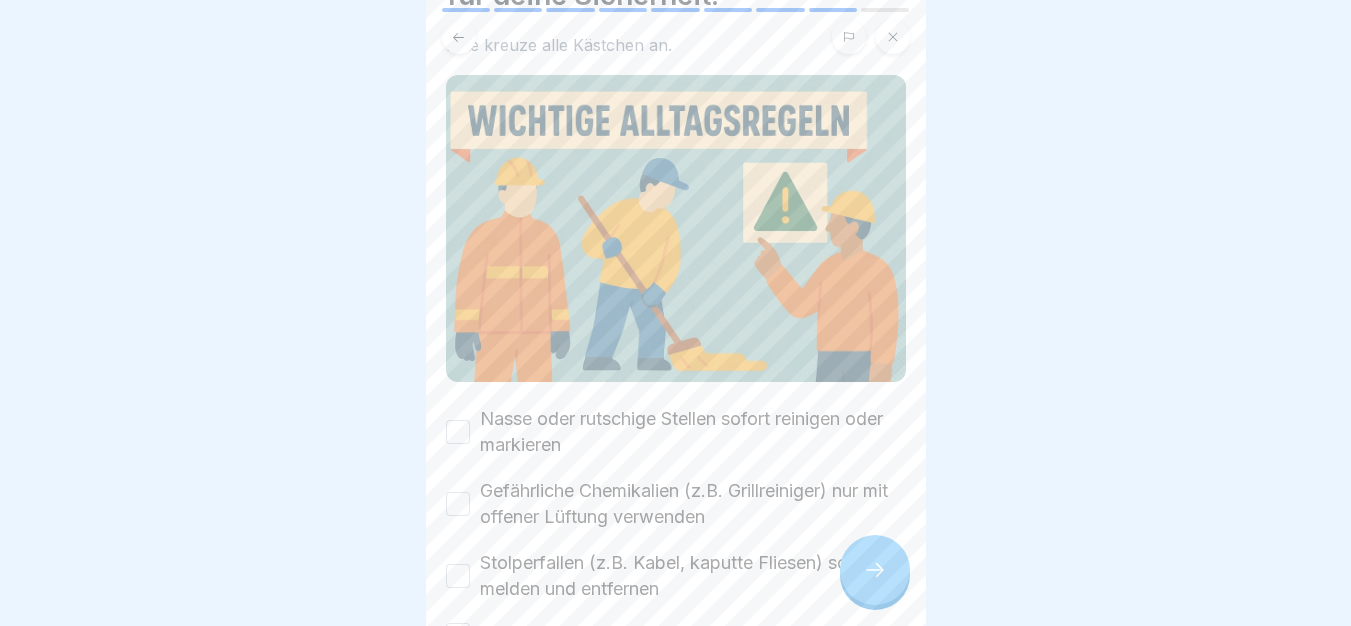 scroll, scrollTop: 266, scrollLeft: 0, axis: vertical 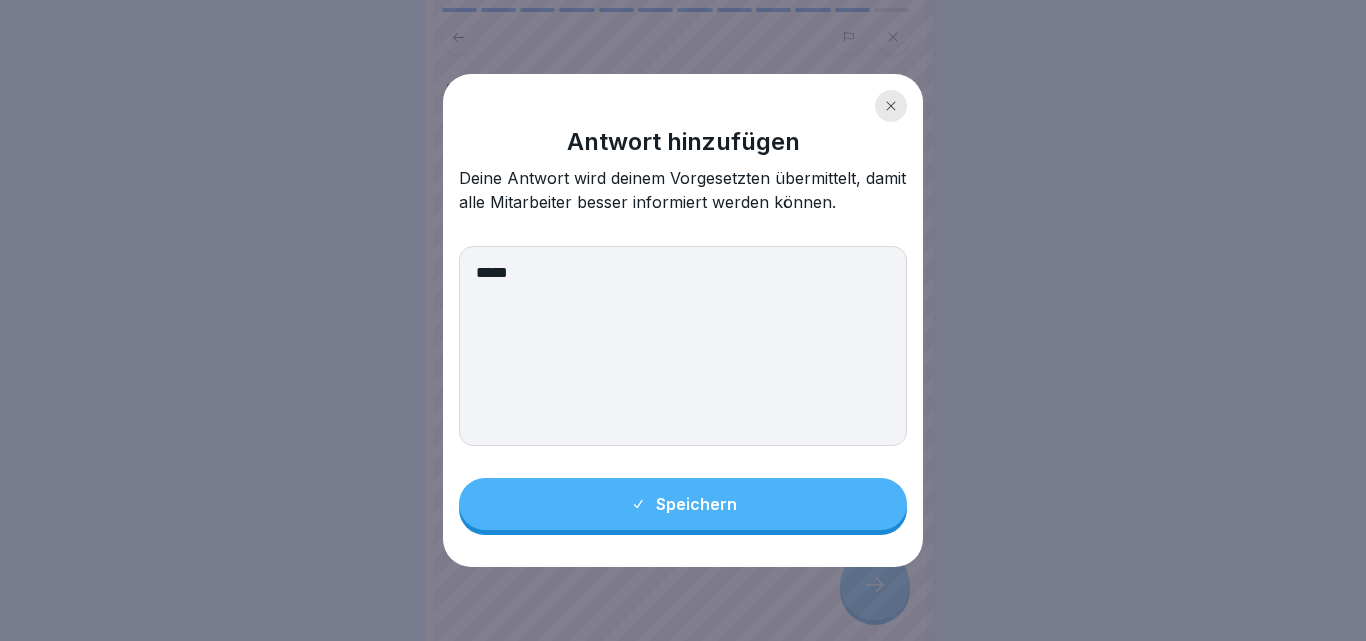type on "*****" 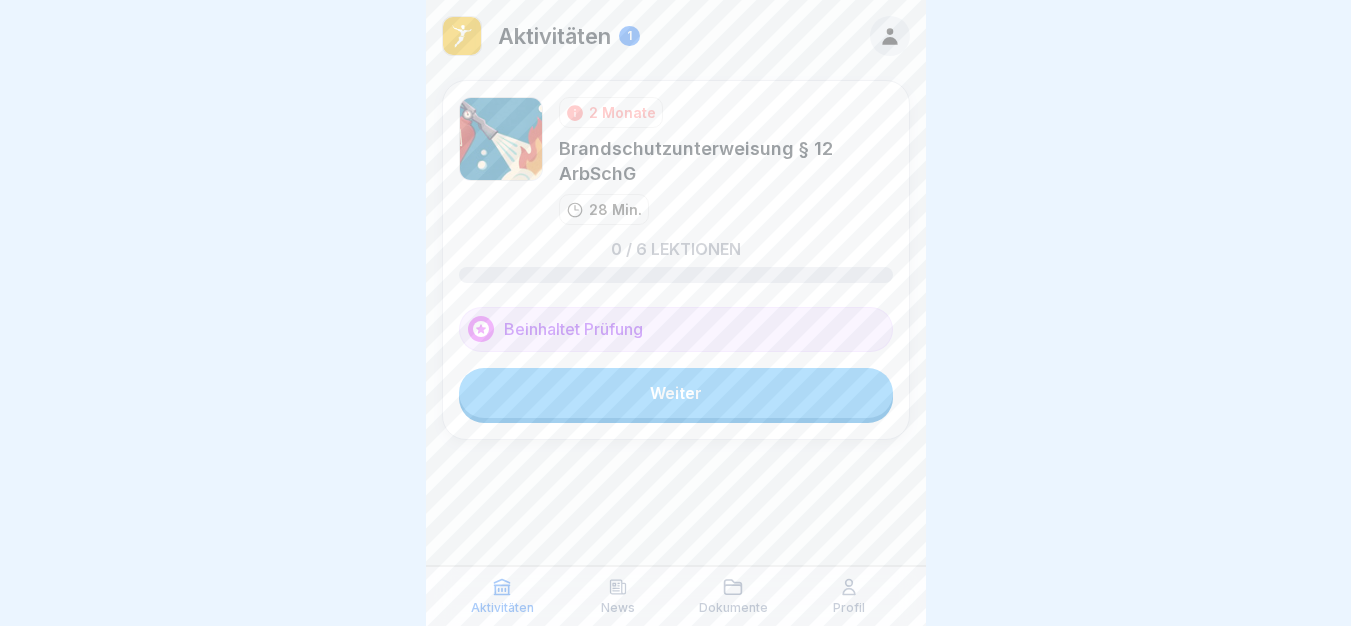 scroll, scrollTop: 8, scrollLeft: 0, axis: vertical 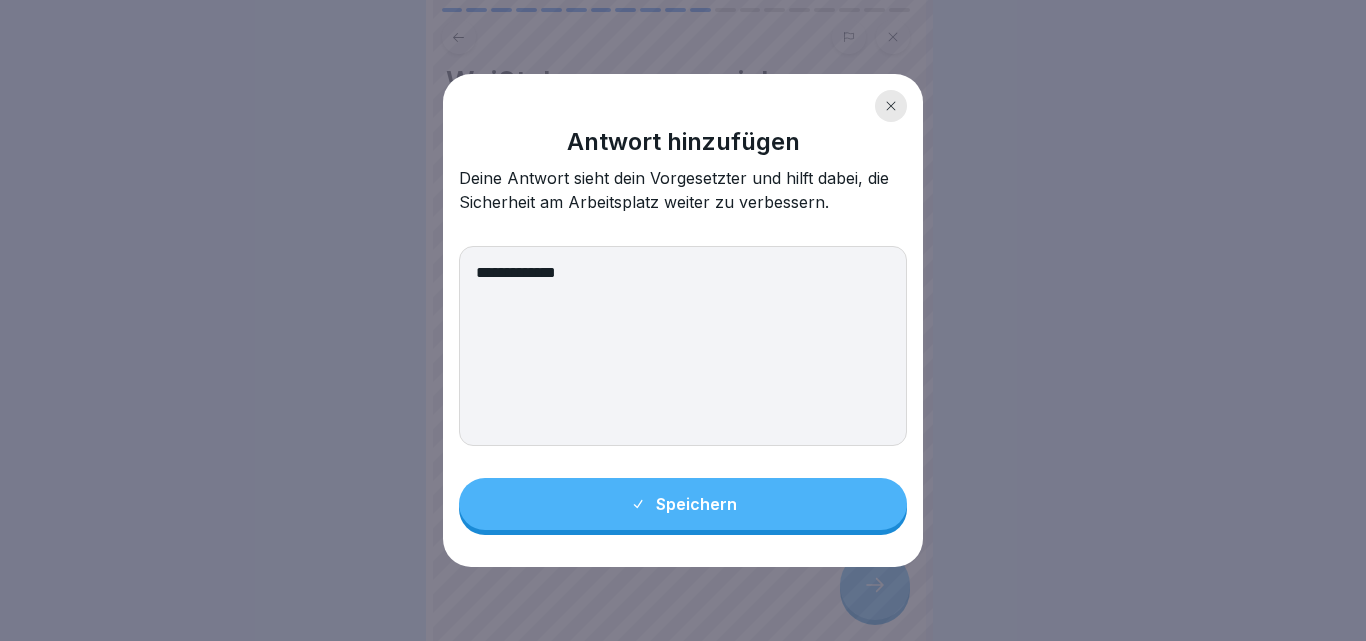 type on "**********" 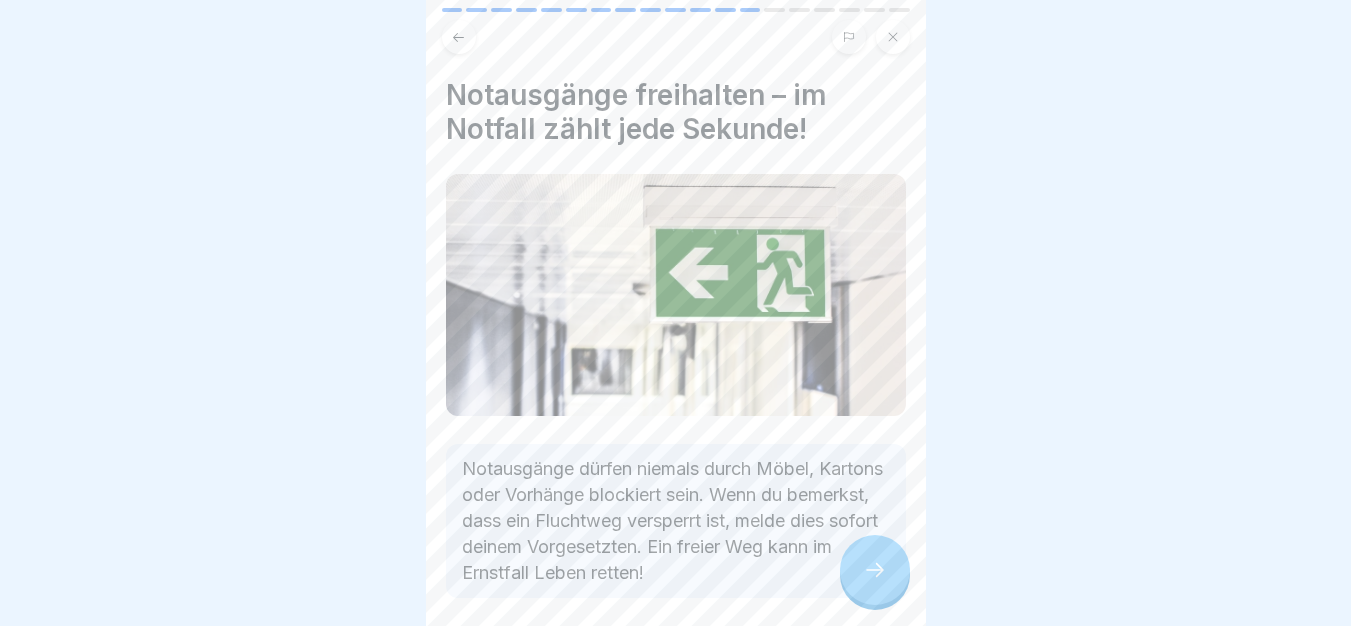 scroll, scrollTop: 84, scrollLeft: 0, axis: vertical 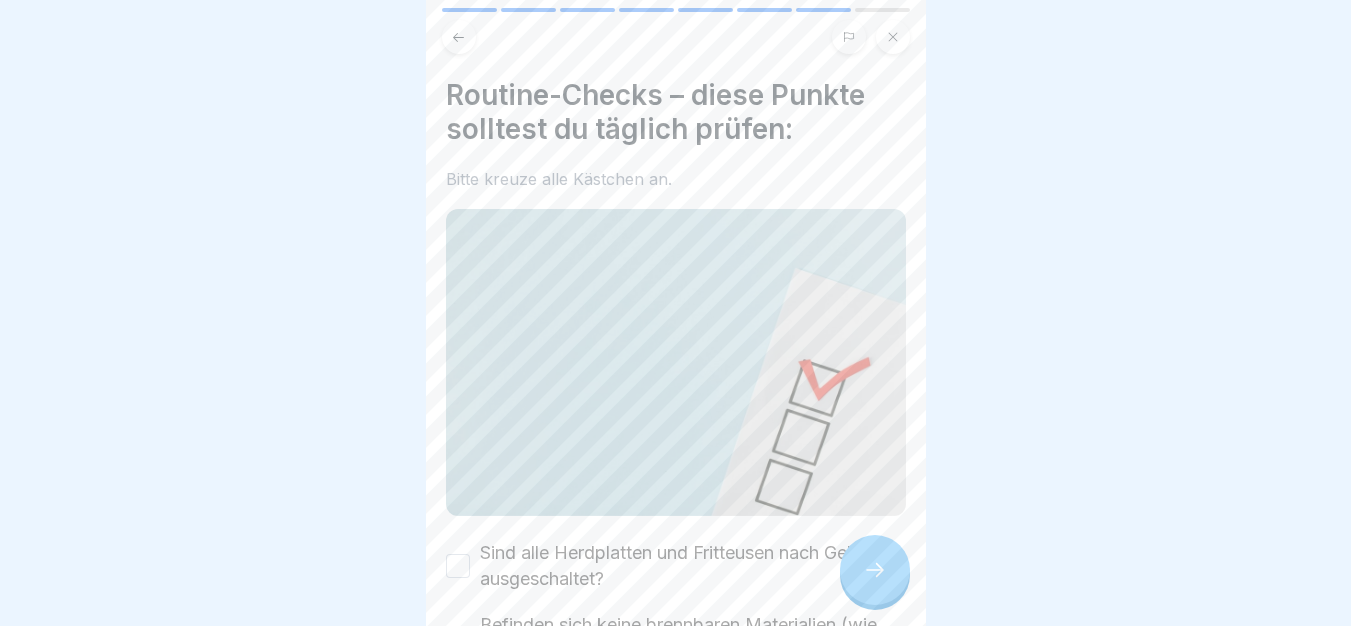 drag, startPoint x: 855, startPoint y: 567, endPoint x: 799, endPoint y: 491, distance: 94.40339 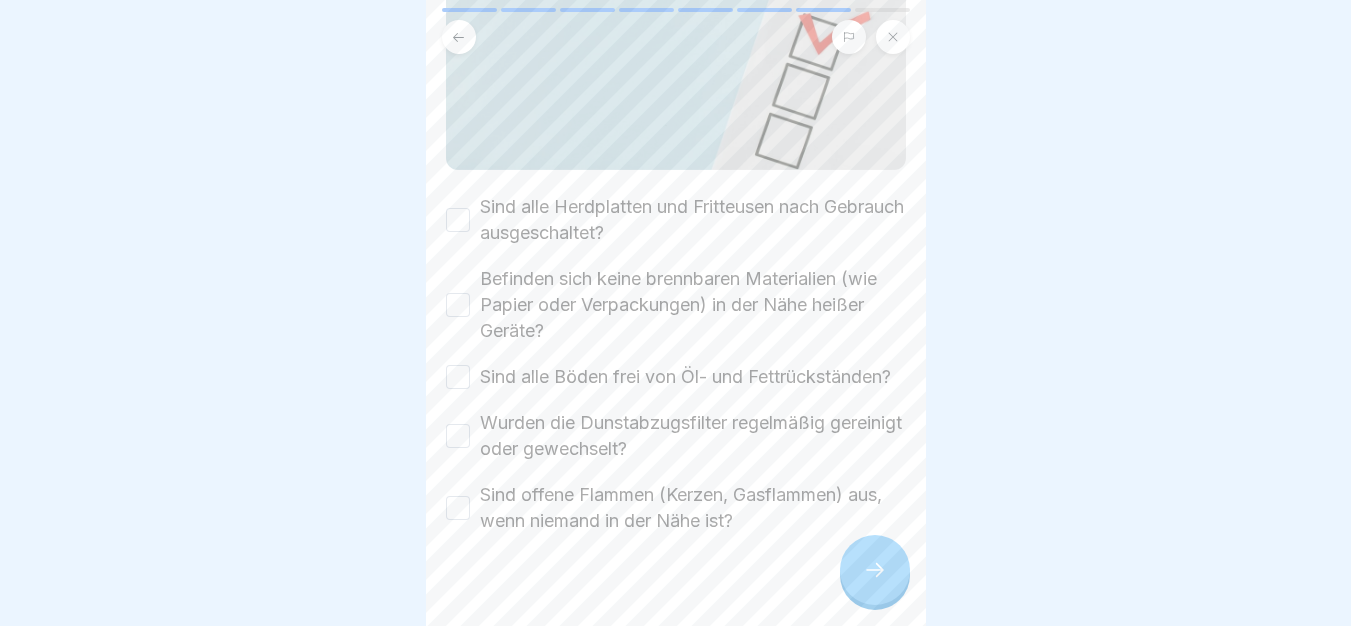 scroll, scrollTop: 390, scrollLeft: 0, axis: vertical 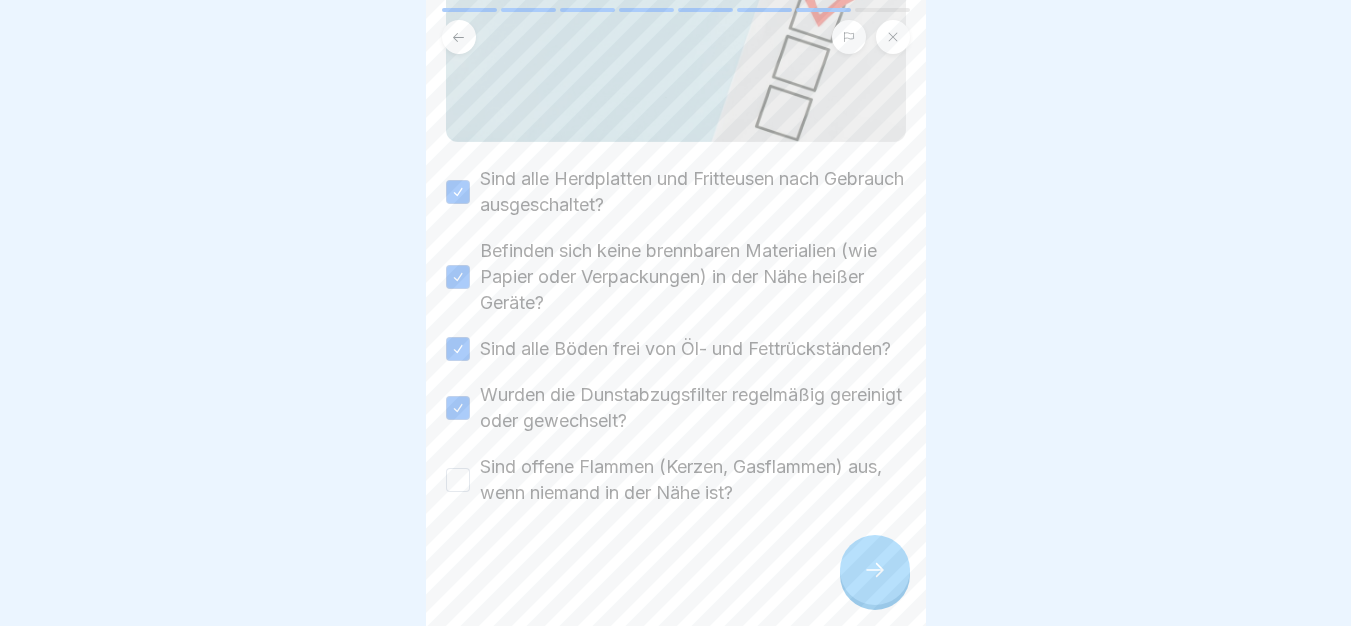 drag, startPoint x: 667, startPoint y: 452, endPoint x: 676, endPoint y: 457, distance: 10.29563 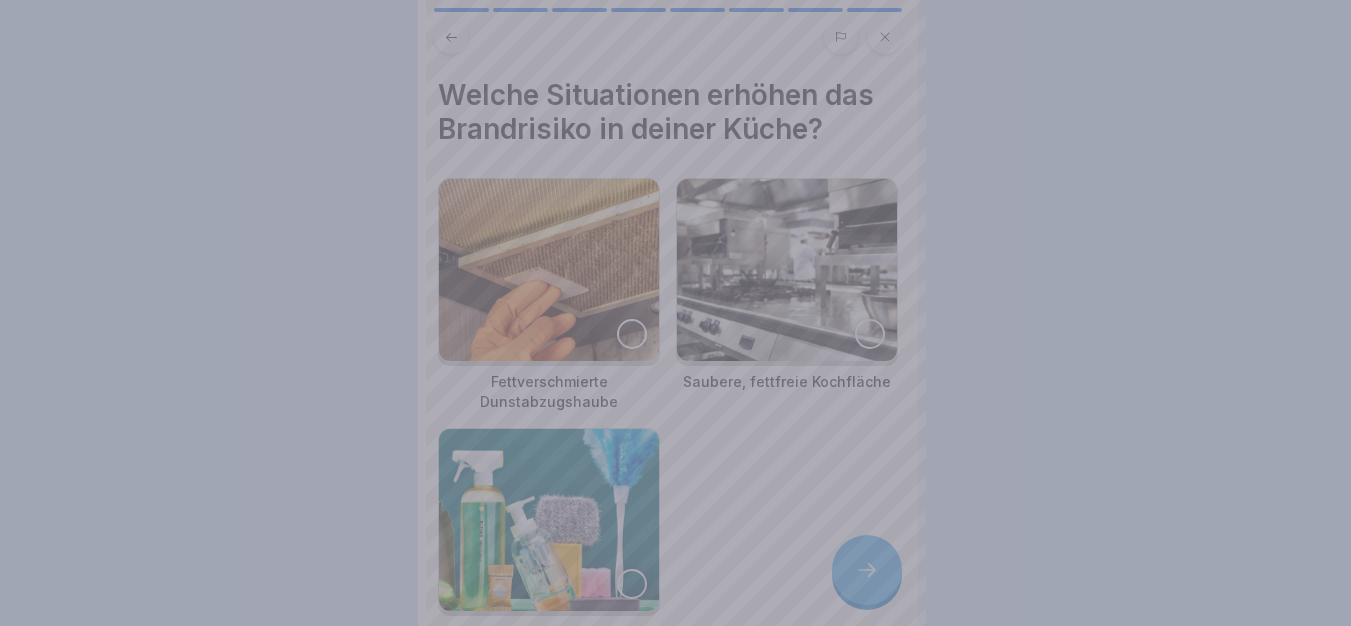 scroll, scrollTop: 0, scrollLeft: 0, axis: both 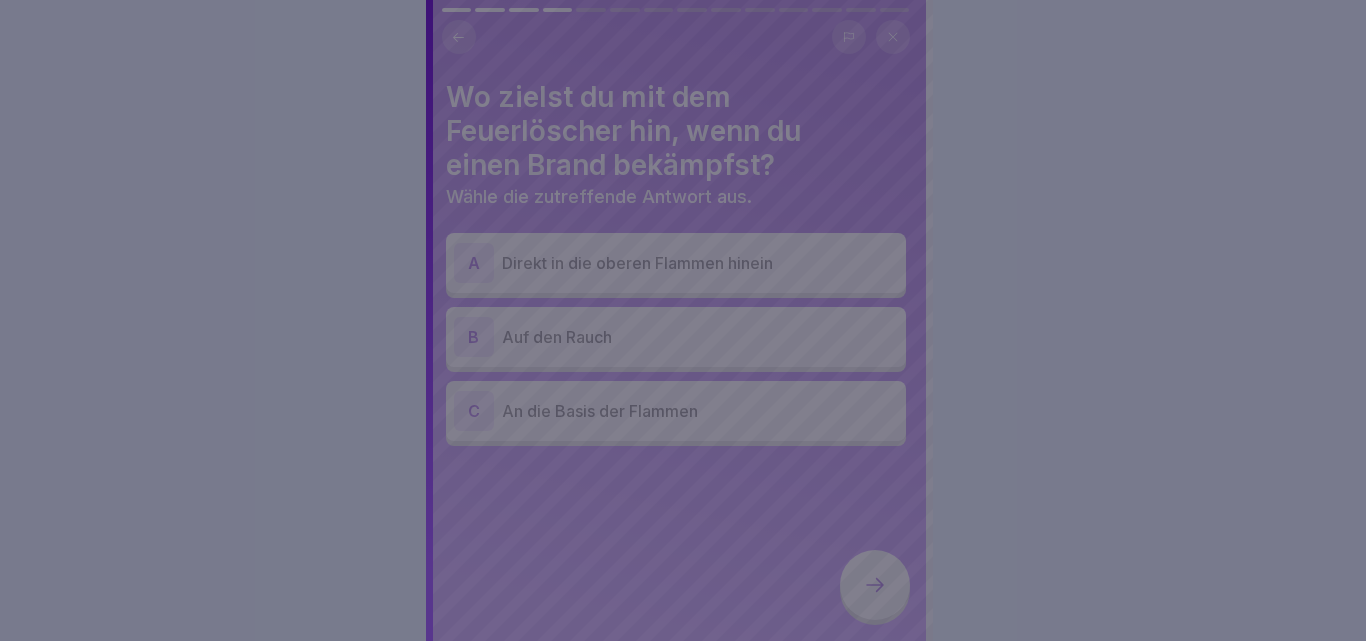 drag, startPoint x: 795, startPoint y: 497, endPoint x: 809, endPoint y: 505, distance: 16.124516 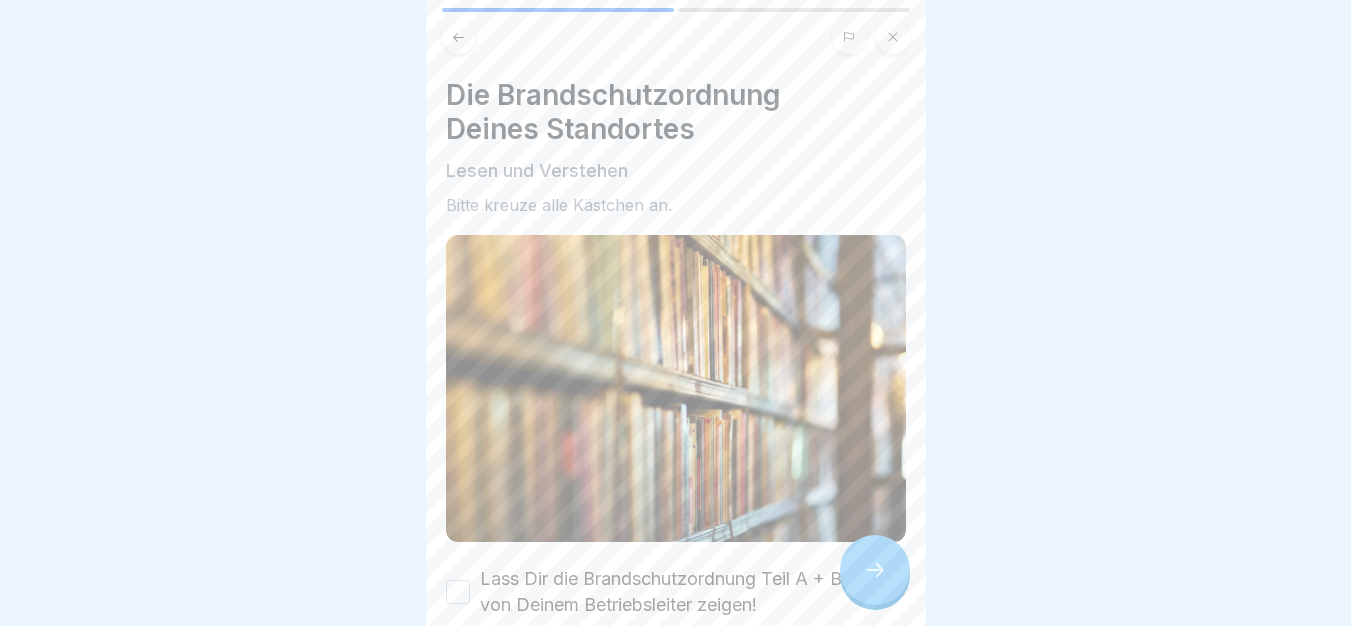 scroll, scrollTop: 272, scrollLeft: 0, axis: vertical 